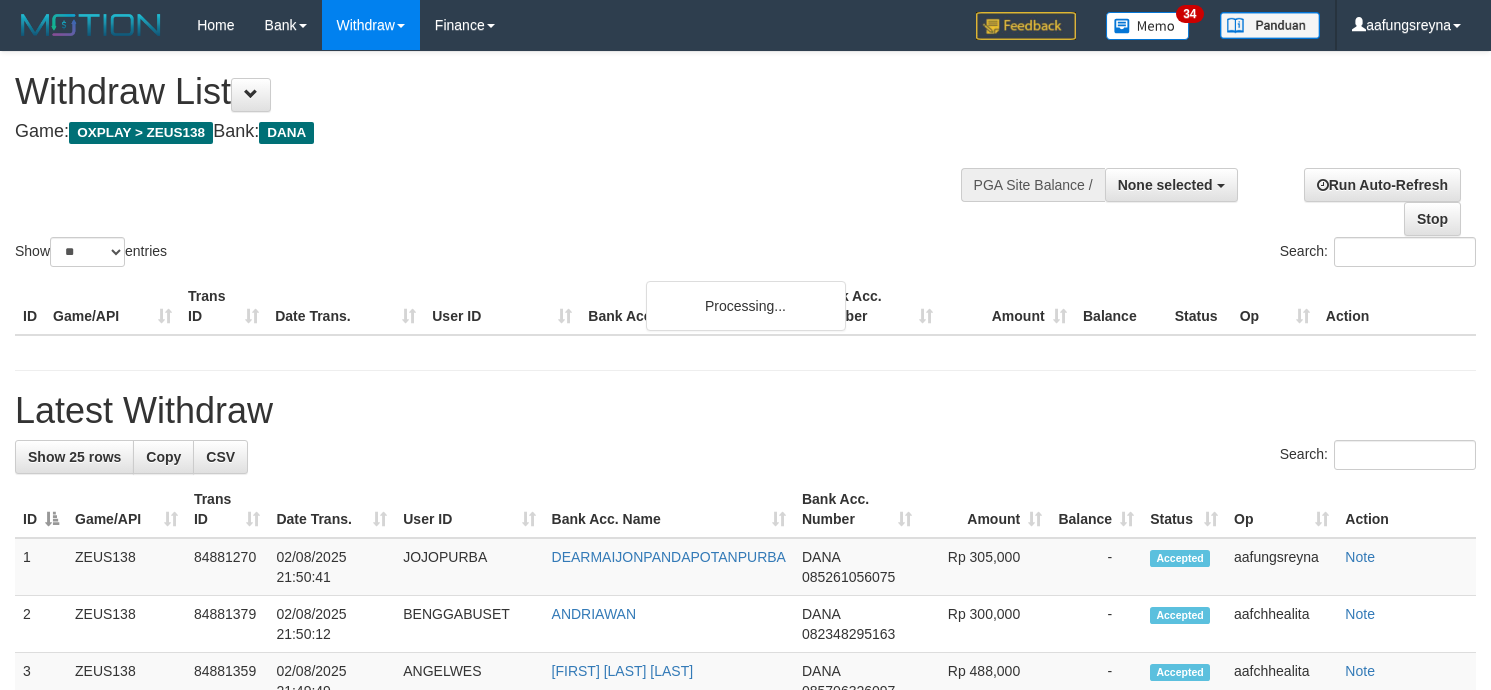 select 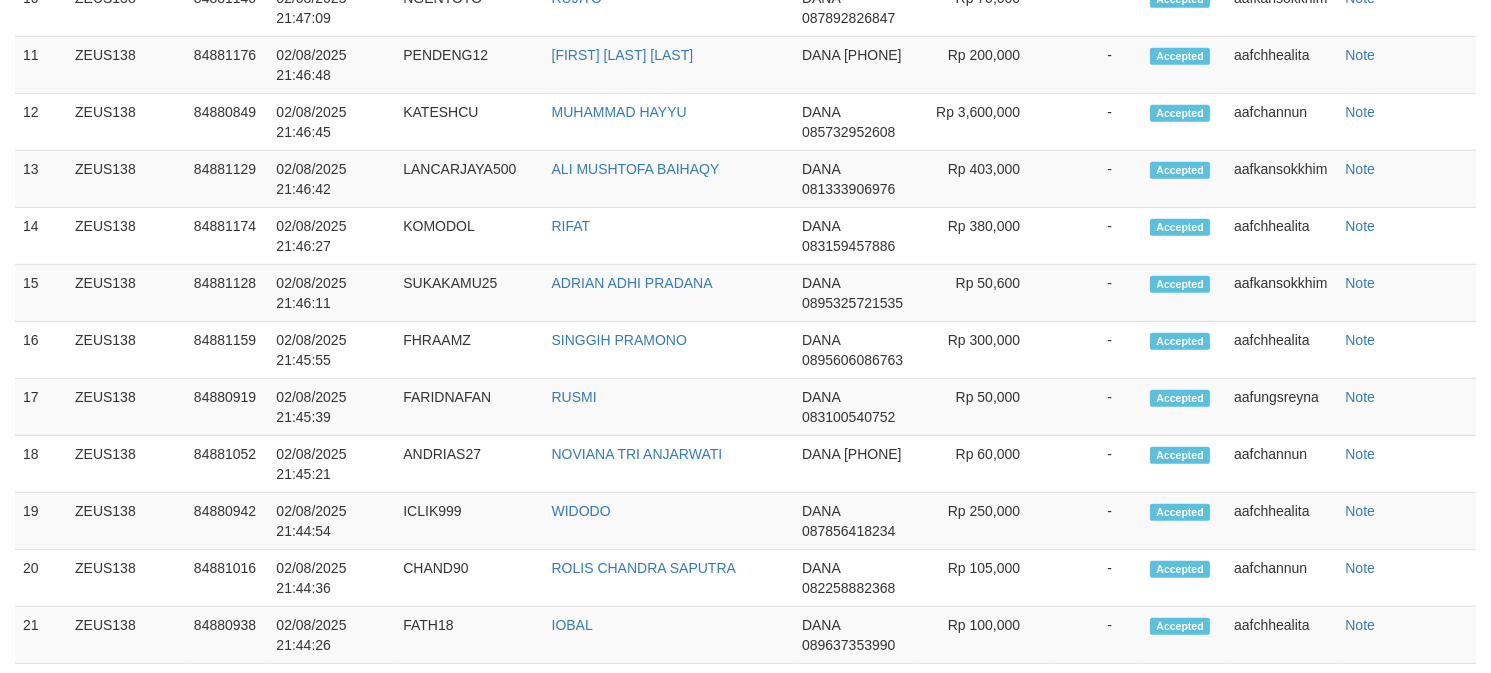 scroll, scrollTop: 2272, scrollLeft: 0, axis: vertical 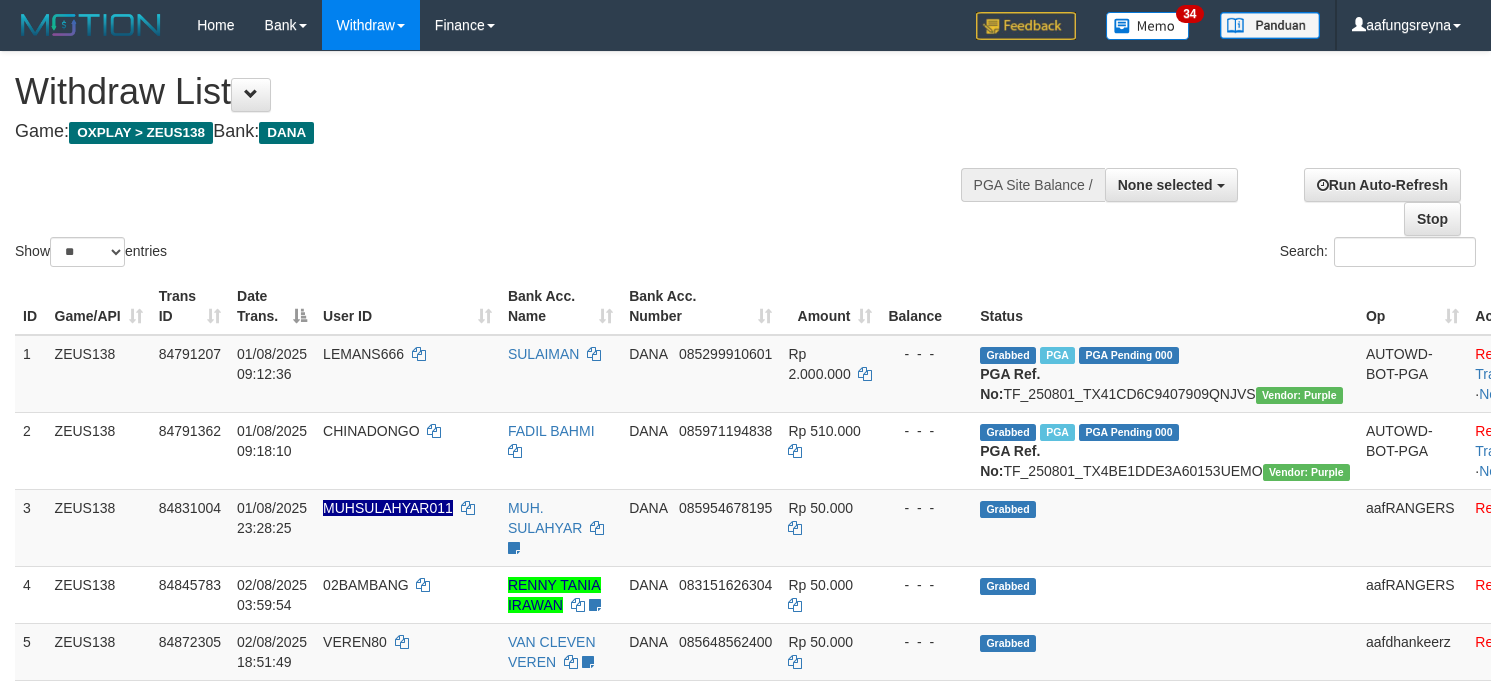 select 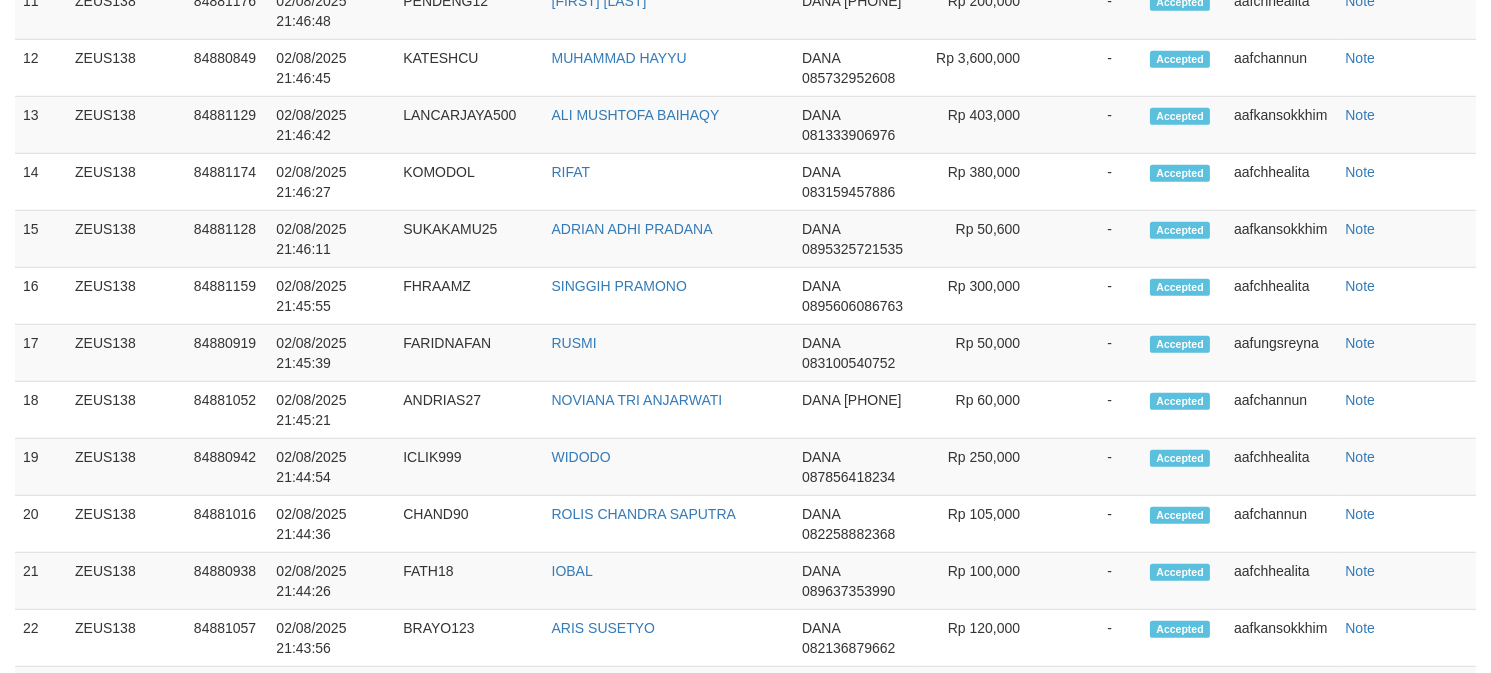 scroll, scrollTop: 2272, scrollLeft: 0, axis: vertical 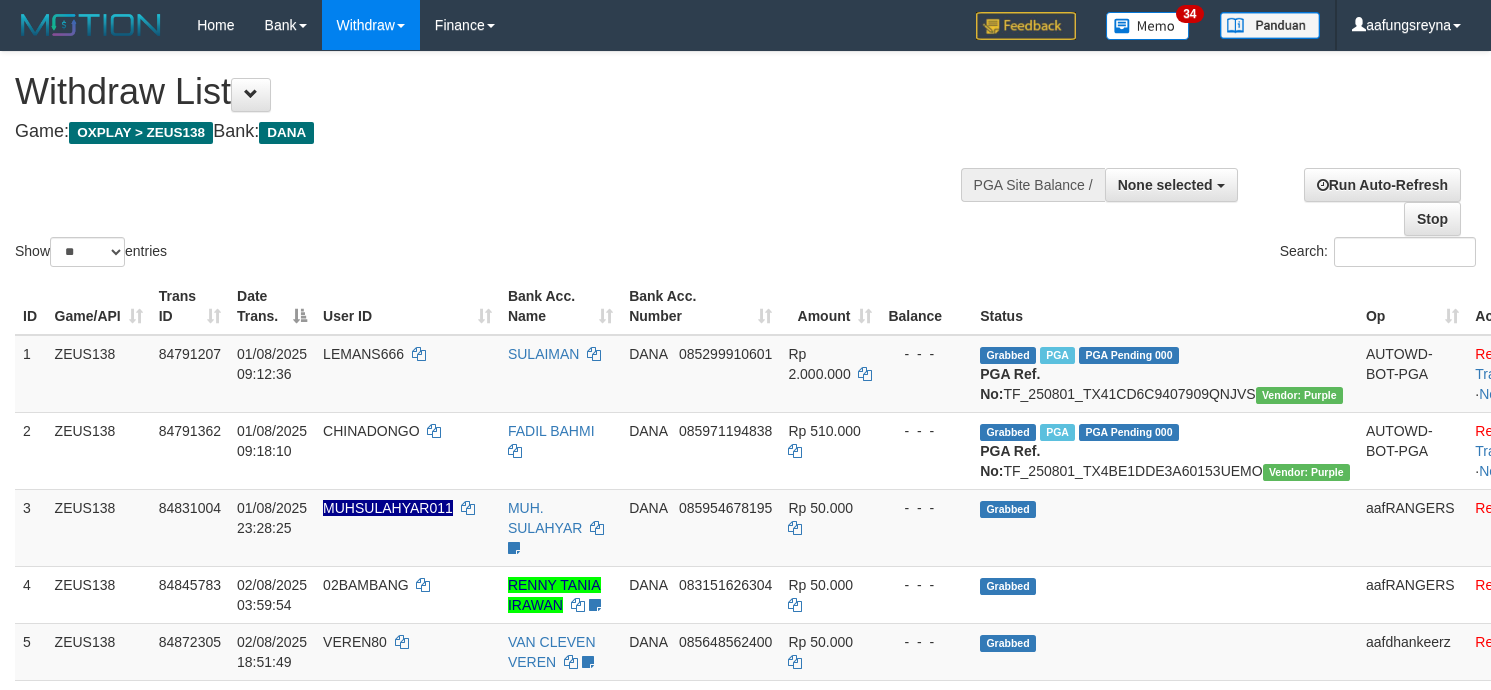 select 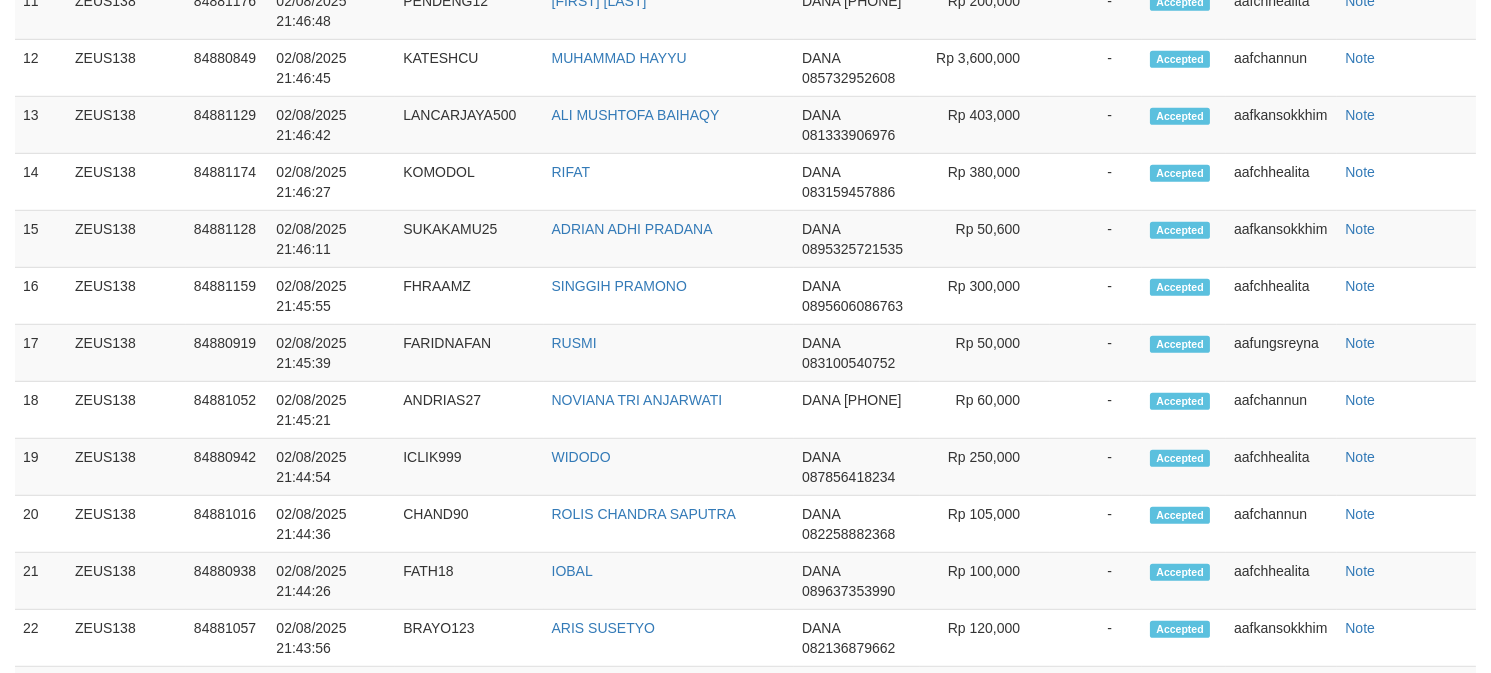 scroll, scrollTop: 2272, scrollLeft: 0, axis: vertical 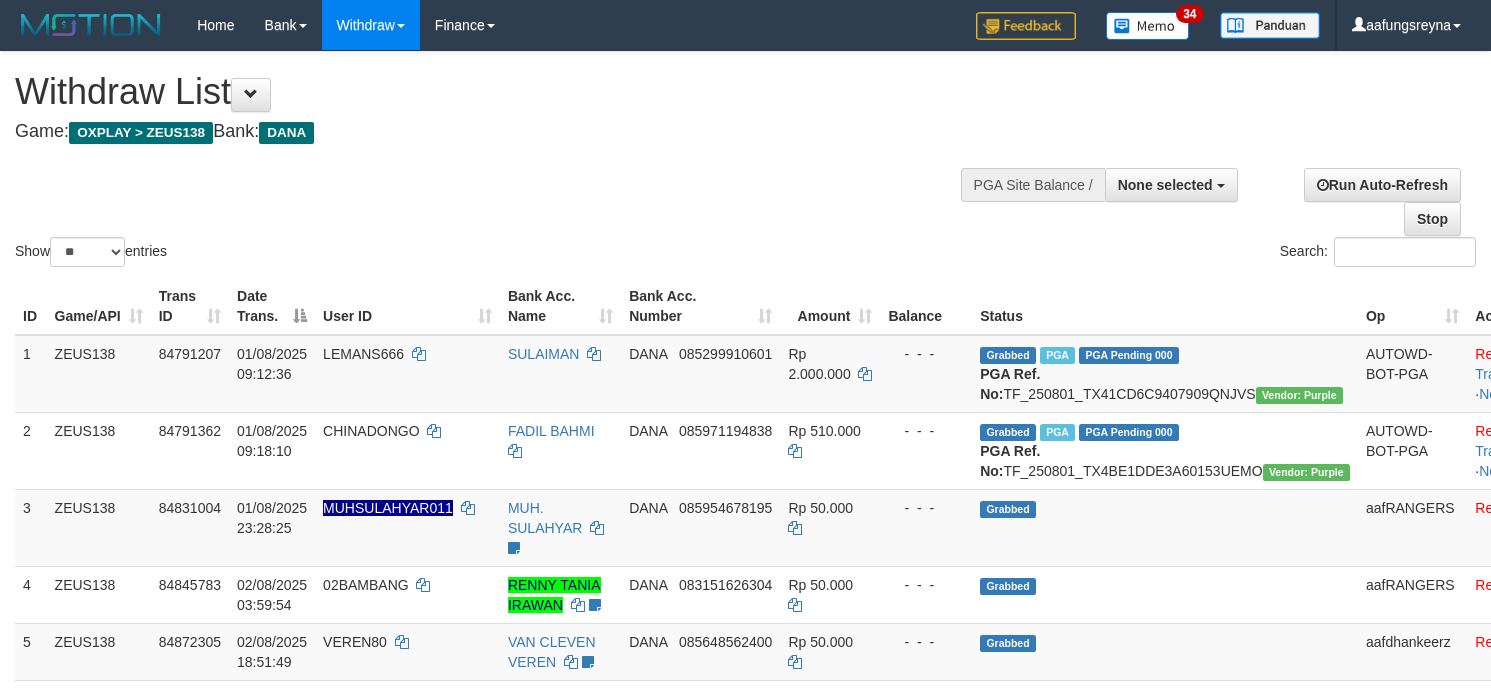 select 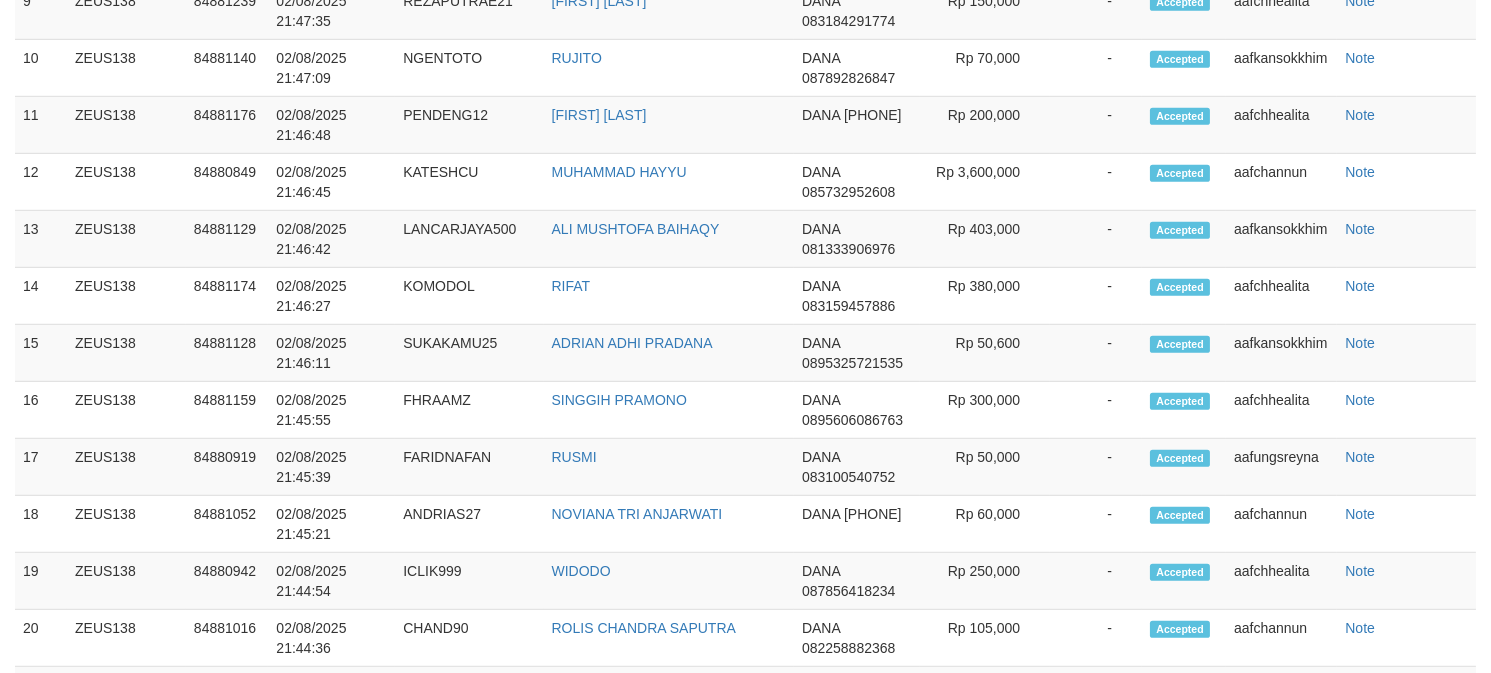 scroll, scrollTop: 2272, scrollLeft: 0, axis: vertical 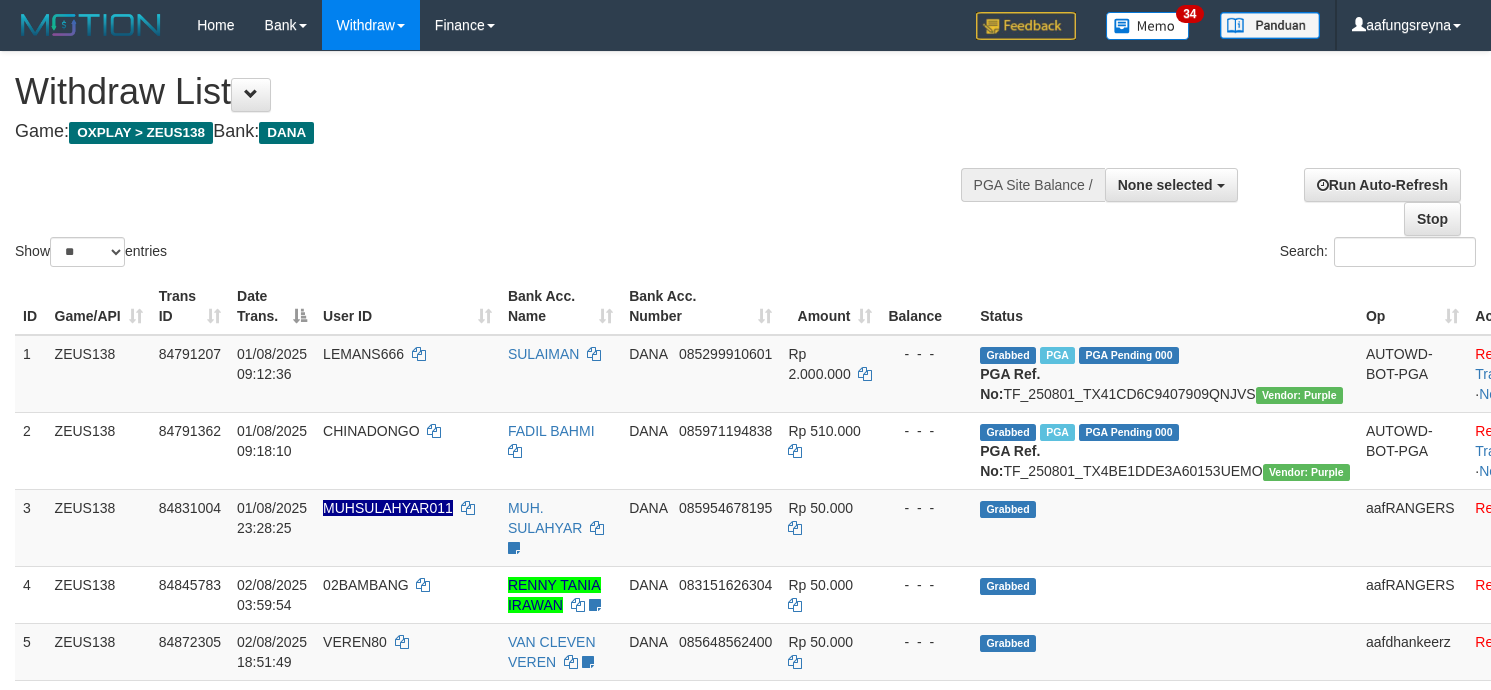 select 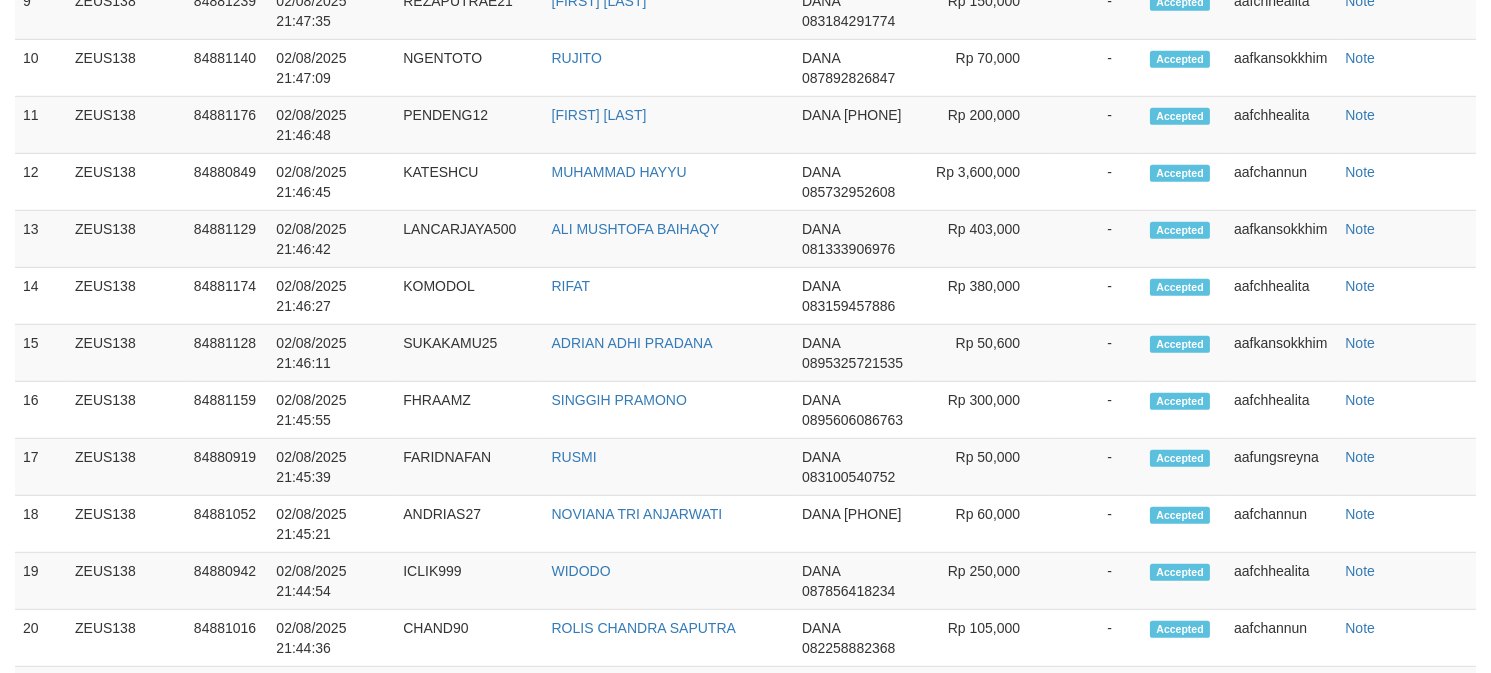 scroll, scrollTop: 2272, scrollLeft: 0, axis: vertical 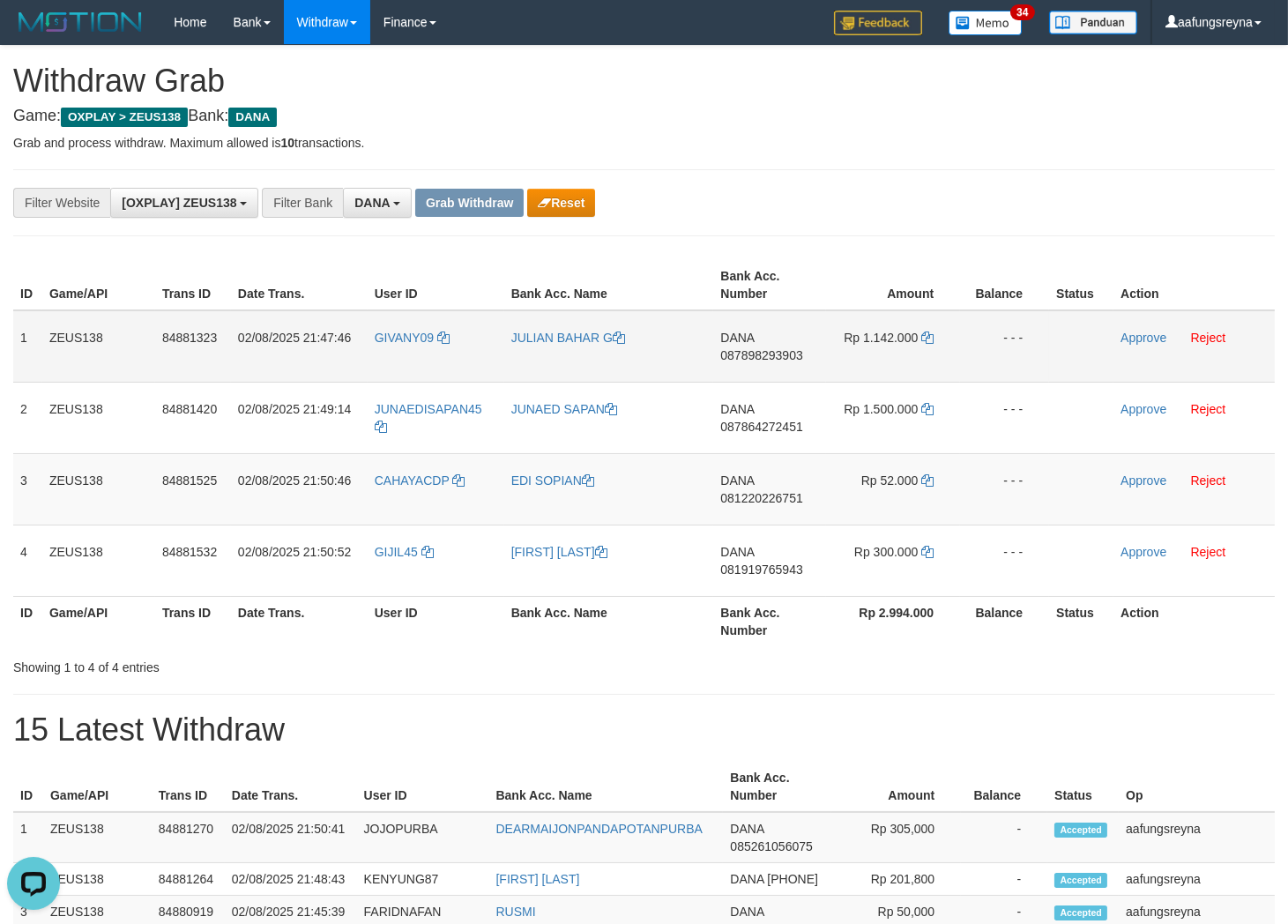 click on "GIVANY09" at bounding box center (436, 346) 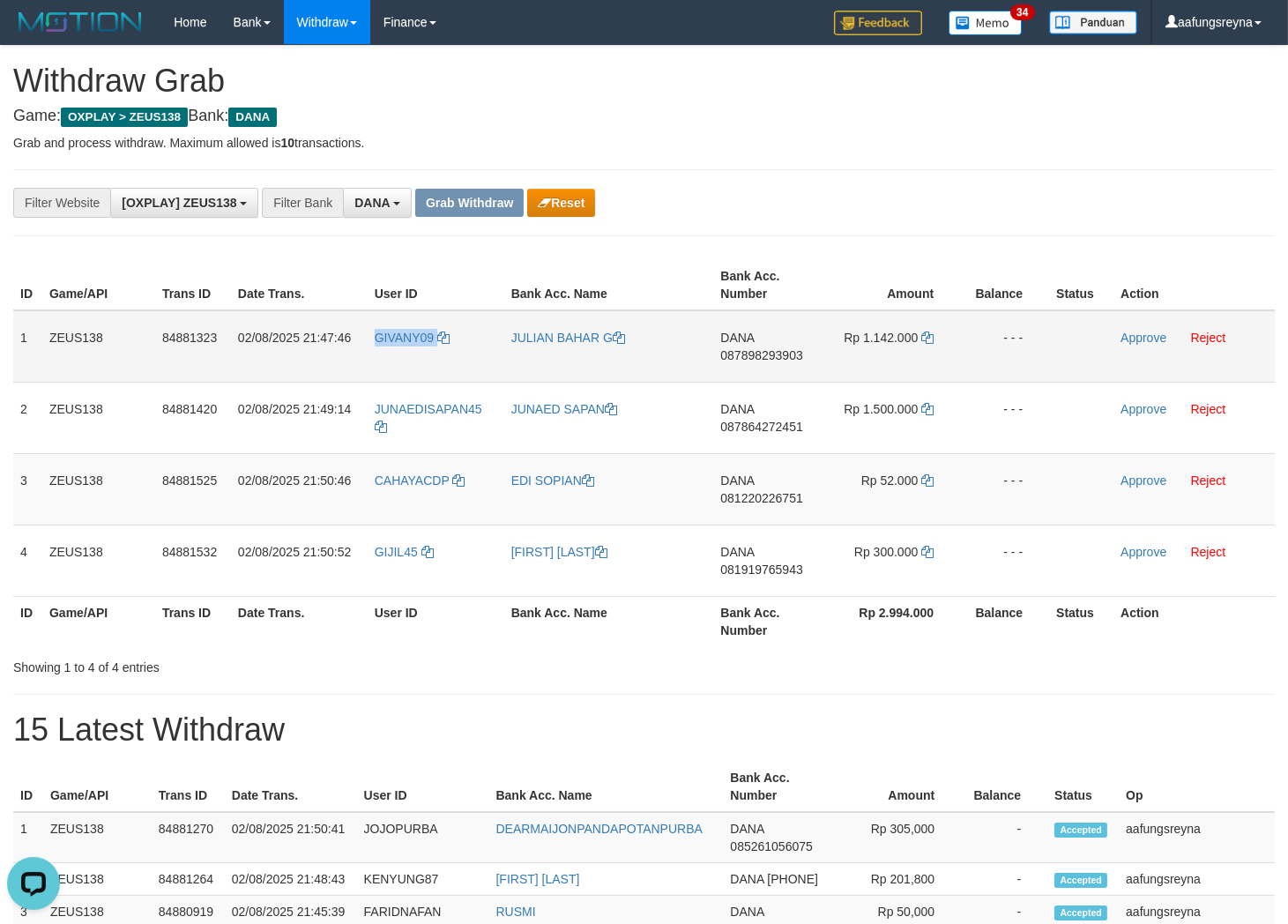 click on "GIVANY09" at bounding box center (436, 346) 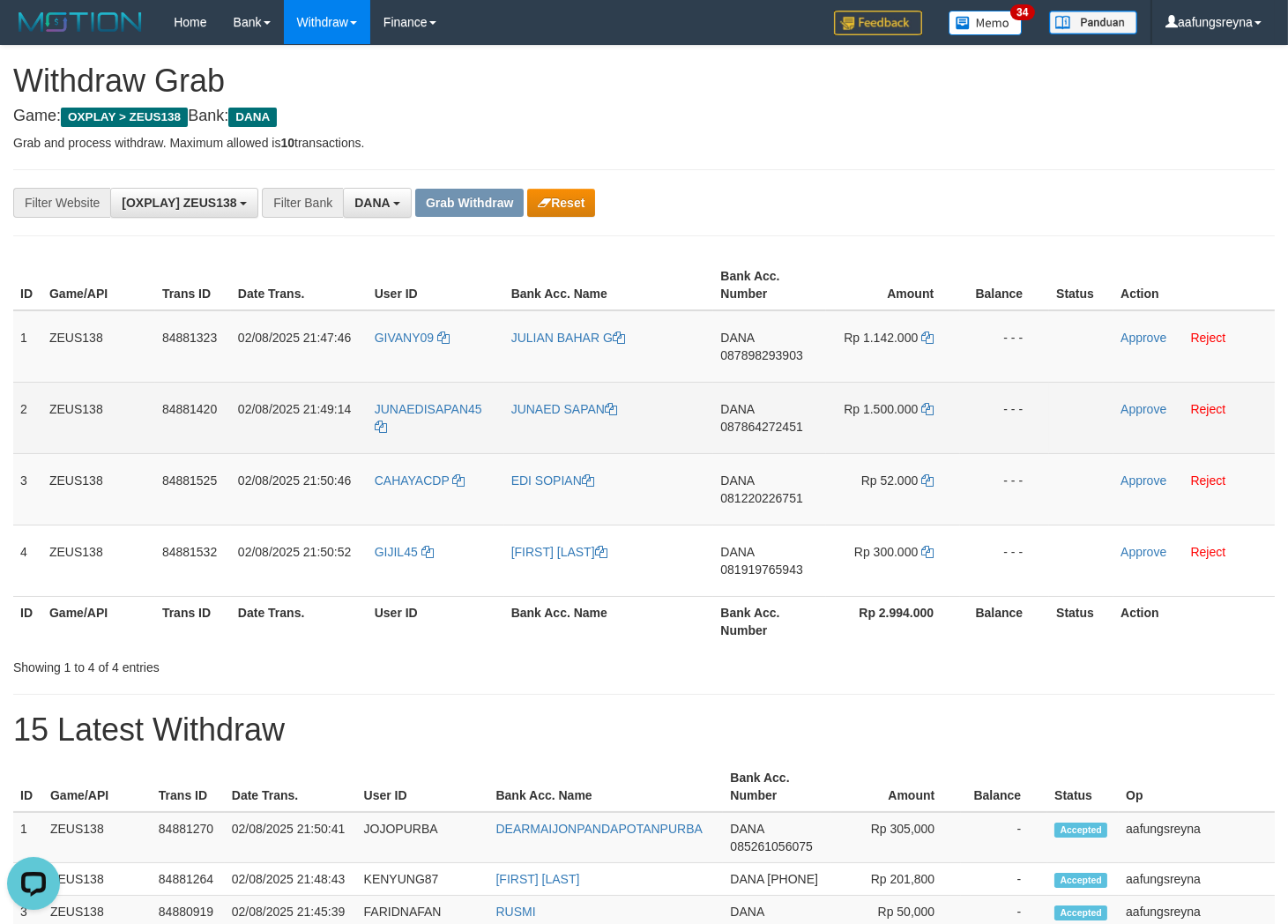 click on "JUNAEDISAPAN45" at bounding box center [436, 417] 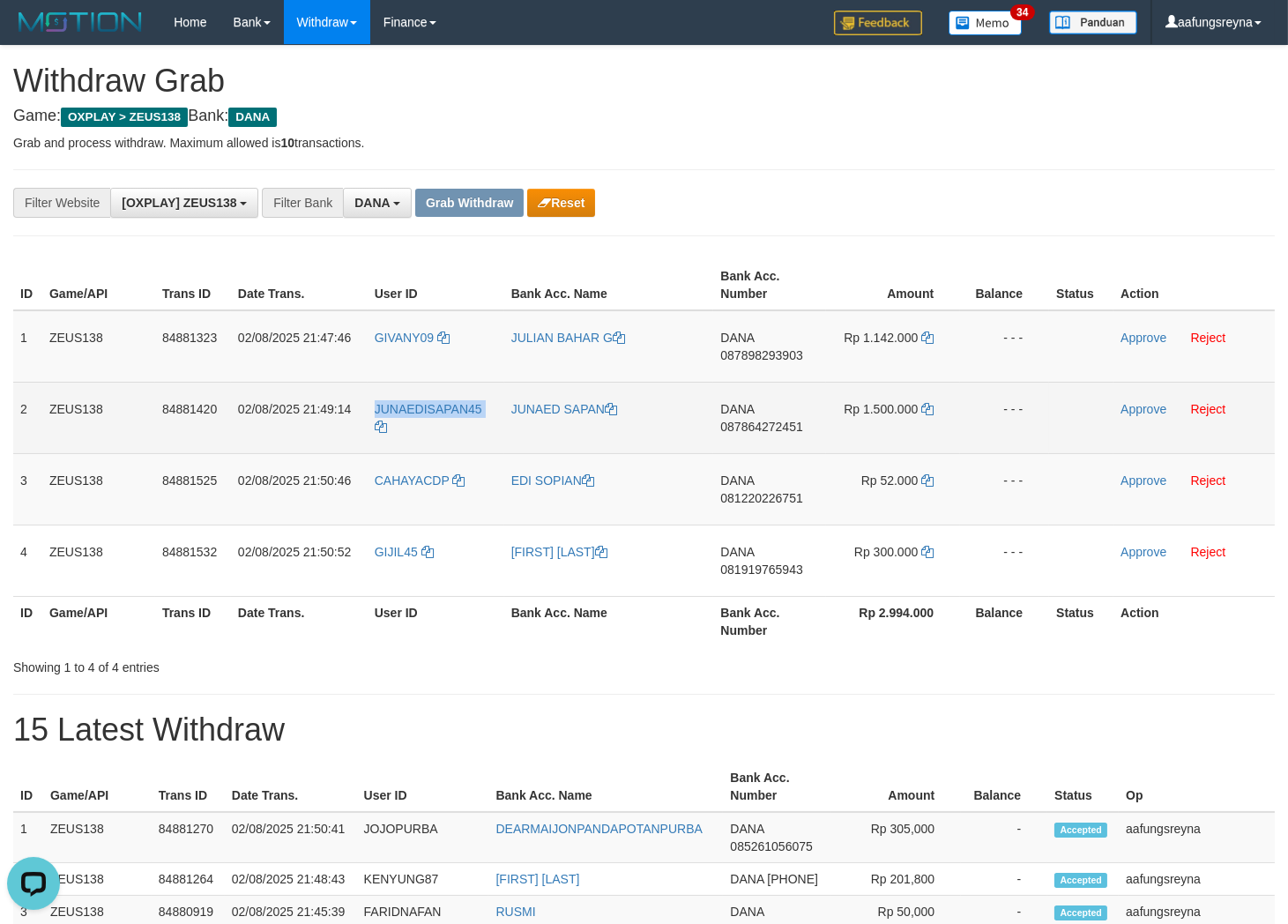 click on "JUNAEDISAPAN45" at bounding box center [436, 417] 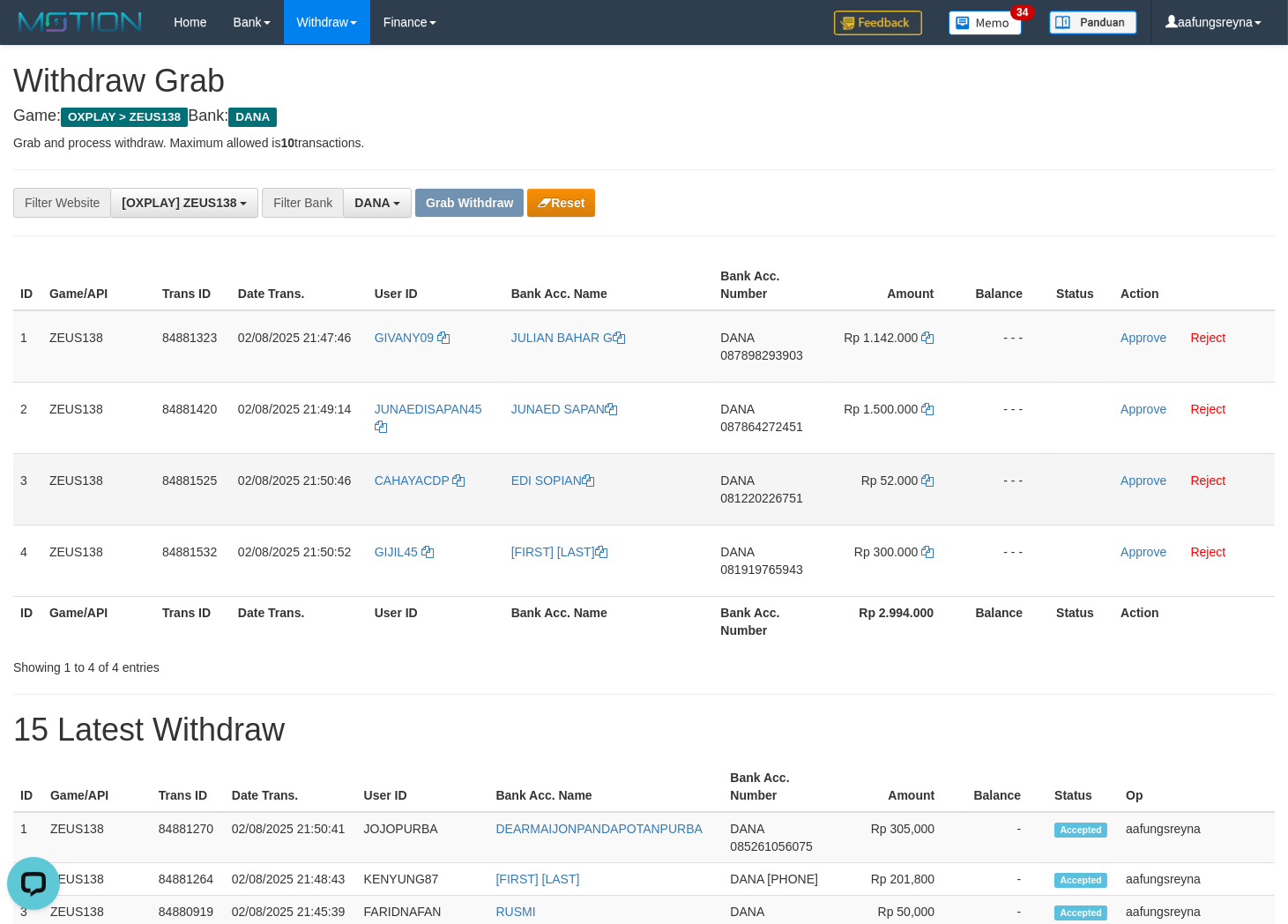 click on "CAHAYACDP" at bounding box center (436, 488) 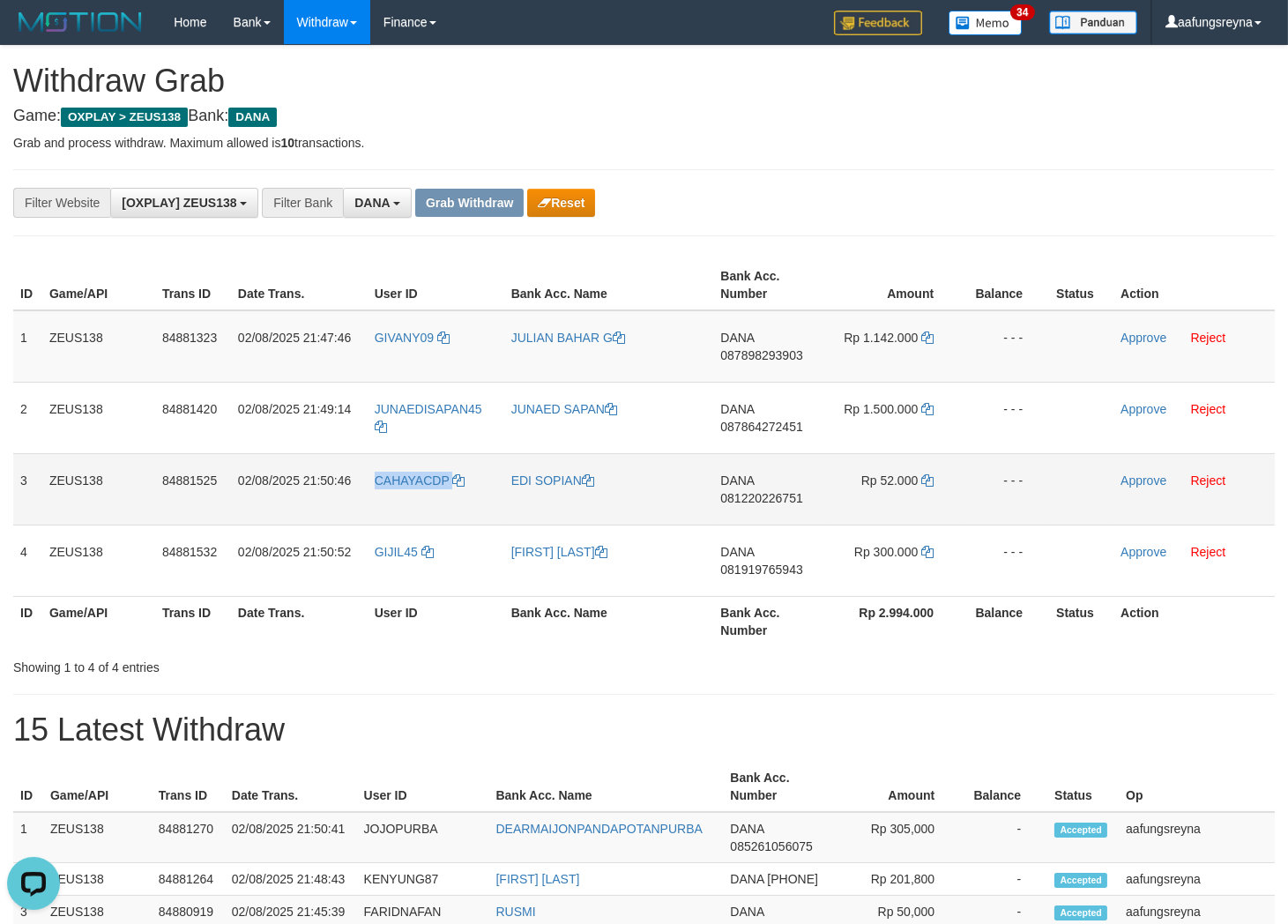 click on "CAHAYACDP" at bounding box center [436, 488] 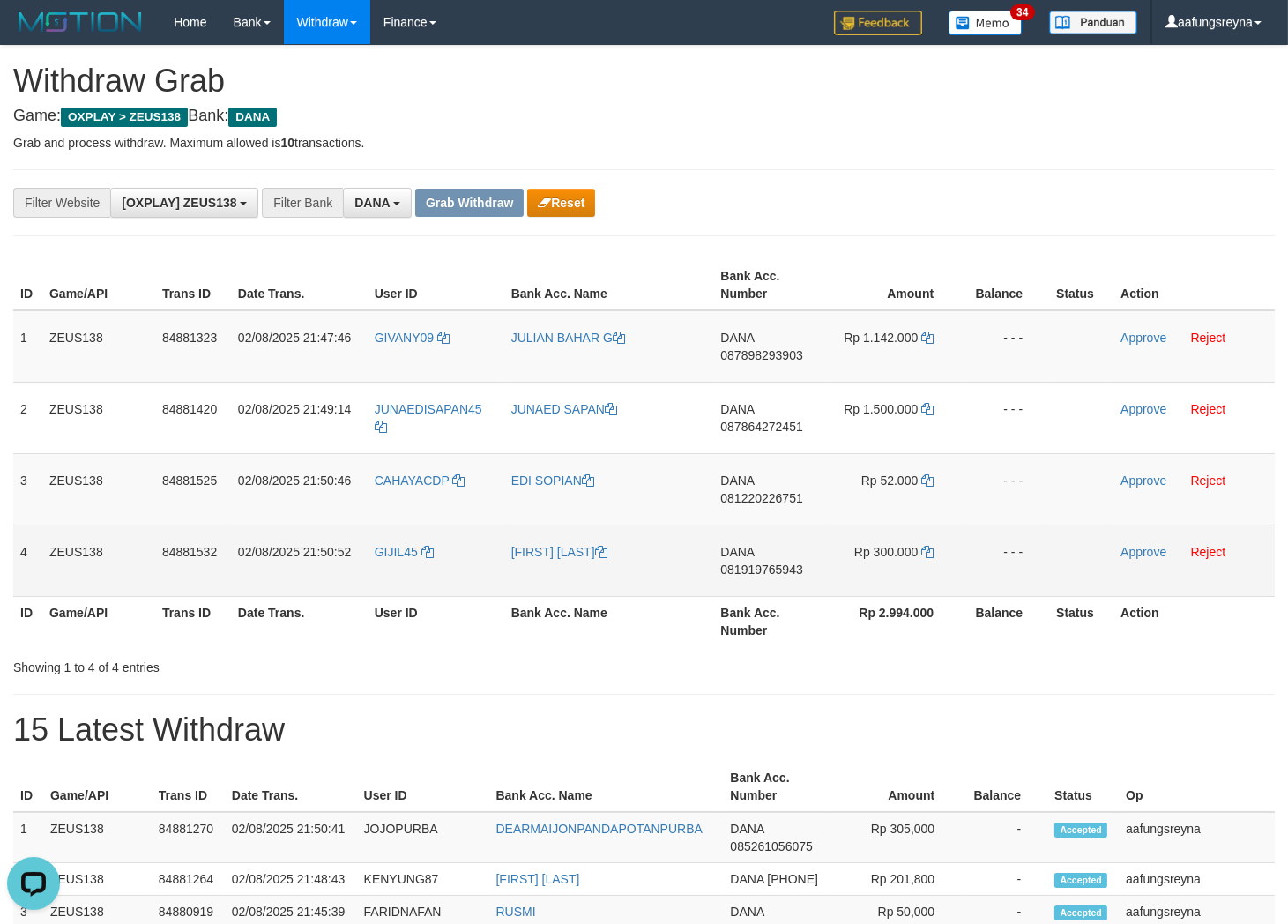 click on "GIJIL45" at bounding box center [436, 560] 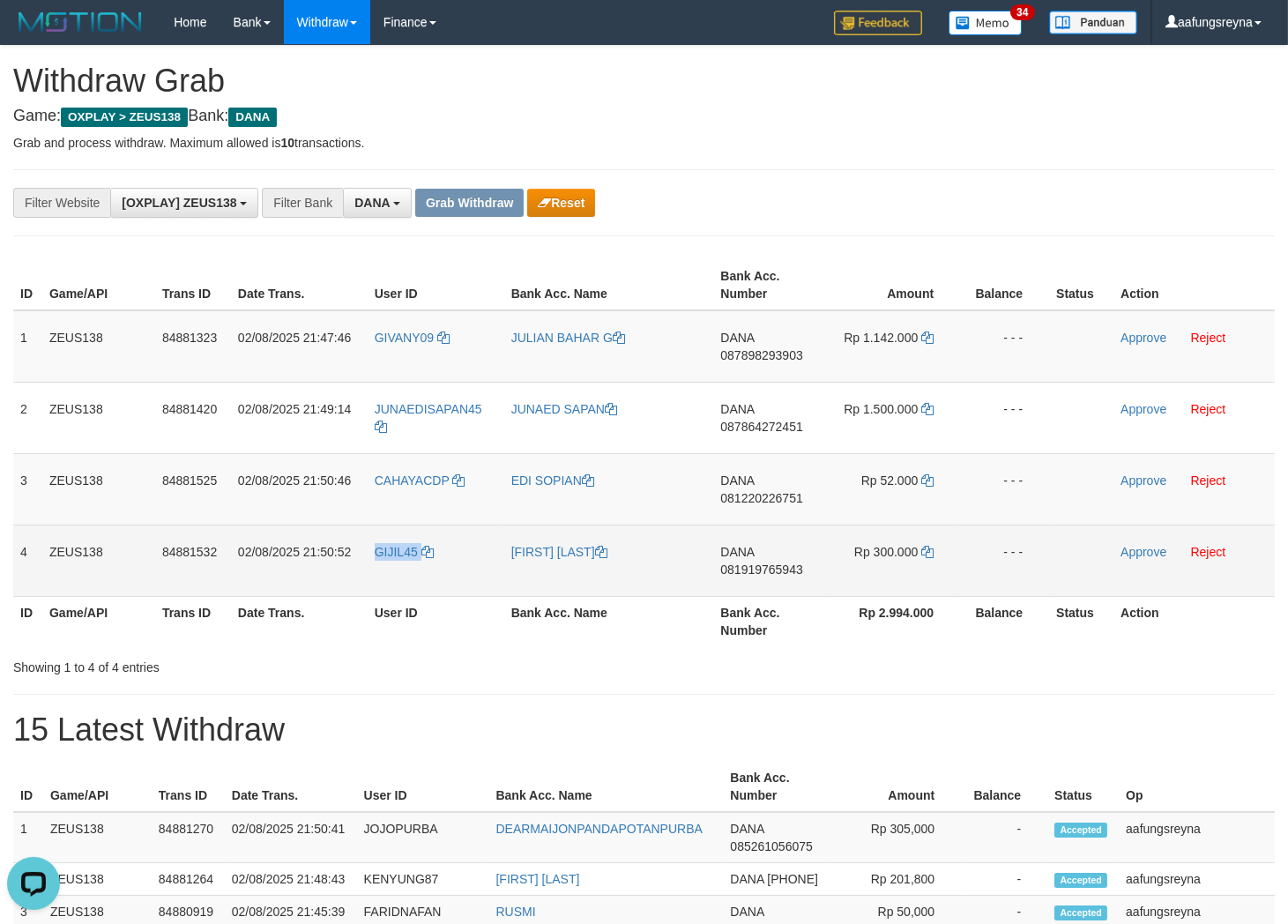 click on "GIJIL45" at bounding box center [436, 560] 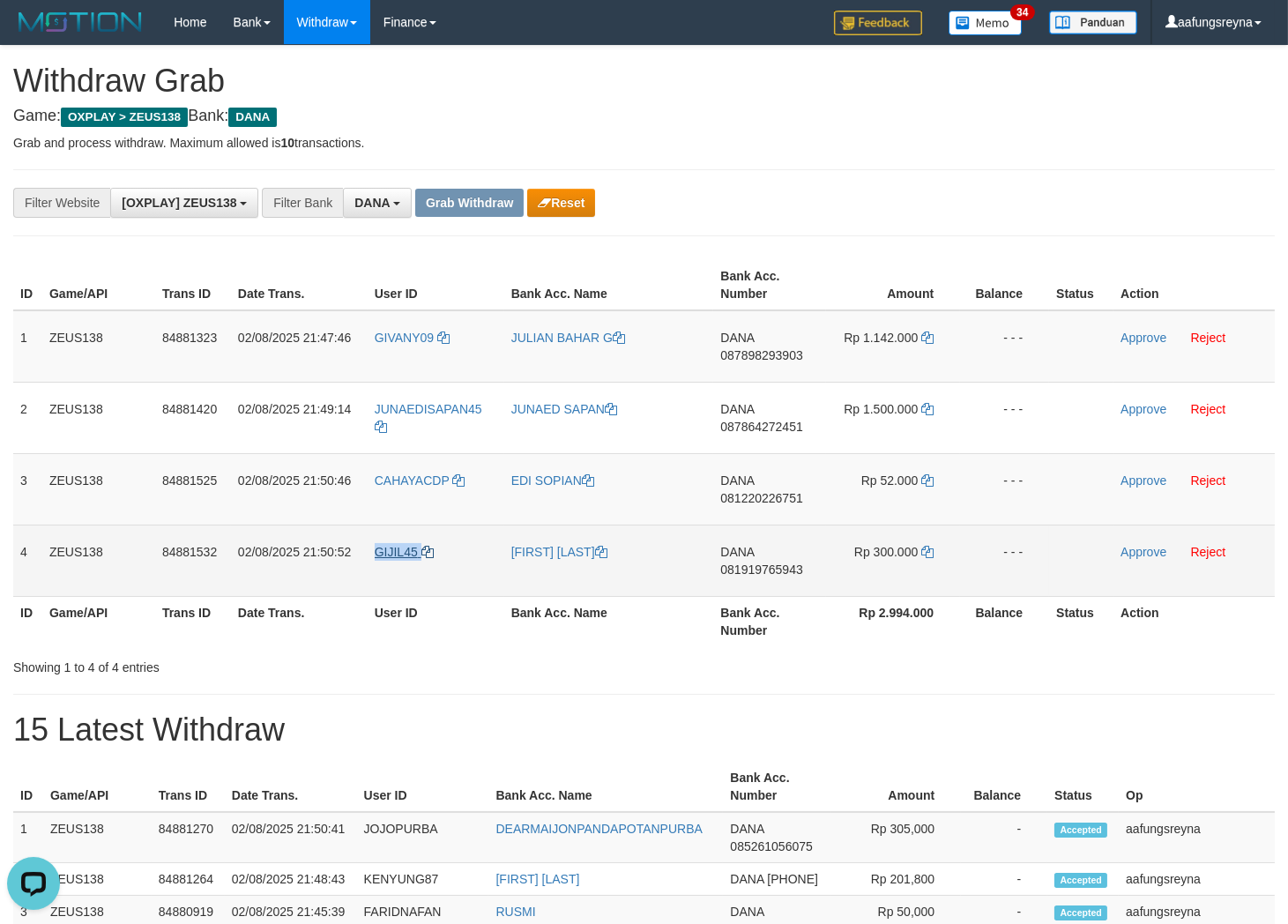 copy on "GIJIL45" 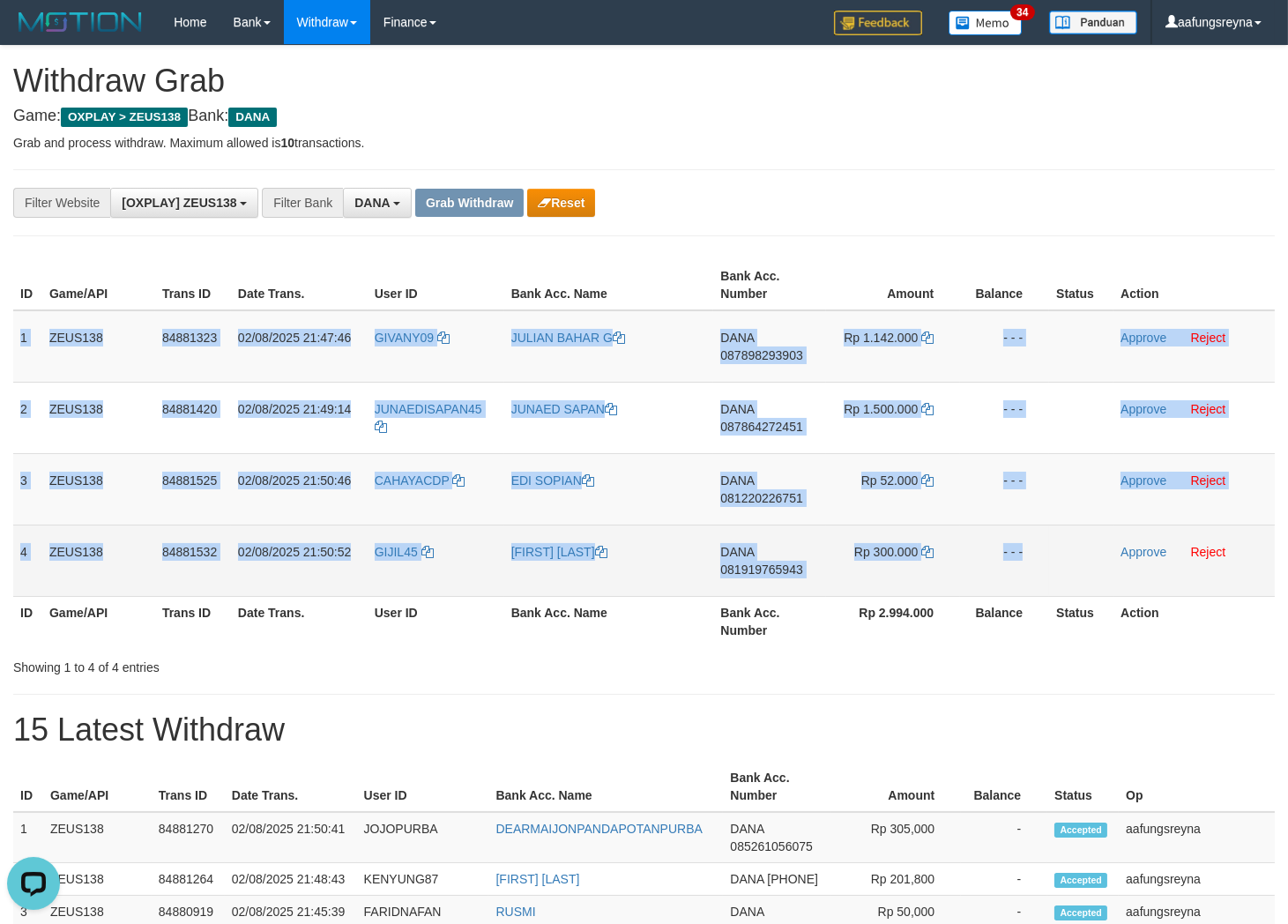 drag, startPoint x: 23, startPoint y: 328, endPoint x: 1056, endPoint y: 583, distance: 1064.0085 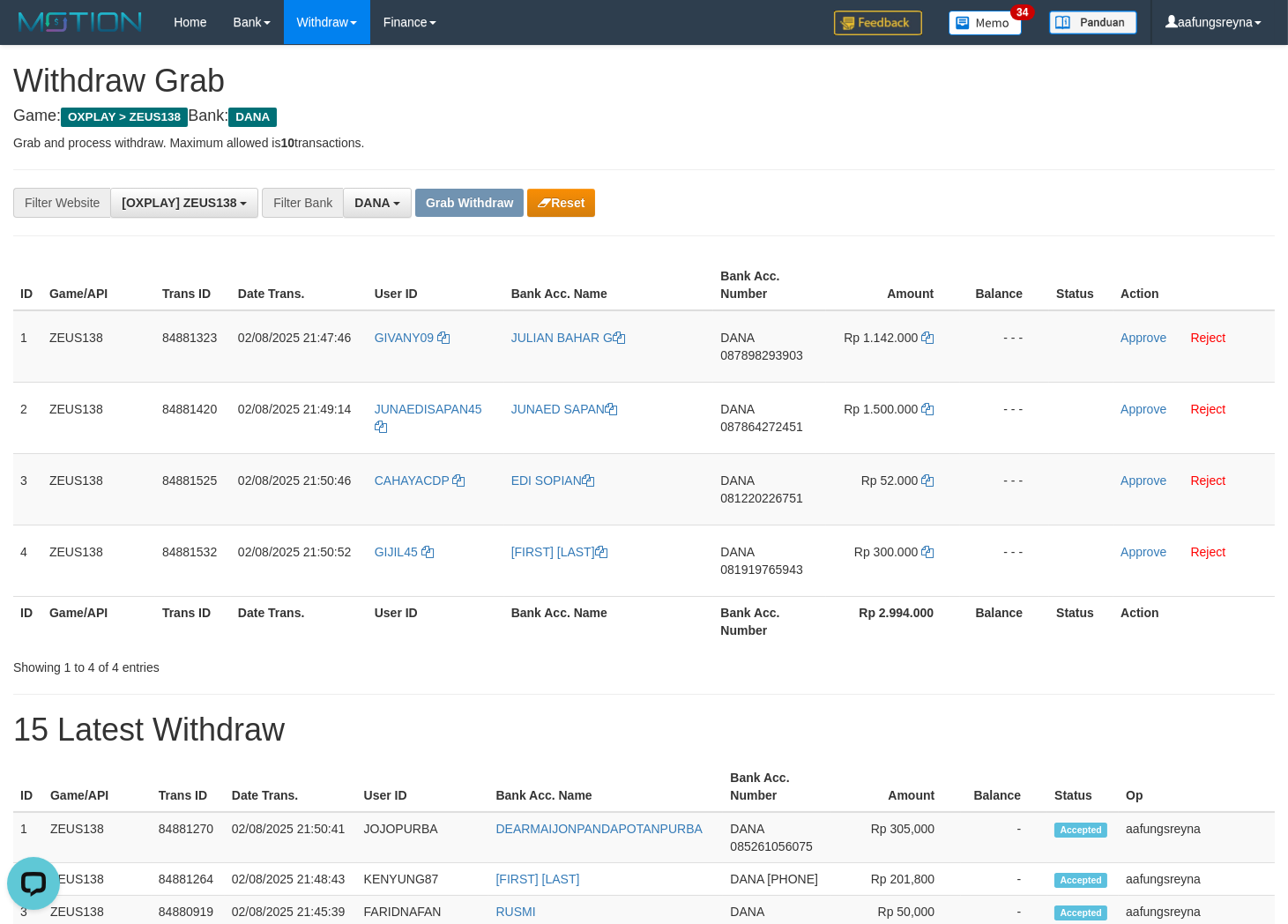 click on "Grab and process withdraw.
Maximum allowed is  10  transactions." at bounding box center (644, 143) 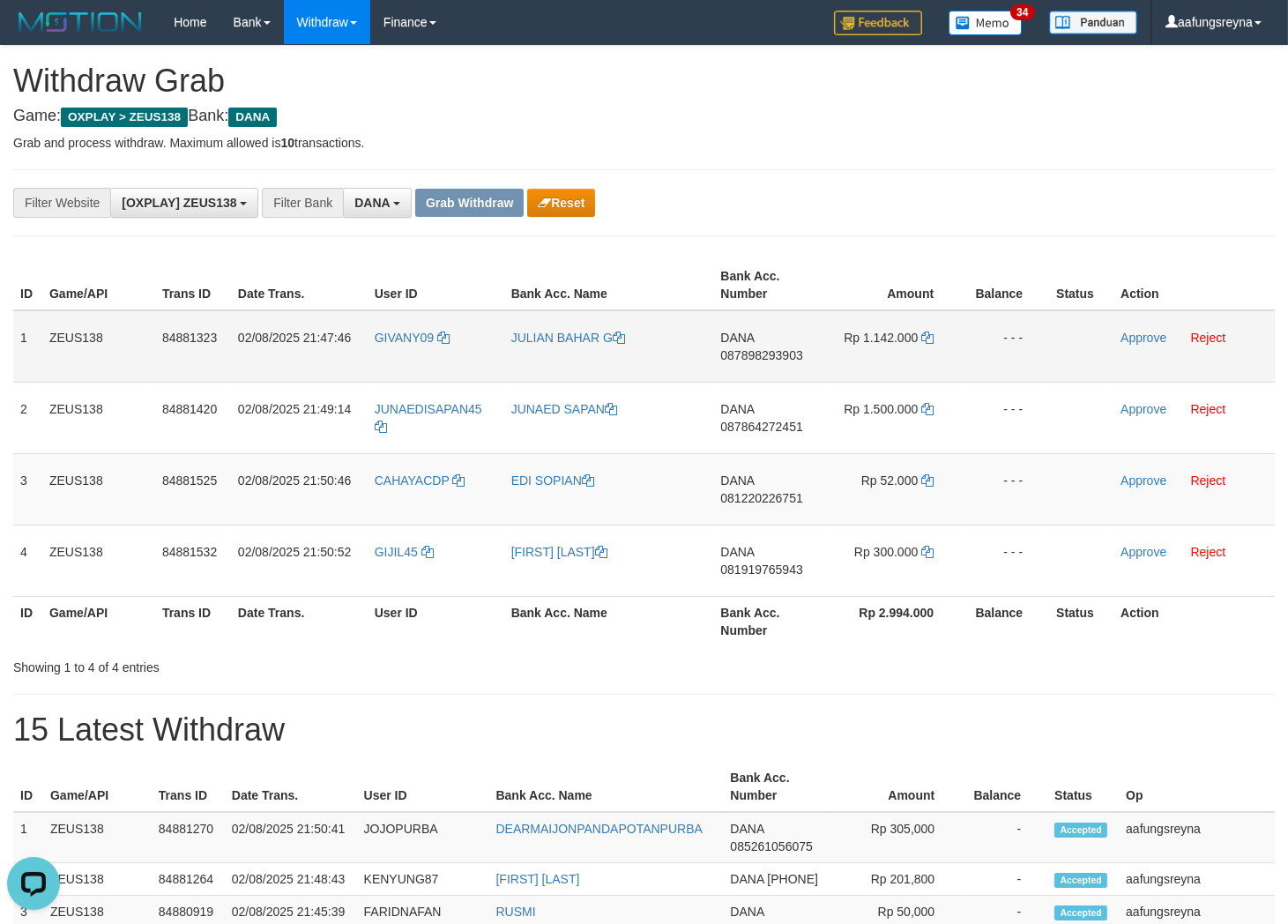 click on "087898293903" at bounding box center (761, 355) 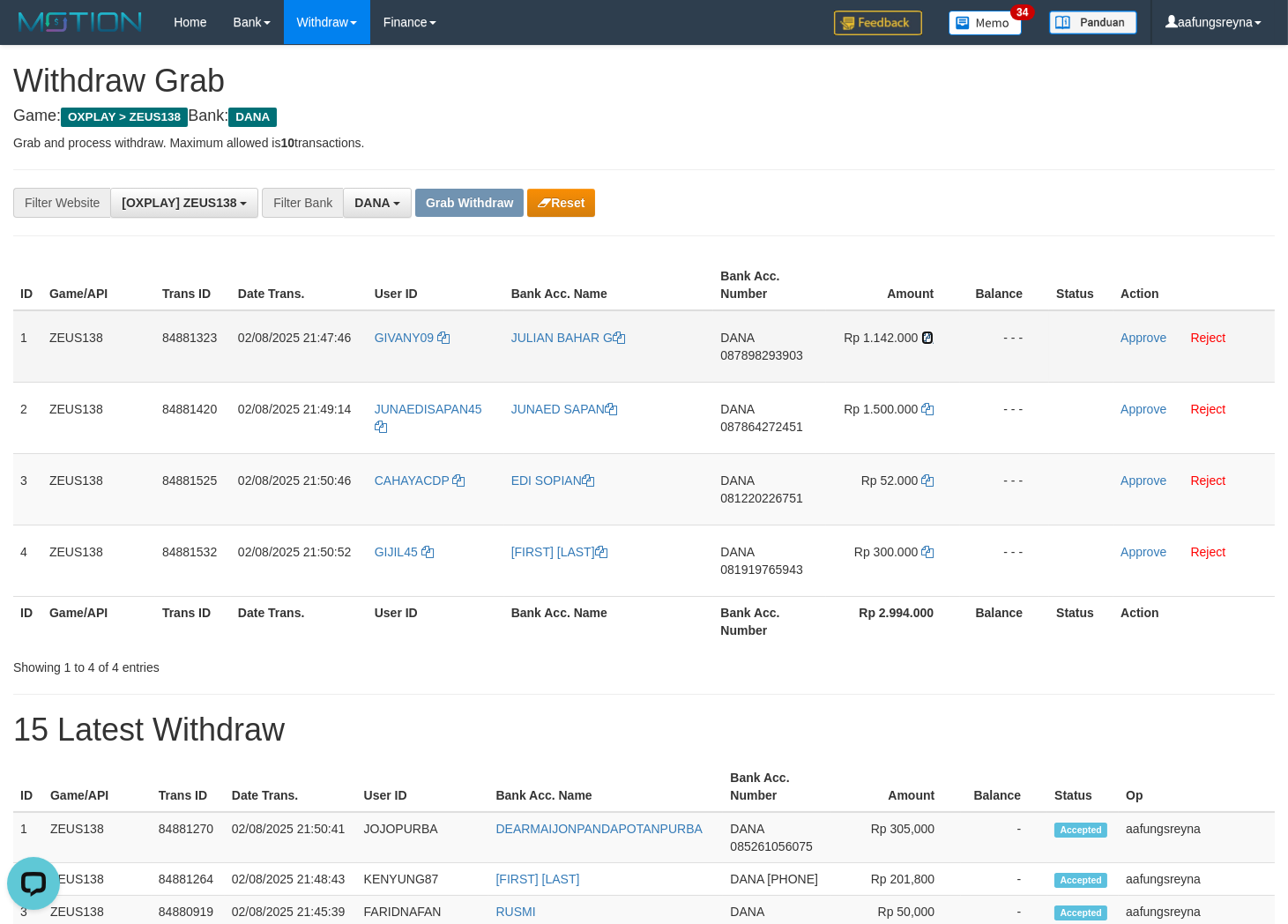 click at bounding box center (927, 338) 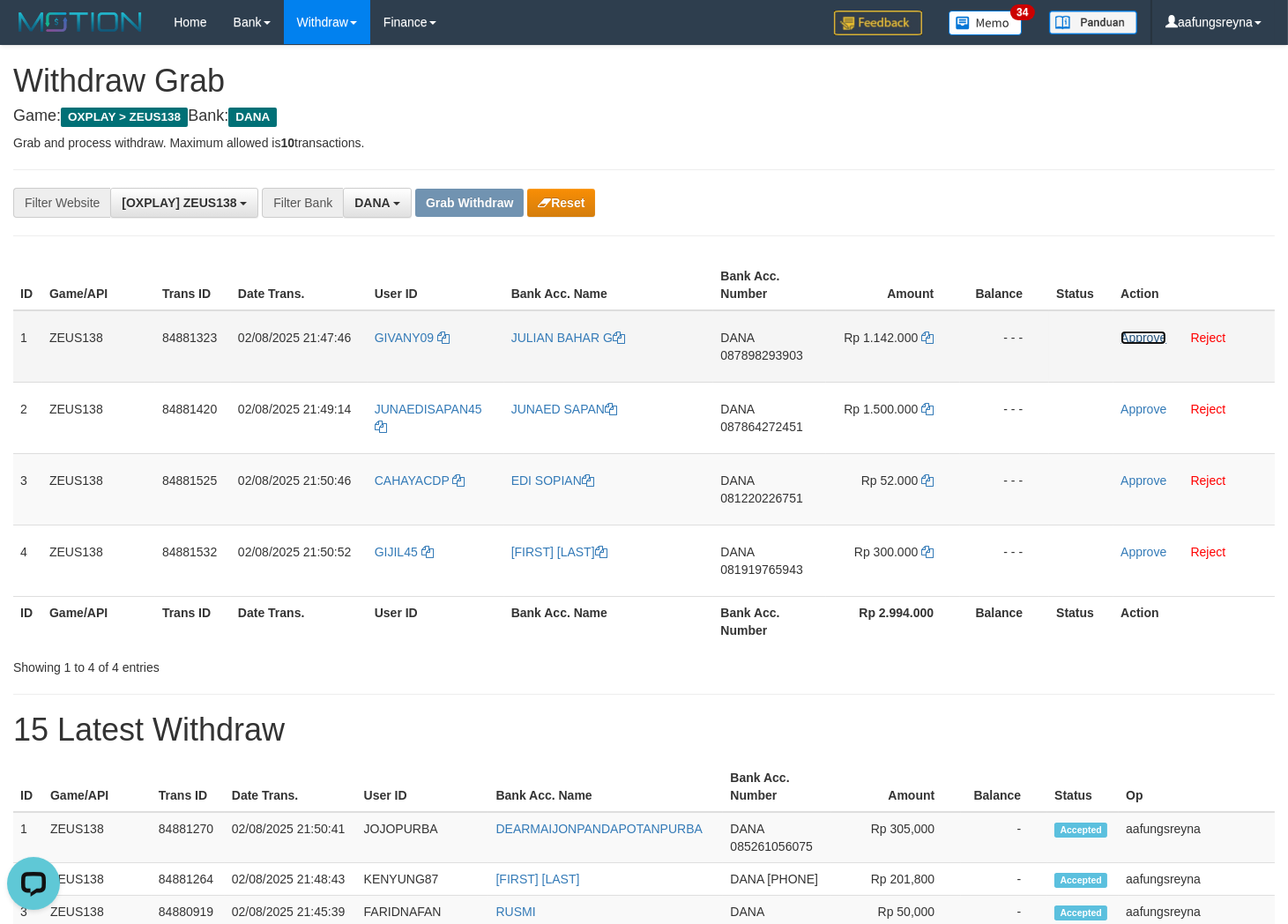 click on "Approve" at bounding box center [1143, 338] 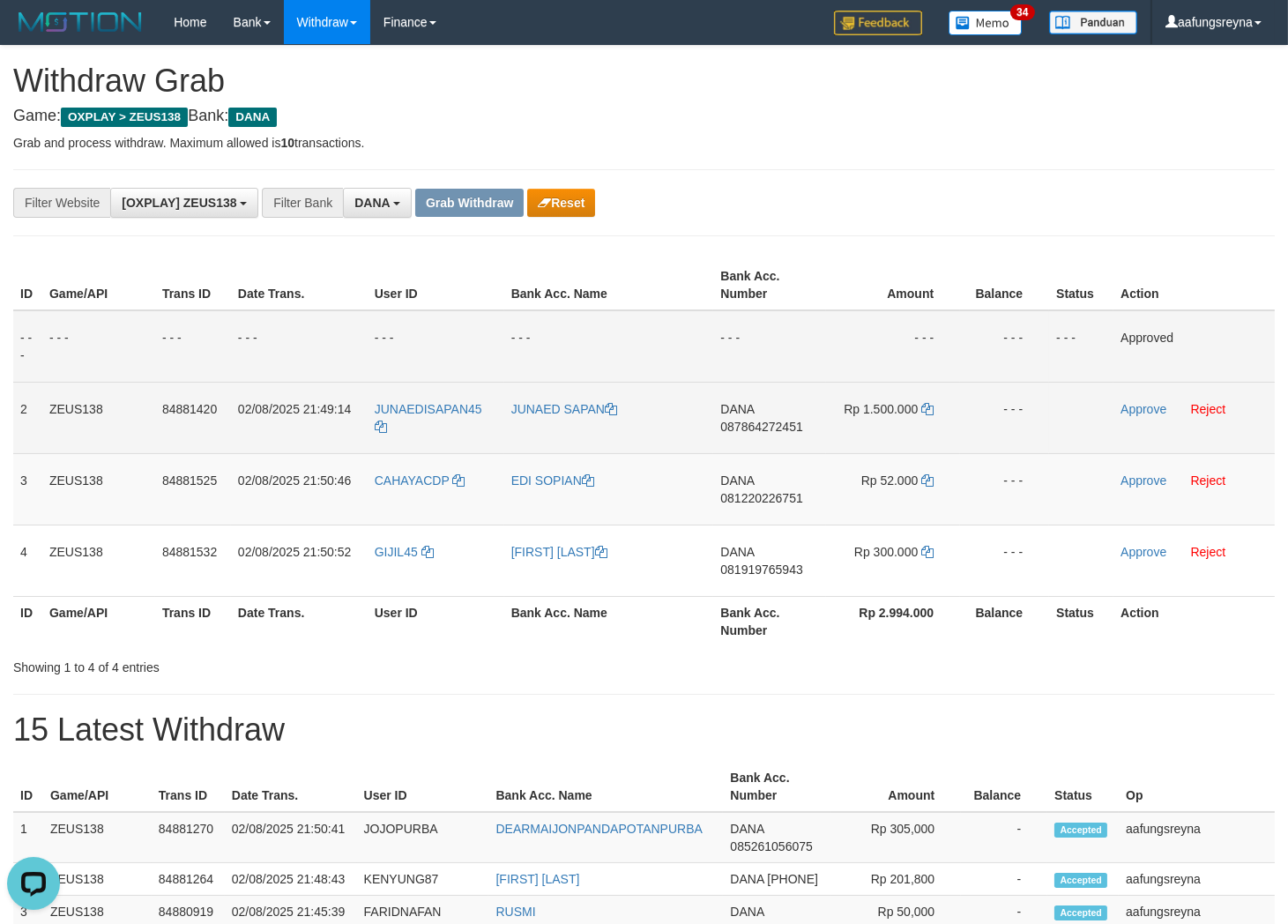 click on "087864272451" at bounding box center [761, 427] 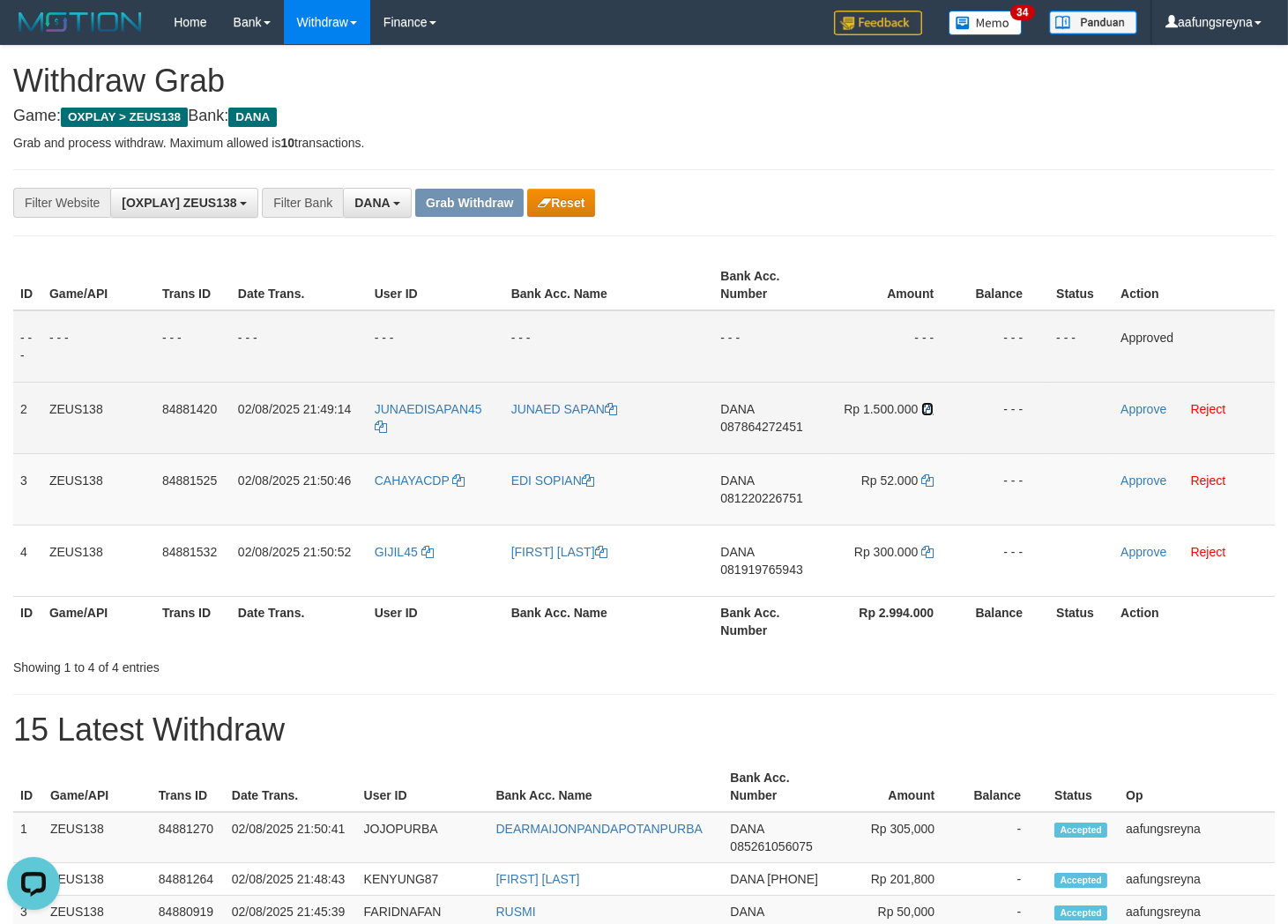 click at bounding box center [927, 409] 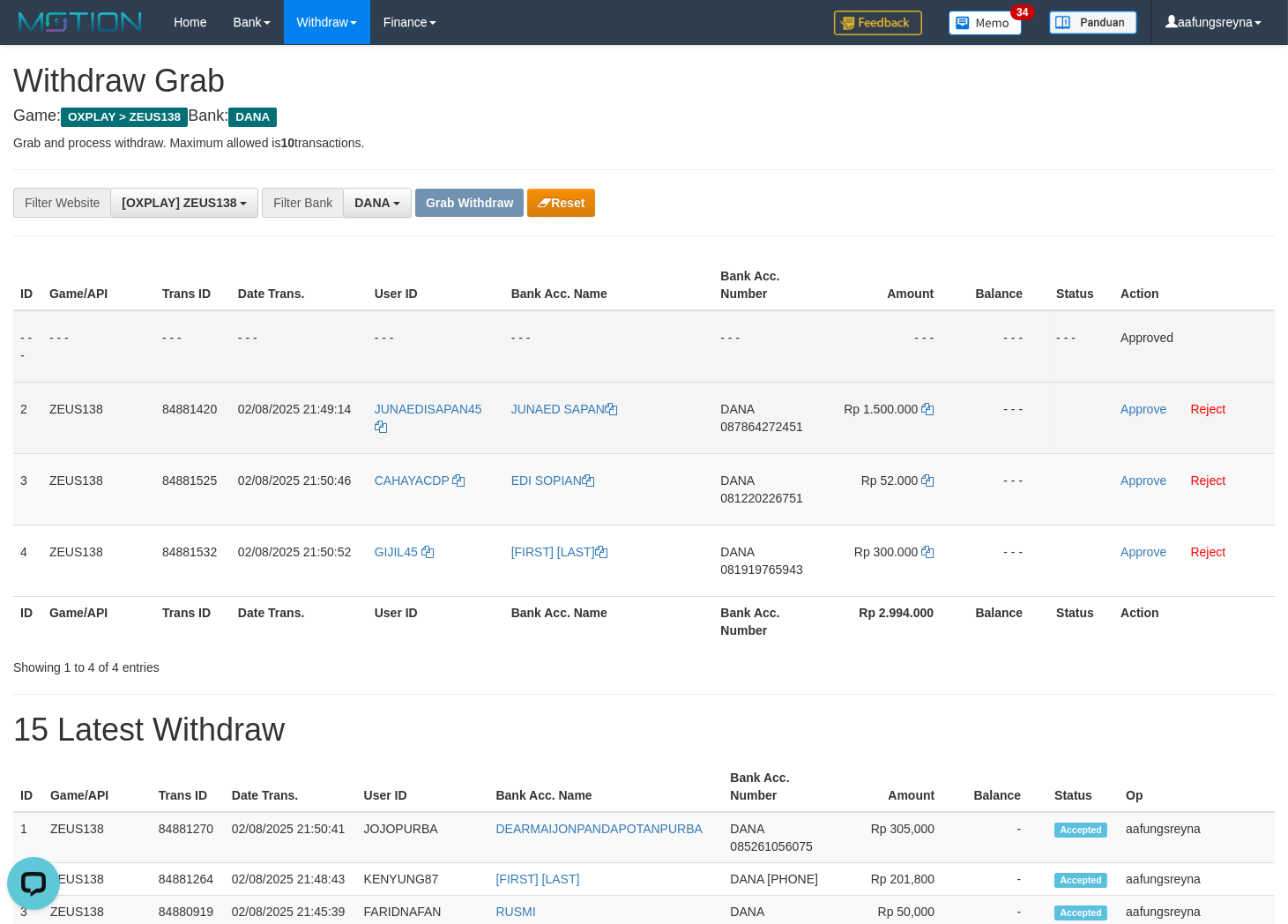 click on "Approve
Reject" at bounding box center (1194, 417) 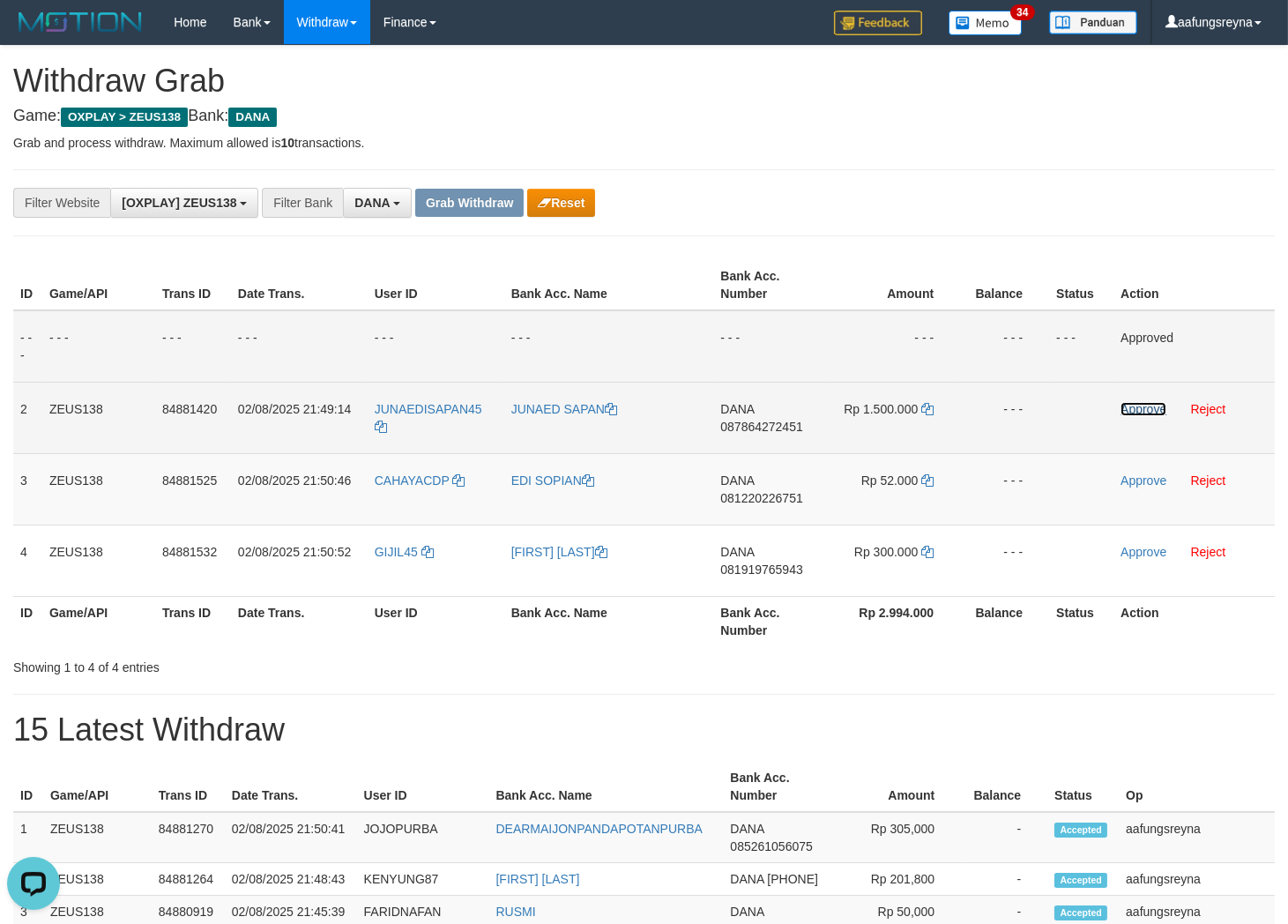 click on "Approve" at bounding box center [1143, 409] 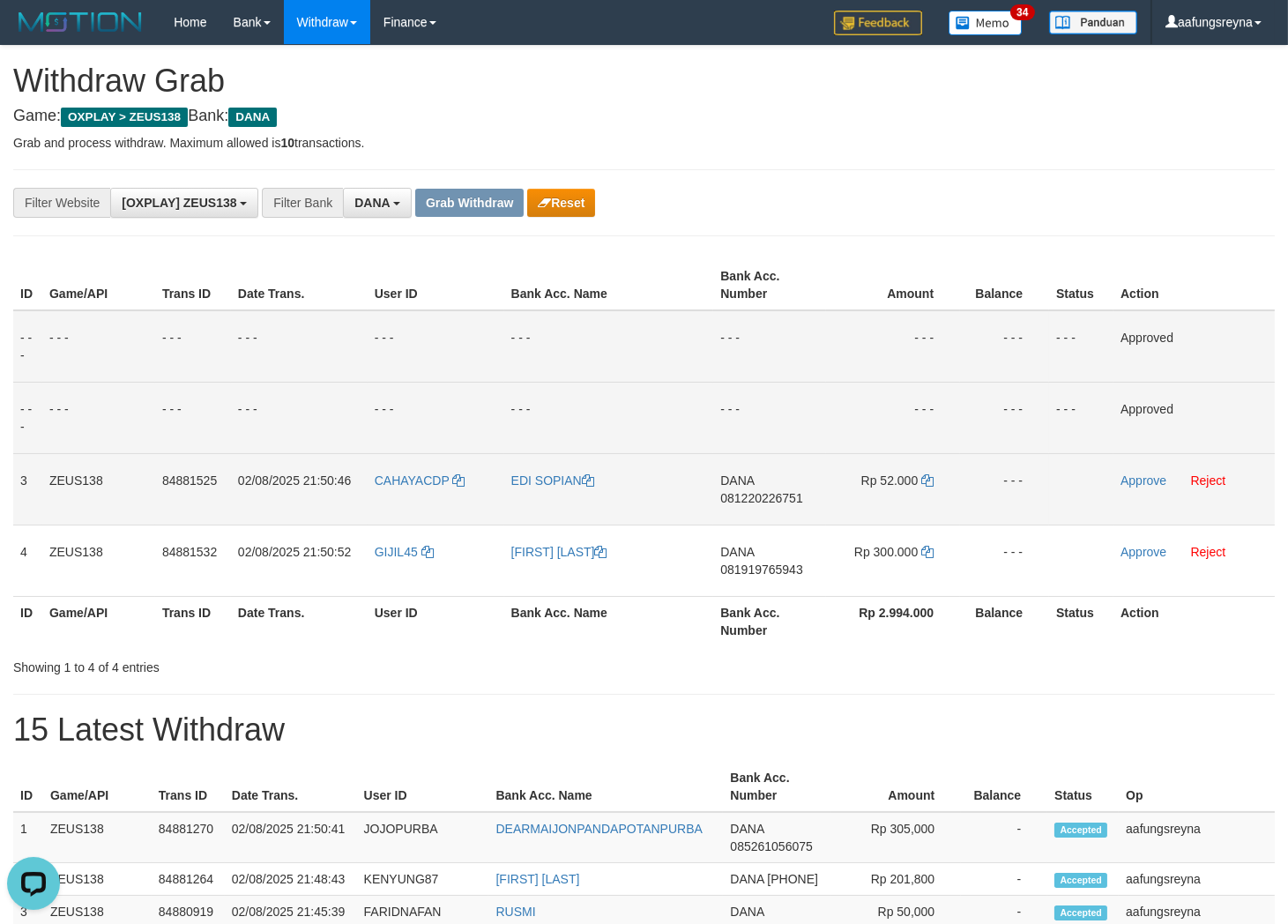 click on "081220226751" at bounding box center (761, 498) 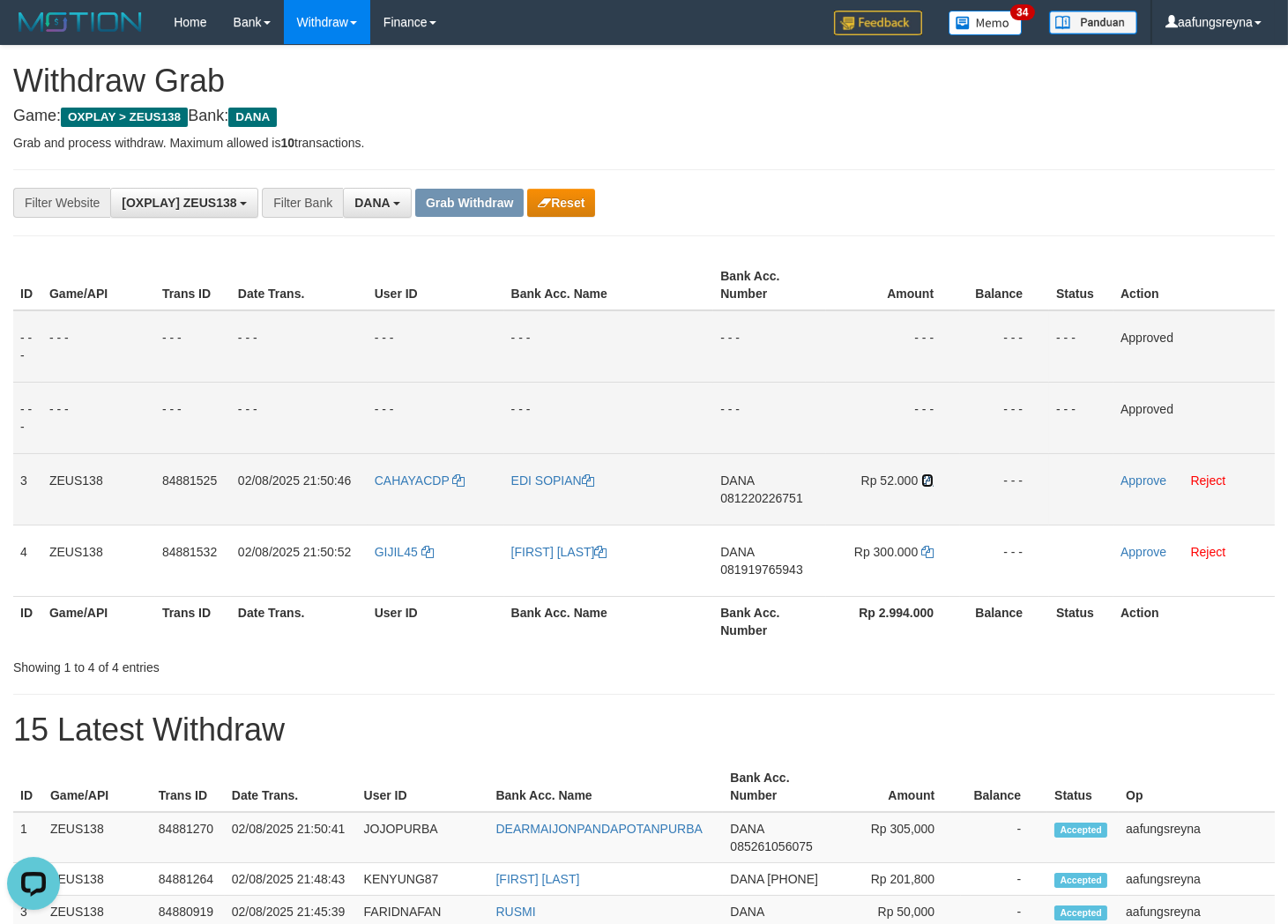 click at bounding box center (927, 481) 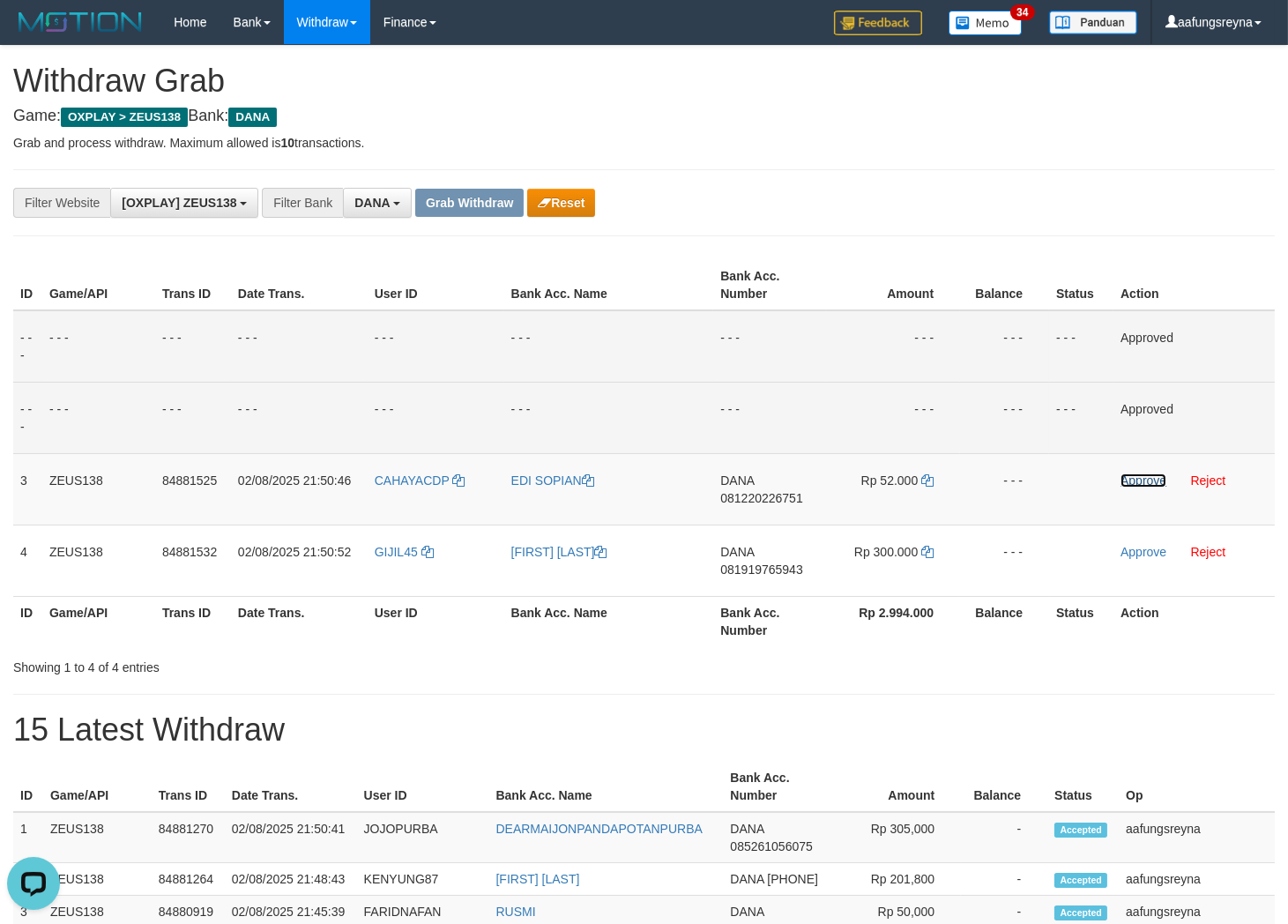 drag, startPoint x: 1144, startPoint y: 481, endPoint x: 735, endPoint y: 234, distance: 477.797 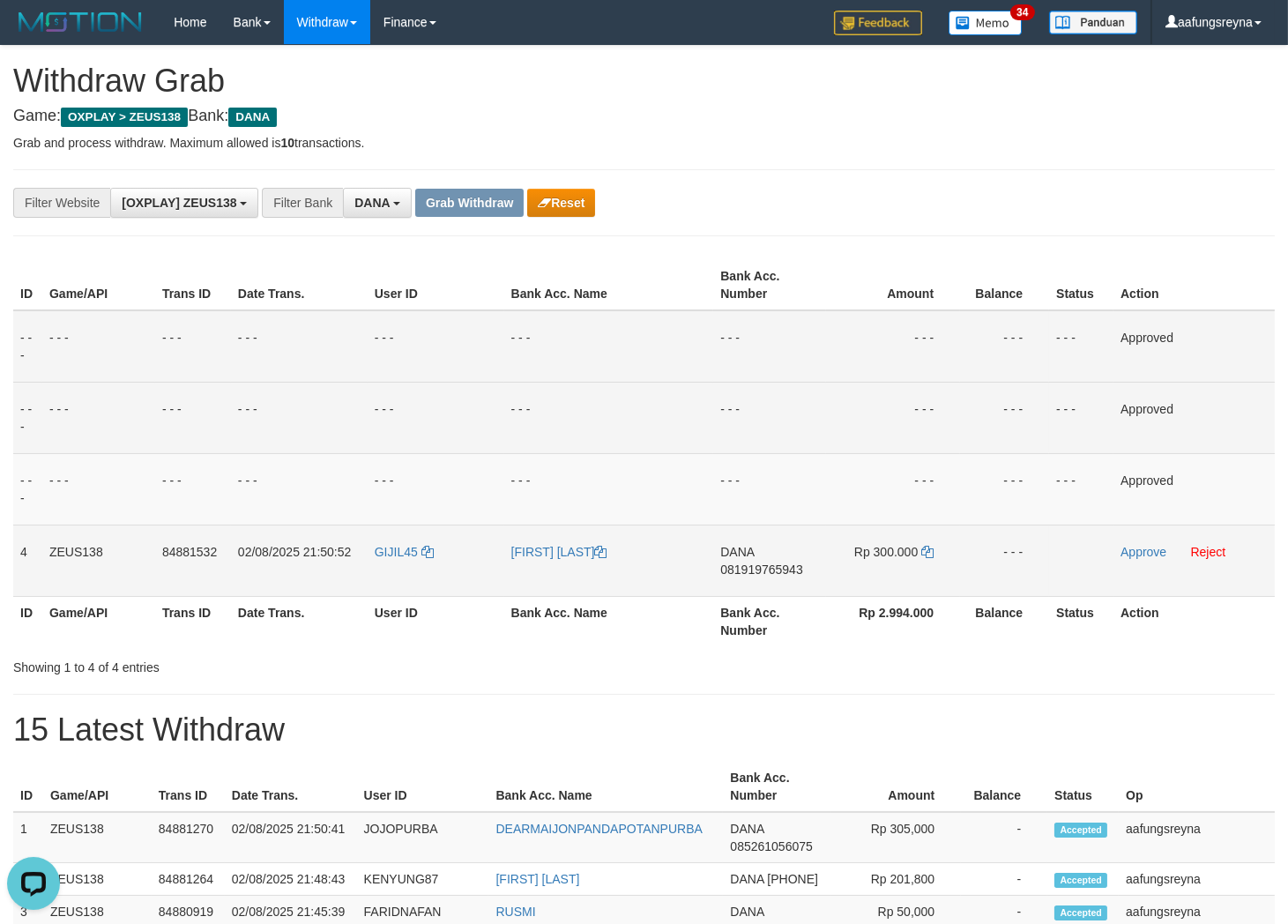 click on "081919765943" at bounding box center (761, 570) 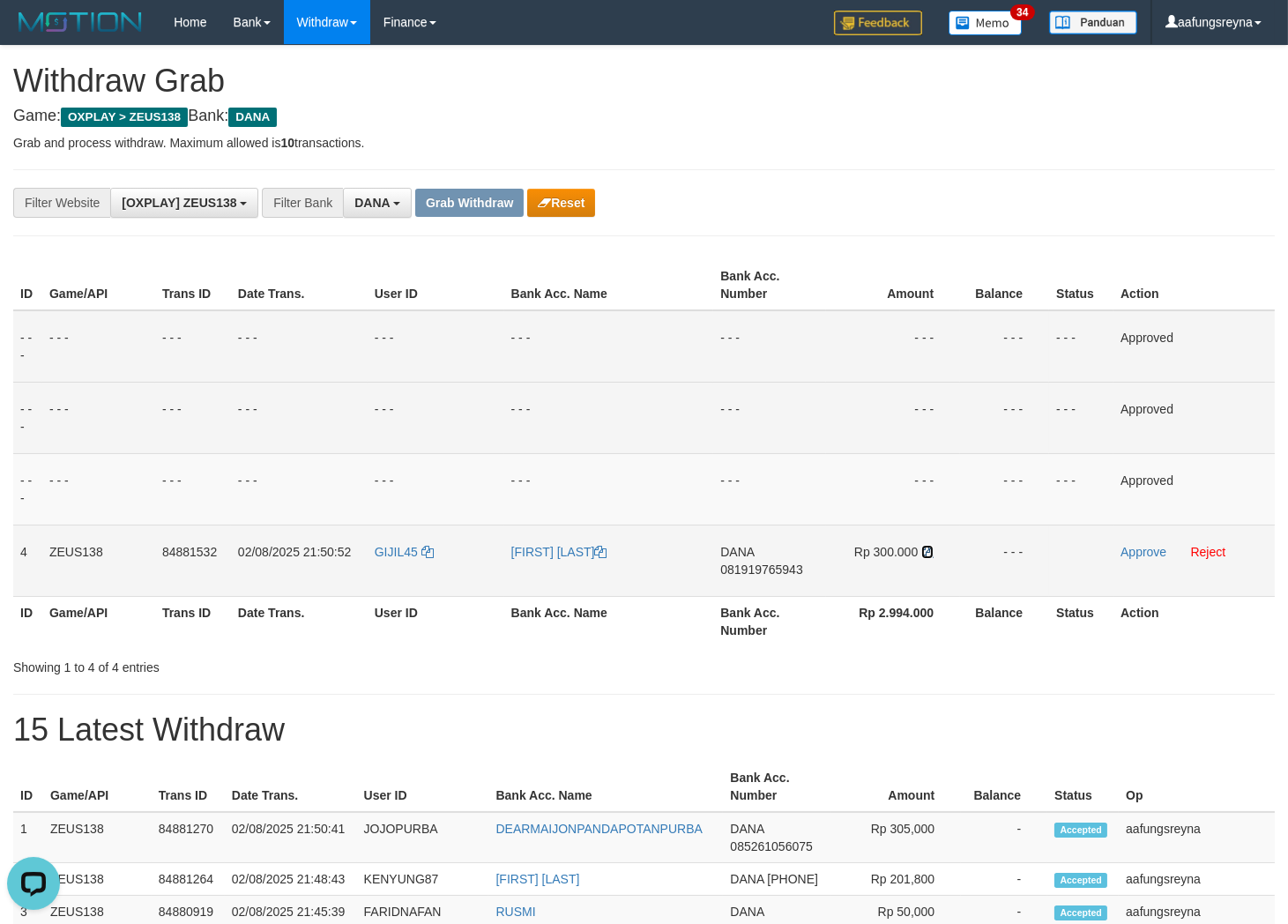 click at bounding box center [927, 552] 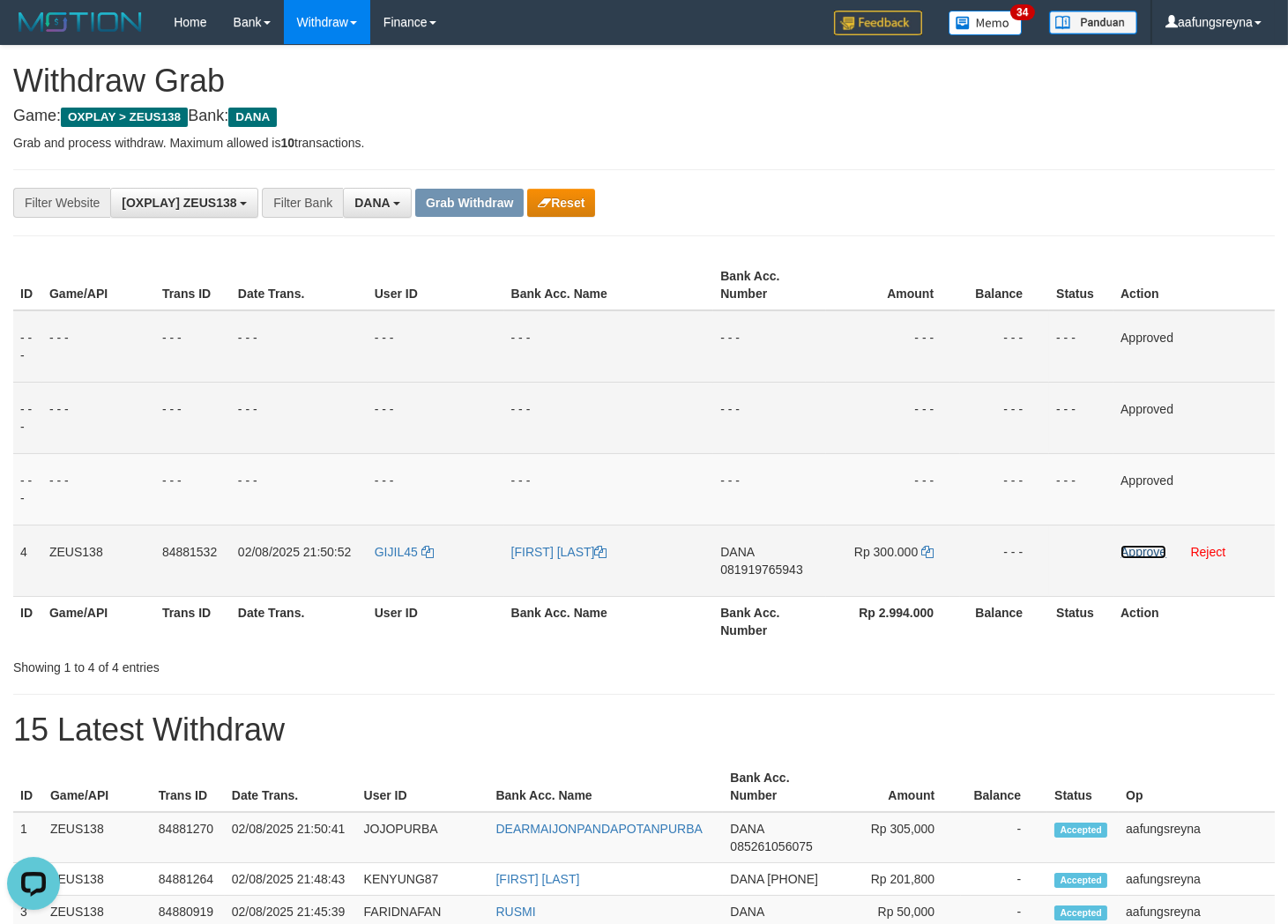click on "Approve" at bounding box center (1143, 552) 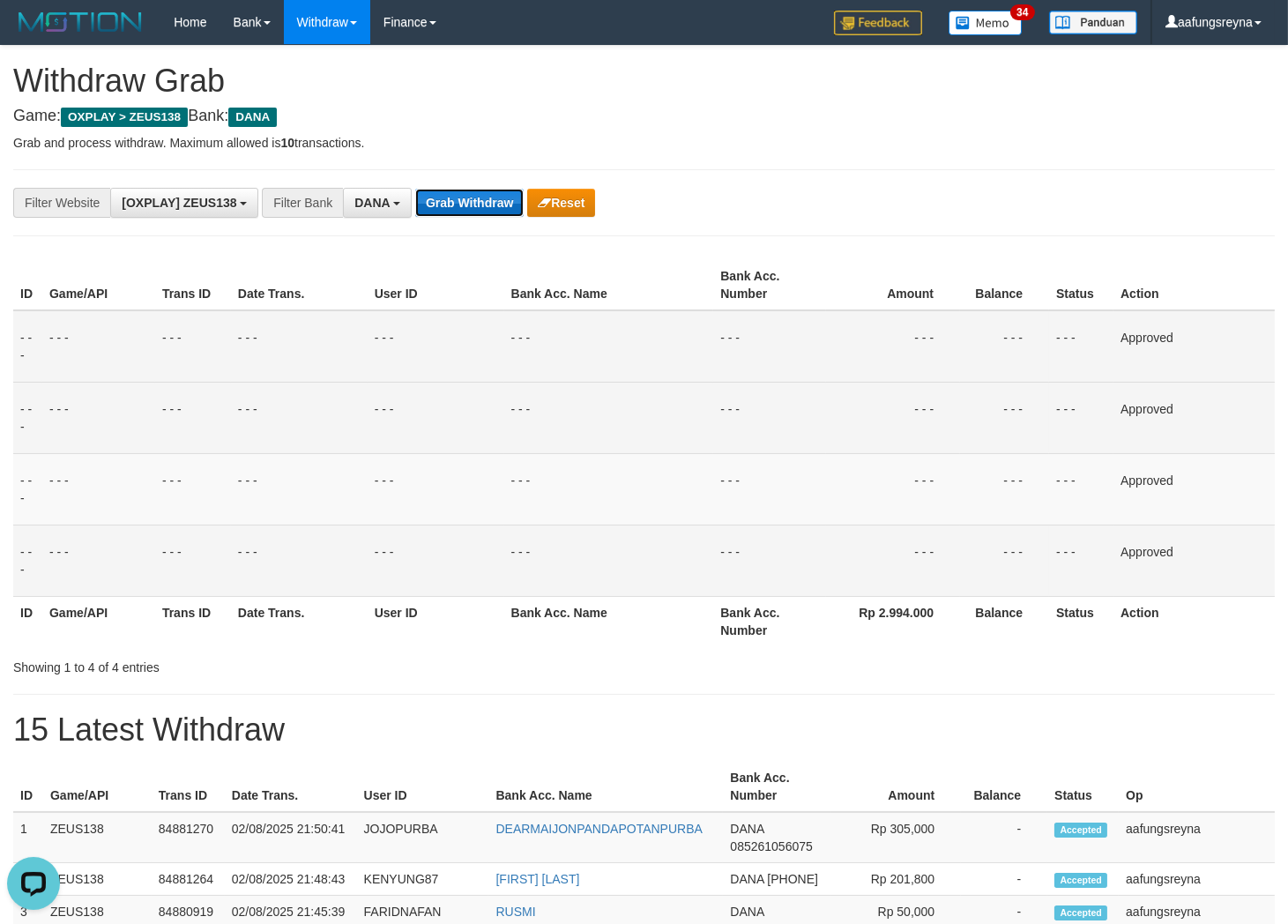 click on "Grab Withdraw" at bounding box center (469, 203) 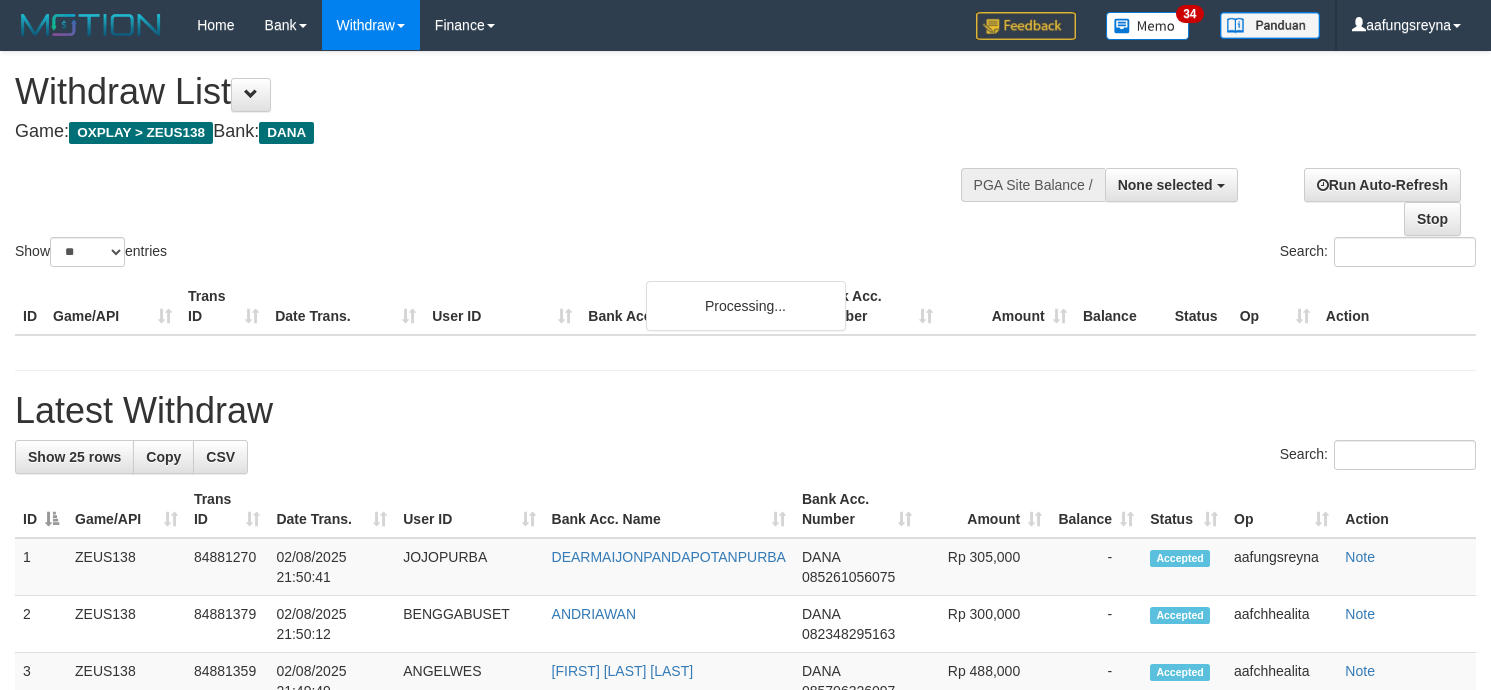 select 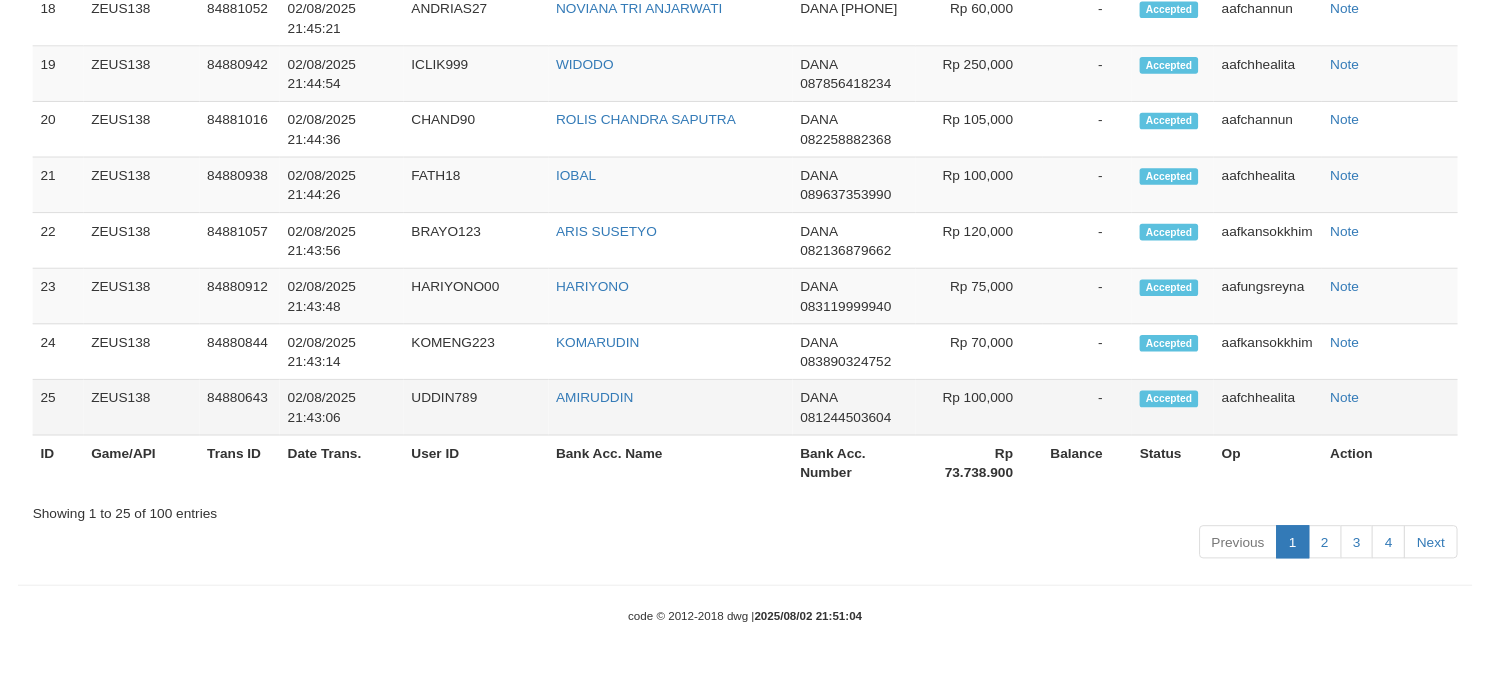 scroll, scrollTop: 2326, scrollLeft: 0, axis: vertical 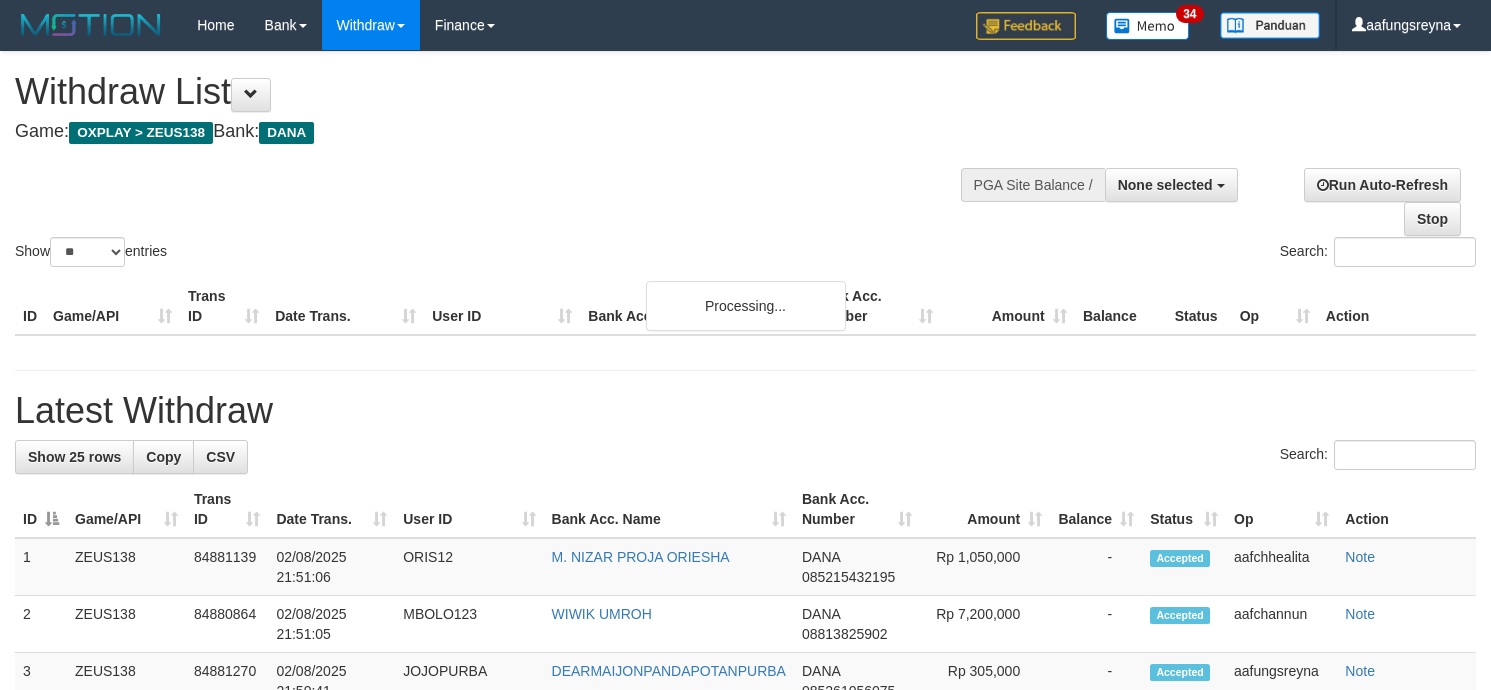 select 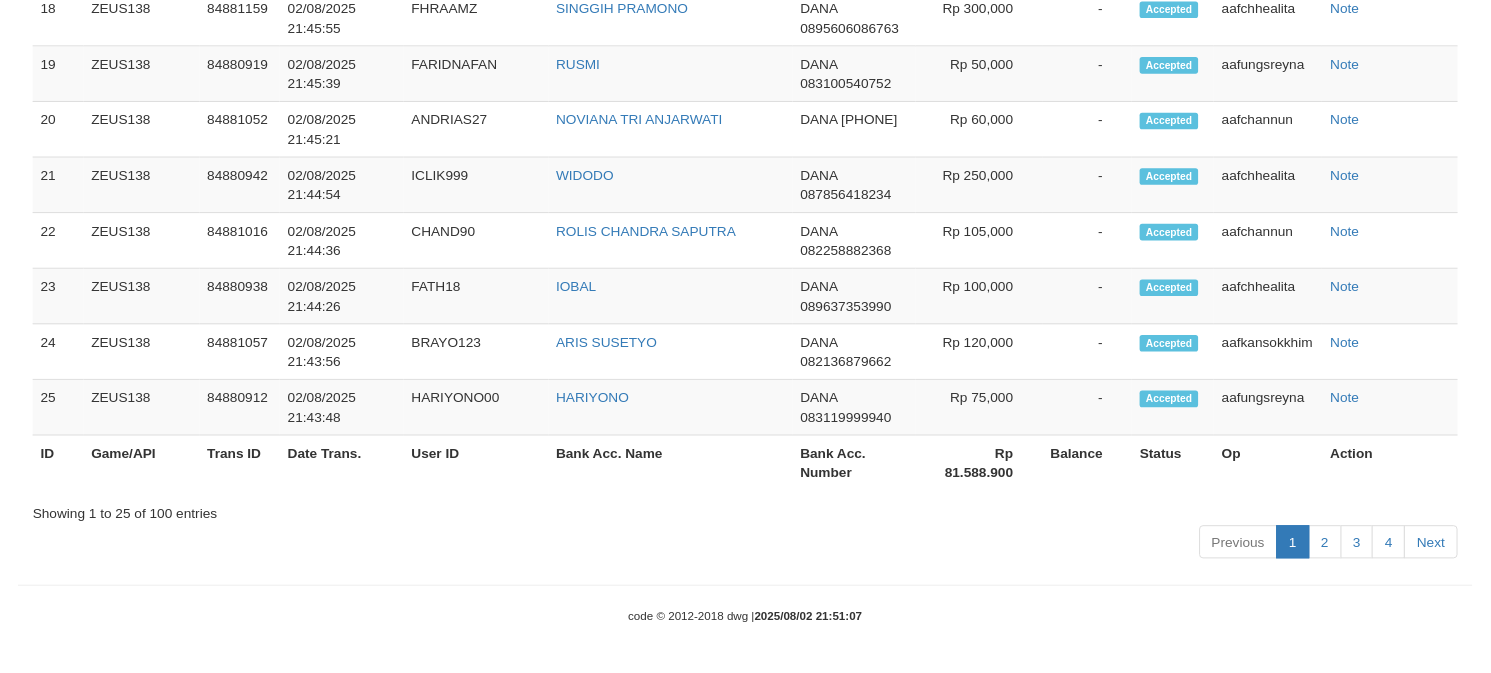 scroll, scrollTop: 2382, scrollLeft: 0, axis: vertical 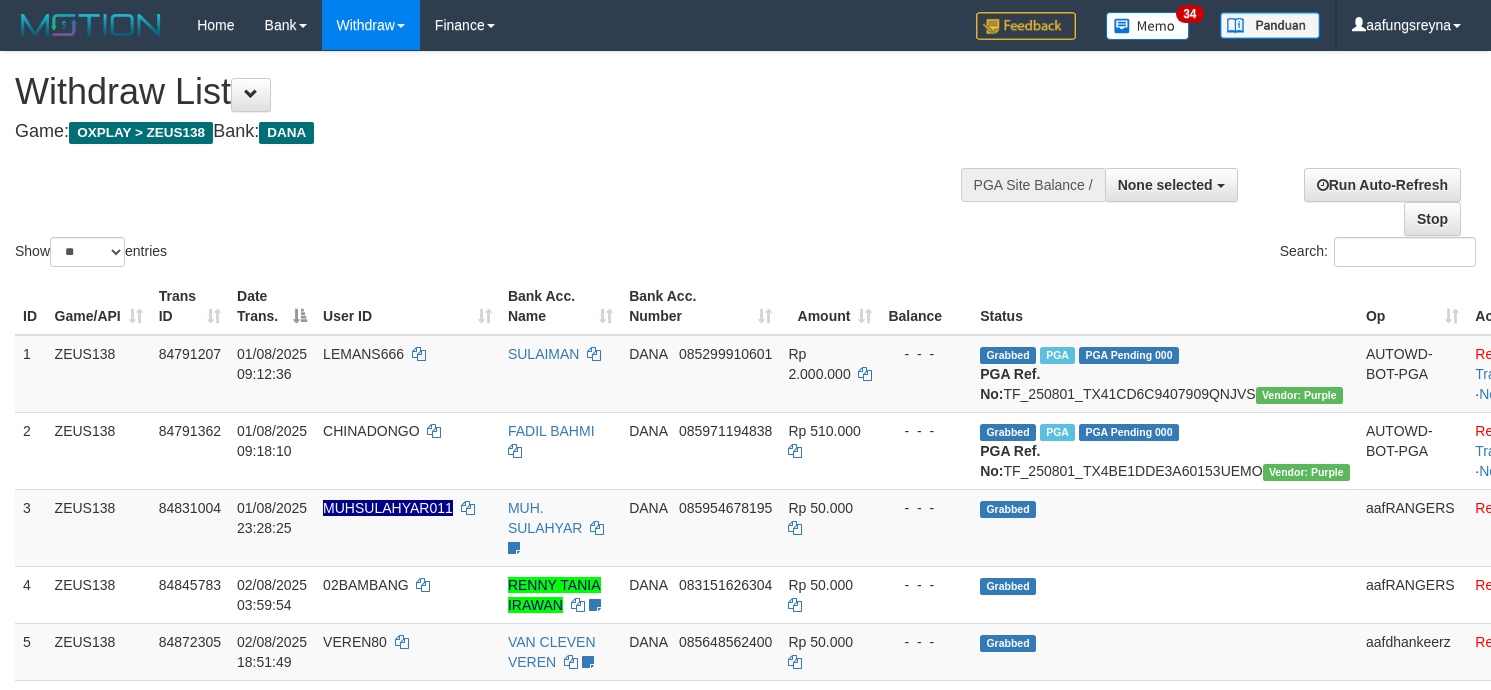 select 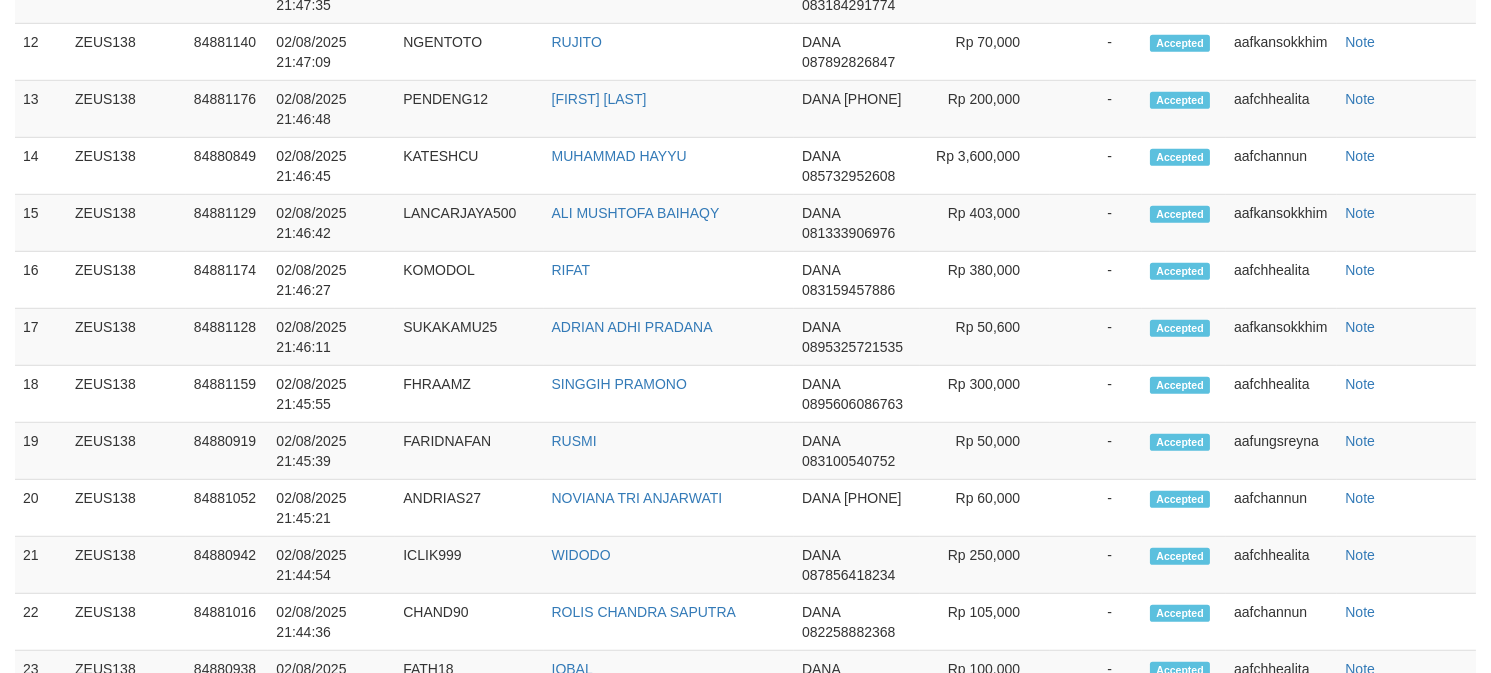 scroll, scrollTop: 2382, scrollLeft: 0, axis: vertical 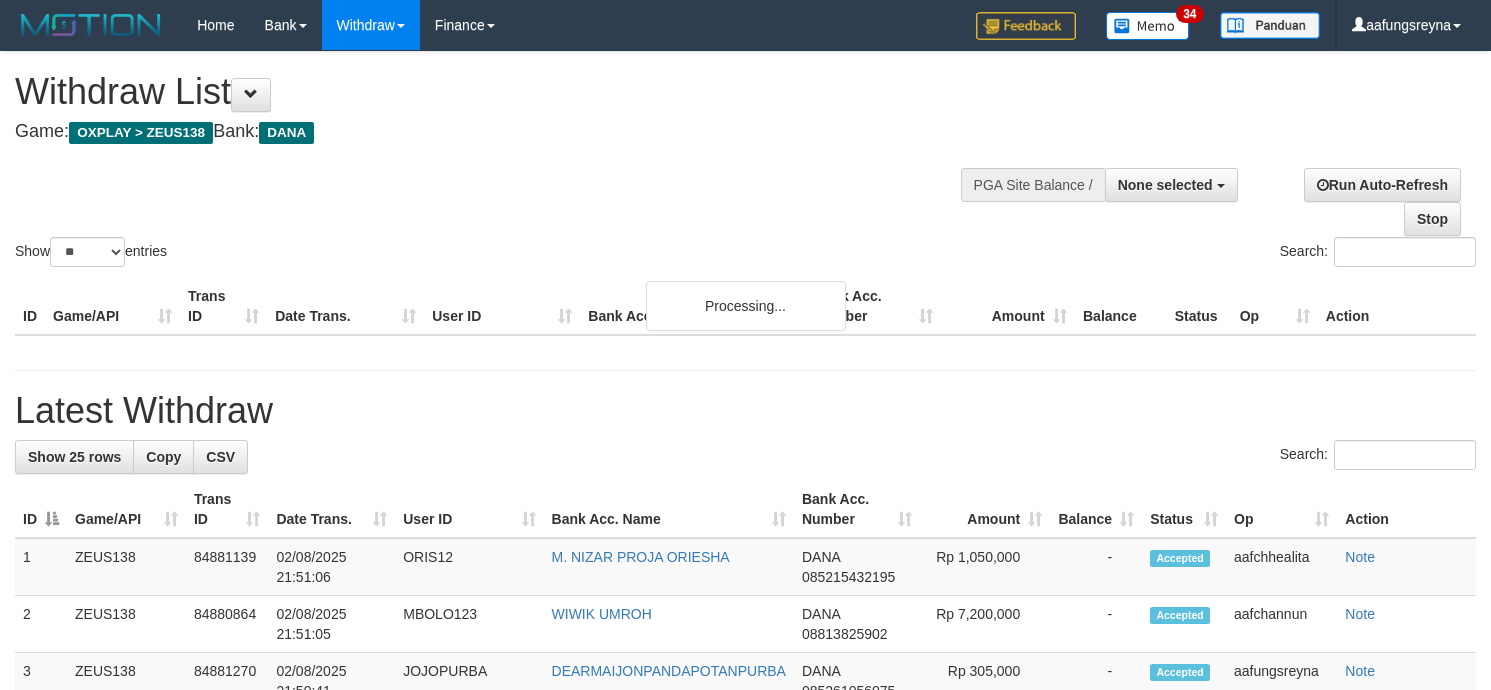 select 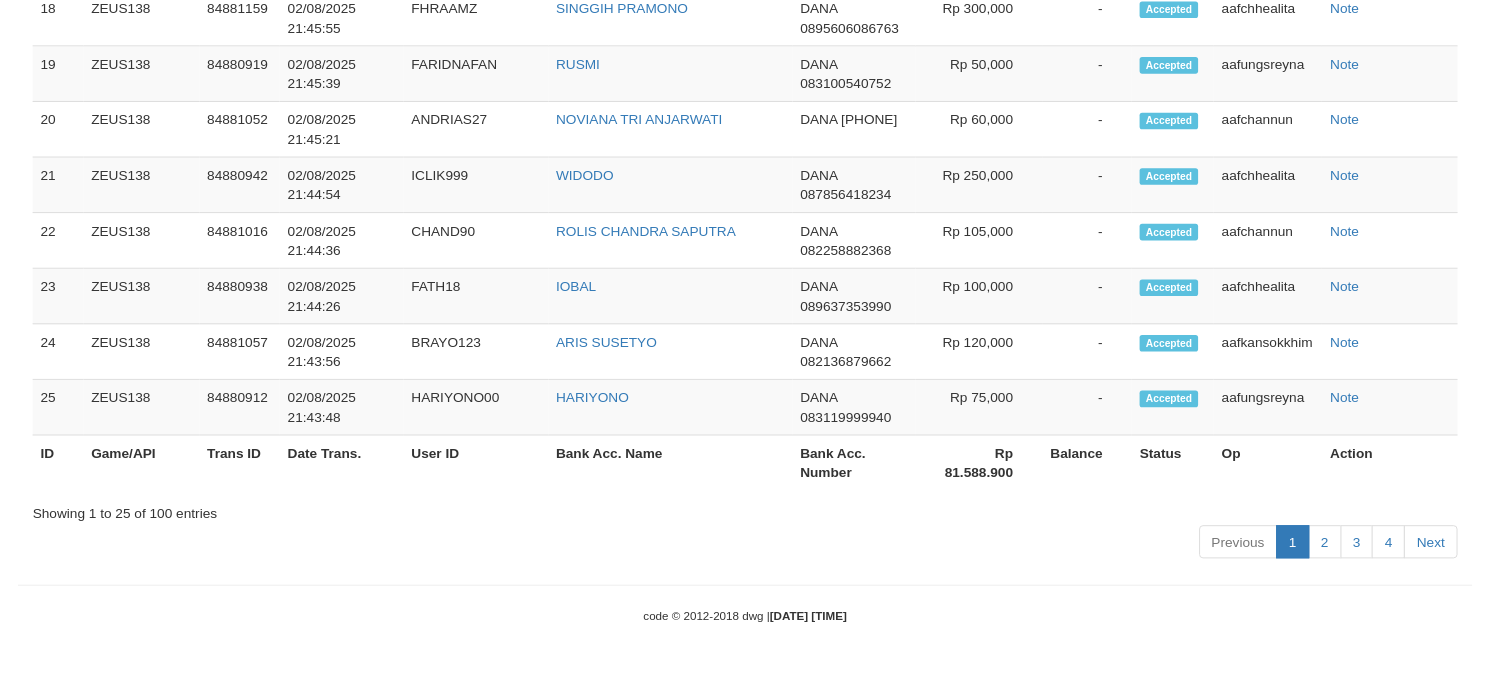 scroll, scrollTop: 2436, scrollLeft: 0, axis: vertical 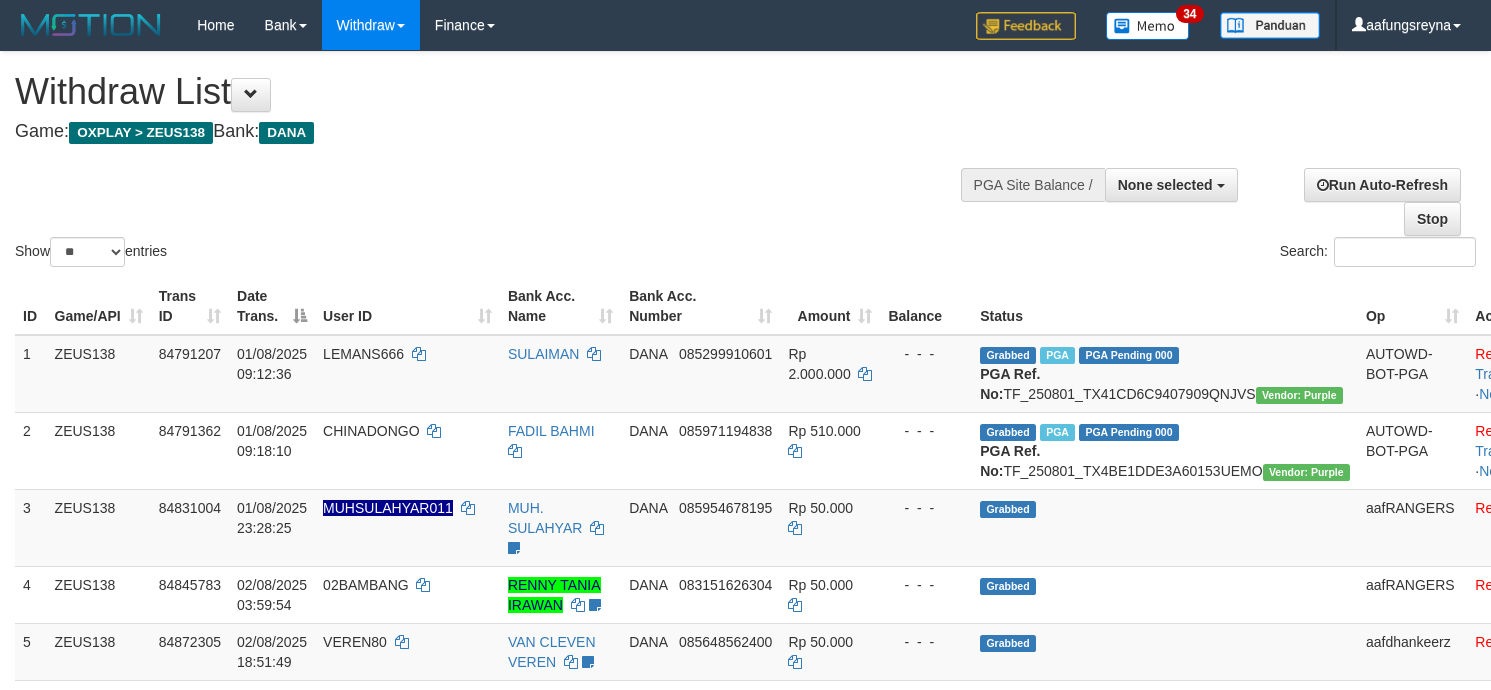 select 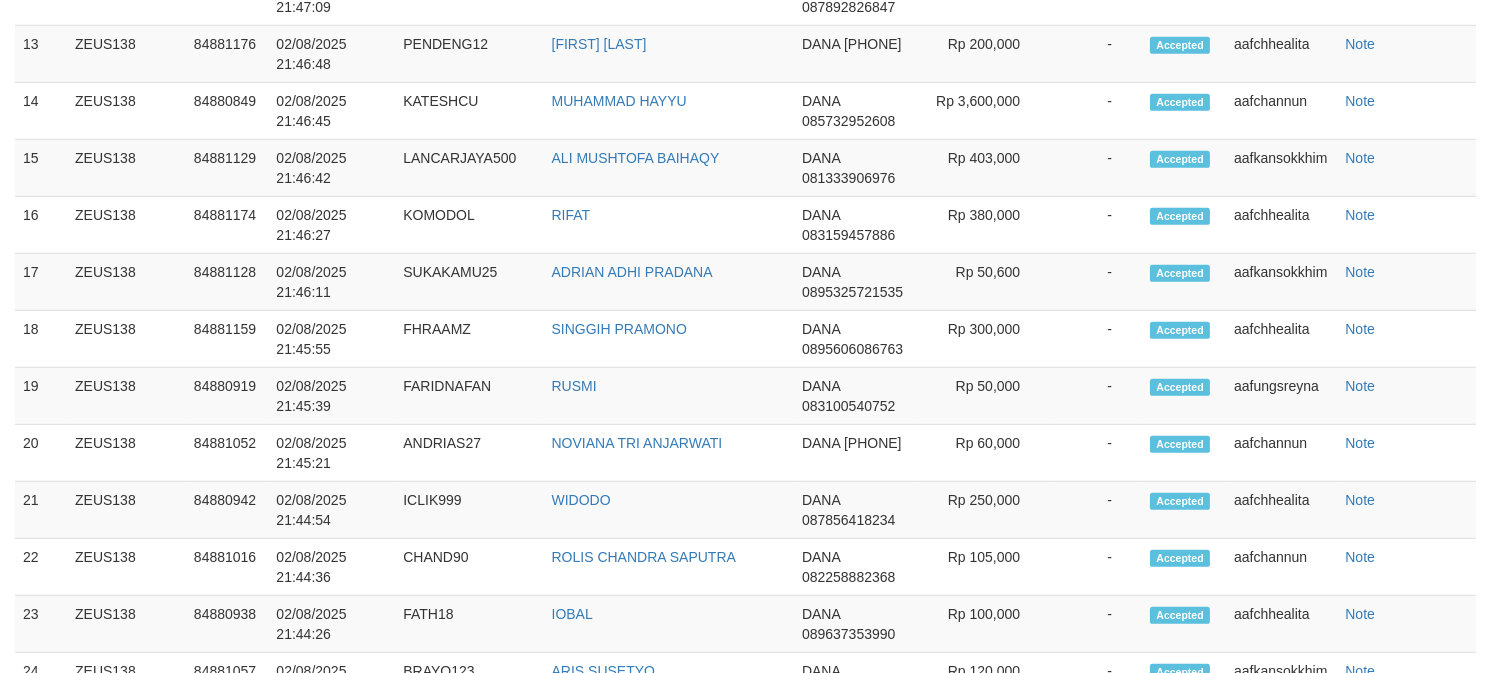 scroll, scrollTop: 2436, scrollLeft: 0, axis: vertical 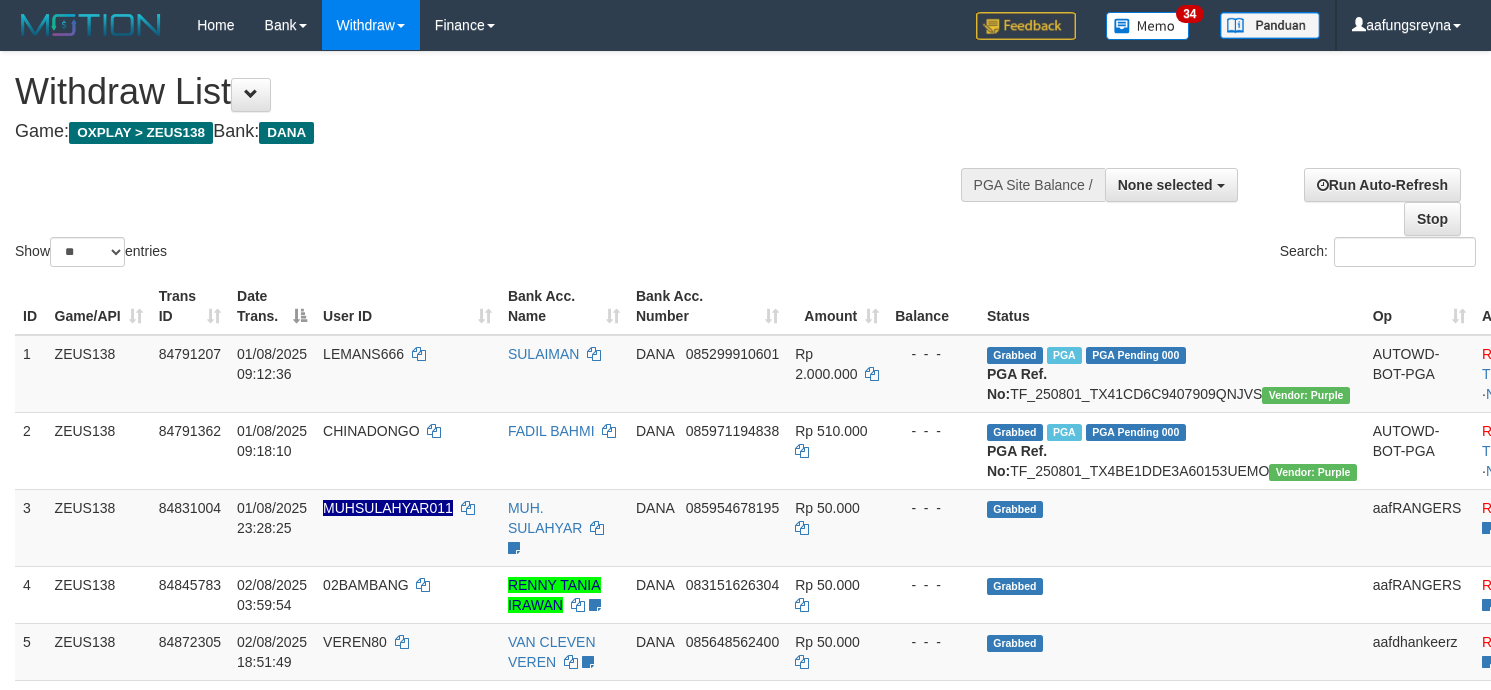 select 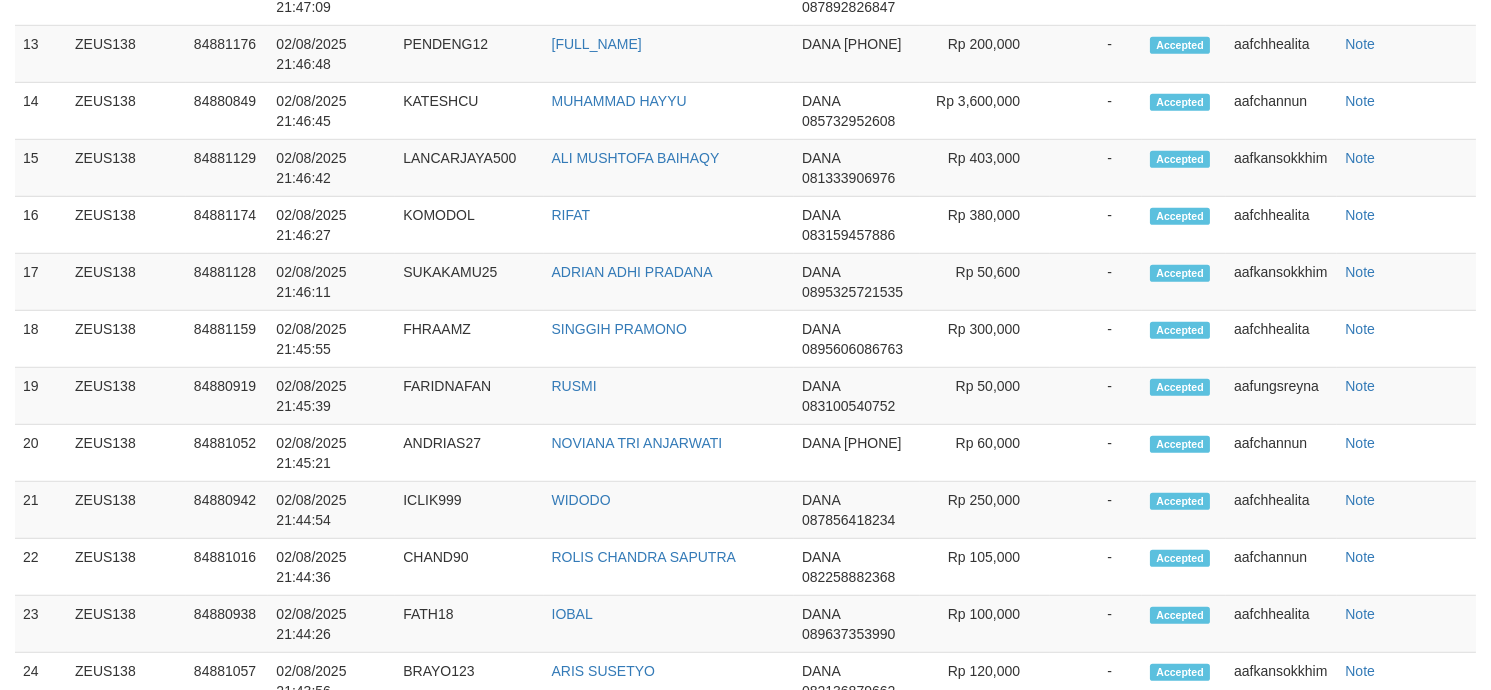 scroll, scrollTop: 2436, scrollLeft: 0, axis: vertical 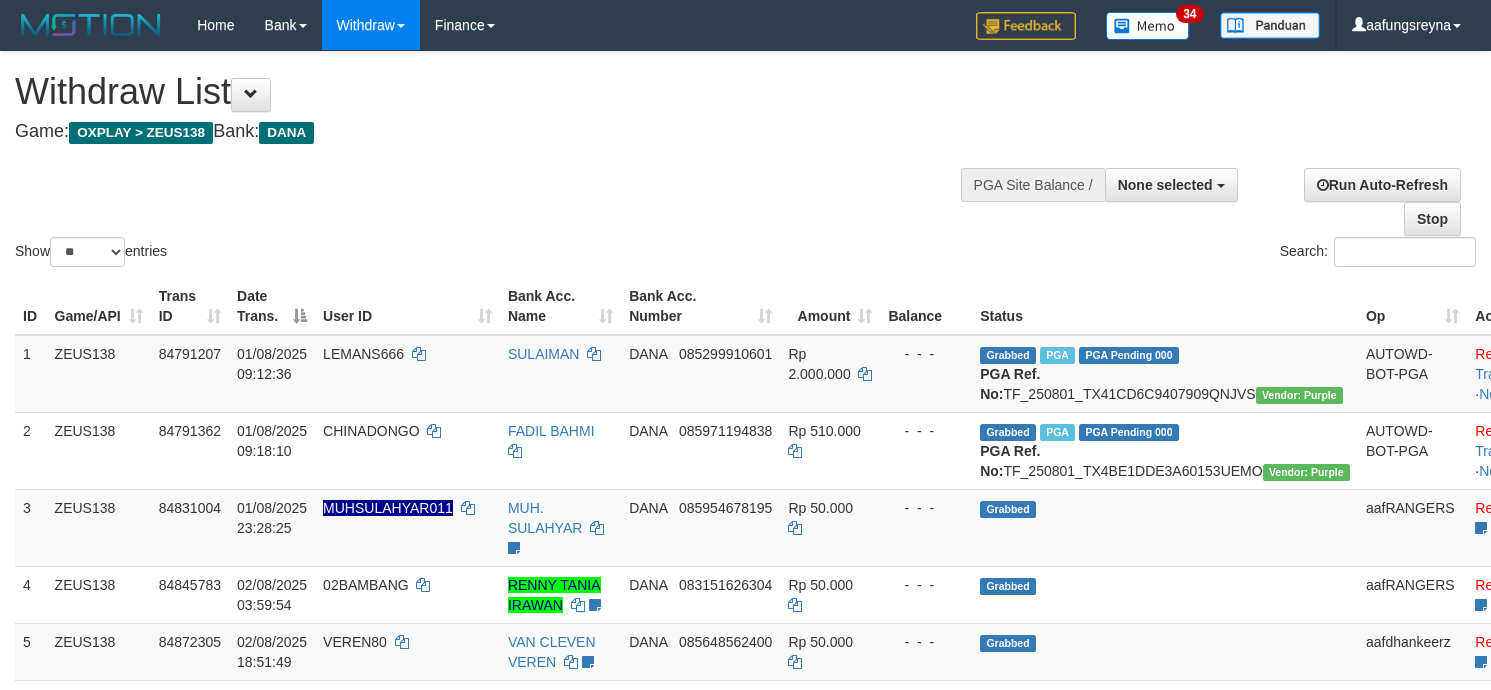 select 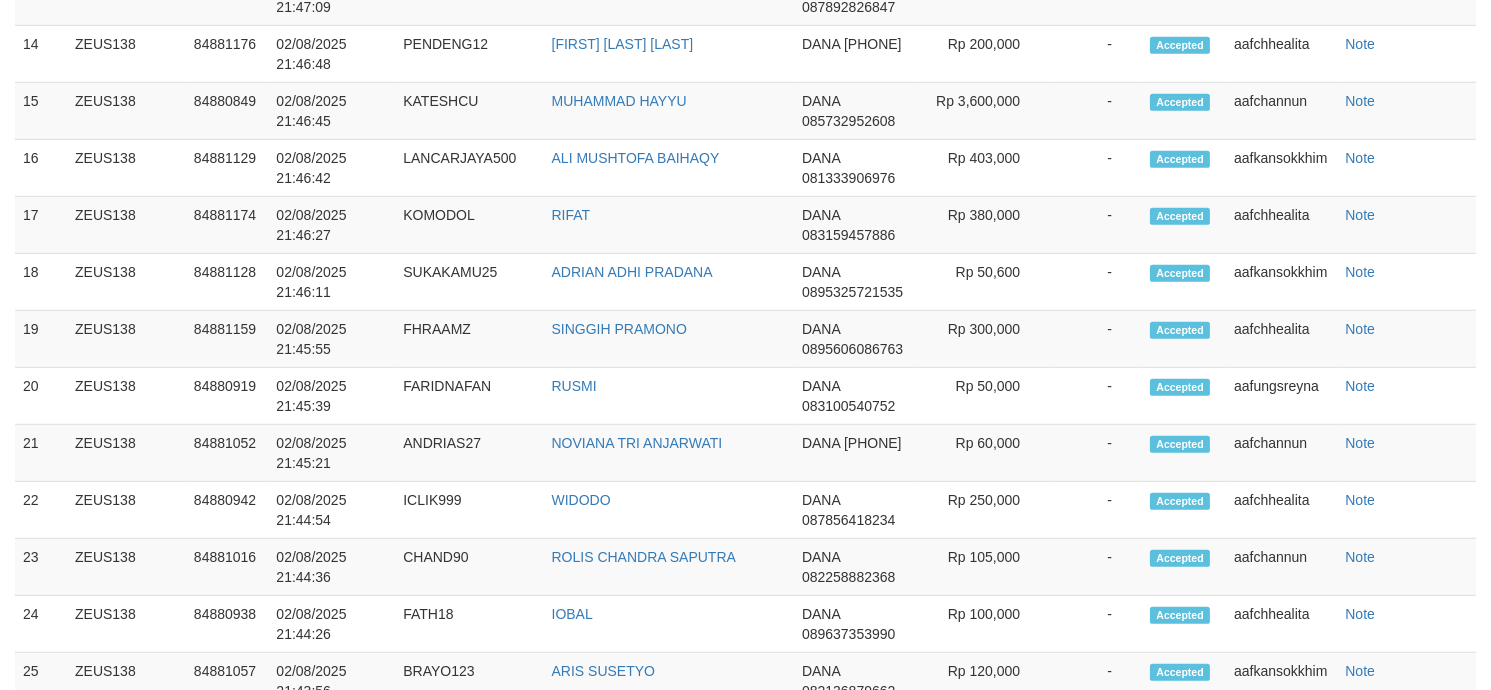 scroll, scrollTop: 2436, scrollLeft: 0, axis: vertical 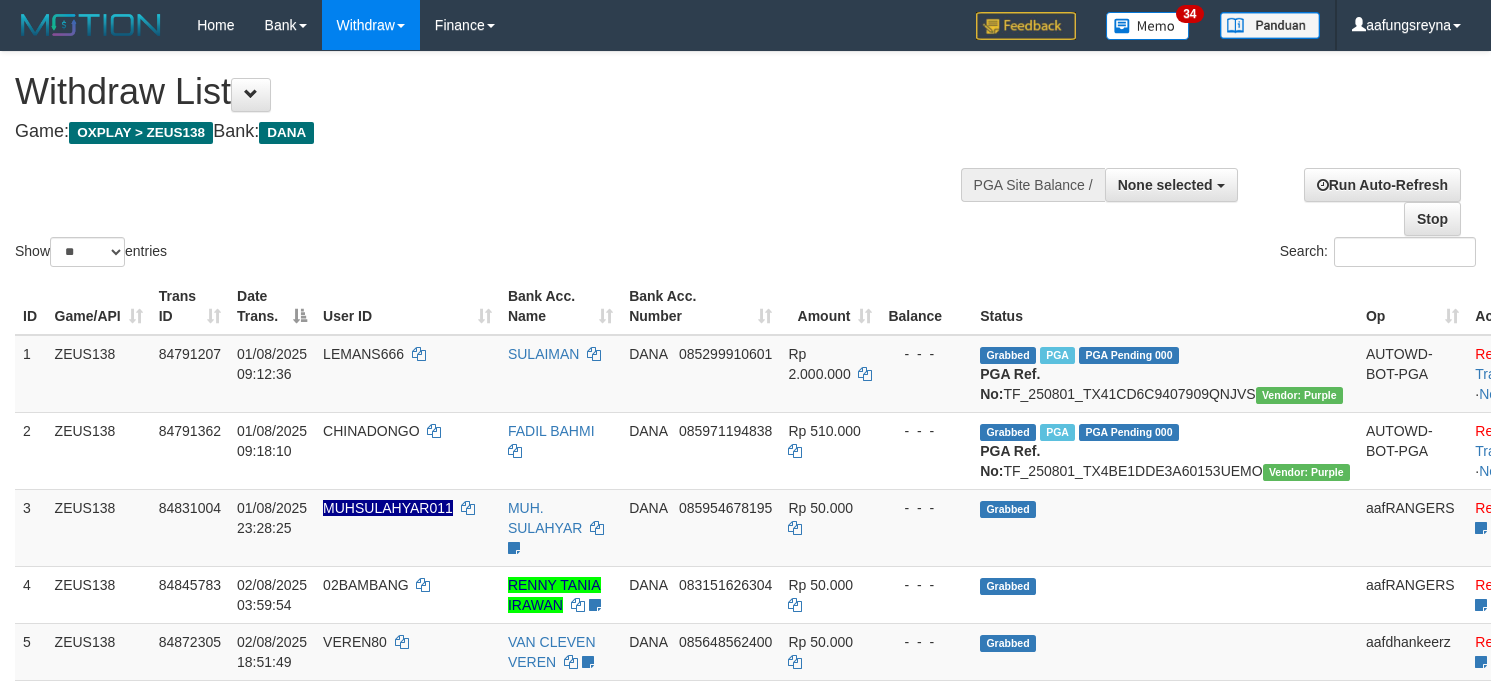 select 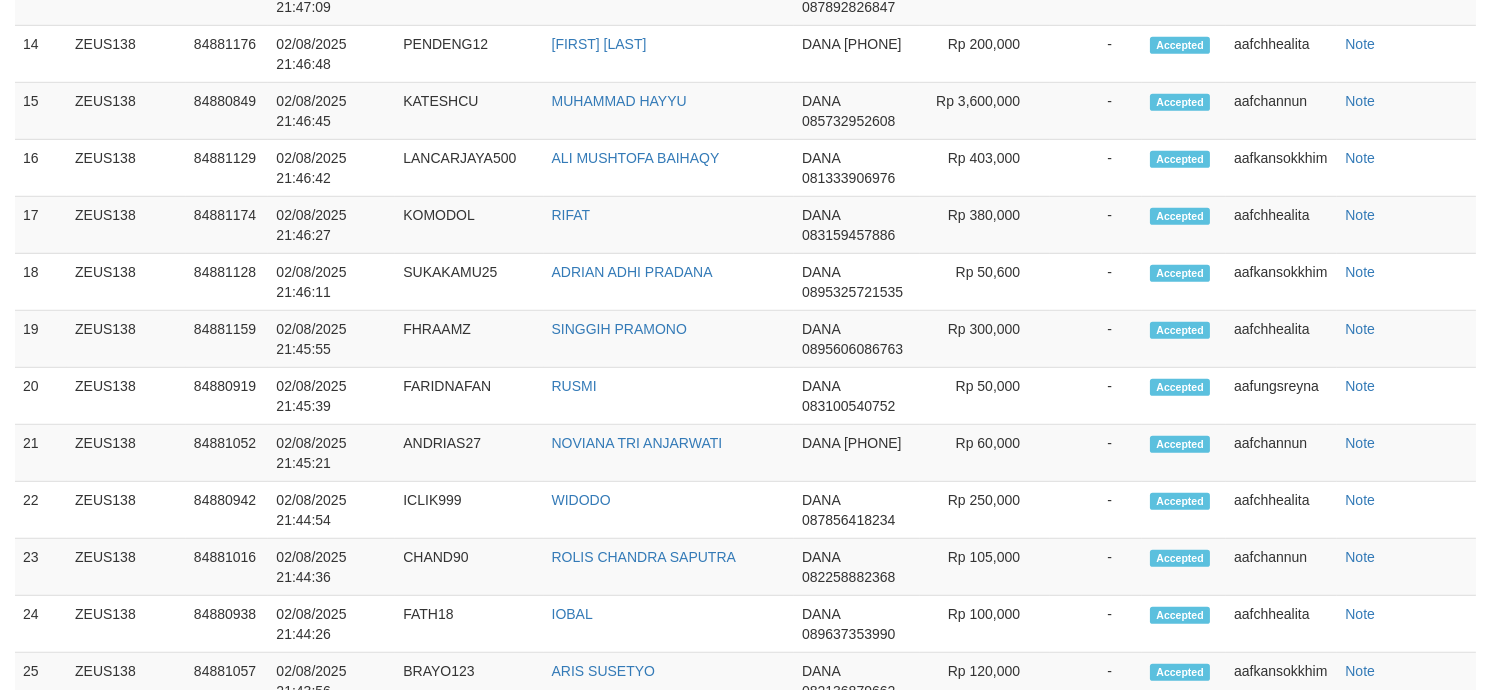 scroll, scrollTop: 2436, scrollLeft: 0, axis: vertical 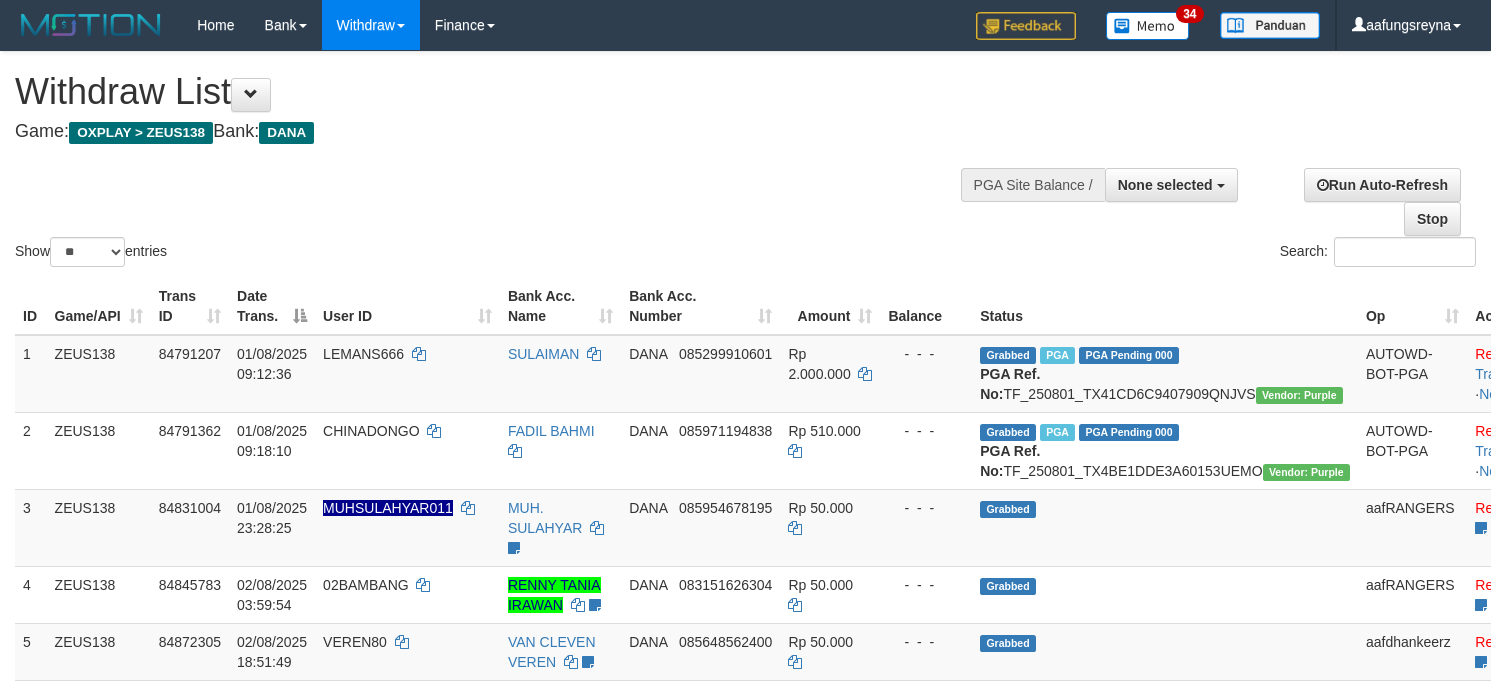select 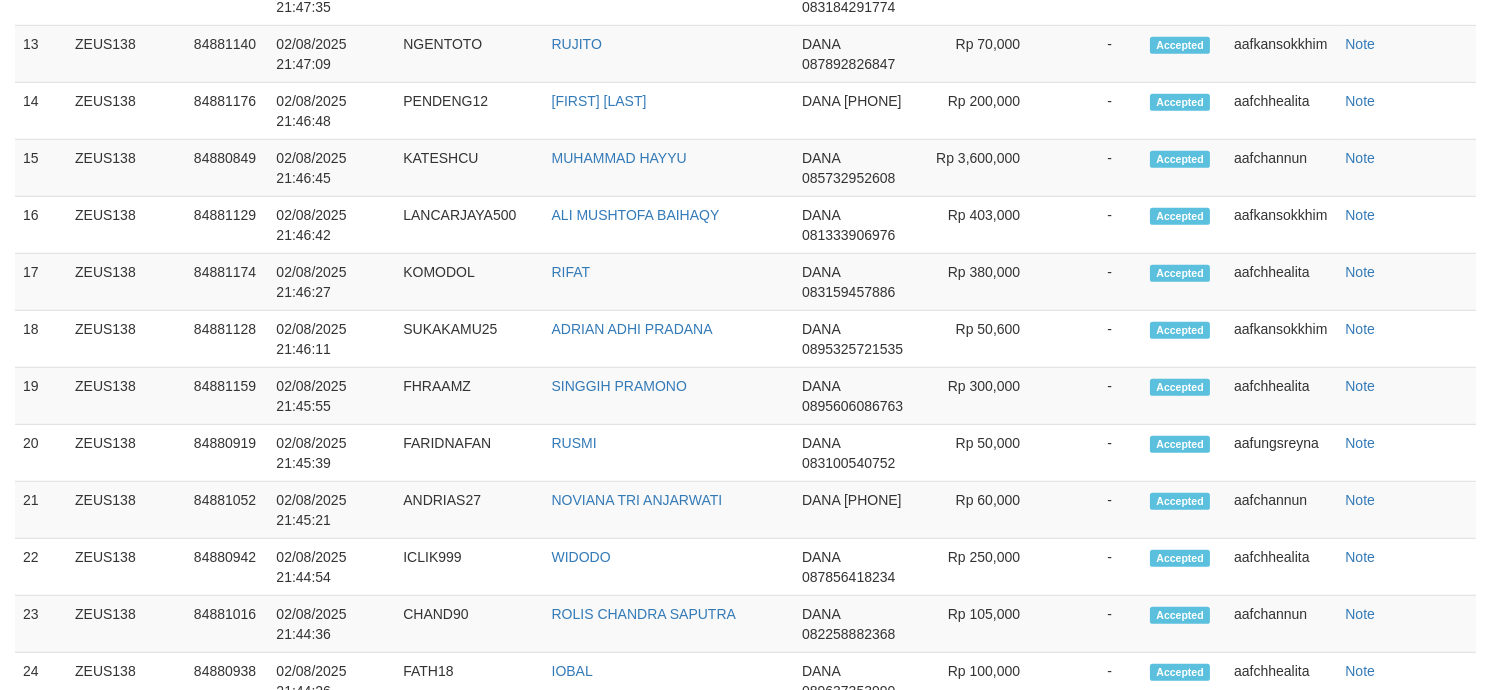 scroll, scrollTop: 2436, scrollLeft: 0, axis: vertical 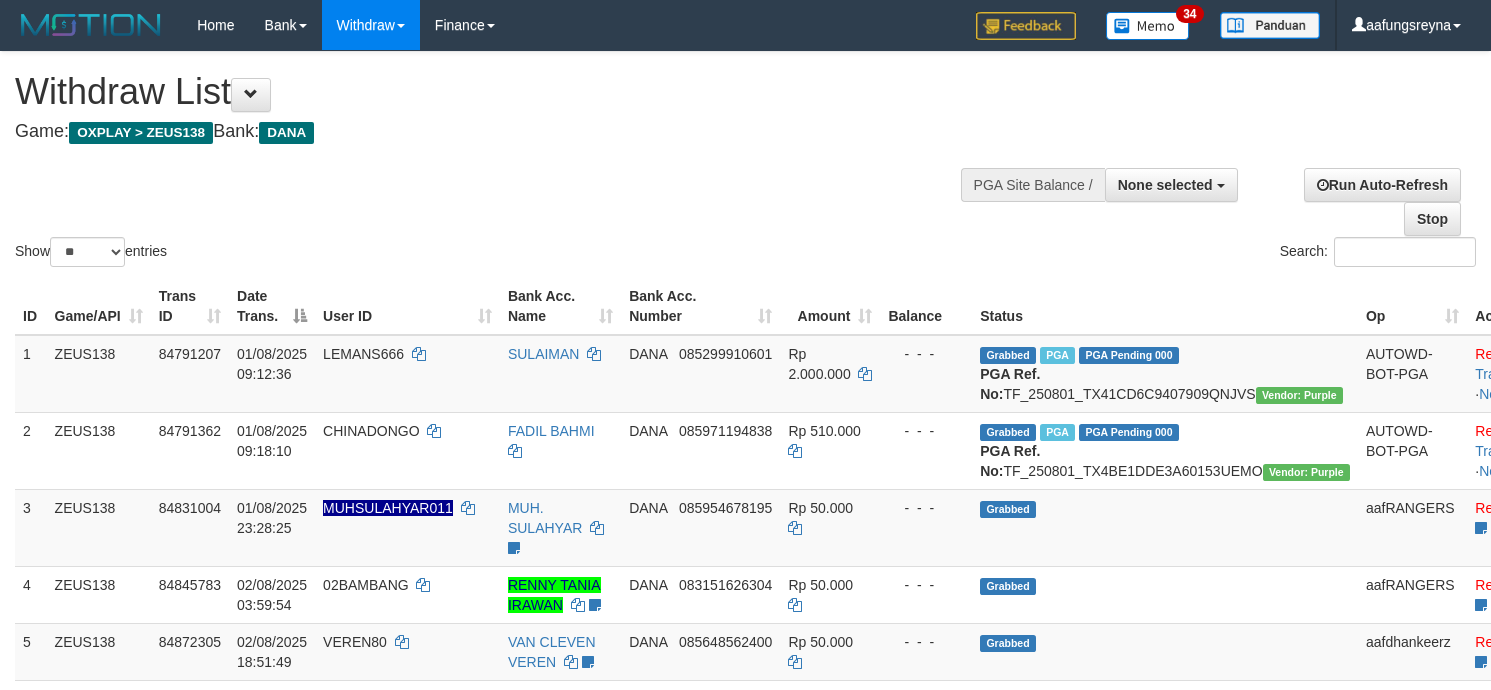 select 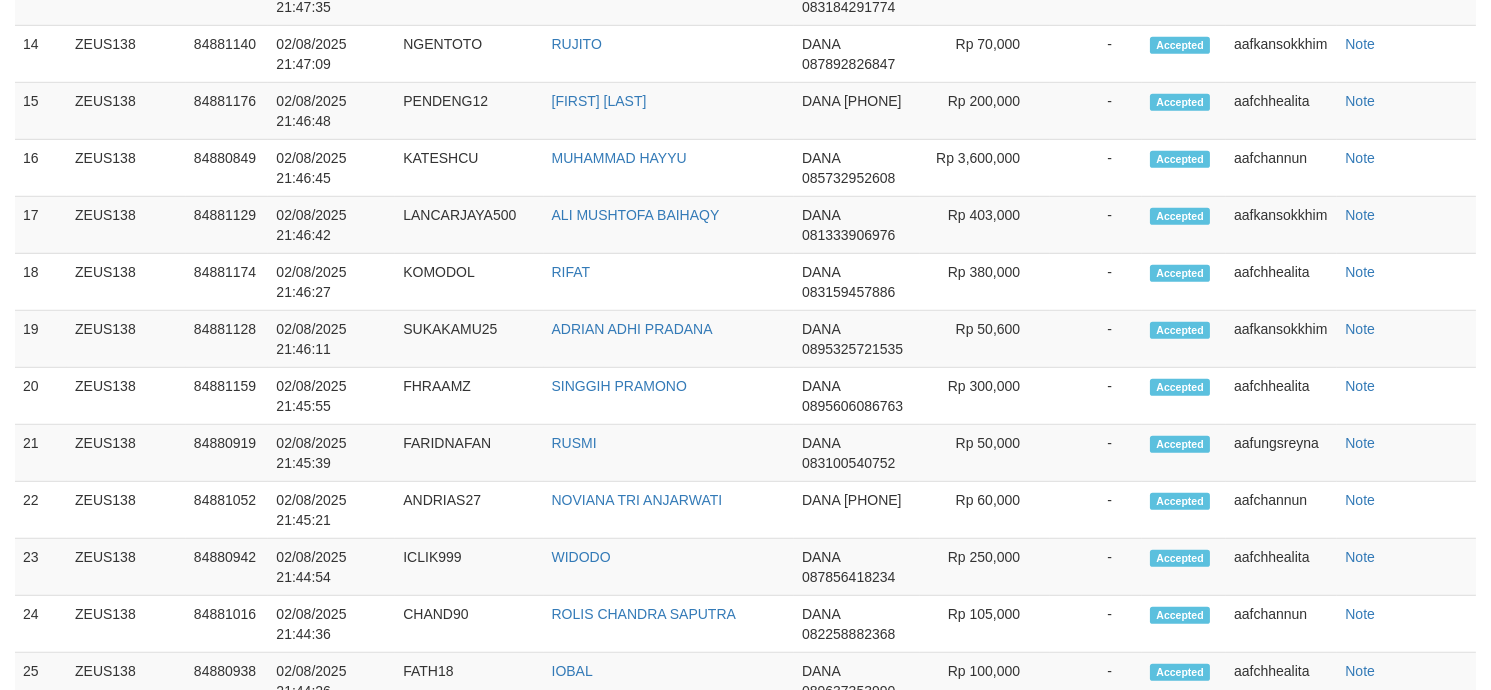 scroll, scrollTop: 2436, scrollLeft: 0, axis: vertical 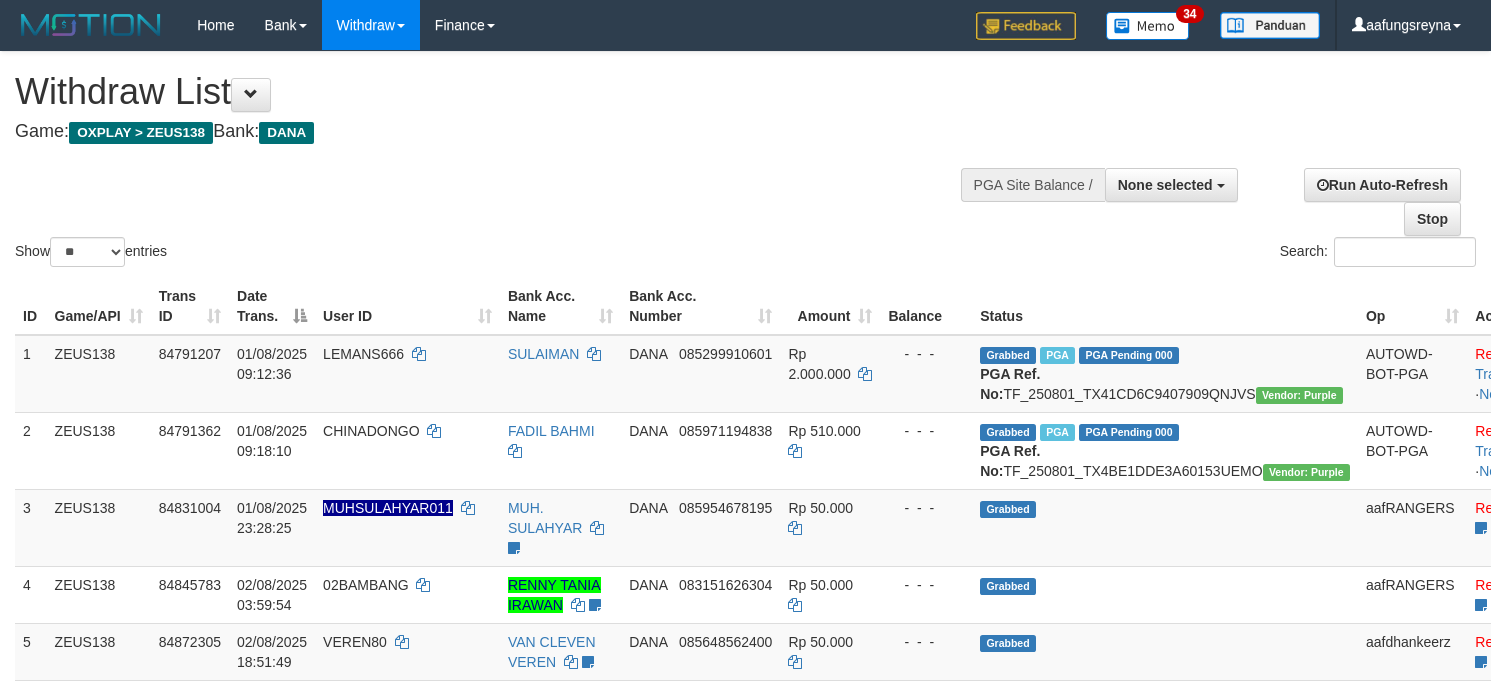 select 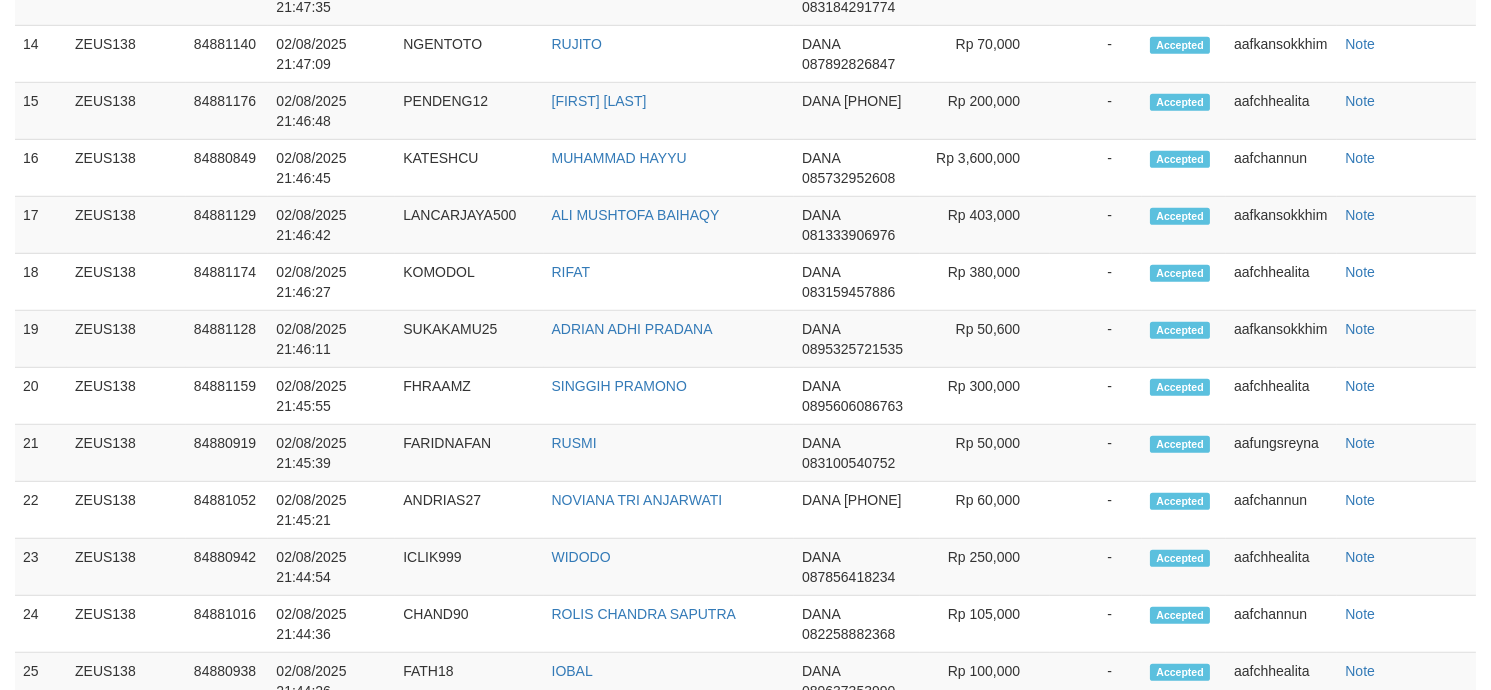 scroll, scrollTop: 2436, scrollLeft: 0, axis: vertical 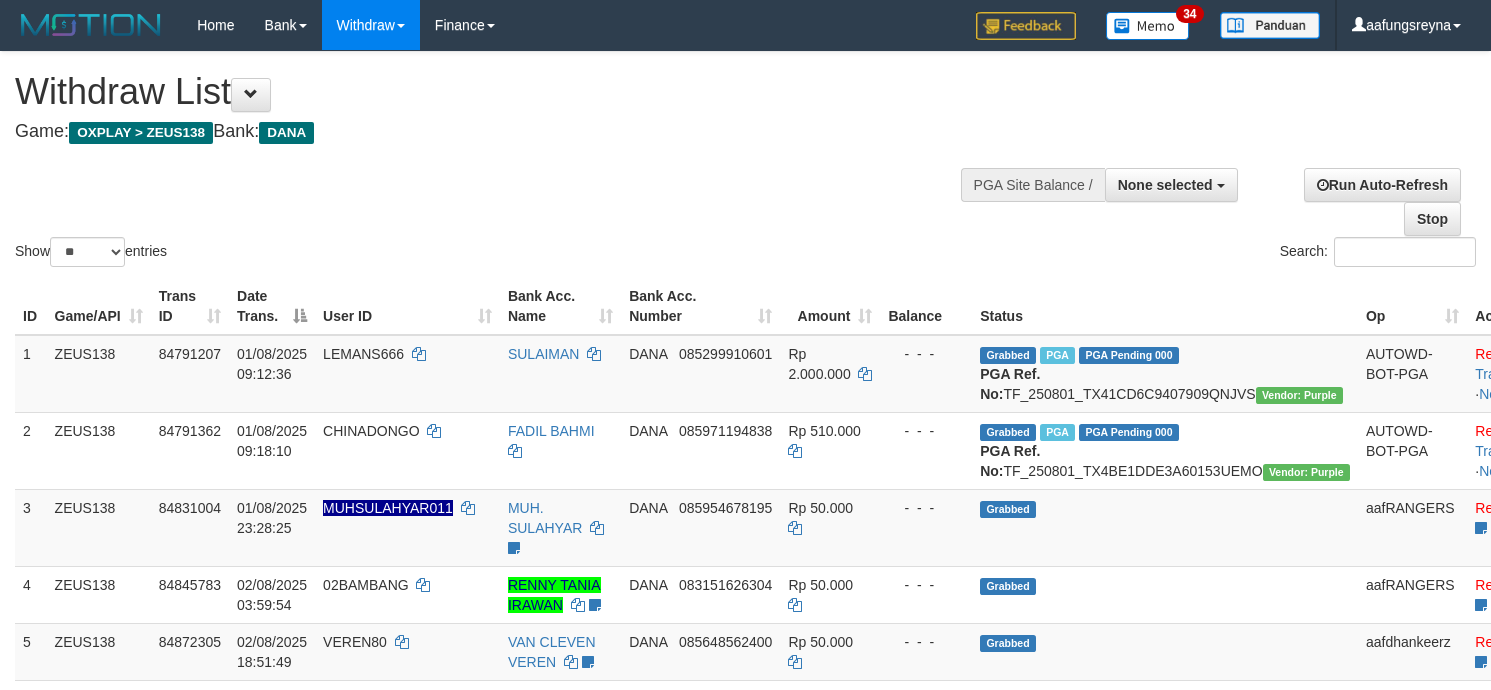 select 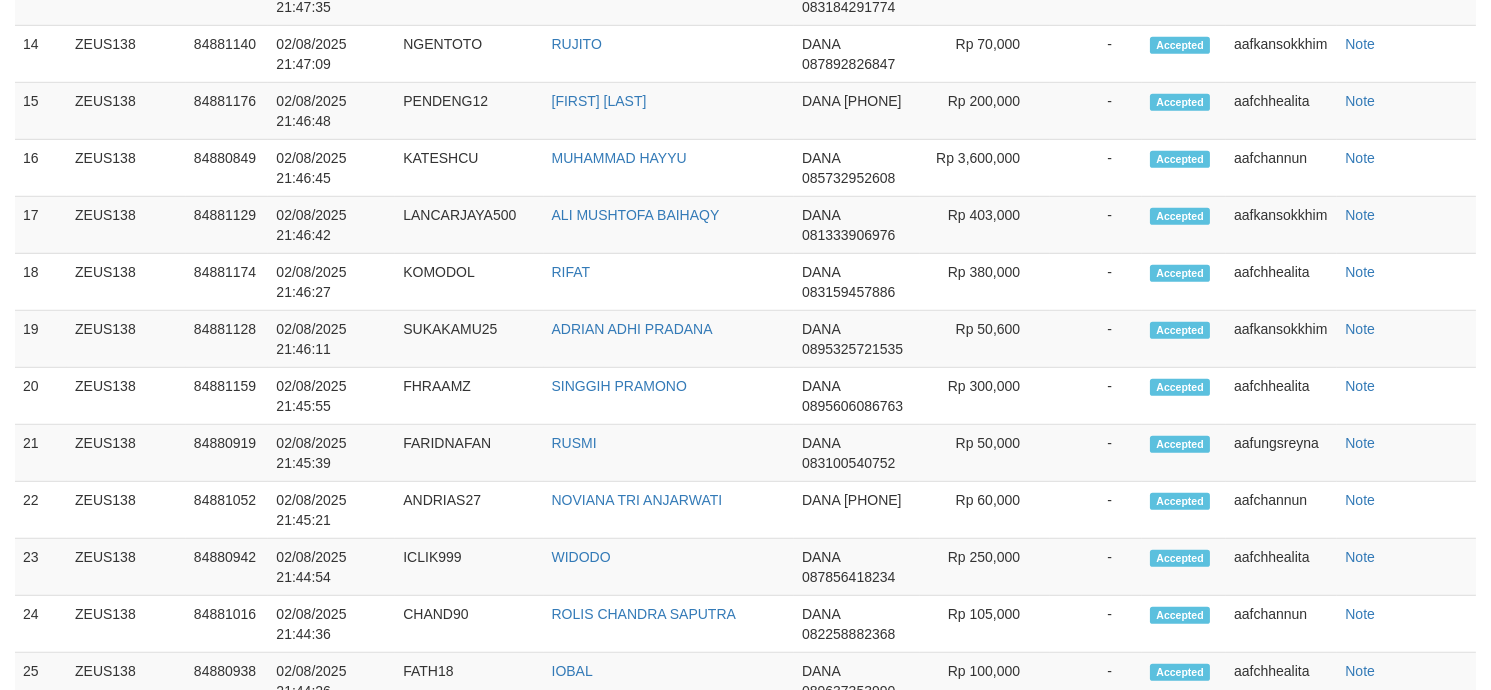 scroll, scrollTop: 2436, scrollLeft: 0, axis: vertical 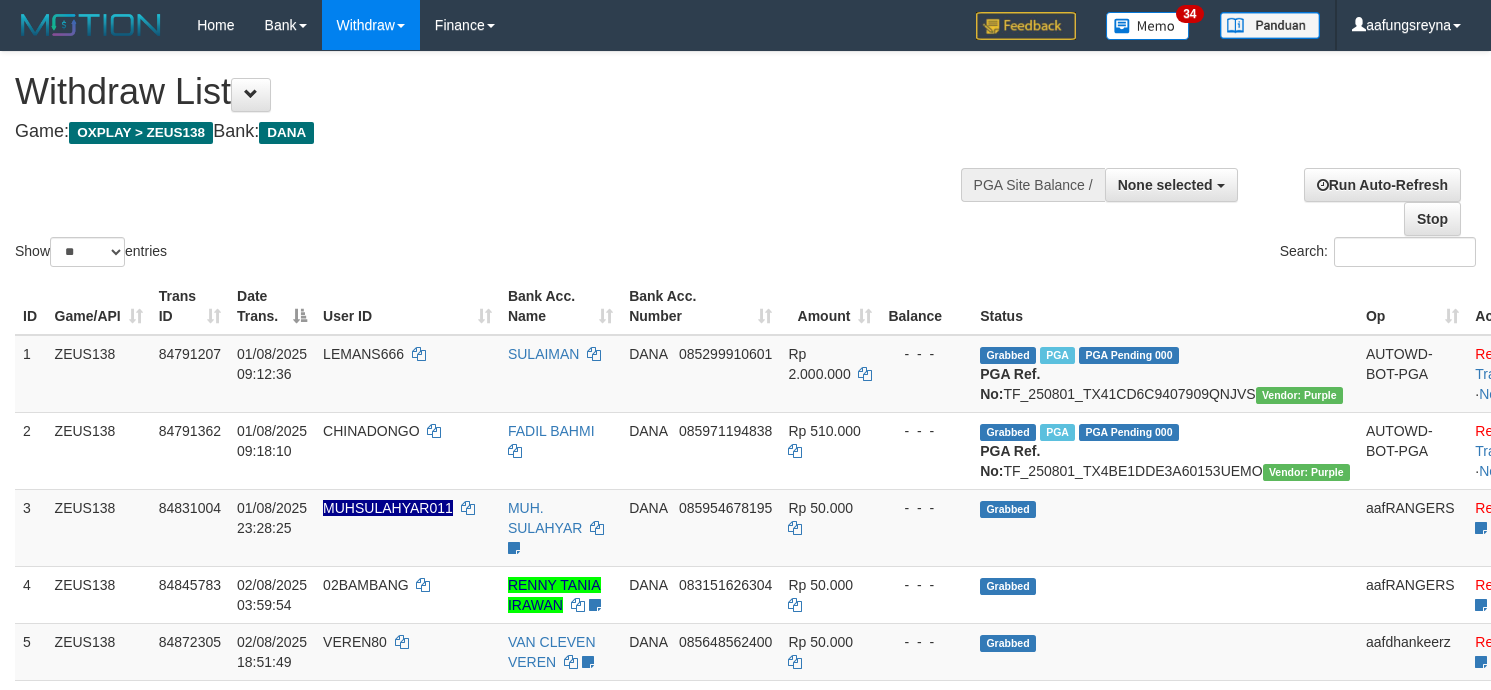 select 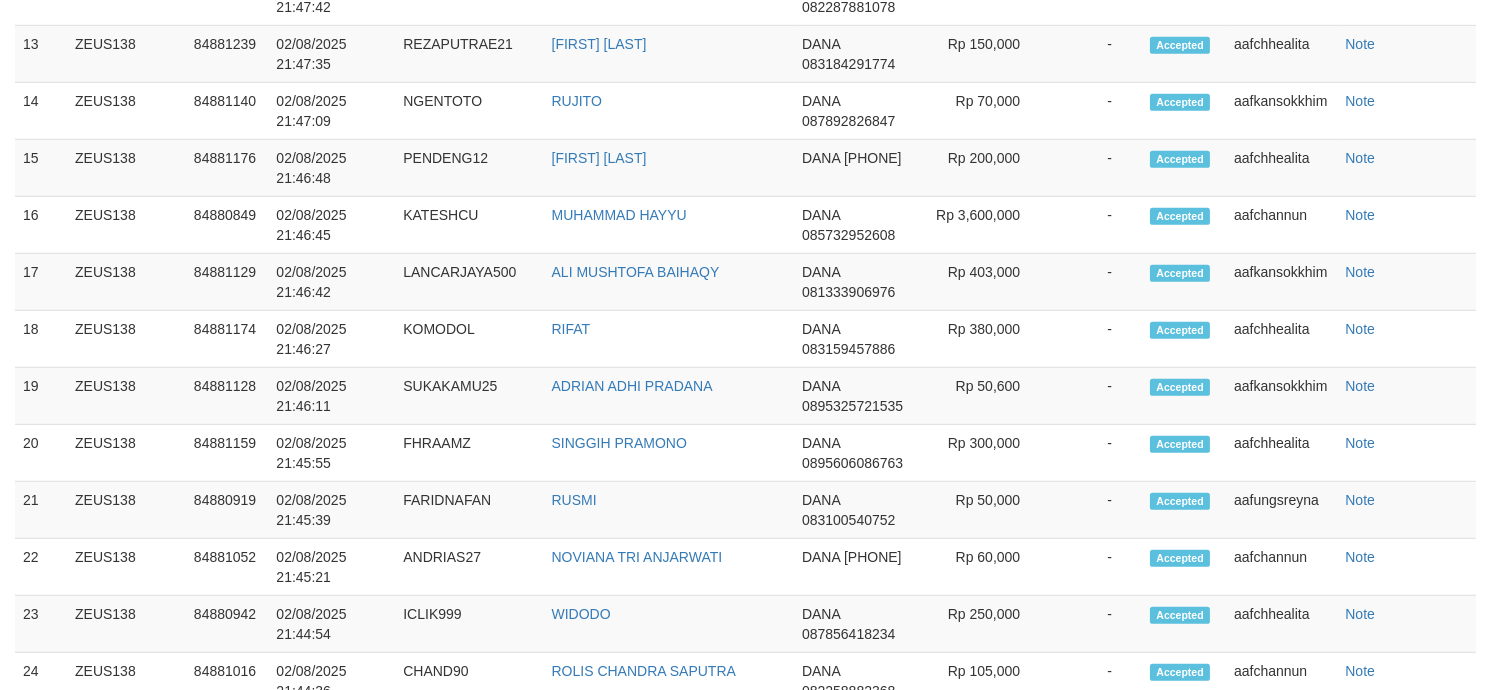 scroll, scrollTop: 2436, scrollLeft: 0, axis: vertical 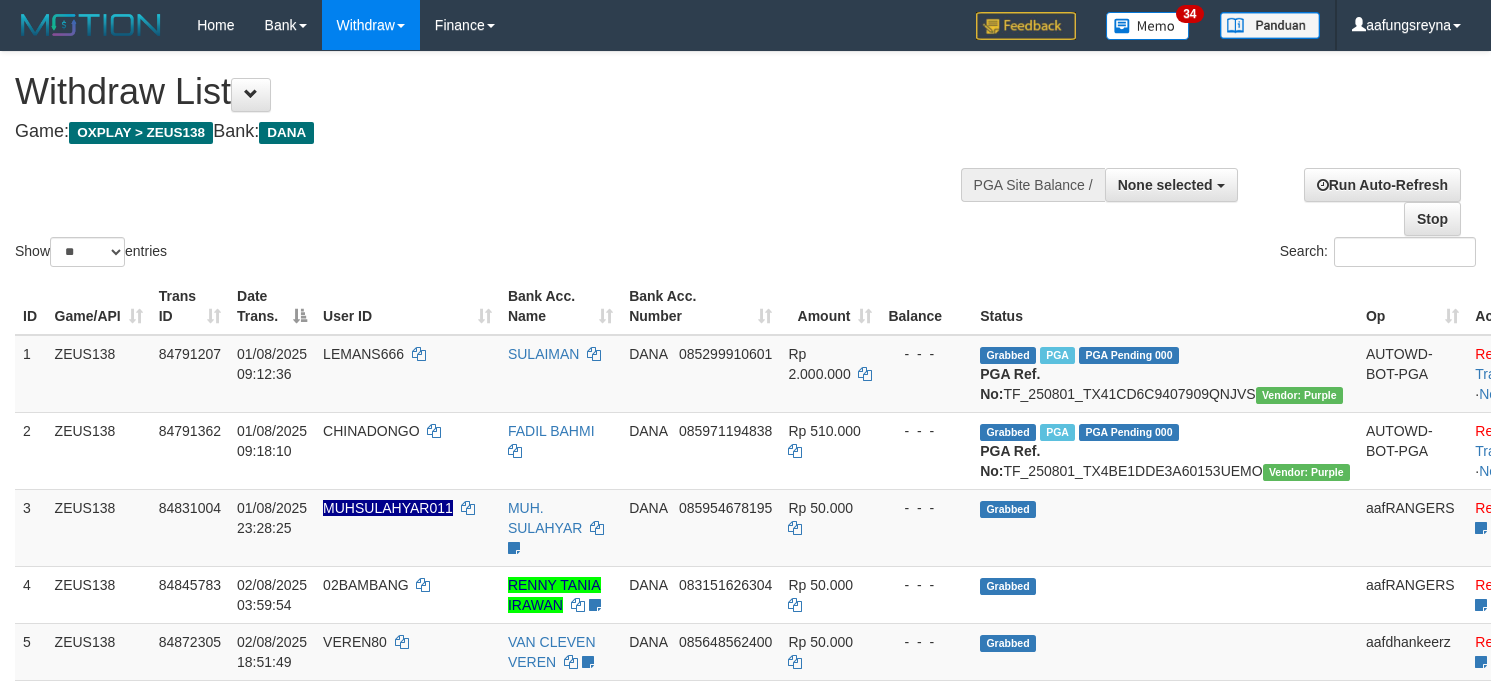 select 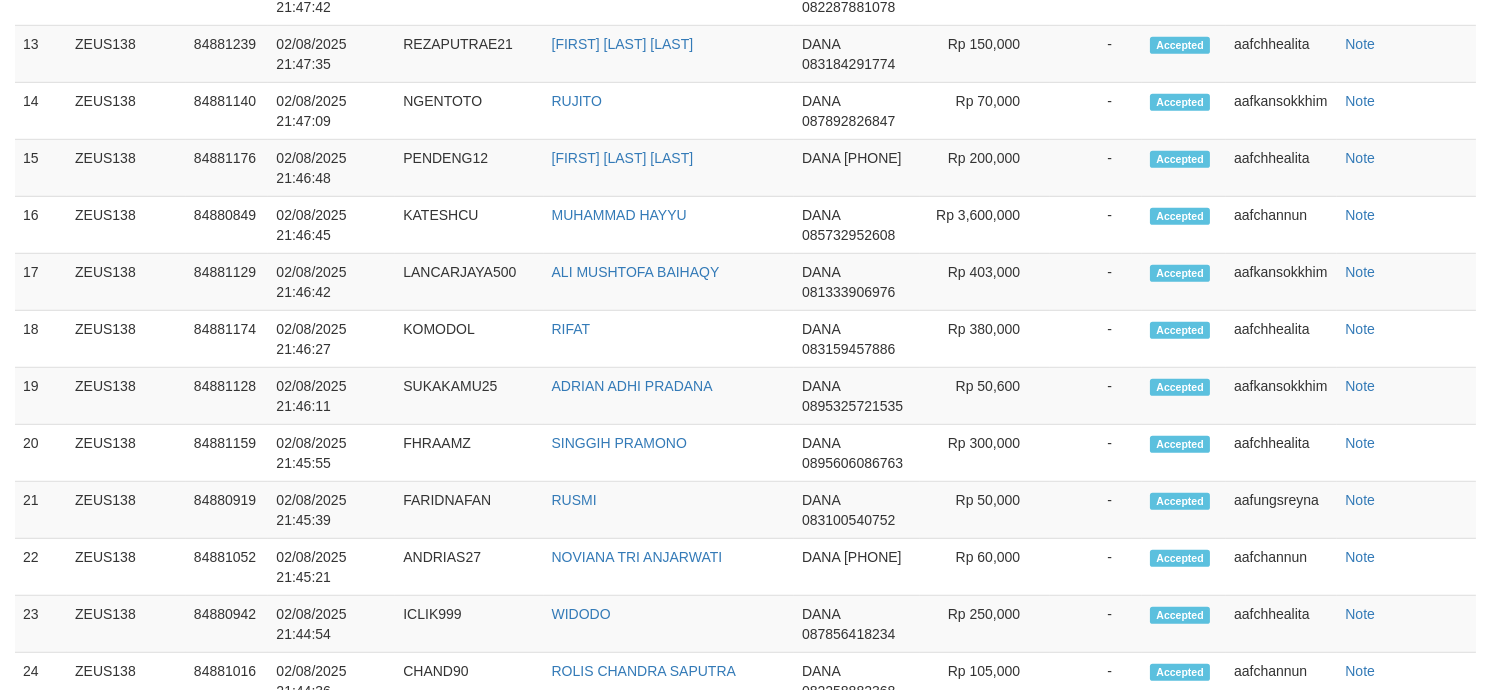 scroll, scrollTop: 2436, scrollLeft: 0, axis: vertical 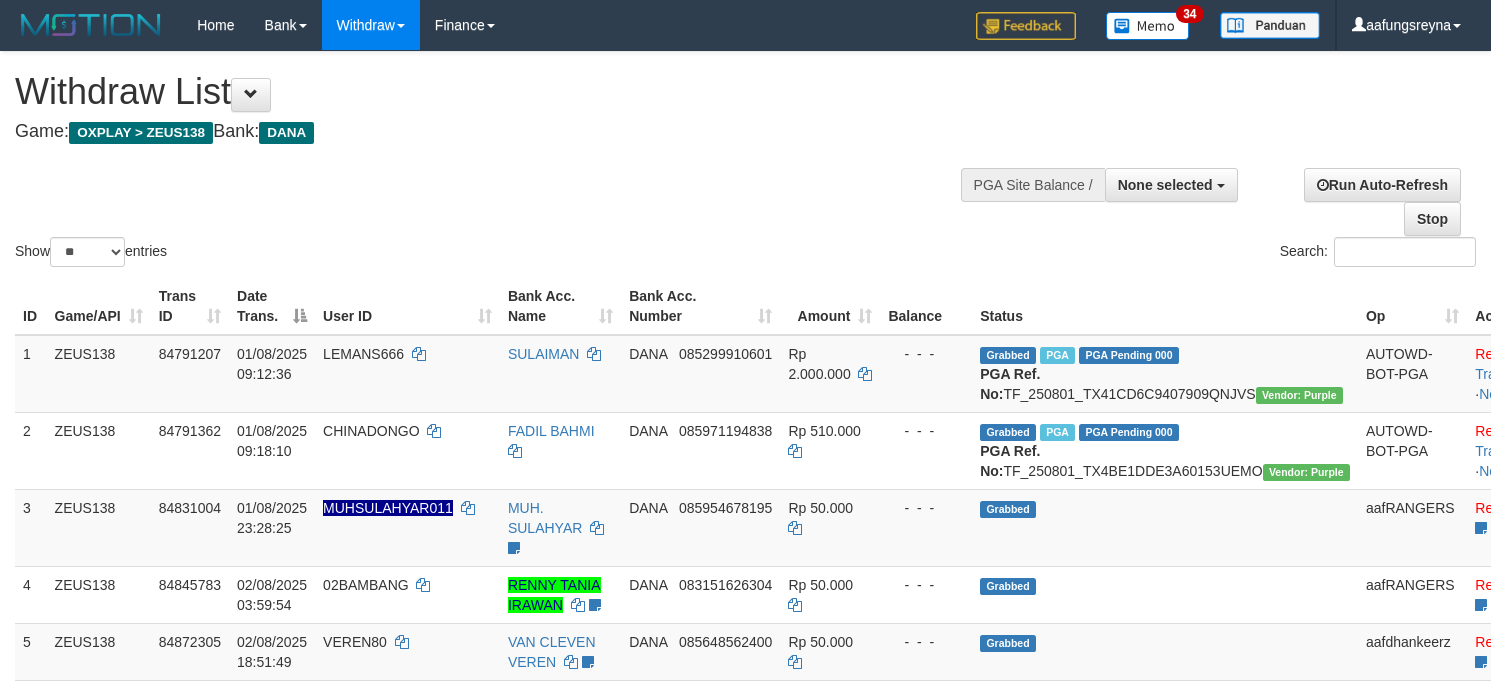 select 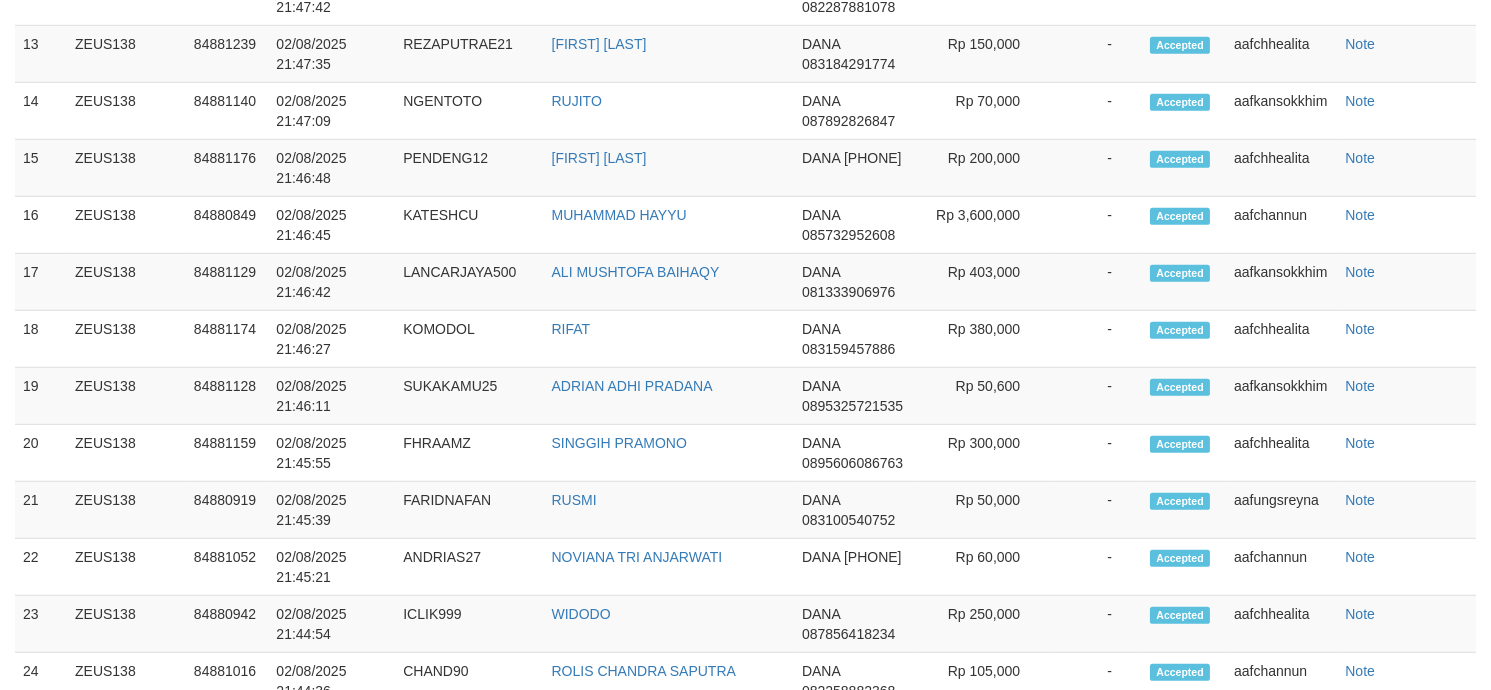 scroll, scrollTop: 2436, scrollLeft: 0, axis: vertical 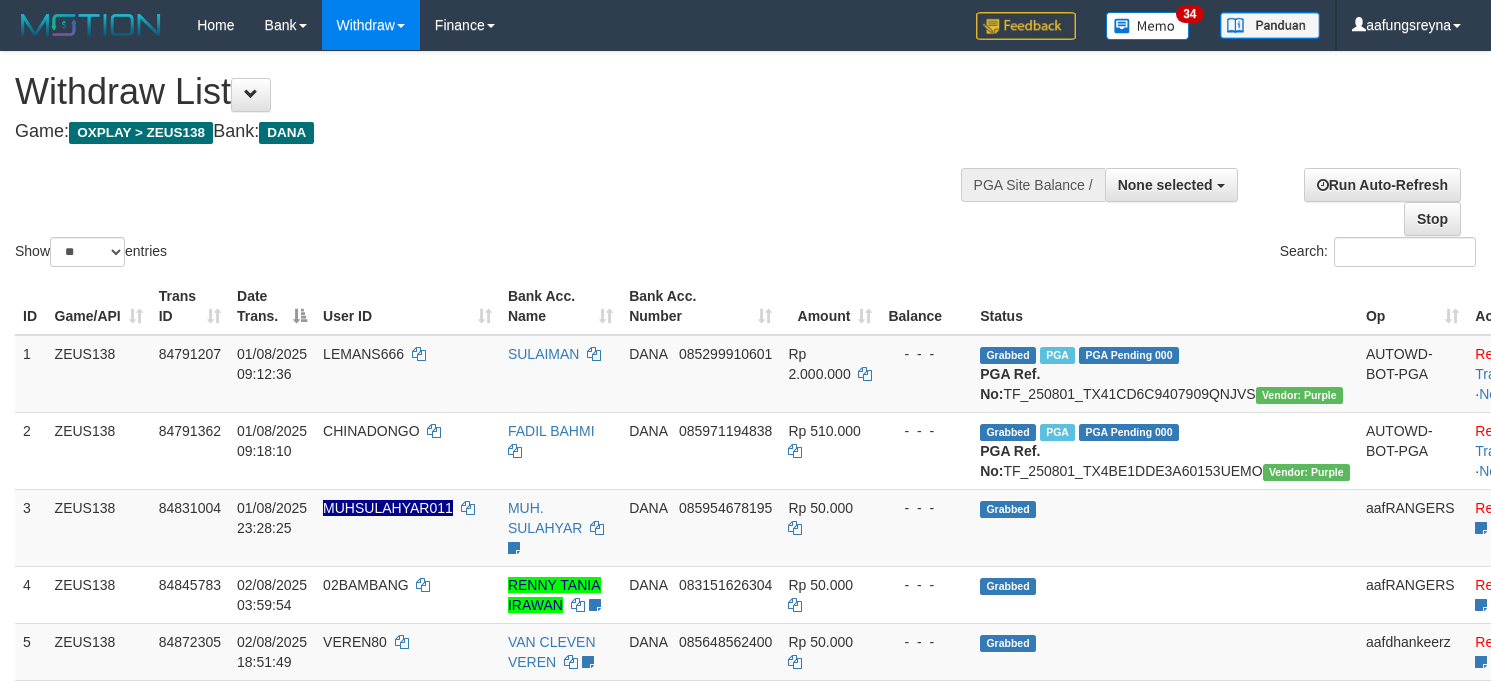 select 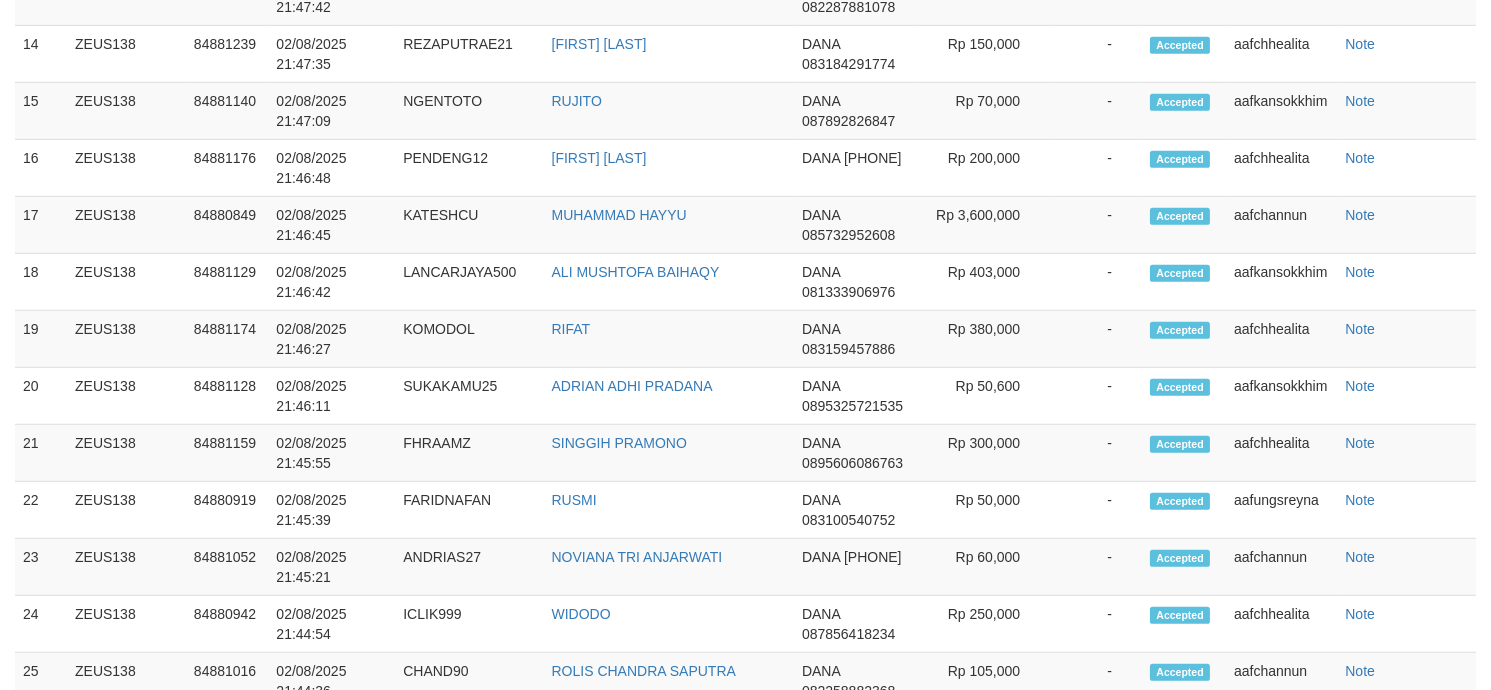scroll, scrollTop: 2436, scrollLeft: 0, axis: vertical 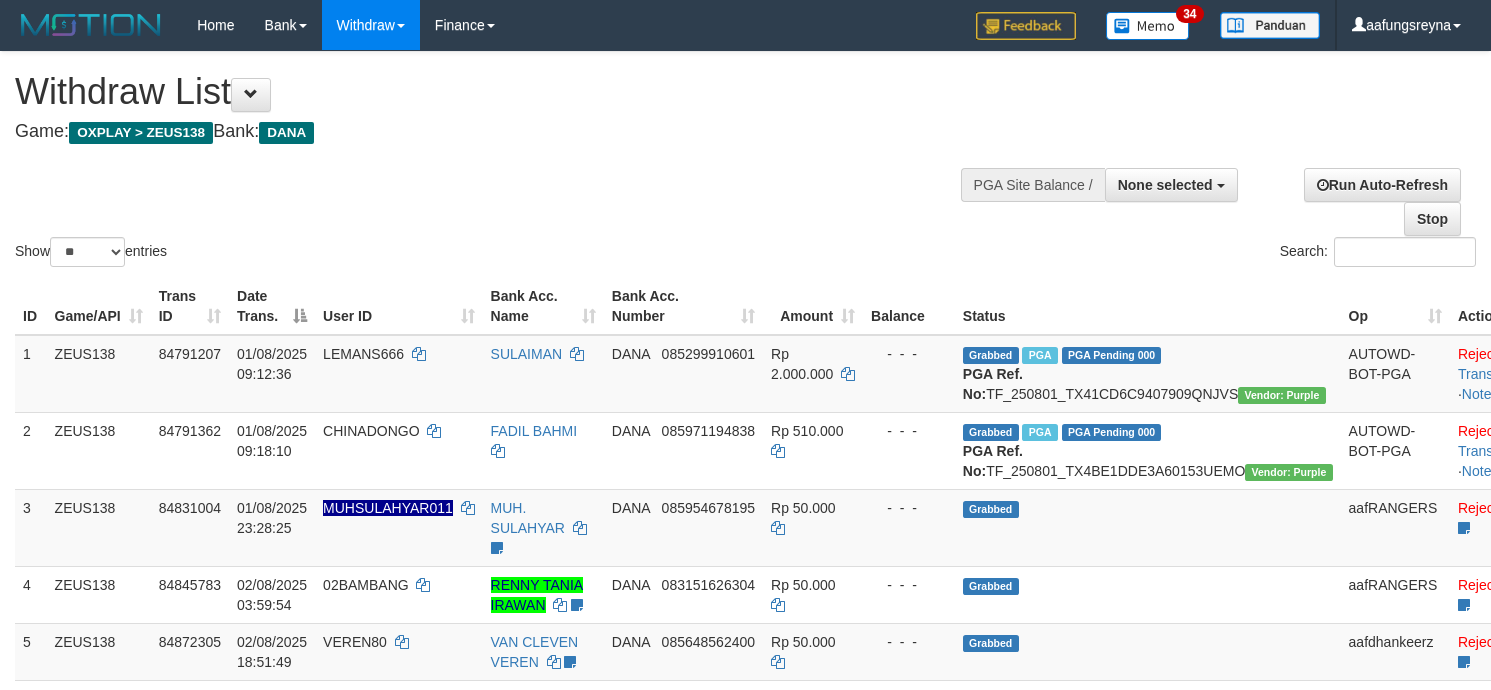 select 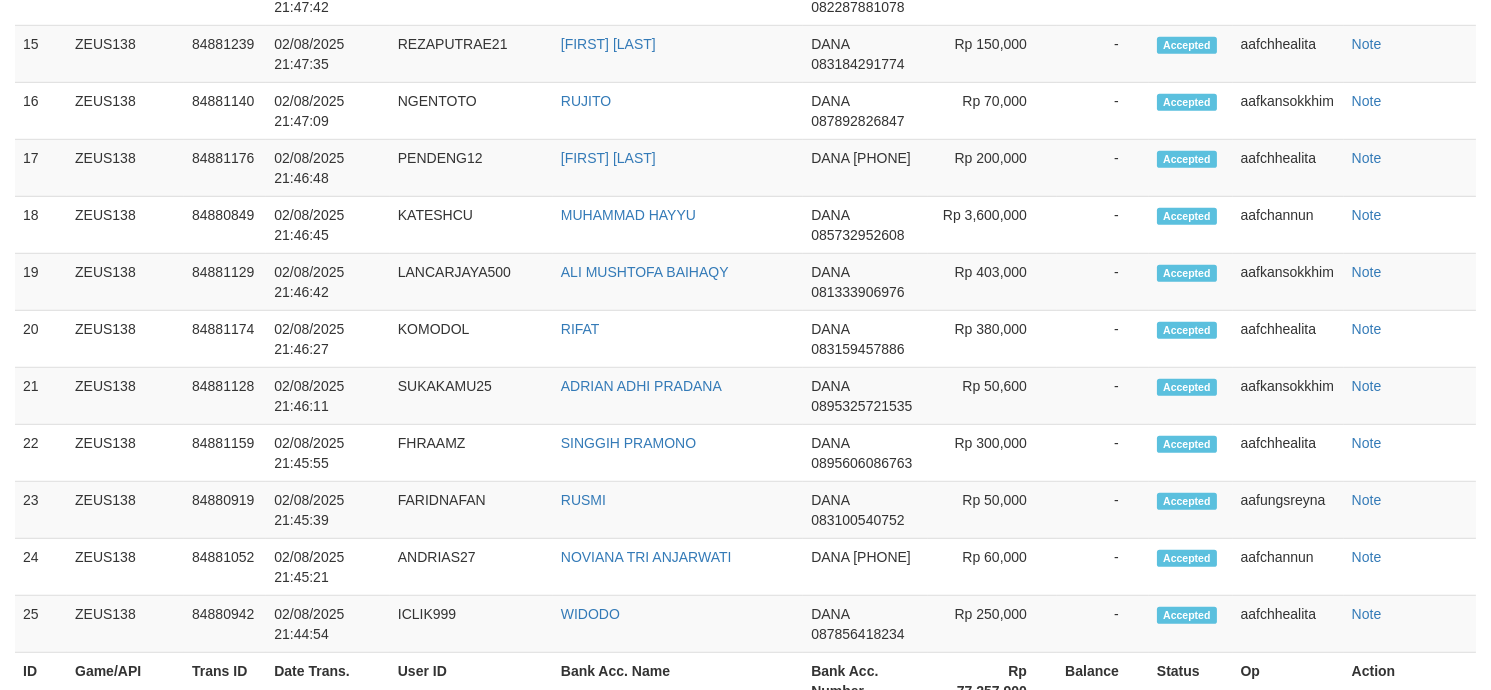 scroll, scrollTop: 2436, scrollLeft: 0, axis: vertical 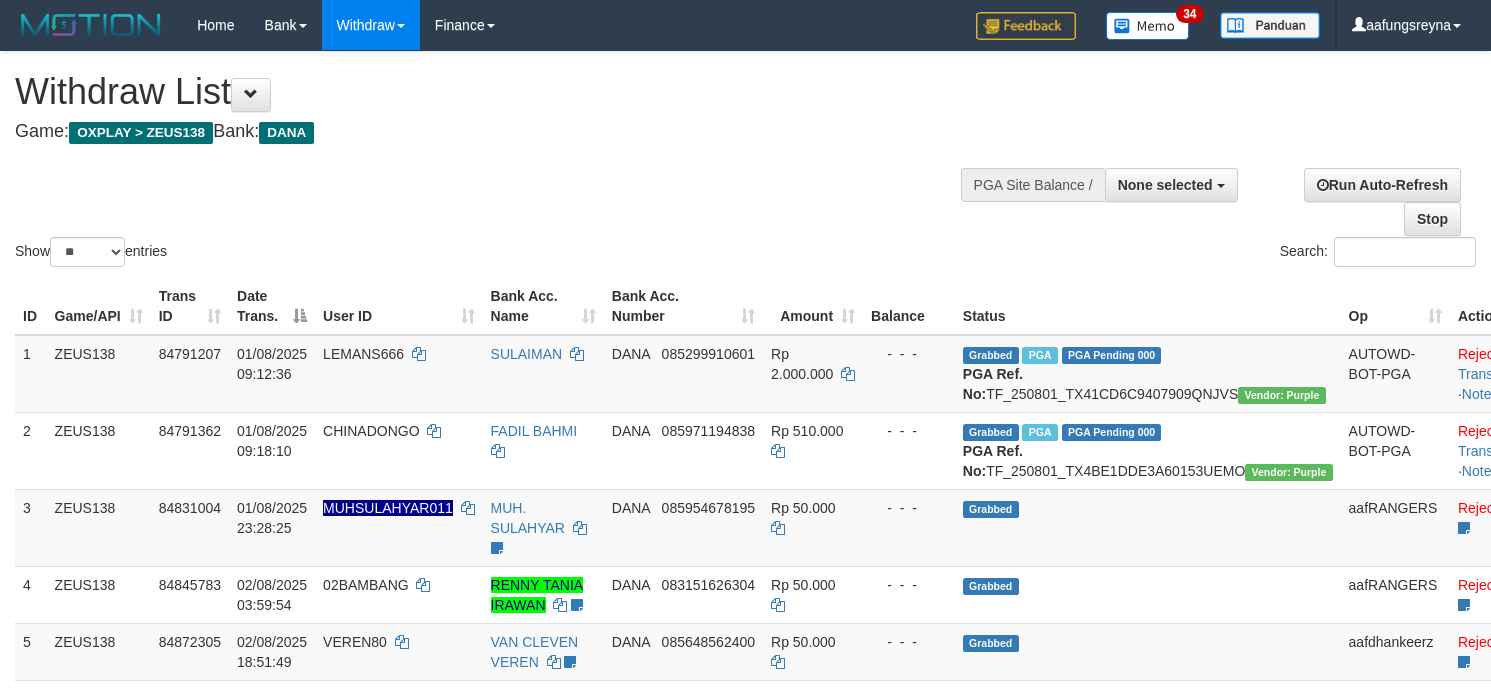 select 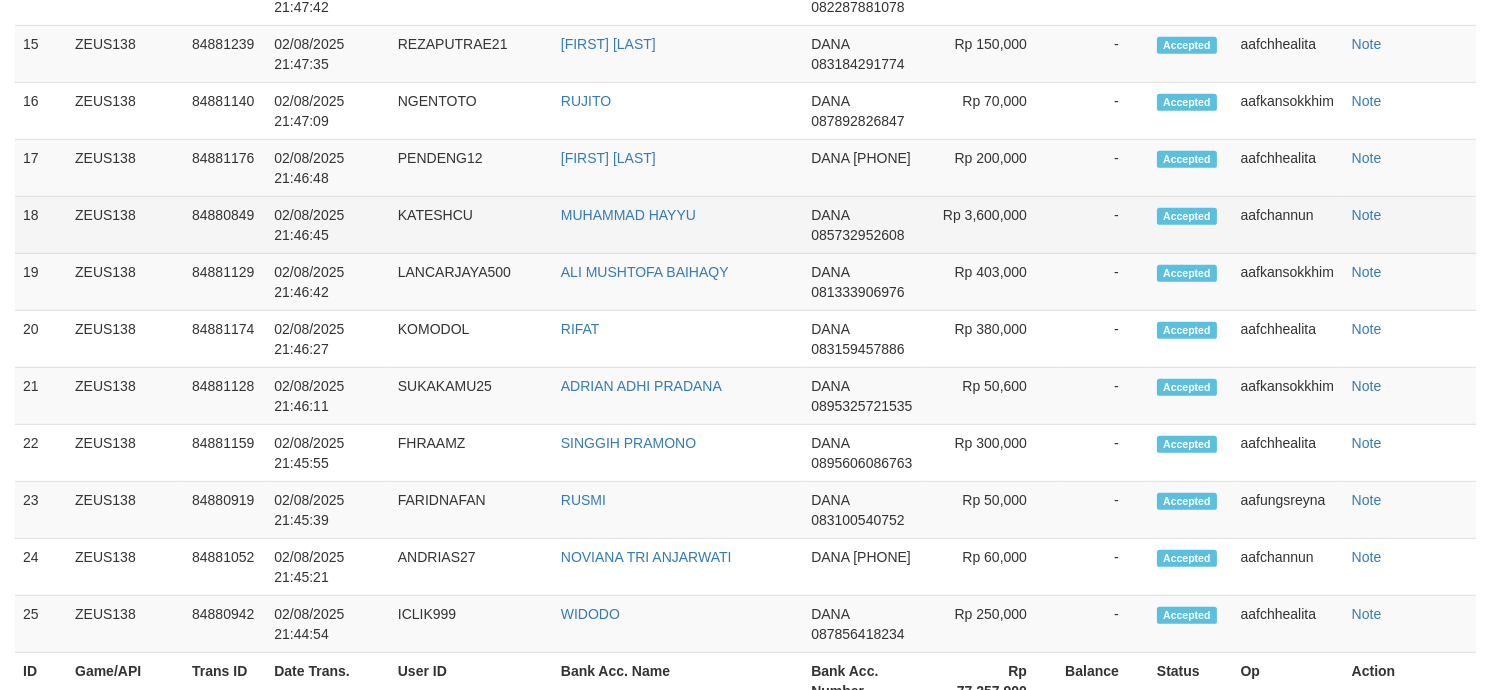 scroll, scrollTop: 2436, scrollLeft: 0, axis: vertical 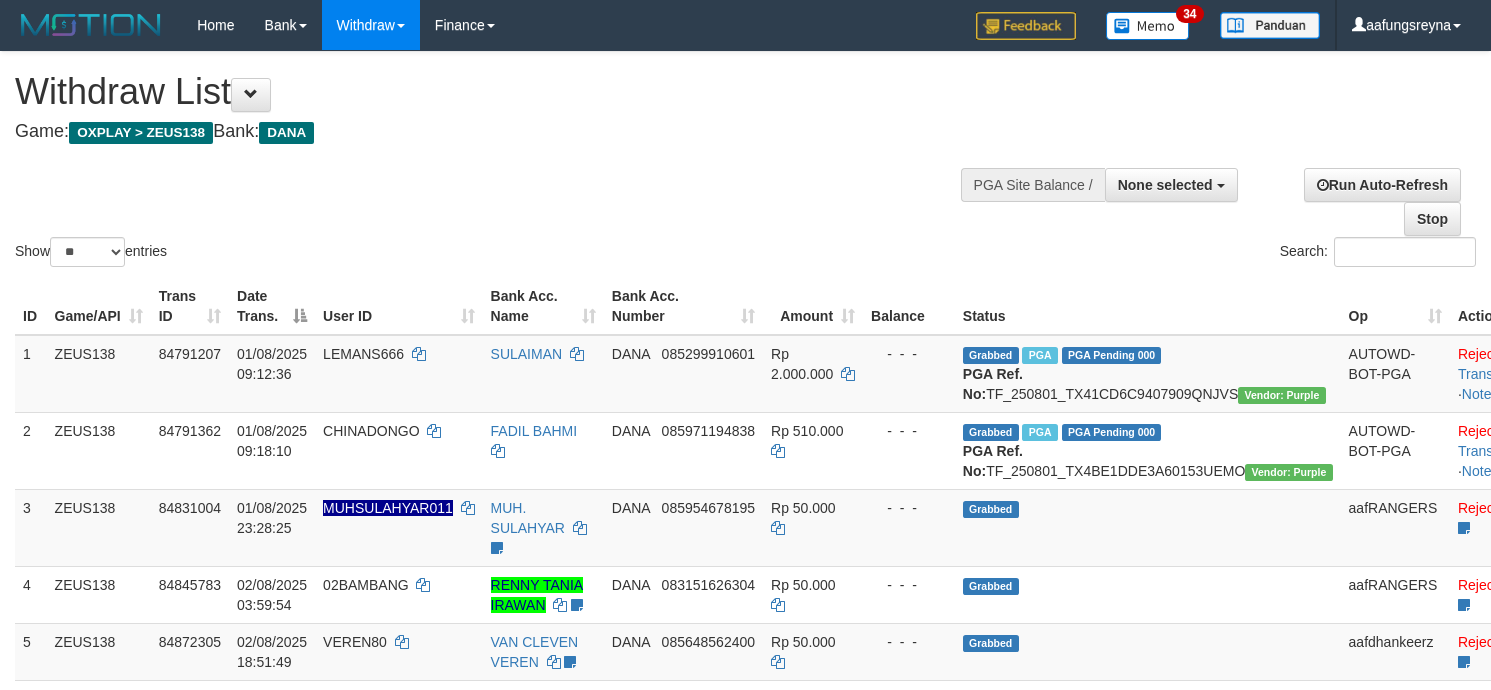 select 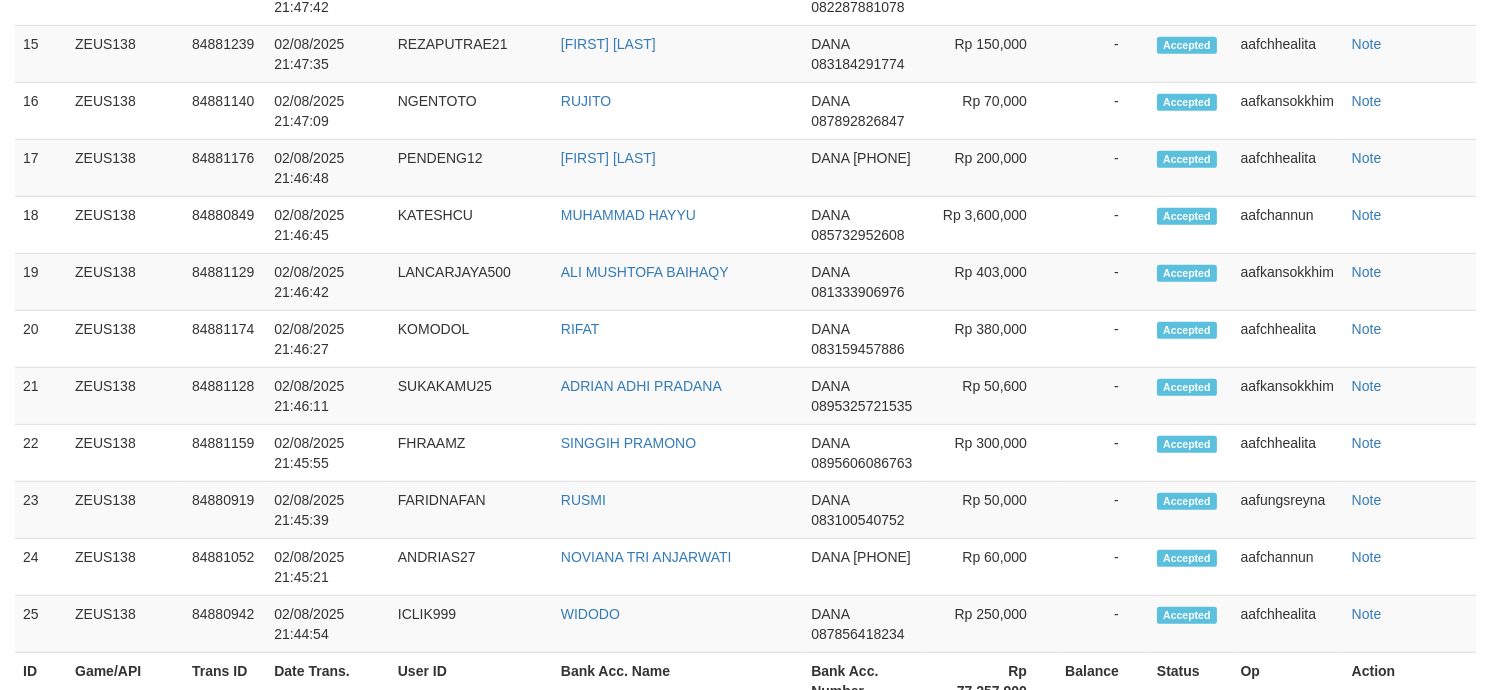 scroll, scrollTop: 2436, scrollLeft: 0, axis: vertical 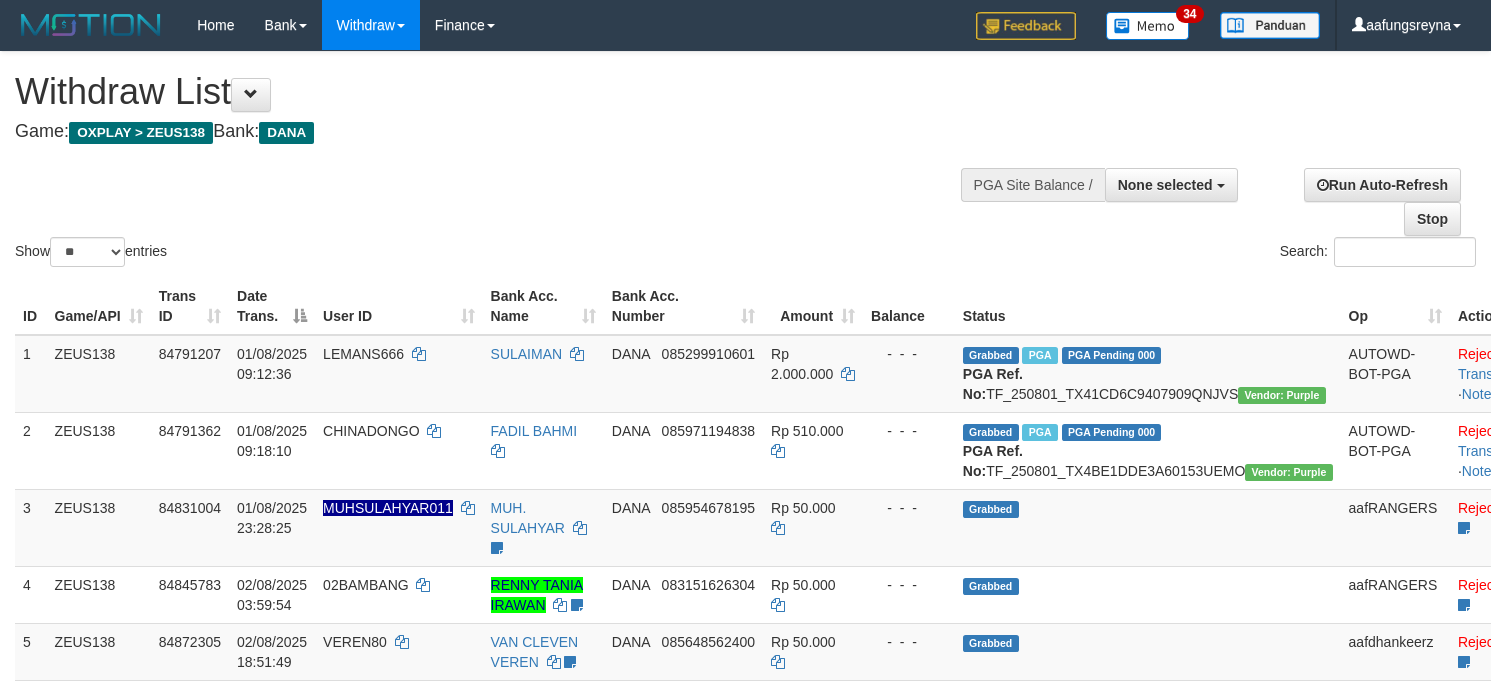 select 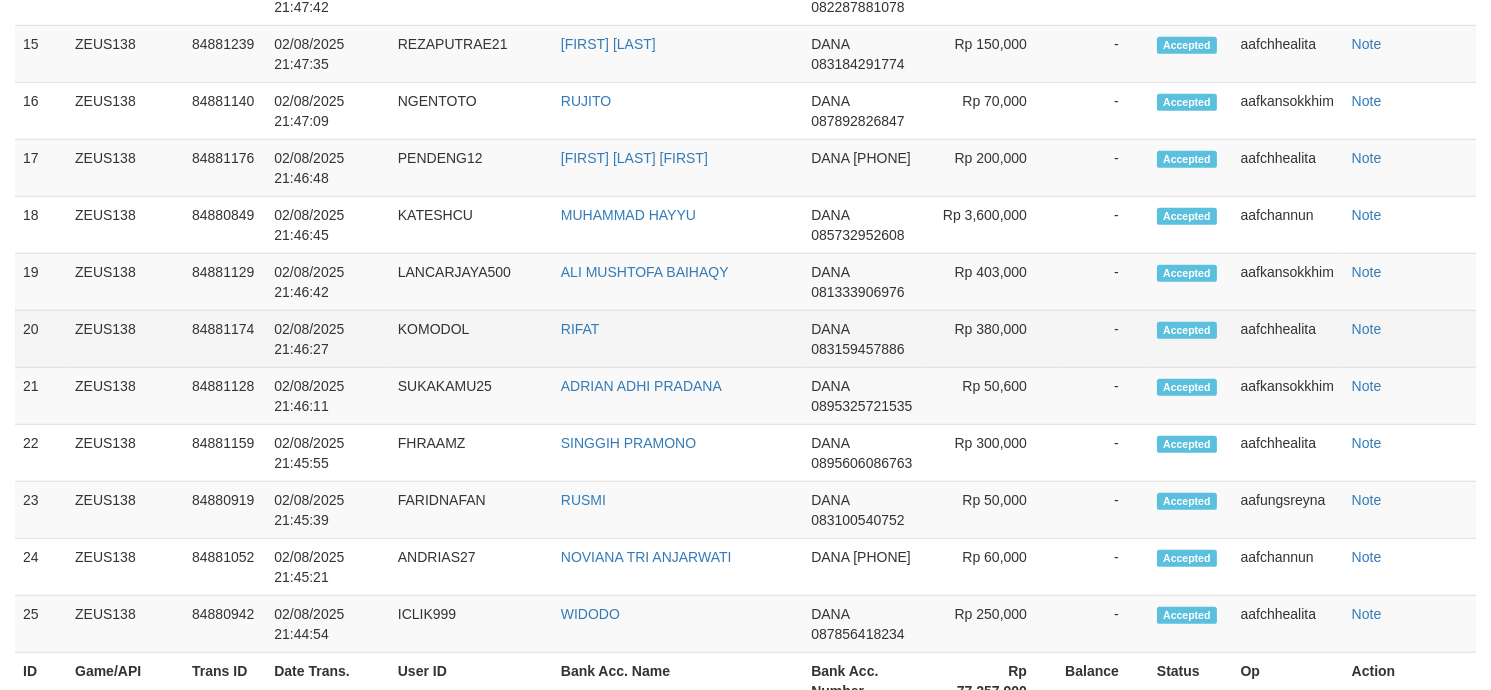 scroll, scrollTop: 2436, scrollLeft: 0, axis: vertical 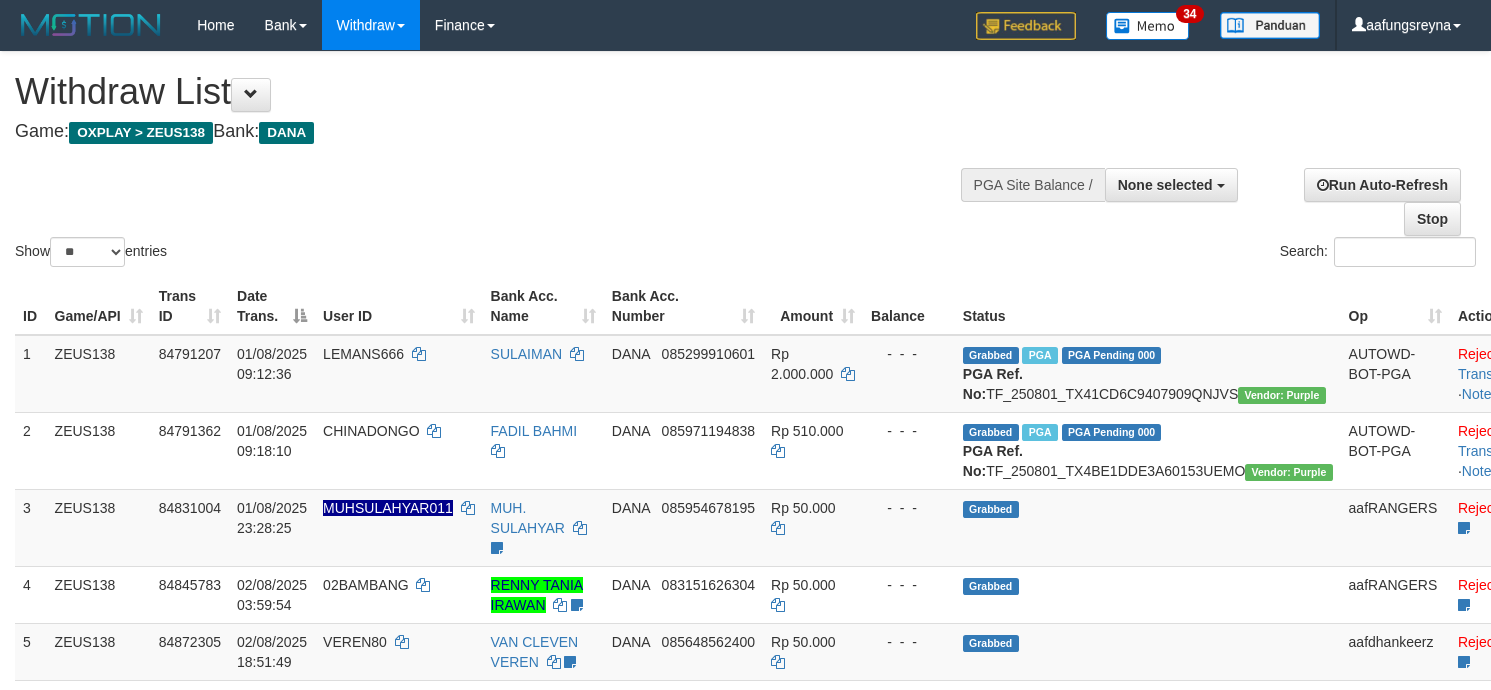 select 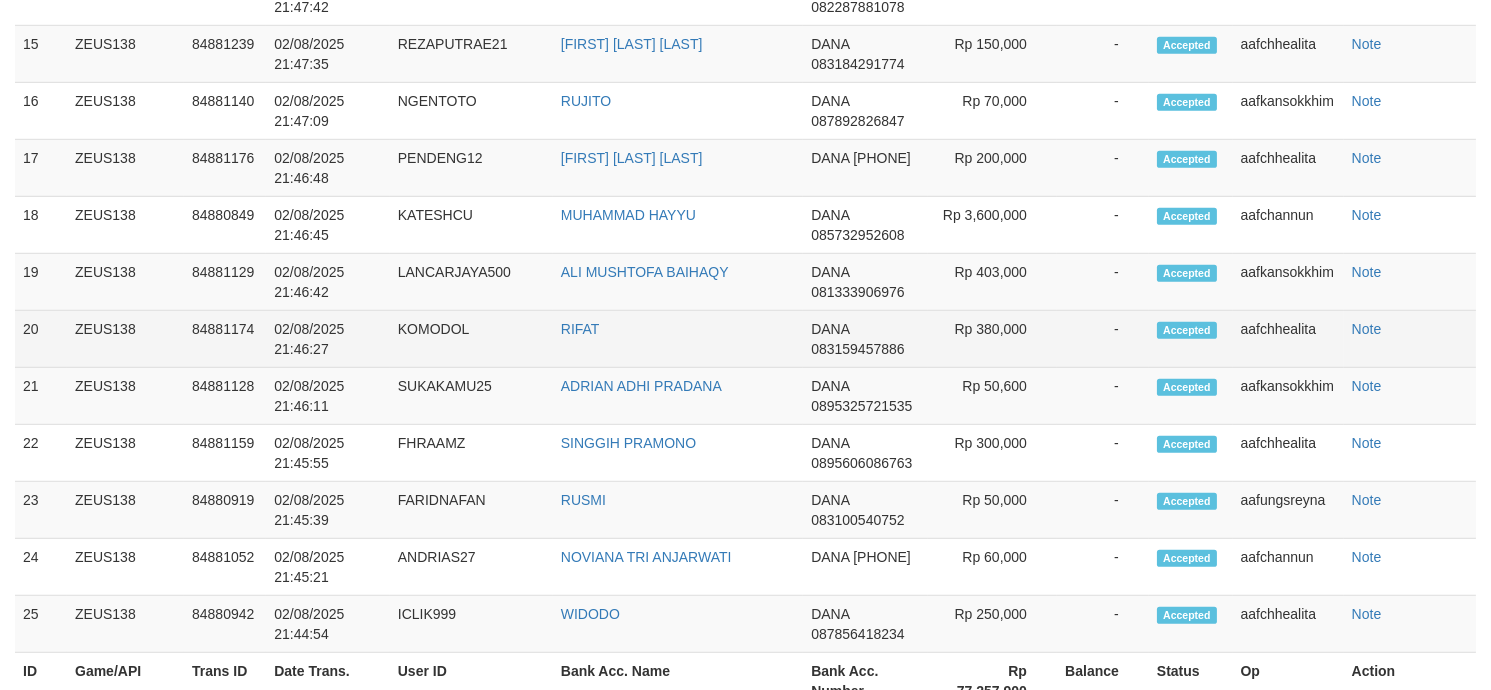 scroll, scrollTop: 2436, scrollLeft: 0, axis: vertical 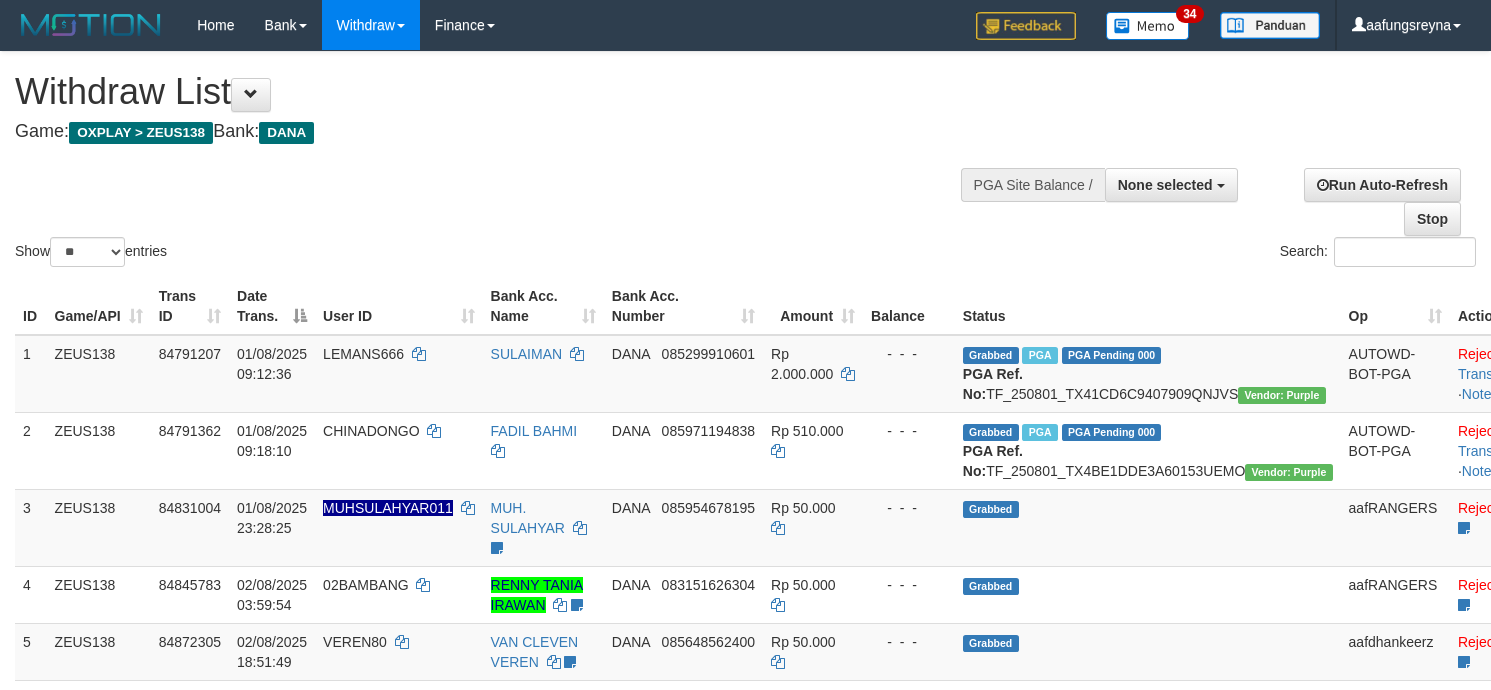 select 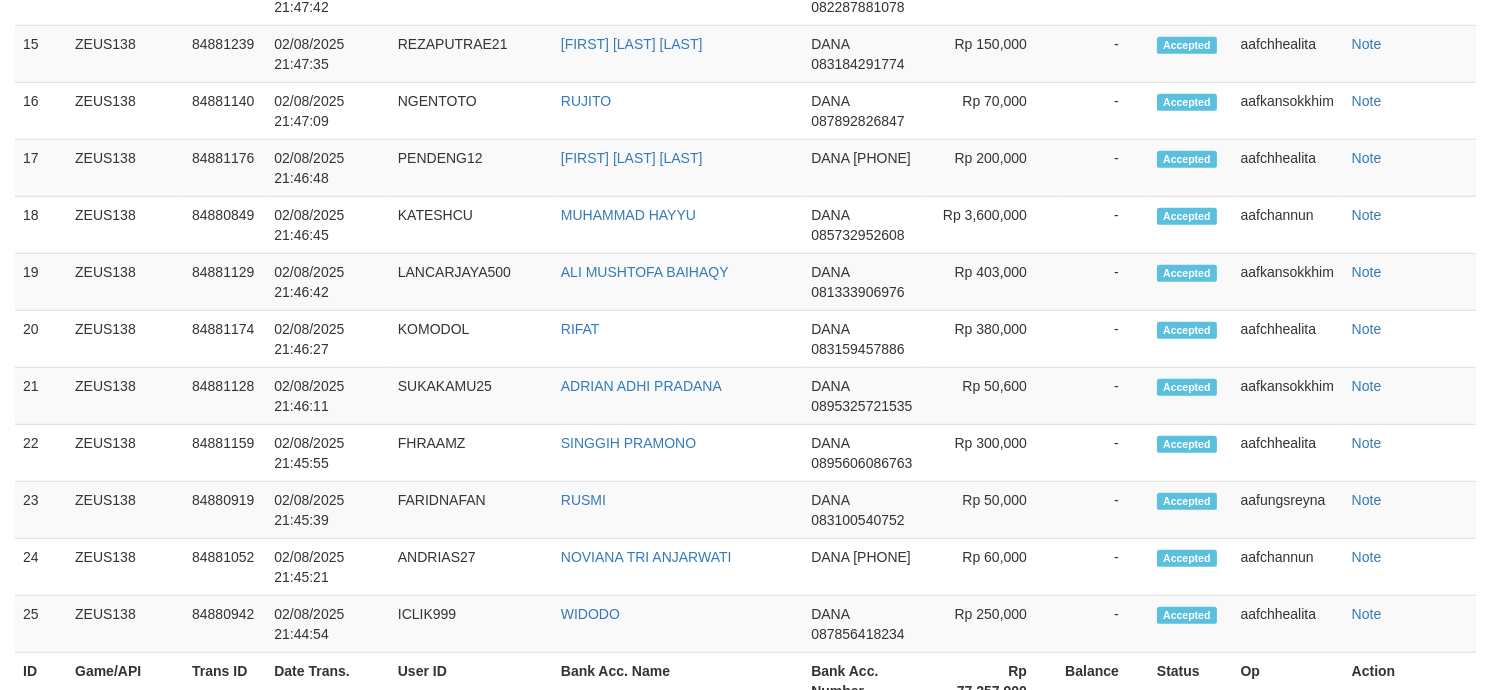 scroll, scrollTop: 2436, scrollLeft: 0, axis: vertical 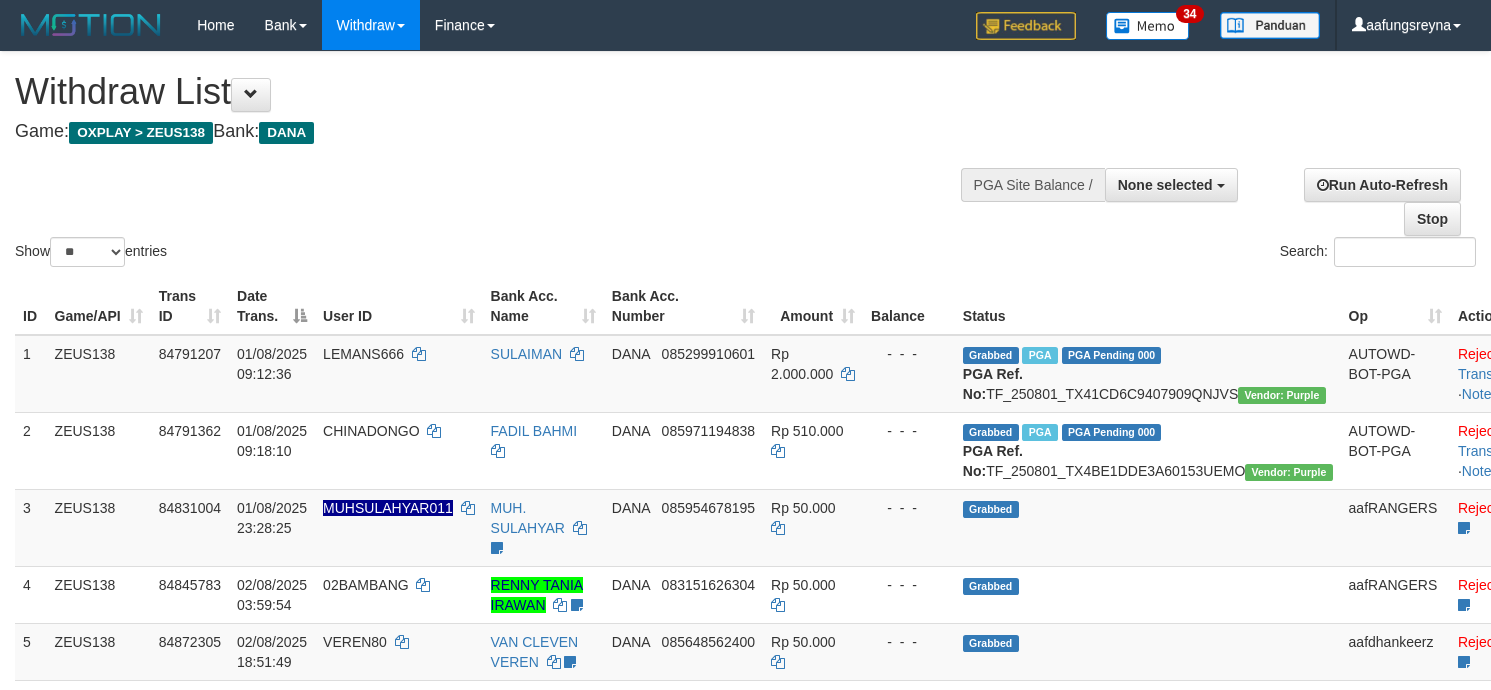 select 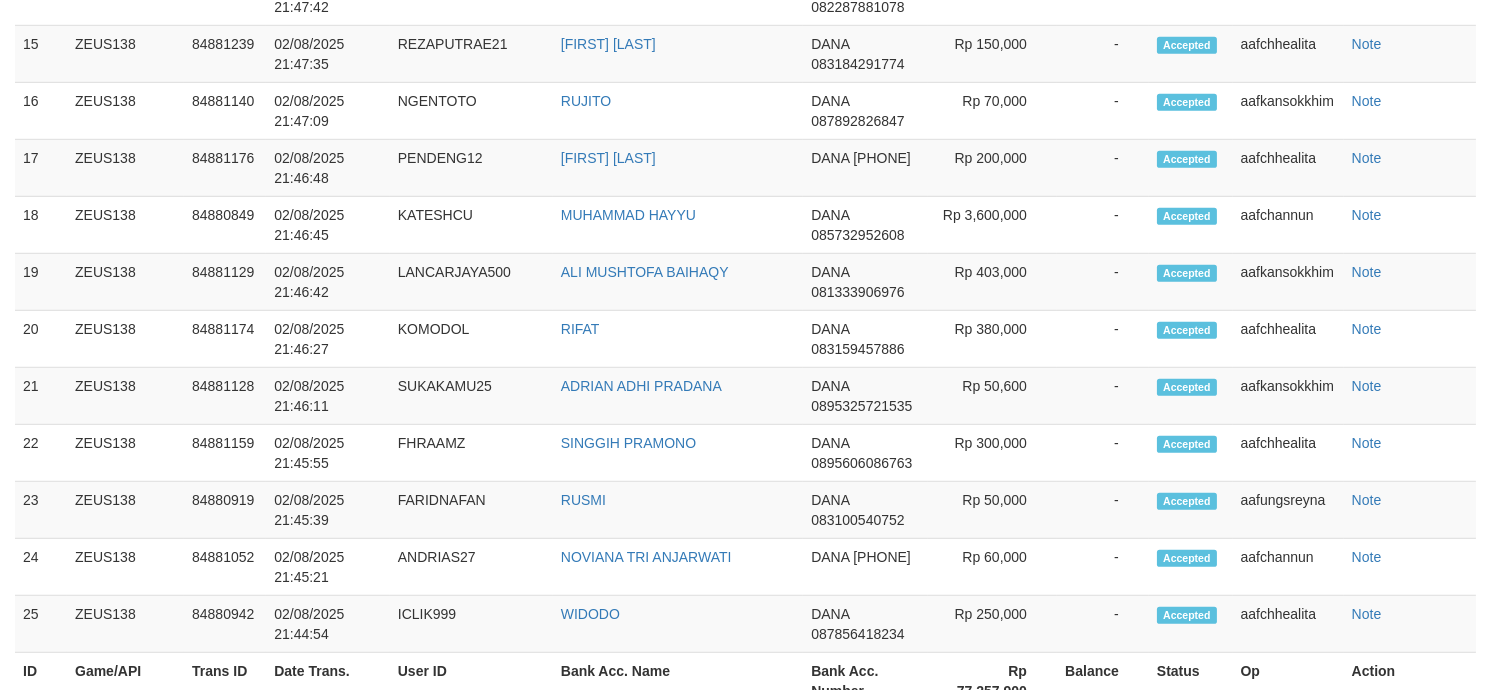 scroll, scrollTop: 2436, scrollLeft: 0, axis: vertical 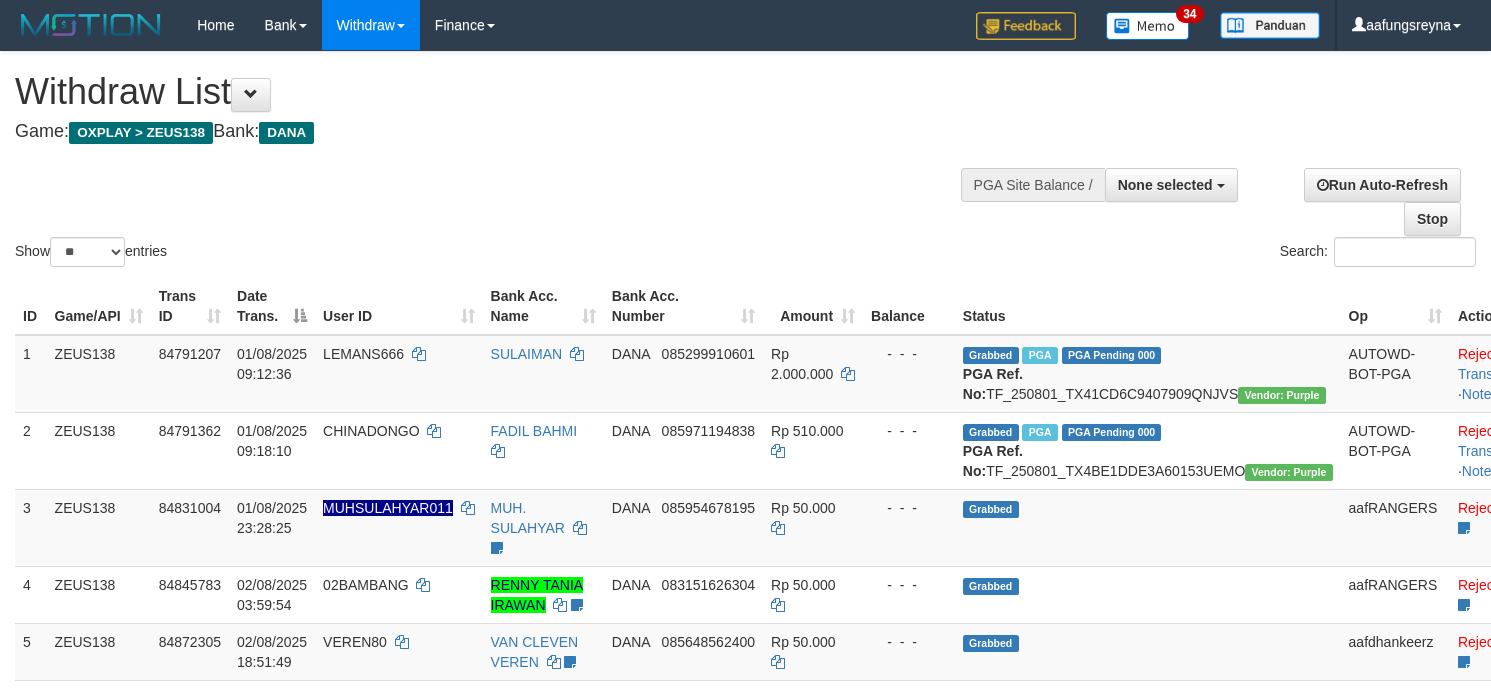 select 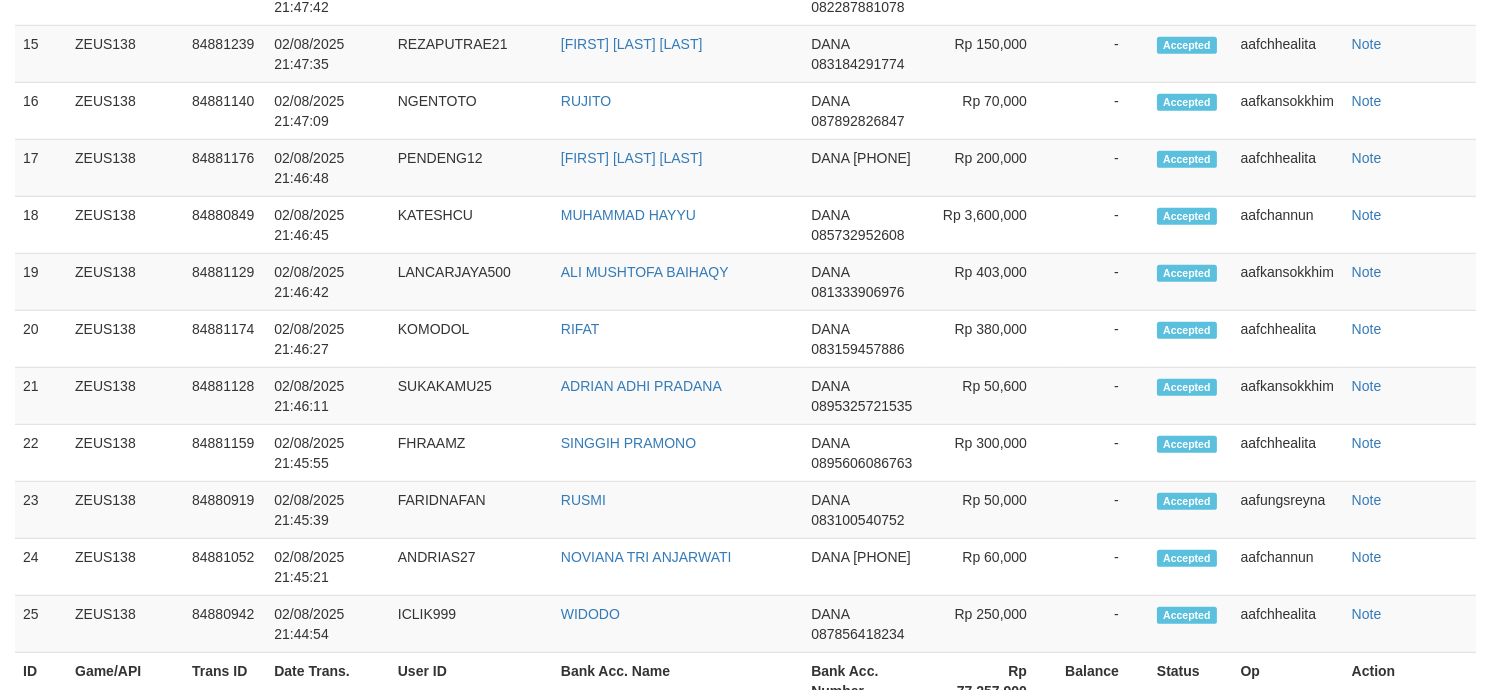 scroll, scrollTop: 2436, scrollLeft: 0, axis: vertical 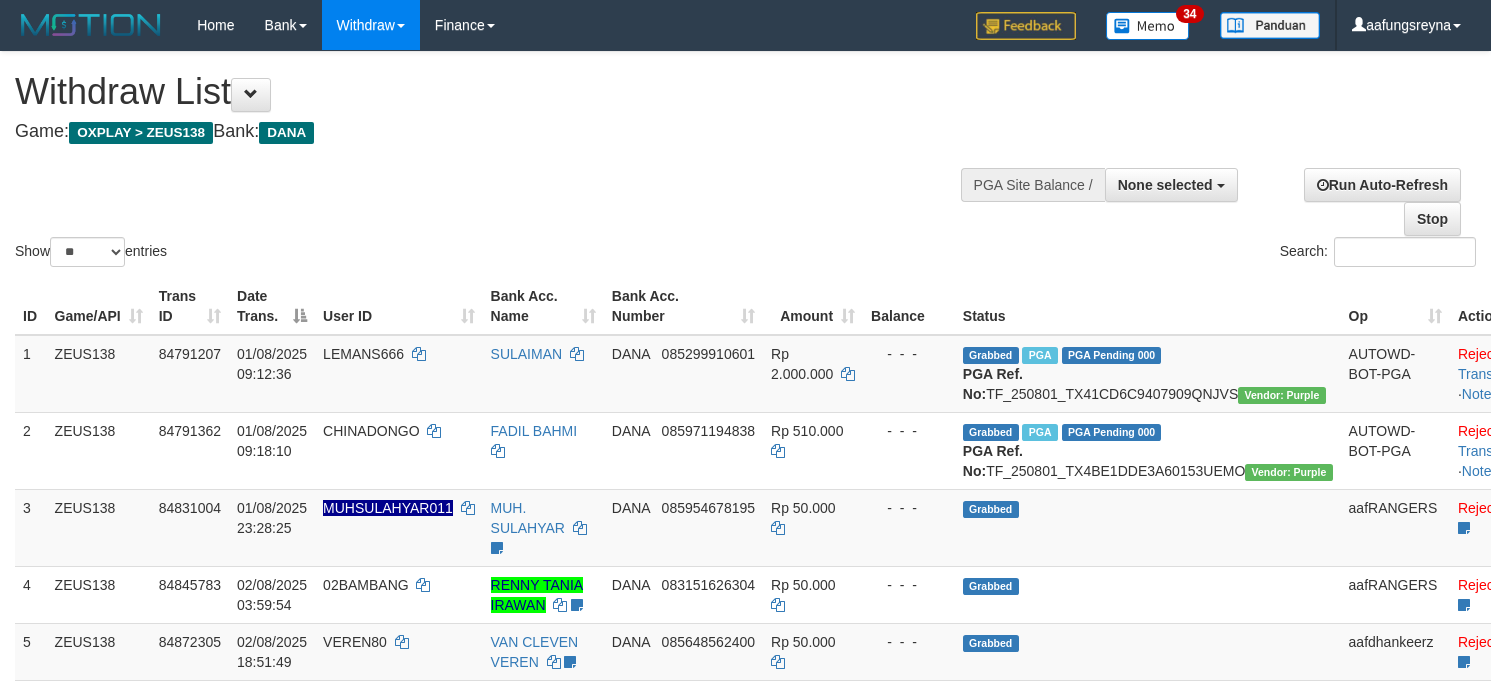 select 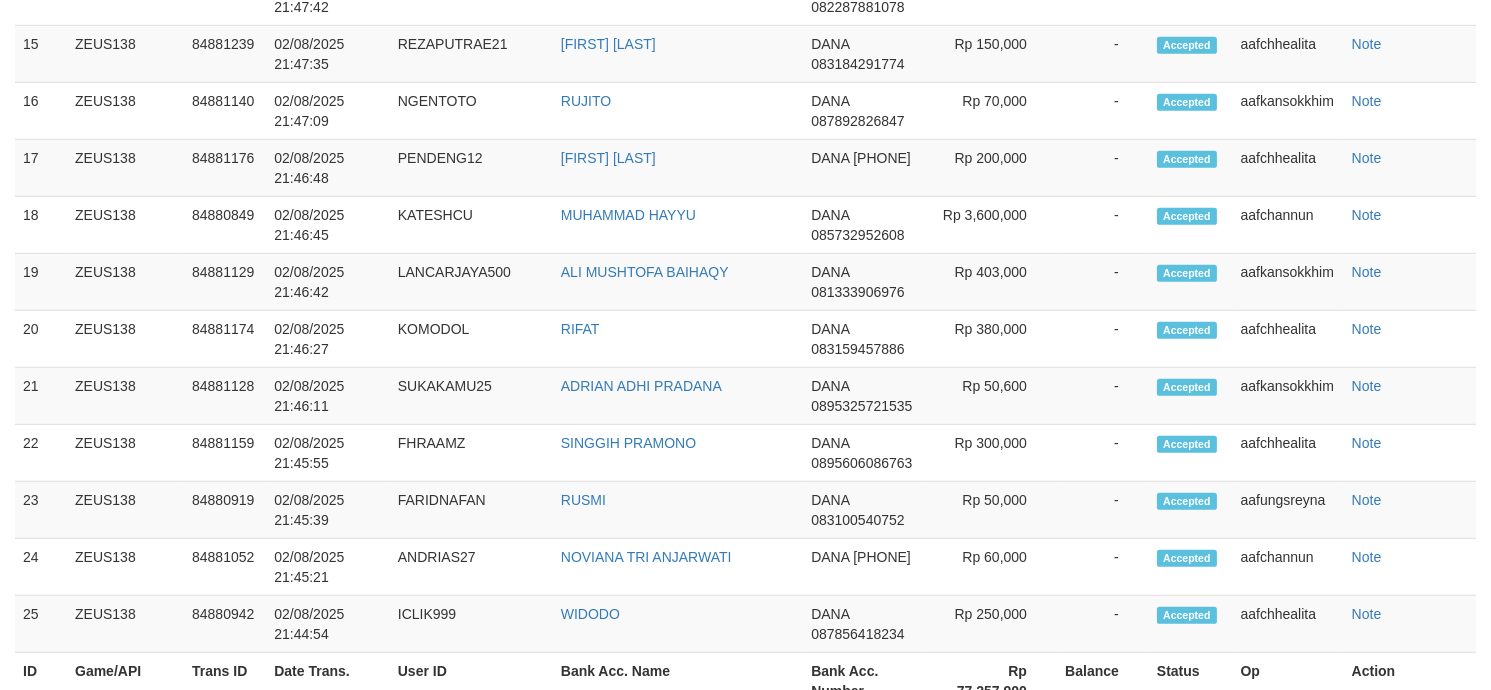 scroll, scrollTop: 2436, scrollLeft: 0, axis: vertical 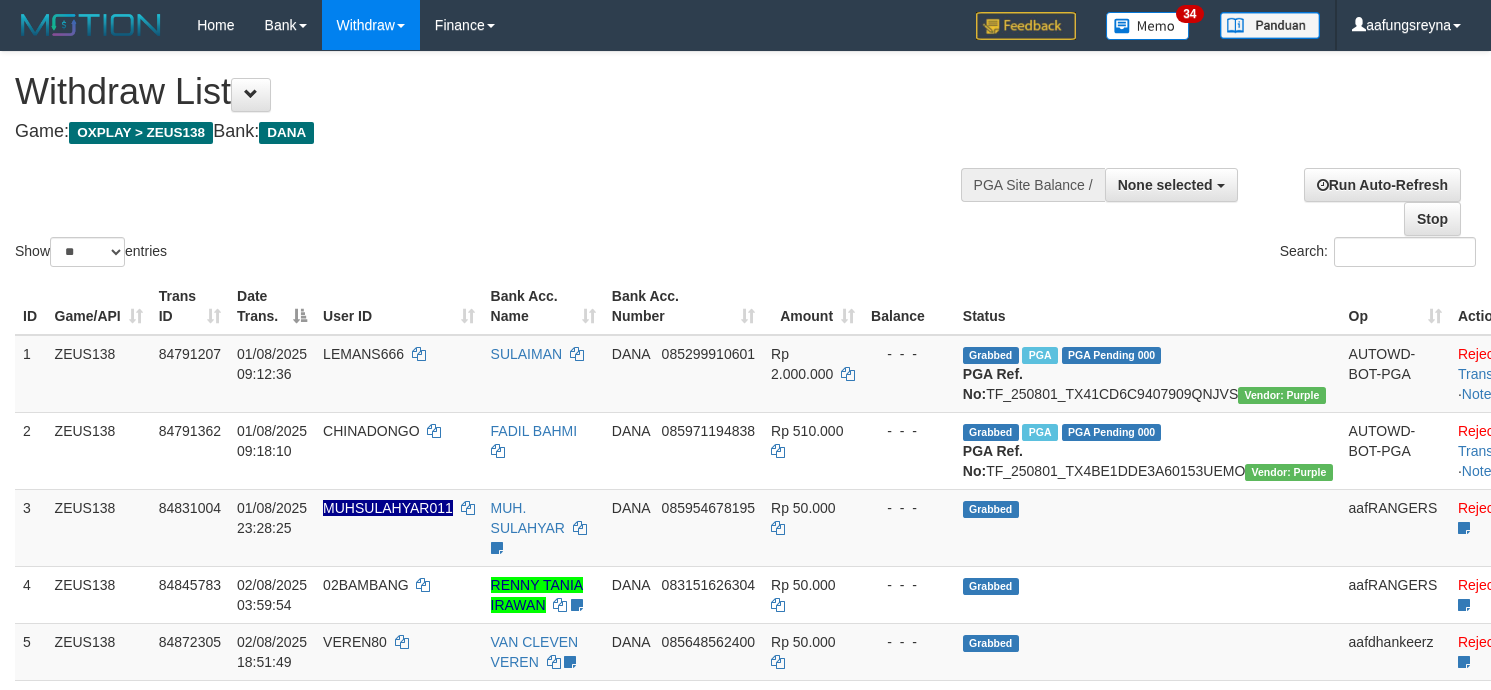 select 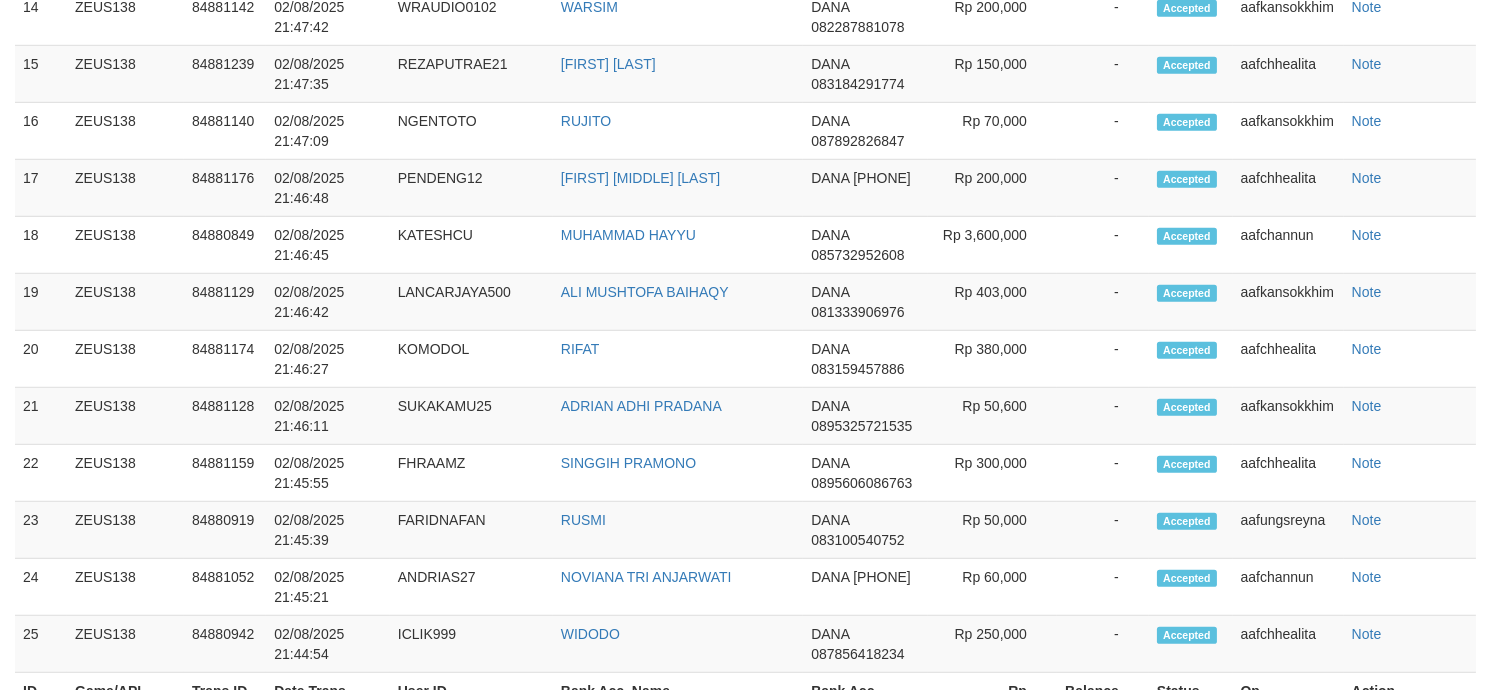scroll, scrollTop: 2436, scrollLeft: 0, axis: vertical 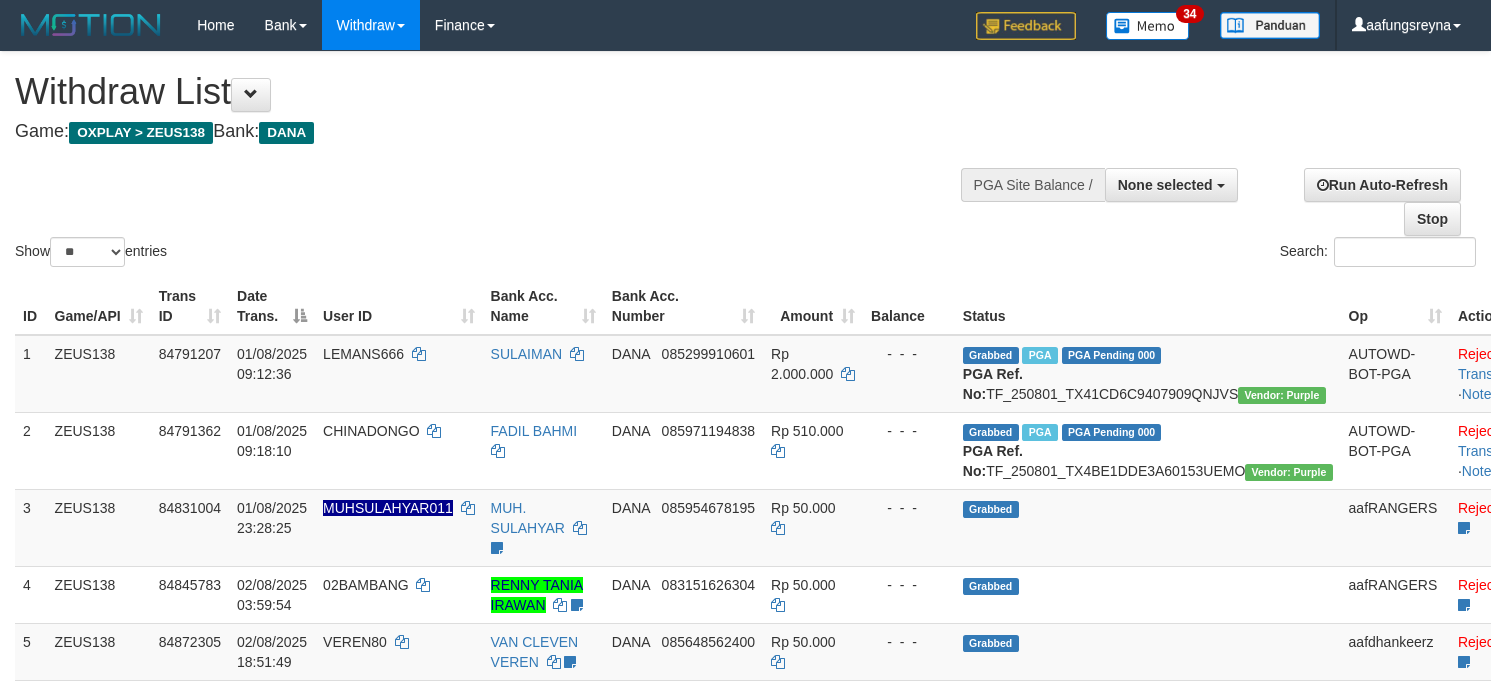 select 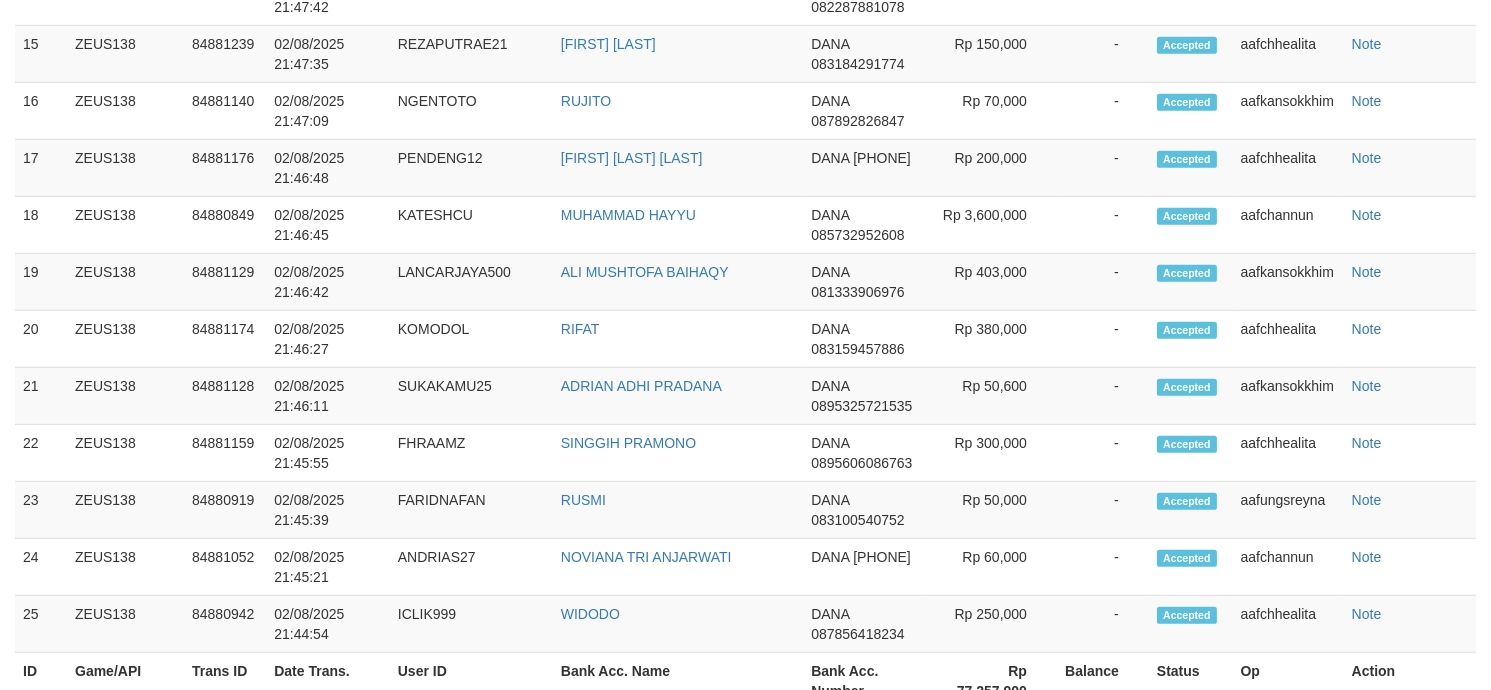 scroll, scrollTop: 2436, scrollLeft: 0, axis: vertical 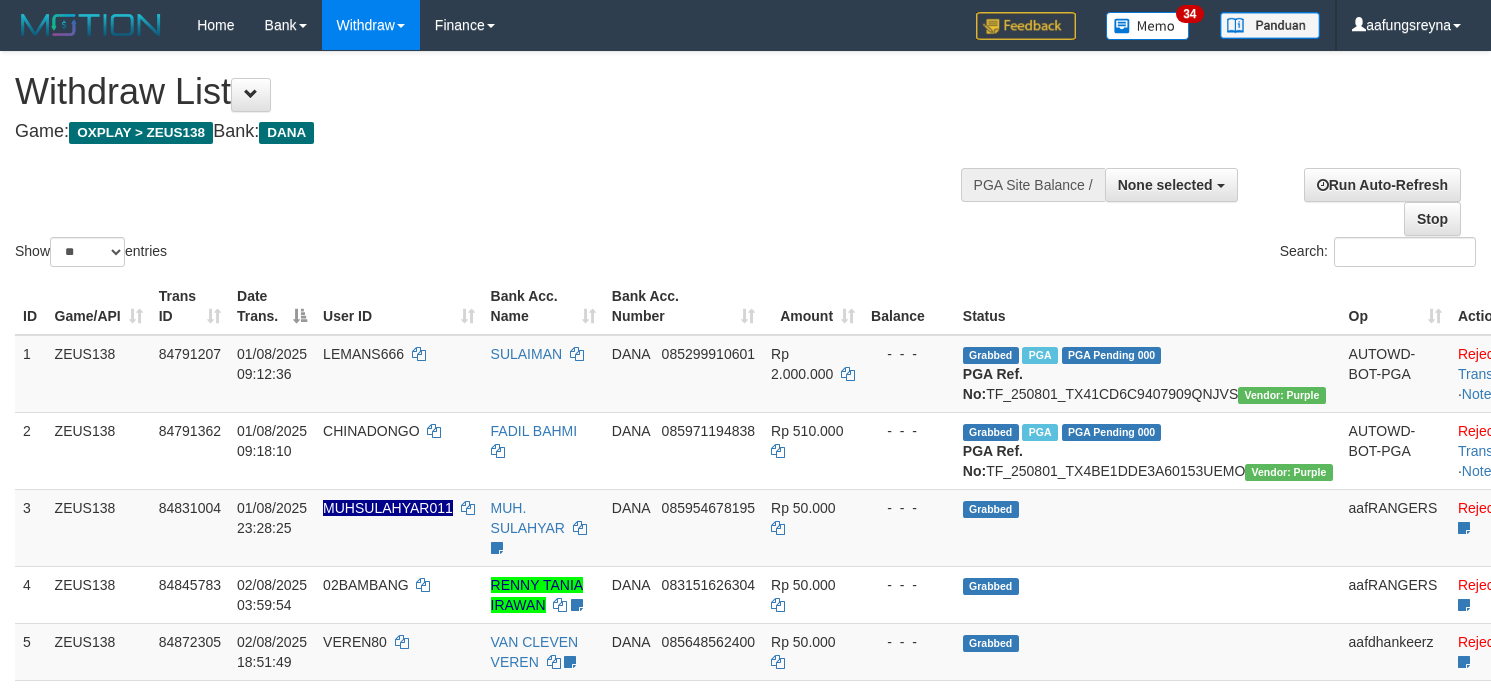 select 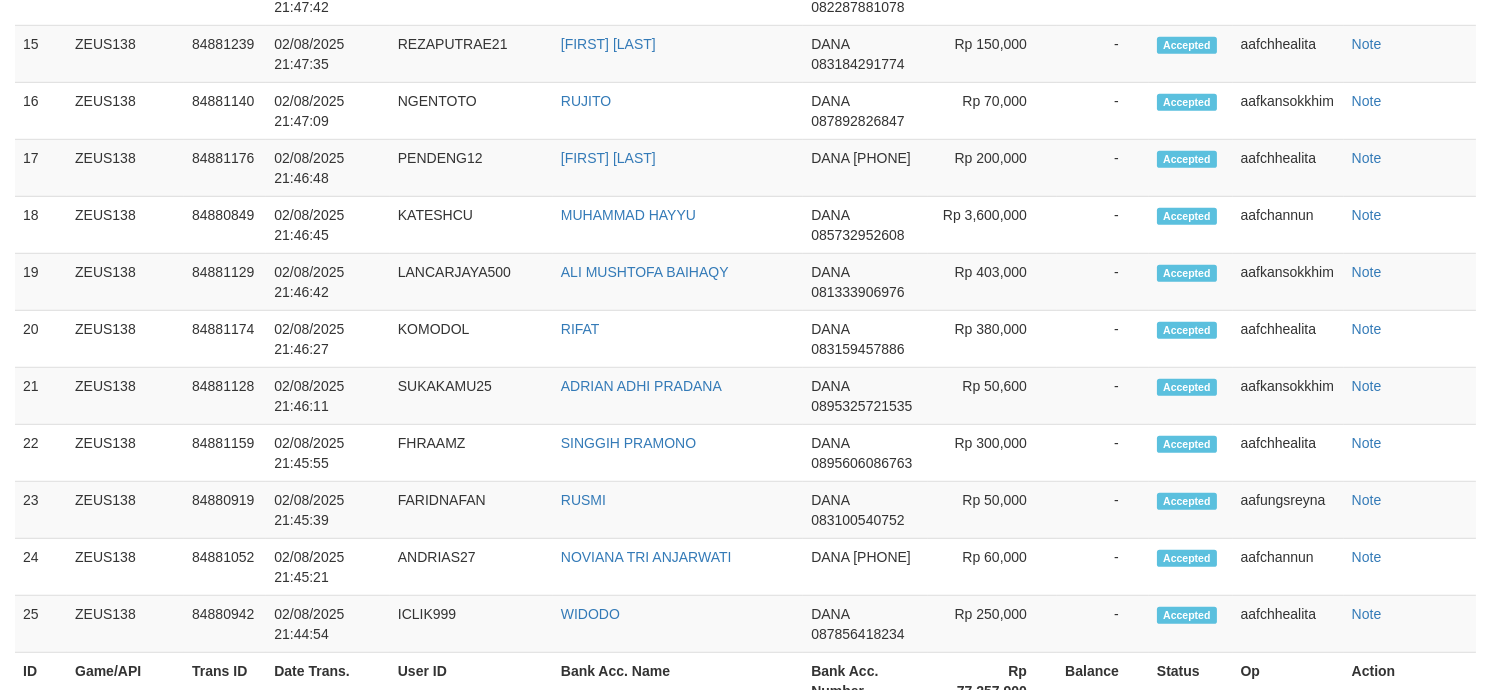 scroll, scrollTop: 2436, scrollLeft: 0, axis: vertical 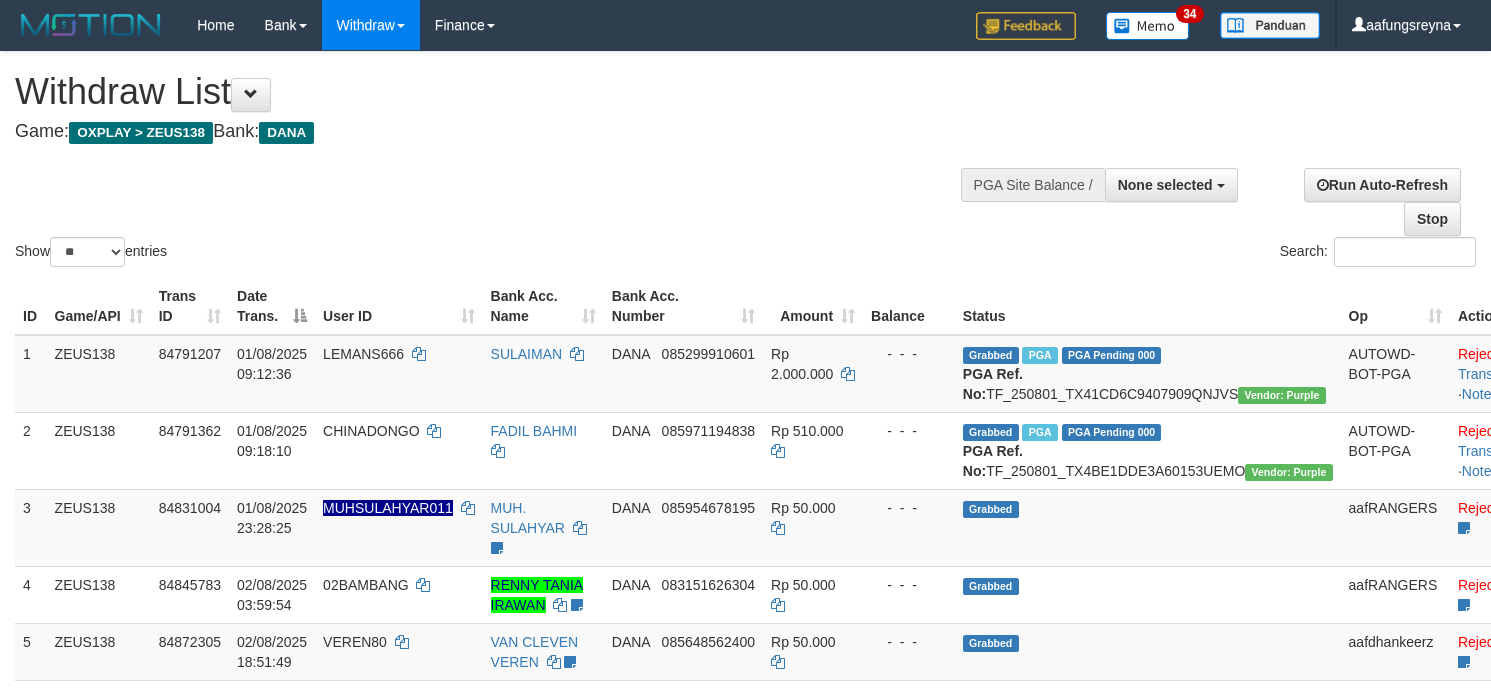 select 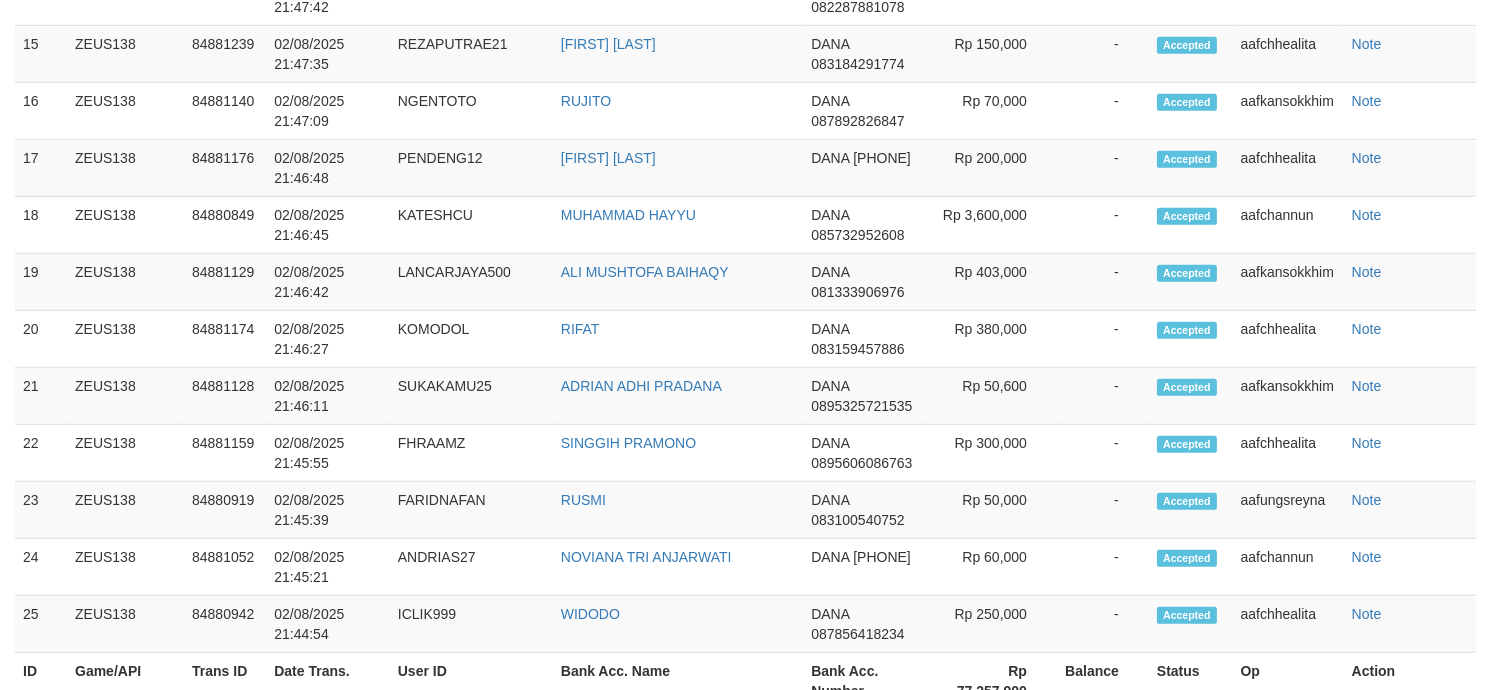 scroll, scrollTop: 2436, scrollLeft: 0, axis: vertical 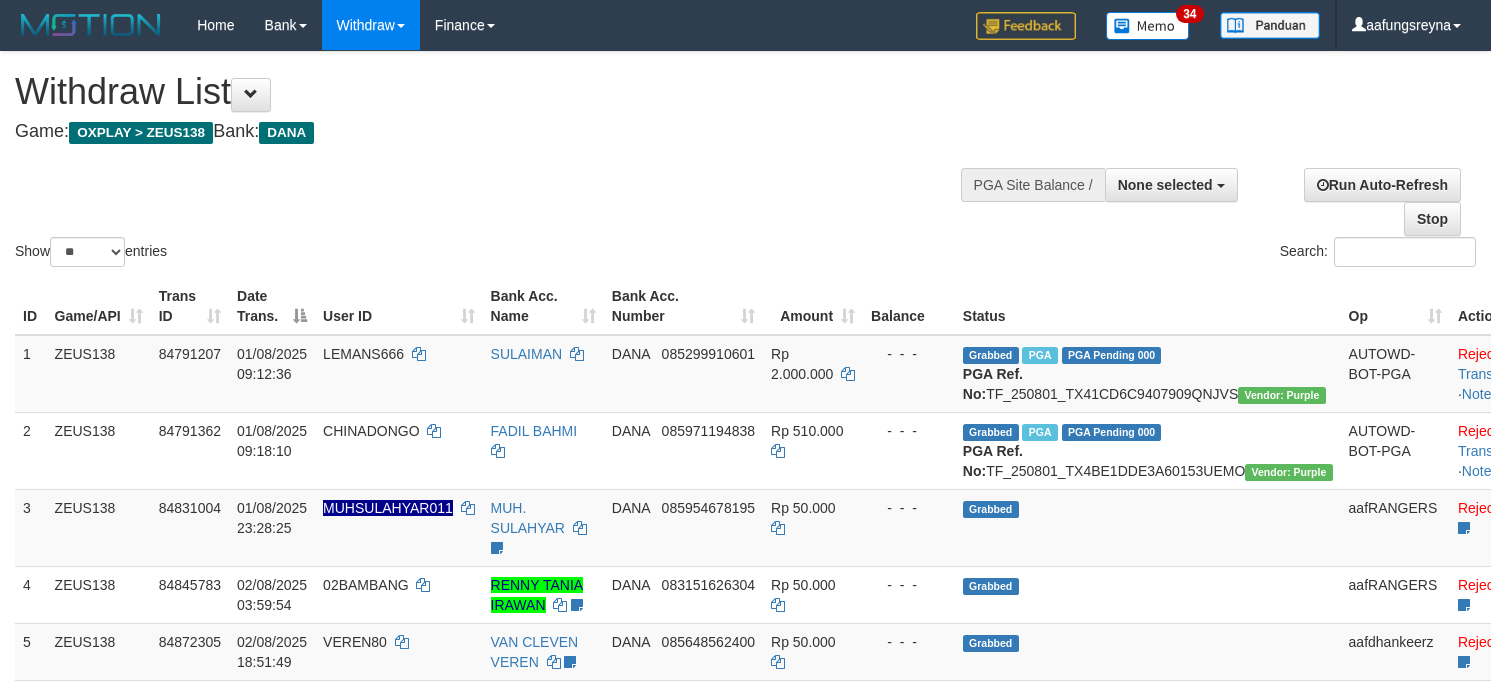 select 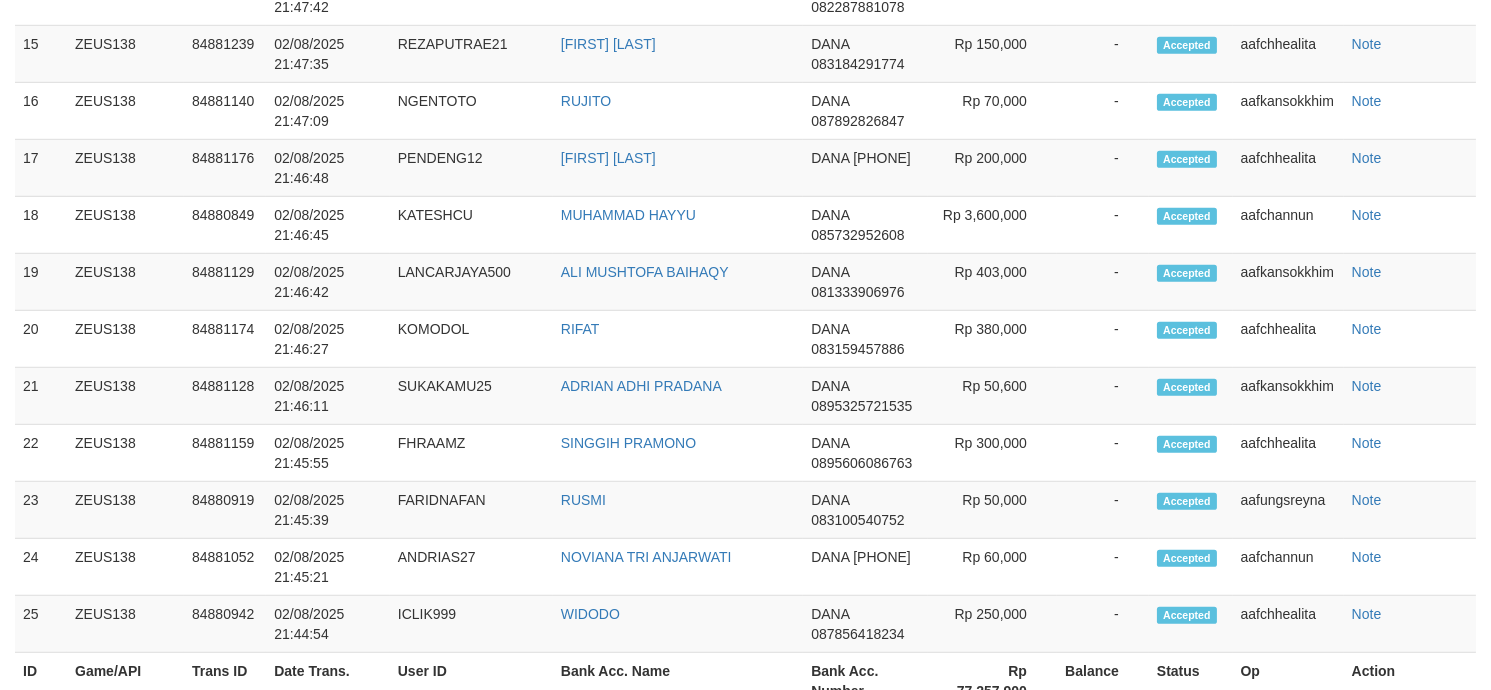 scroll, scrollTop: 2436, scrollLeft: 0, axis: vertical 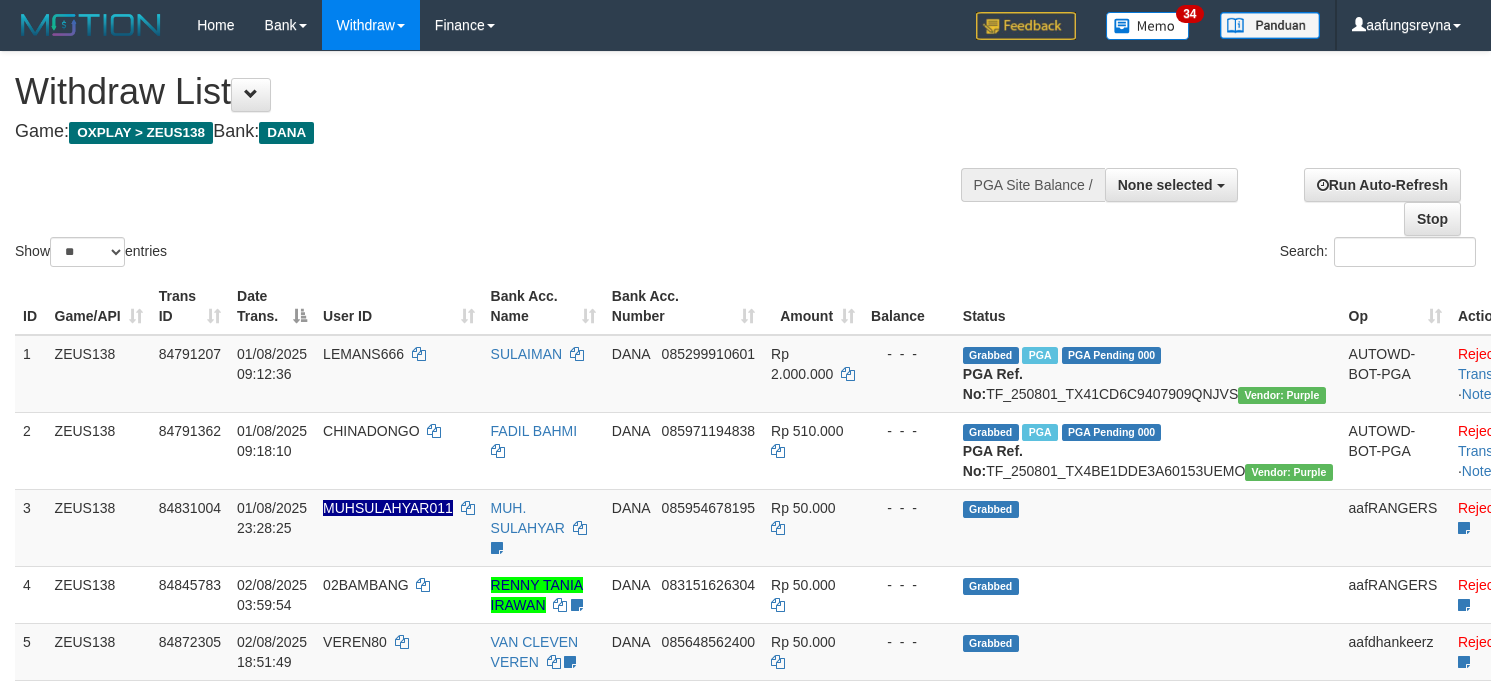 select 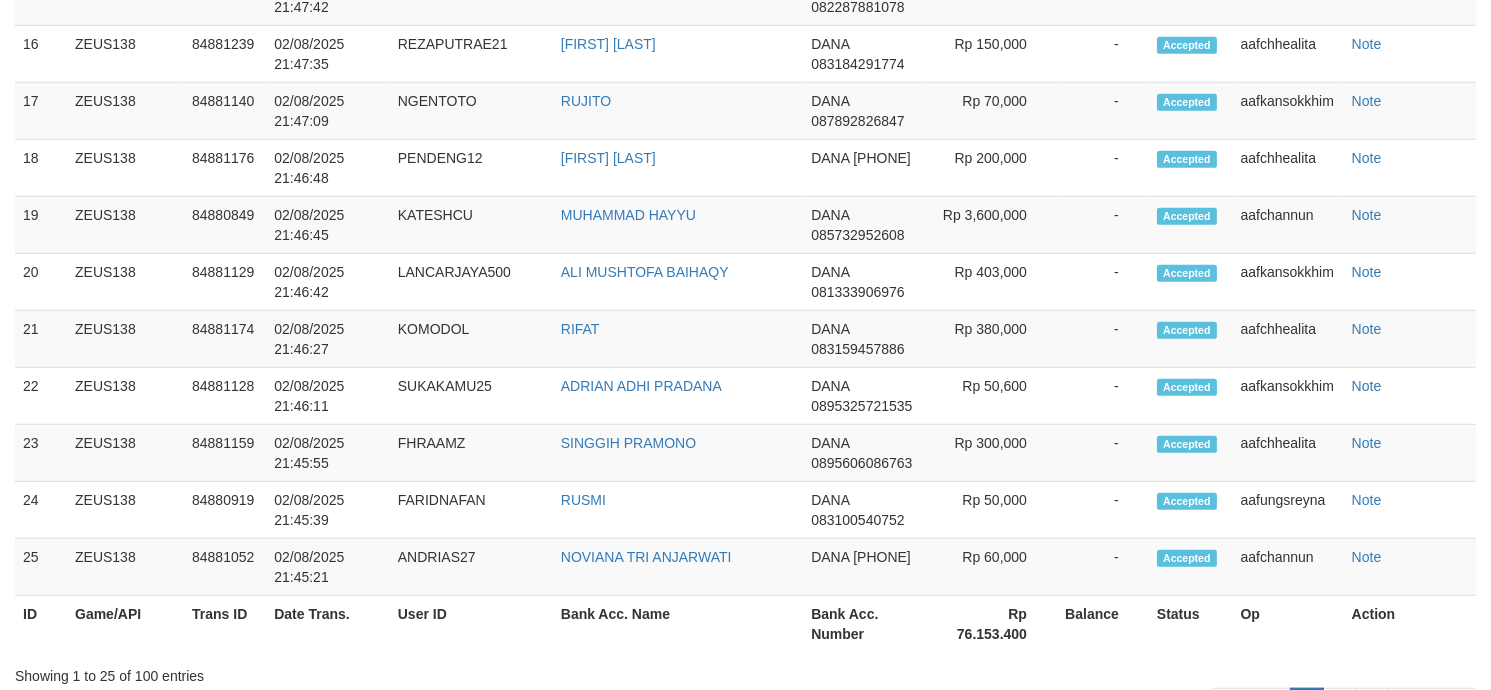 scroll, scrollTop: 2436, scrollLeft: 0, axis: vertical 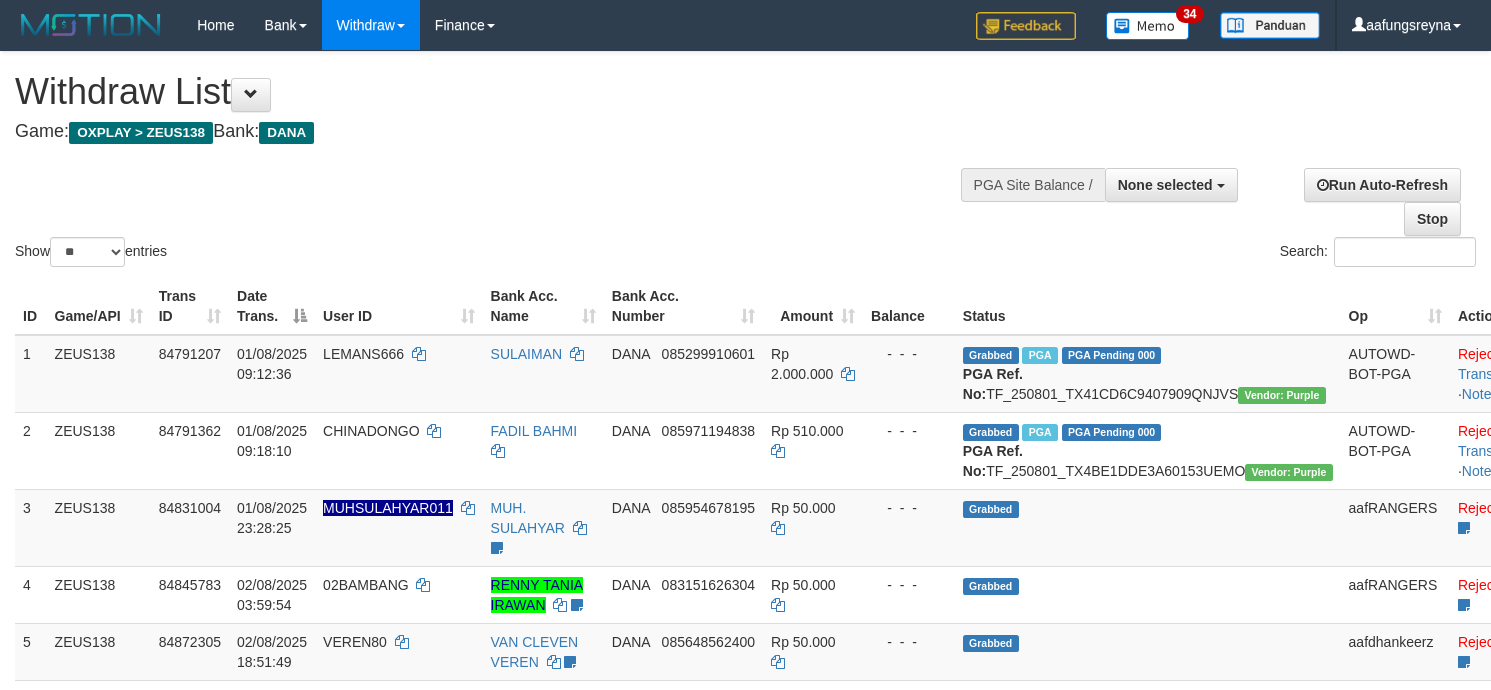 select 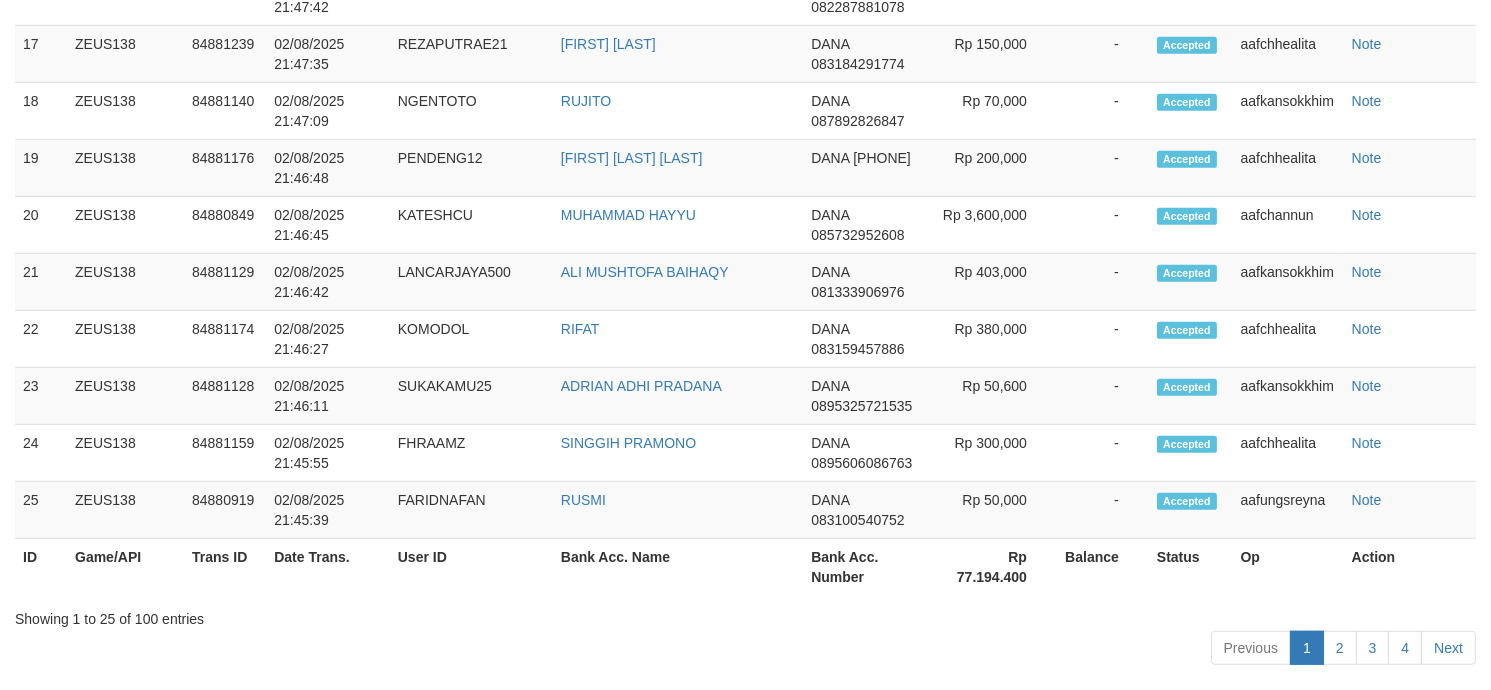 scroll, scrollTop: 2436, scrollLeft: 0, axis: vertical 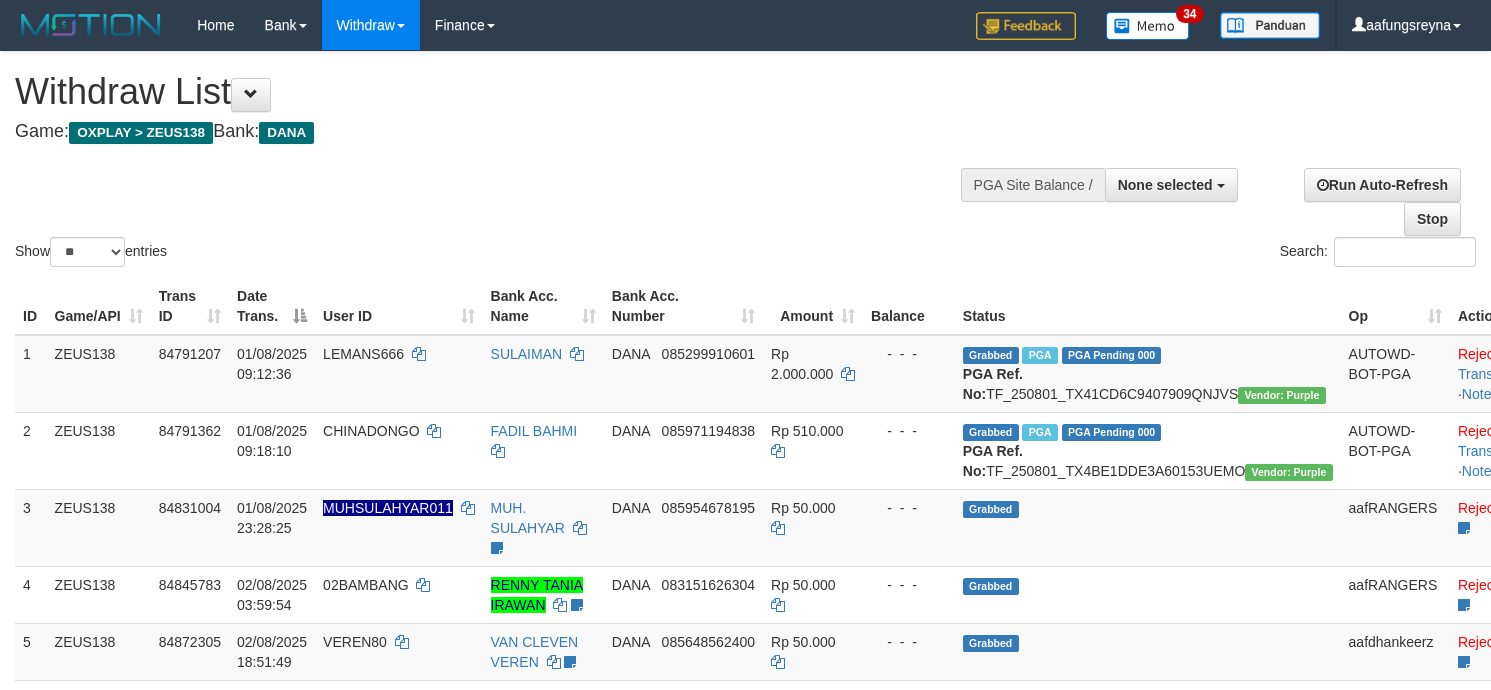 select 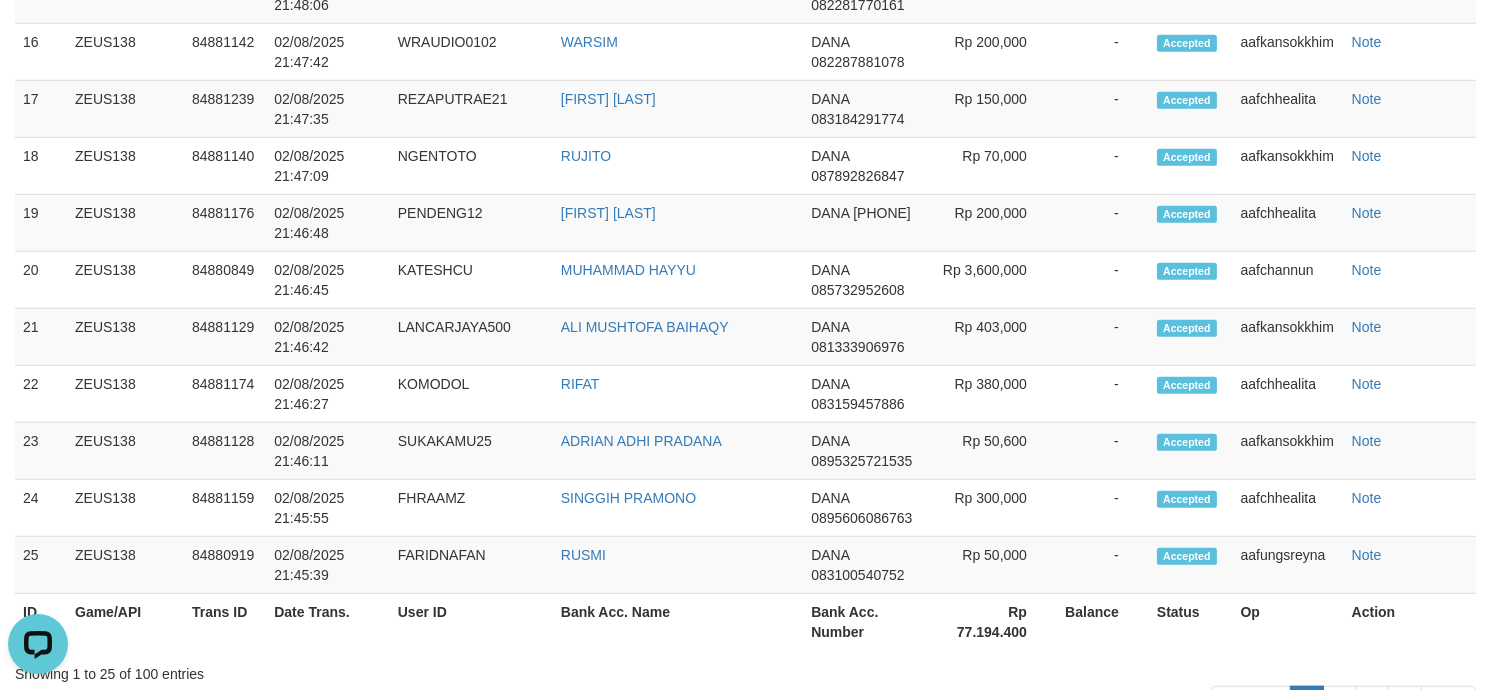 scroll, scrollTop: 0, scrollLeft: 0, axis: both 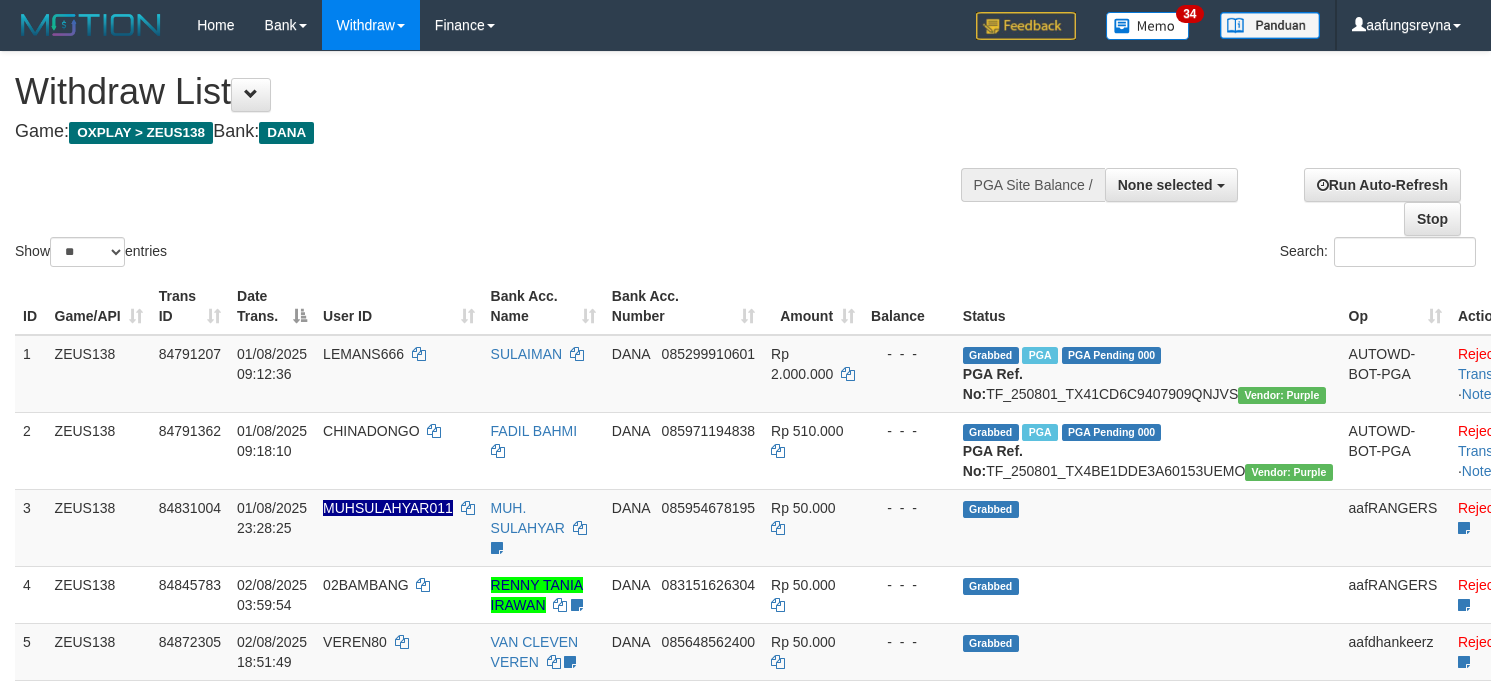 select 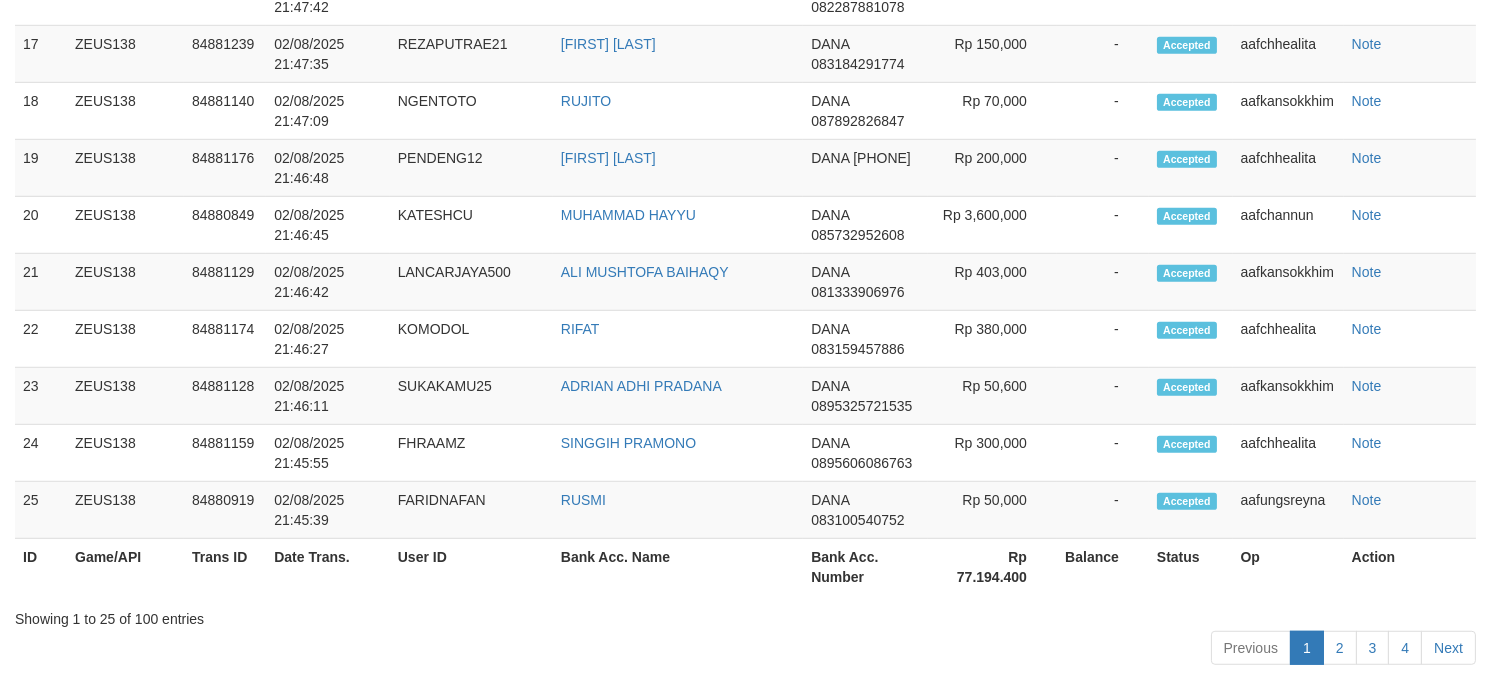 scroll, scrollTop: 2436, scrollLeft: 0, axis: vertical 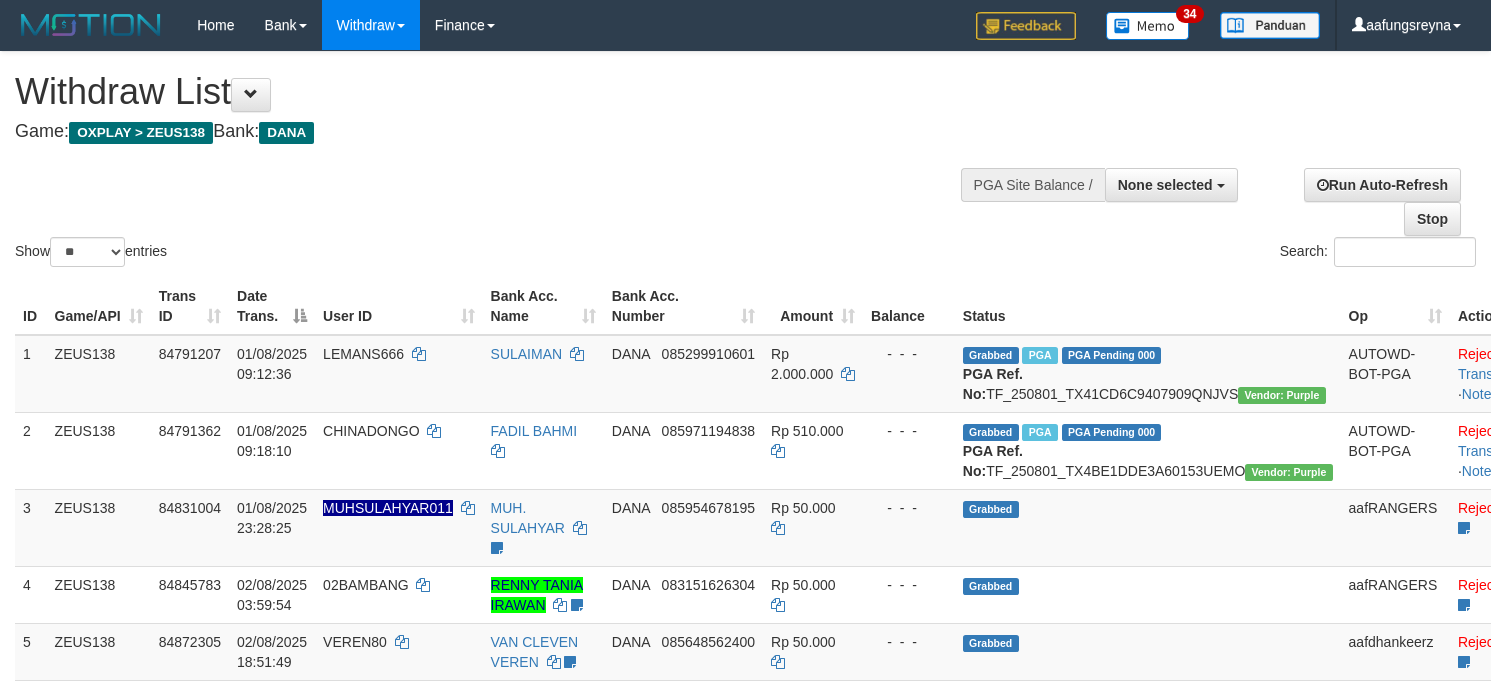 select 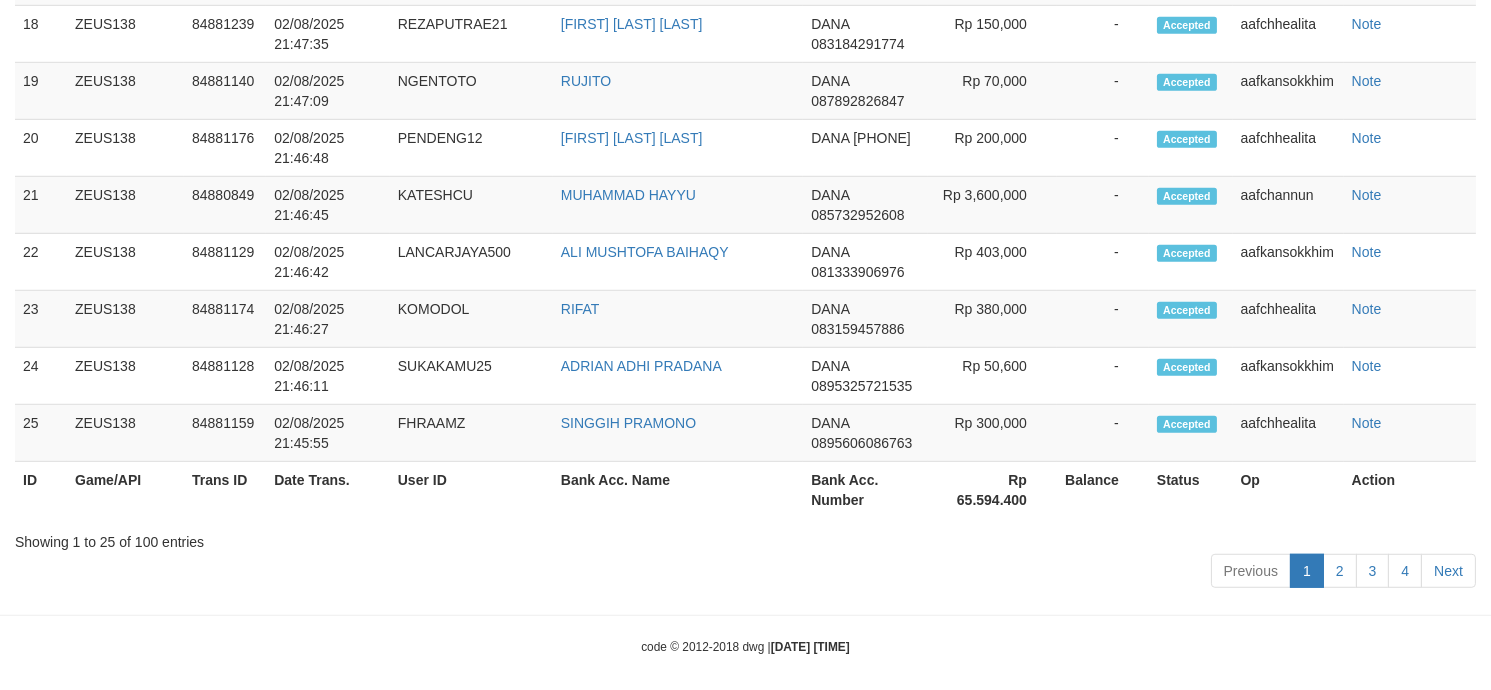 scroll, scrollTop: 2436, scrollLeft: 0, axis: vertical 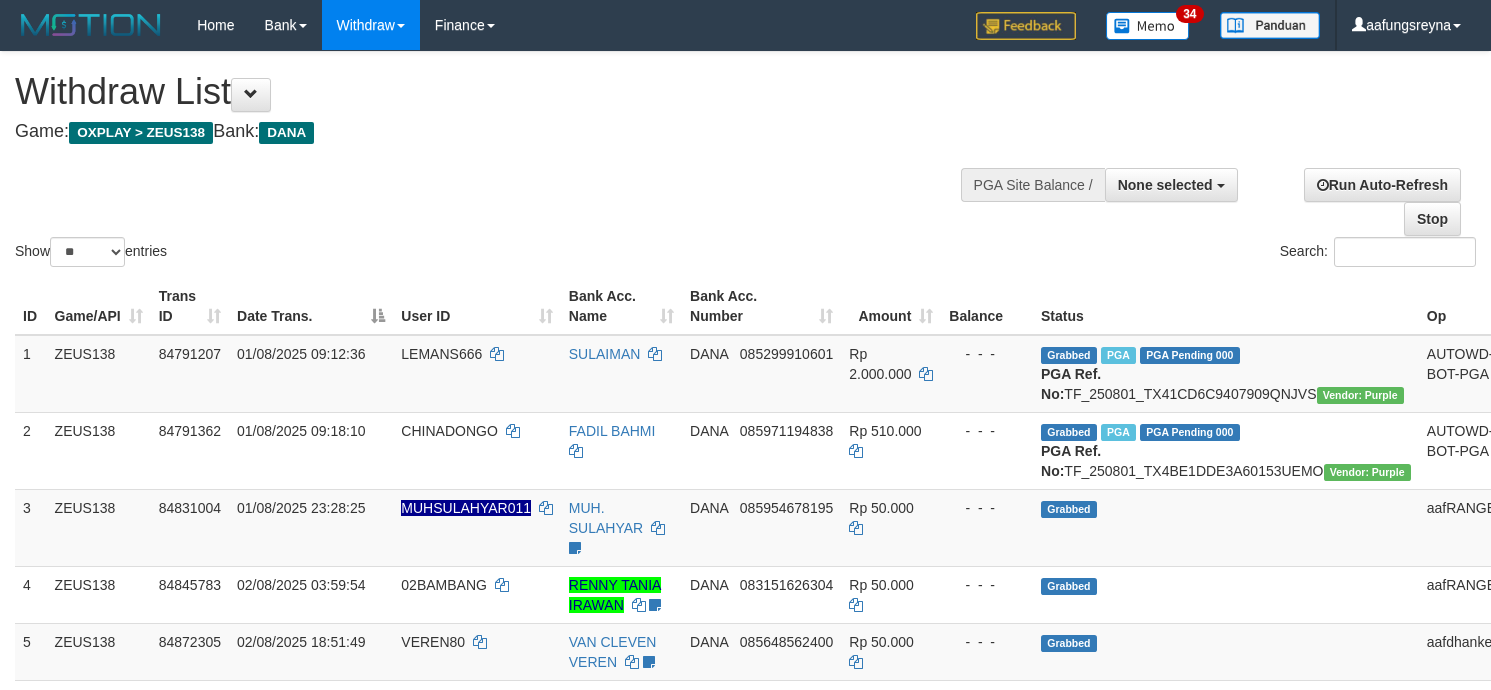 select 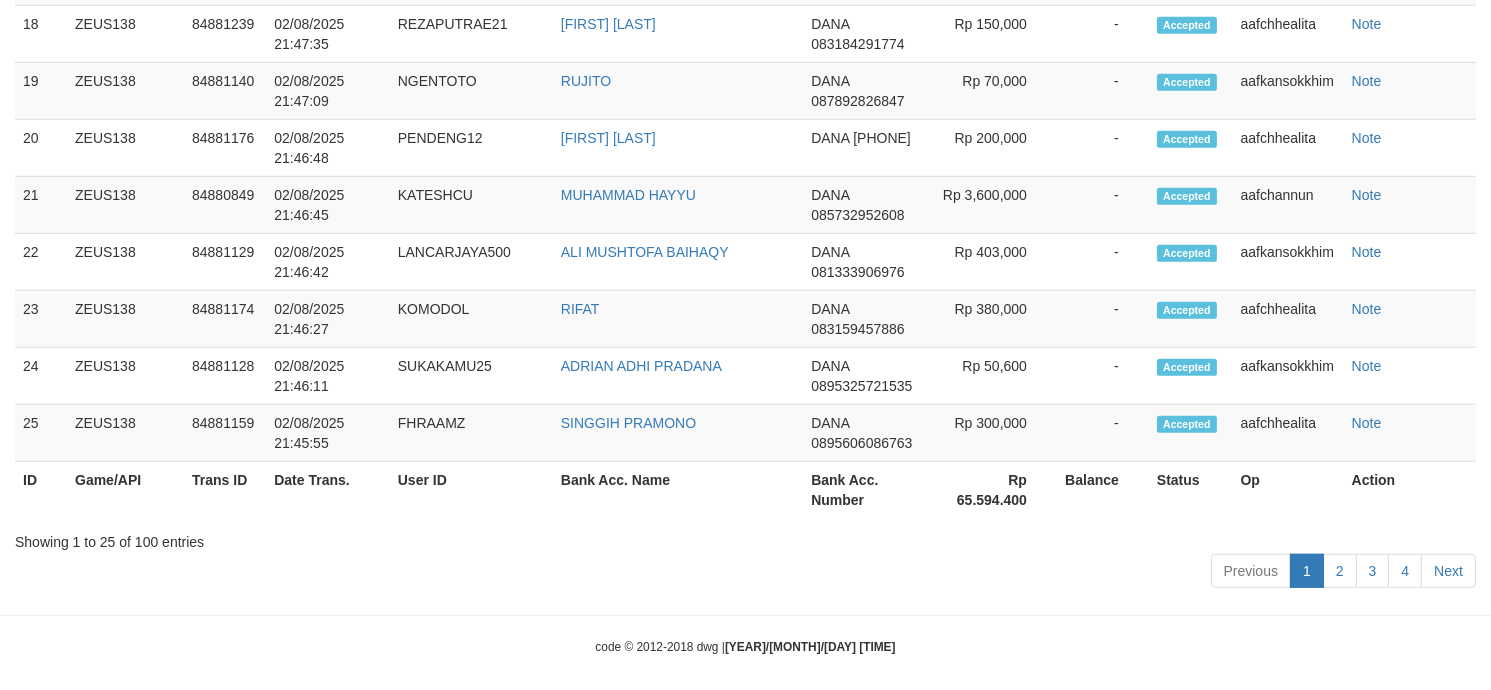 scroll, scrollTop: 2436, scrollLeft: 0, axis: vertical 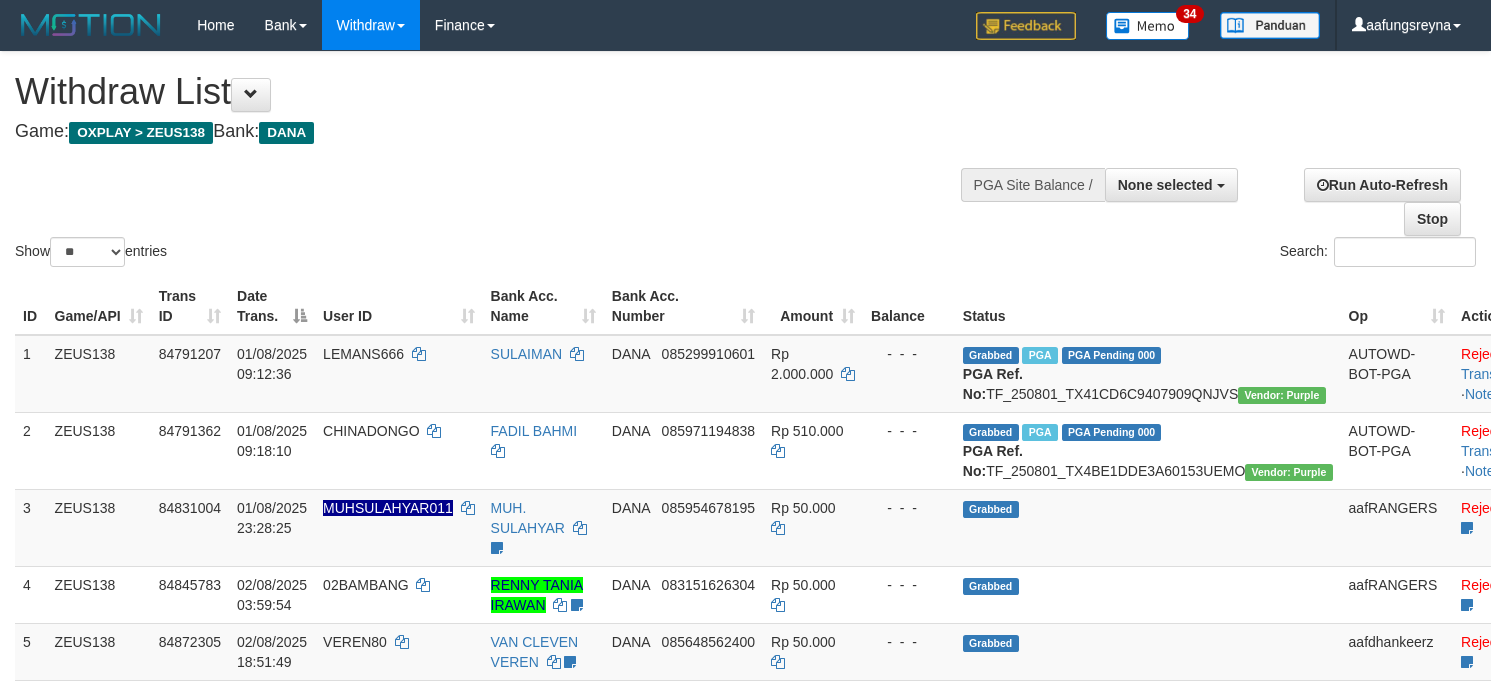 select 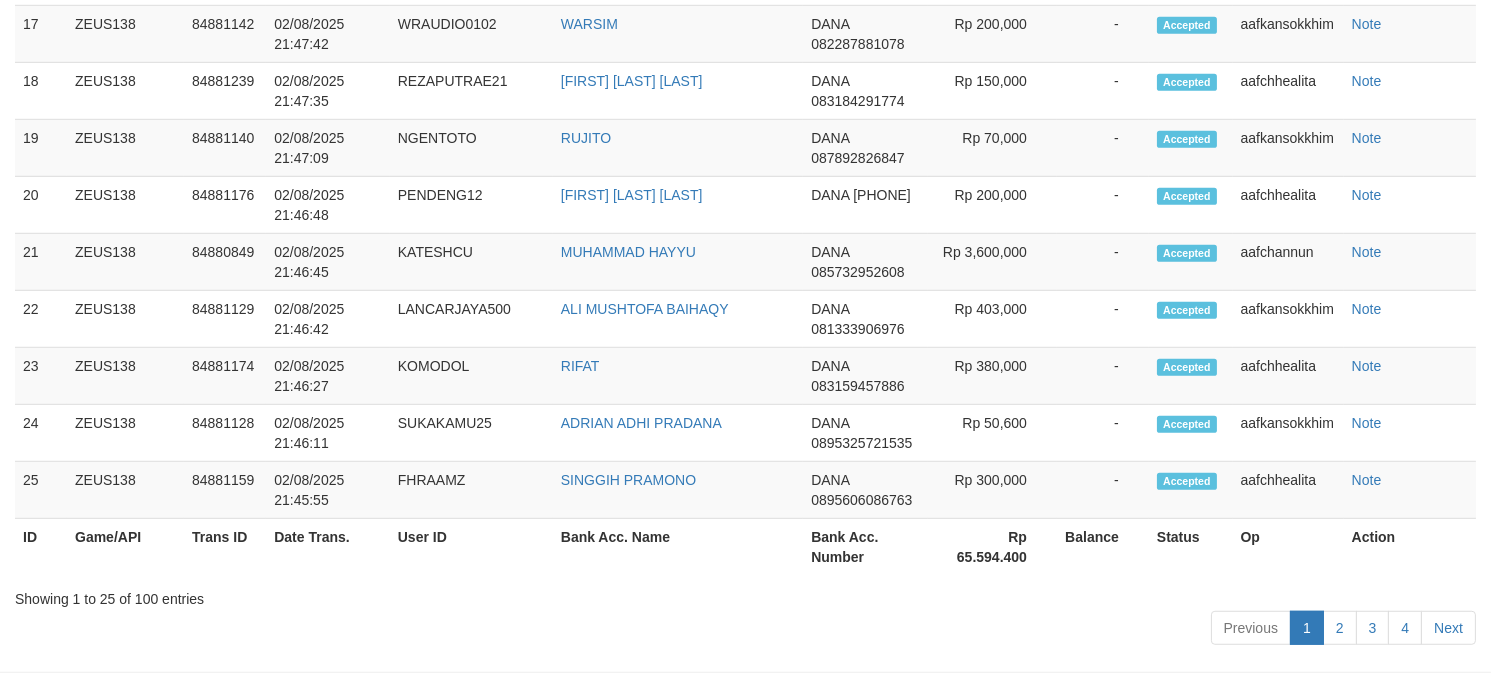 scroll, scrollTop: 2436, scrollLeft: 0, axis: vertical 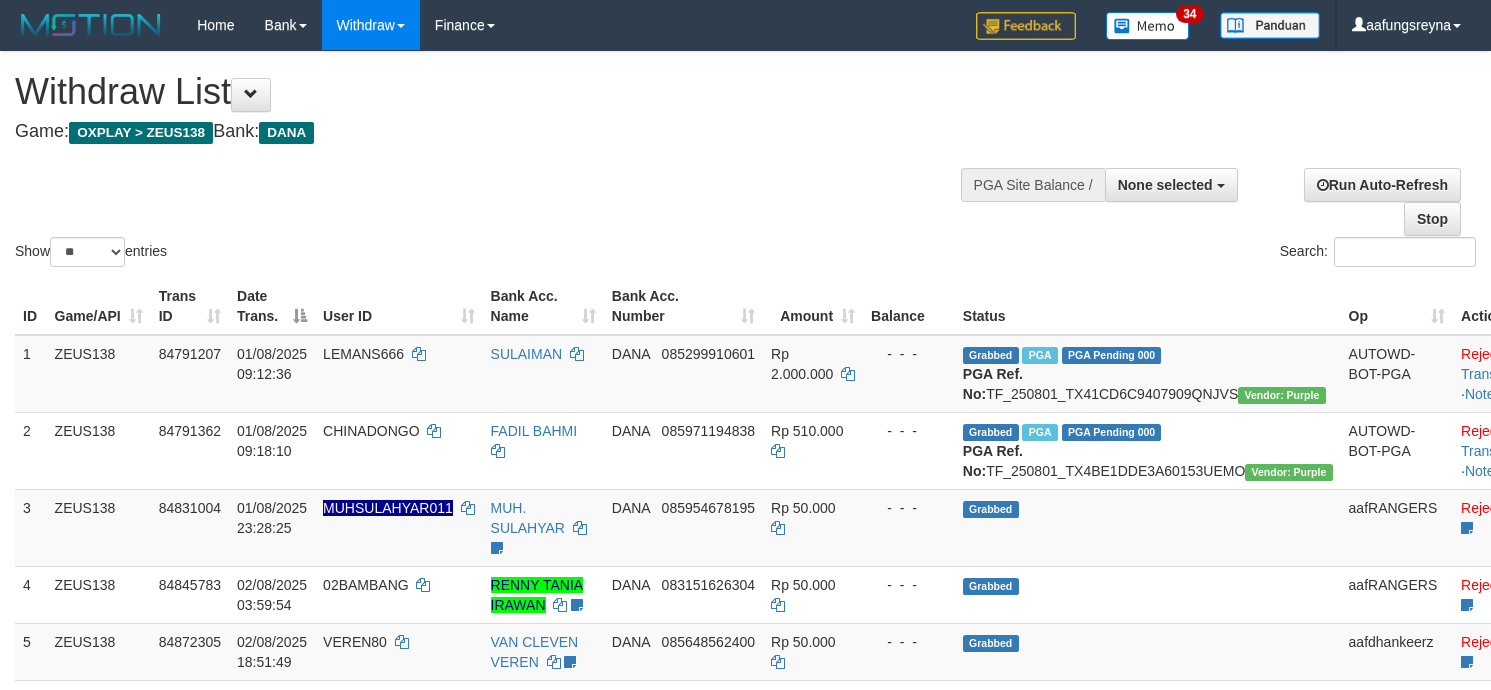select 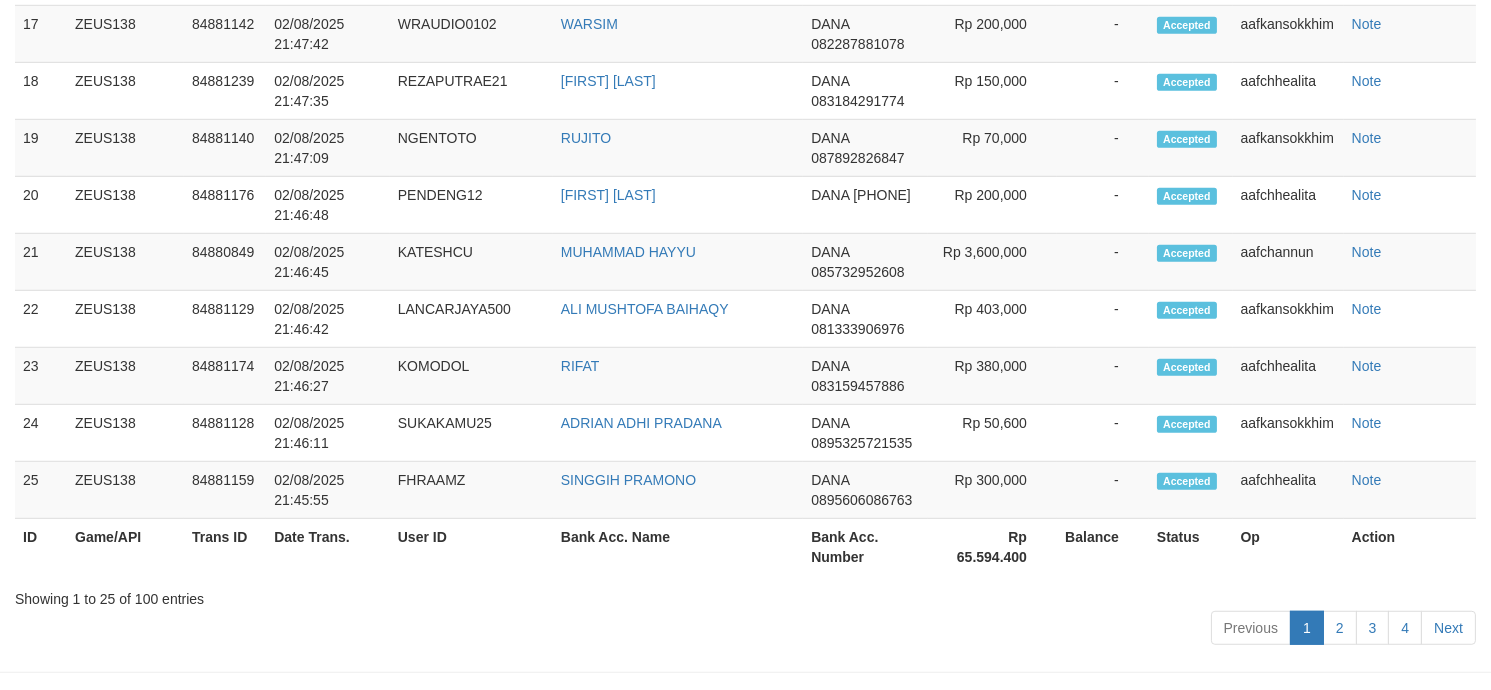 scroll, scrollTop: 2436, scrollLeft: 0, axis: vertical 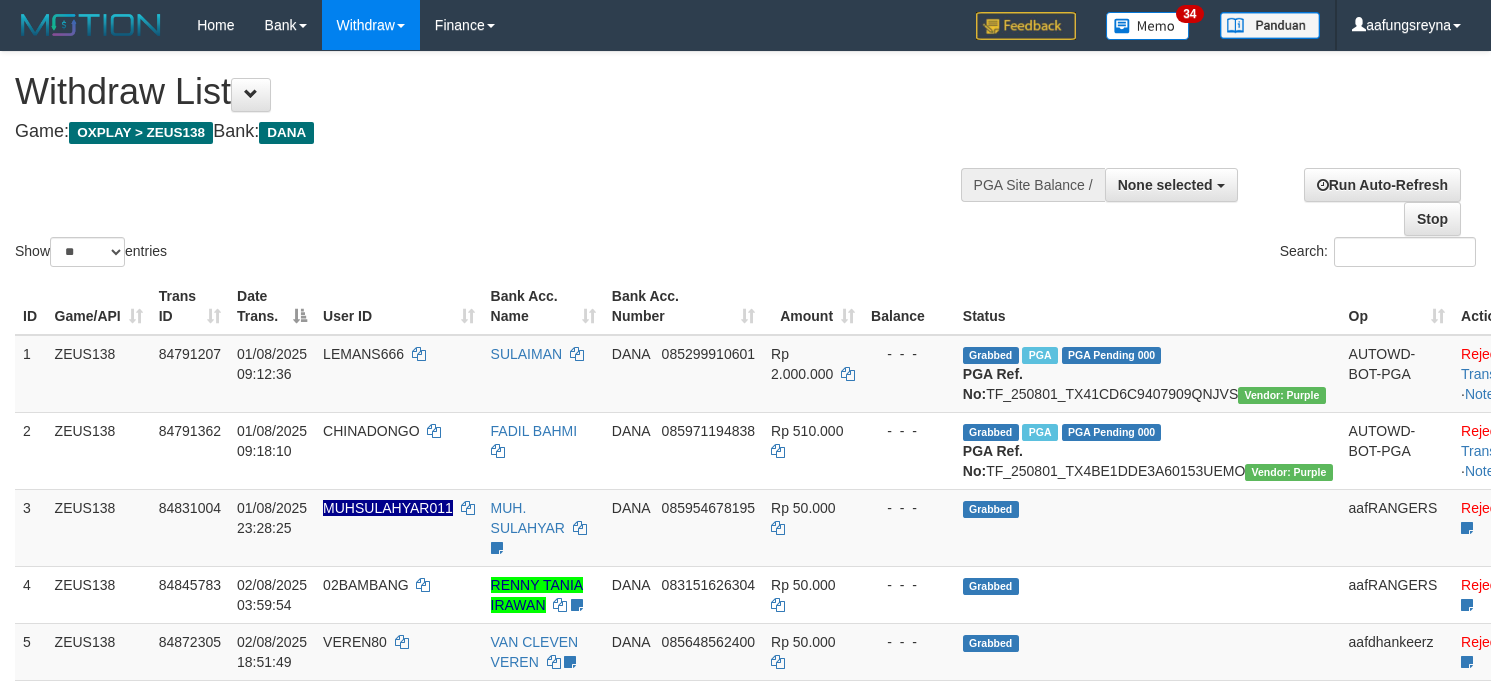 select 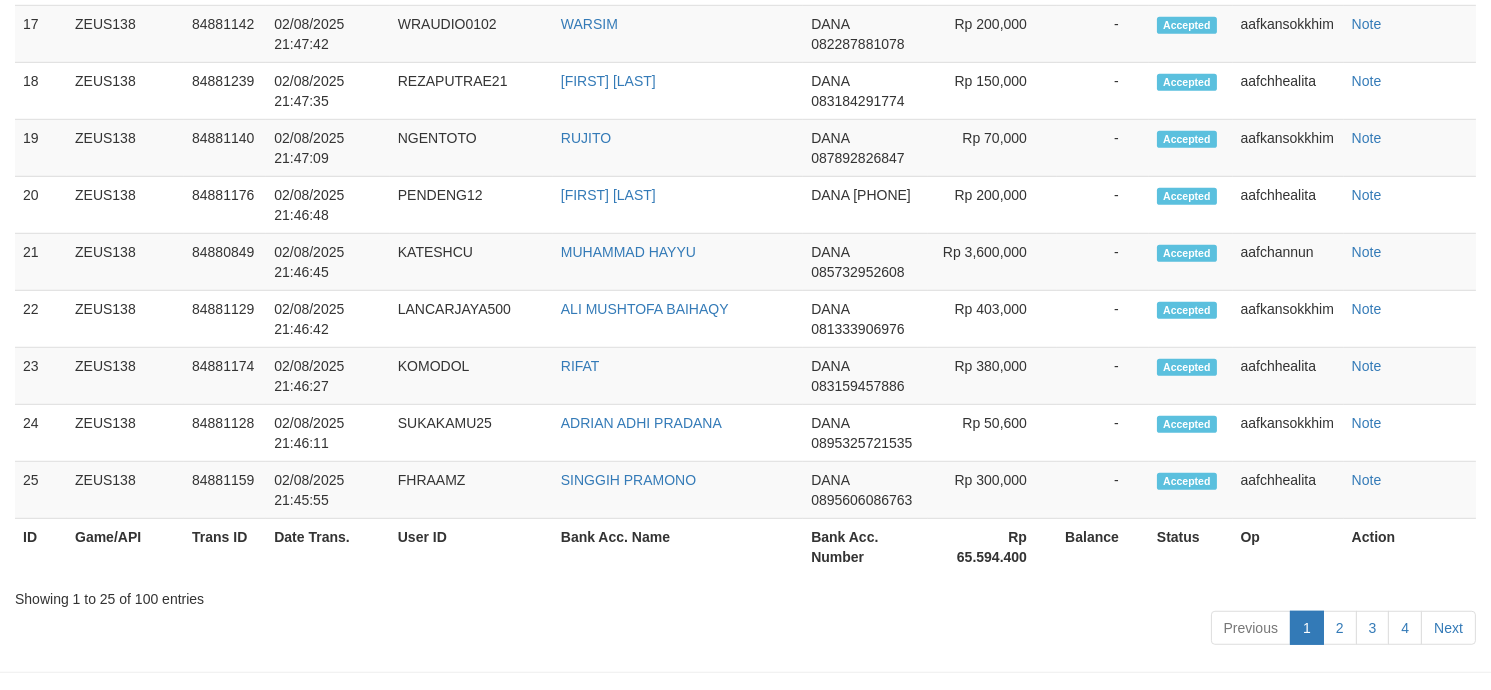 scroll, scrollTop: 2436, scrollLeft: 0, axis: vertical 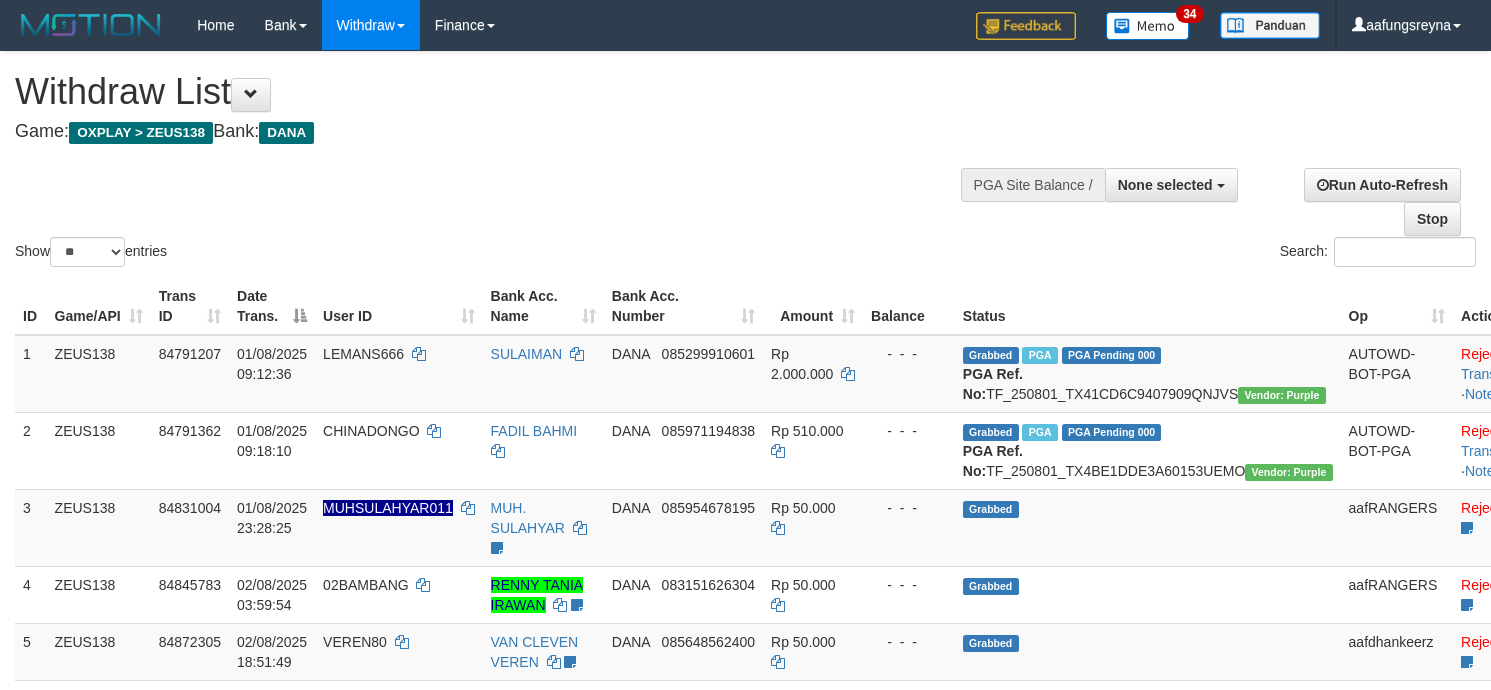 select 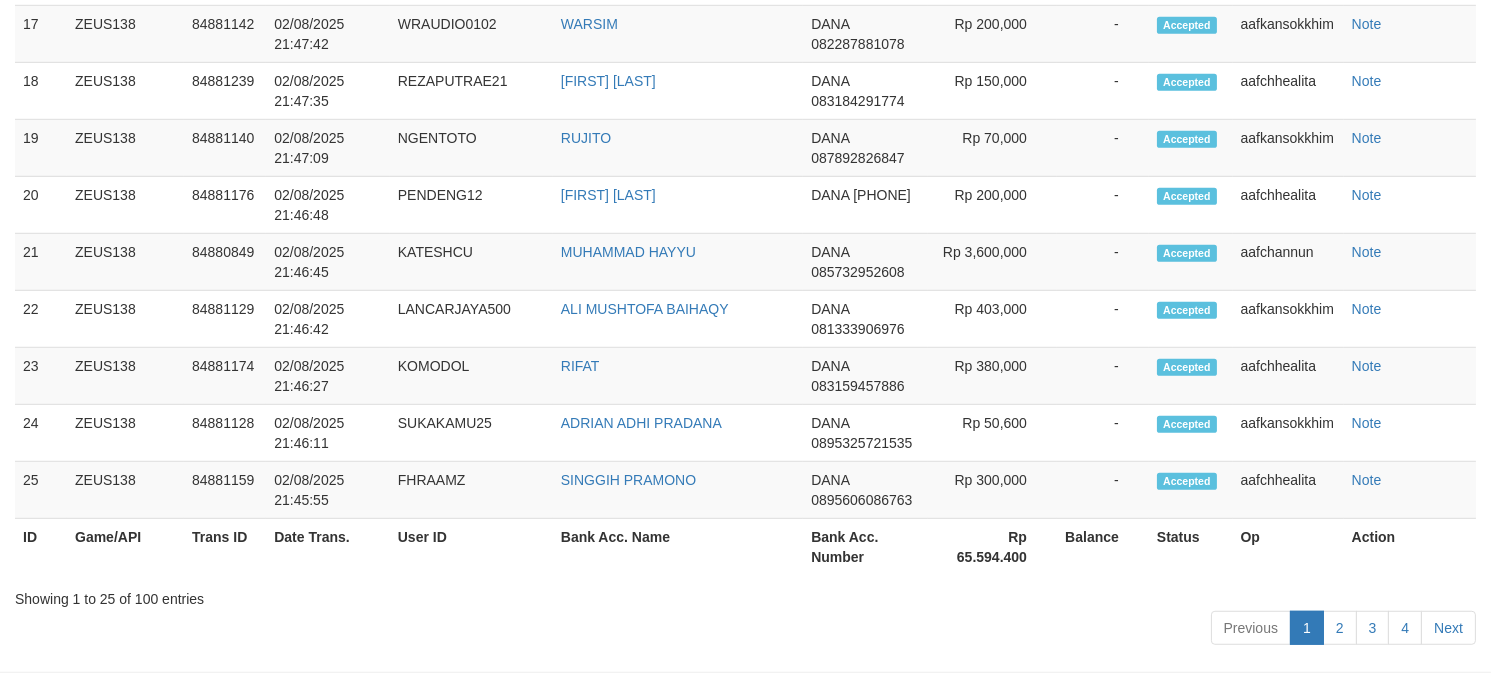 scroll, scrollTop: 2436, scrollLeft: 0, axis: vertical 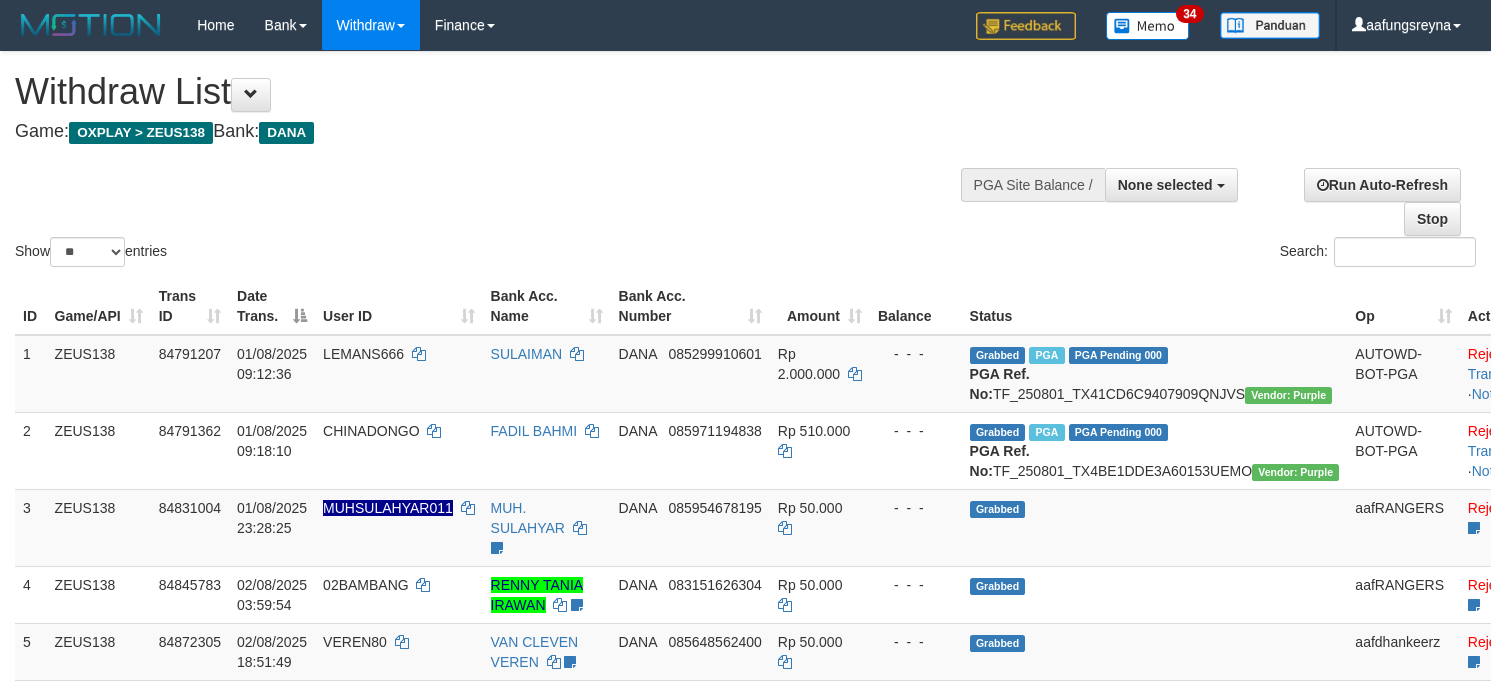 select 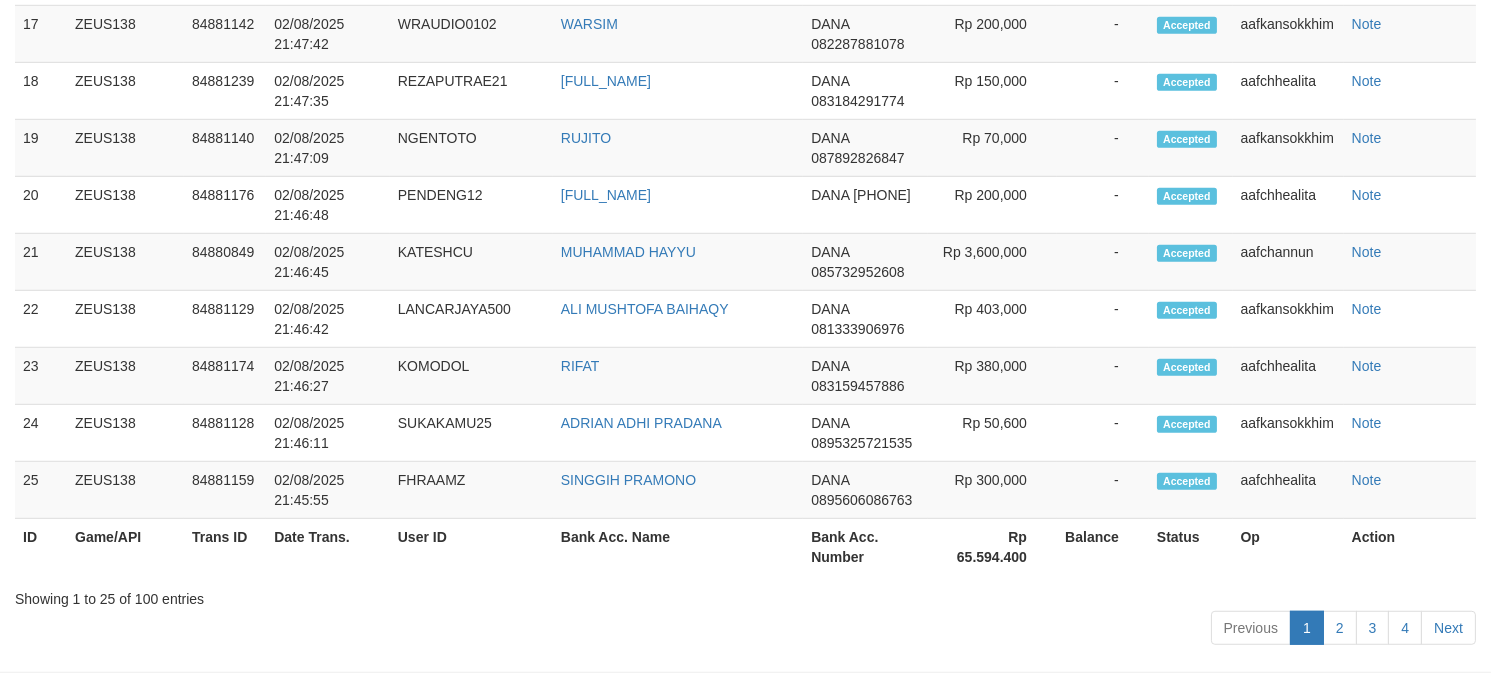 scroll, scrollTop: 2436, scrollLeft: 0, axis: vertical 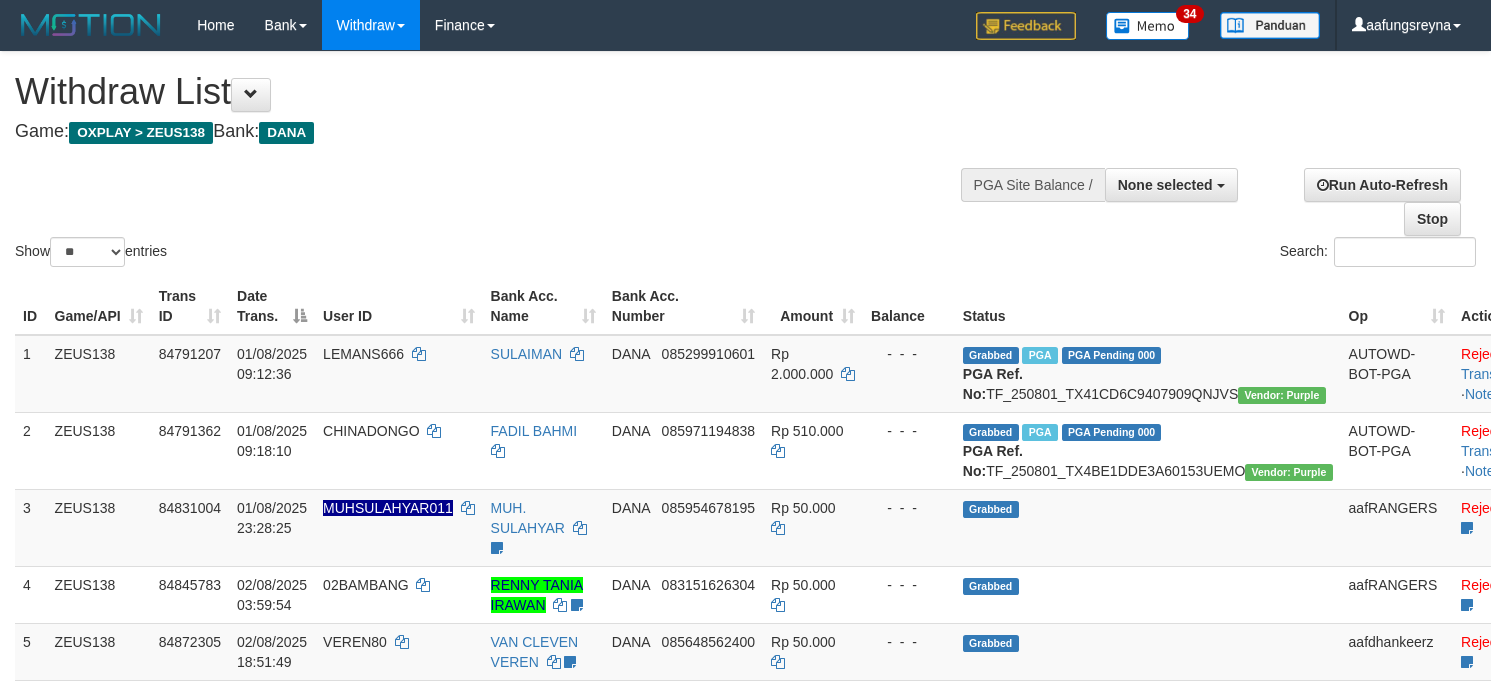 select 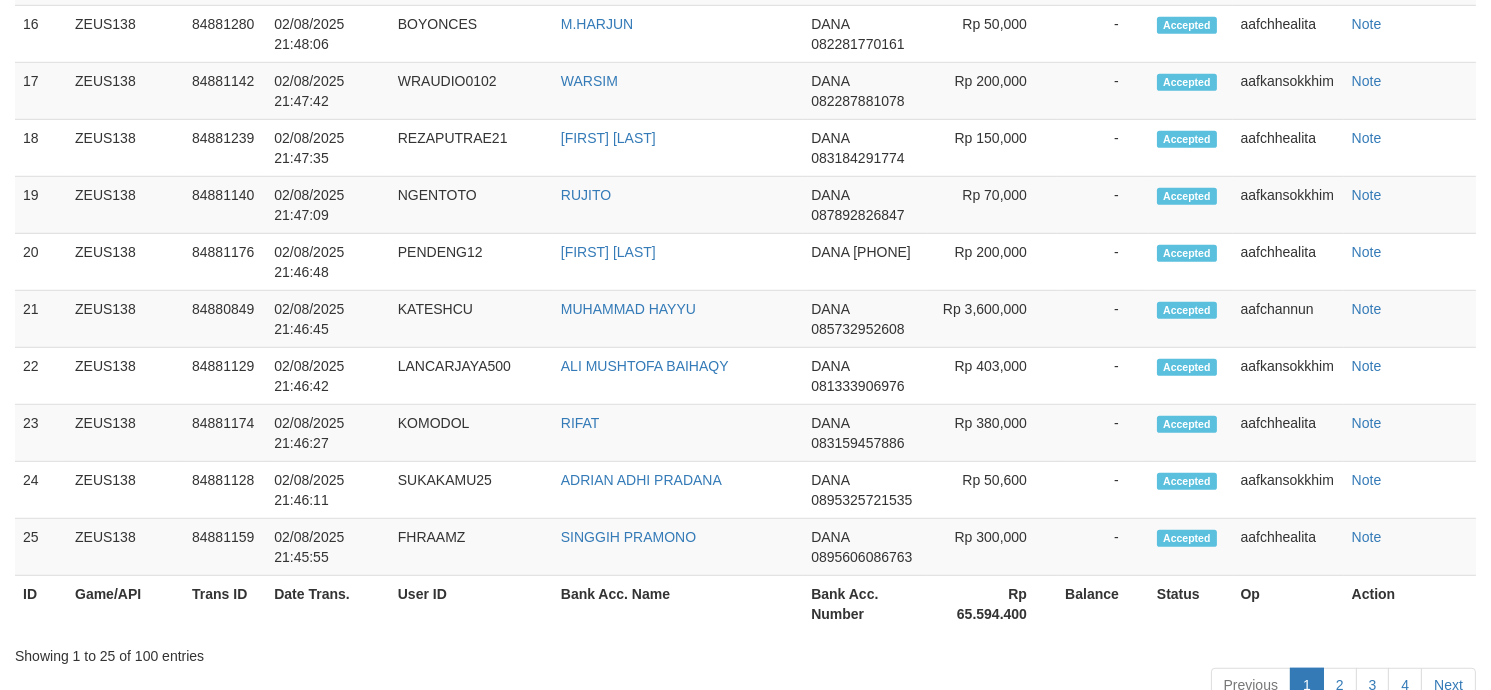 scroll, scrollTop: 2436, scrollLeft: 0, axis: vertical 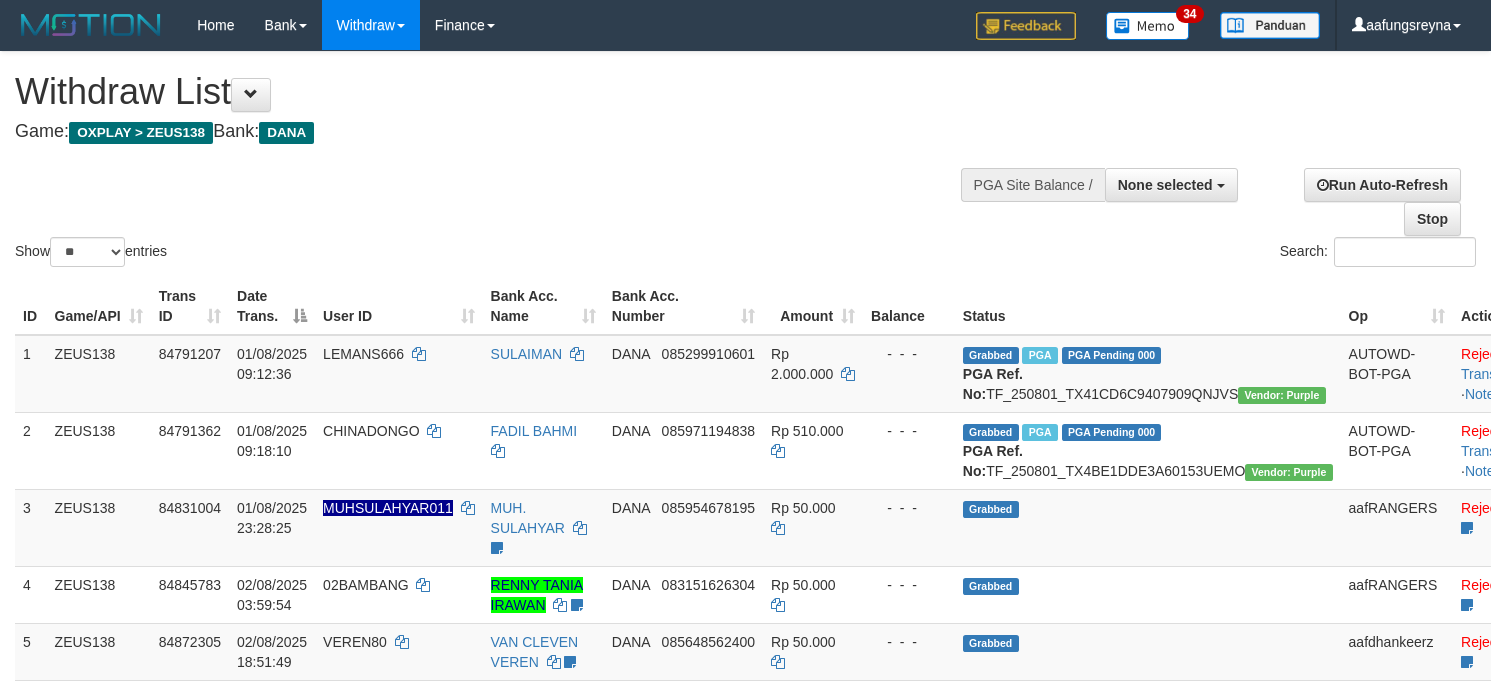 select 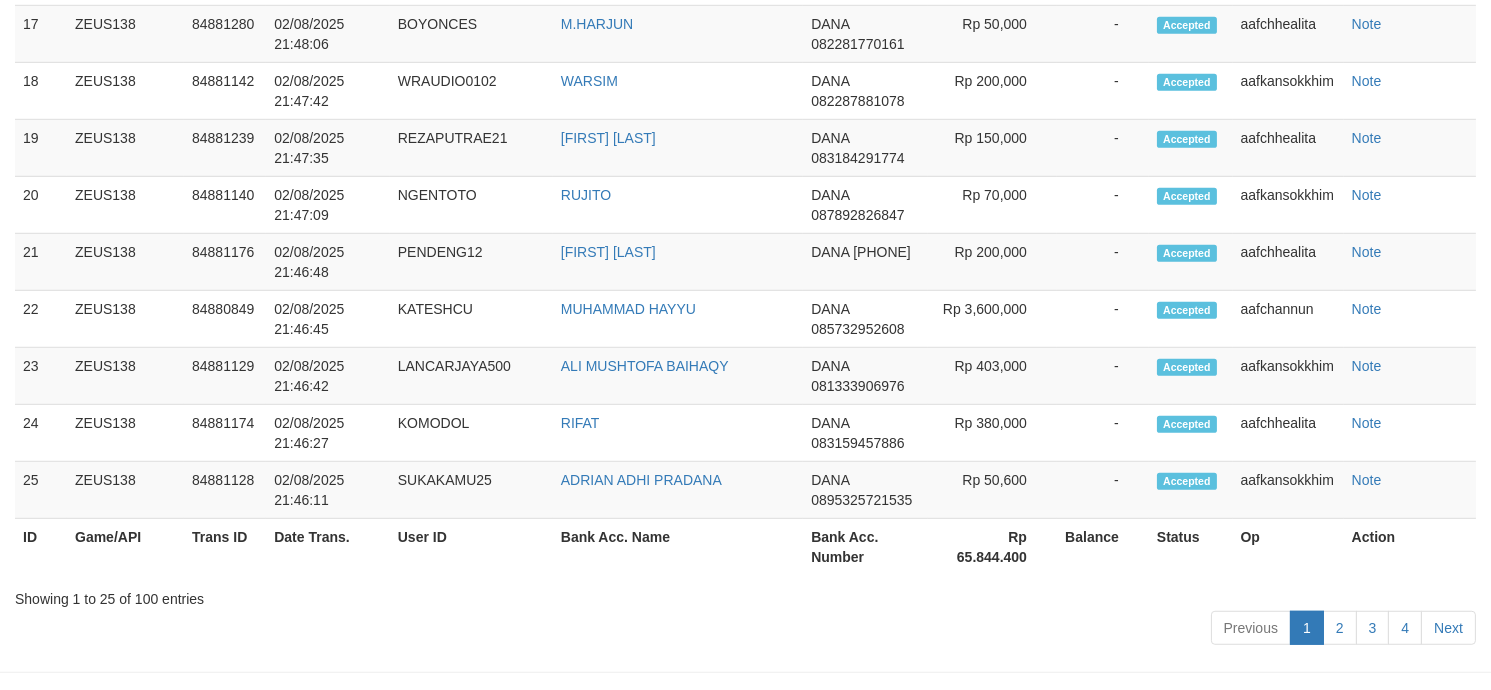 scroll, scrollTop: 2436, scrollLeft: 0, axis: vertical 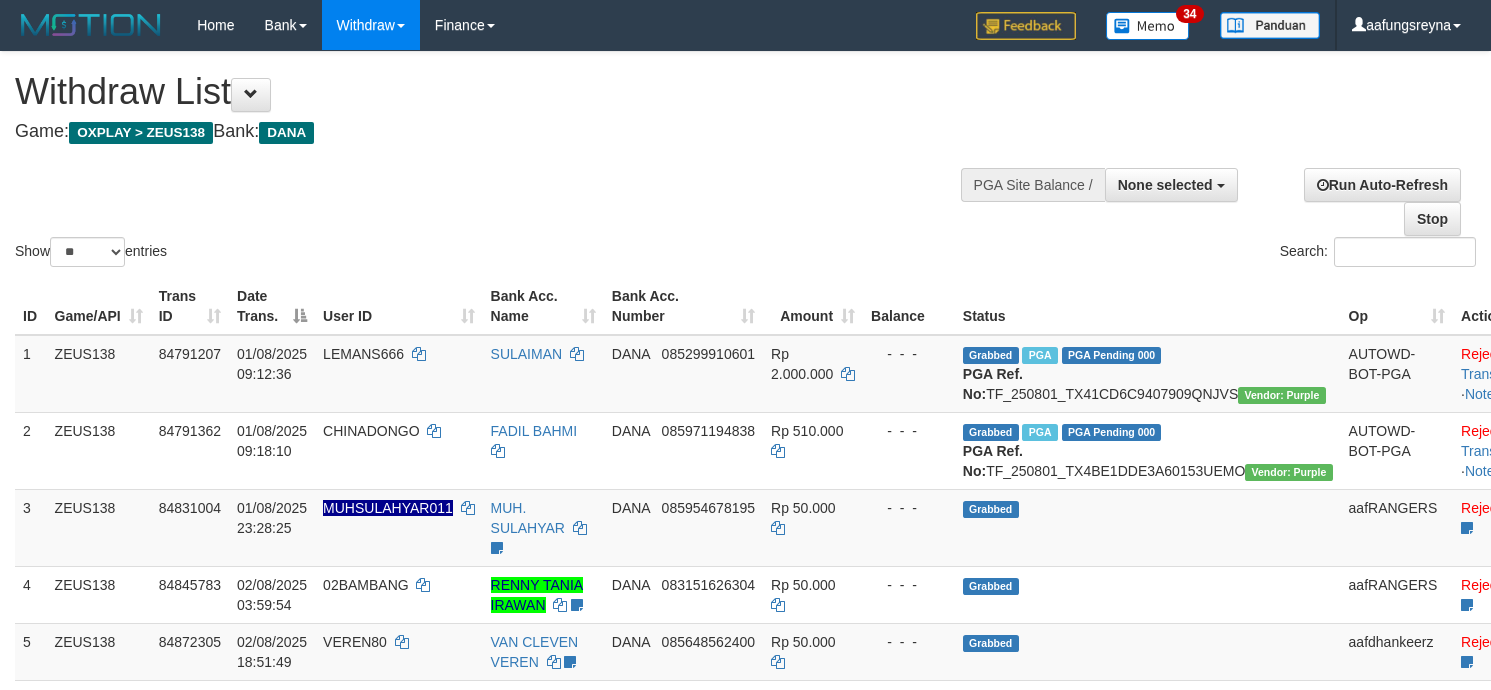 select 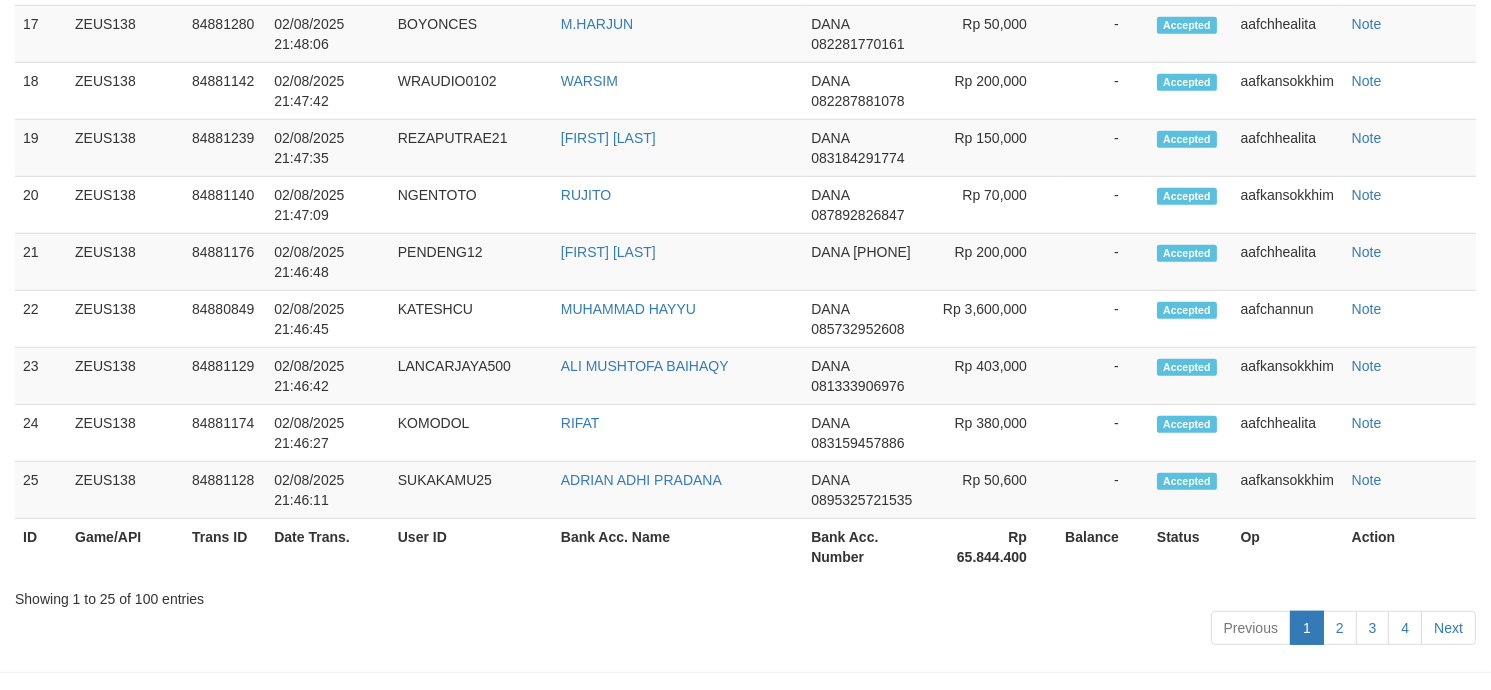 scroll, scrollTop: 2436, scrollLeft: 0, axis: vertical 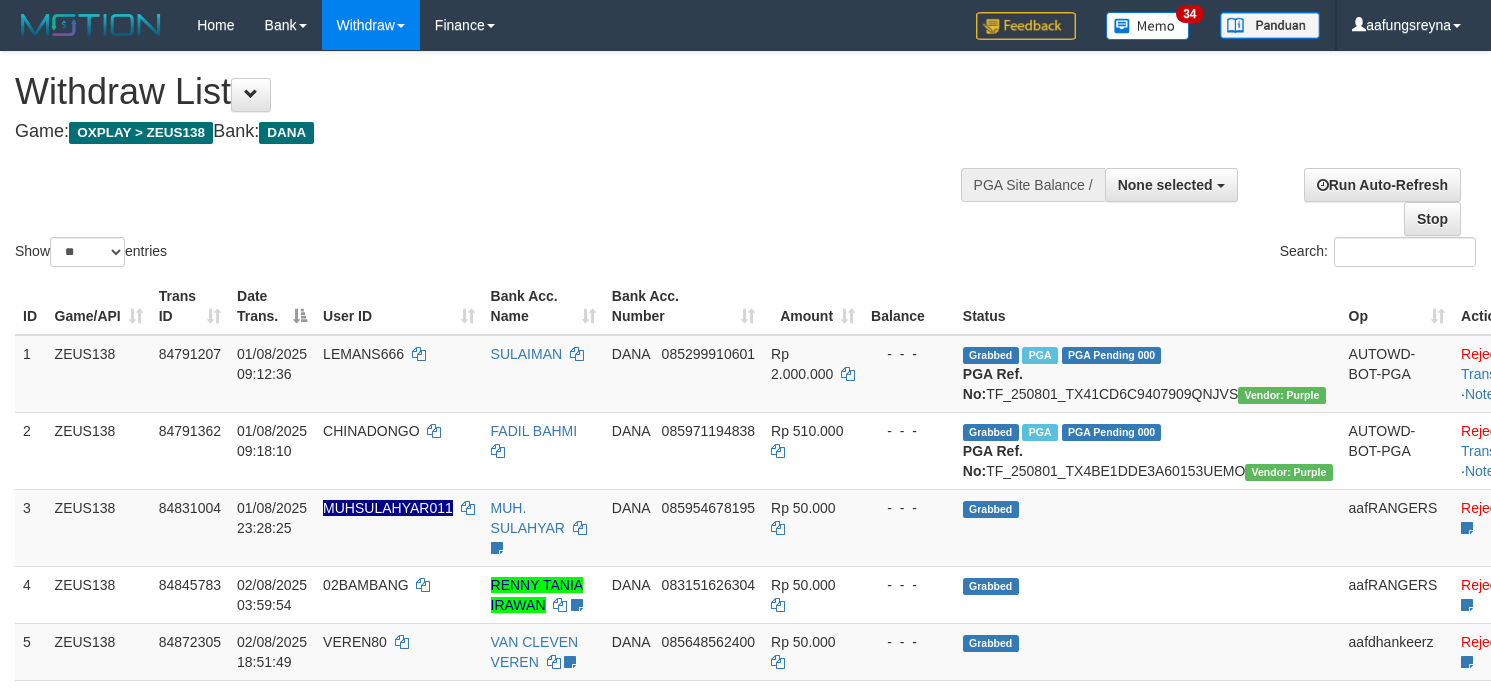 select 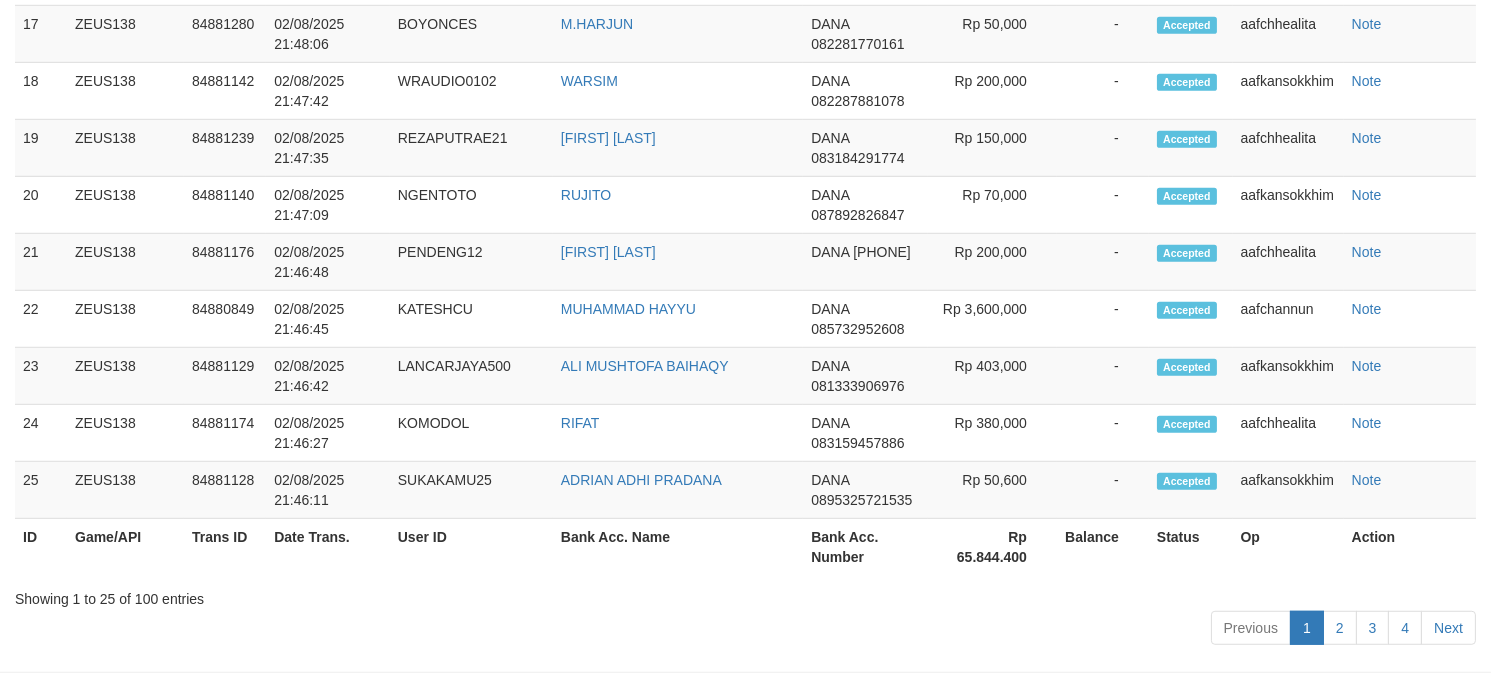 scroll, scrollTop: 2436, scrollLeft: 0, axis: vertical 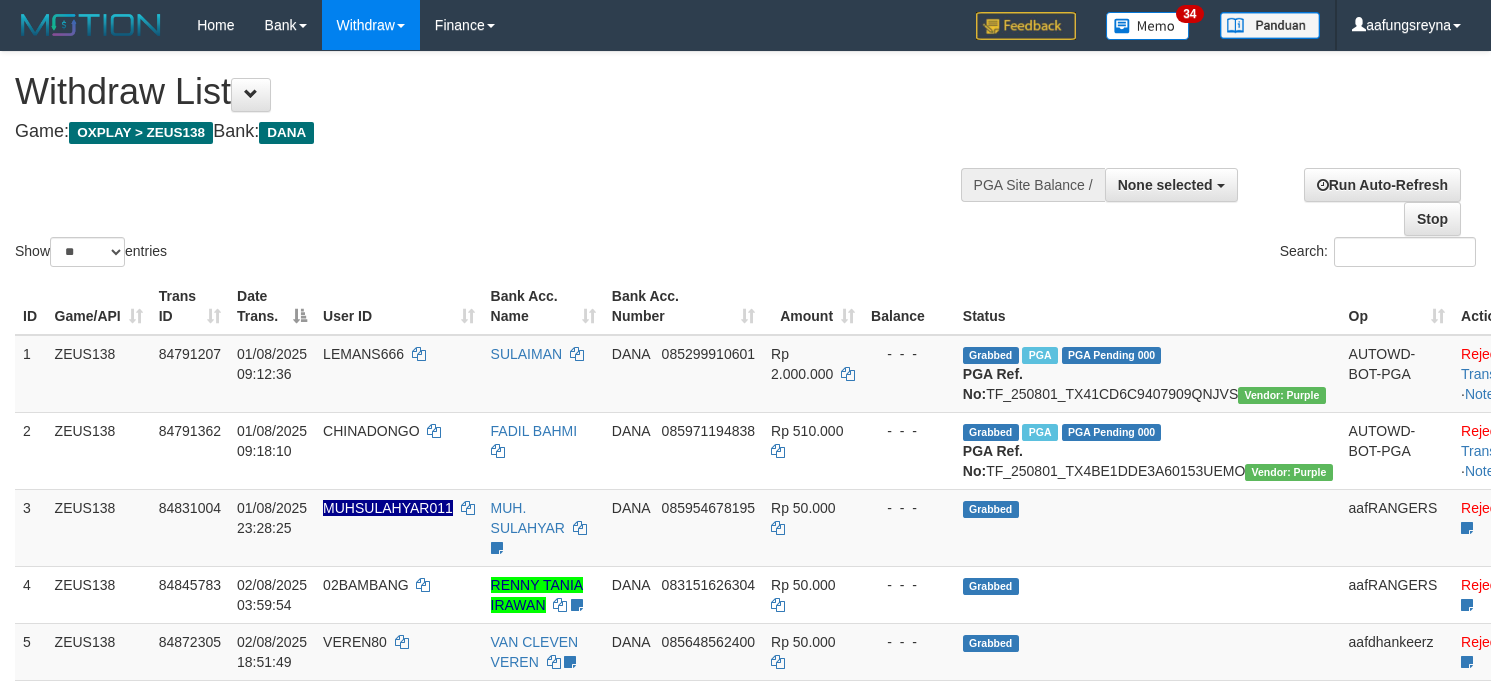 select 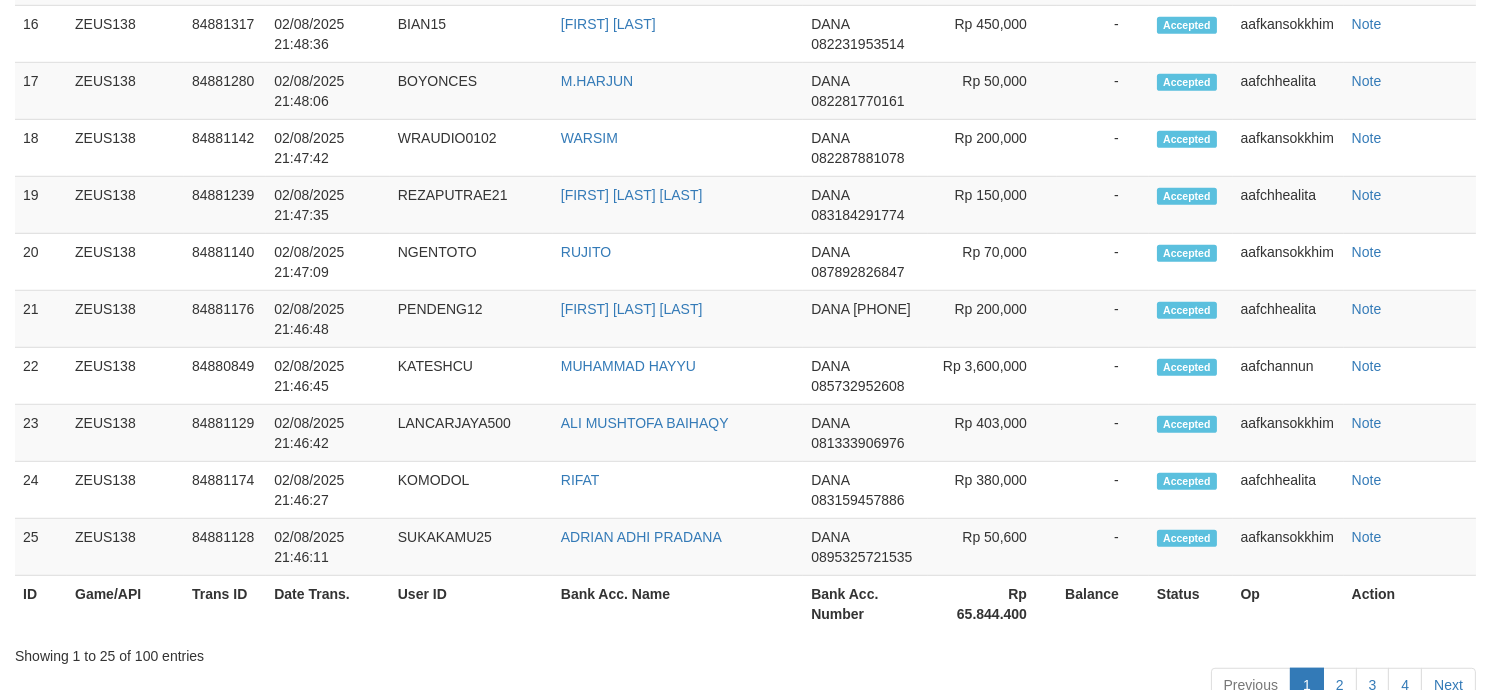 scroll, scrollTop: 2436, scrollLeft: 0, axis: vertical 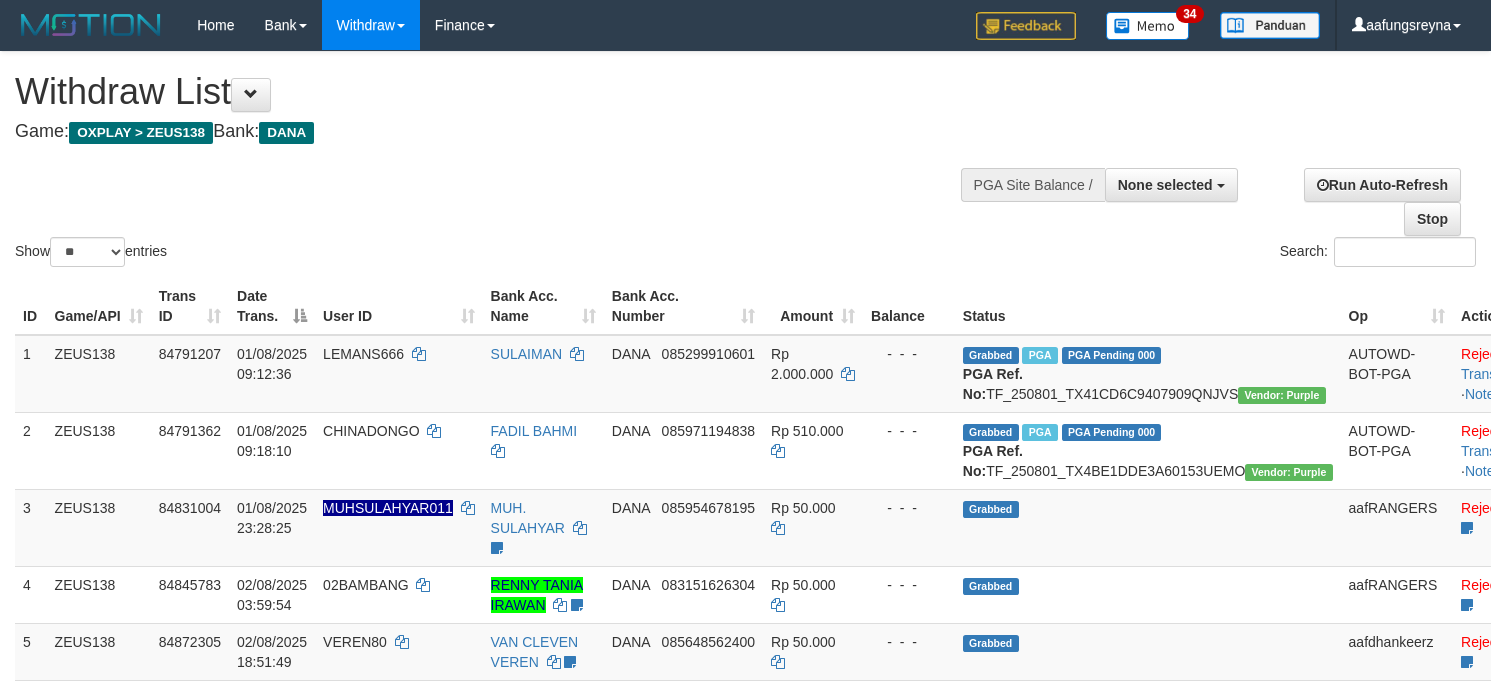 select 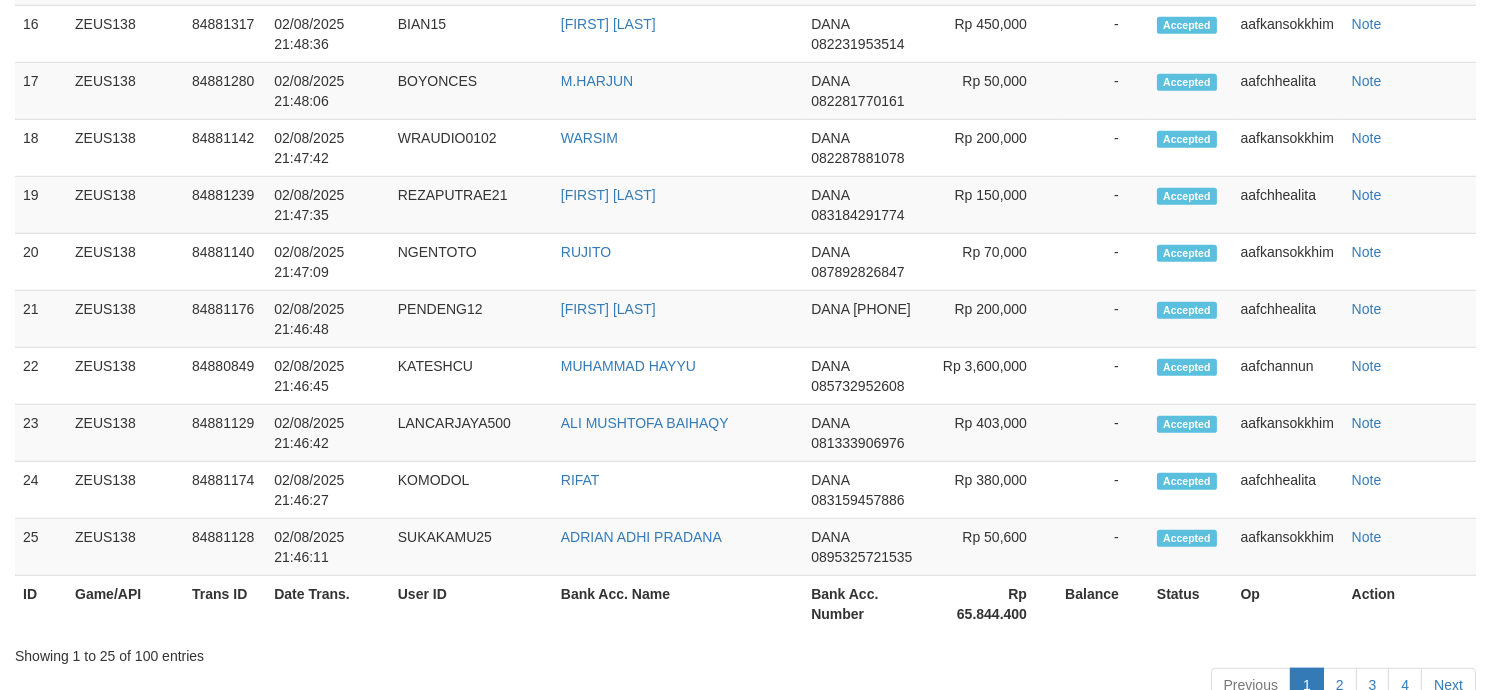 scroll, scrollTop: 2436, scrollLeft: 0, axis: vertical 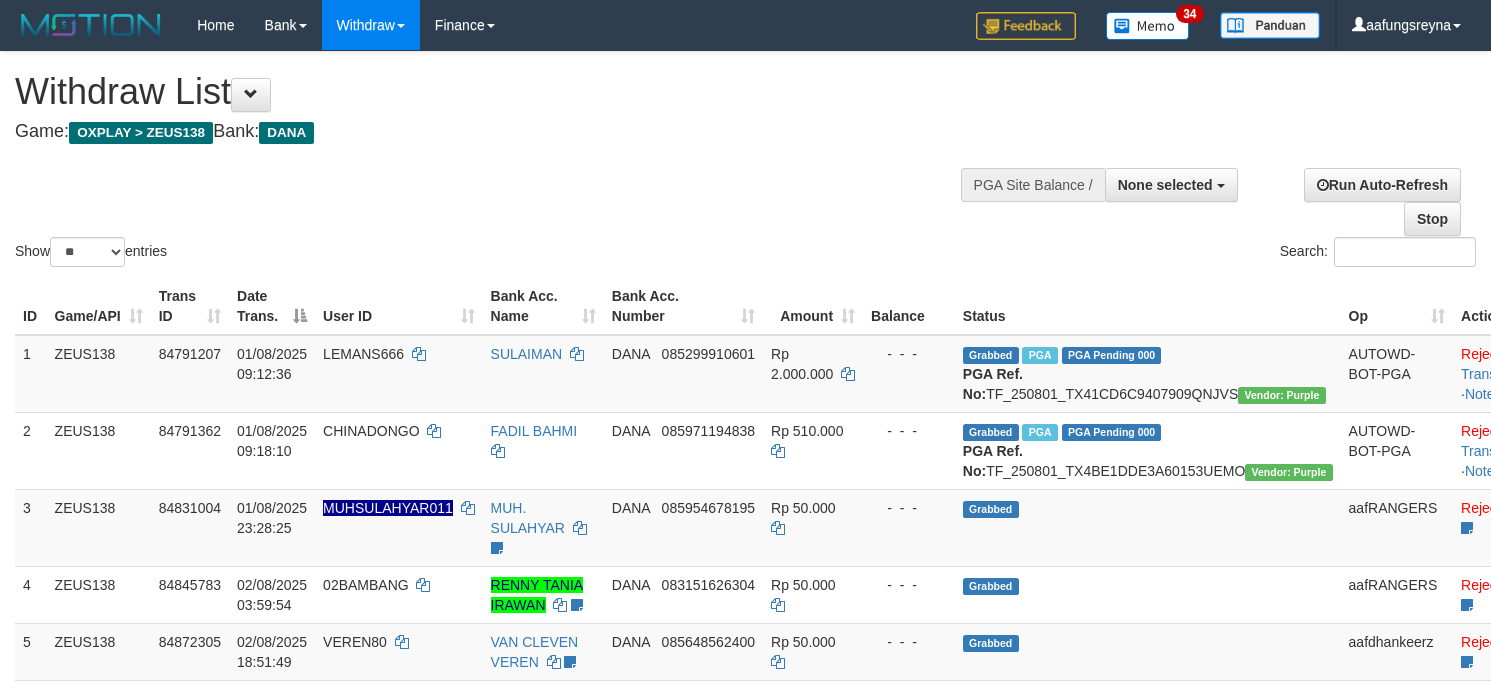 select 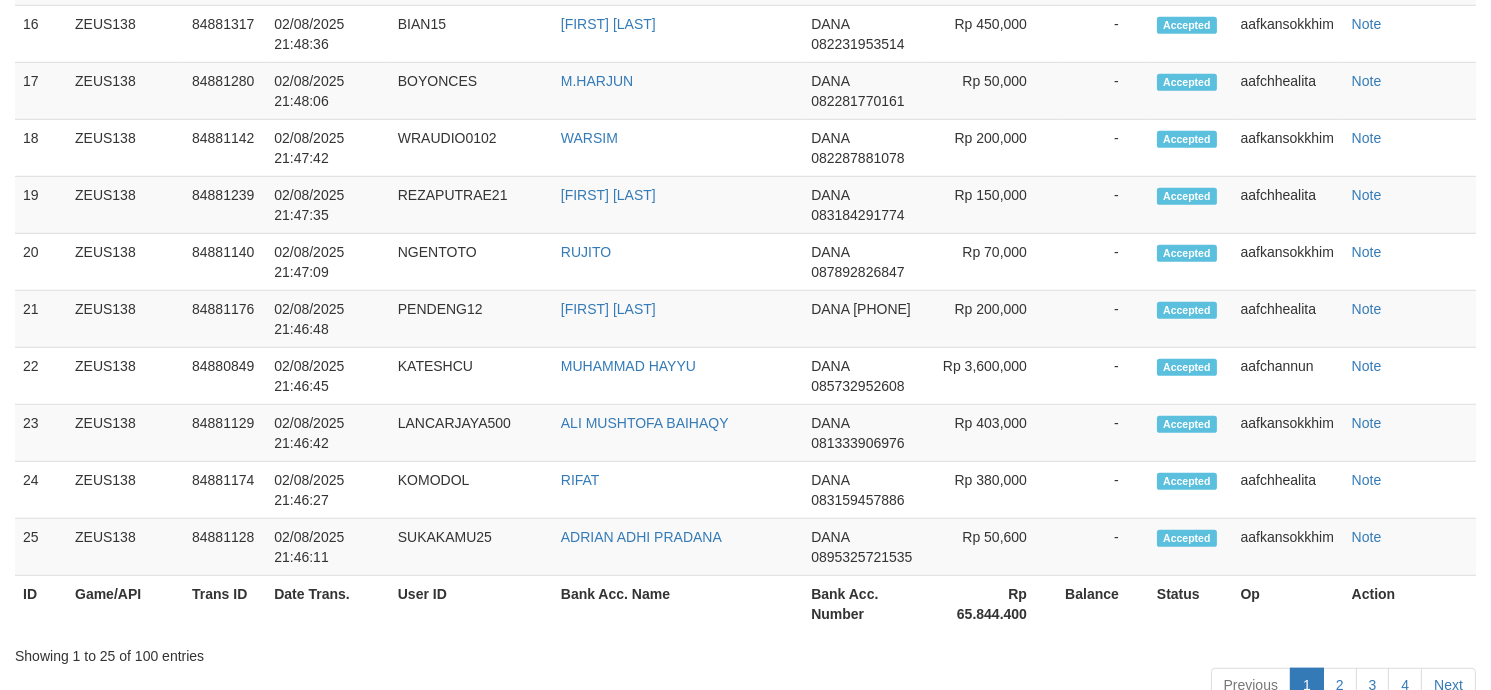 scroll, scrollTop: 2436, scrollLeft: 0, axis: vertical 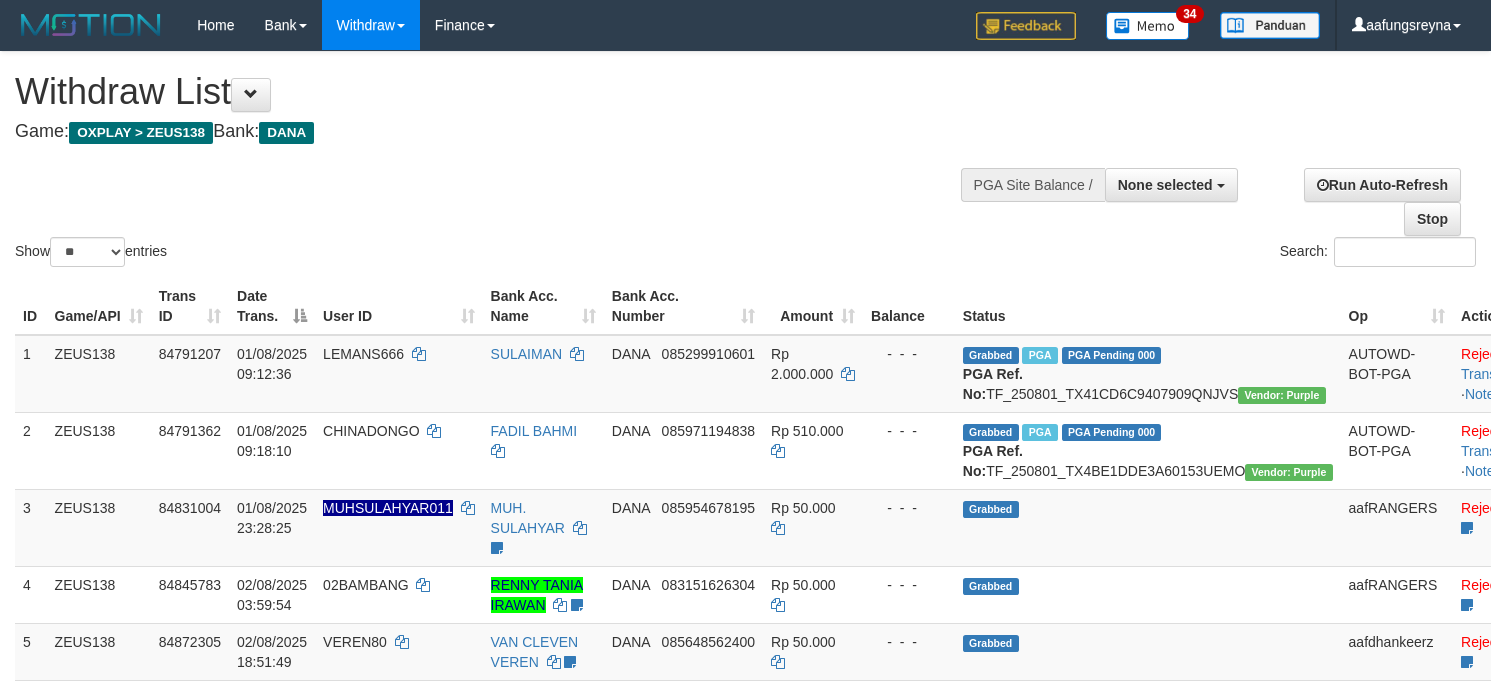 select 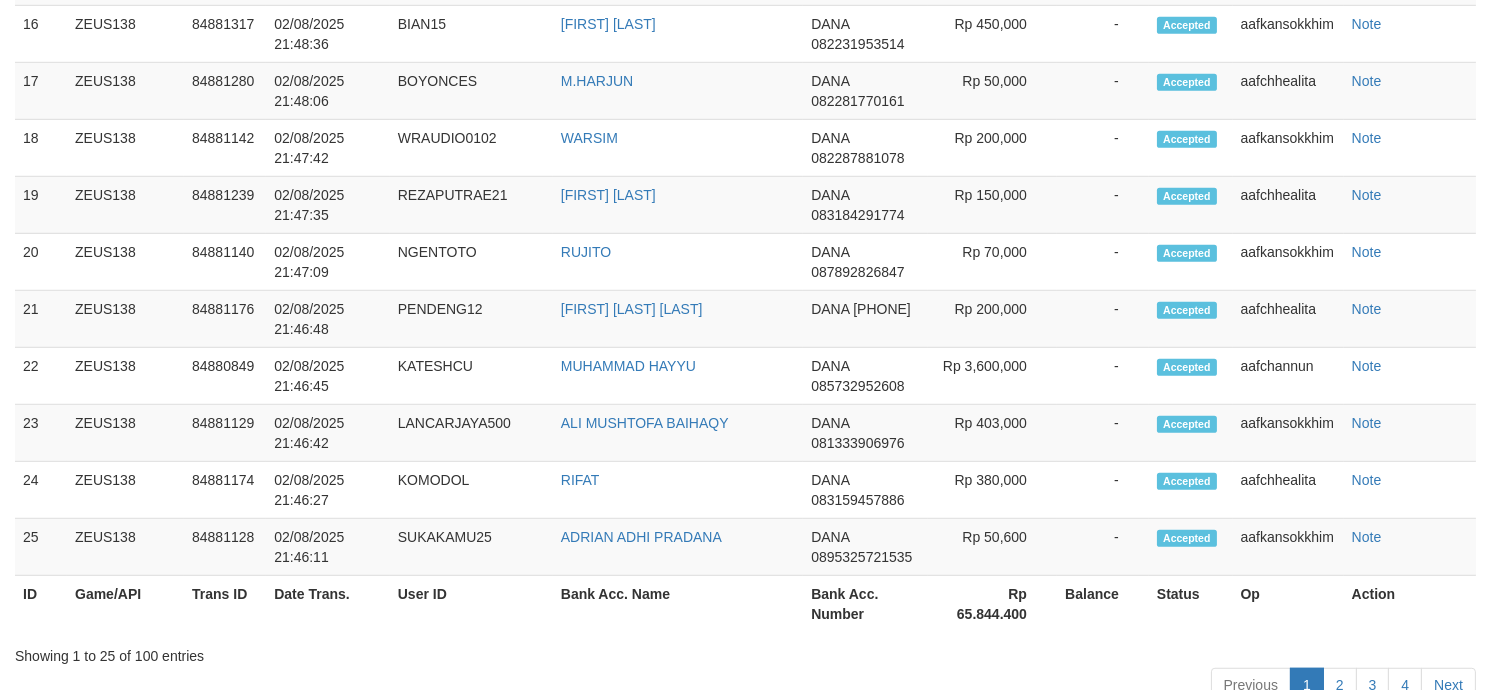 scroll, scrollTop: 2436, scrollLeft: 0, axis: vertical 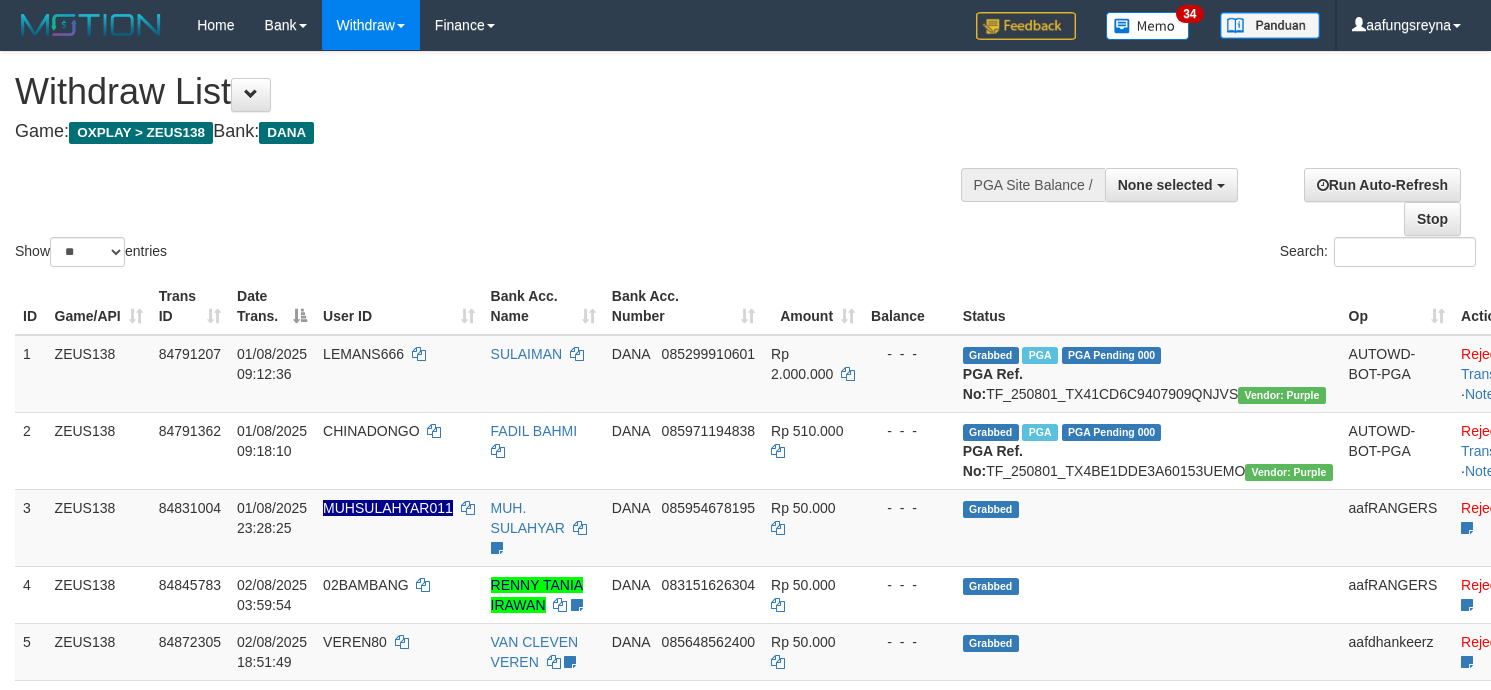 select 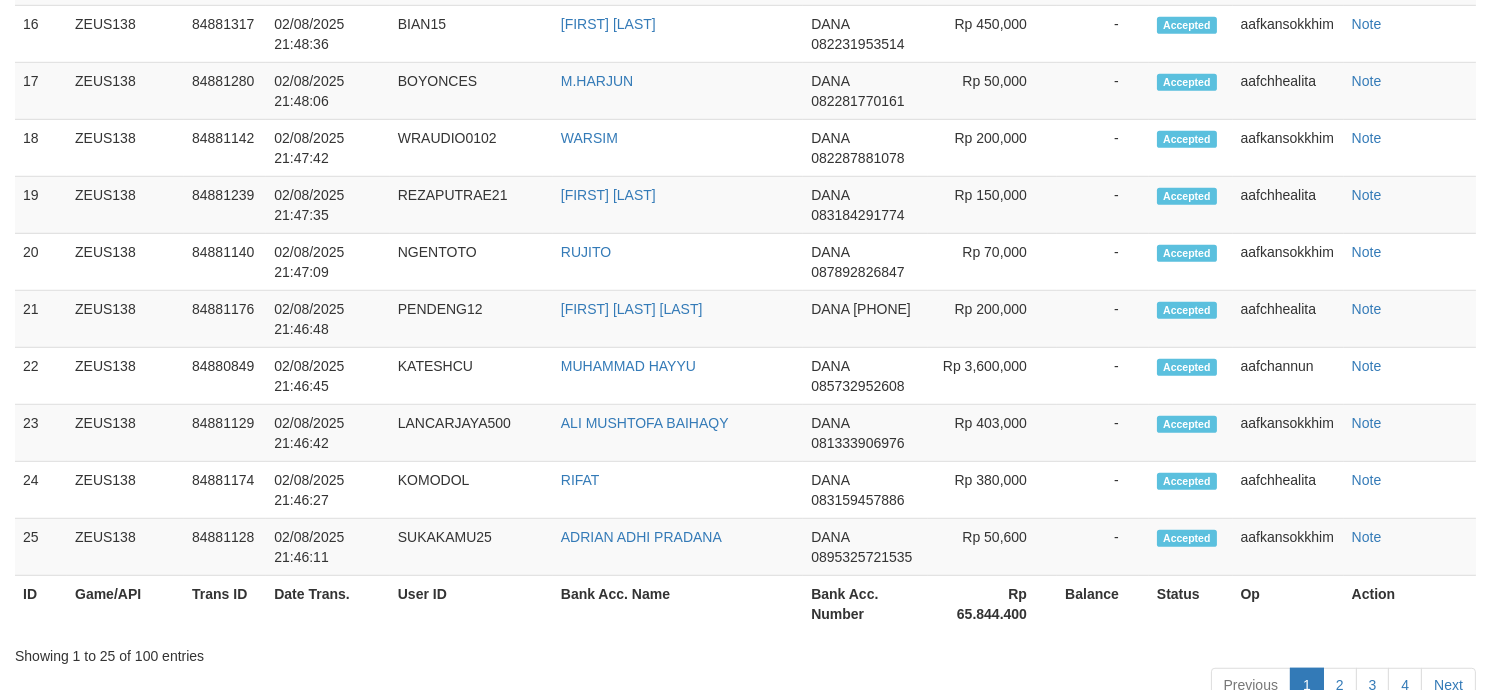 scroll, scrollTop: 2436, scrollLeft: 0, axis: vertical 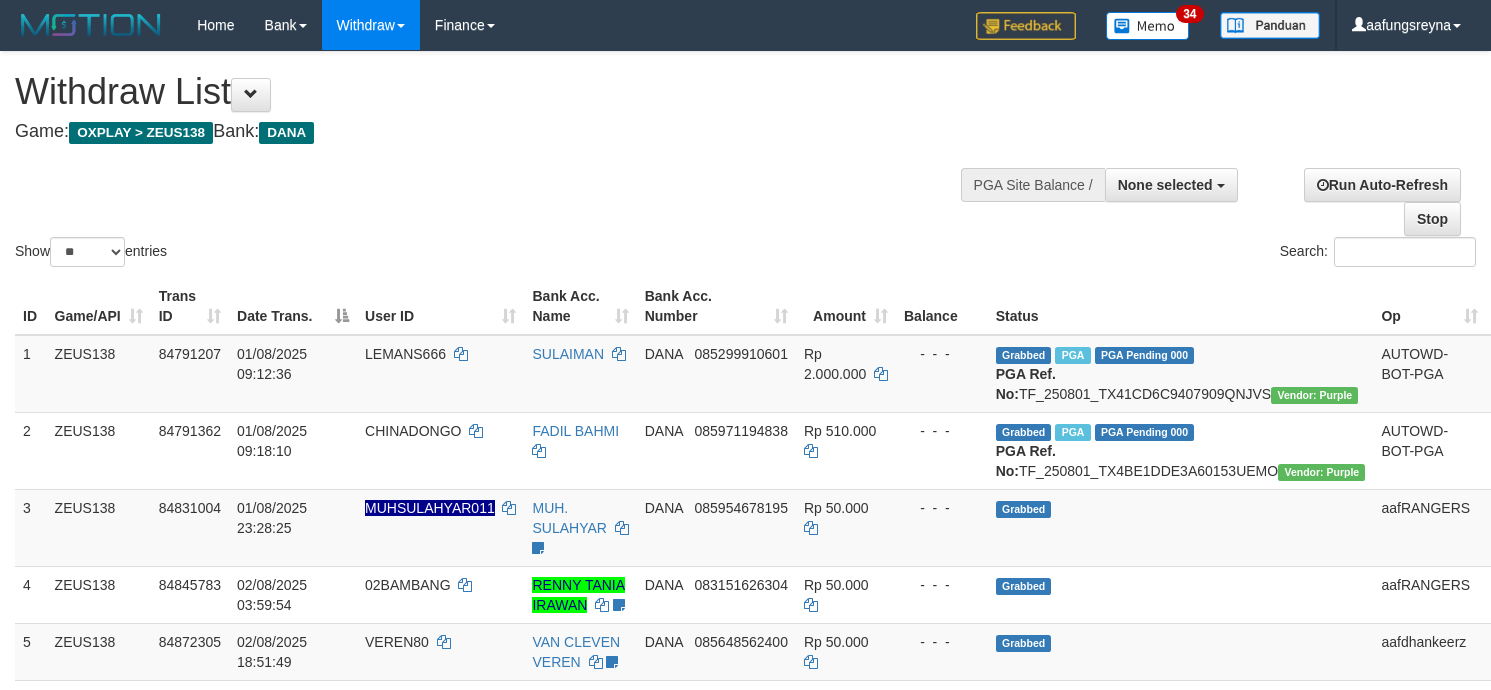 select 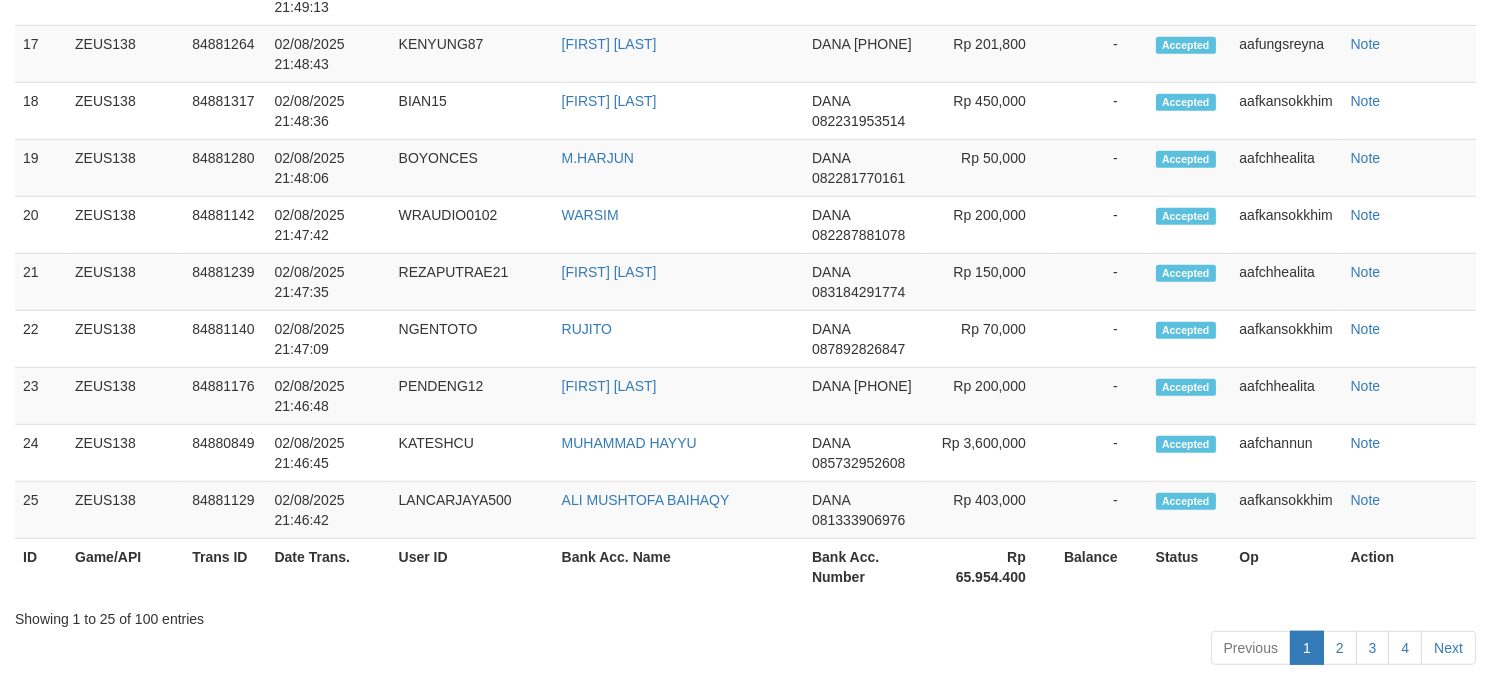 scroll, scrollTop: 2436, scrollLeft: 0, axis: vertical 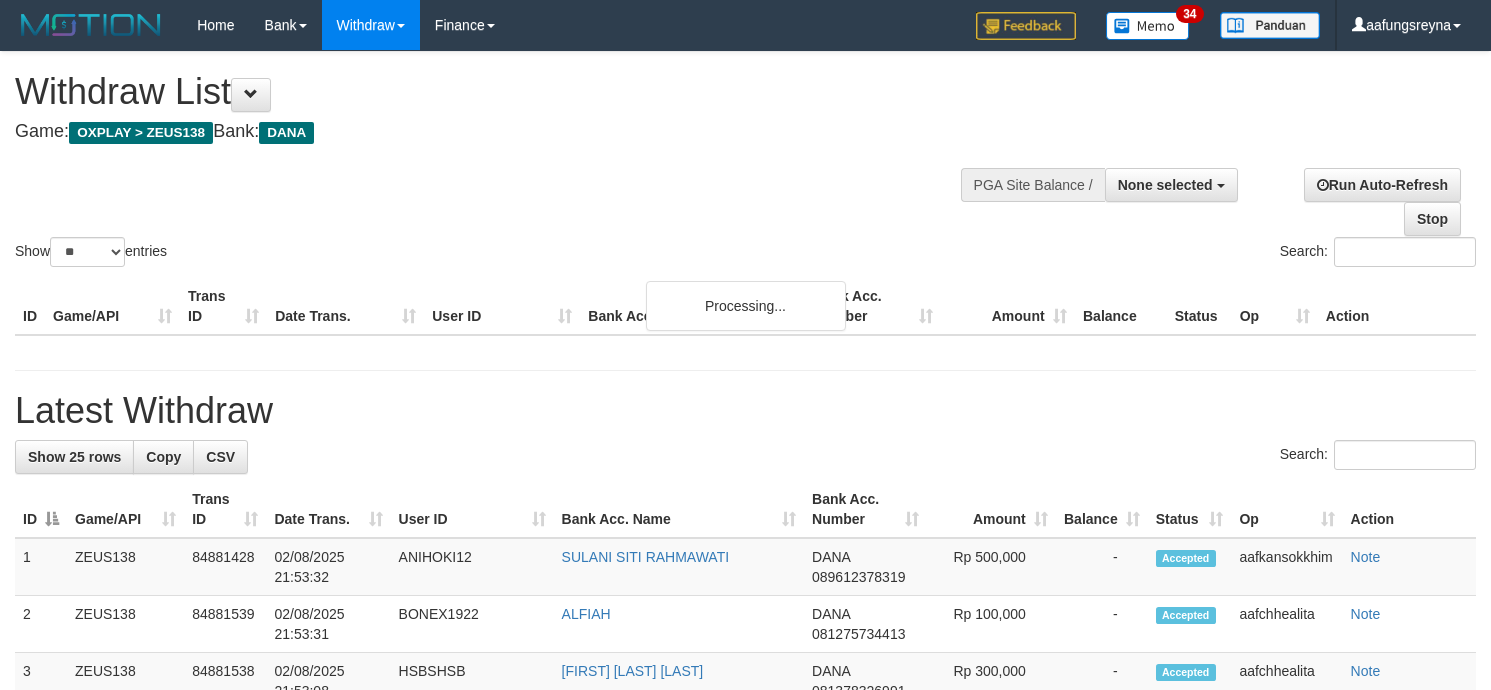 select 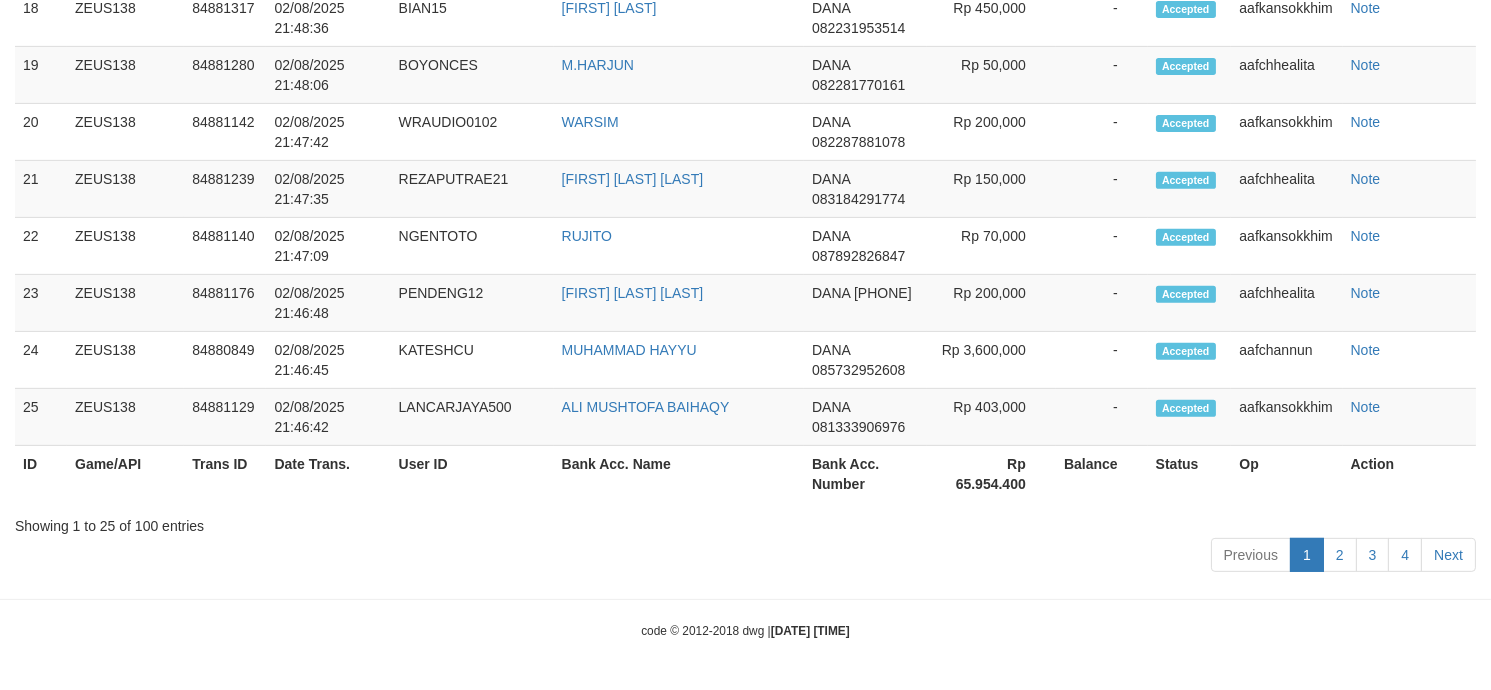 scroll, scrollTop: 2436, scrollLeft: 0, axis: vertical 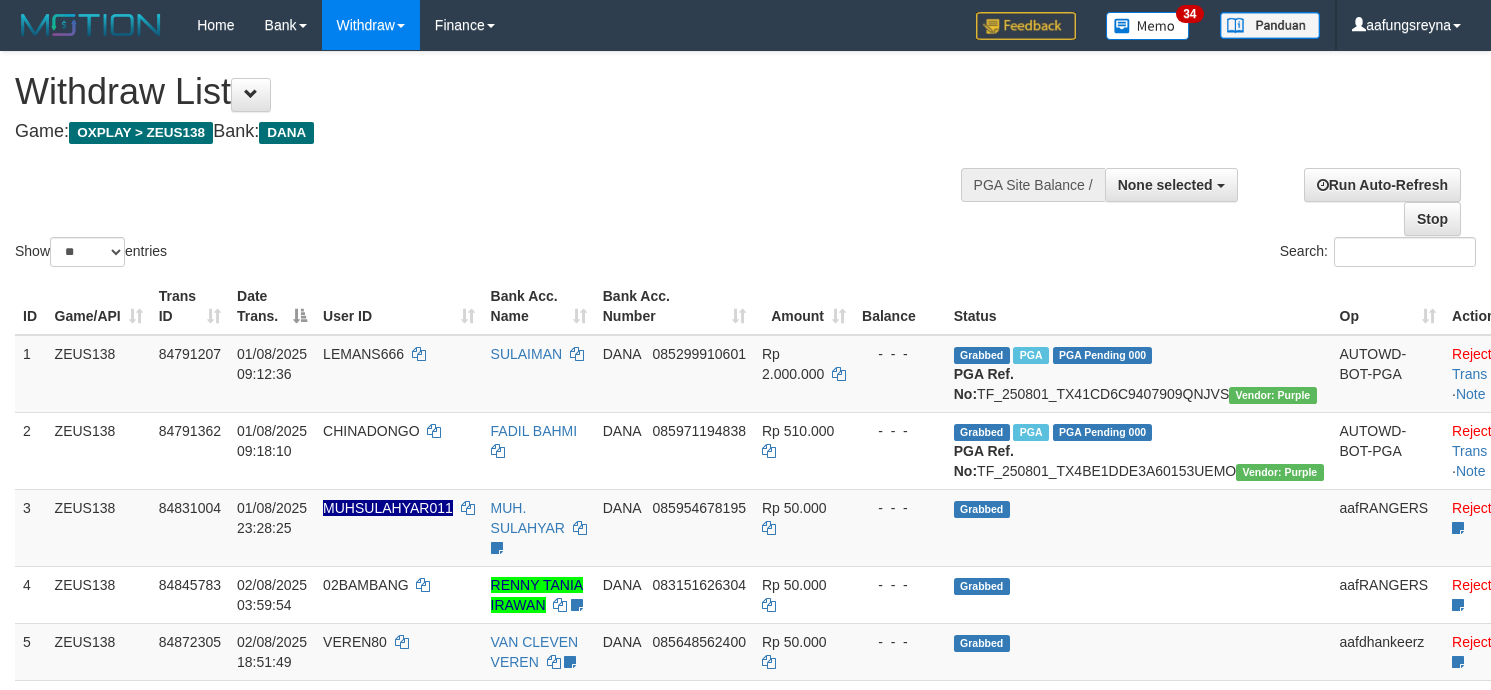 select 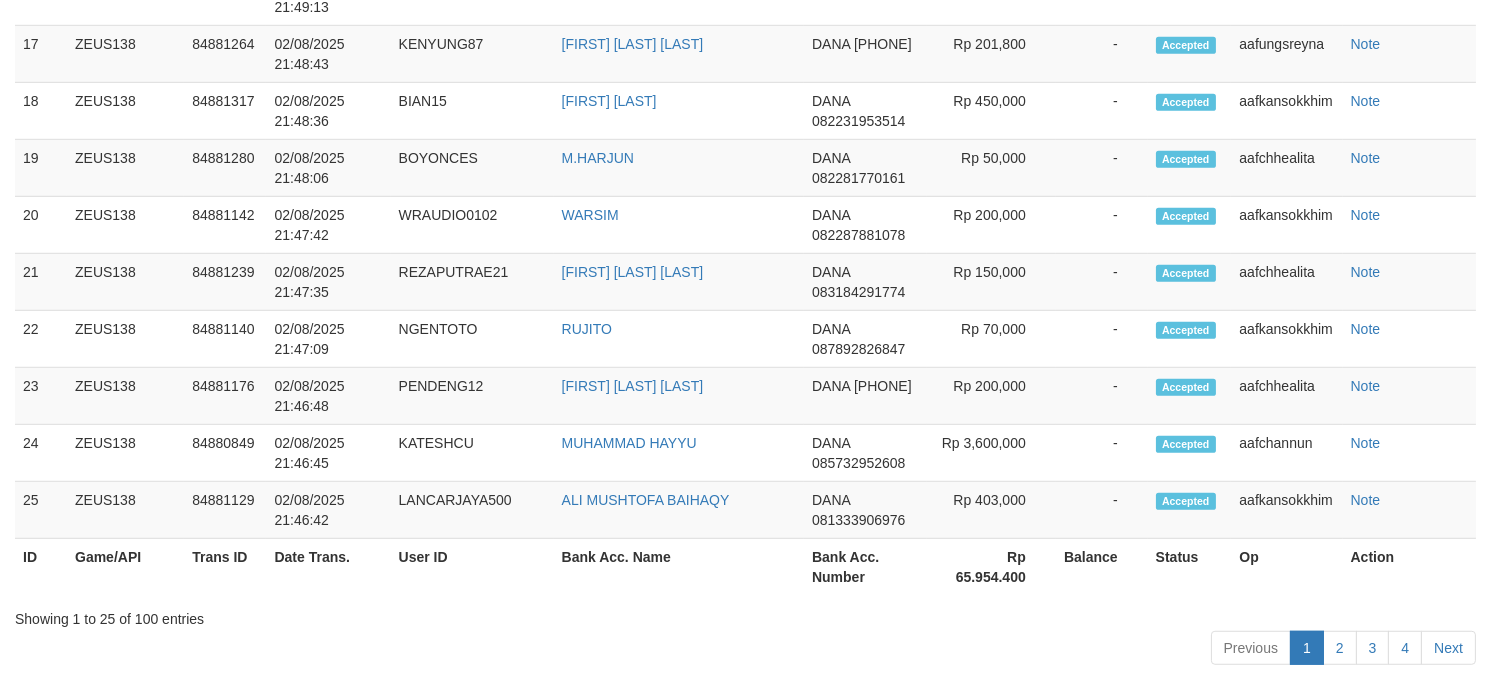 scroll, scrollTop: 2436, scrollLeft: 0, axis: vertical 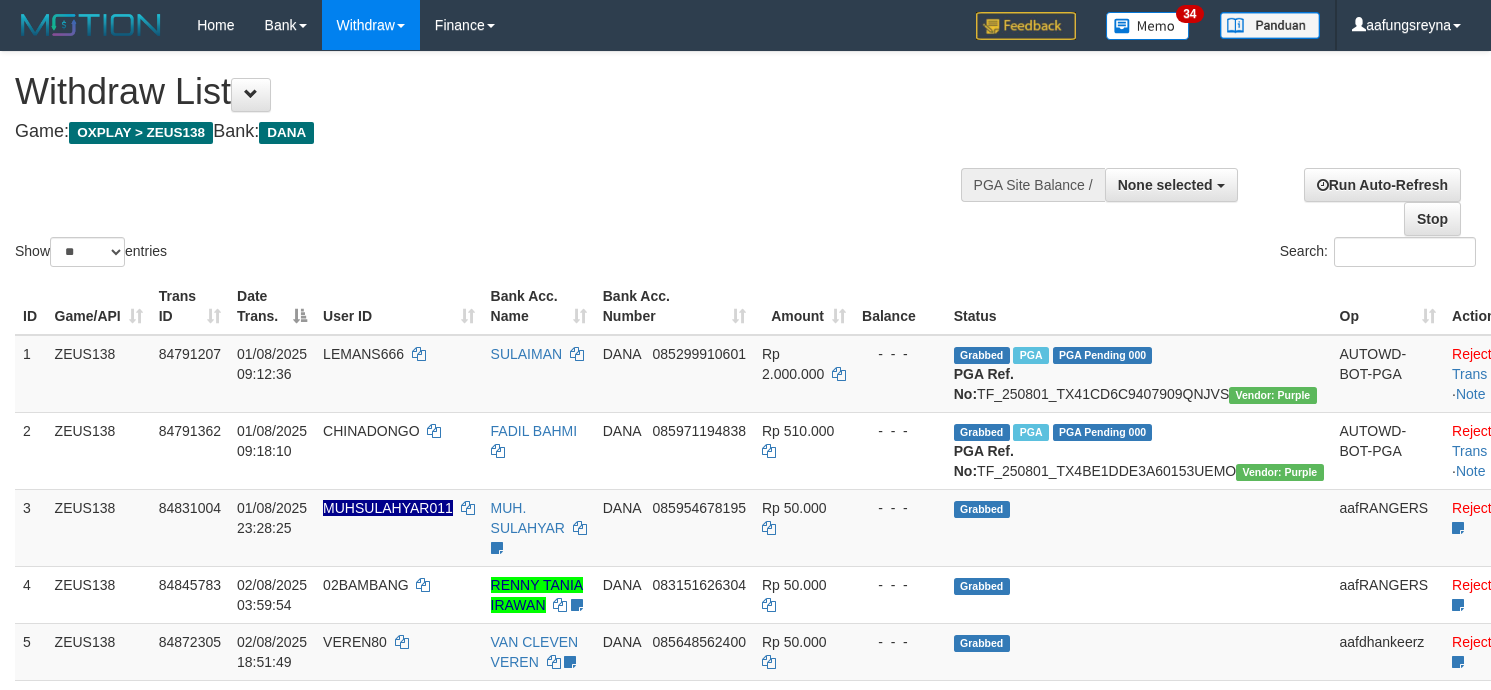 select 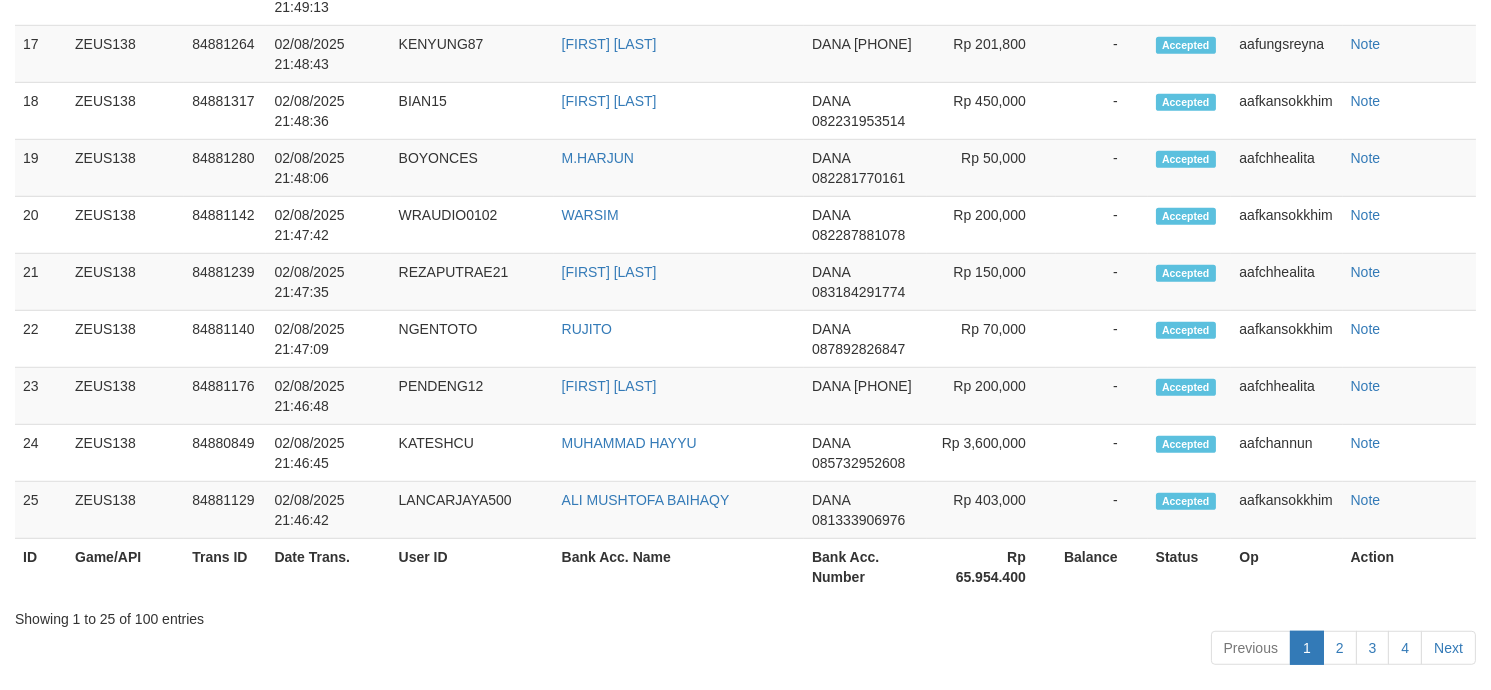 scroll, scrollTop: 2436, scrollLeft: 0, axis: vertical 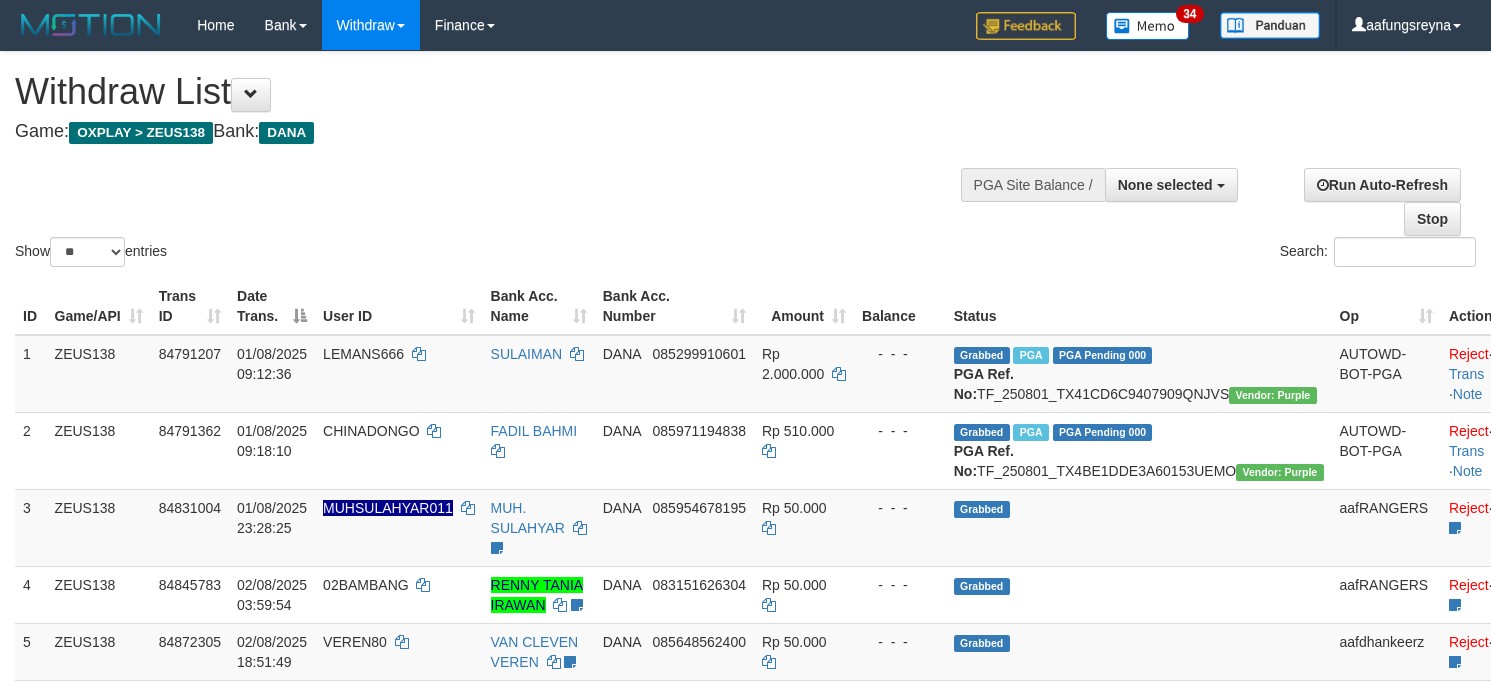select 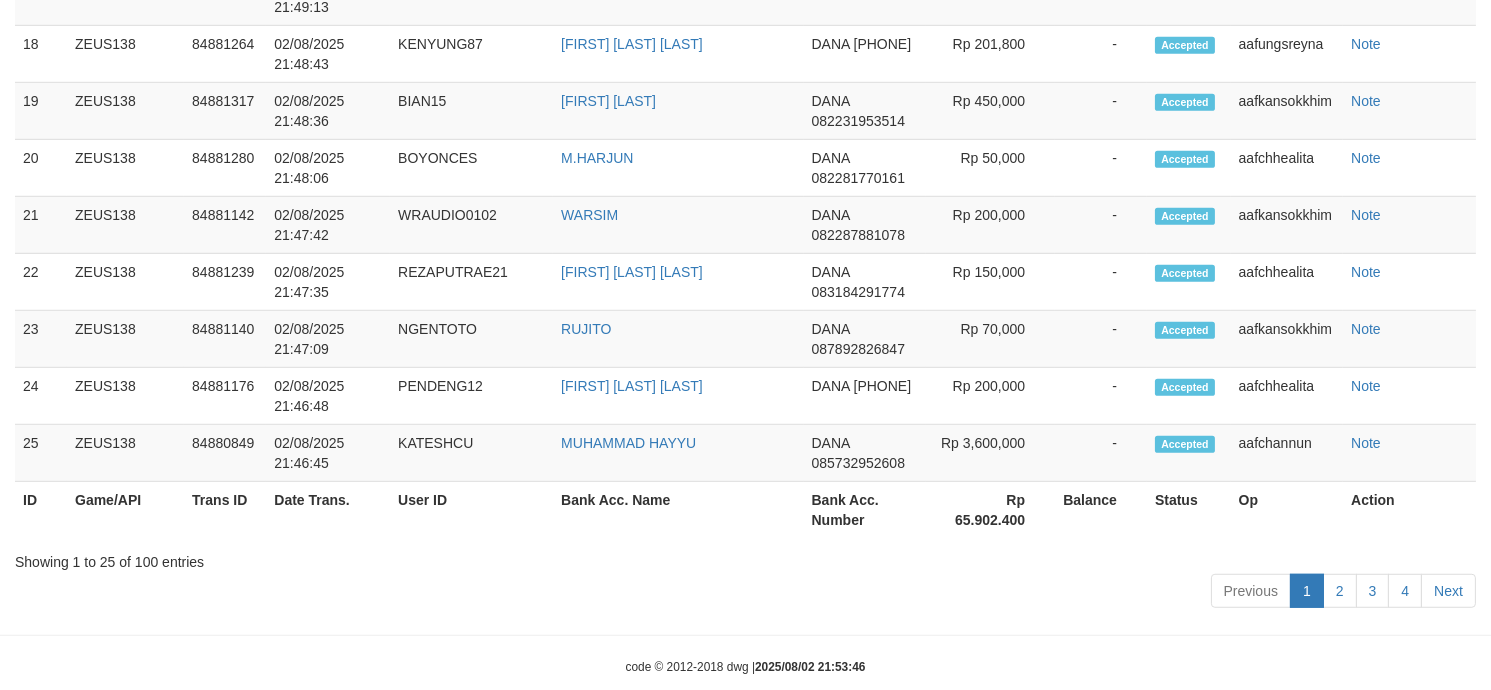 scroll, scrollTop: 2436, scrollLeft: 0, axis: vertical 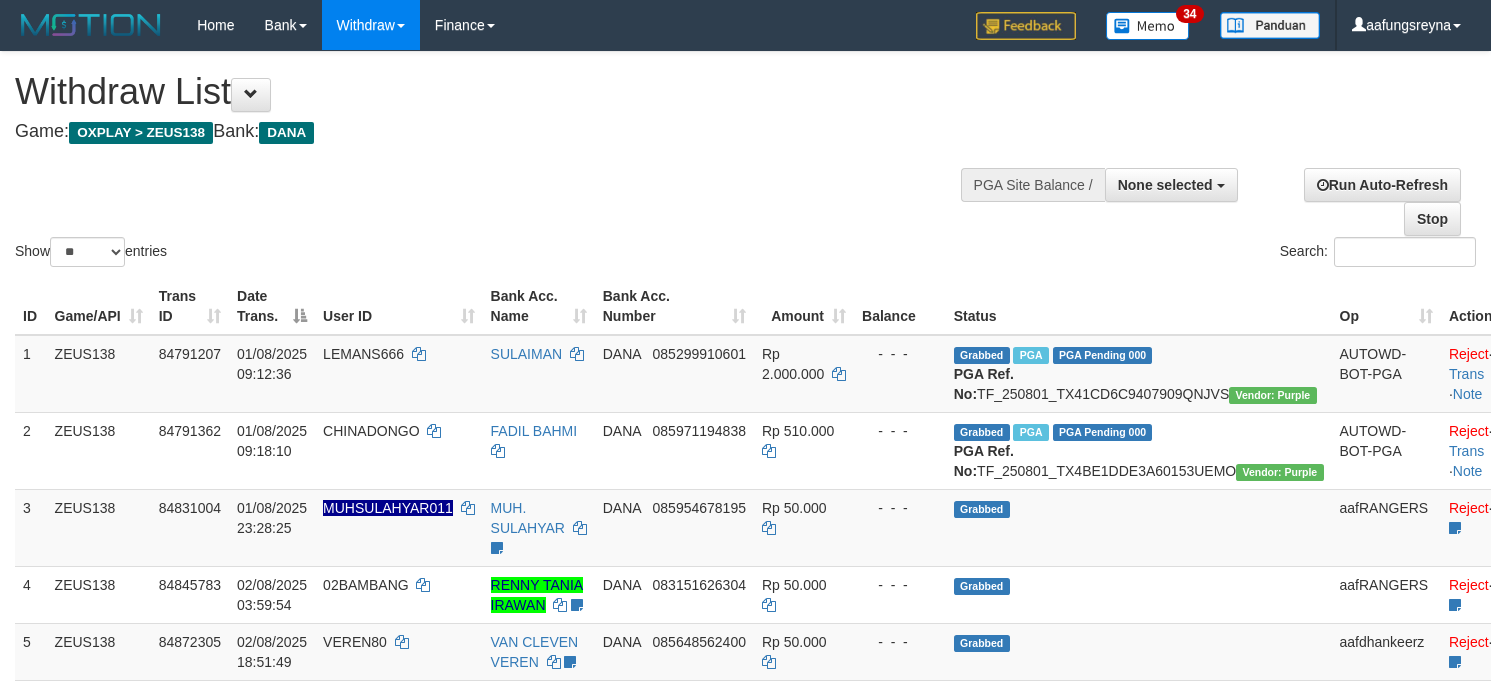 select 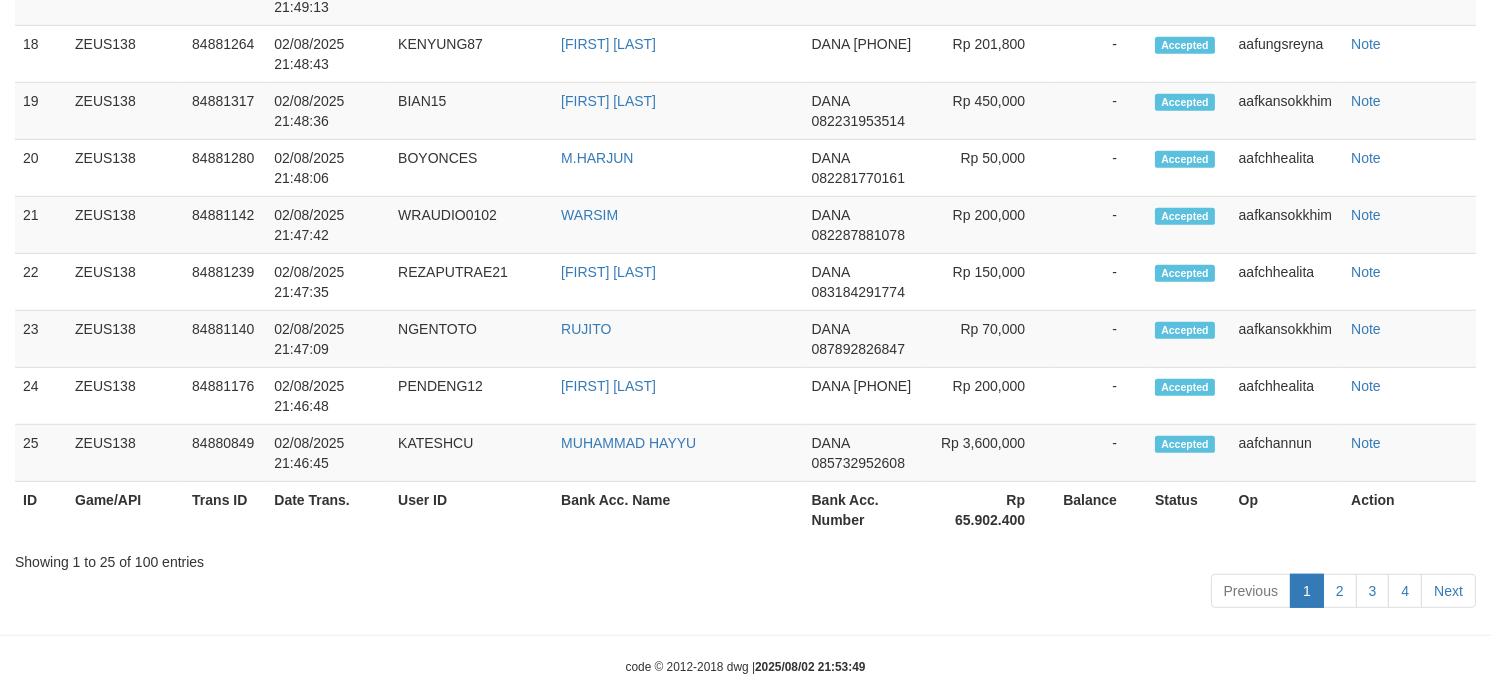 scroll, scrollTop: 2436, scrollLeft: 0, axis: vertical 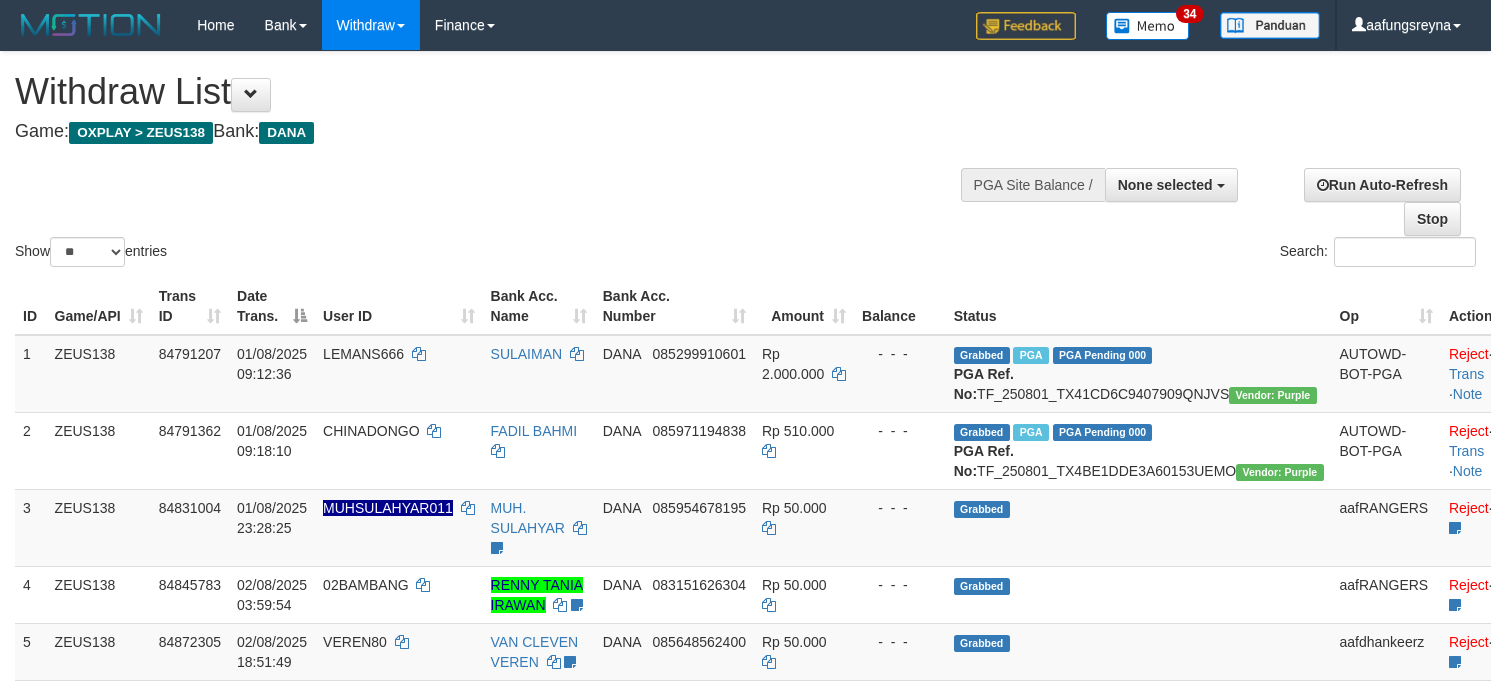 select 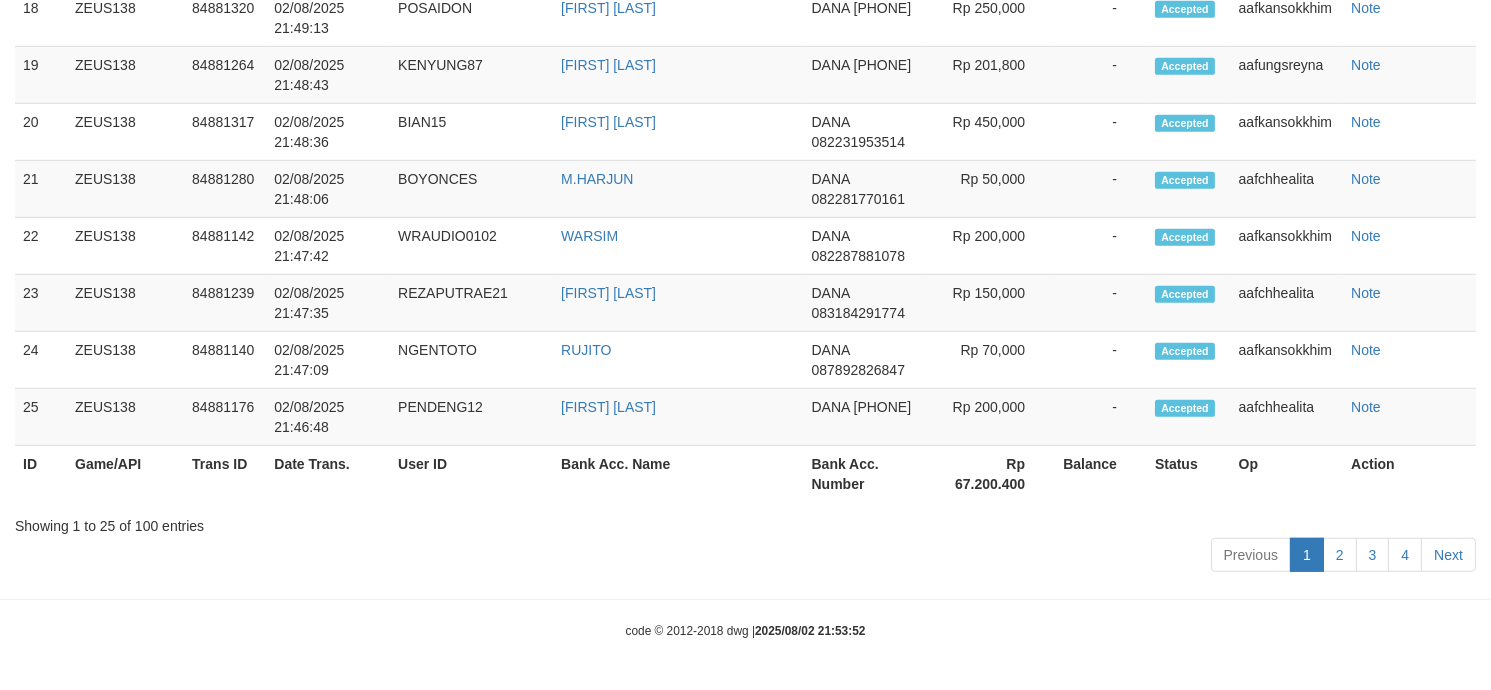 scroll, scrollTop: 2436, scrollLeft: 0, axis: vertical 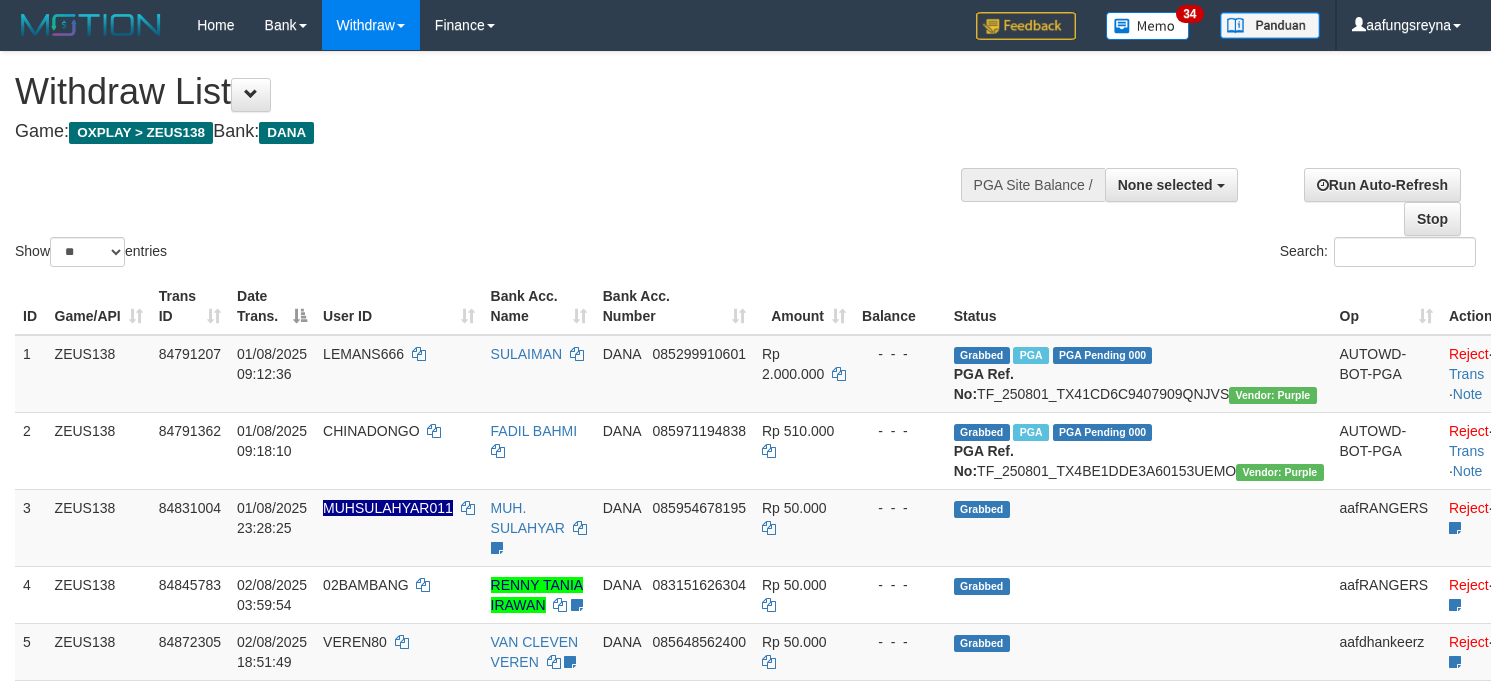 select 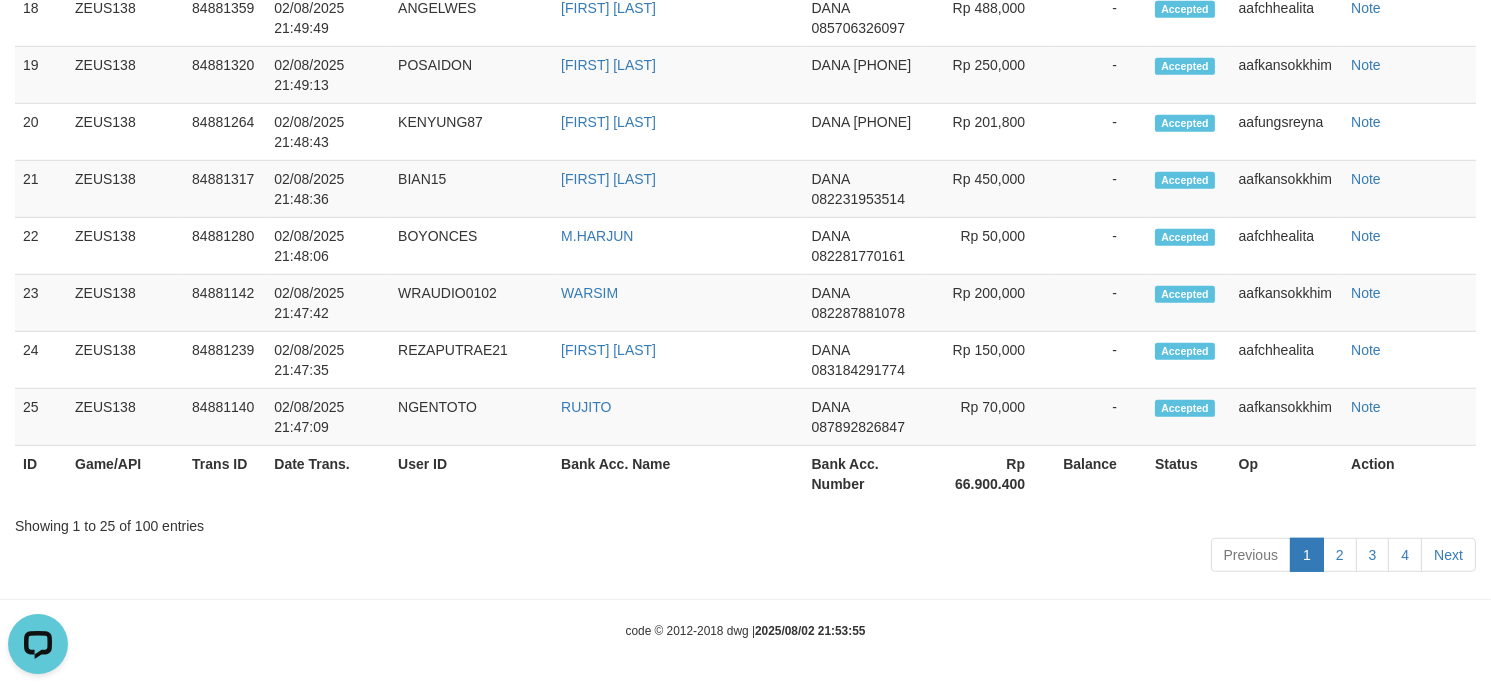 scroll, scrollTop: 0, scrollLeft: 0, axis: both 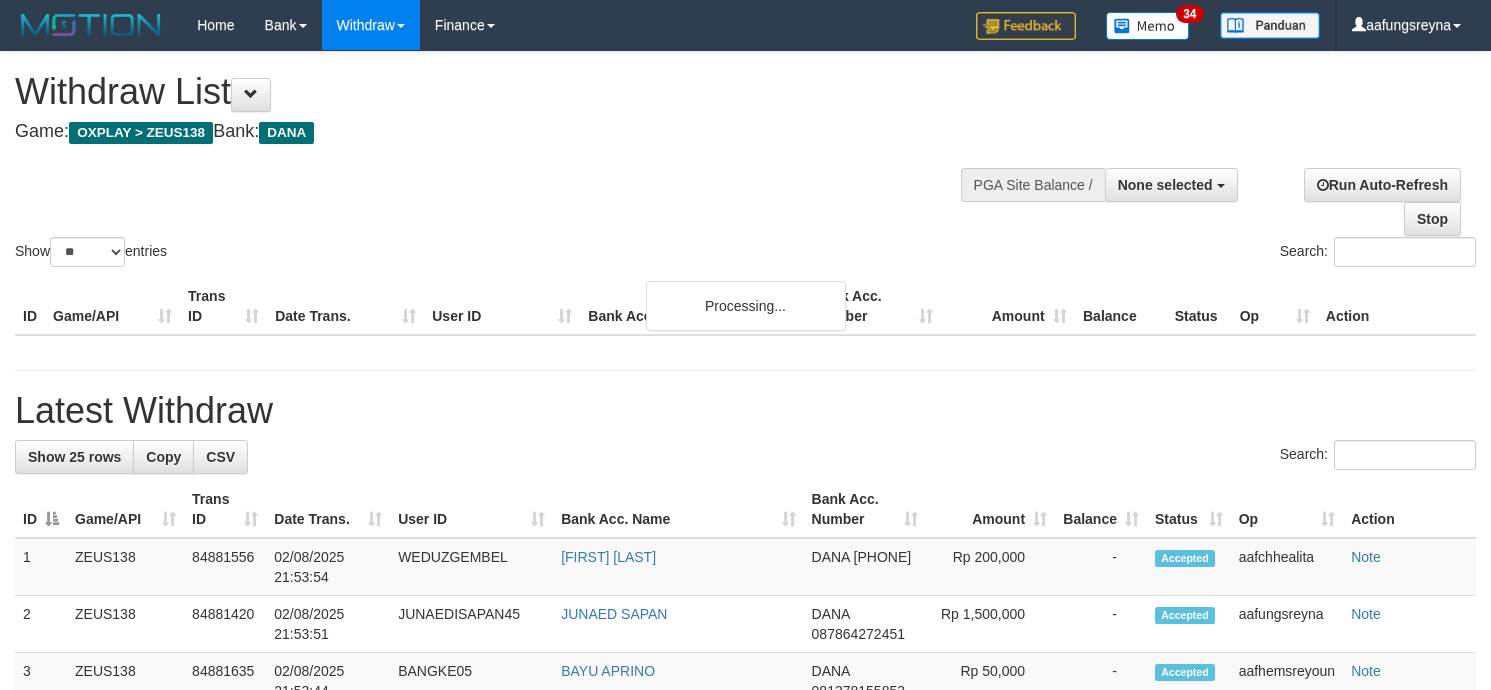 select 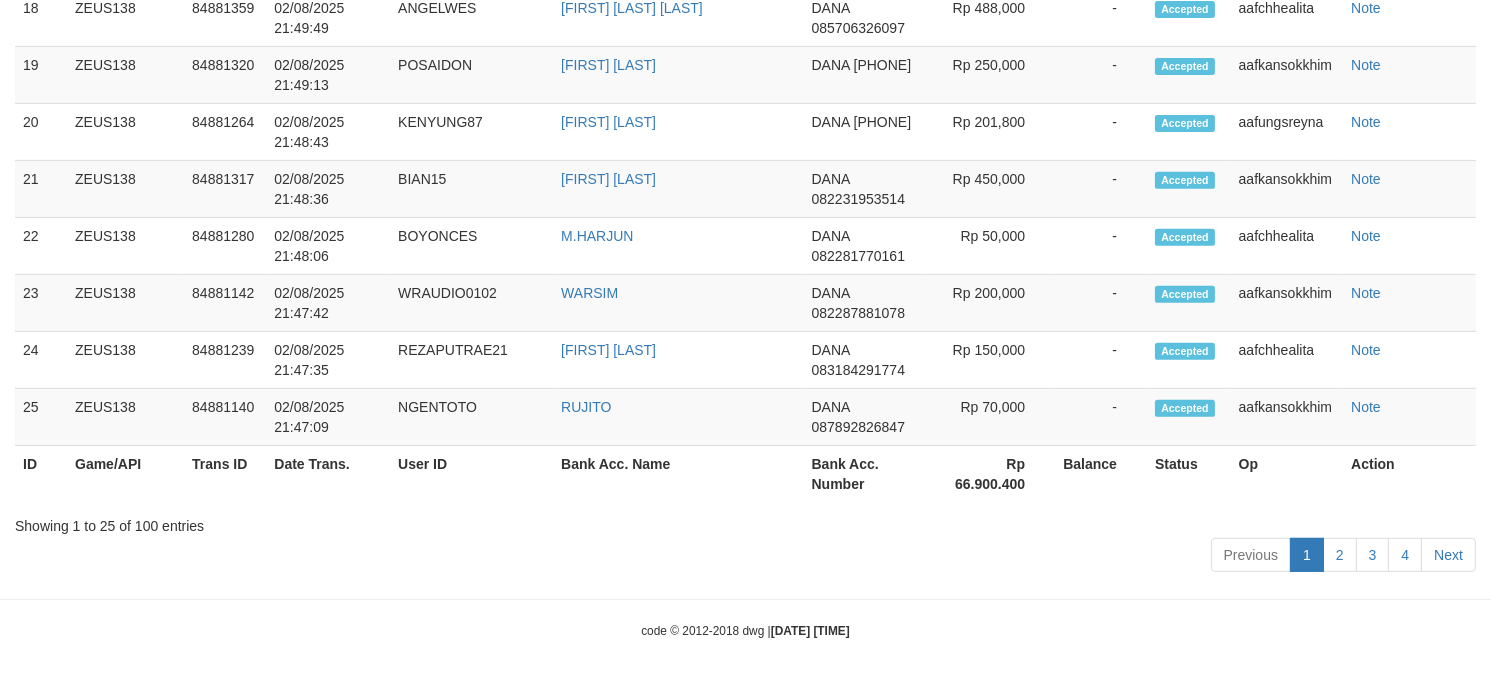 scroll, scrollTop: 2491, scrollLeft: 0, axis: vertical 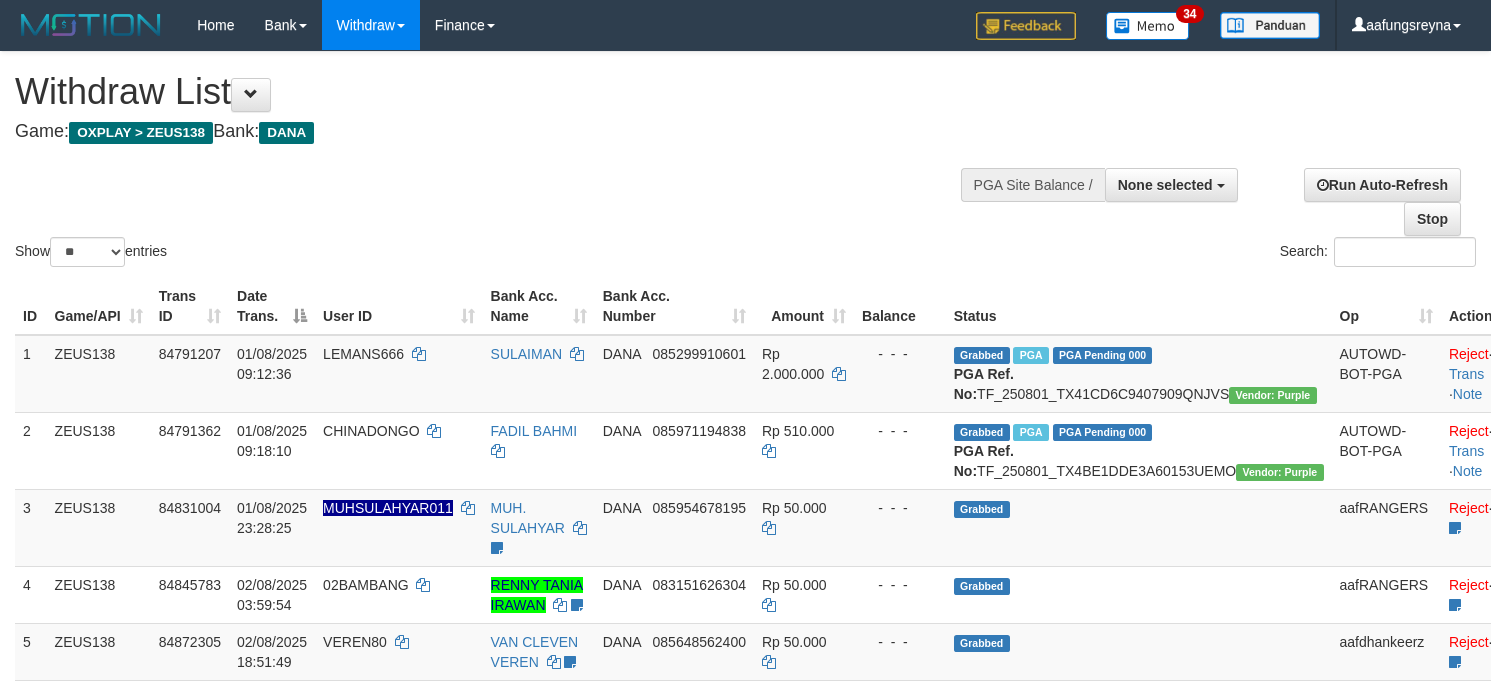 select 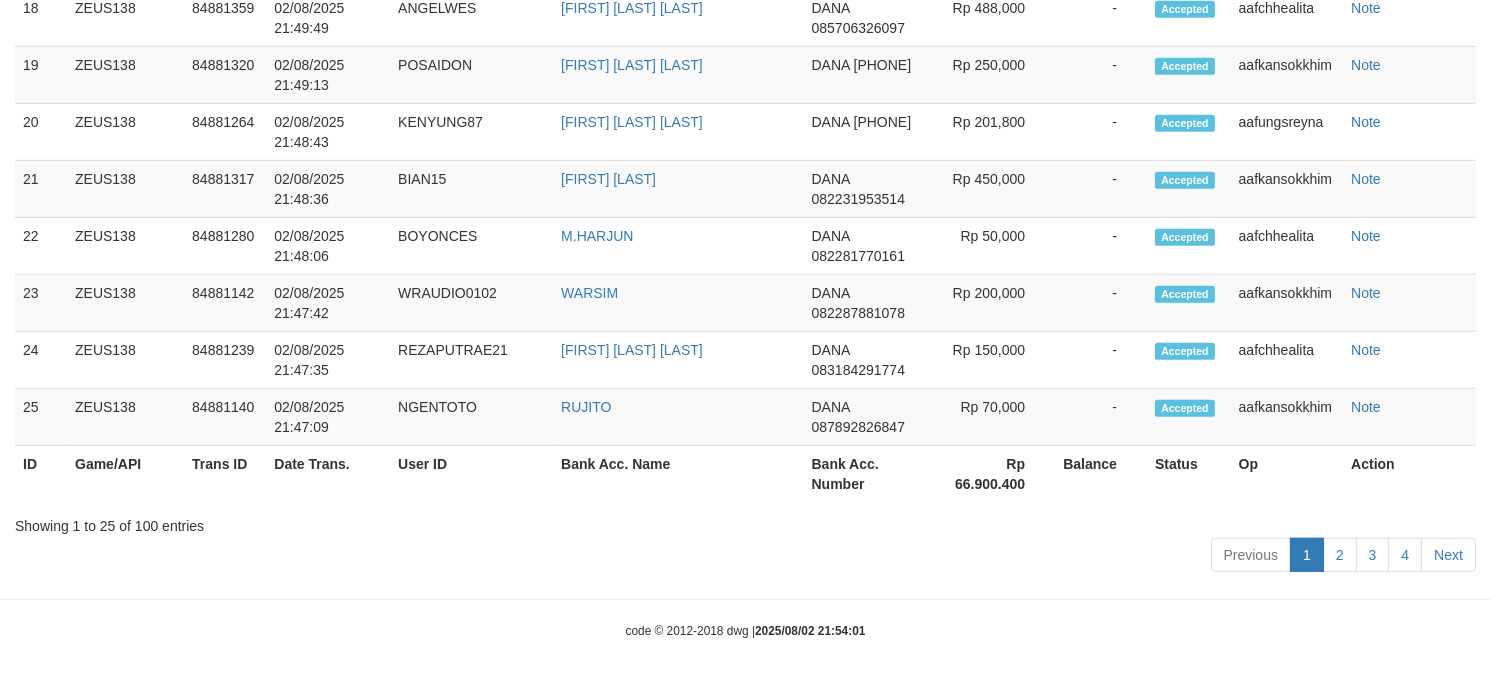 scroll, scrollTop: 2491, scrollLeft: 0, axis: vertical 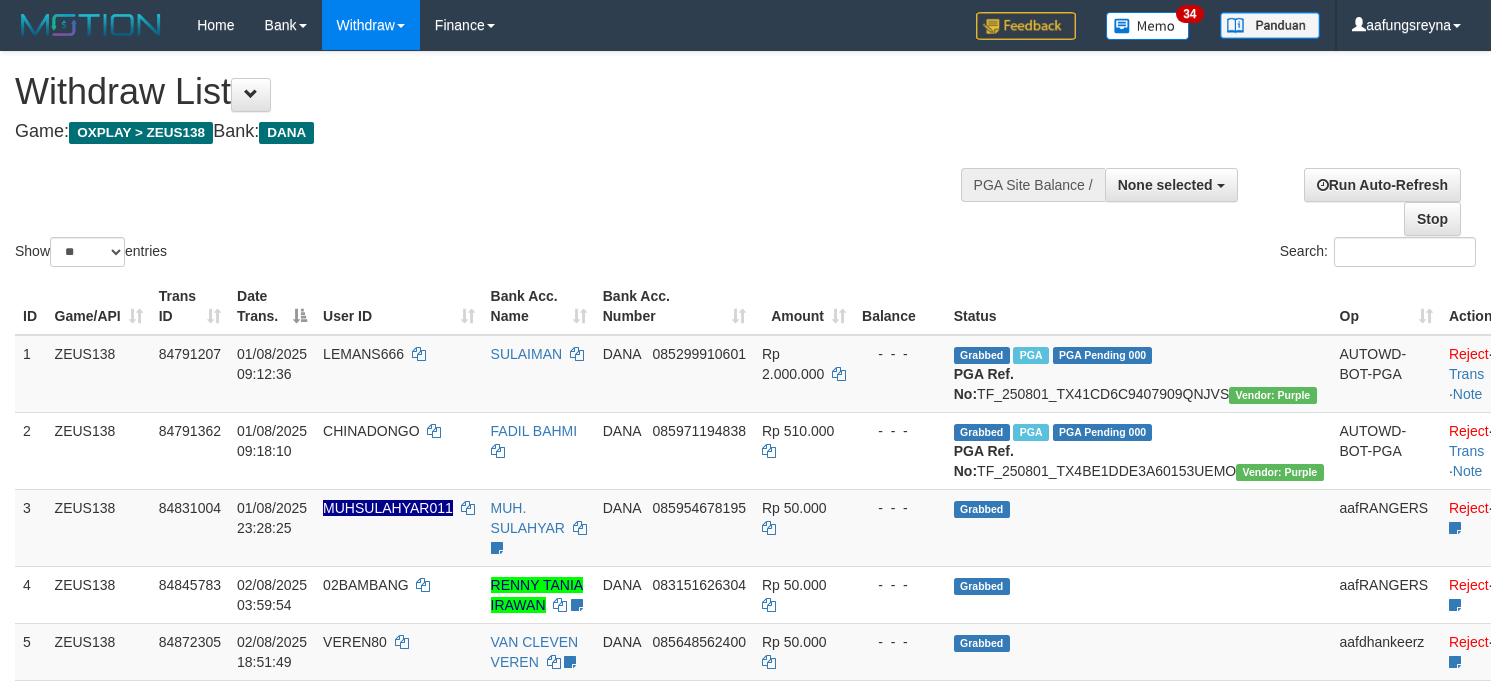select 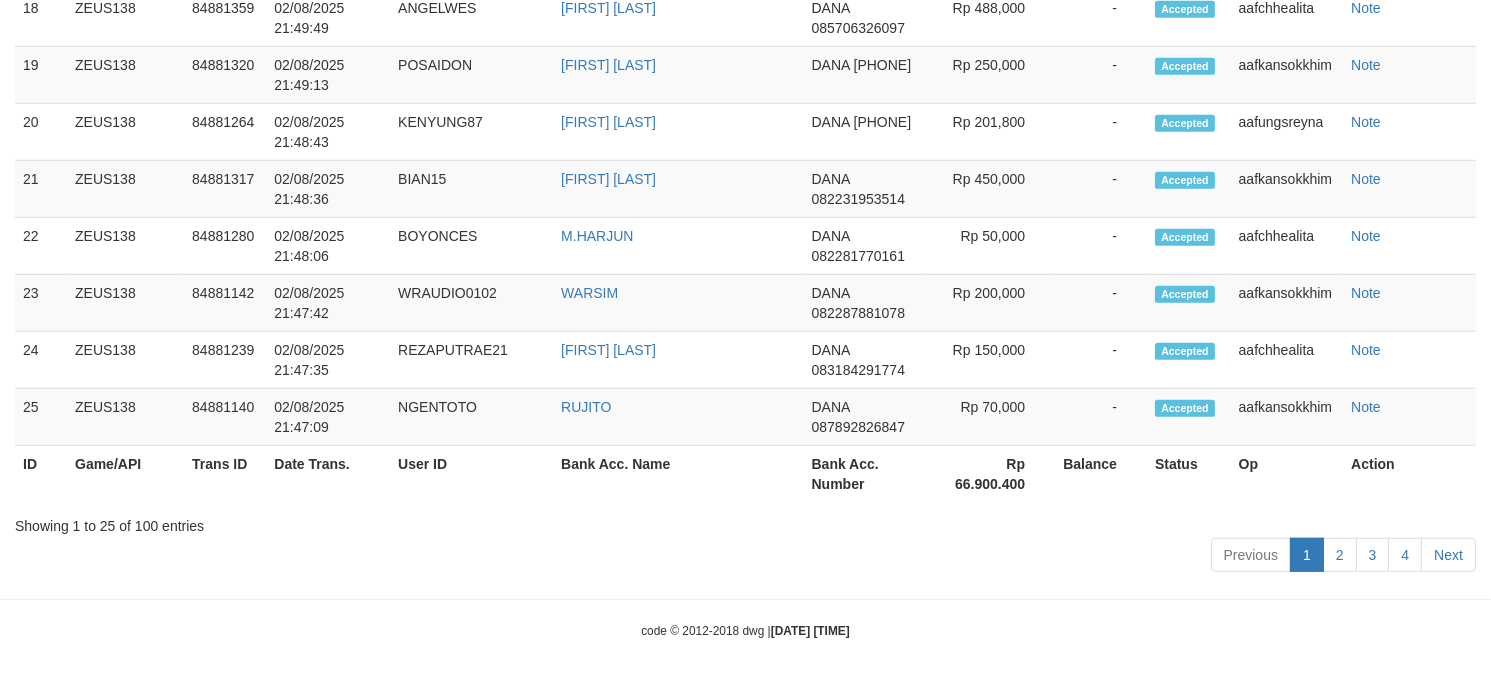 scroll, scrollTop: 2491, scrollLeft: 0, axis: vertical 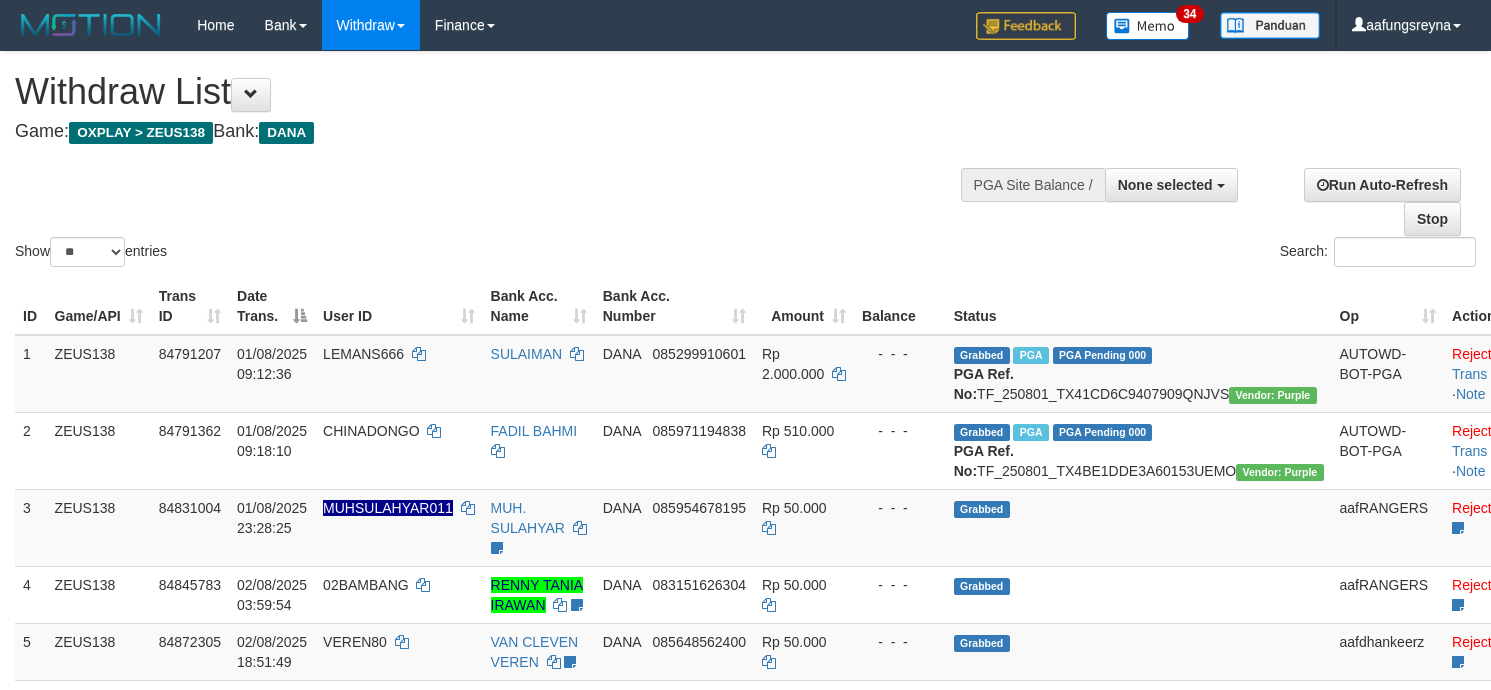 select 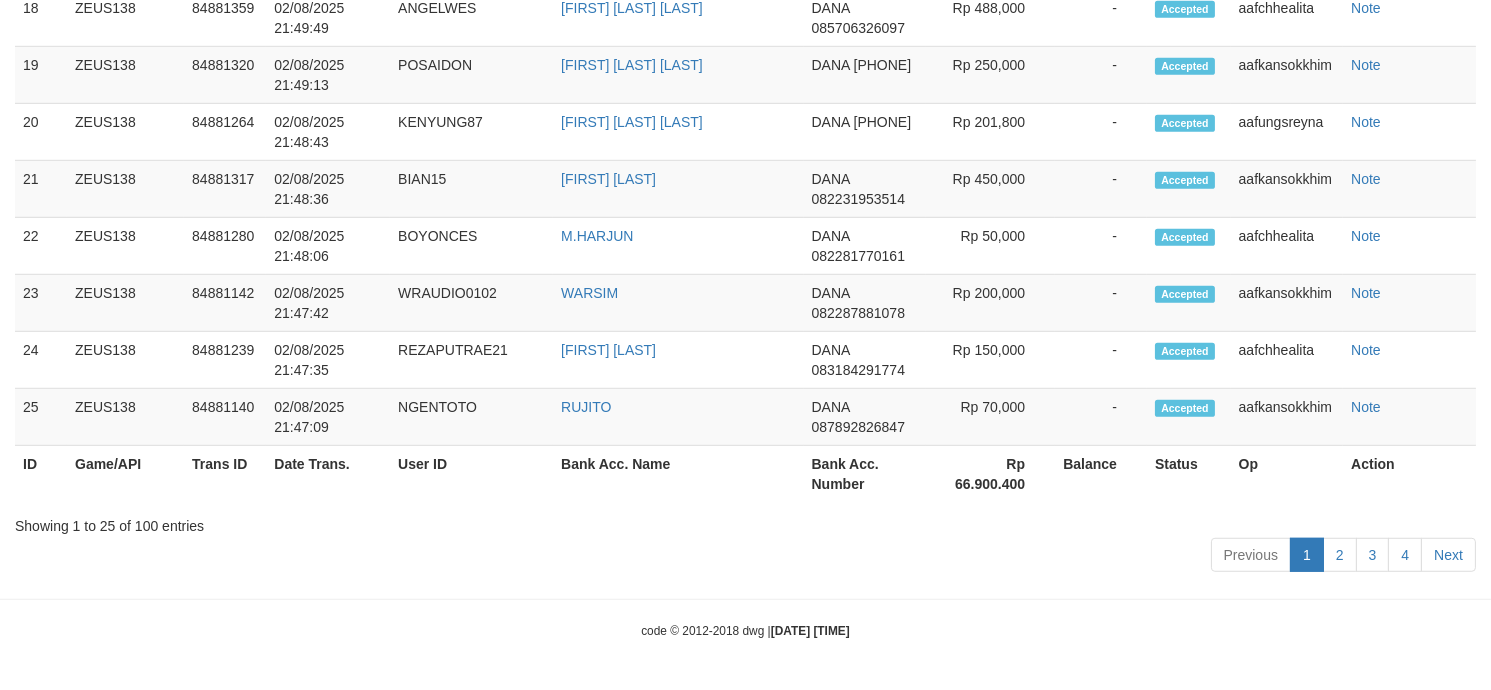 scroll, scrollTop: 2491, scrollLeft: 0, axis: vertical 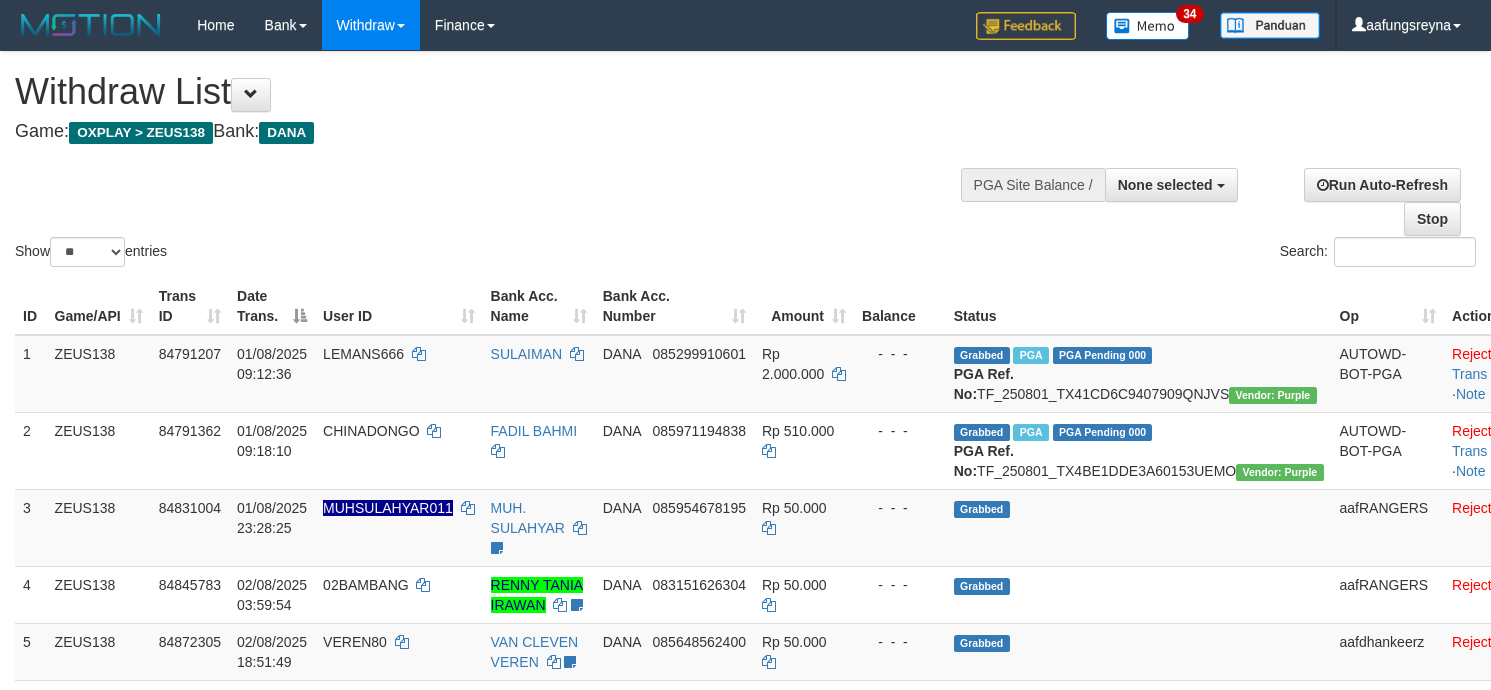 select 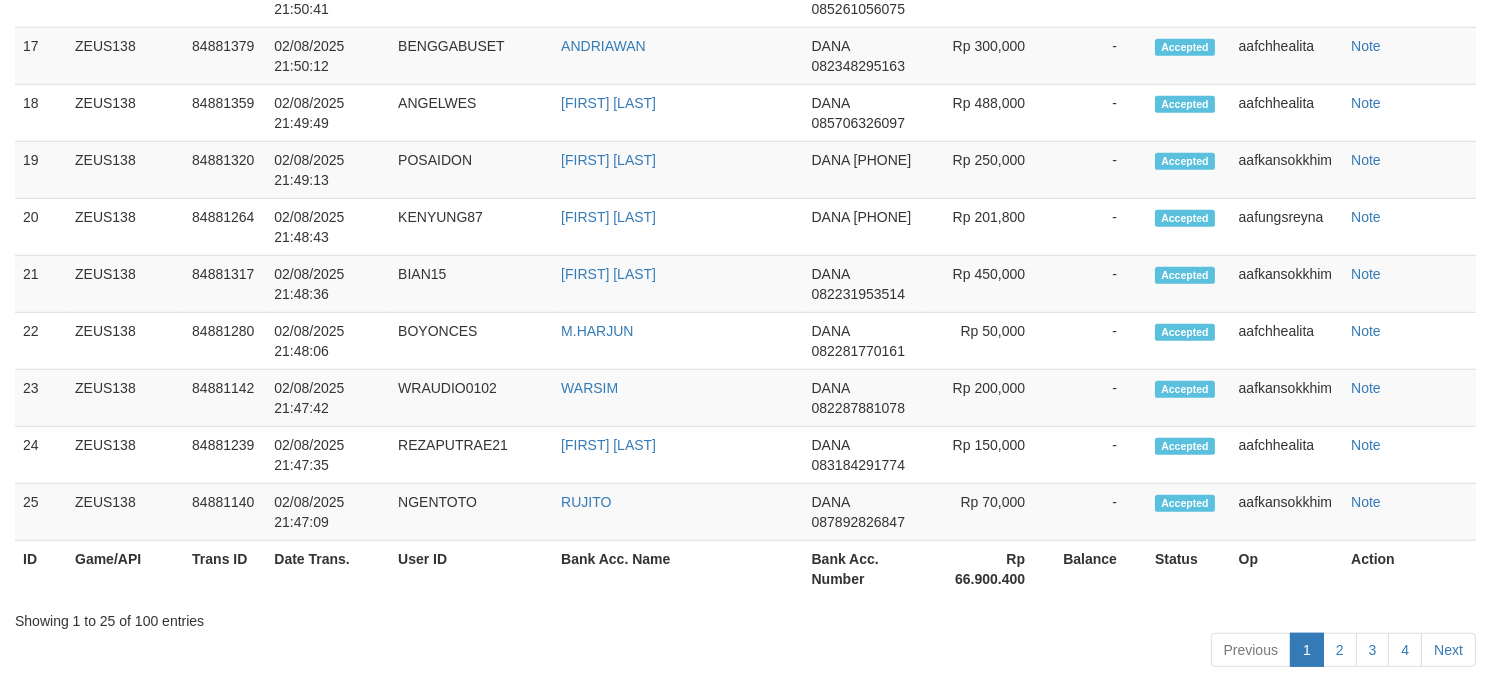scroll, scrollTop: 2491, scrollLeft: 0, axis: vertical 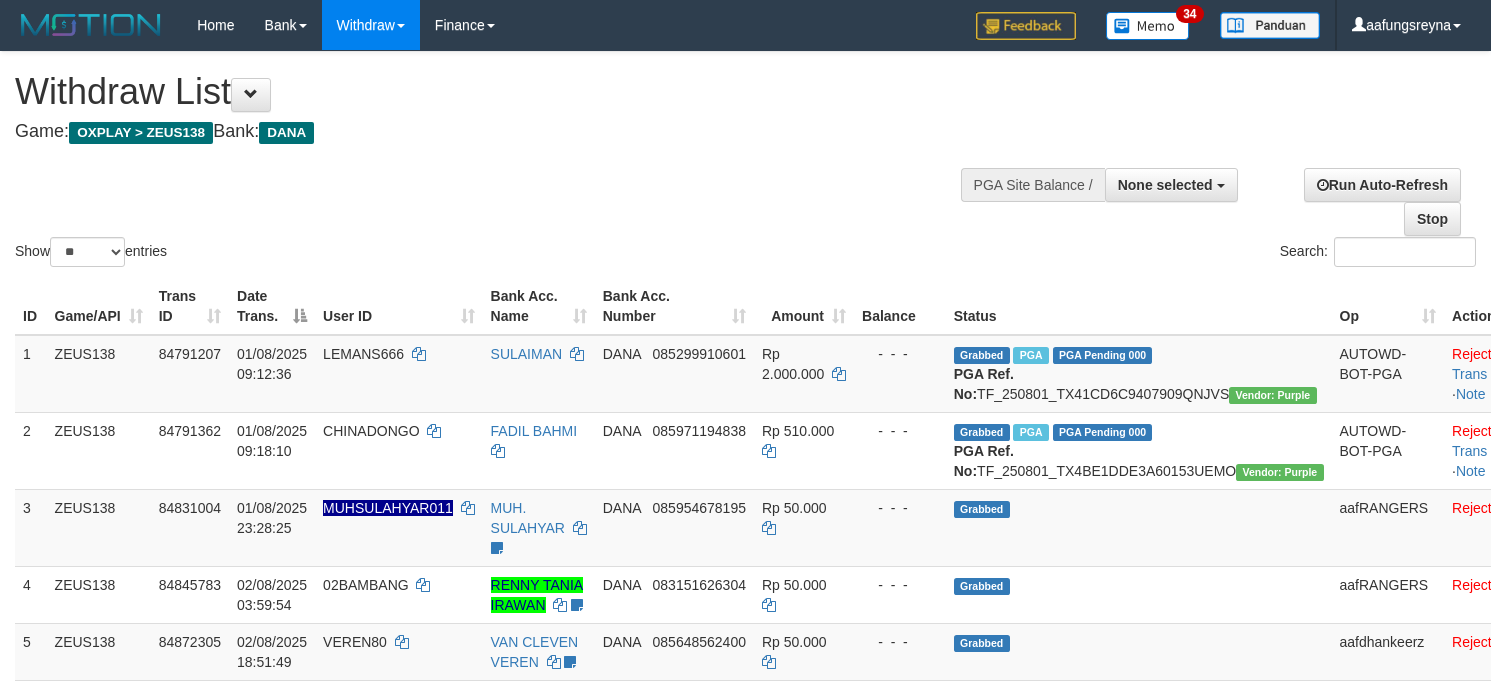 select 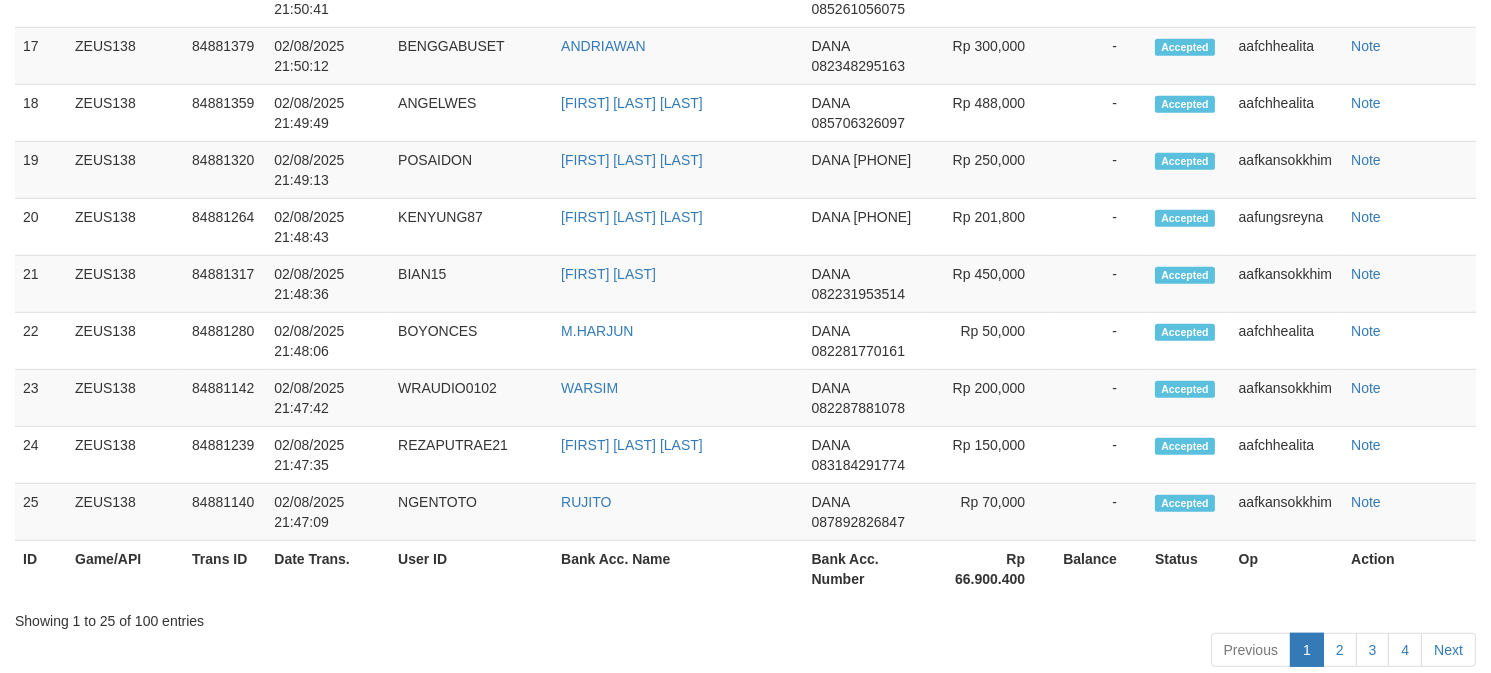 scroll, scrollTop: 2491, scrollLeft: 0, axis: vertical 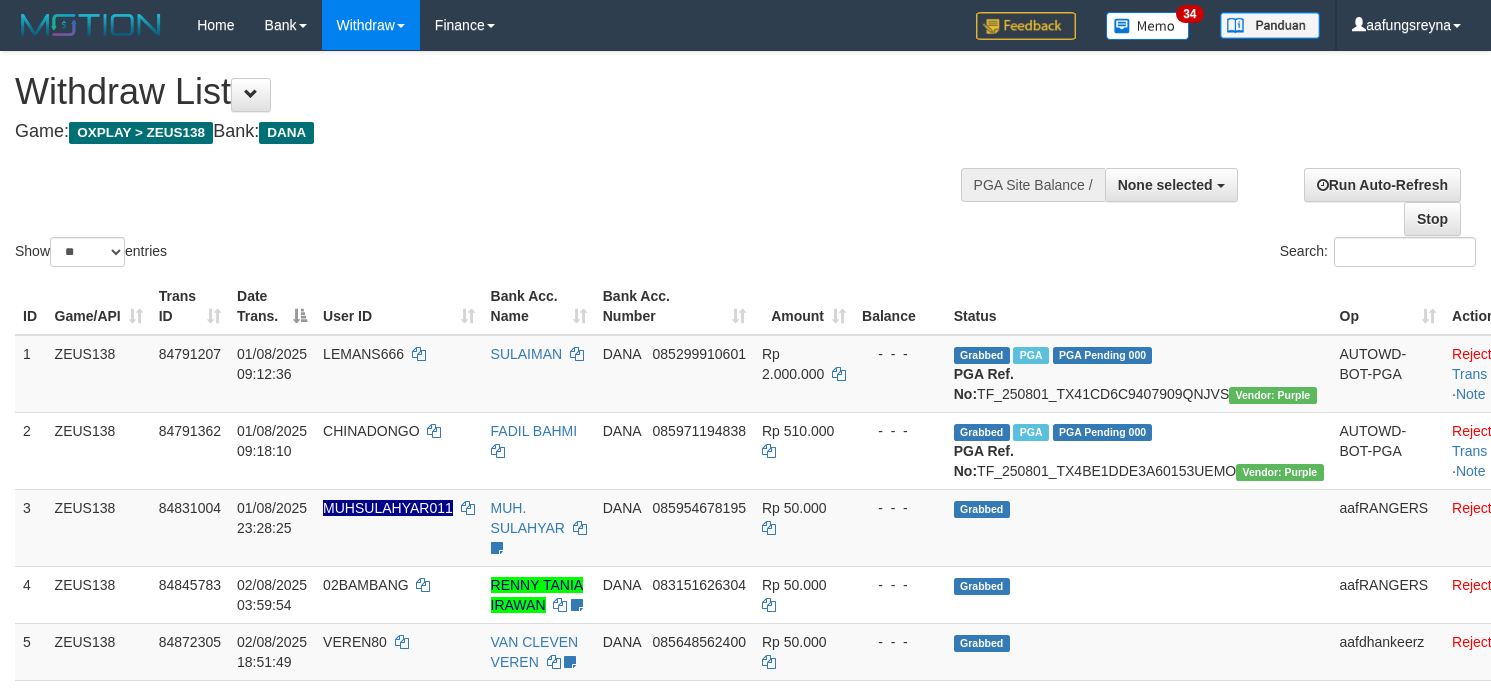 select 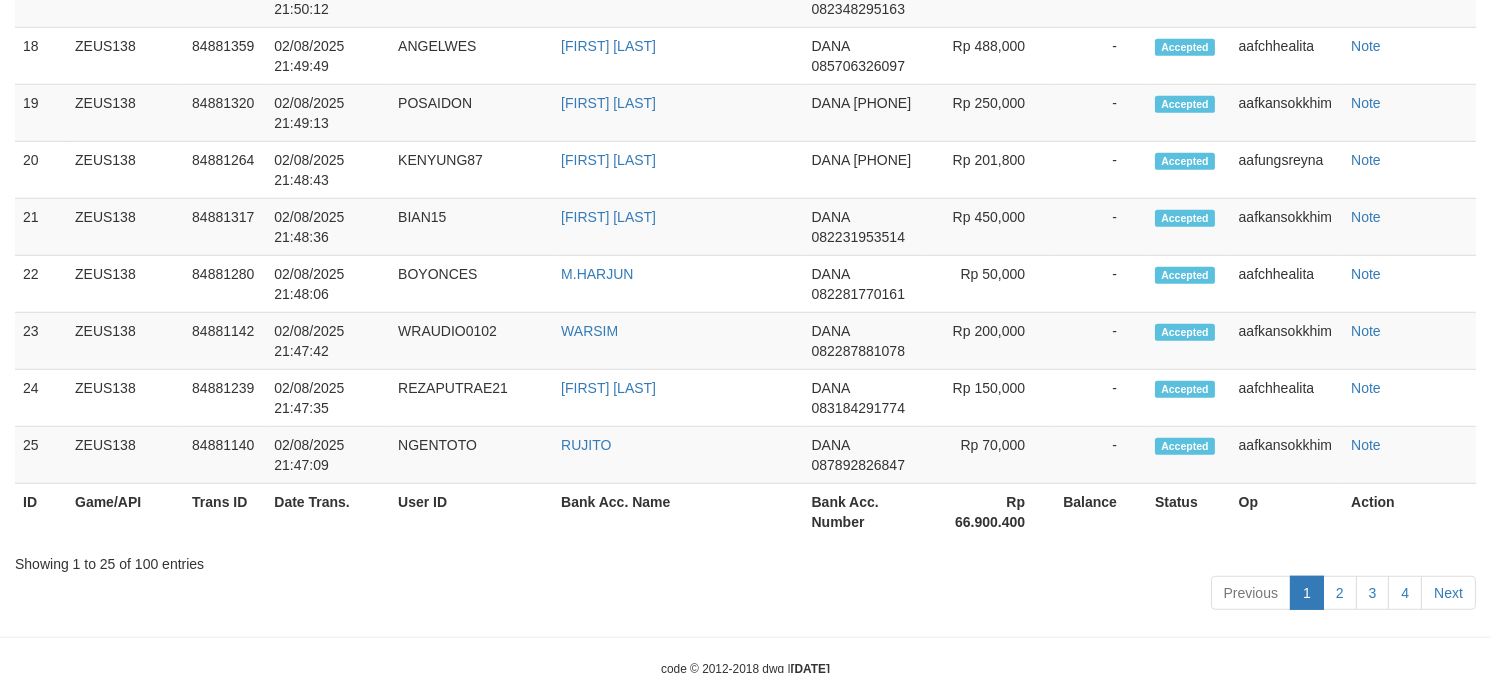 scroll, scrollTop: 2491, scrollLeft: 0, axis: vertical 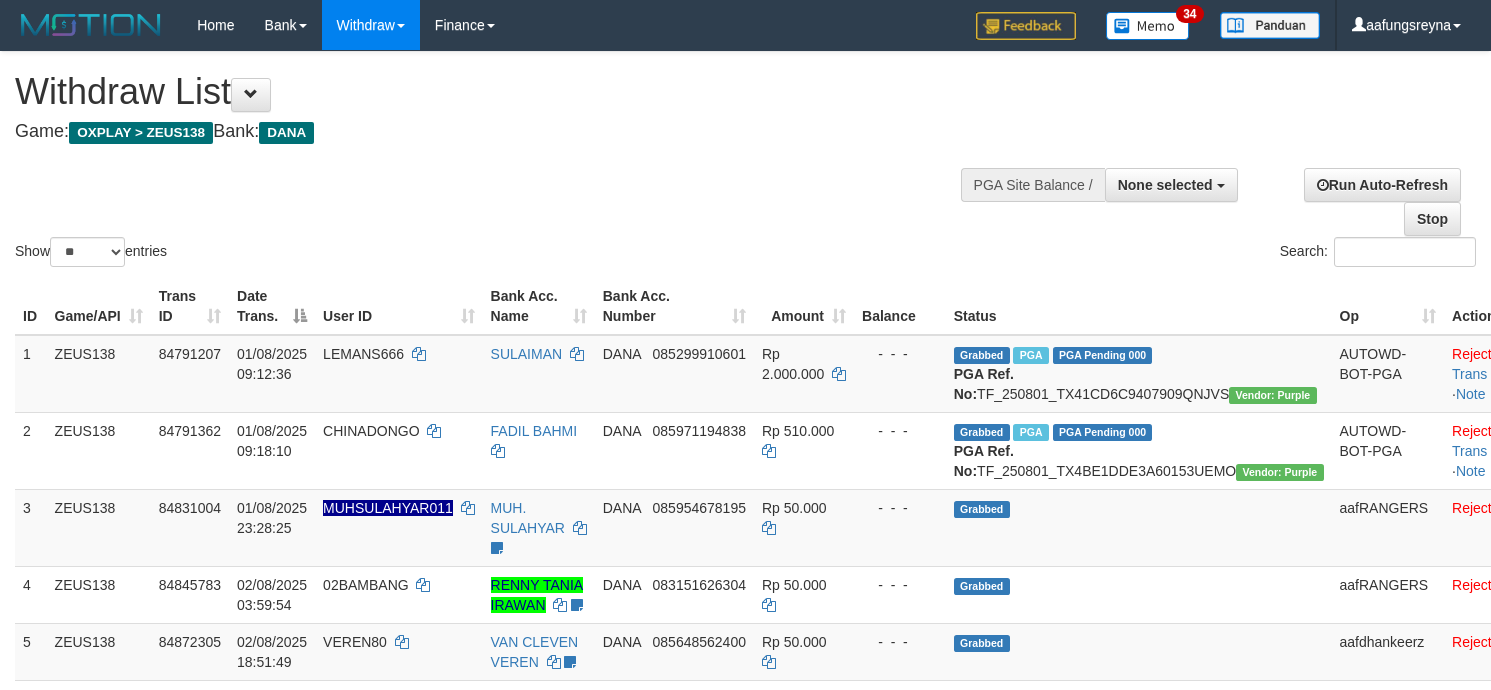 select 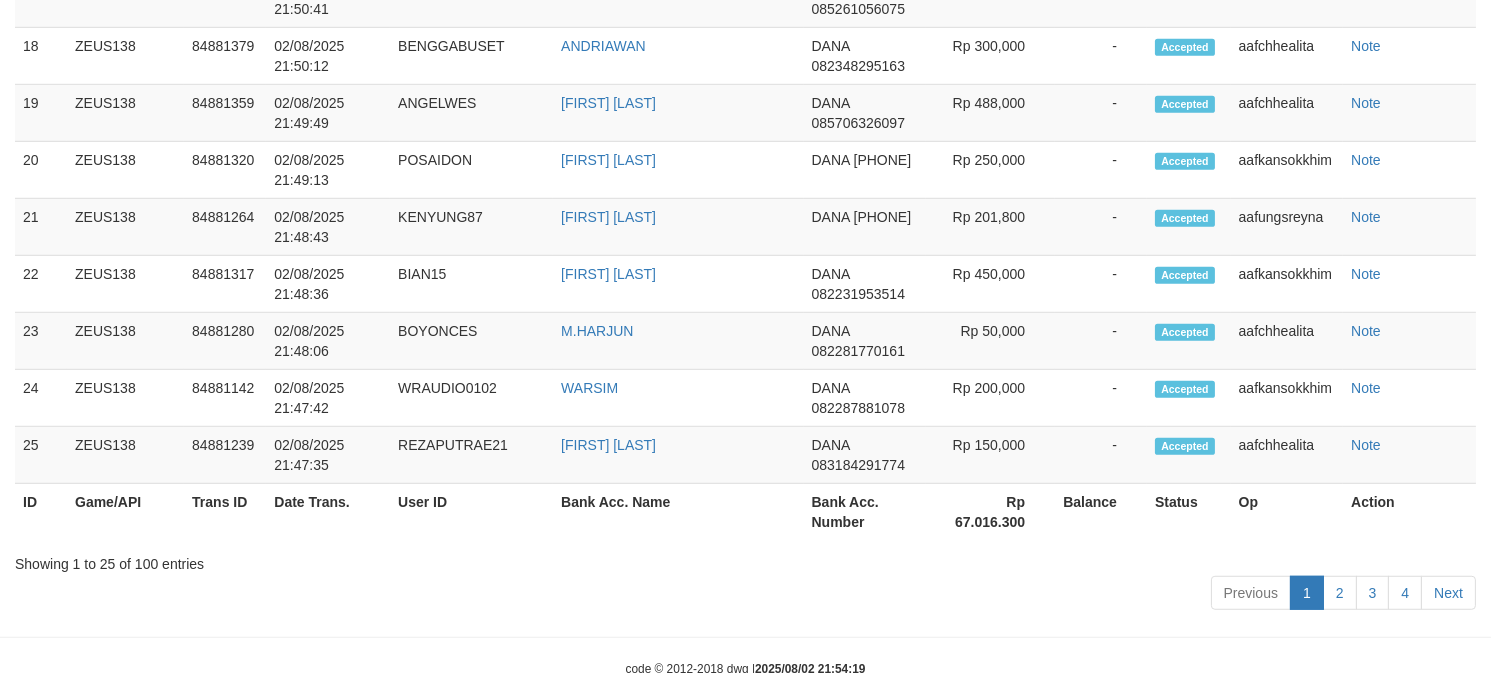 scroll, scrollTop: 2491, scrollLeft: 0, axis: vertical 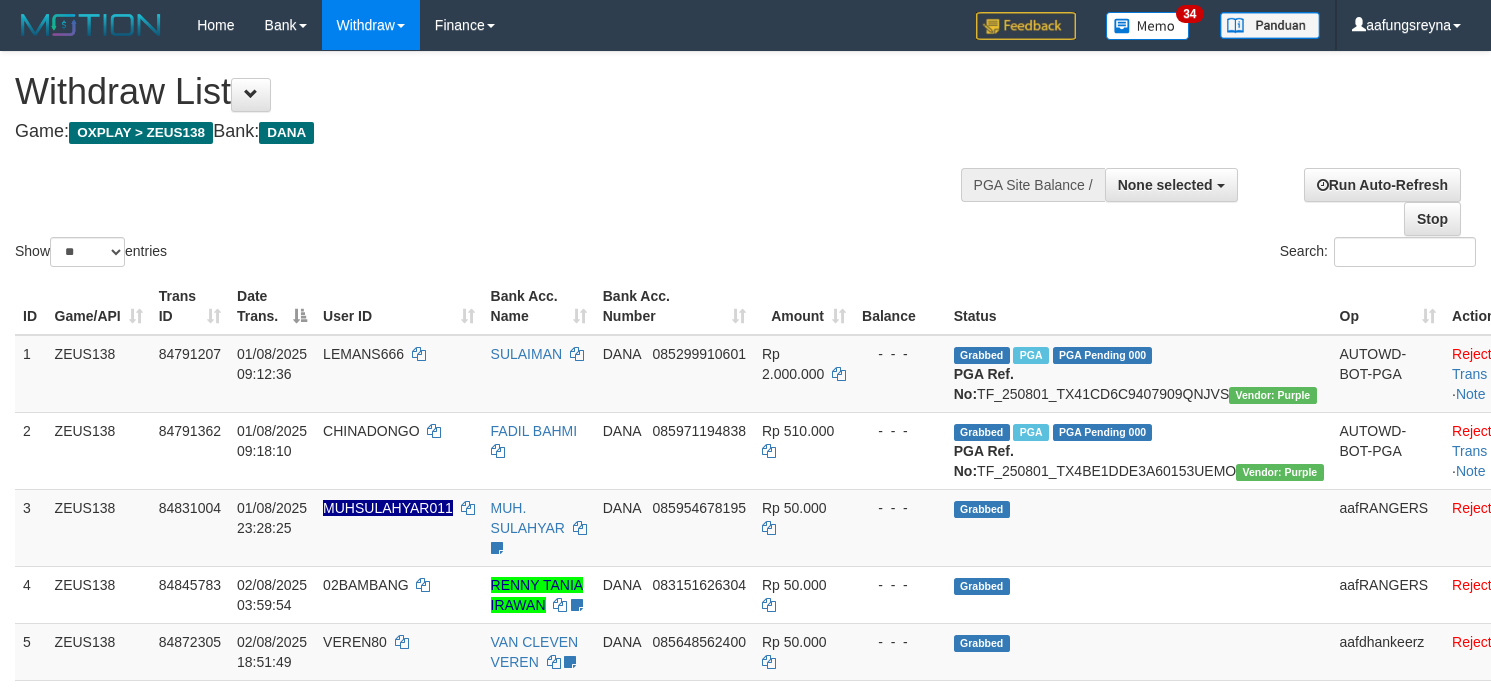select 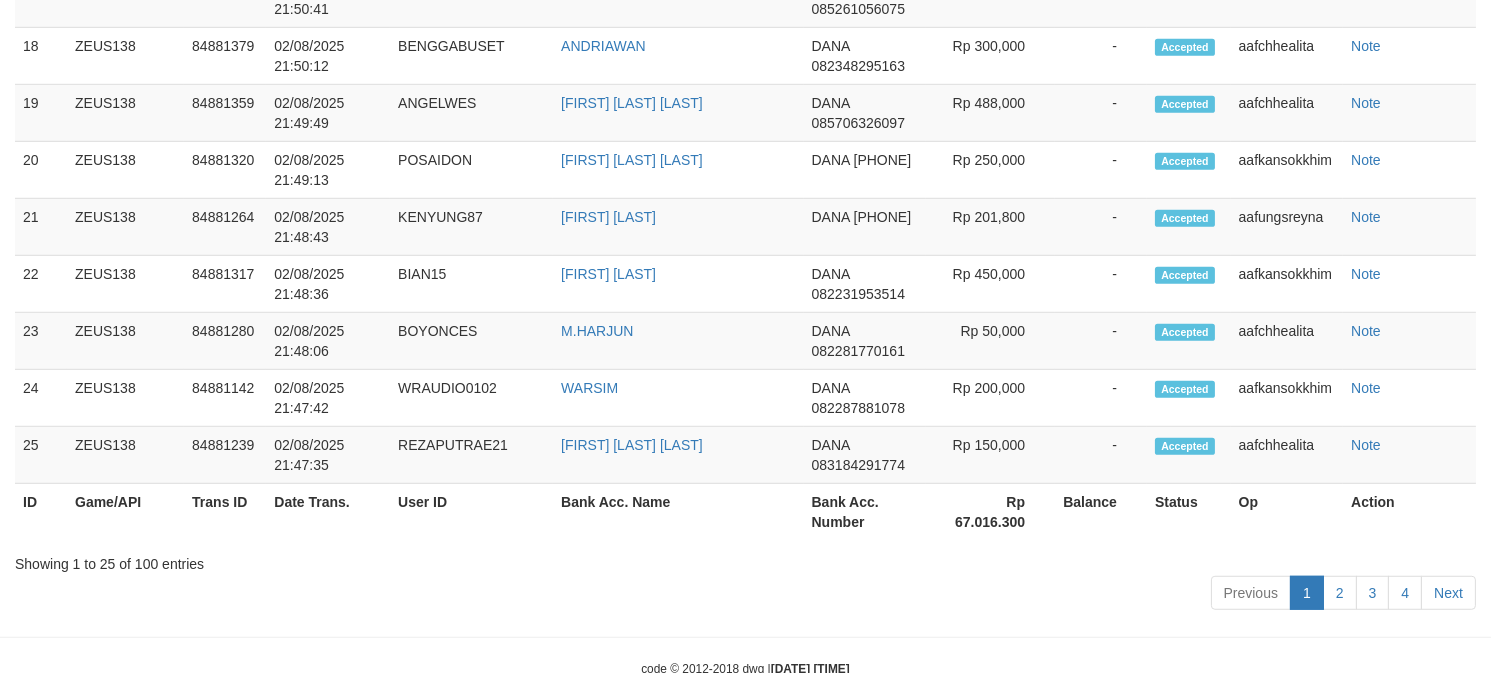scroll, scrollTop: 2491, scrollLeft: 0, axis: vertical 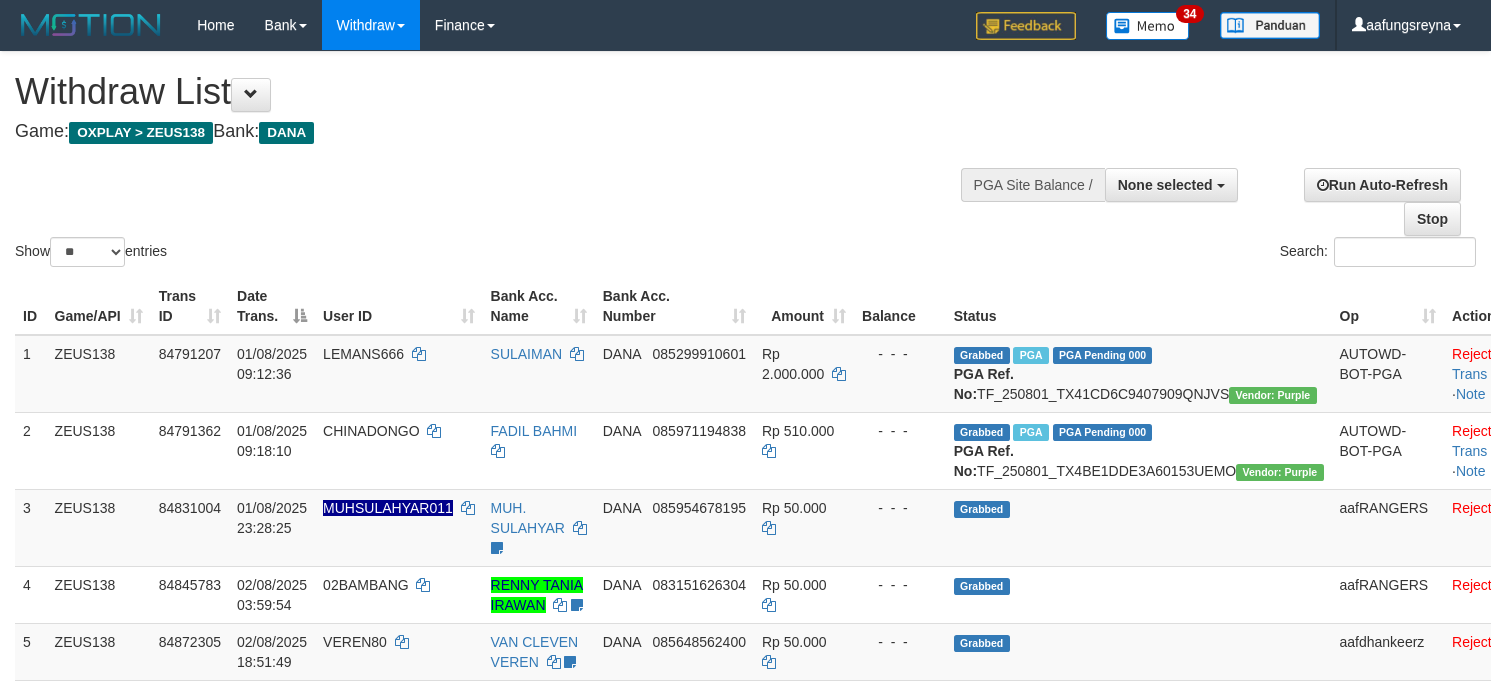 select 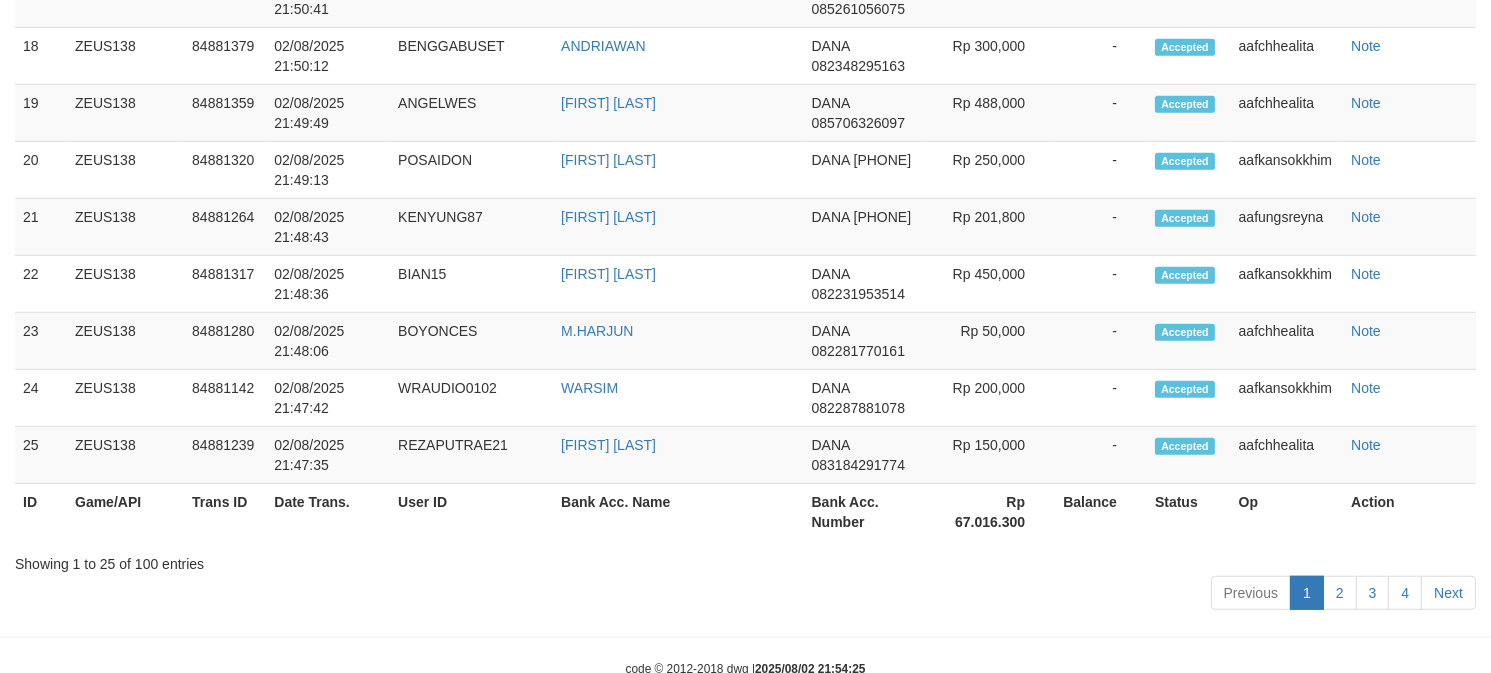scroll, scrollTop: 2491, scrollLeft: 0, axis: vertical 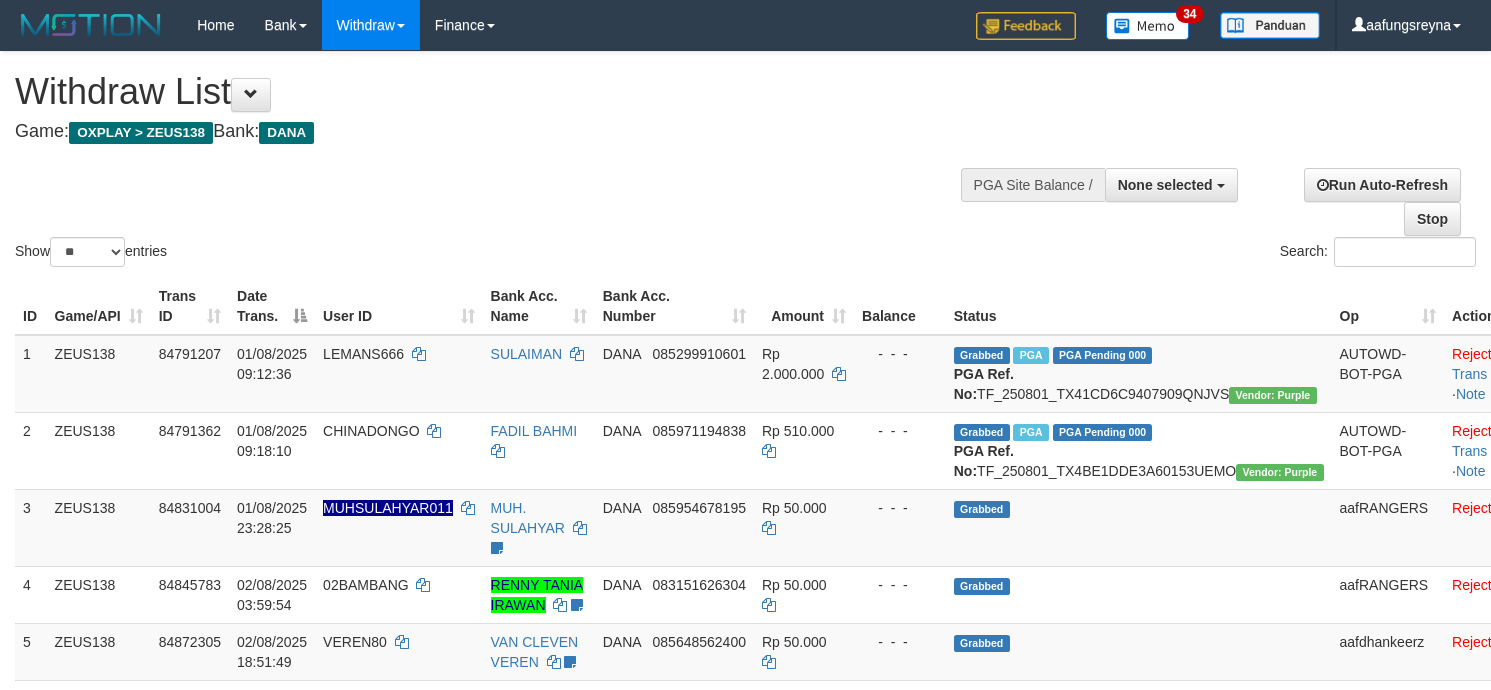 select 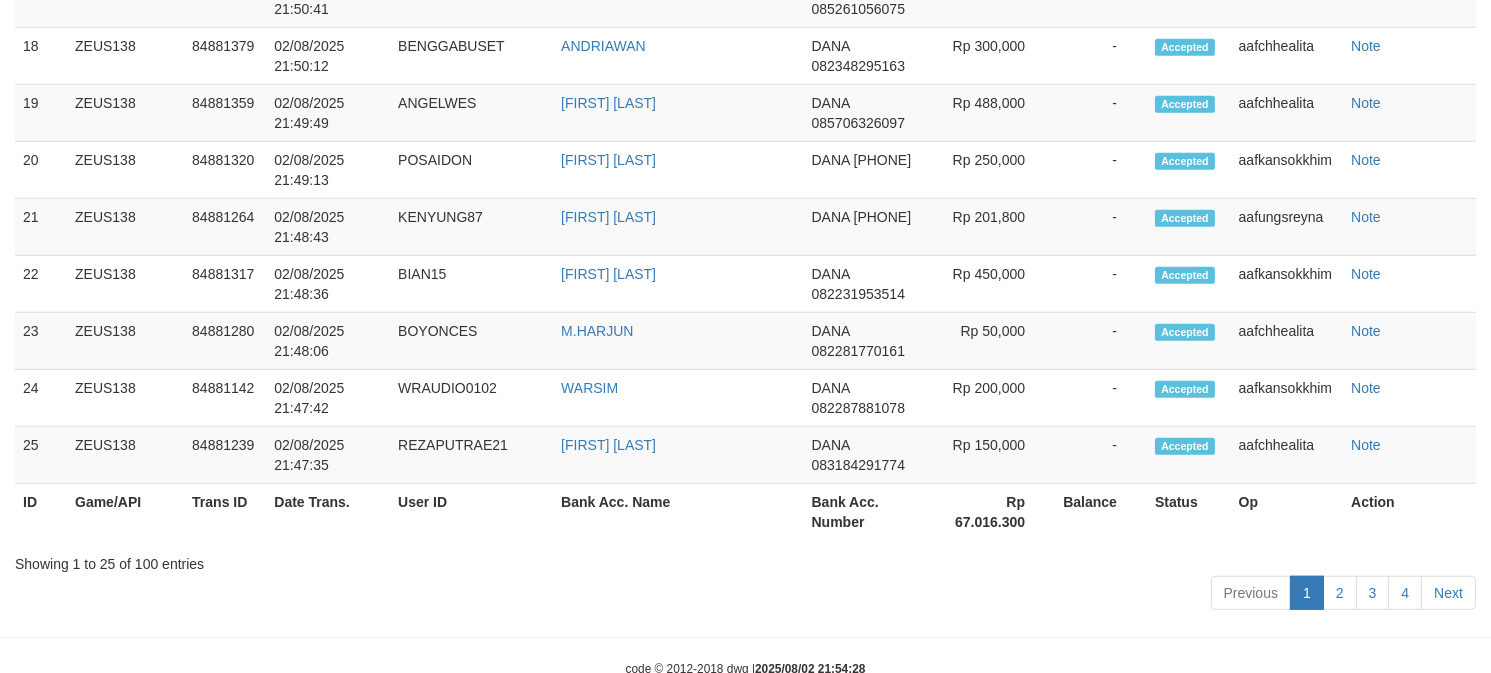 scroll, scrollTop: 2491, scrollLeft: 0, axis: vertical 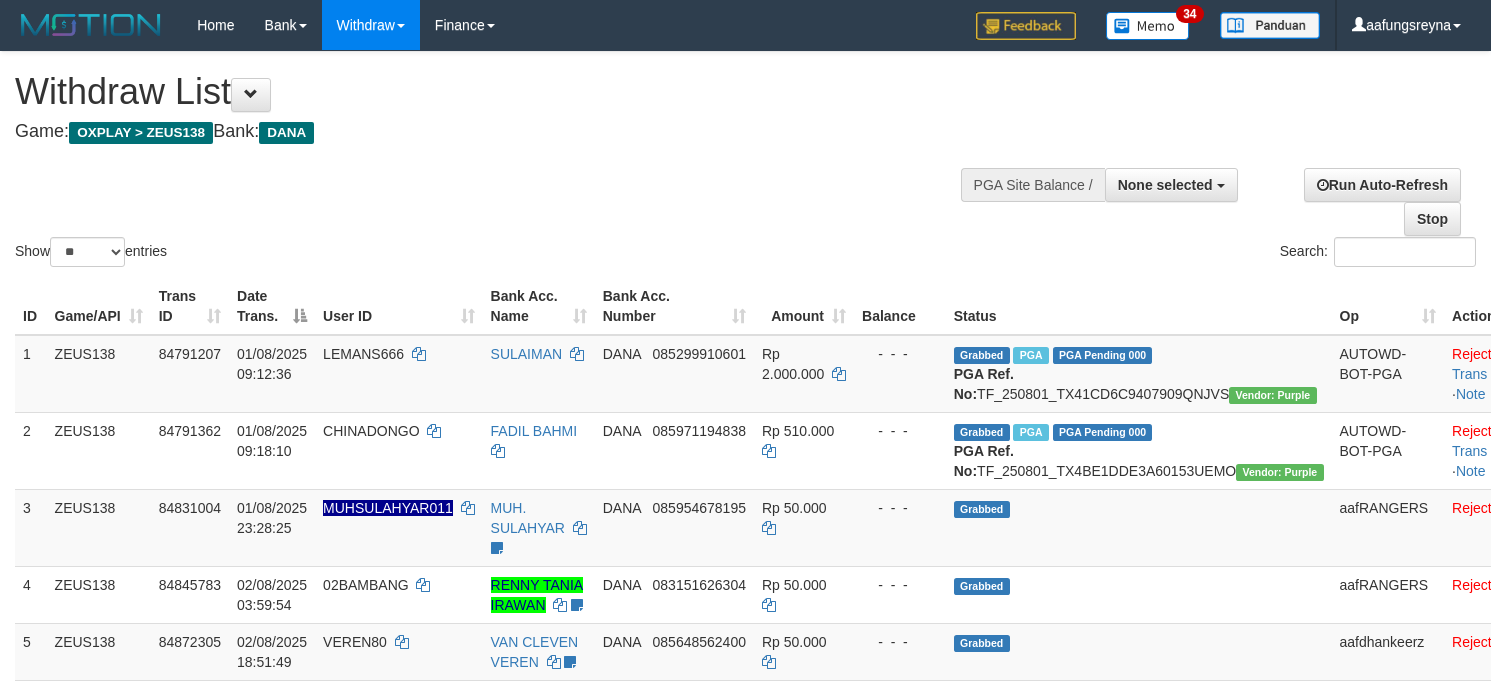 select 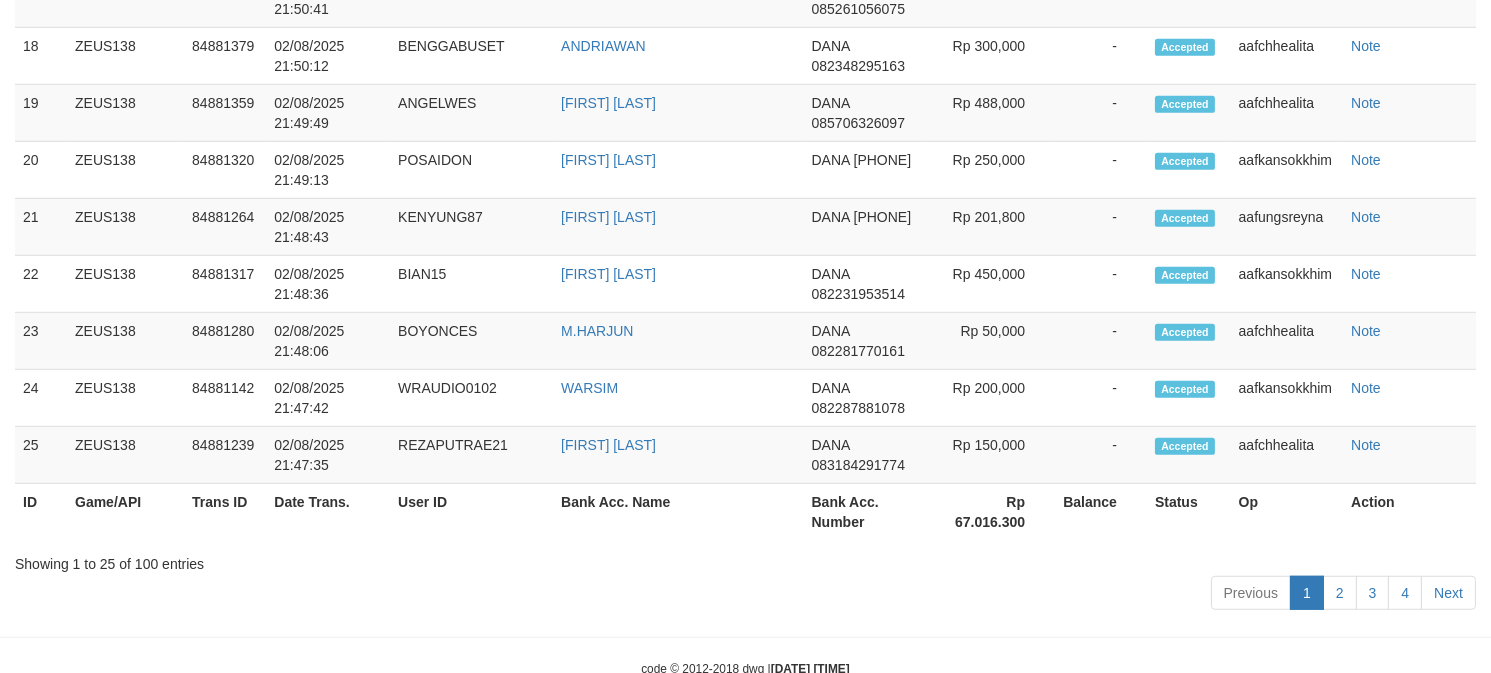 scroll, scrollTop: 2491, scrollLeft: 0, axis: vertical 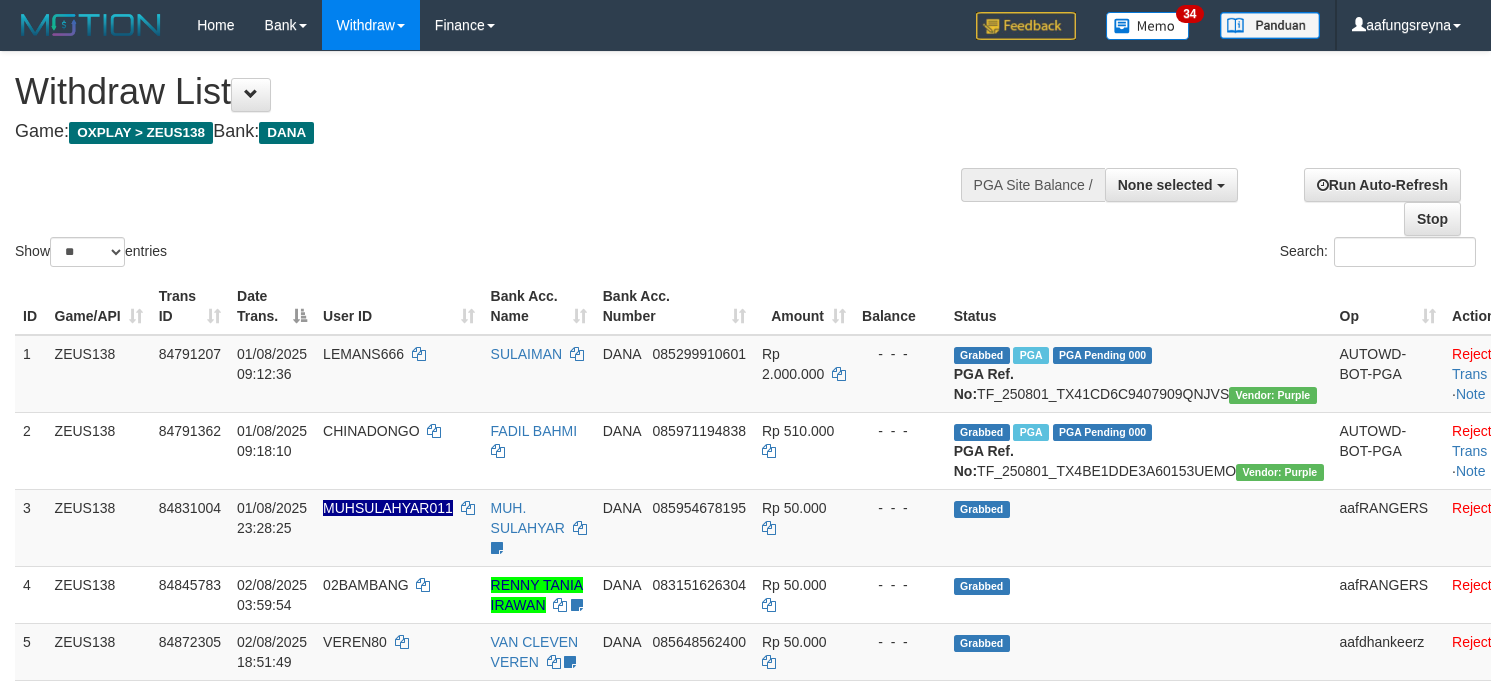 select 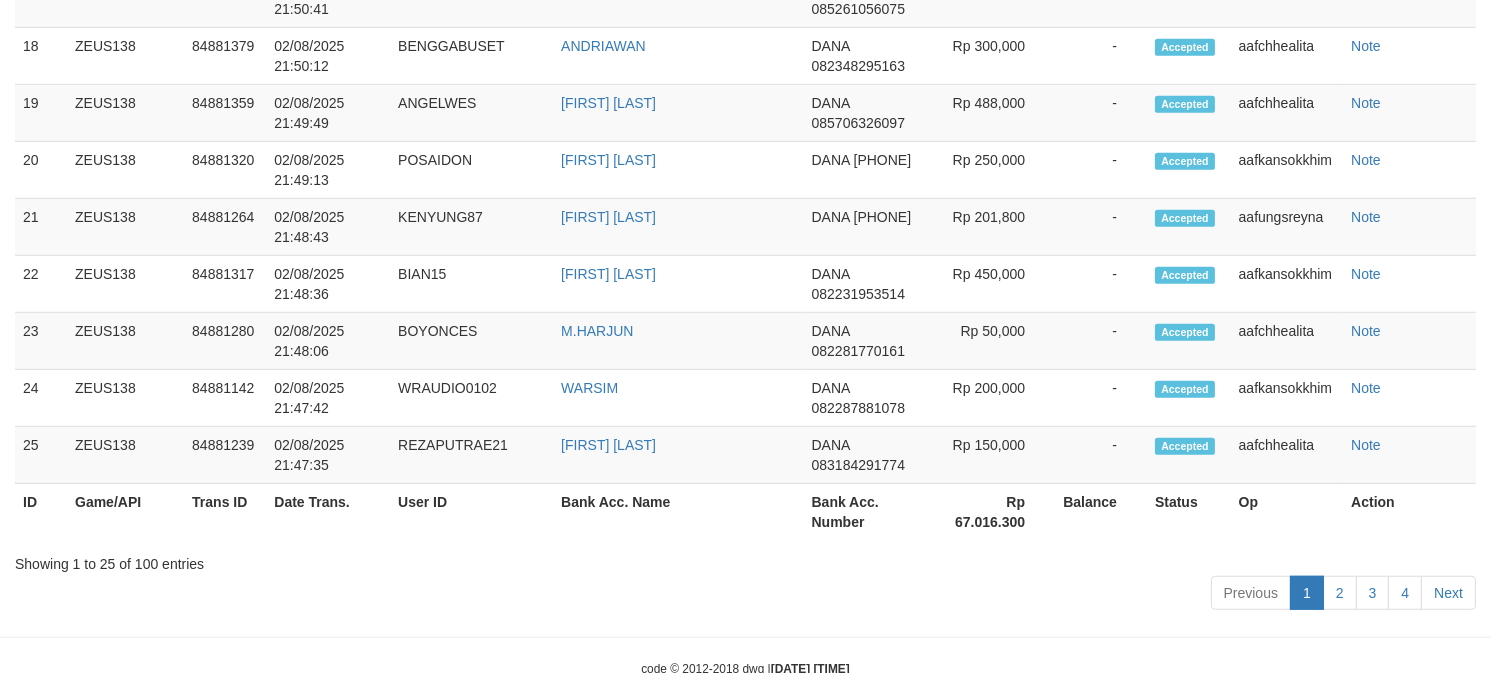 scroll, scrollTop: 2491, scrollLeft: 0, axis: vertical 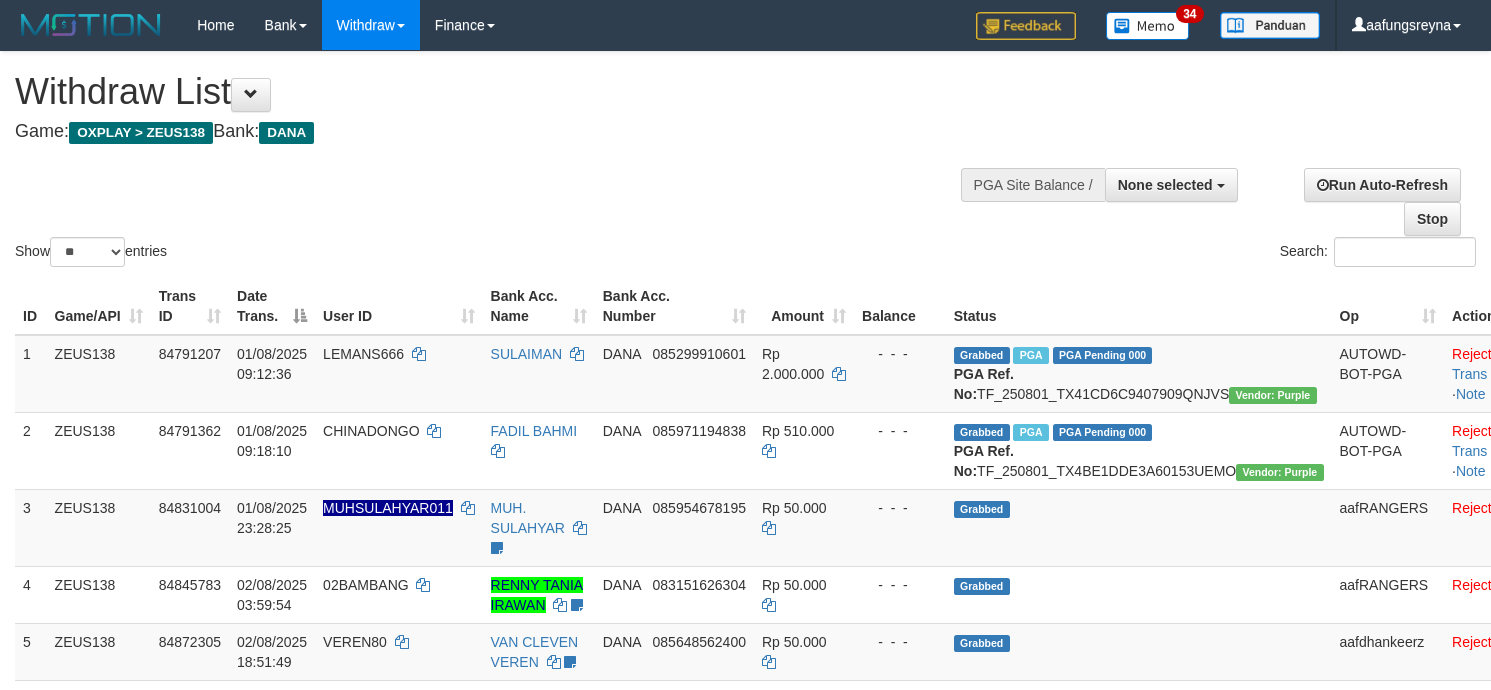 select 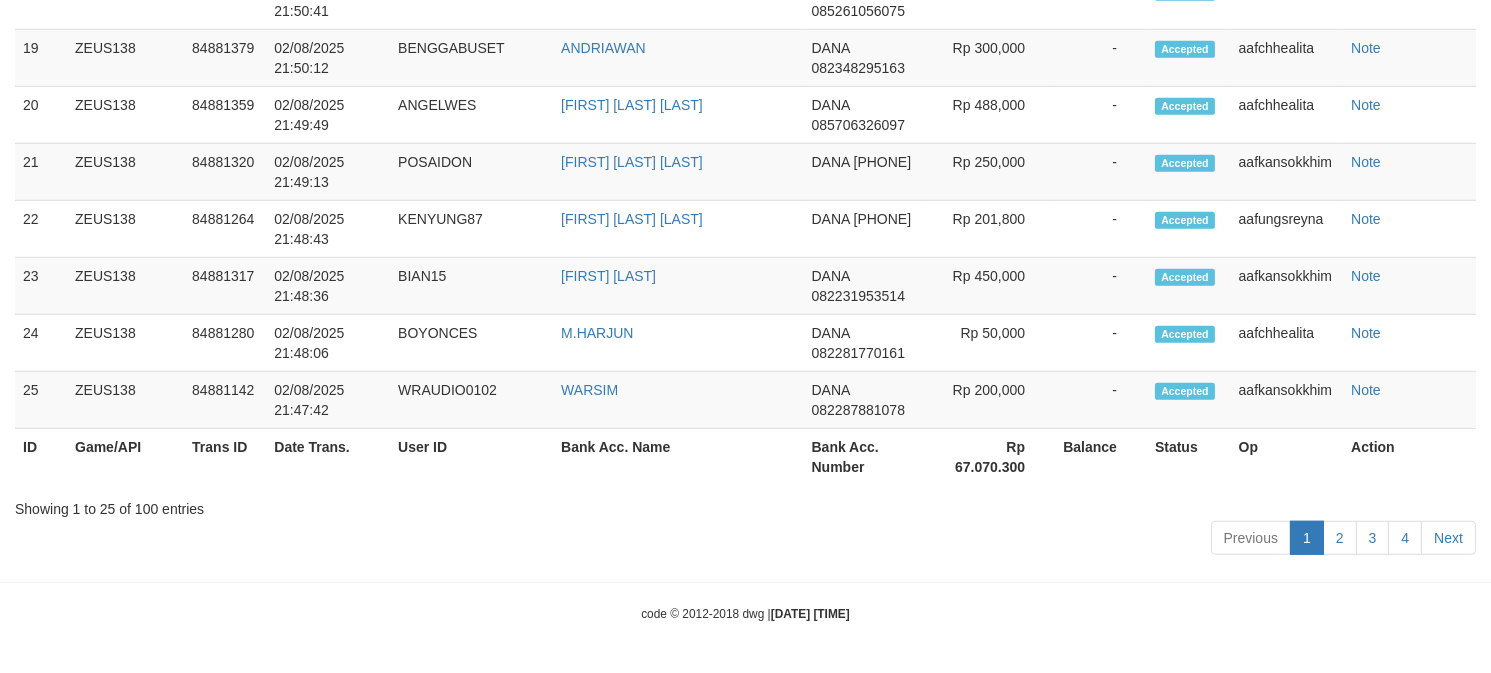 scroll, scrollTop: 2491, scrollLeft: 0, axis: vertical 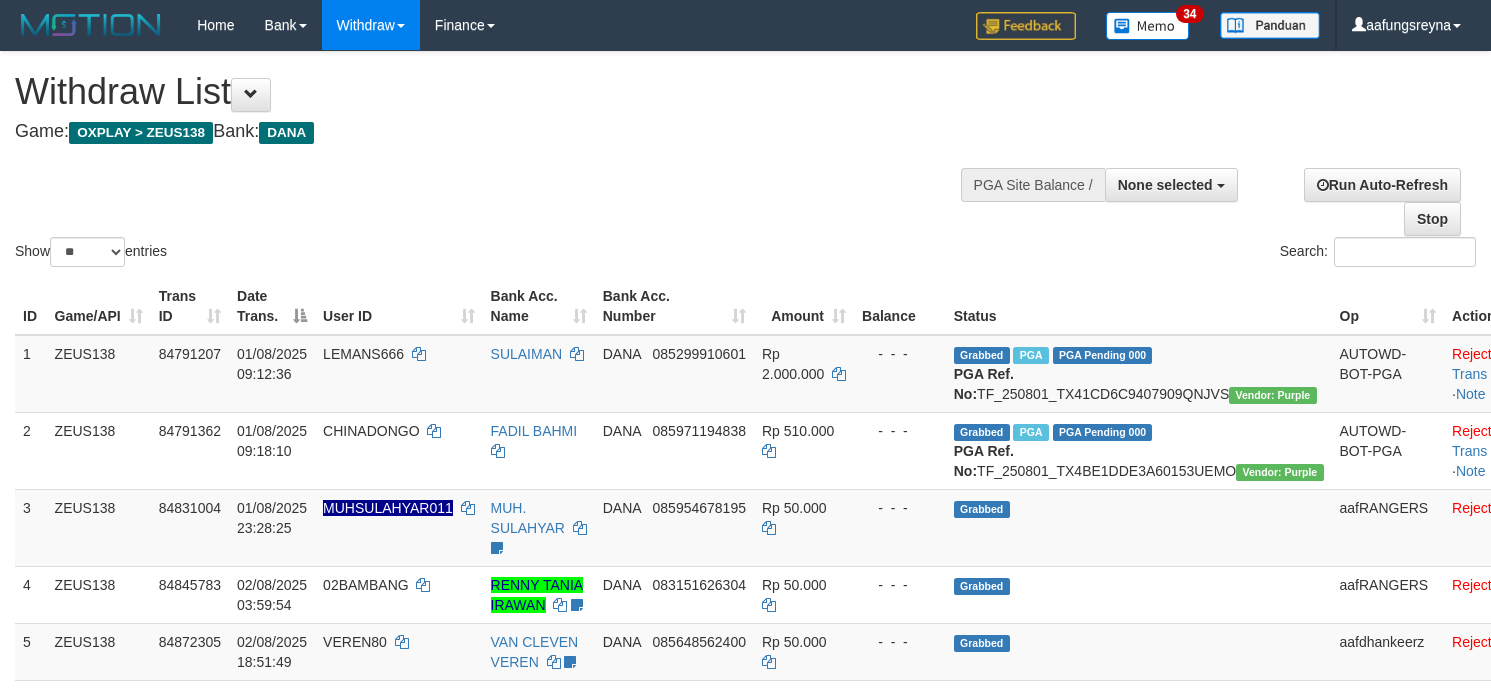select 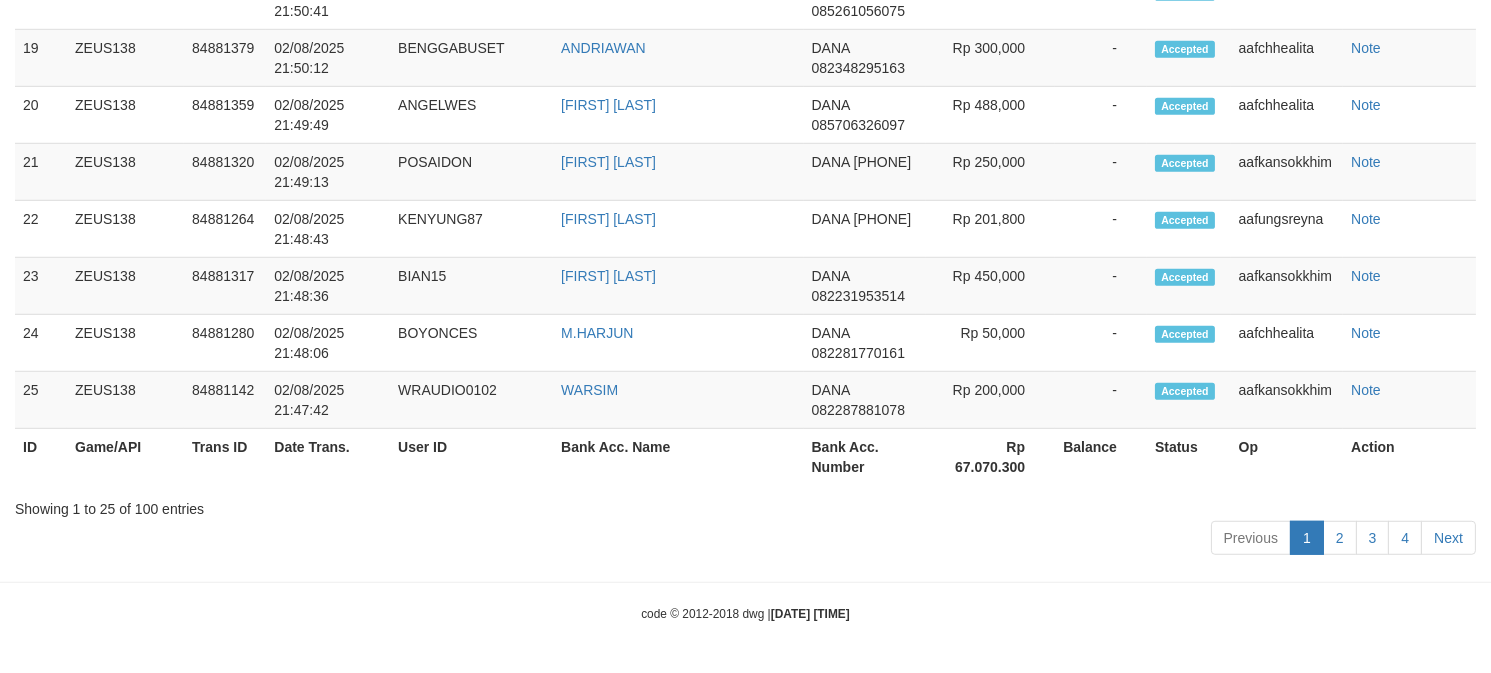 scroll, scrollTop: 2491, scrollLeft: 0, axis: vertical 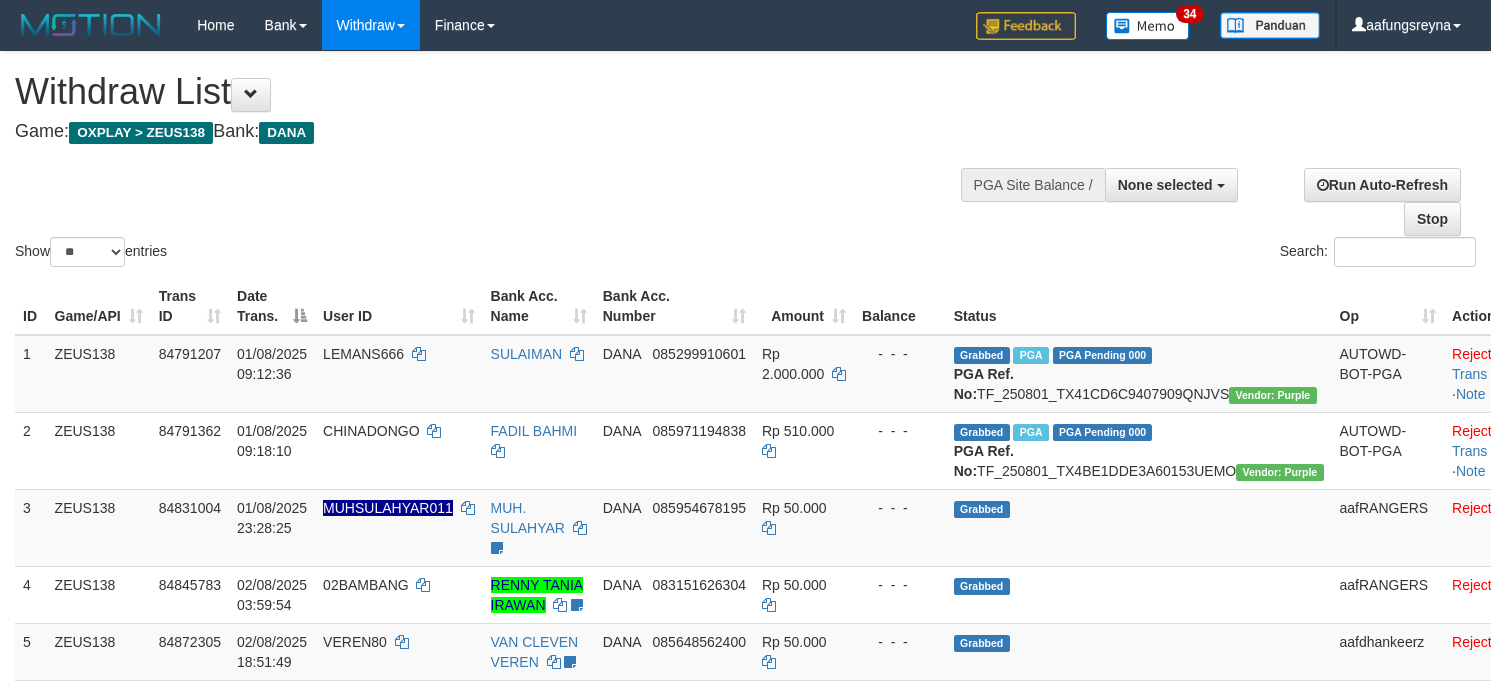 select 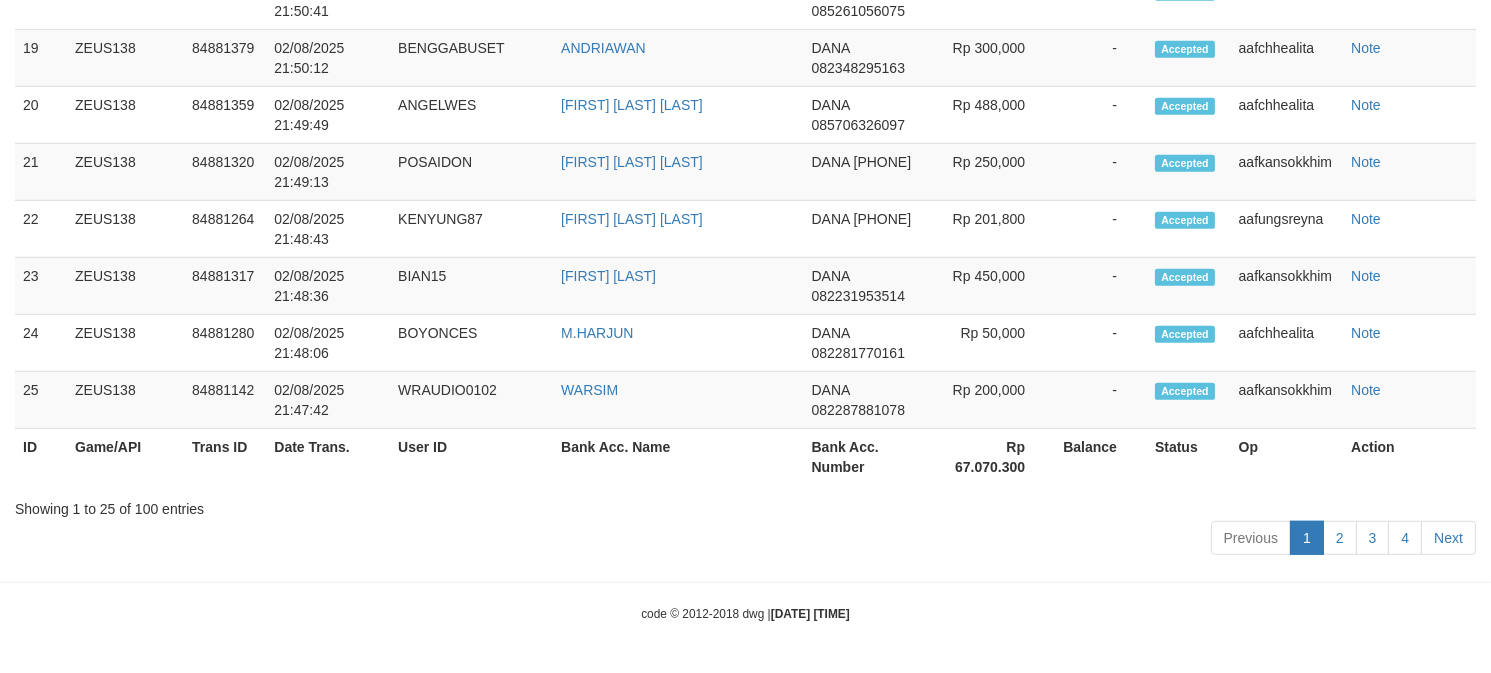 scroll, scrollTop: 2491, scrollLeft: 0, axis: vertical 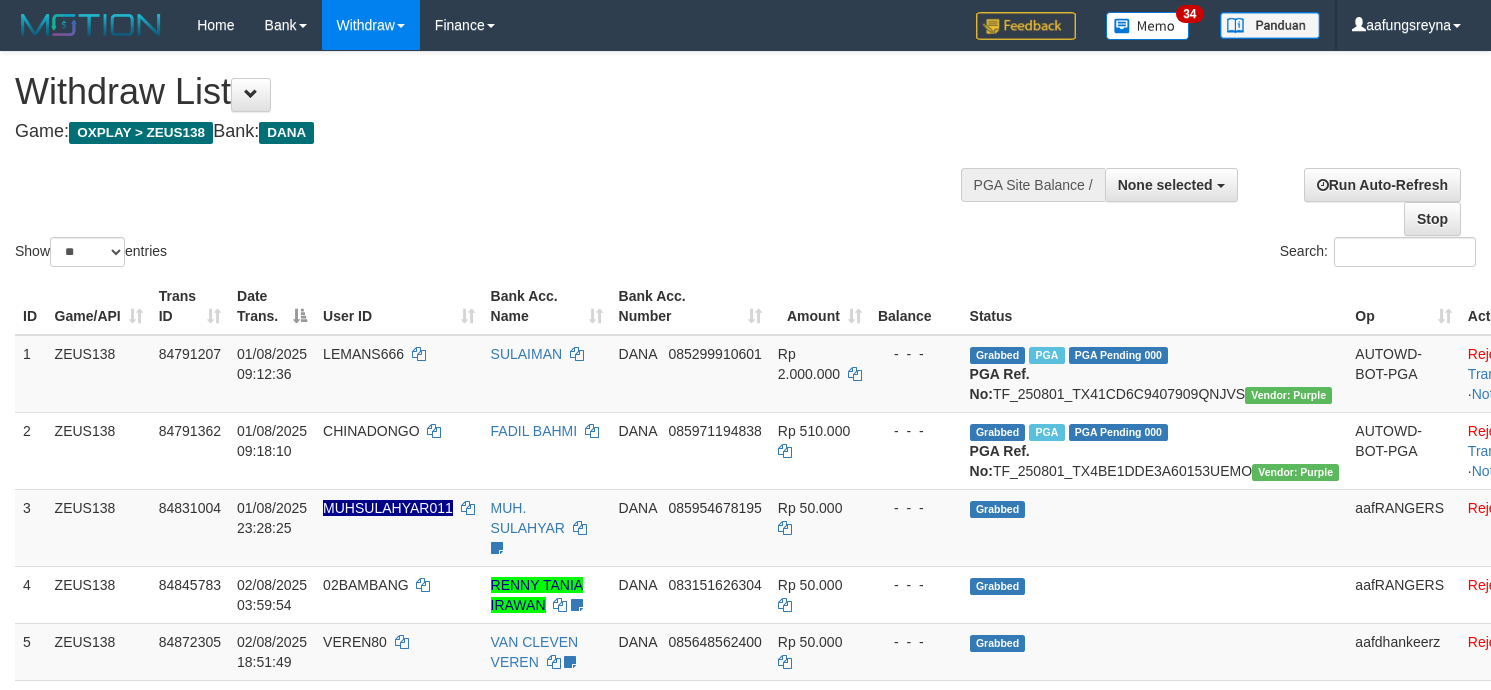 select 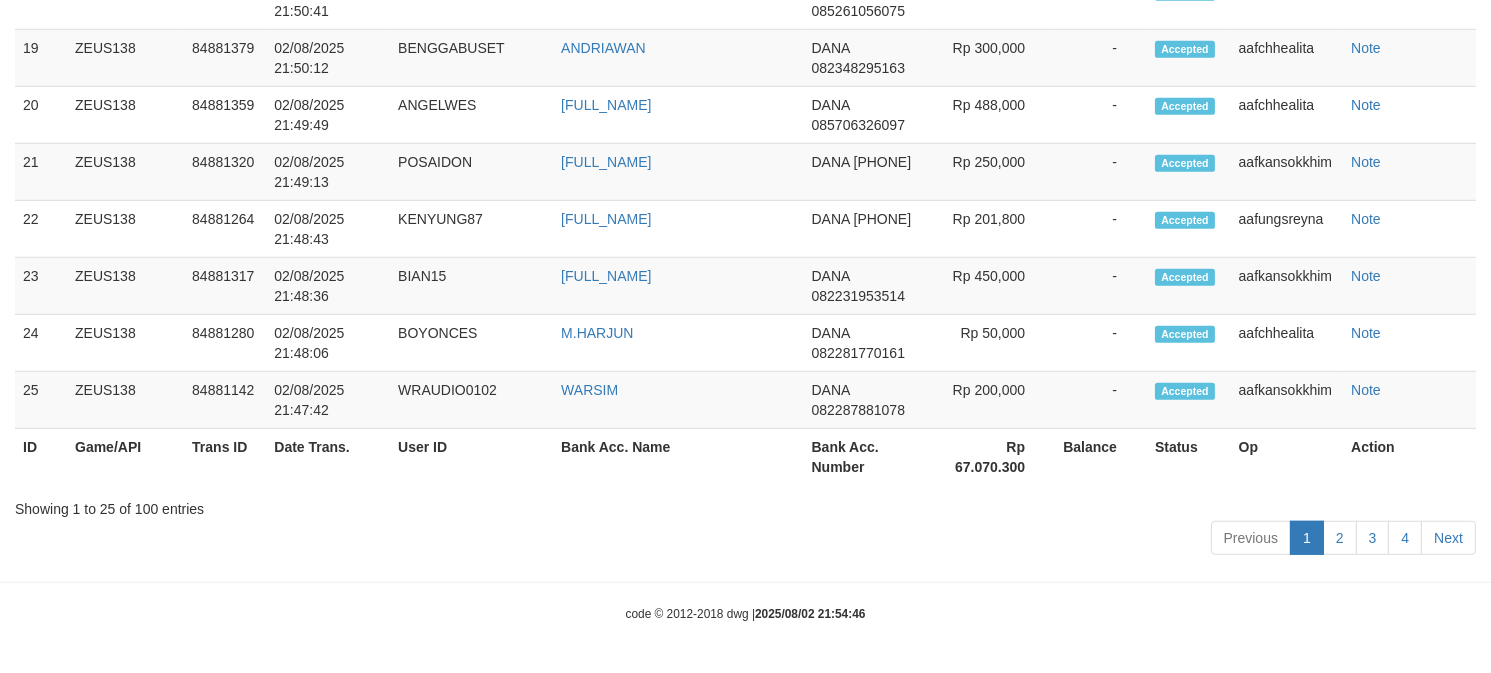 scroll, scrollTop: 2491, scrollLeft: 0, axis: vertical 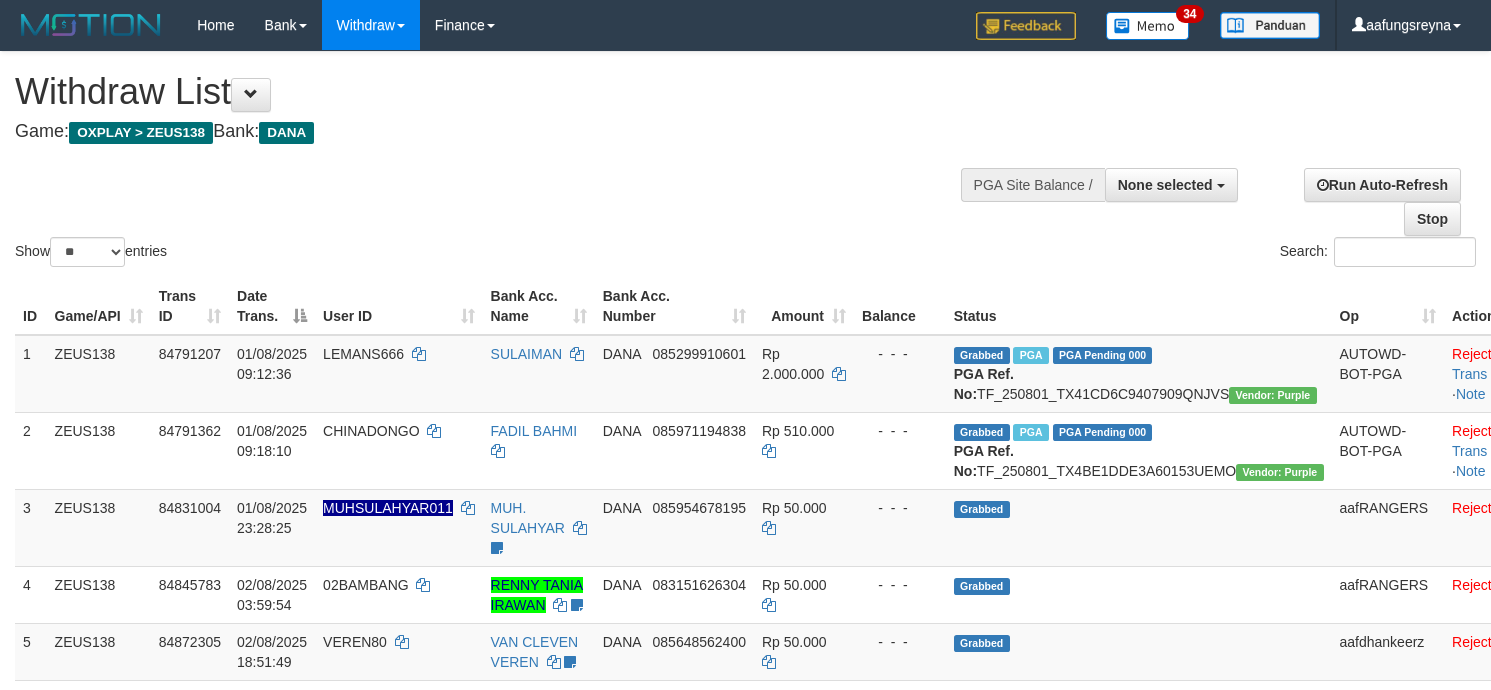 select 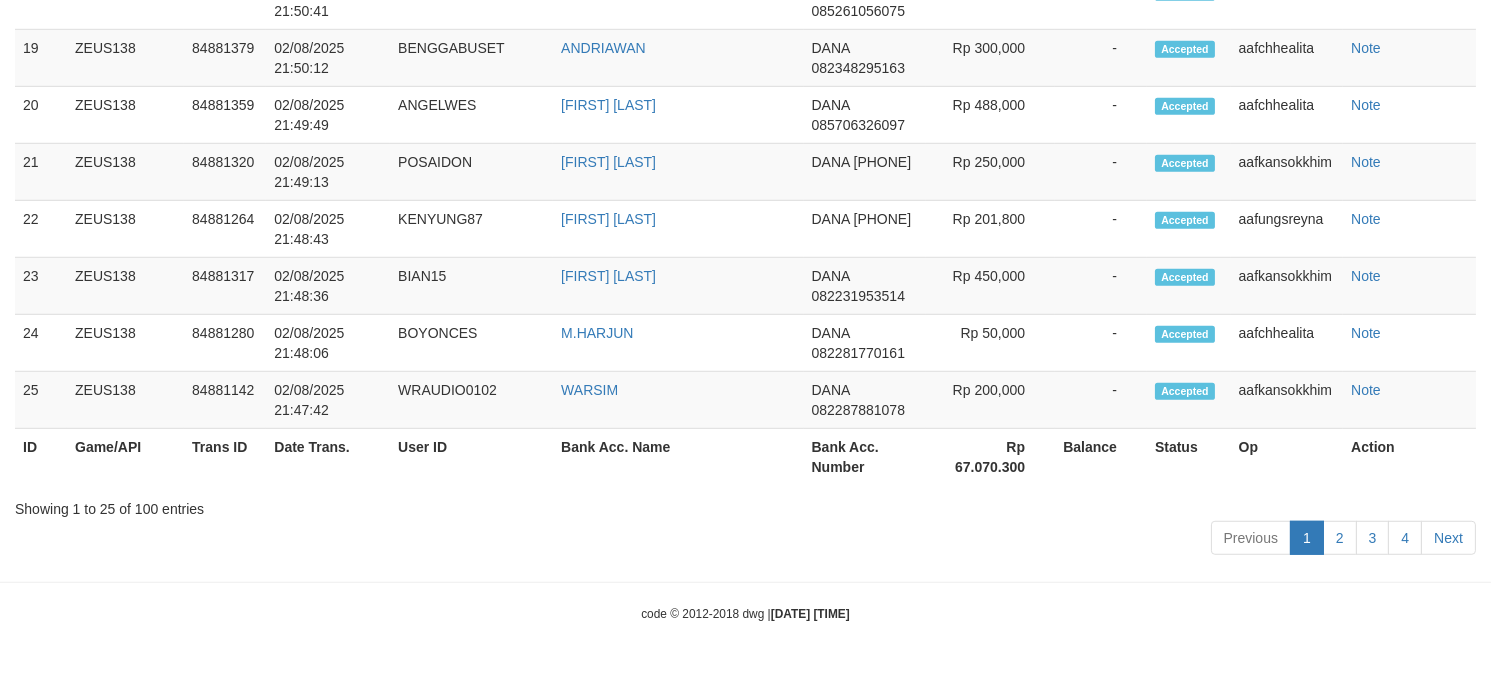 scroll, scrollTop: 2491, scrollLeft: 0, axis: vertical 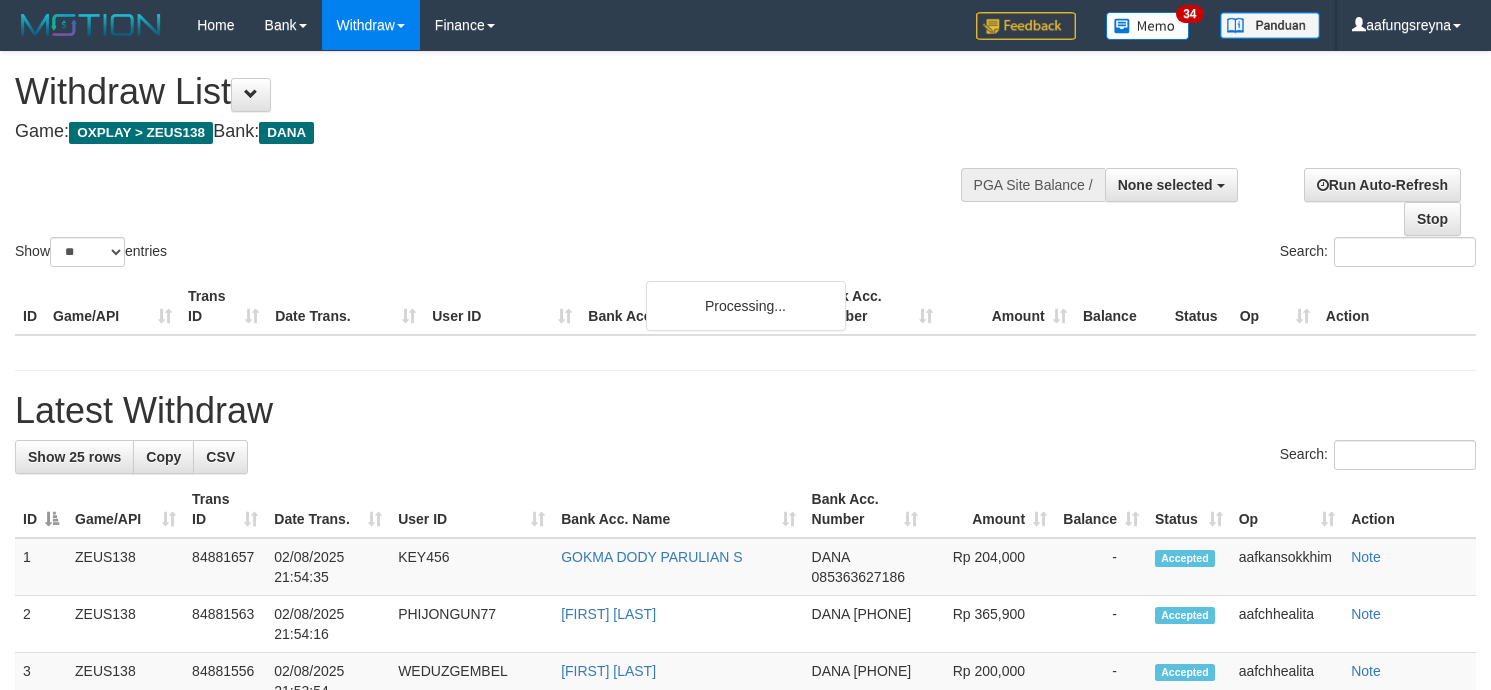 select 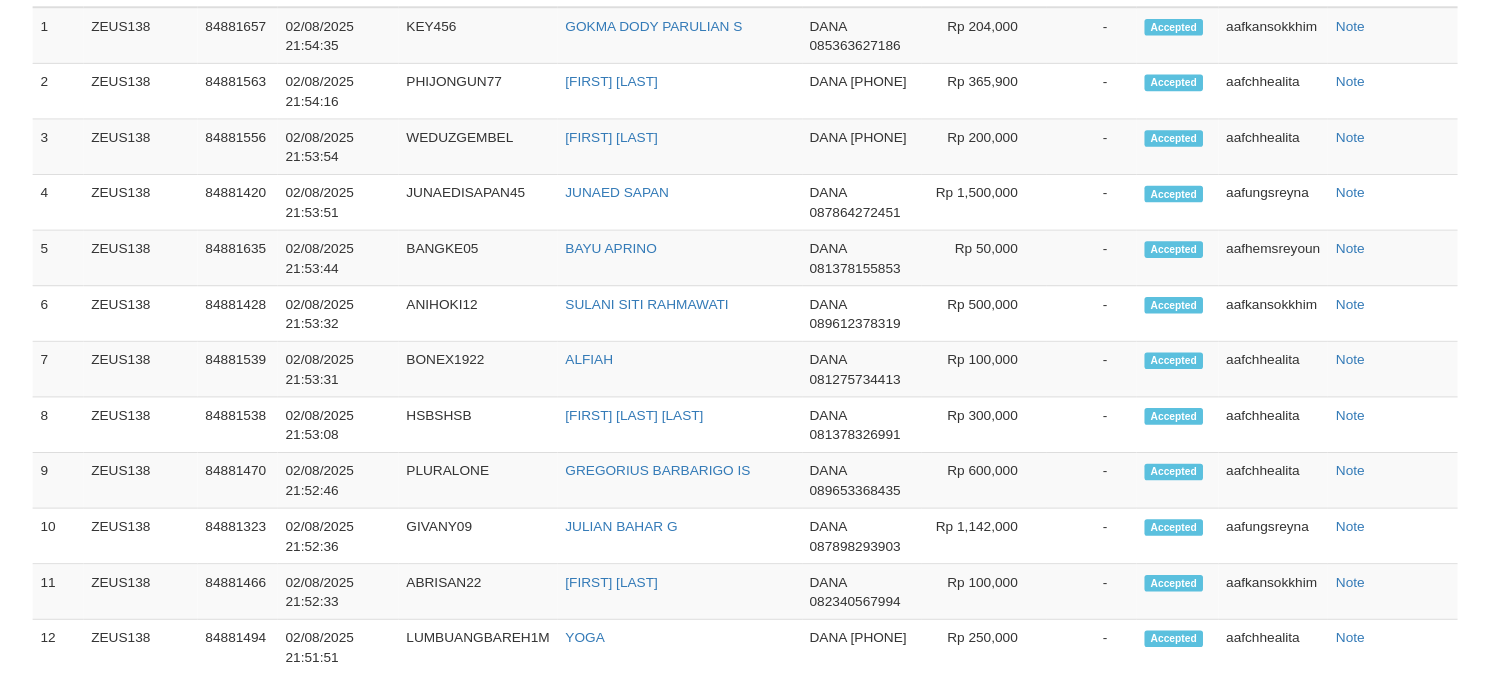 scroll, scrollTop: 2546, scrollLeft: 0, axis: vertical 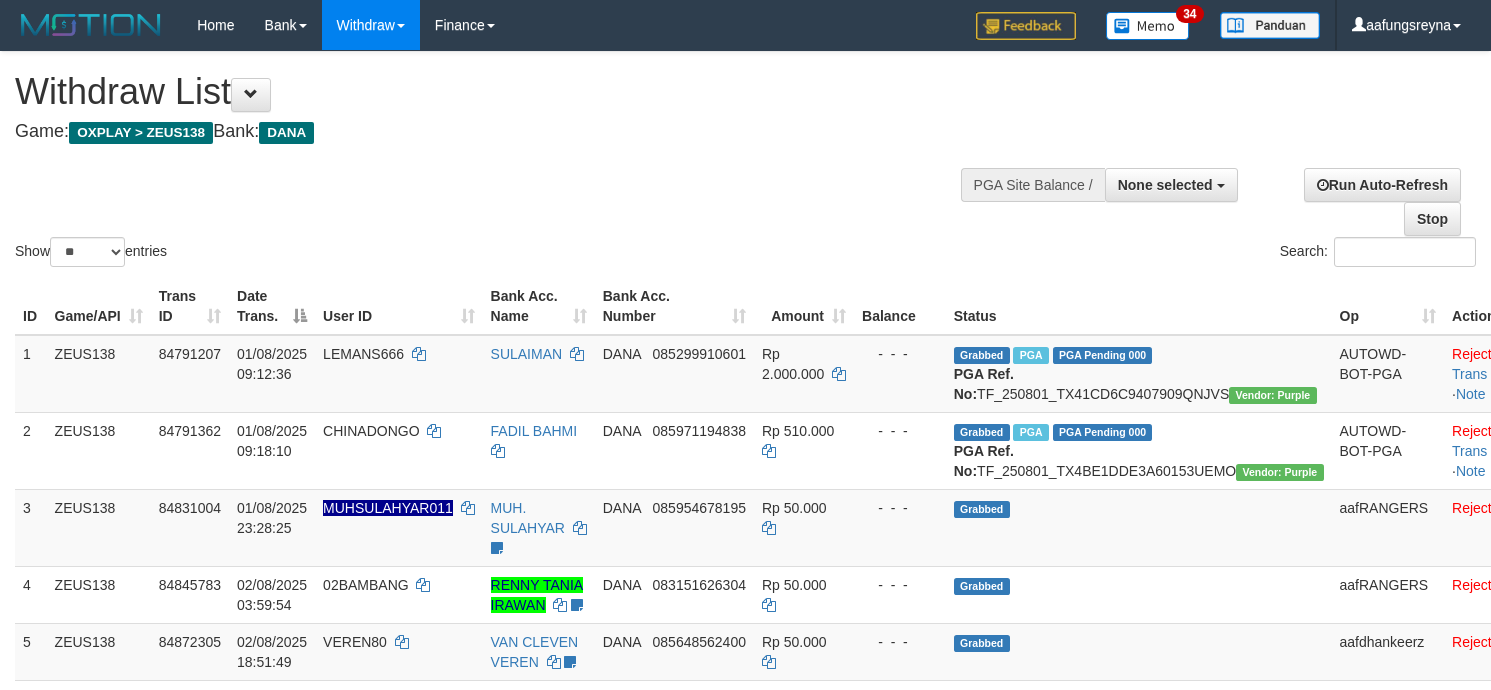 select 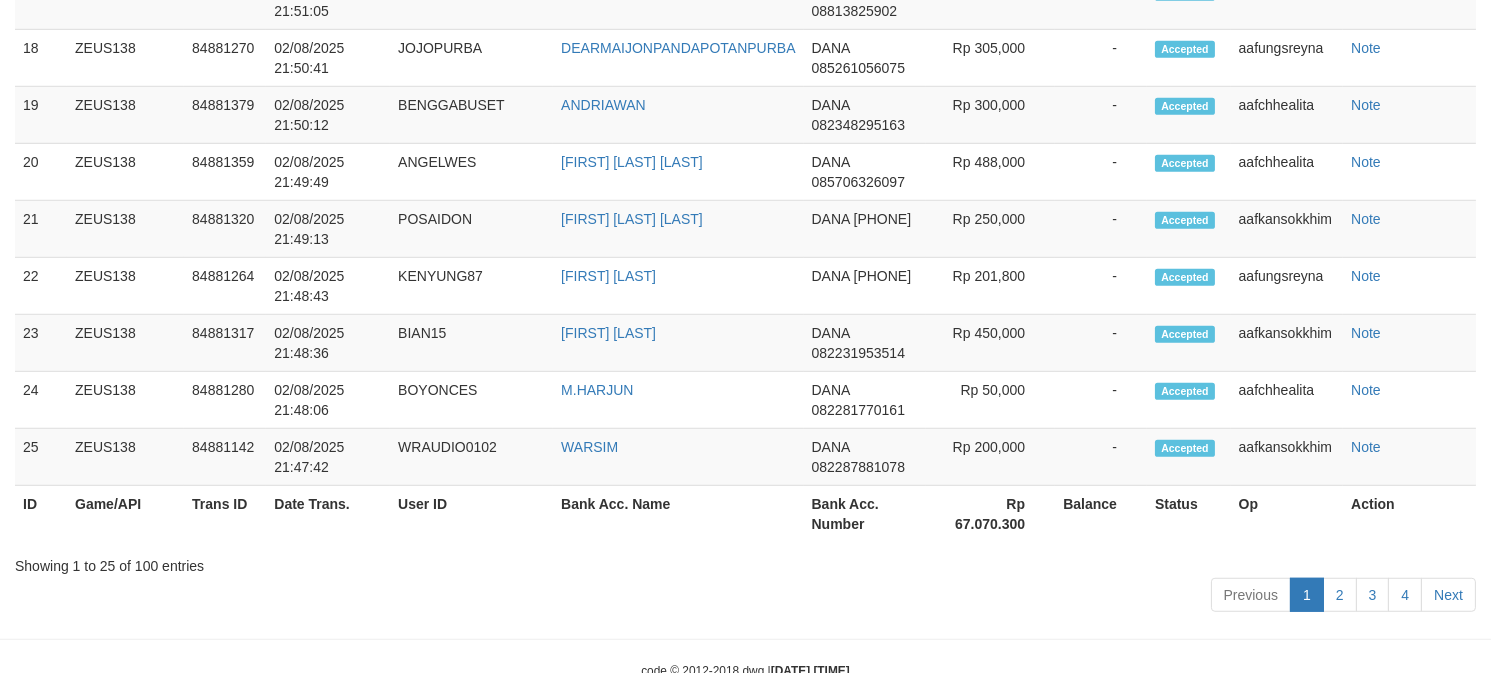scroll, scrollTop: 2546, scrollLeft: 0, axis: vertical 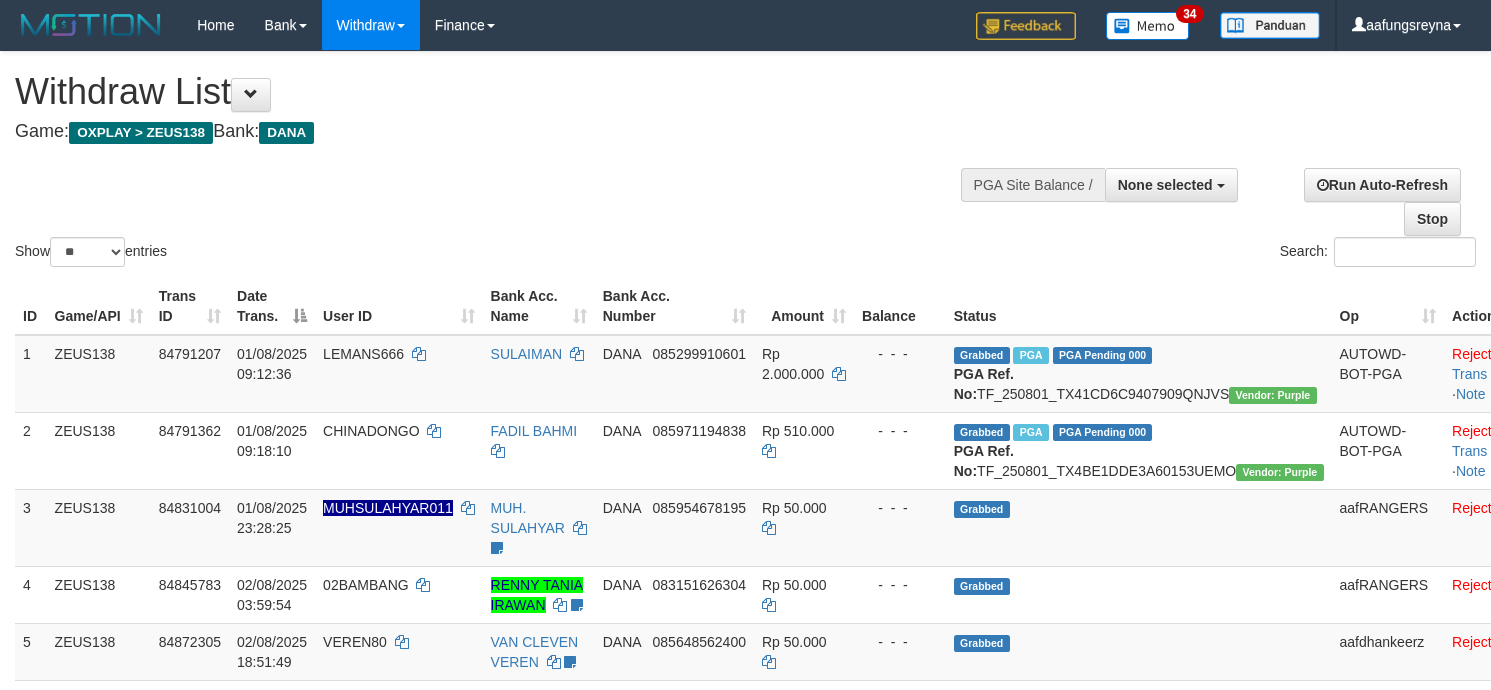select 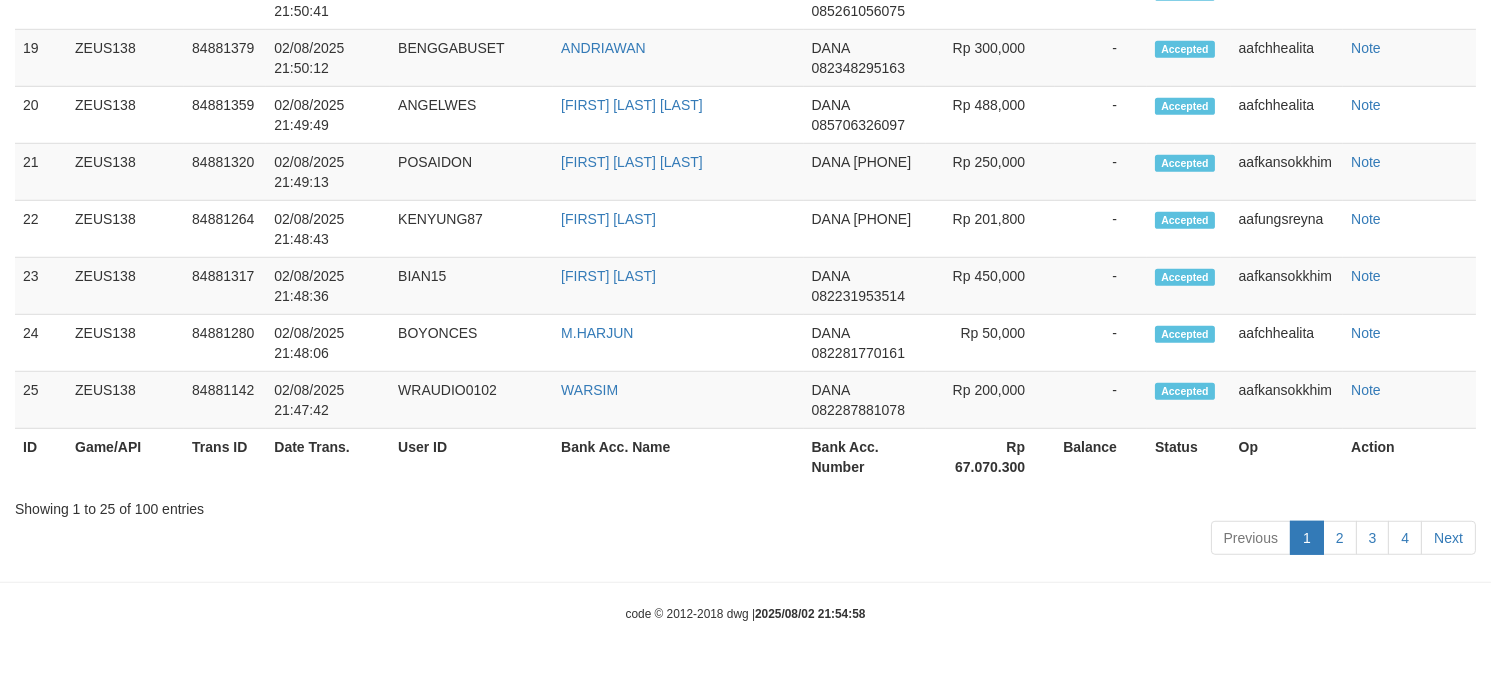 scroll, scrollTop: 2546, scrollLeft: 0, axis: vertical 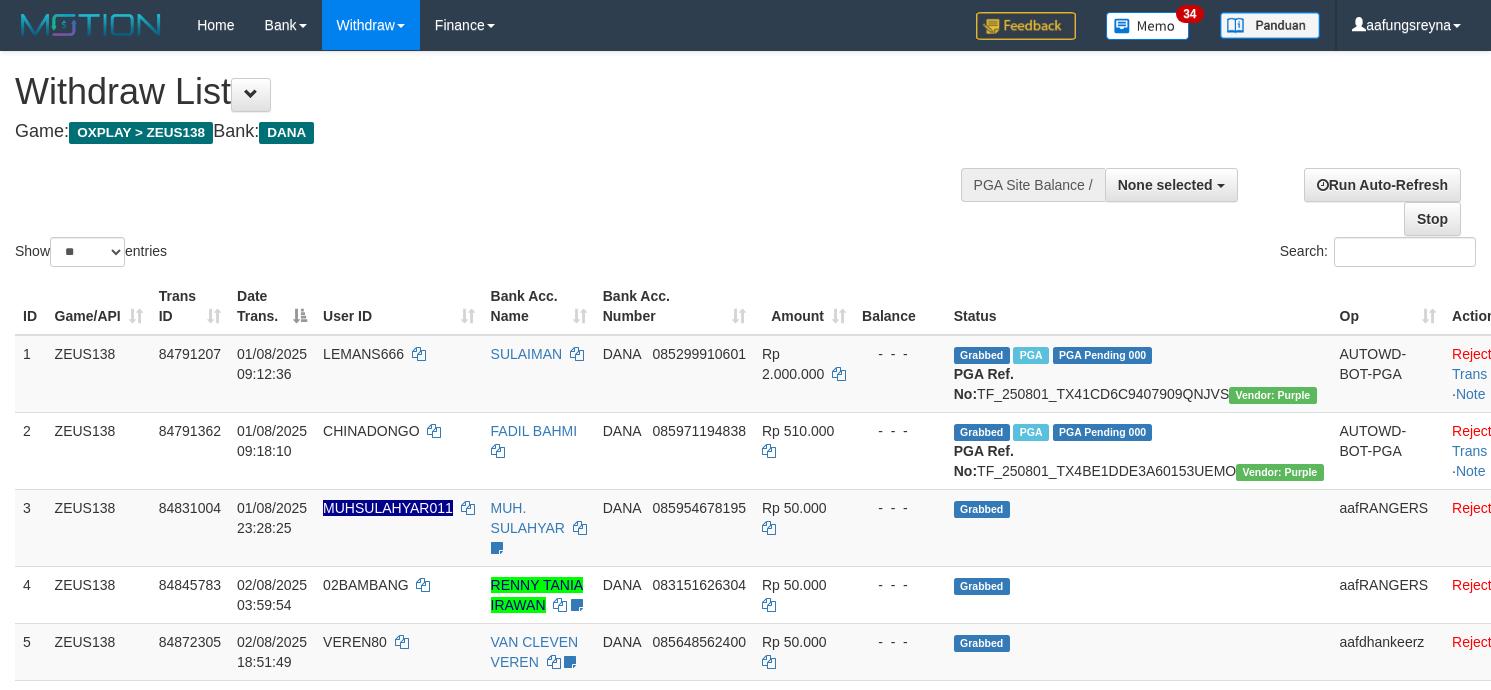 select 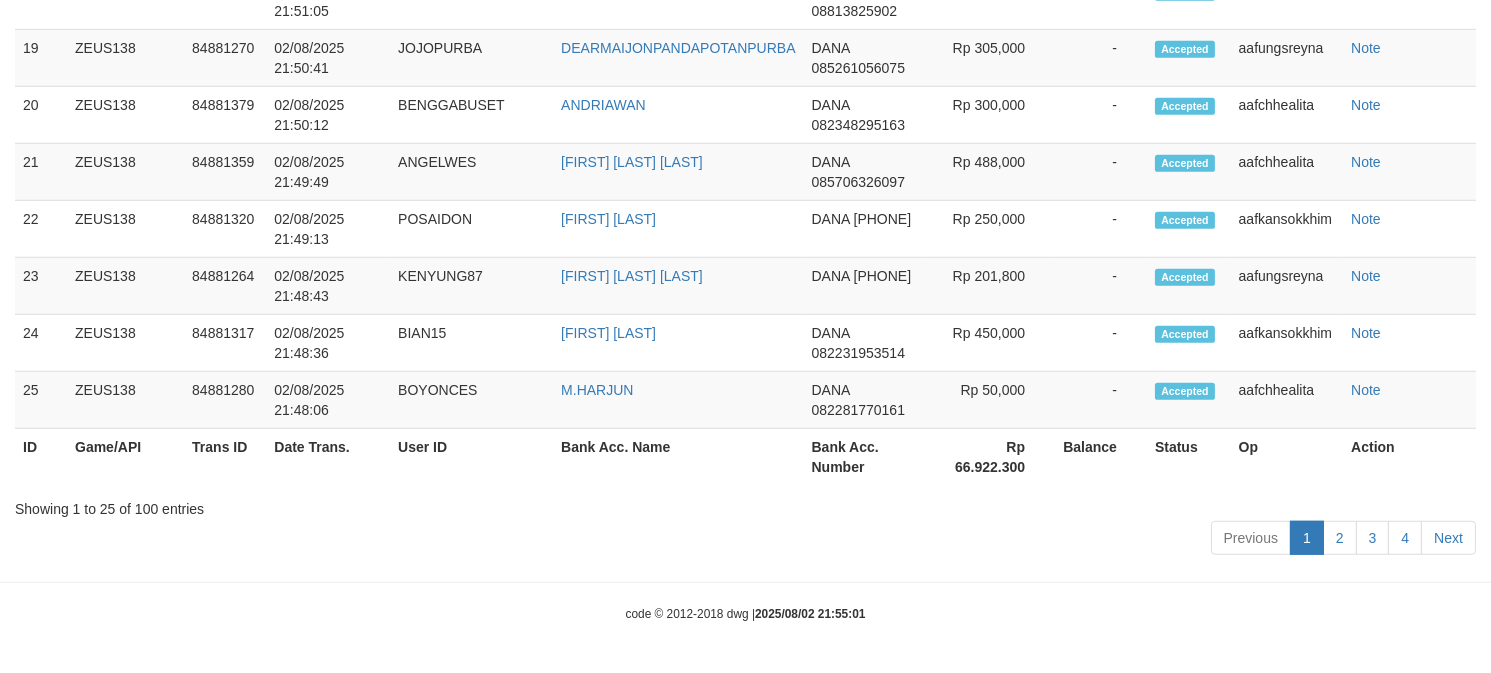 scroll, scrollTop: 2546, scrollLeft: 0, axis: vertical 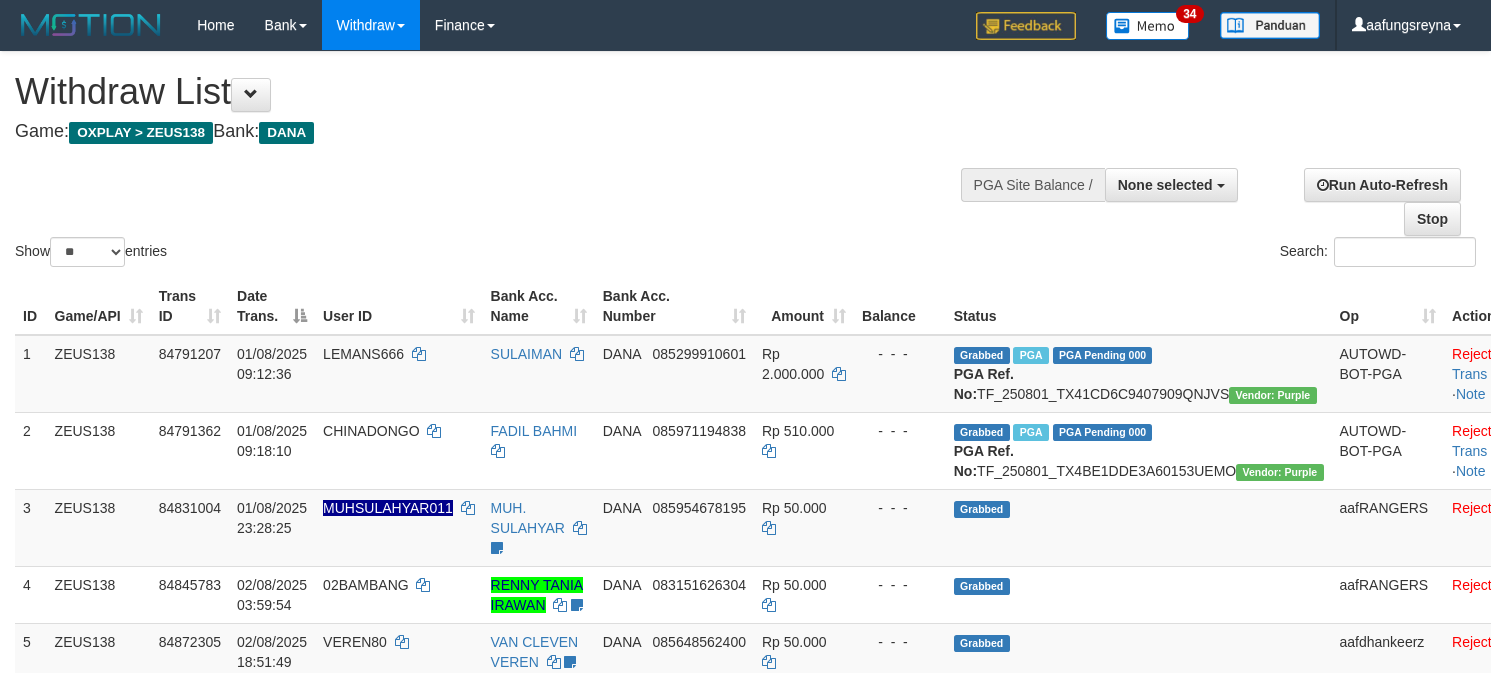 select 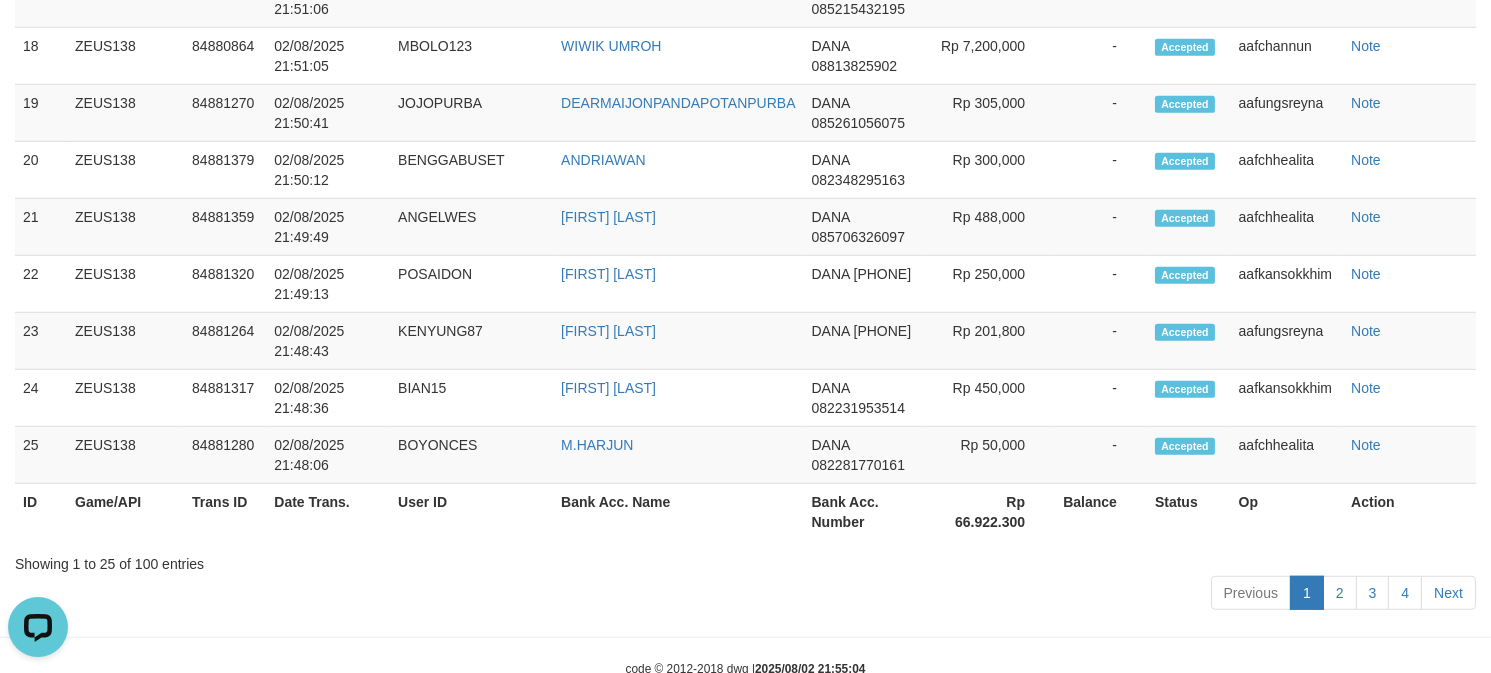 scroll, scrollTop: 0, scrollLeft: 0, axis: both 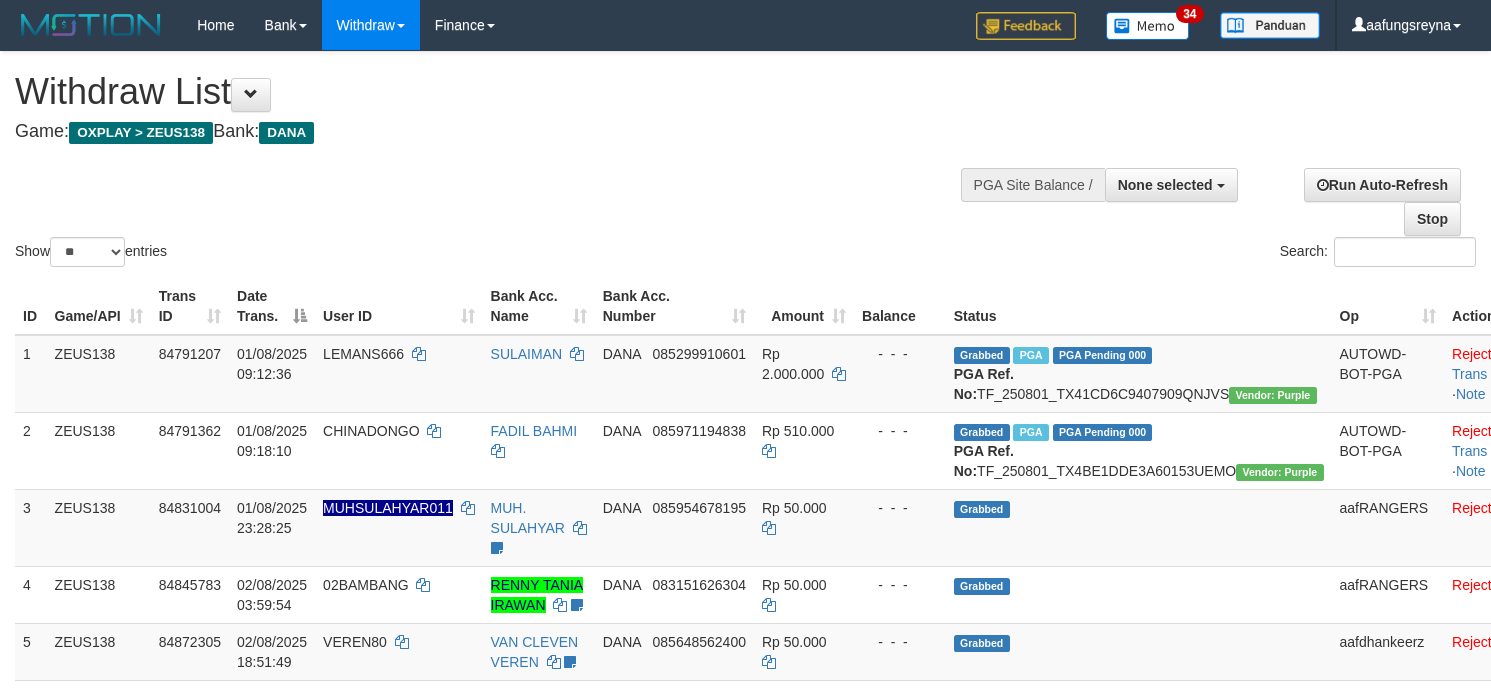 select 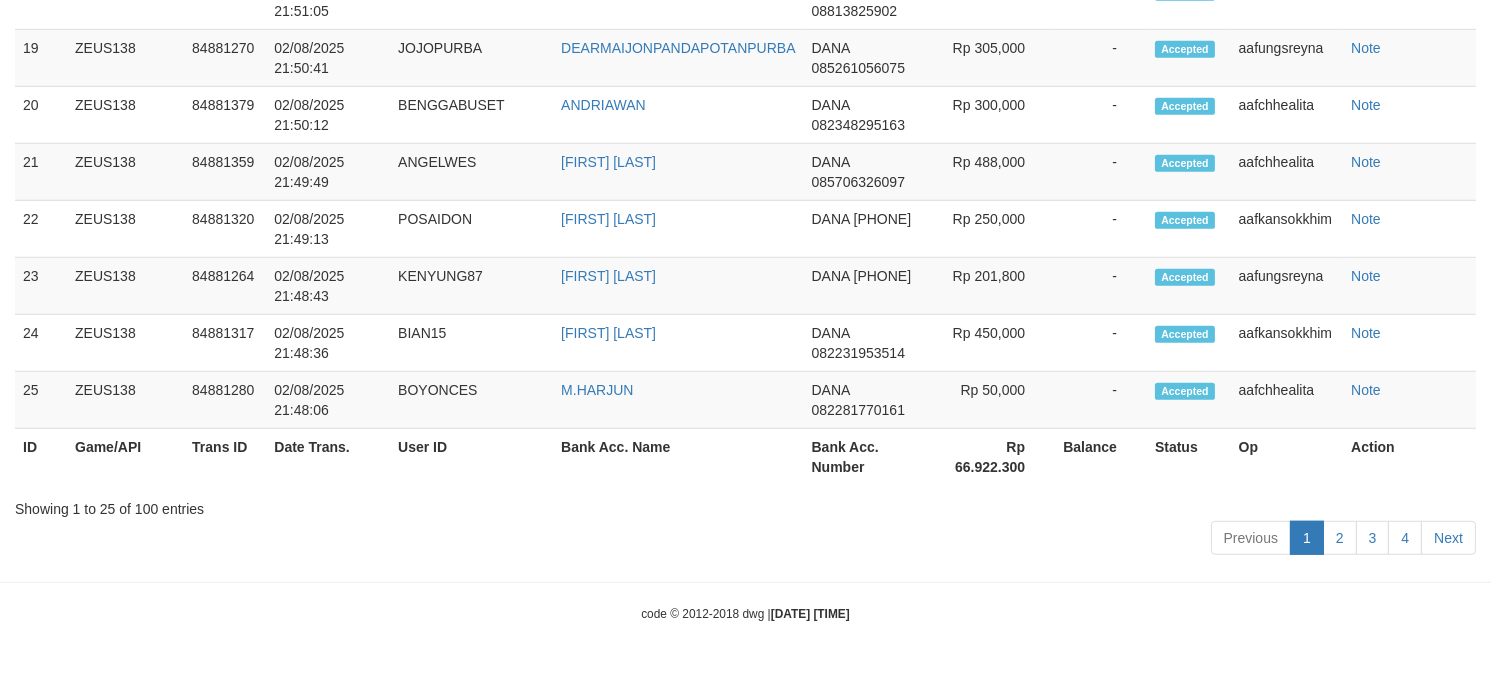 scroll, scrollTop: 2546, scrollLeft: 0, axis: vertical 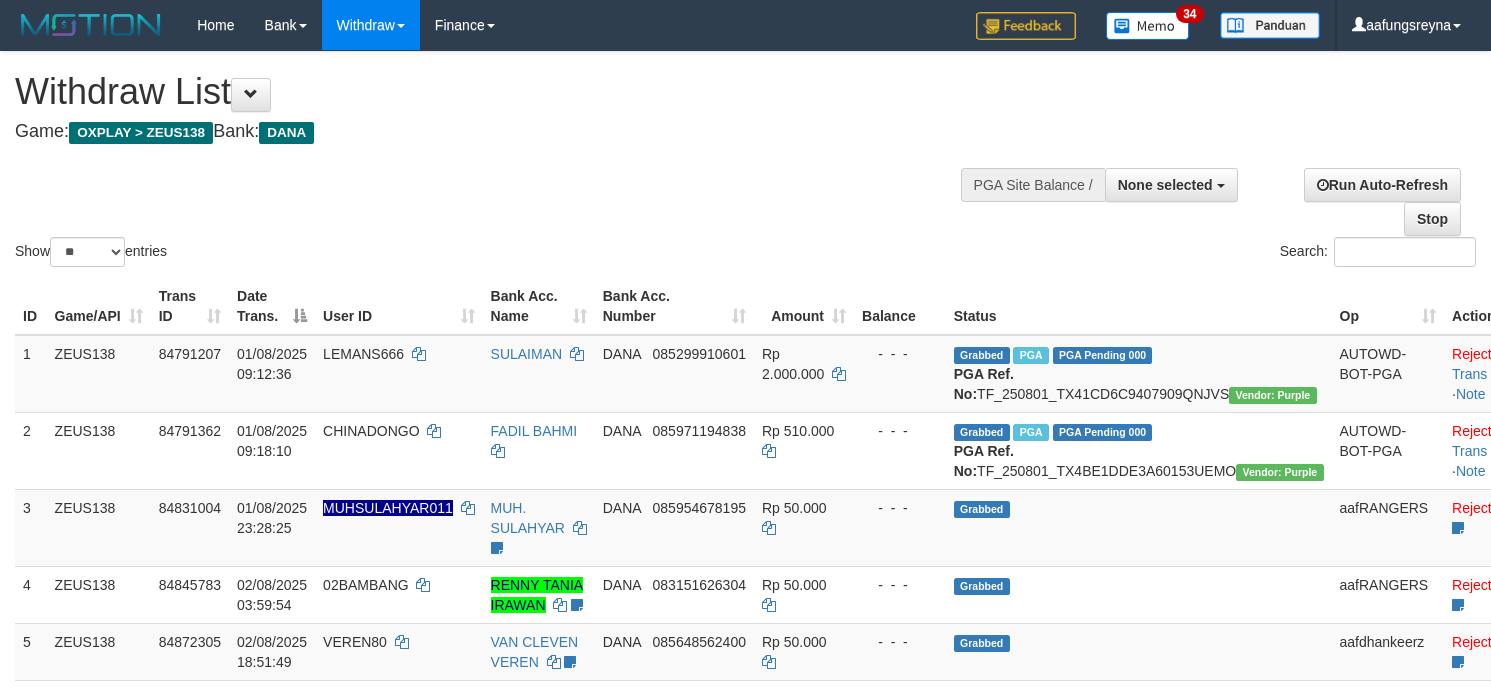 select 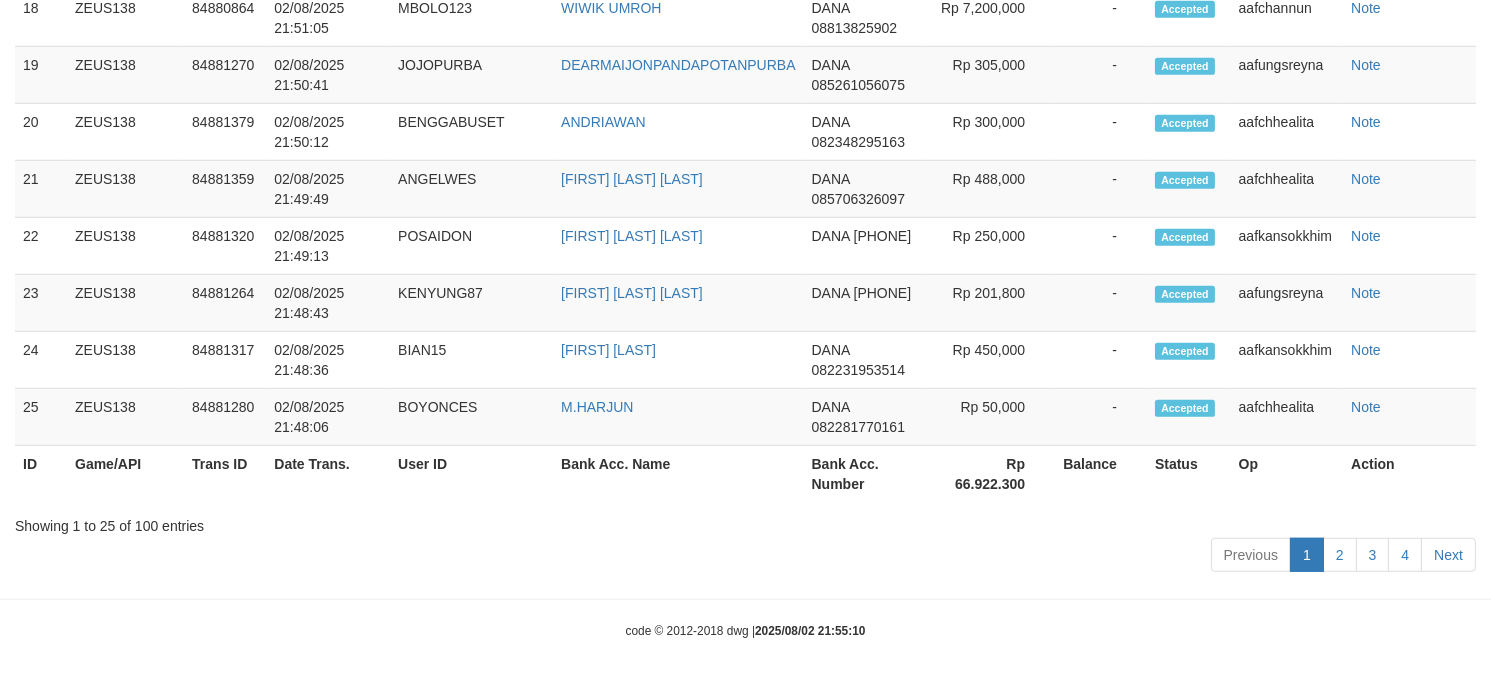 scroll, scrollTop: 2546, scrollLeft: 0, axis: vertical 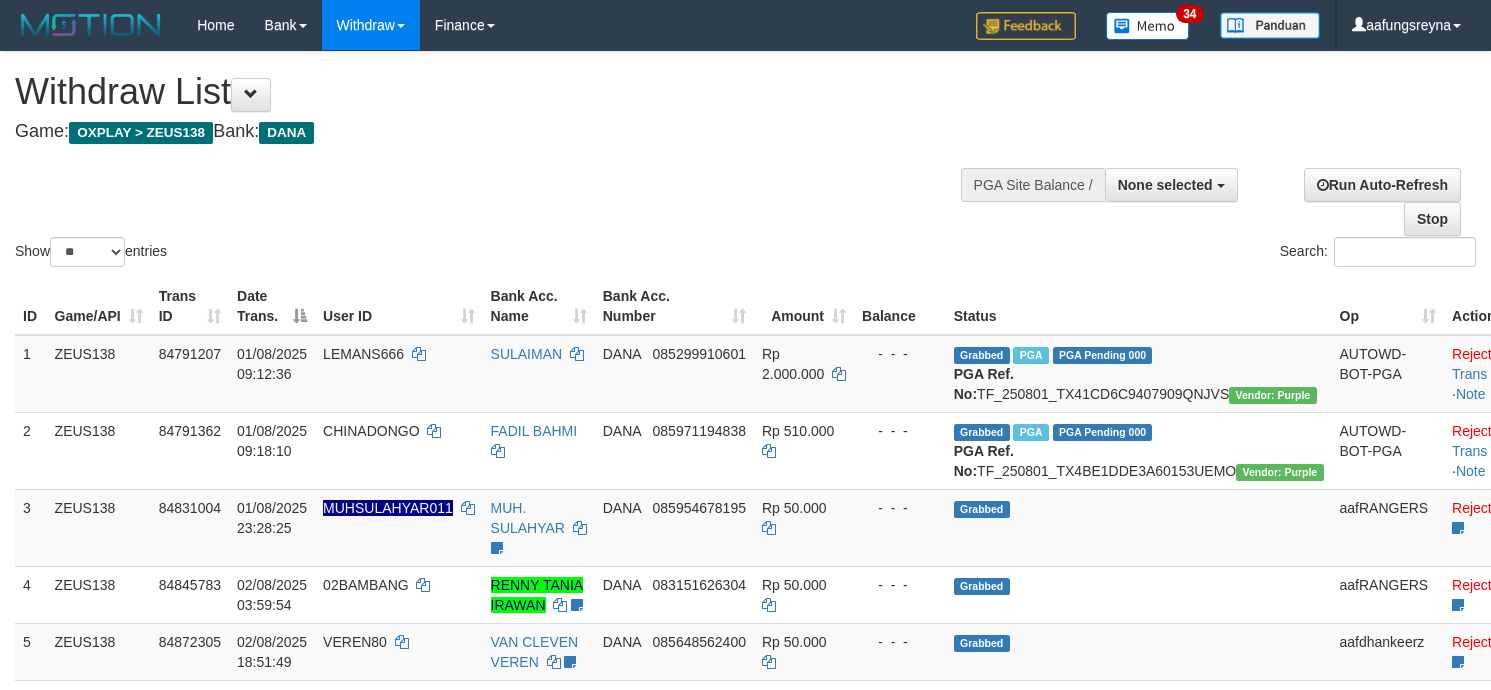 select 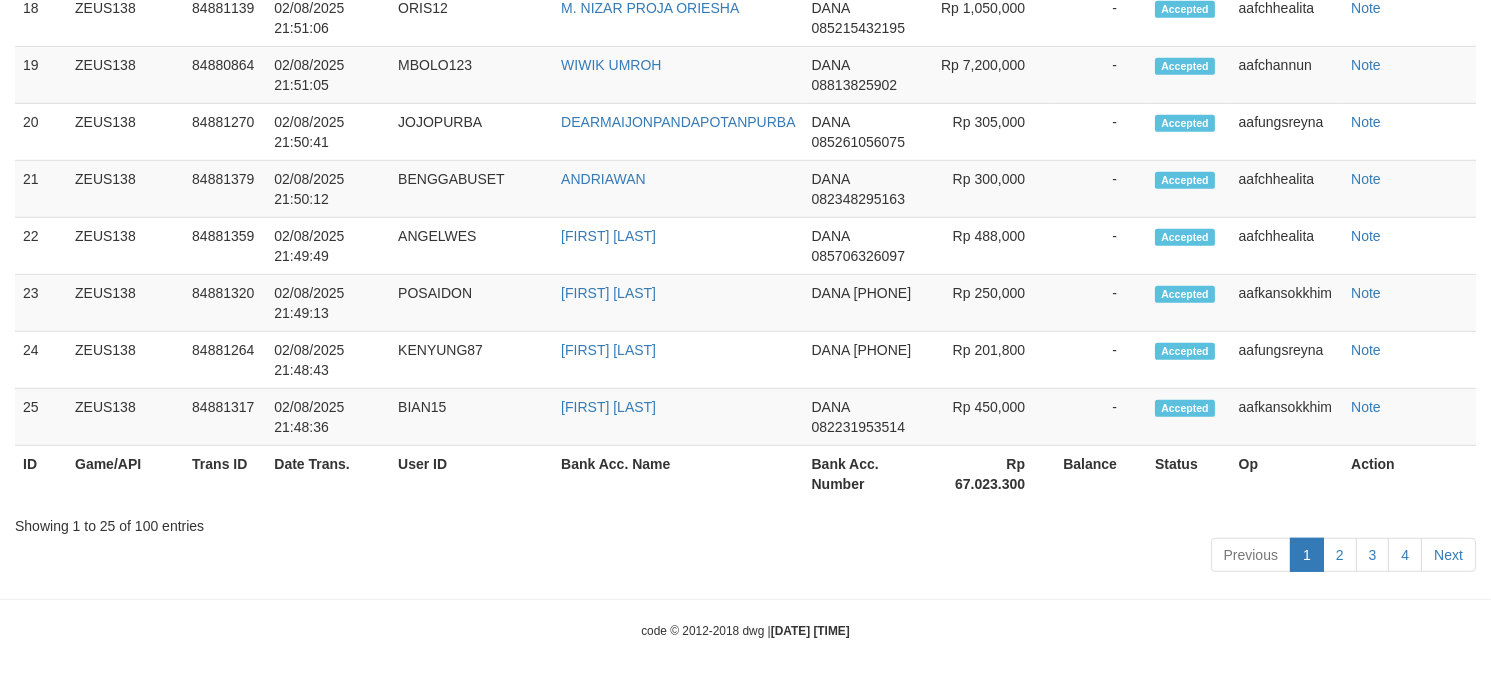 scroll, scrollTop: 2546, scrollLeft: 0, axis: vertical 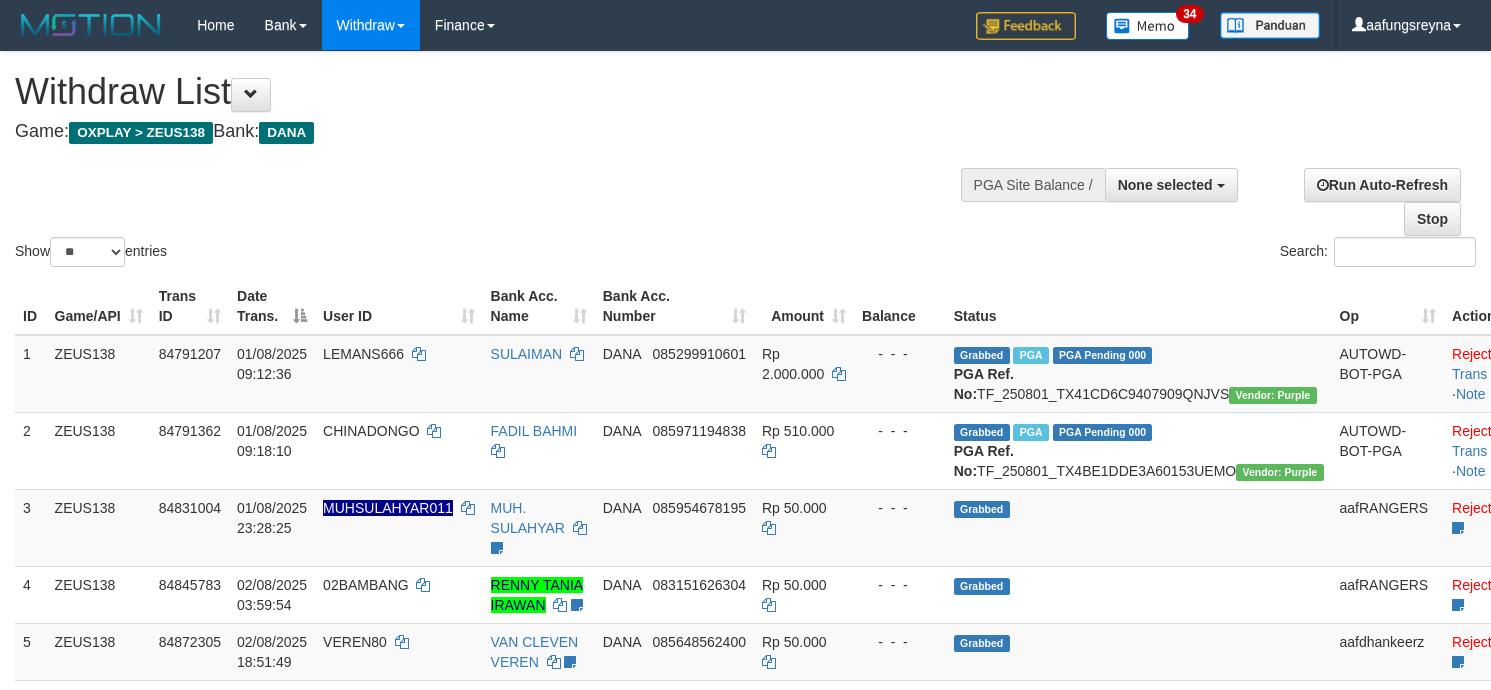 select 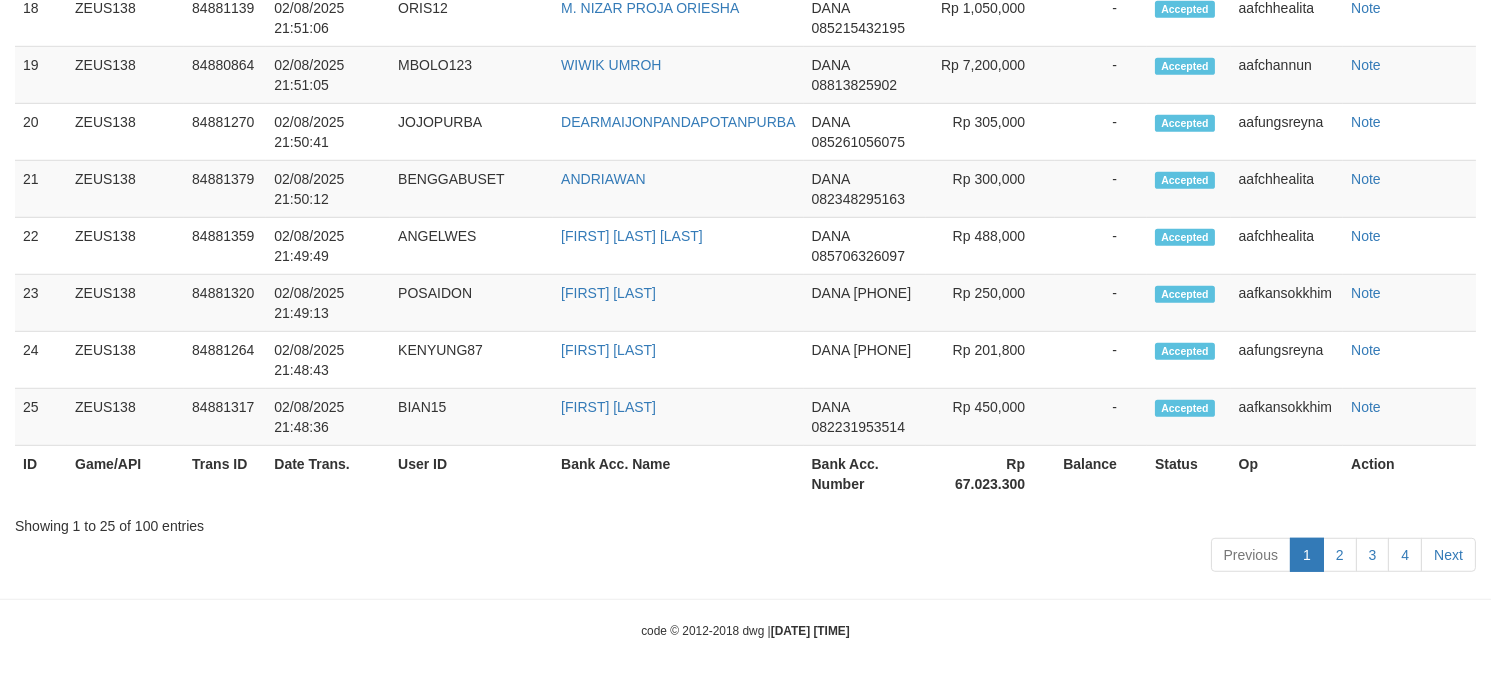 scroll, scrollTop: 2546, scrollLeft: 0, axis: vertical 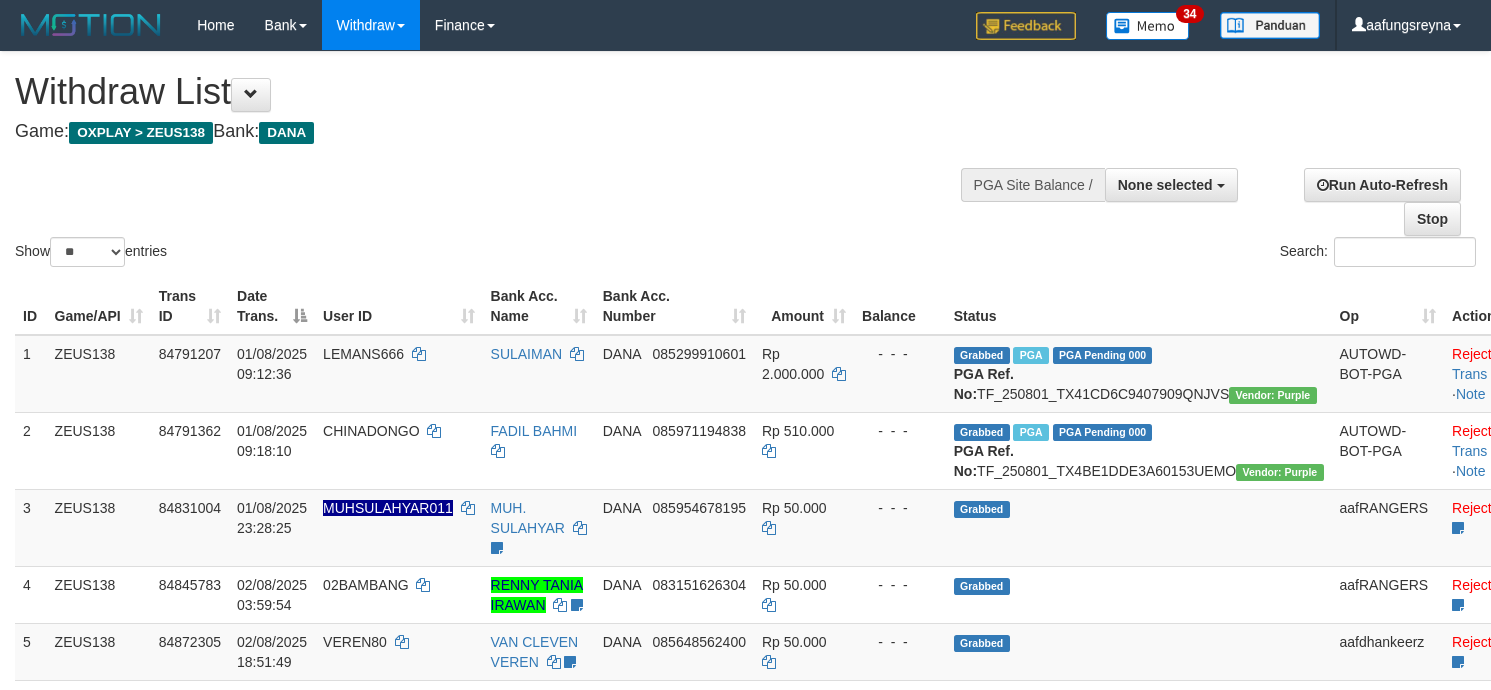 select 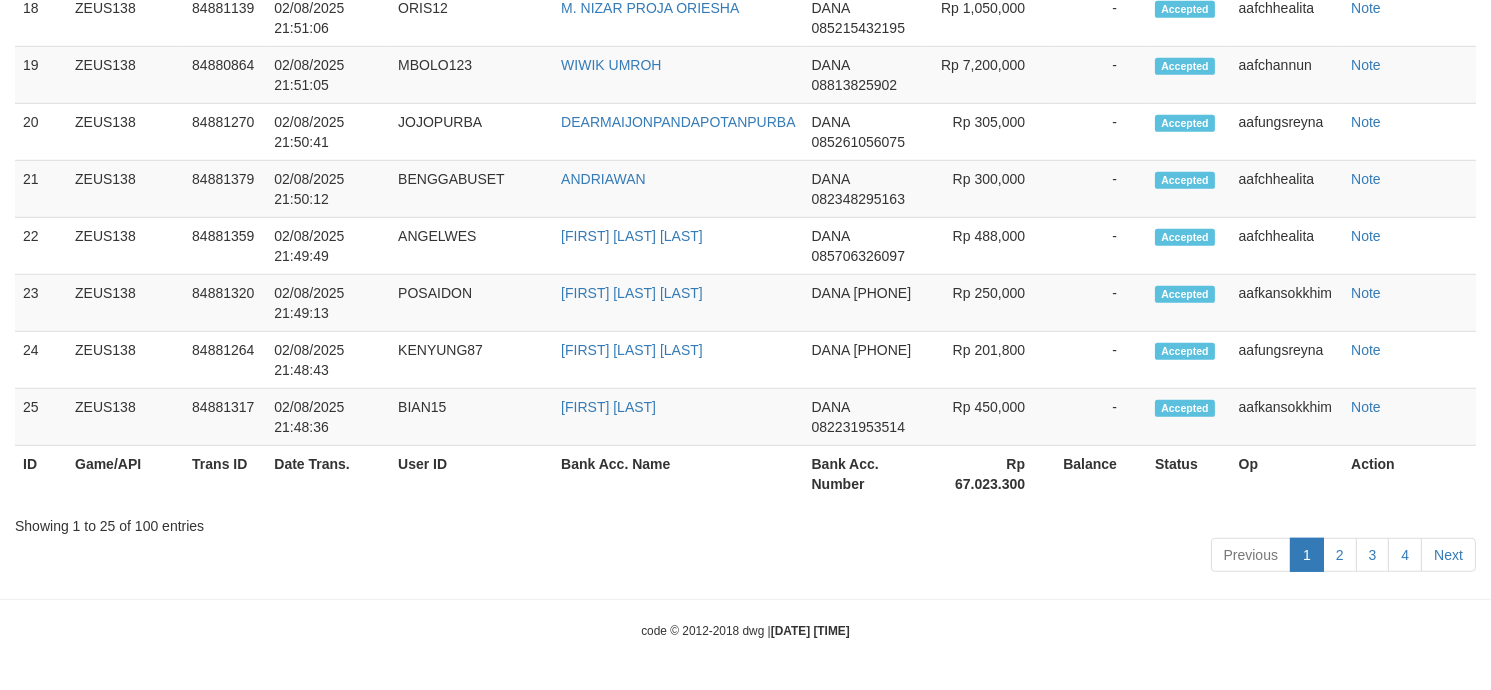 scroll, scrollTop: 2546, scrollLeft: 0, axis: vertical 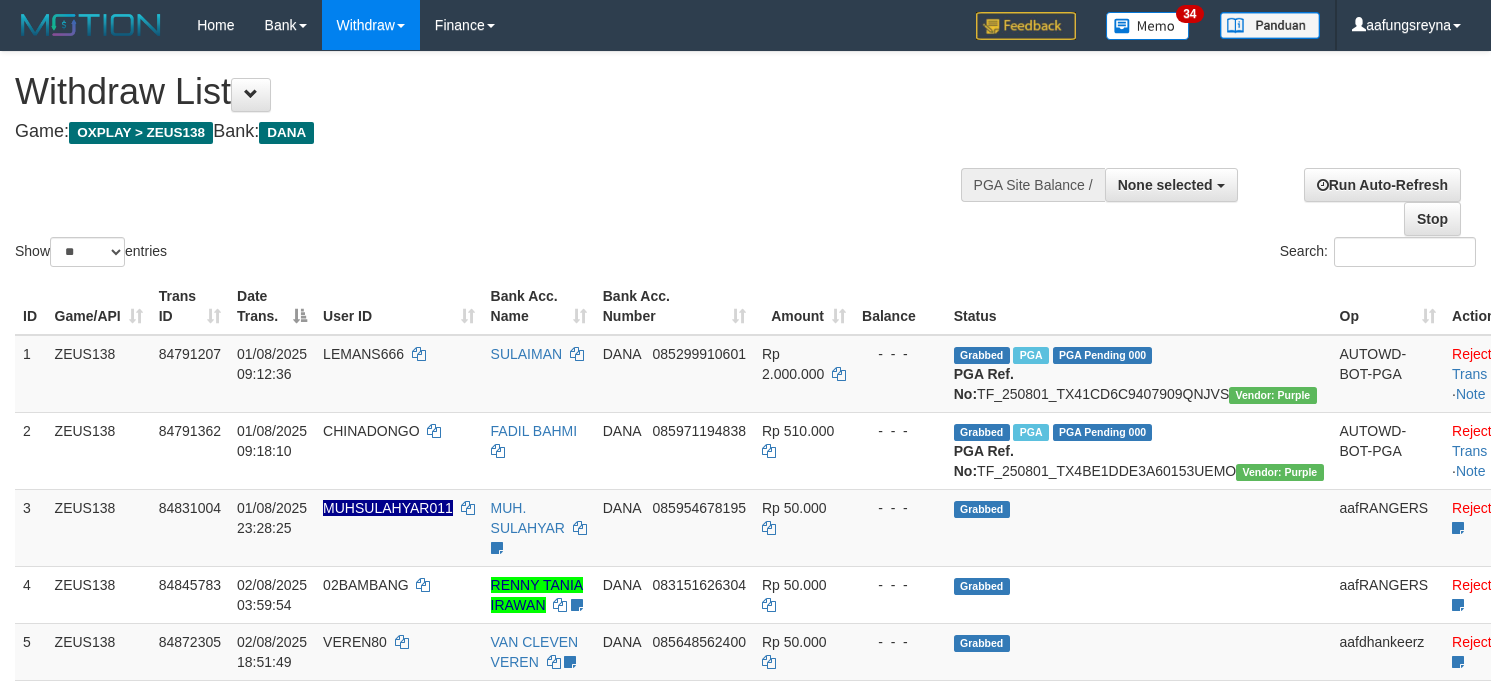 select 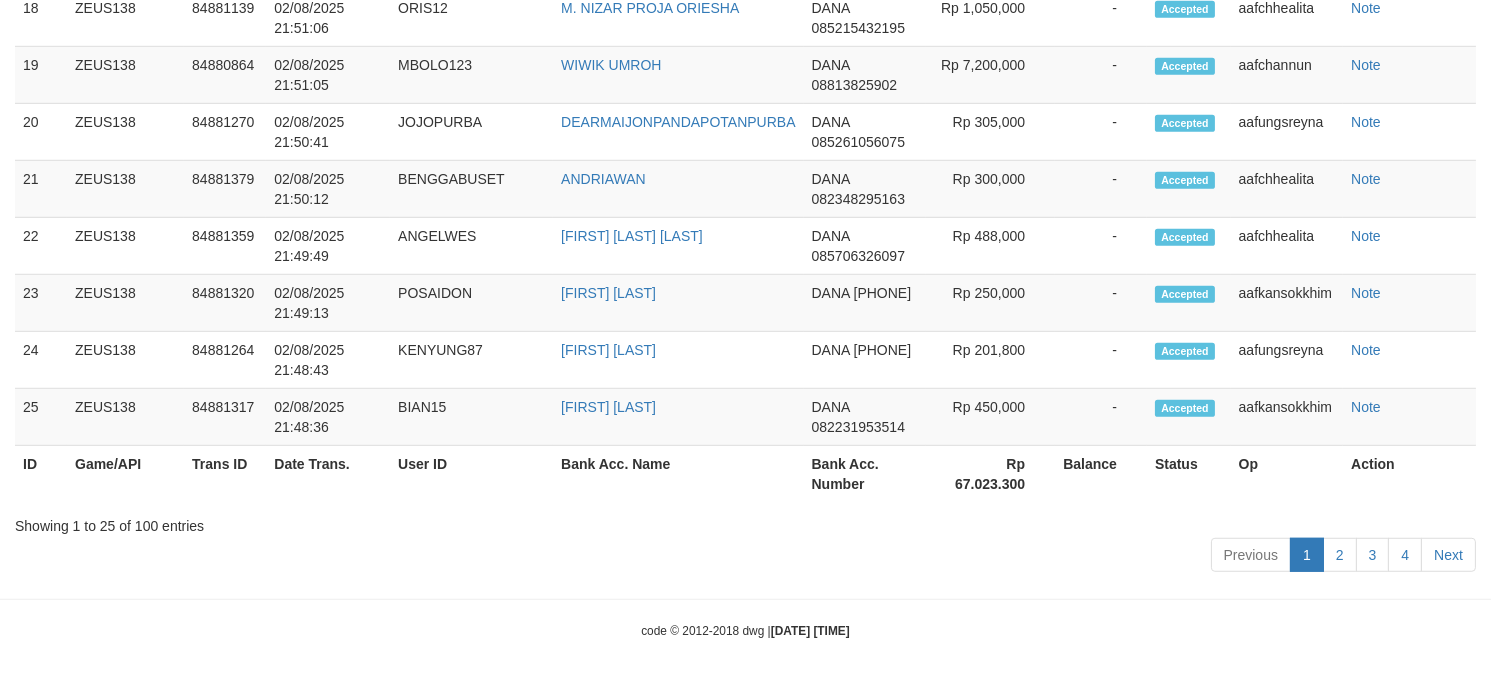 scroll, scrollTop: 2546, scrollLeft: 0, axis: vertical 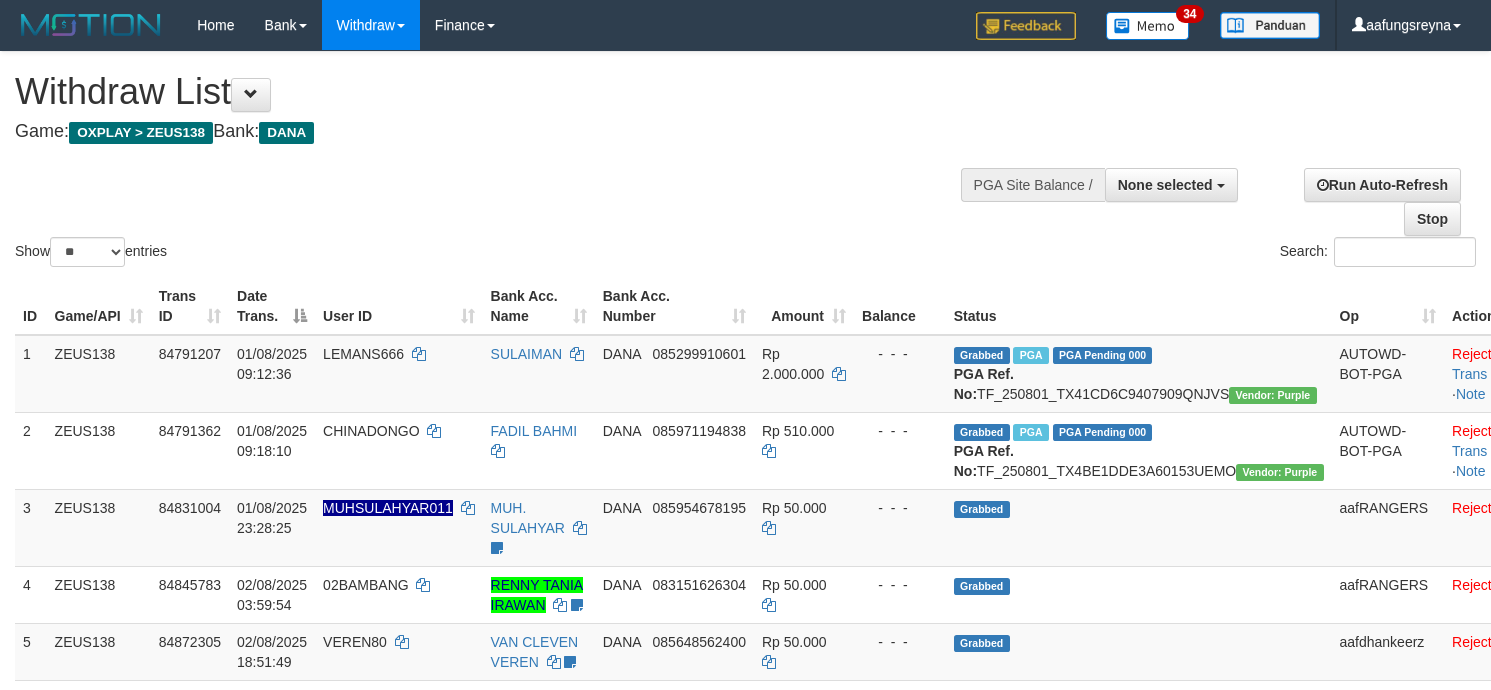 select 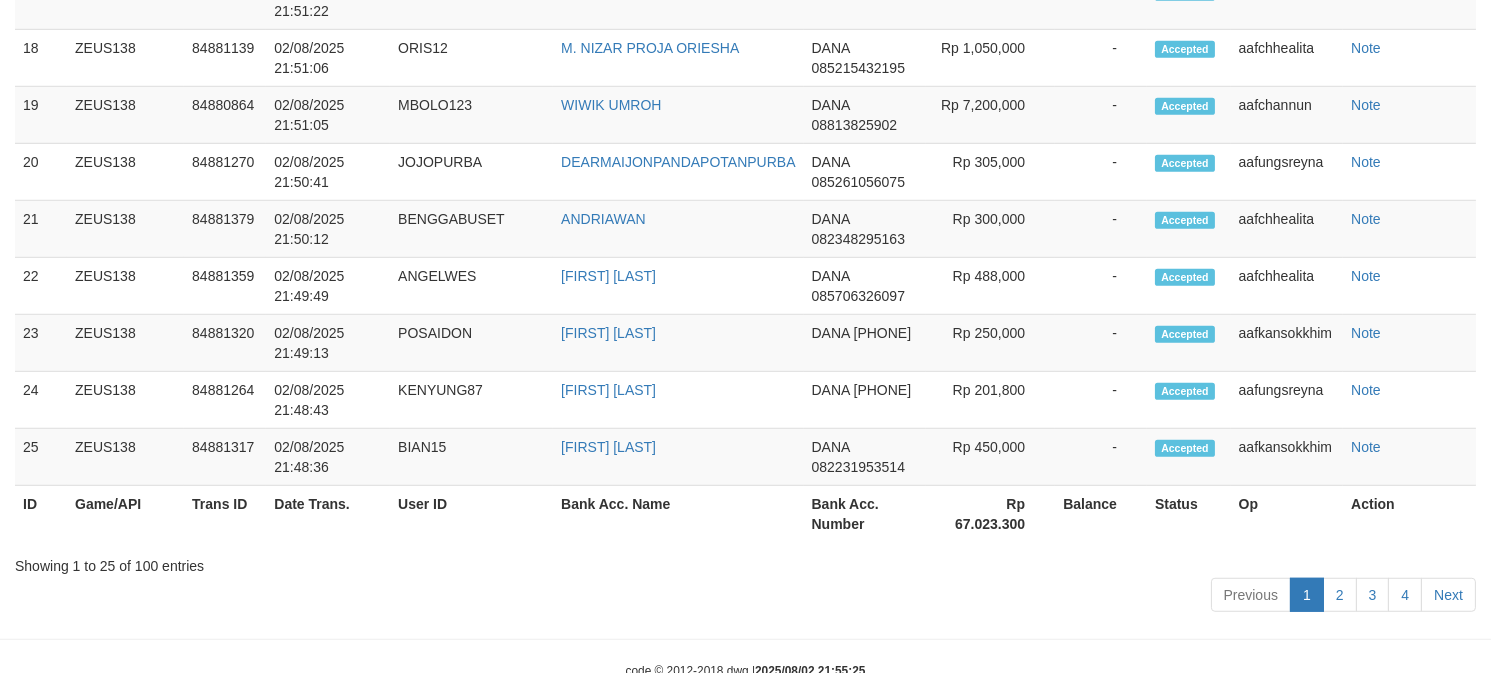 scroll, scrollTop: 2546, scrollLeft: 0, axis: vertical 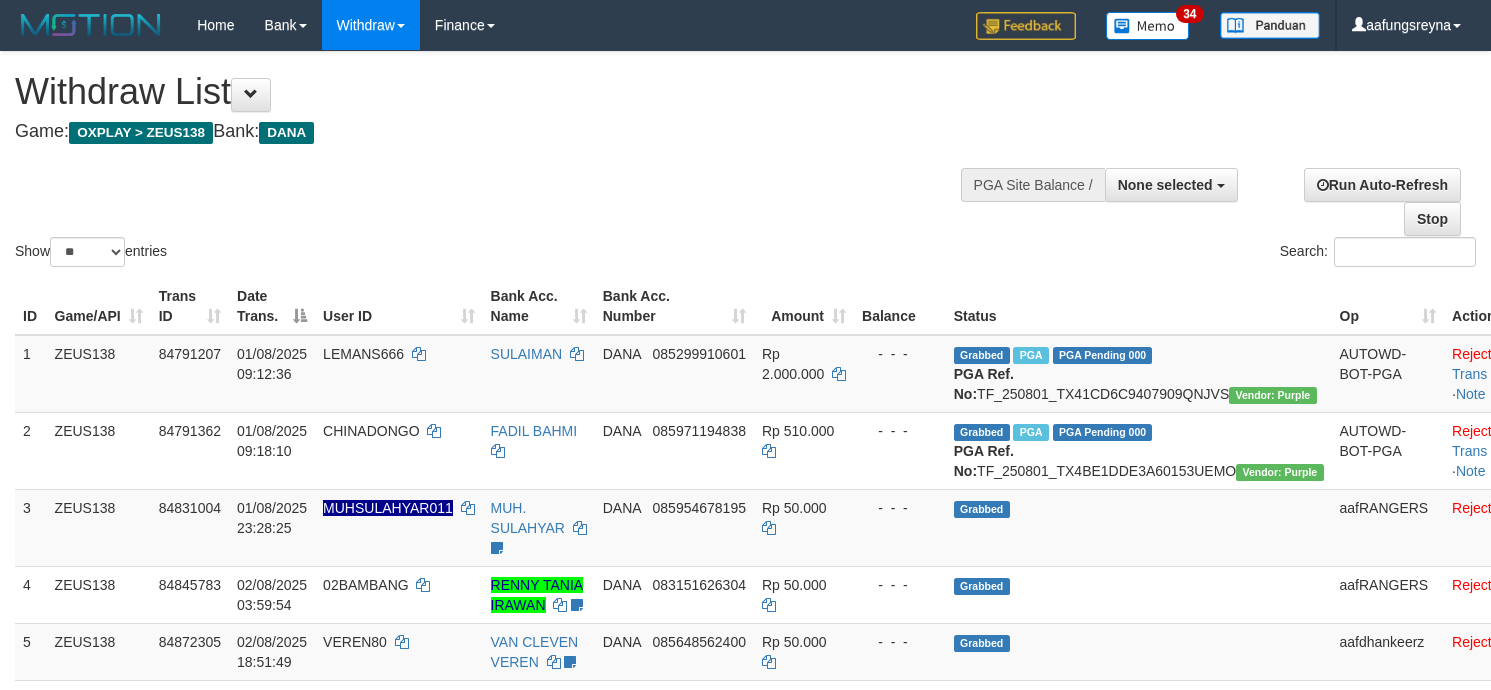 select 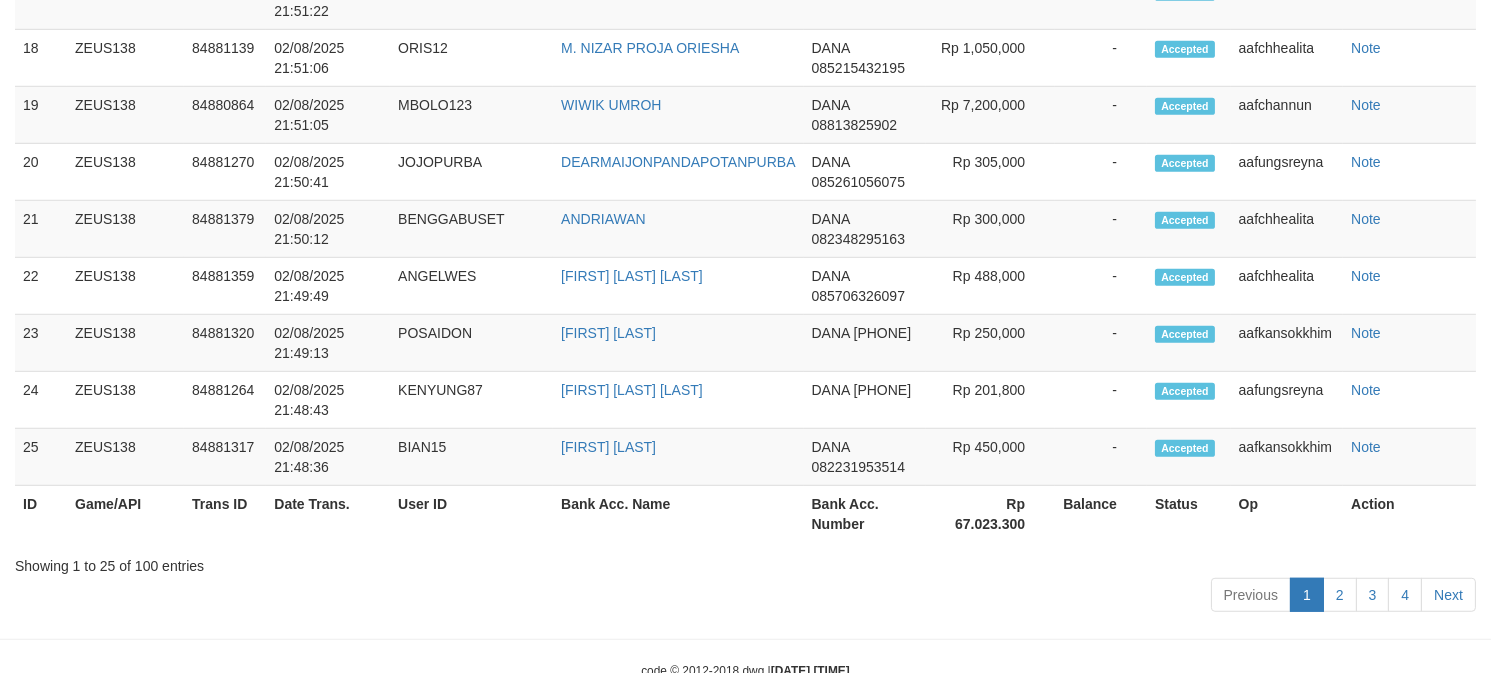 scroll, scrollTop: 2546, scrollLeft: 0, axis: vertical 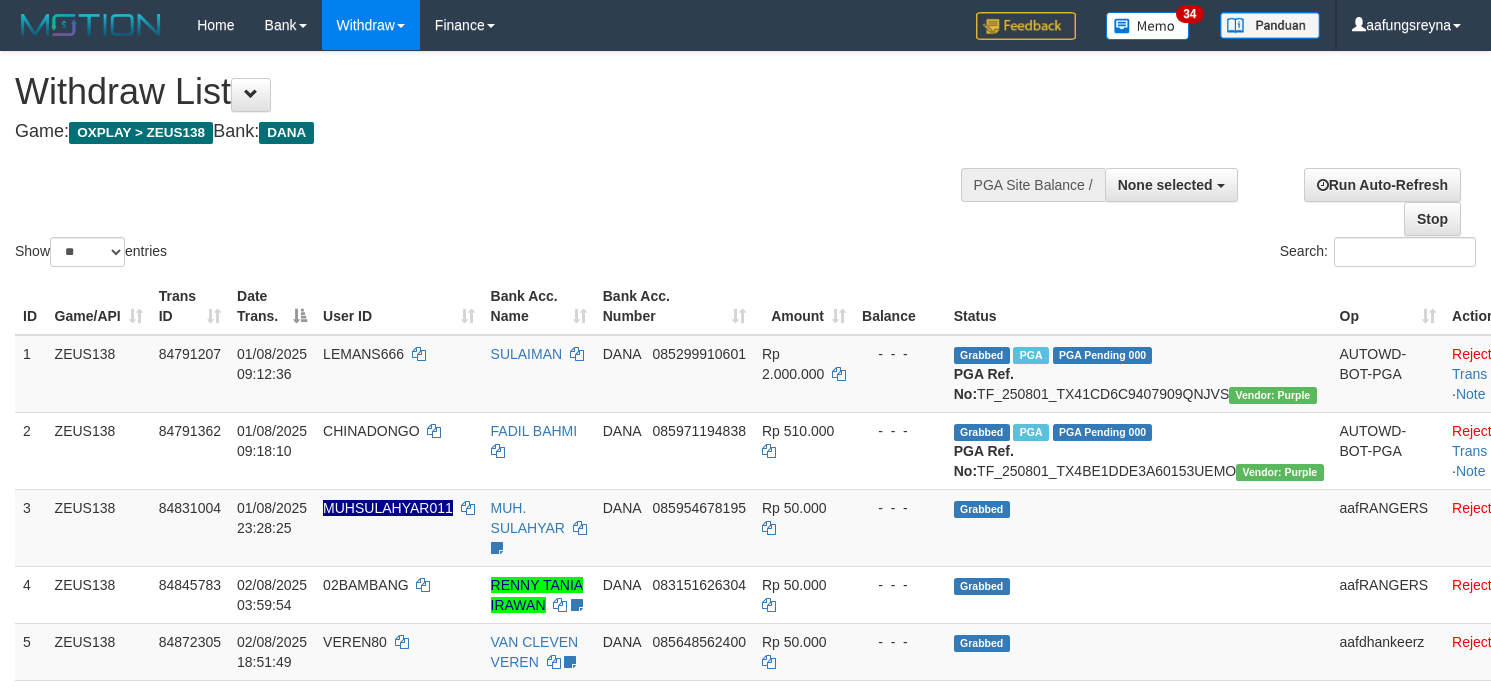 select 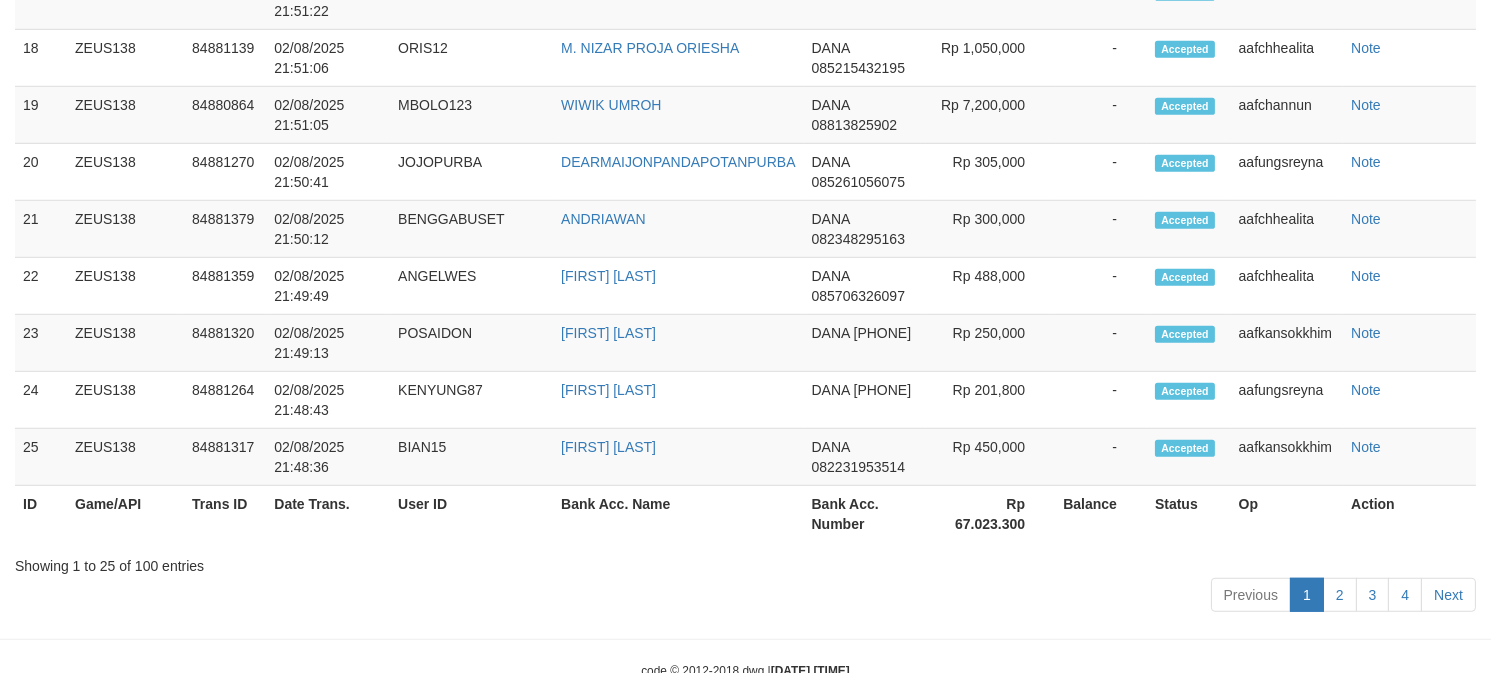 scroll, scrollTop: 2546, scrollLeft: 0, axis: vertical 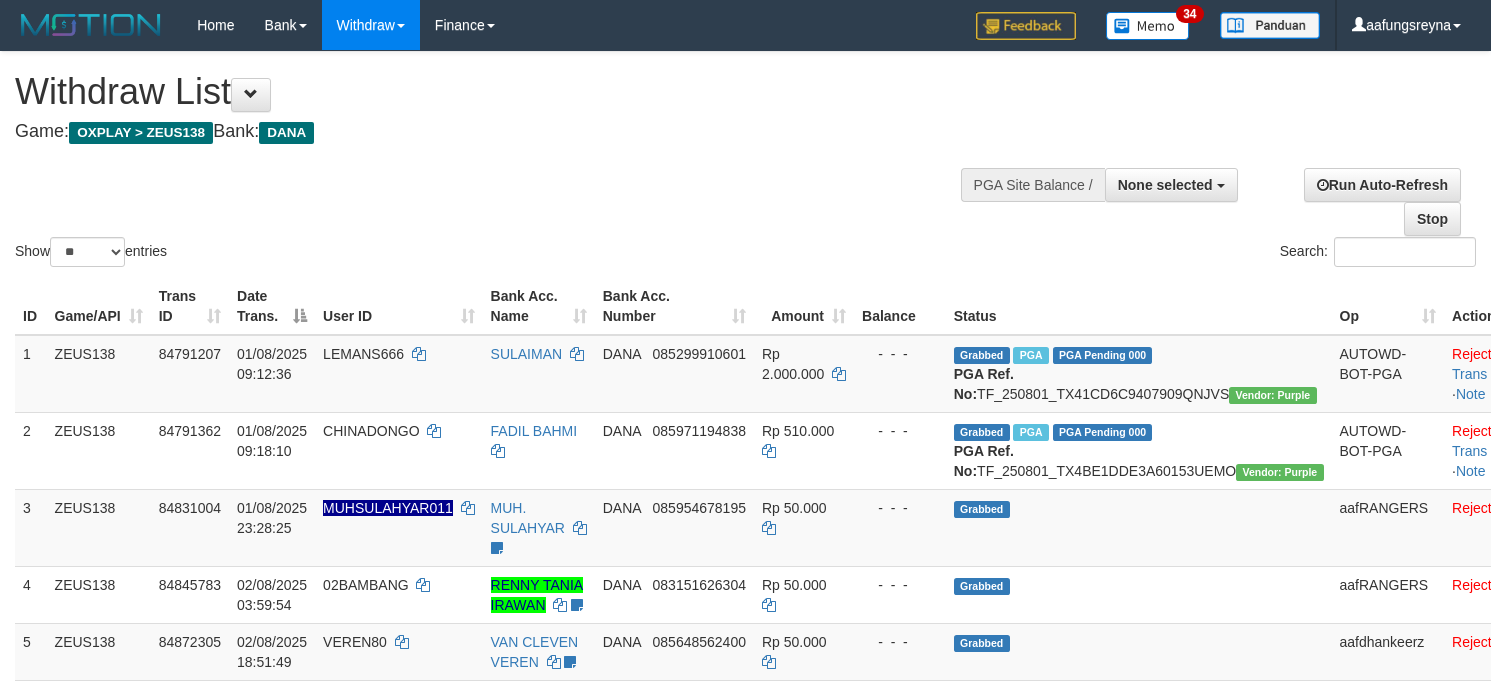 select 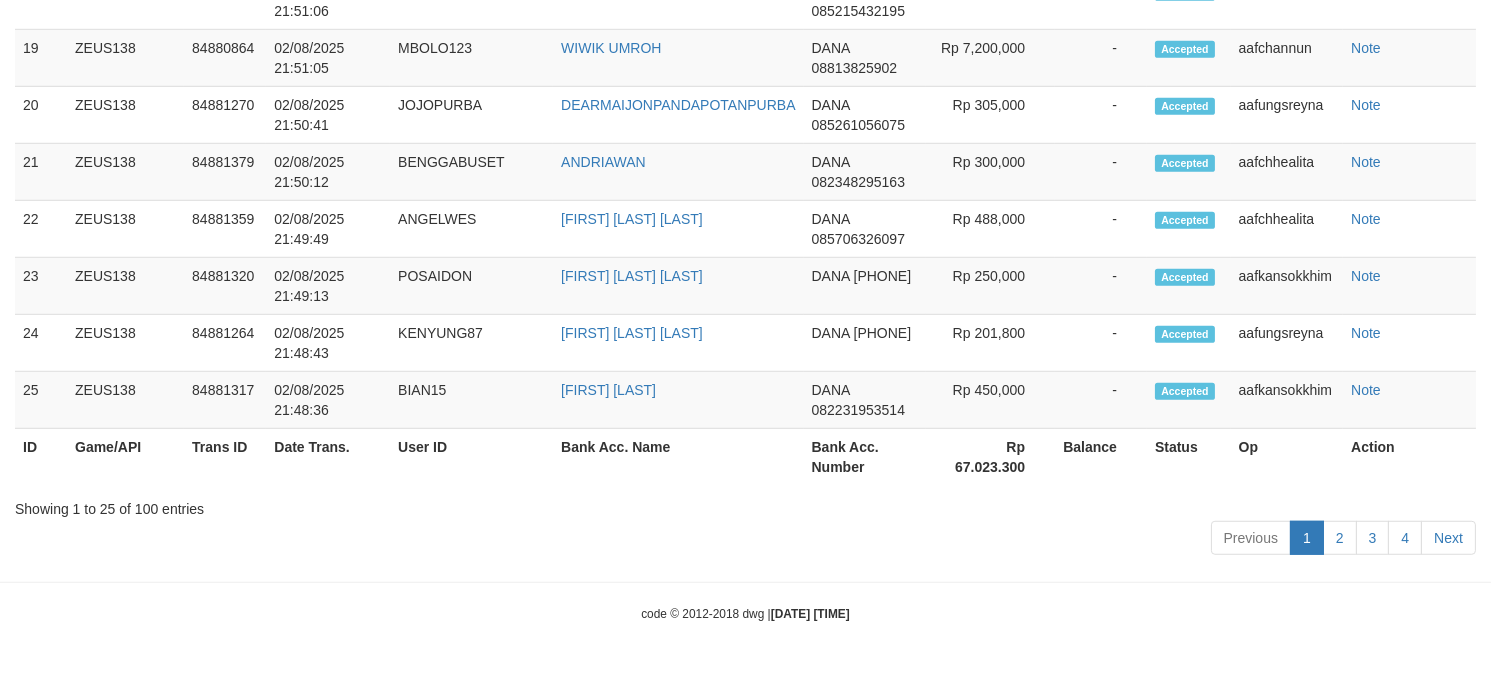 scroll, scrollTop: 2546, scrollLeft: 0, axis: vertical 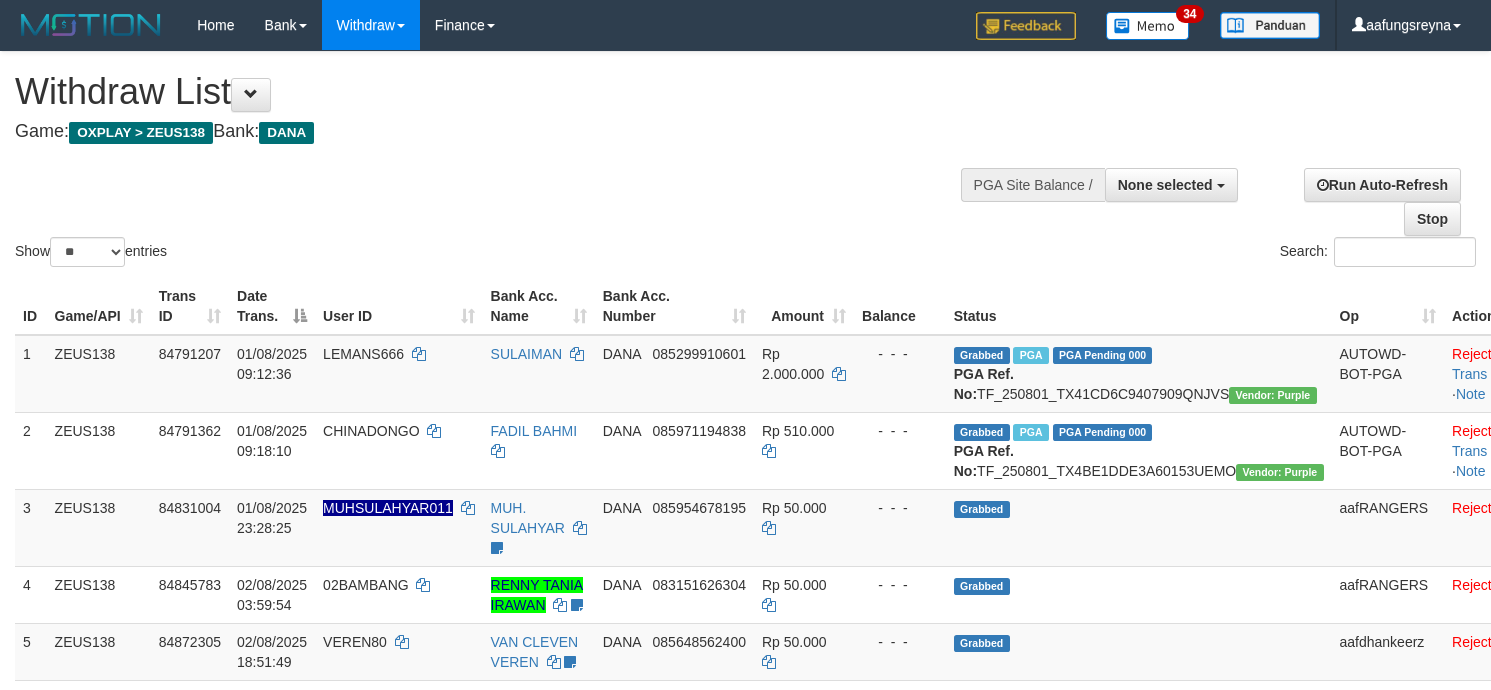 select 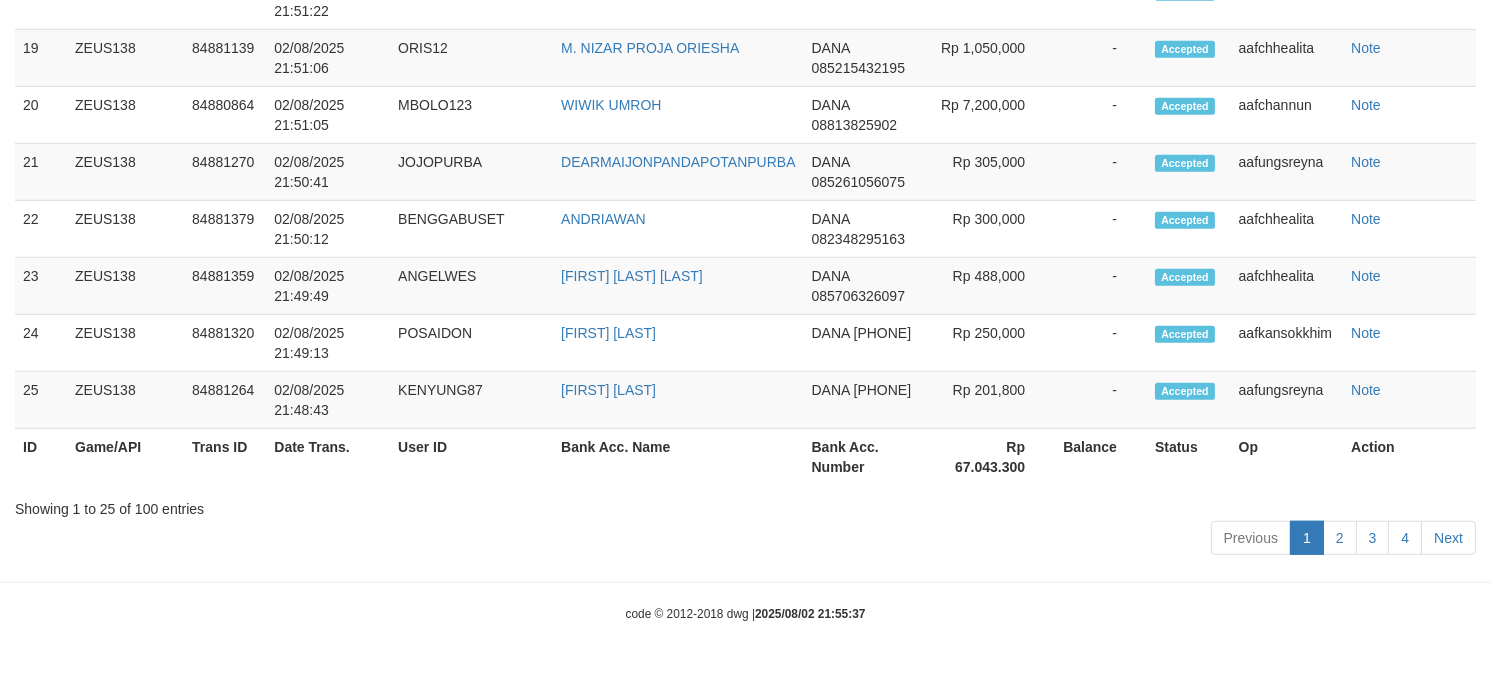 scroll, scrollTop: 2546, scrollLeft: 0, axis: vertical 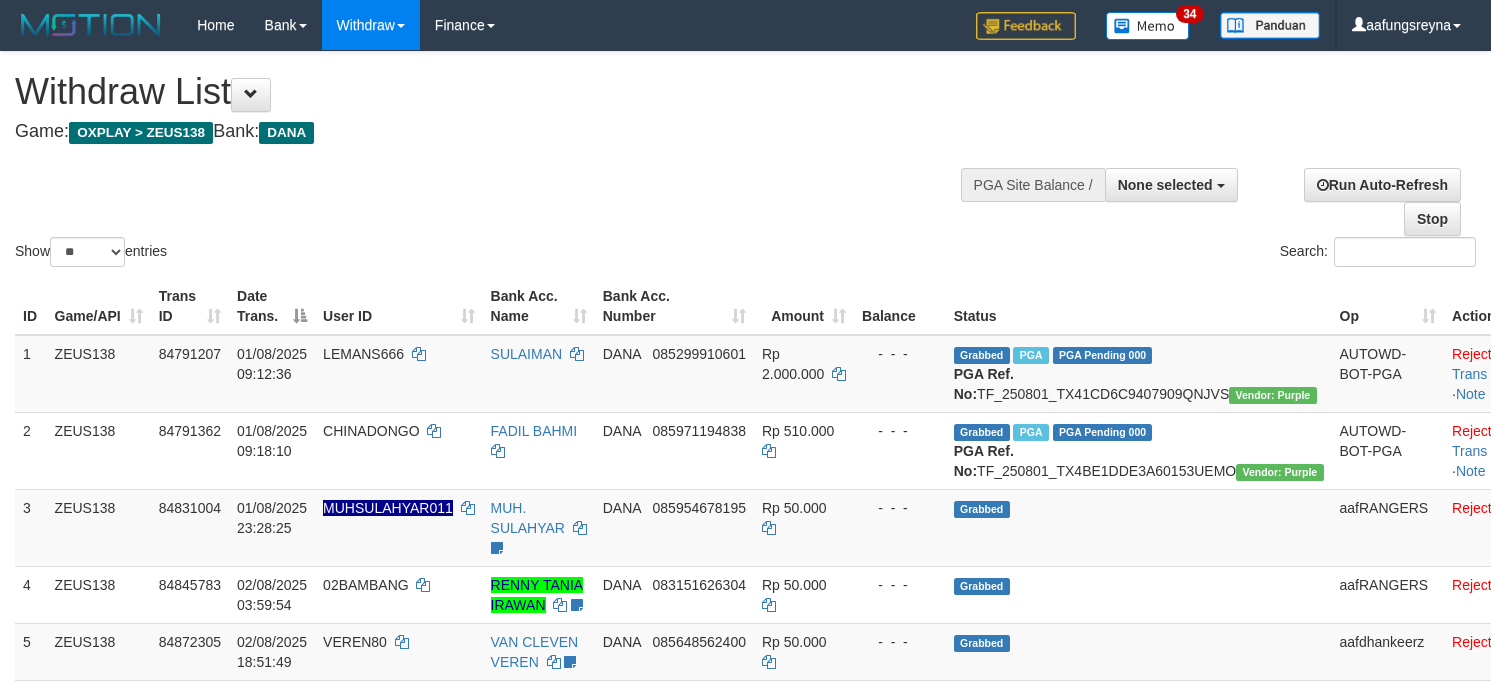 select 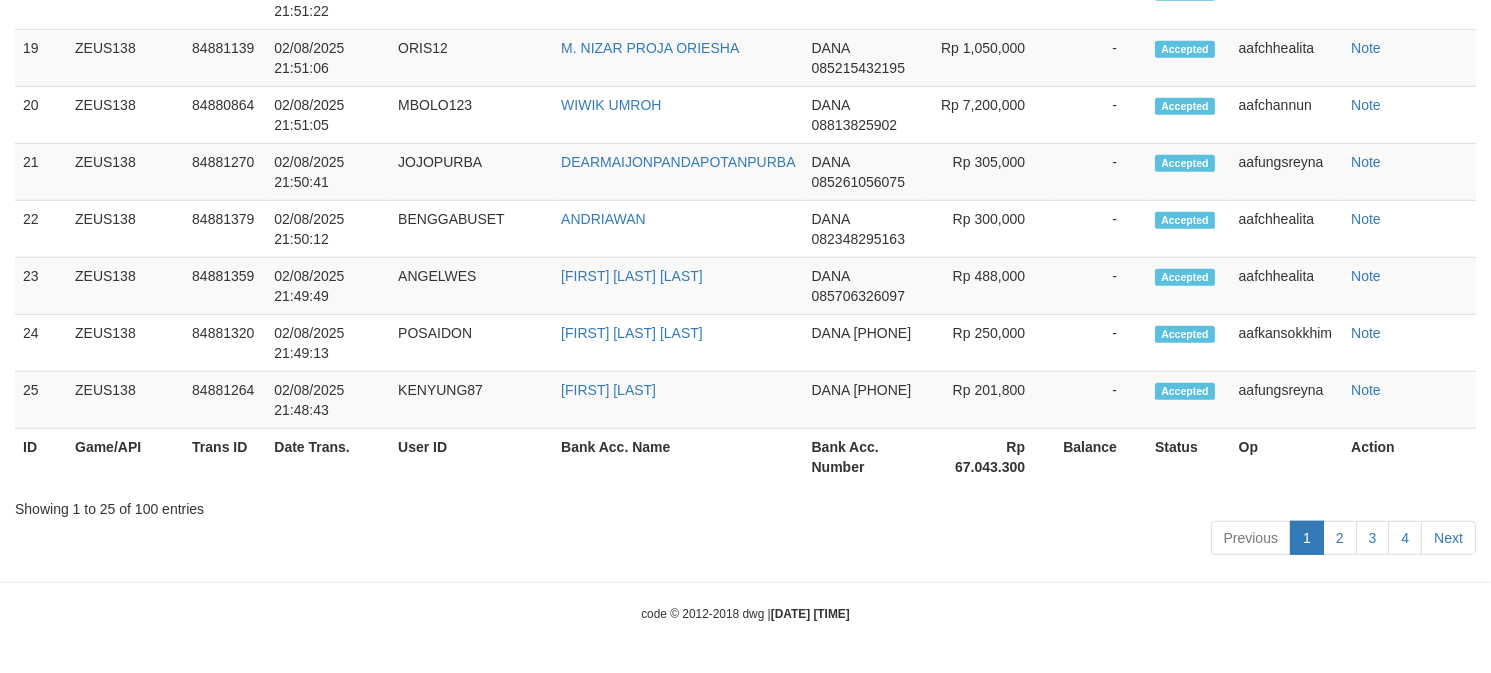 scroll, scrollTop: 2546, scrollLeft: 0, axis: vertical 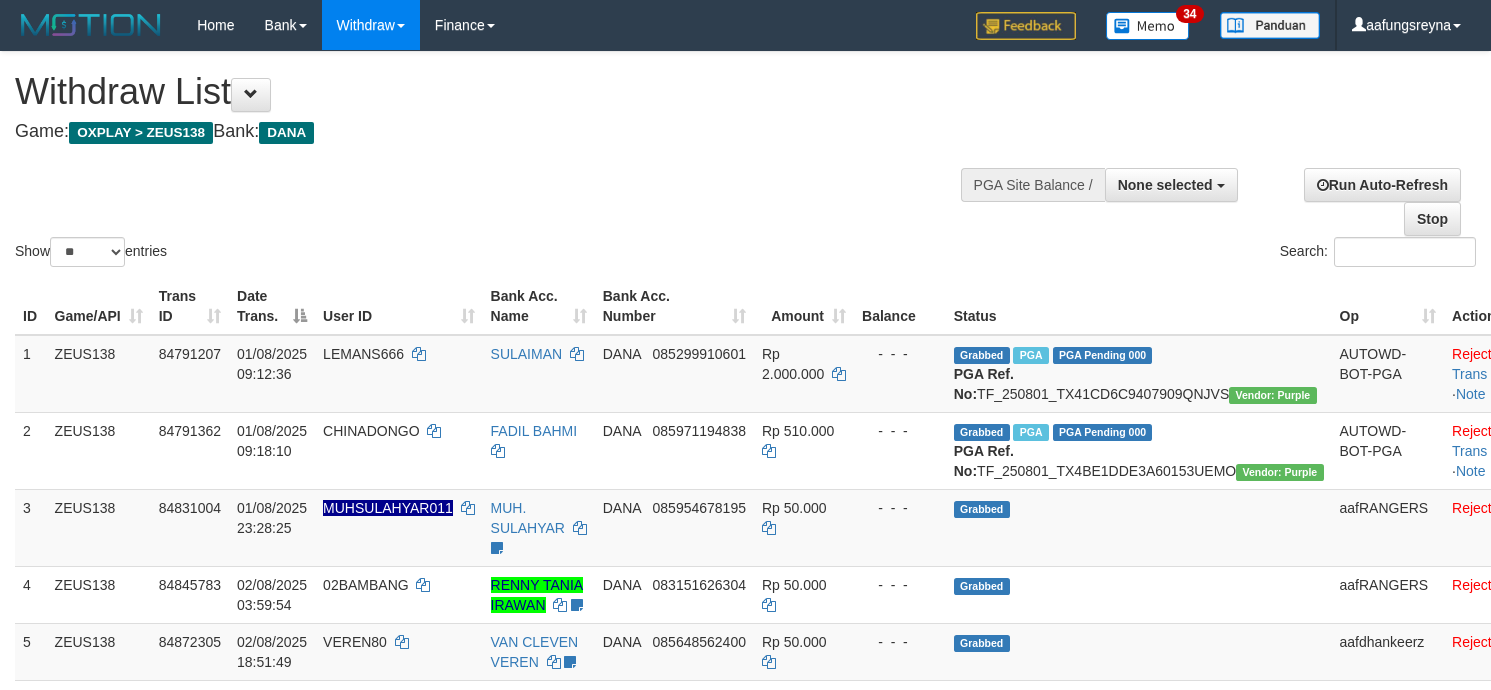 select 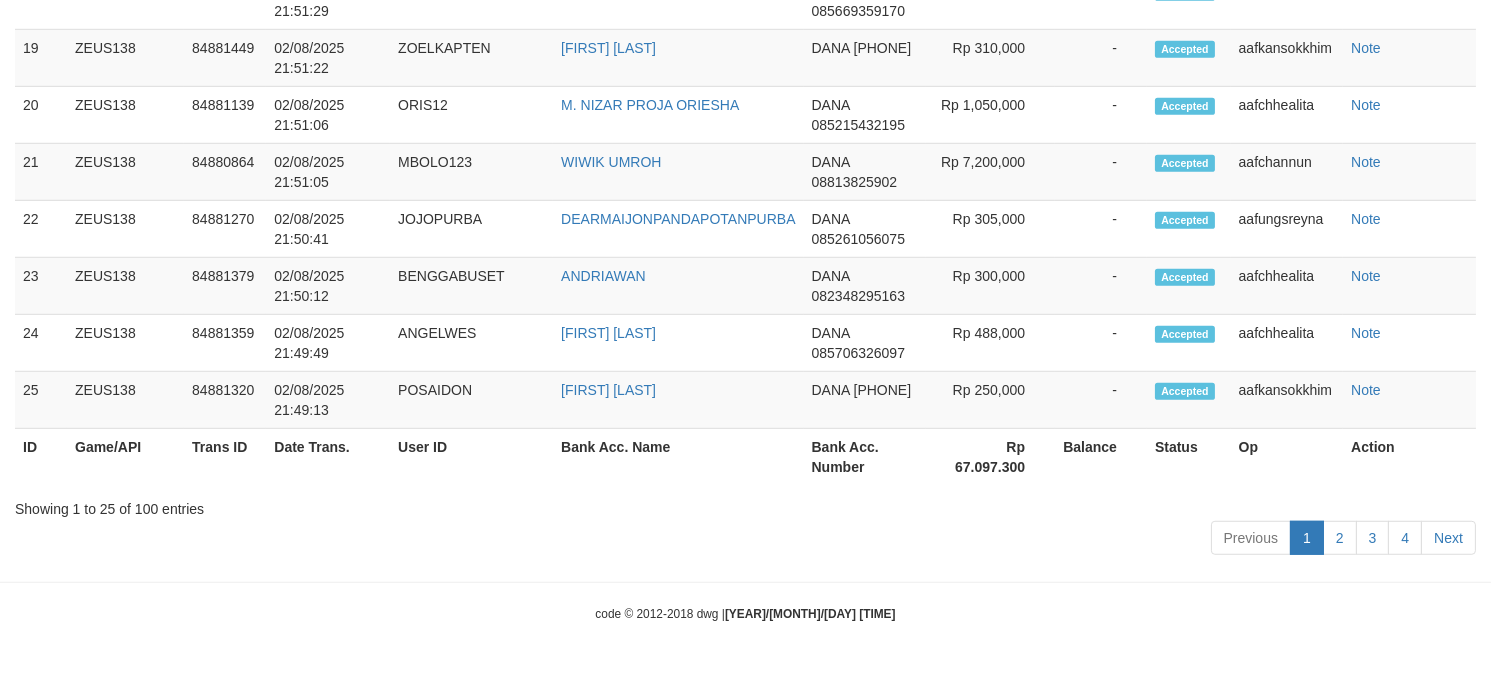 scroll, scrollTop: 2546, scrollLeft: 0, axis: vertical 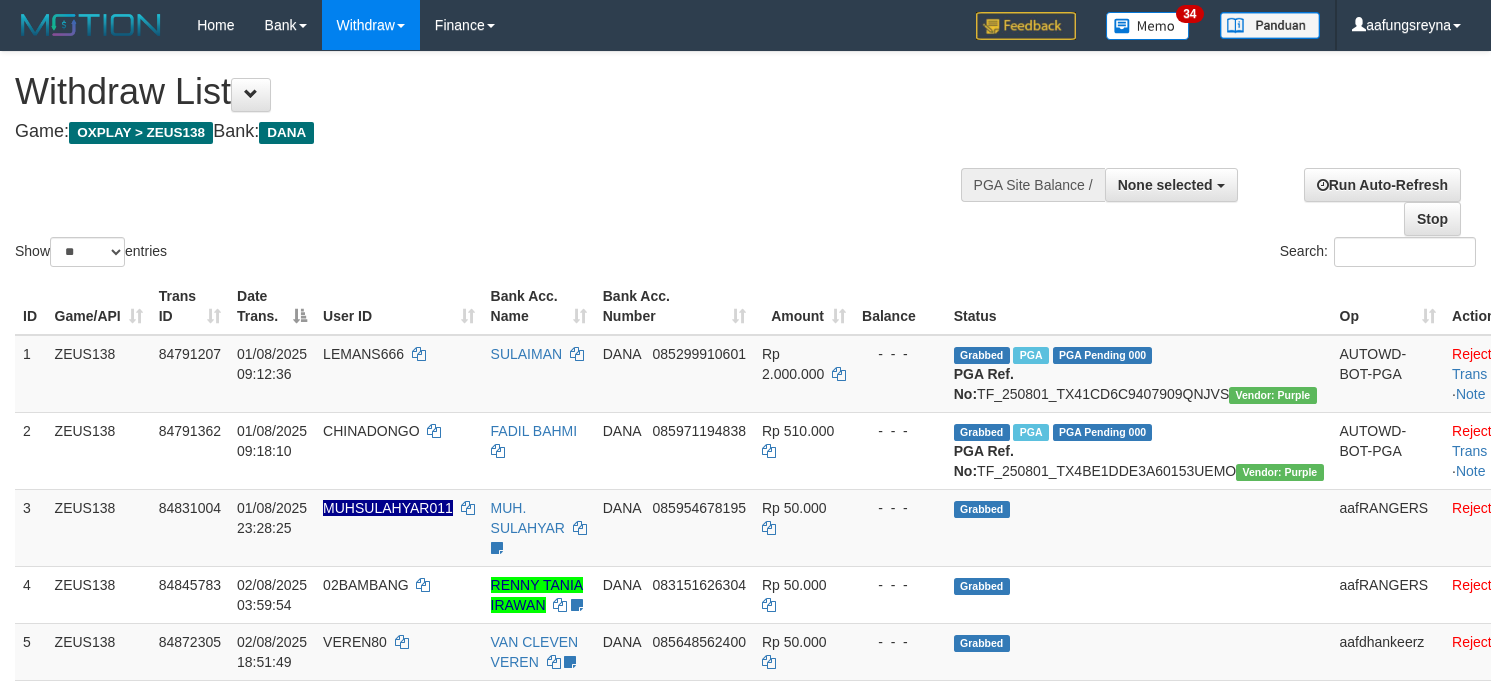 select 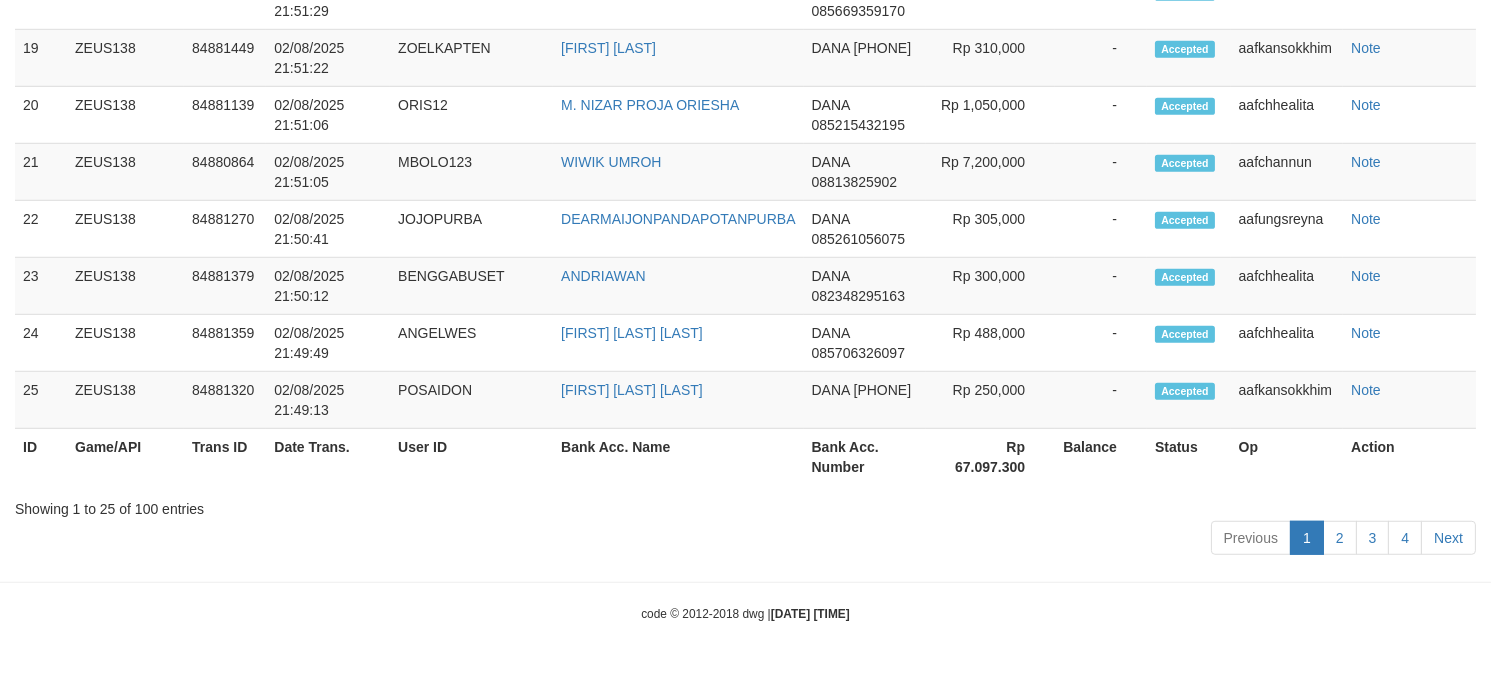 scroll, scrollTop: 2546, scrollLeft: 0, axis: vertical 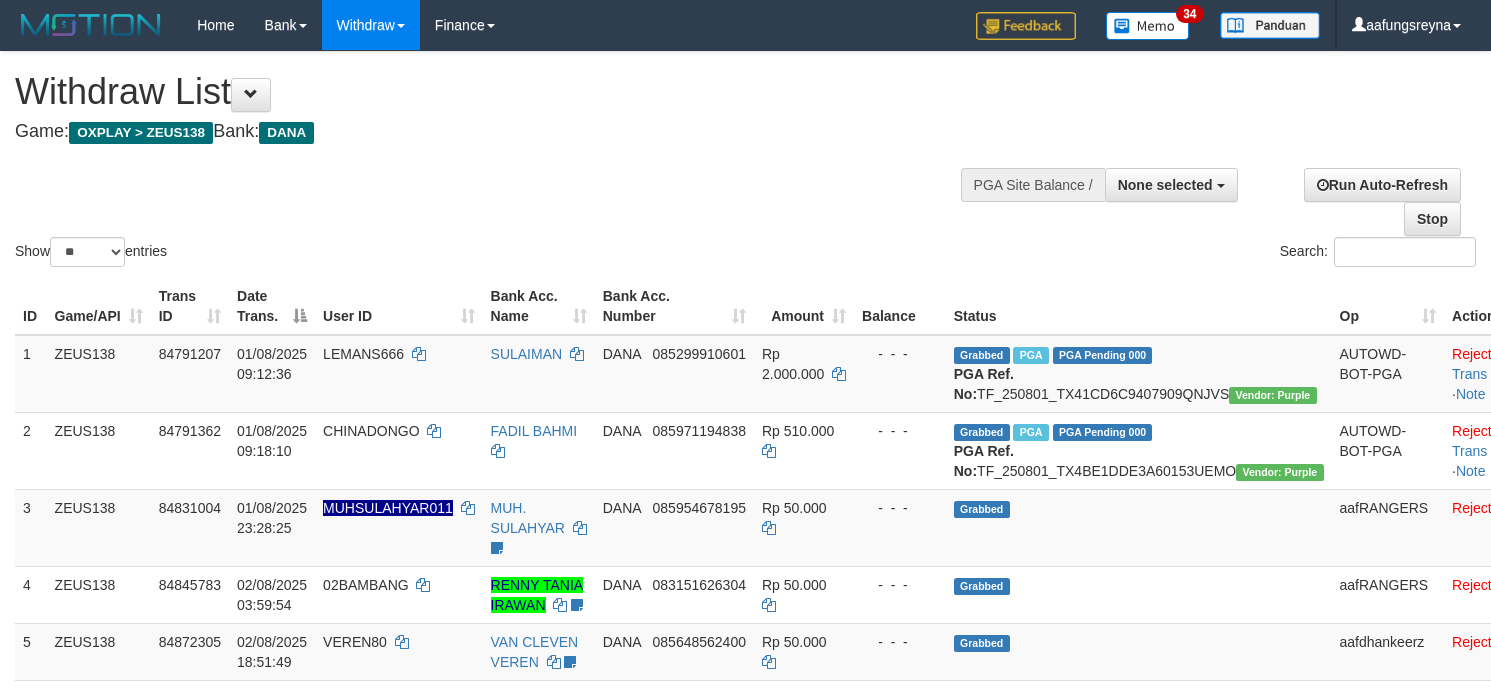 select 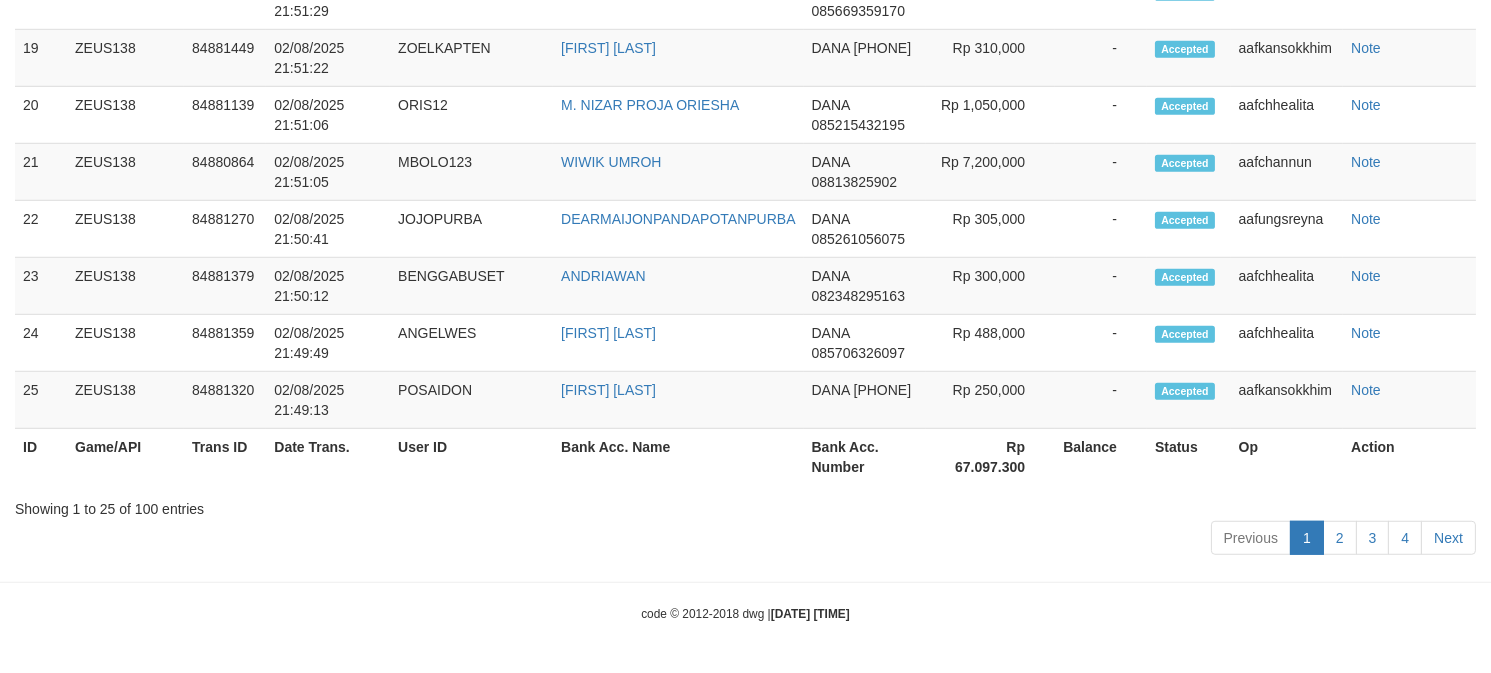 scroll, scrollTop: 2546, scrollLeft: 0, axis: vertical 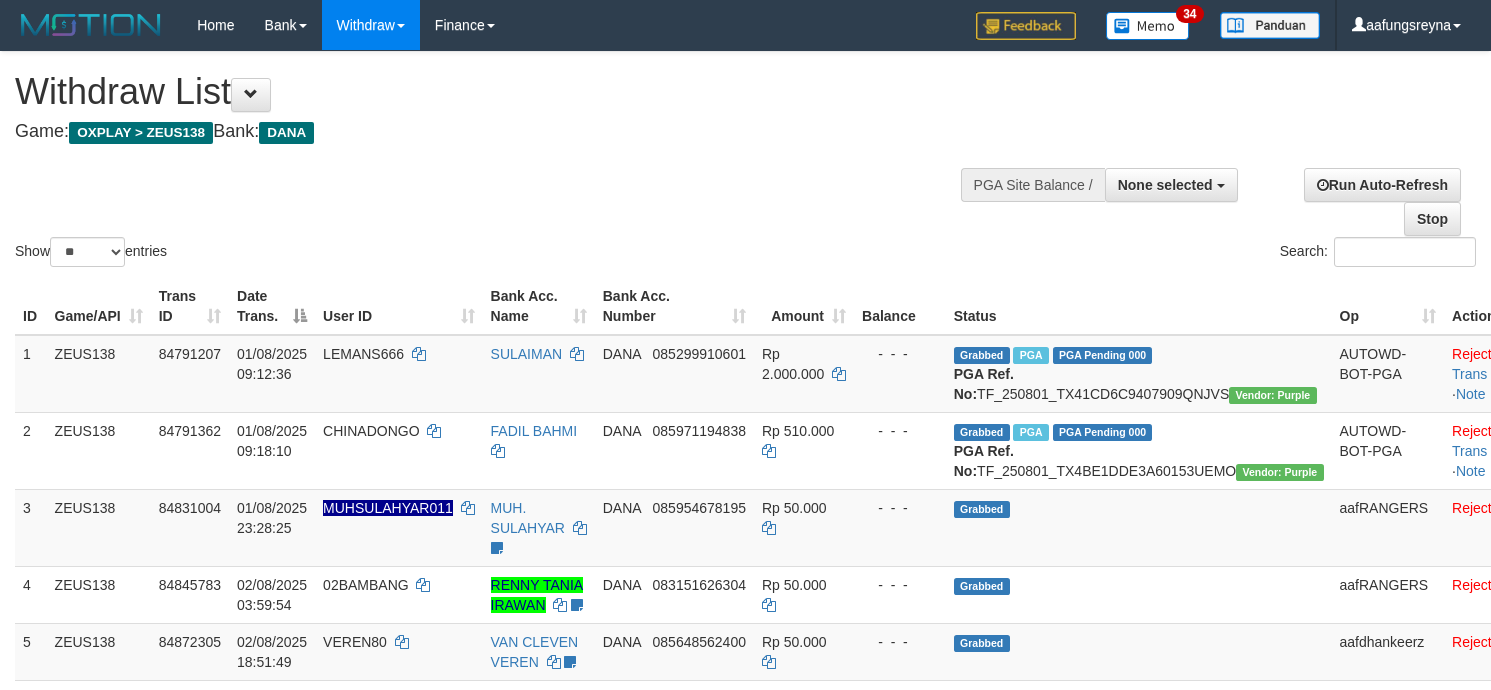 select 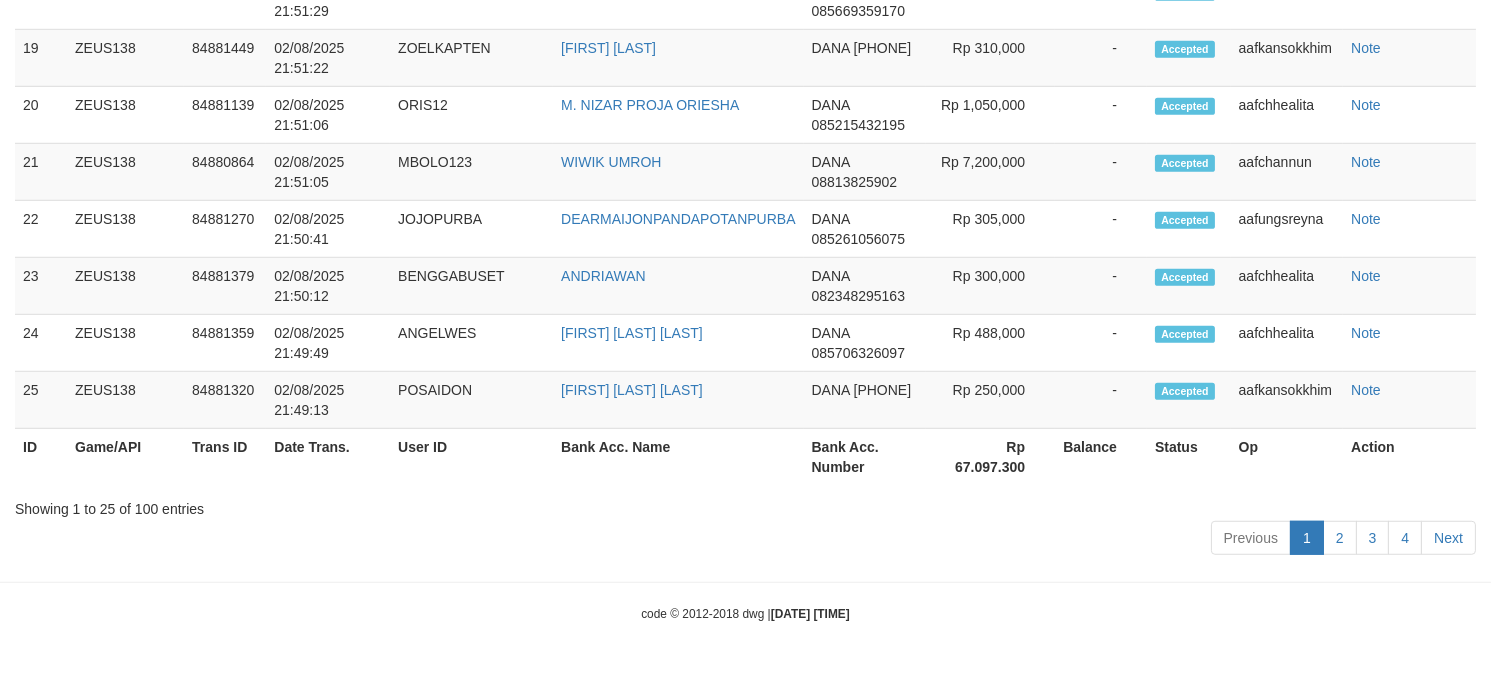 scroll, scrollTop: 2546, scrollLeft: 0, axis: vertical 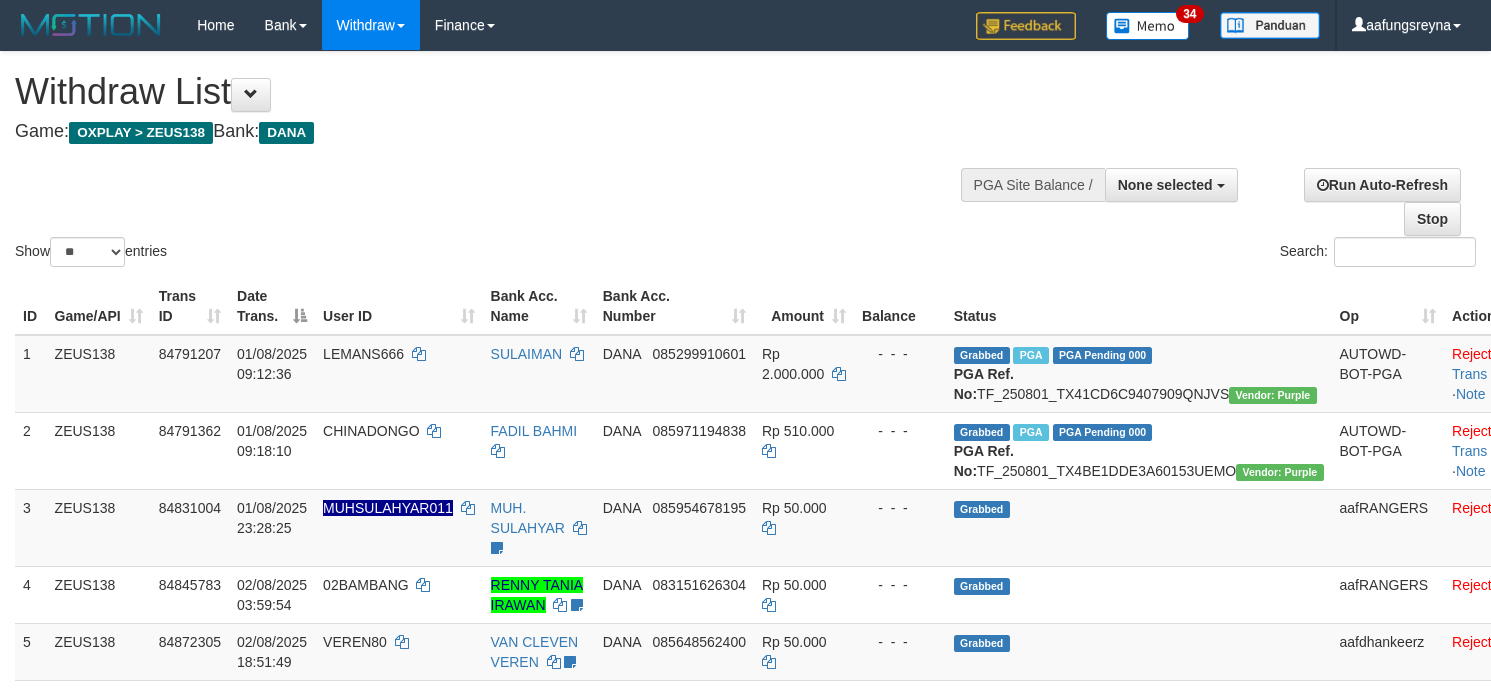 select 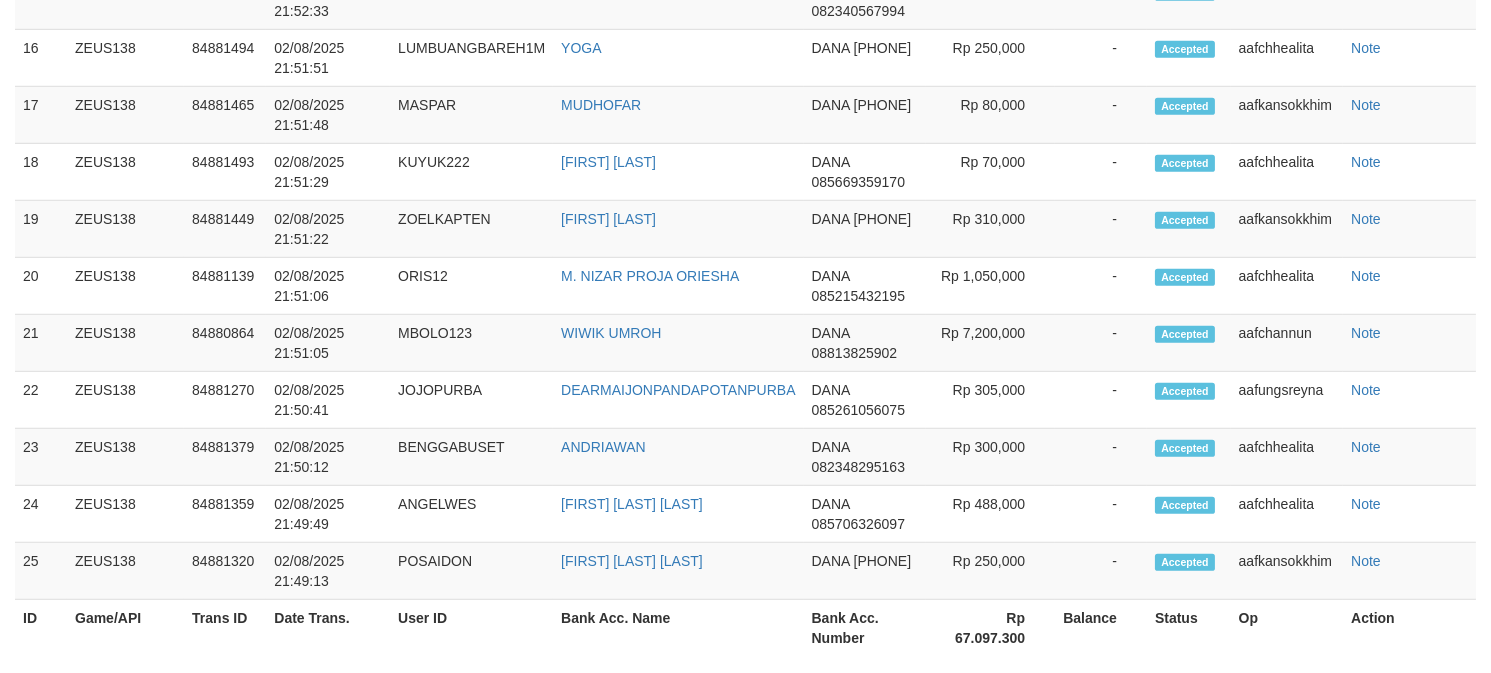scroll, scrollTop: 2546, scrollLeft: 0, axis: vertical 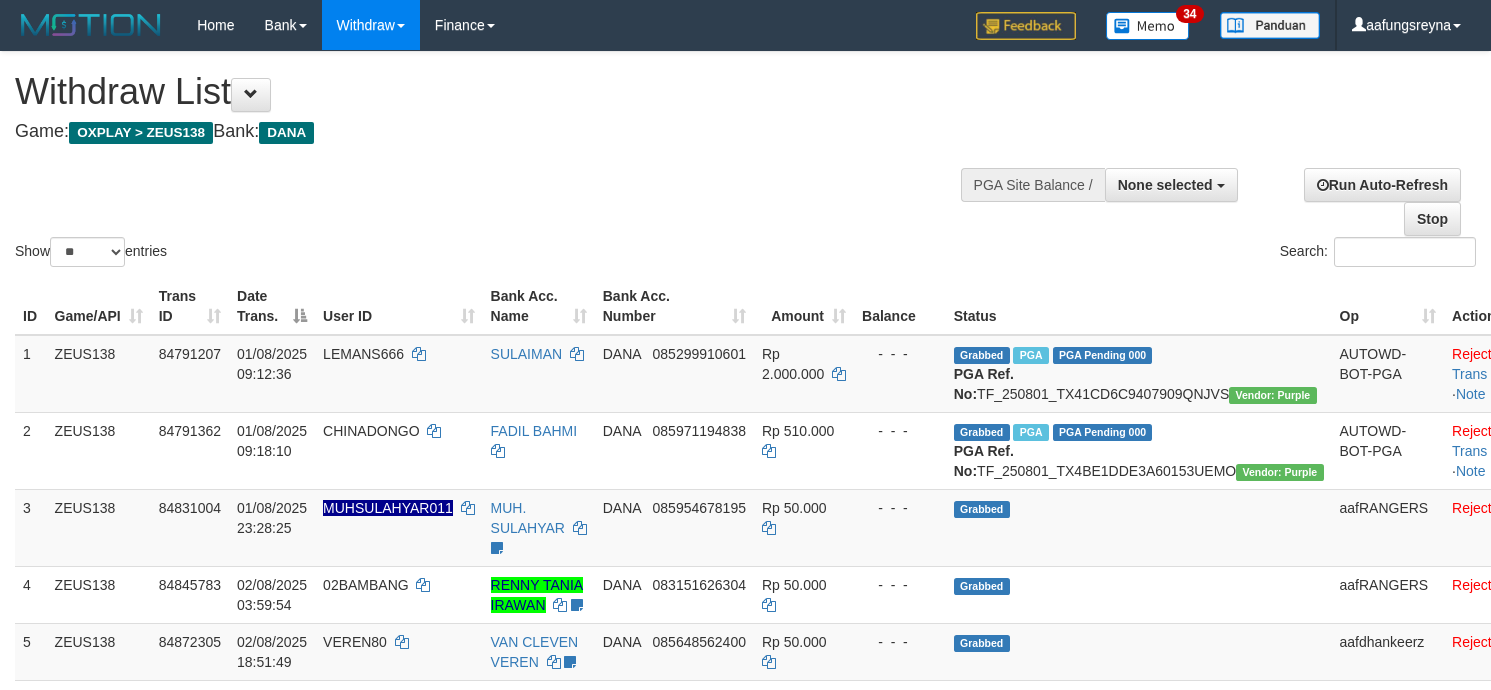 select 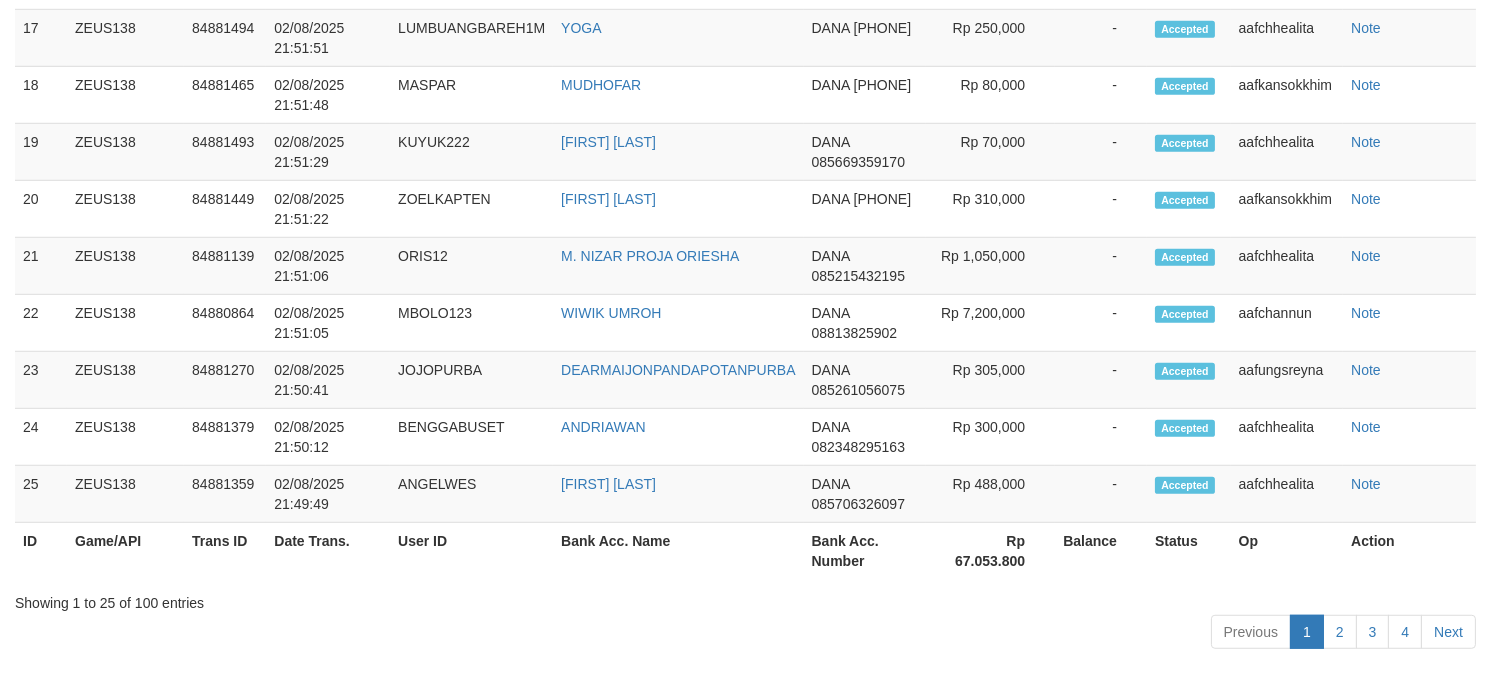 scroll, scrollTop: 2546, scrollLeft: 0, axis: vertical 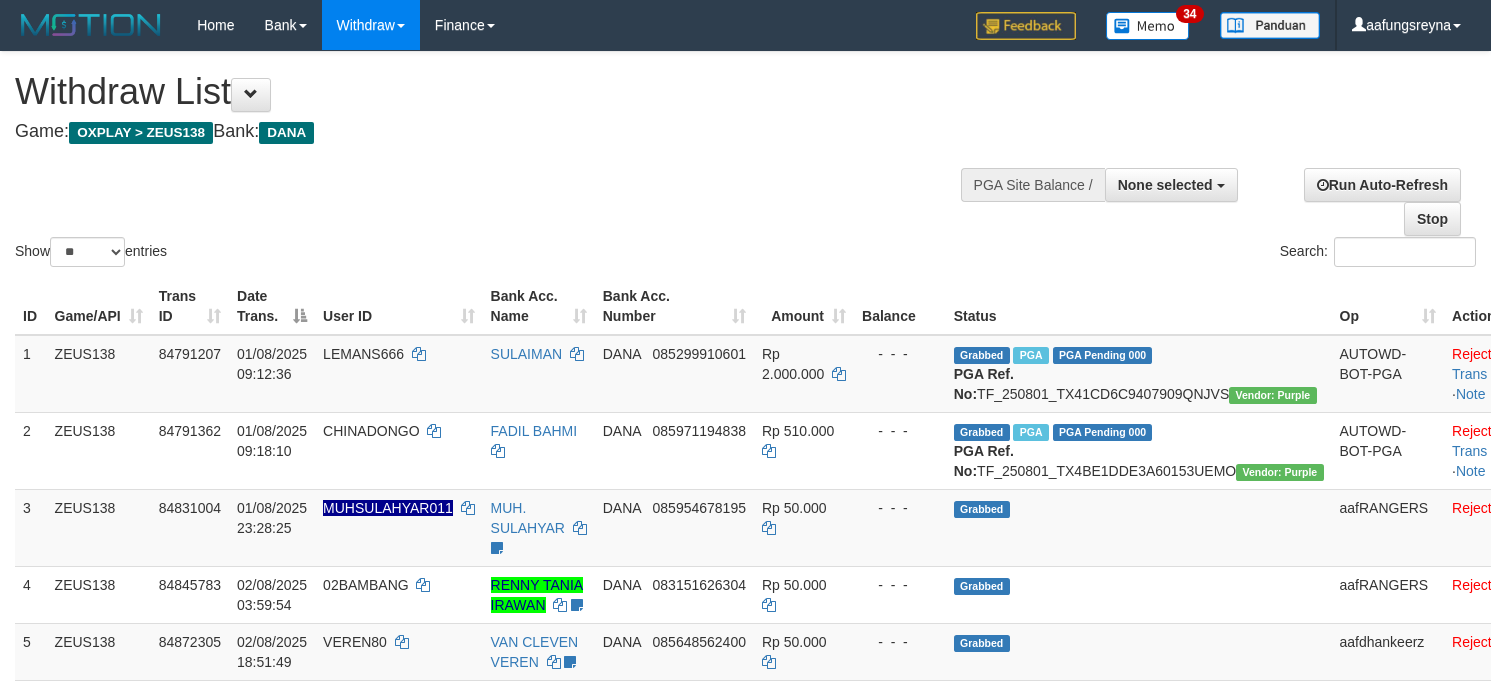 select 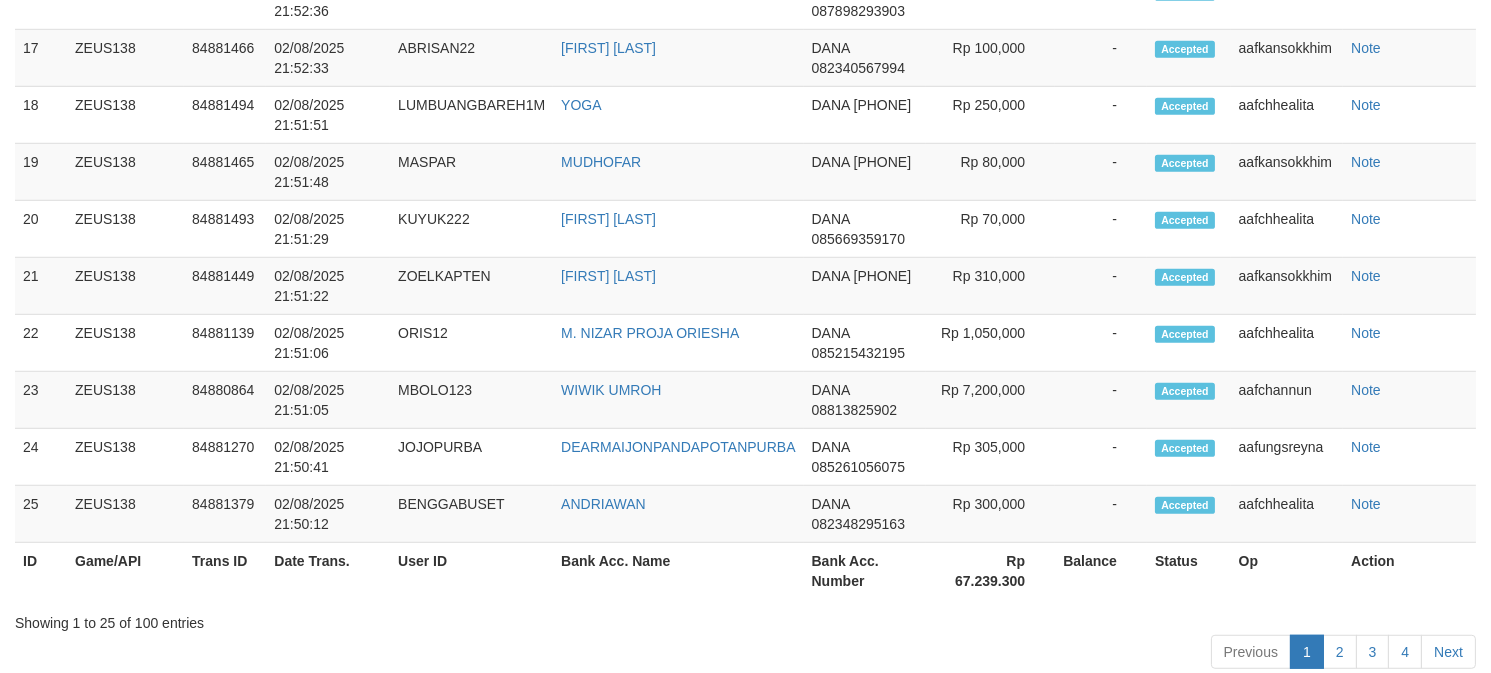 scroll, scrollTop: 2546, scrollLeft: 0, axis: vertical 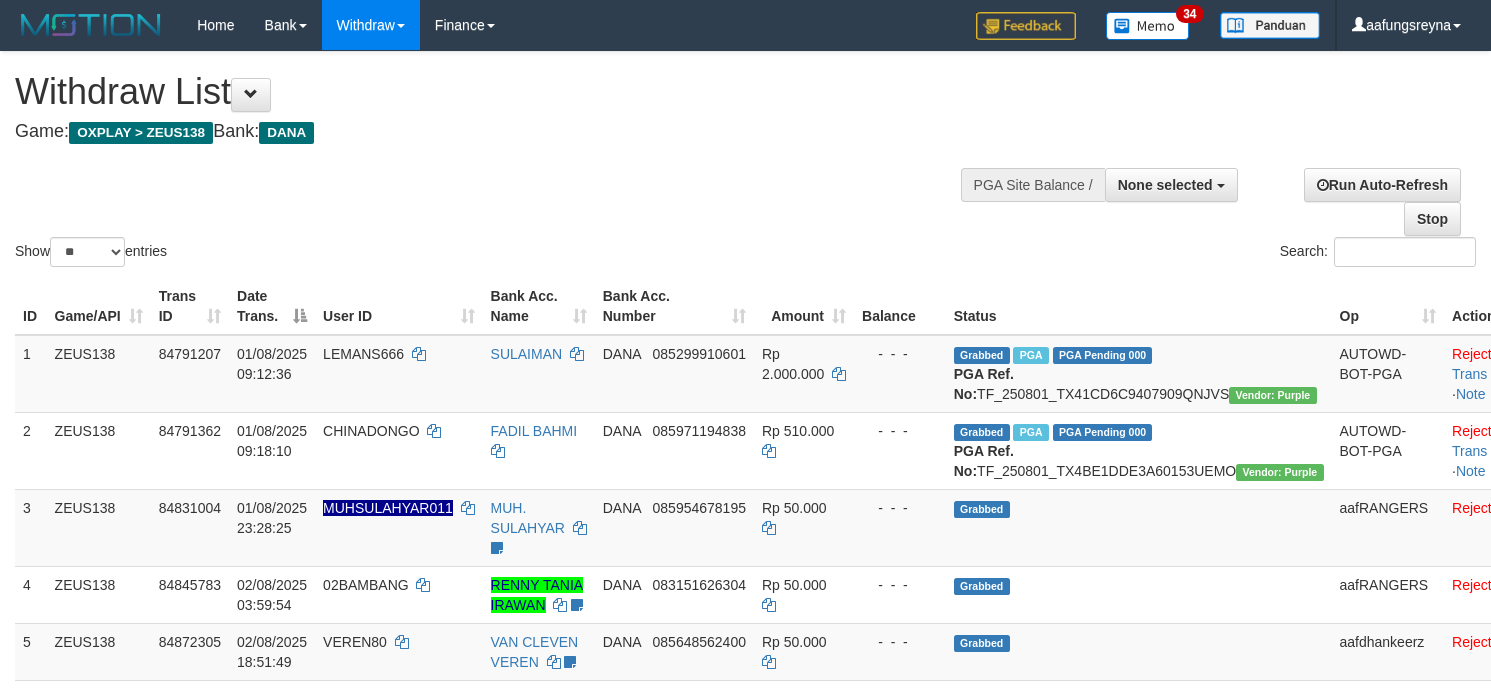 select 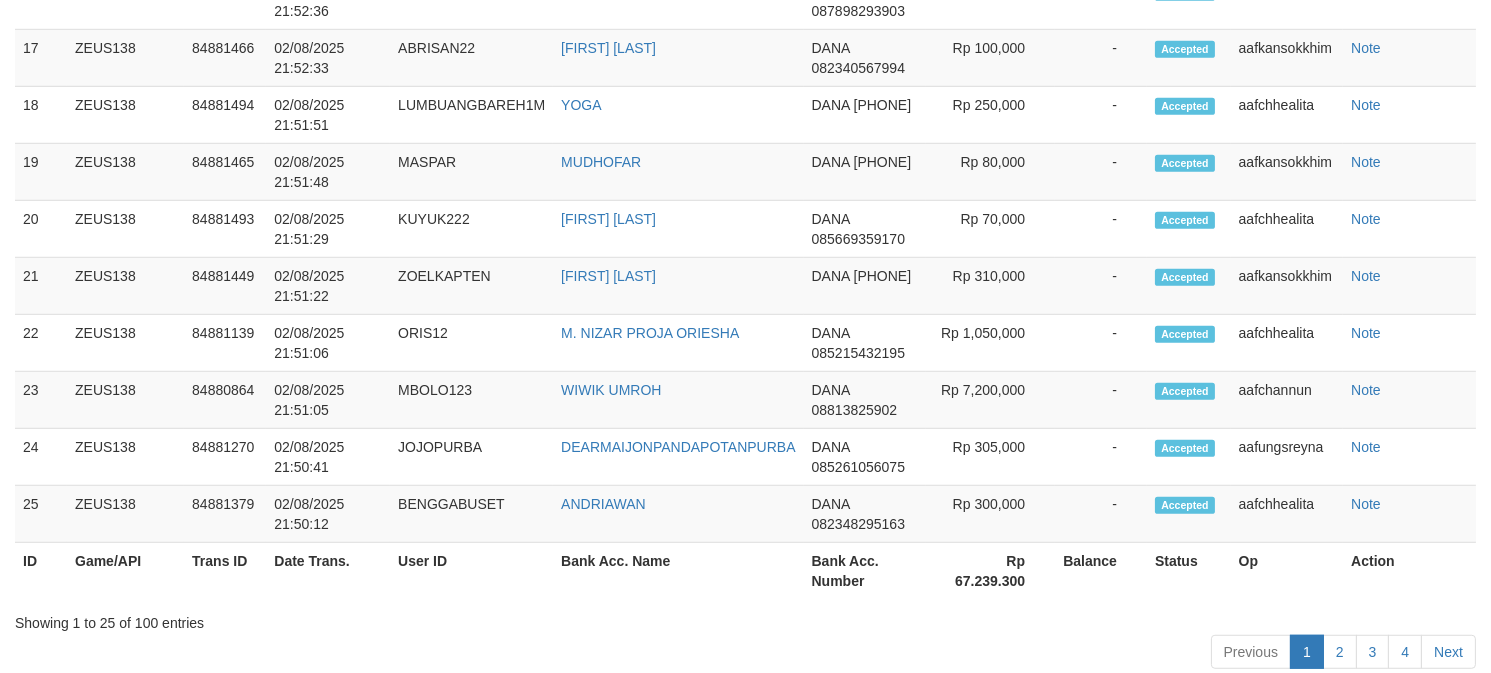 scroll, scrollTop: 2546, scrollLeft: 0, axis: vertical 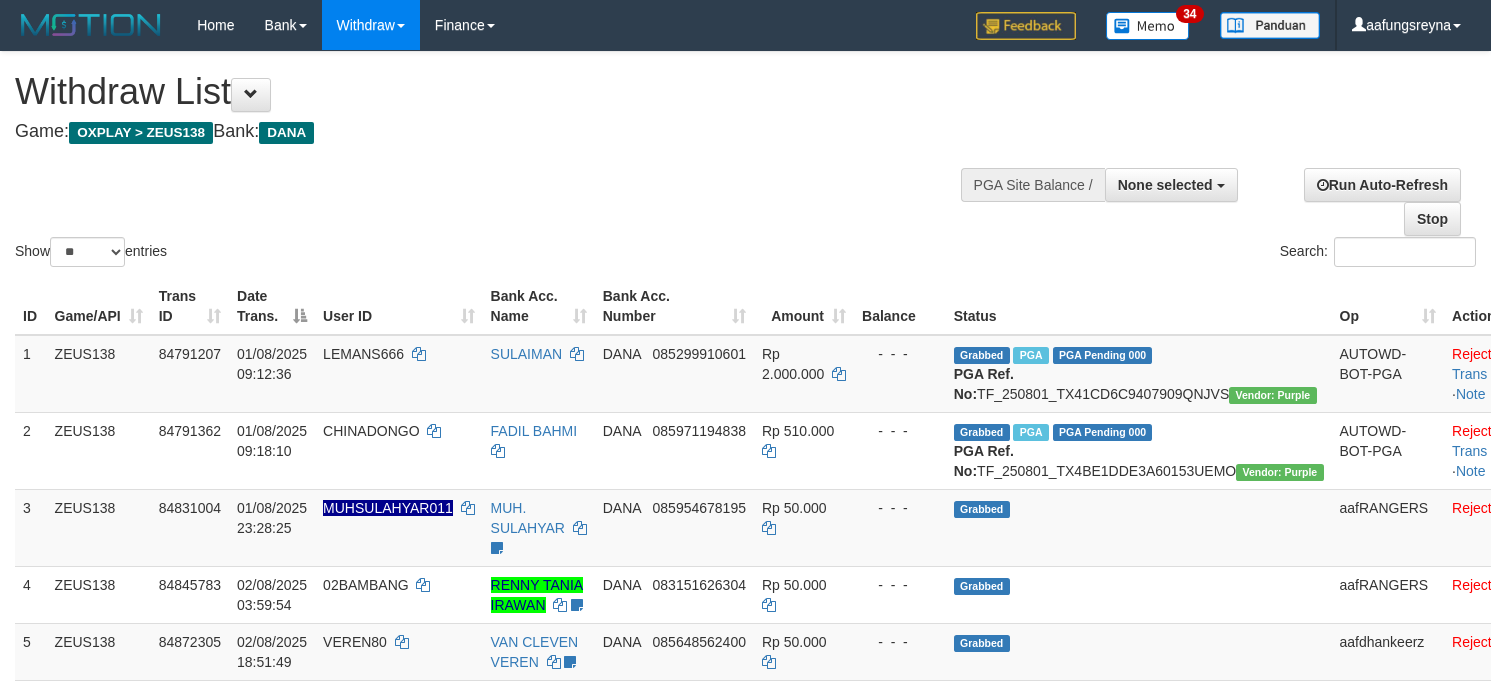 select 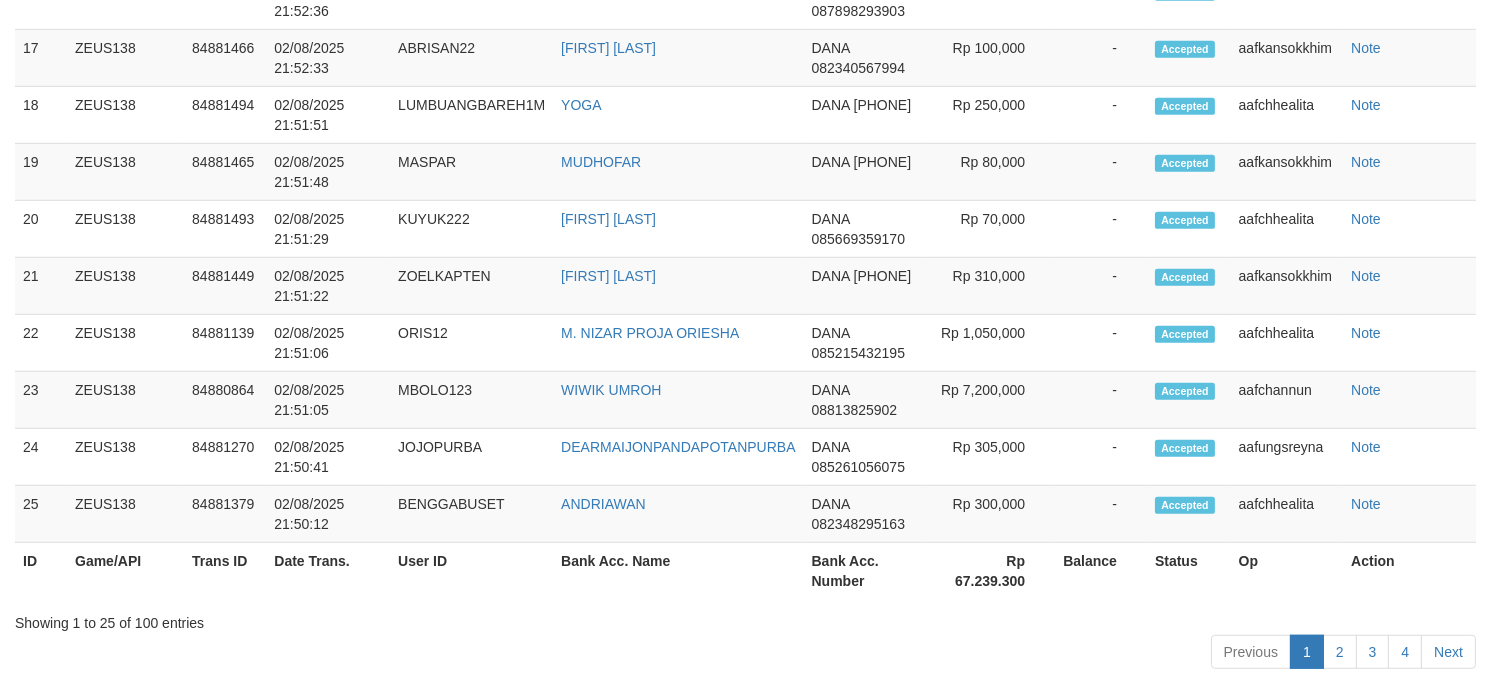 scroll, scrollTop: 2546, scrollLeft: 0, axis: vertical 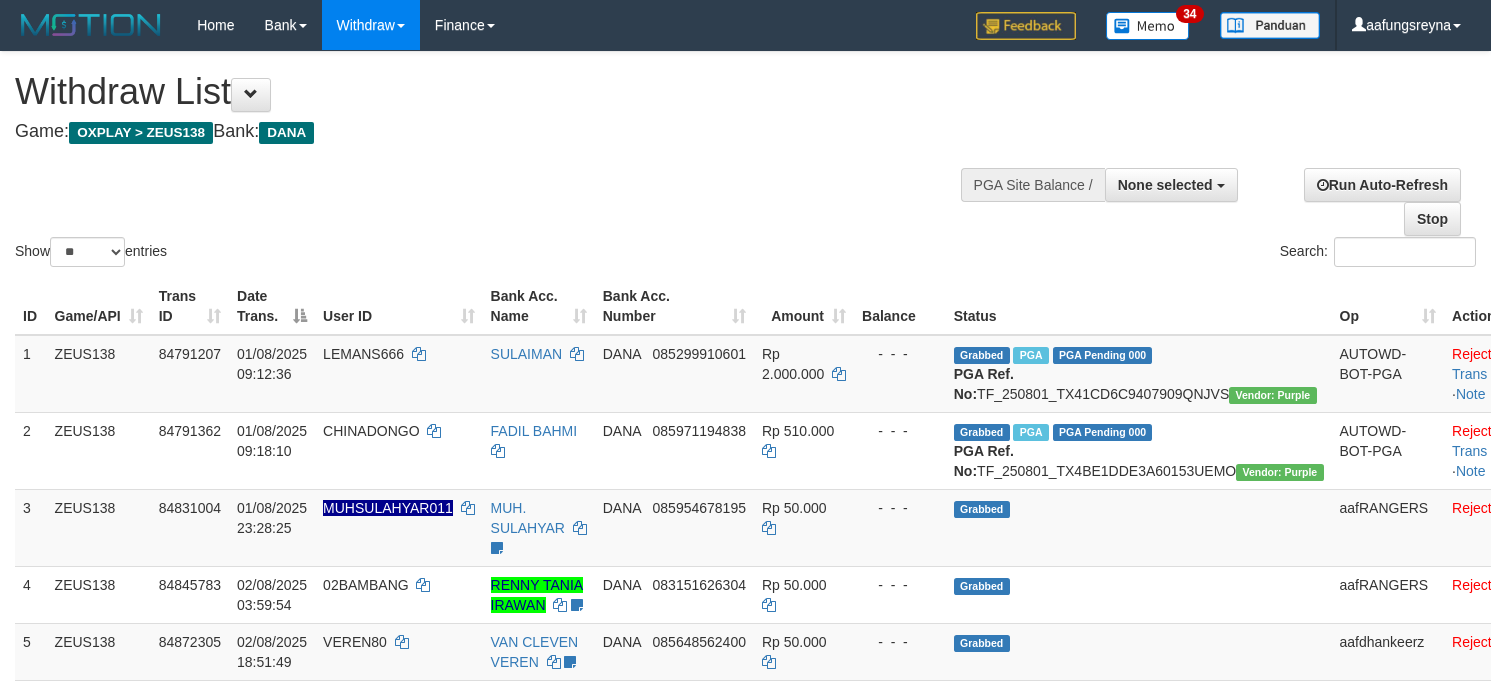 select 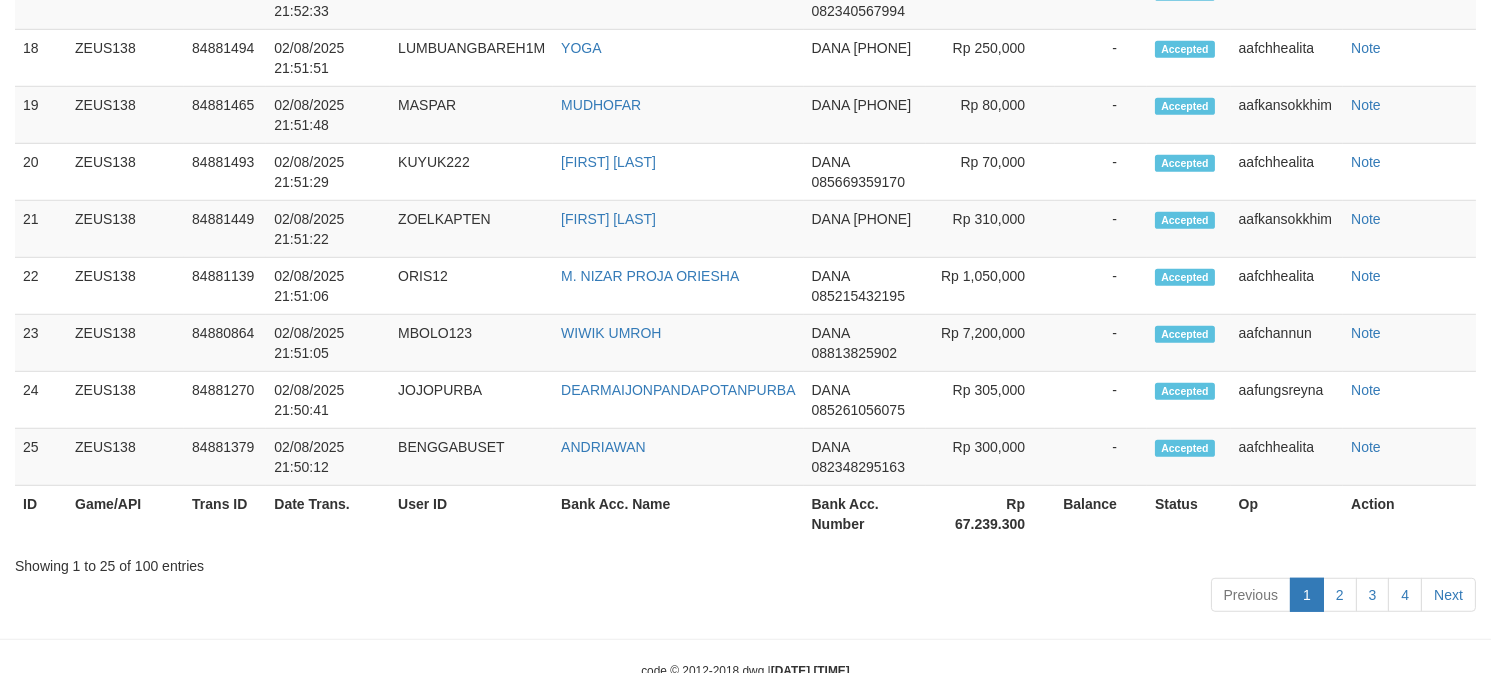 scroll, scrollTop: 2546, scrollLeft: 0, axis: vertical 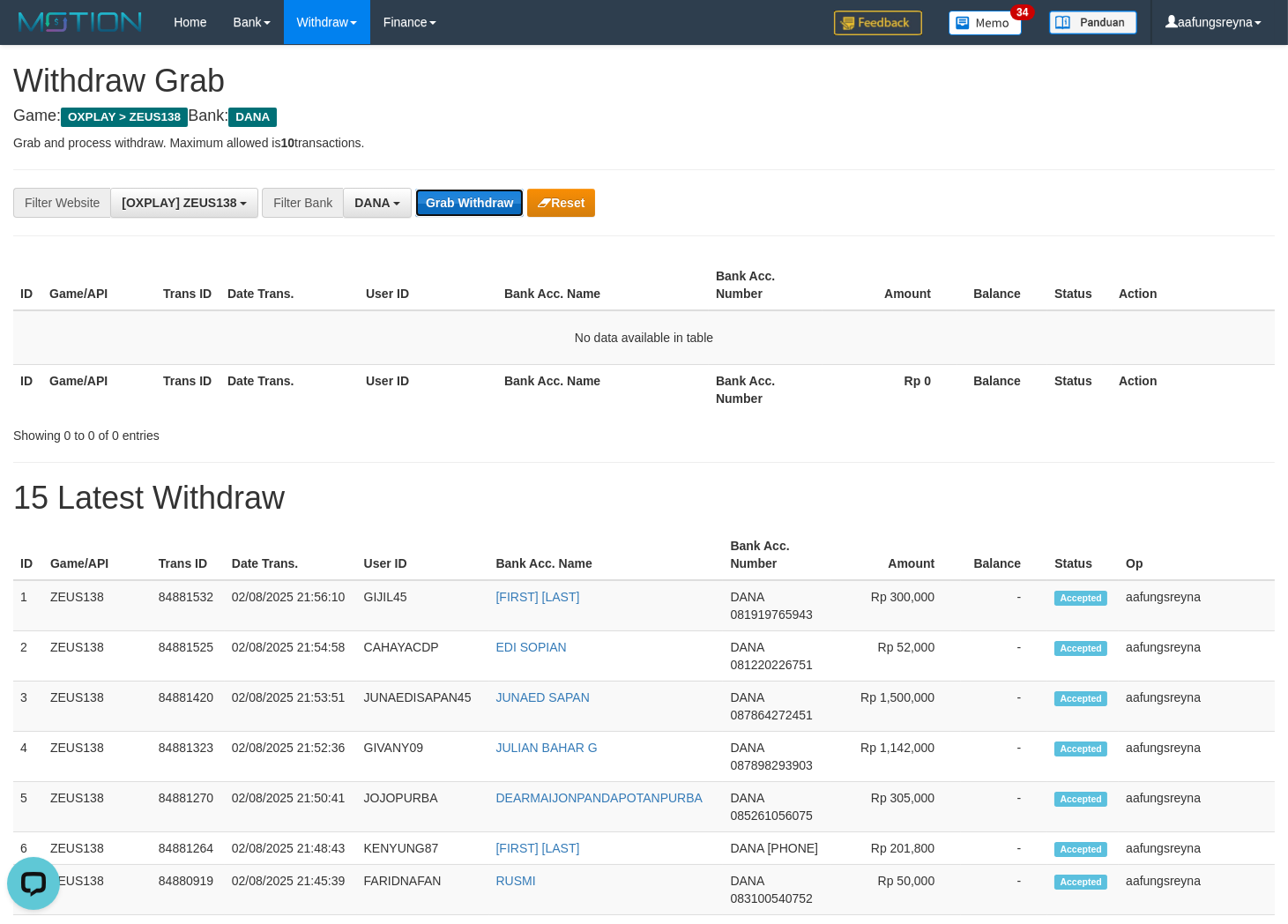 click on "Grab Withdraw" at bounding box center (469, 203) 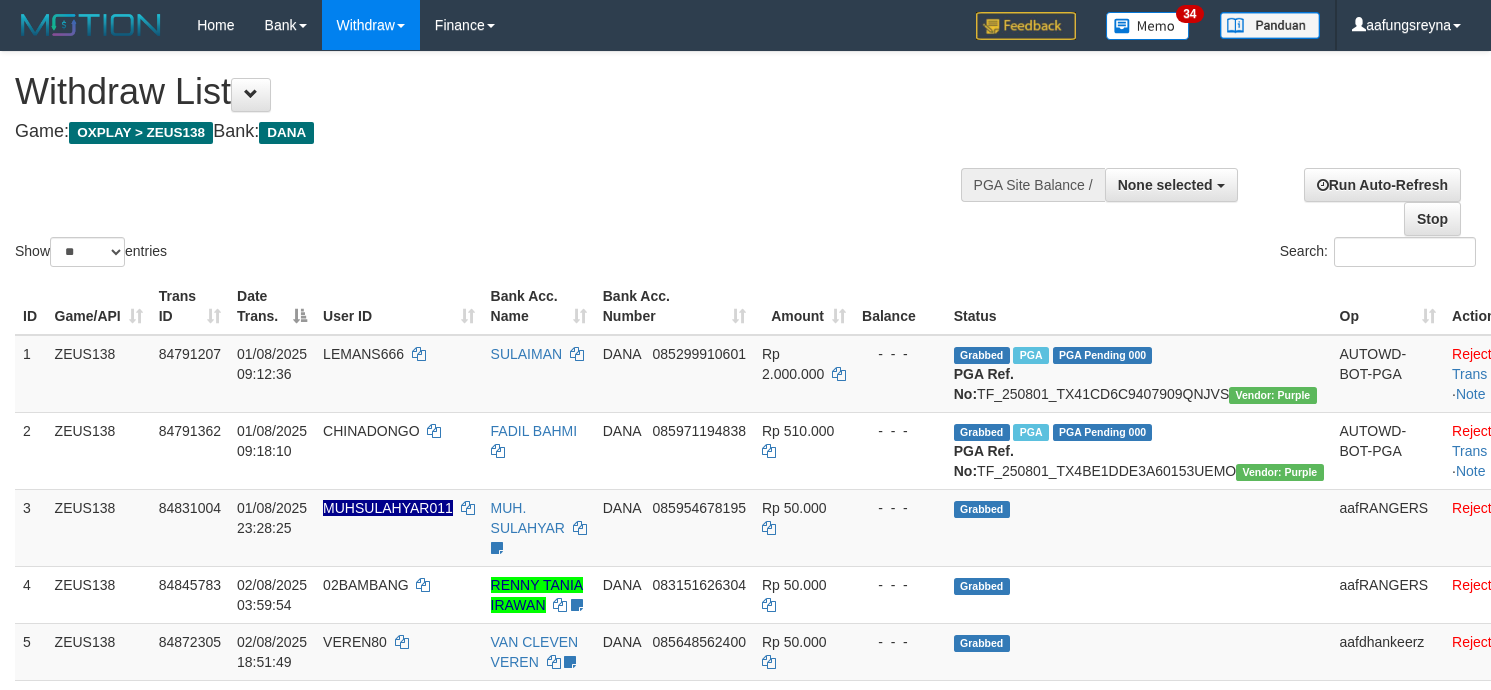 select 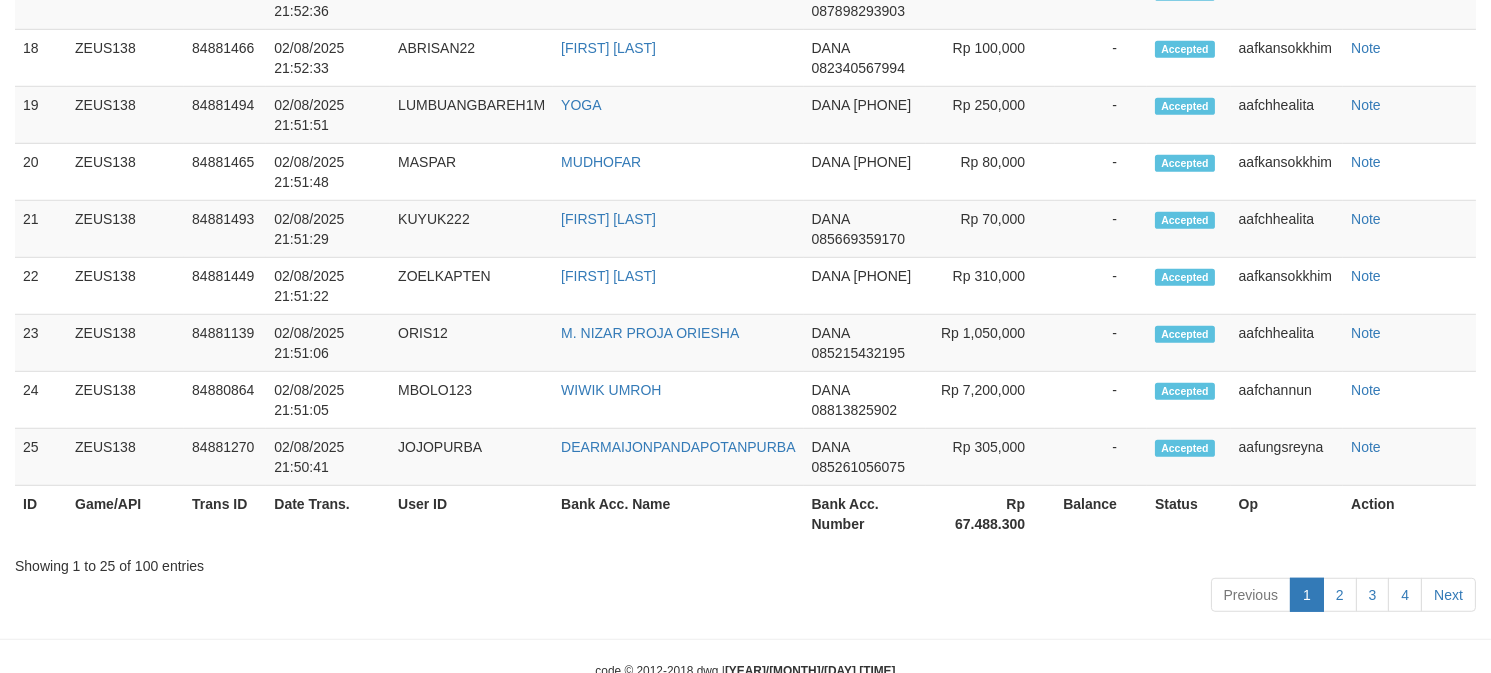 scroll, scrollTop: 2546, scrollLeft: 0, axis: vertical 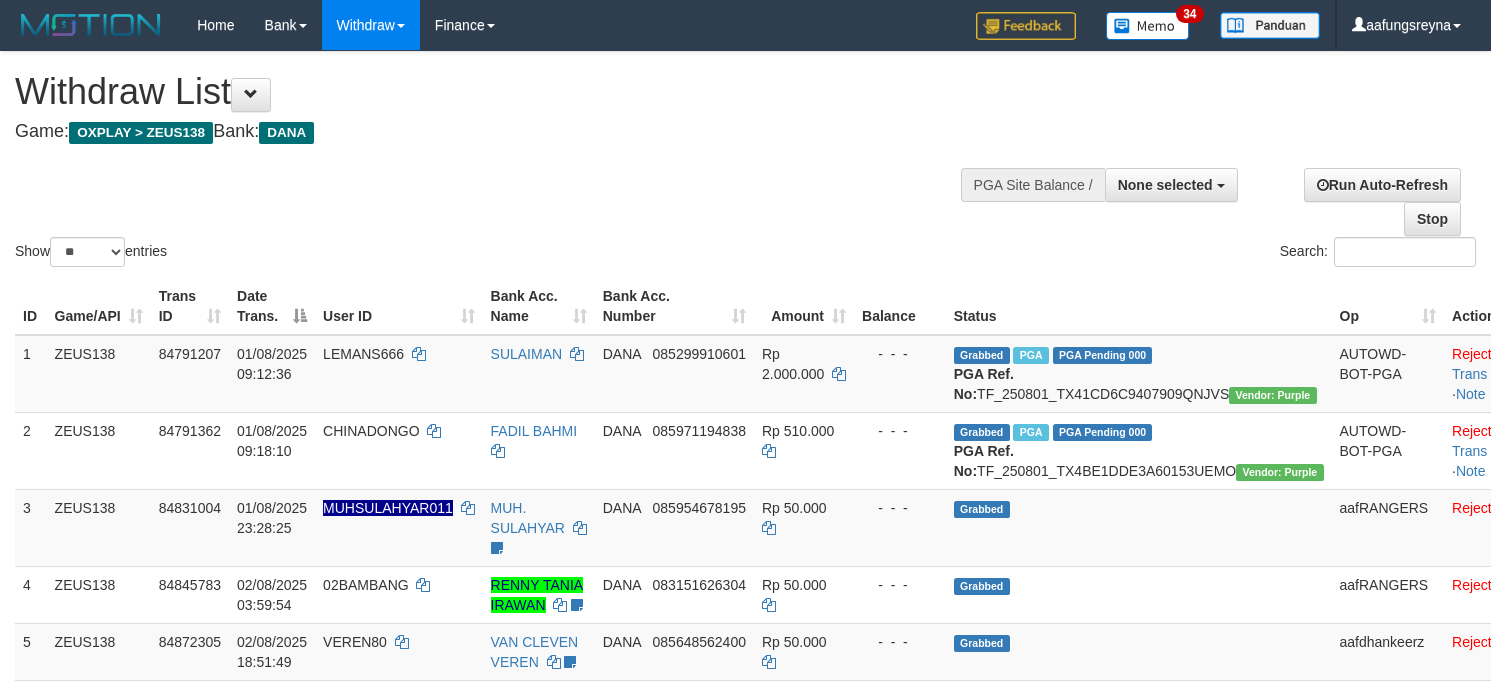 select 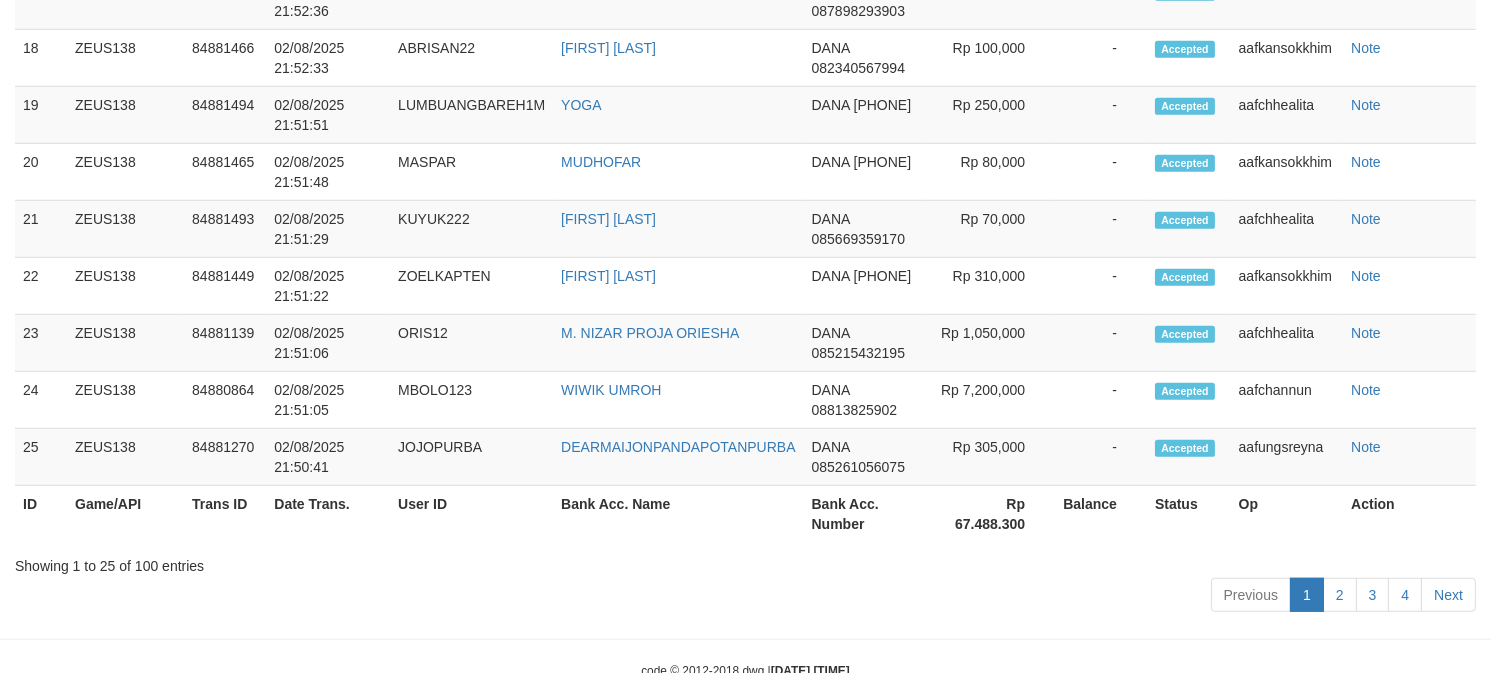 scroll, scrollTop: 2546, scrollLeft: 0, axis: vertical 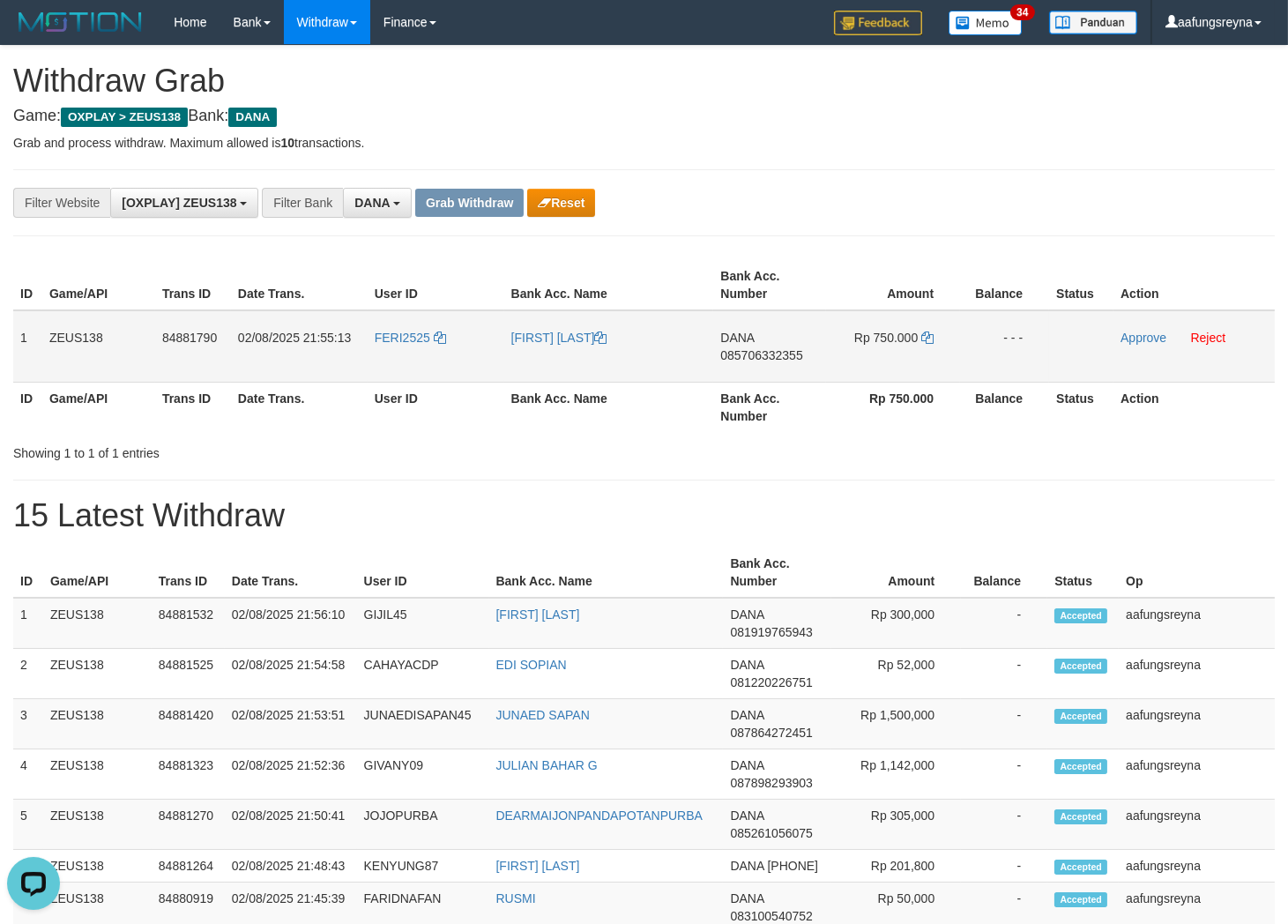 click on "FERI2525" at bounding box center [436, 346] 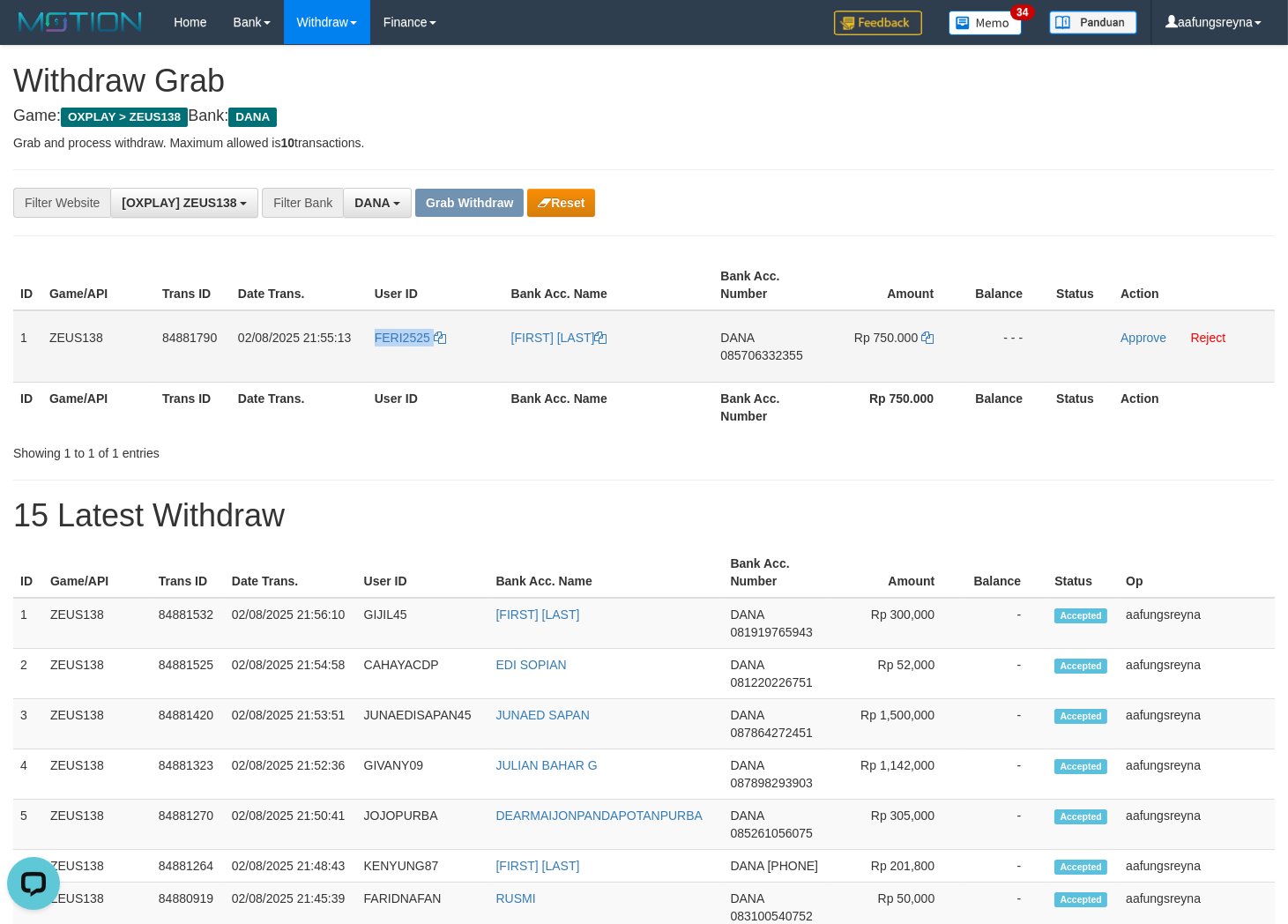 click on "FERI2525" at bounding box center (436, 346) 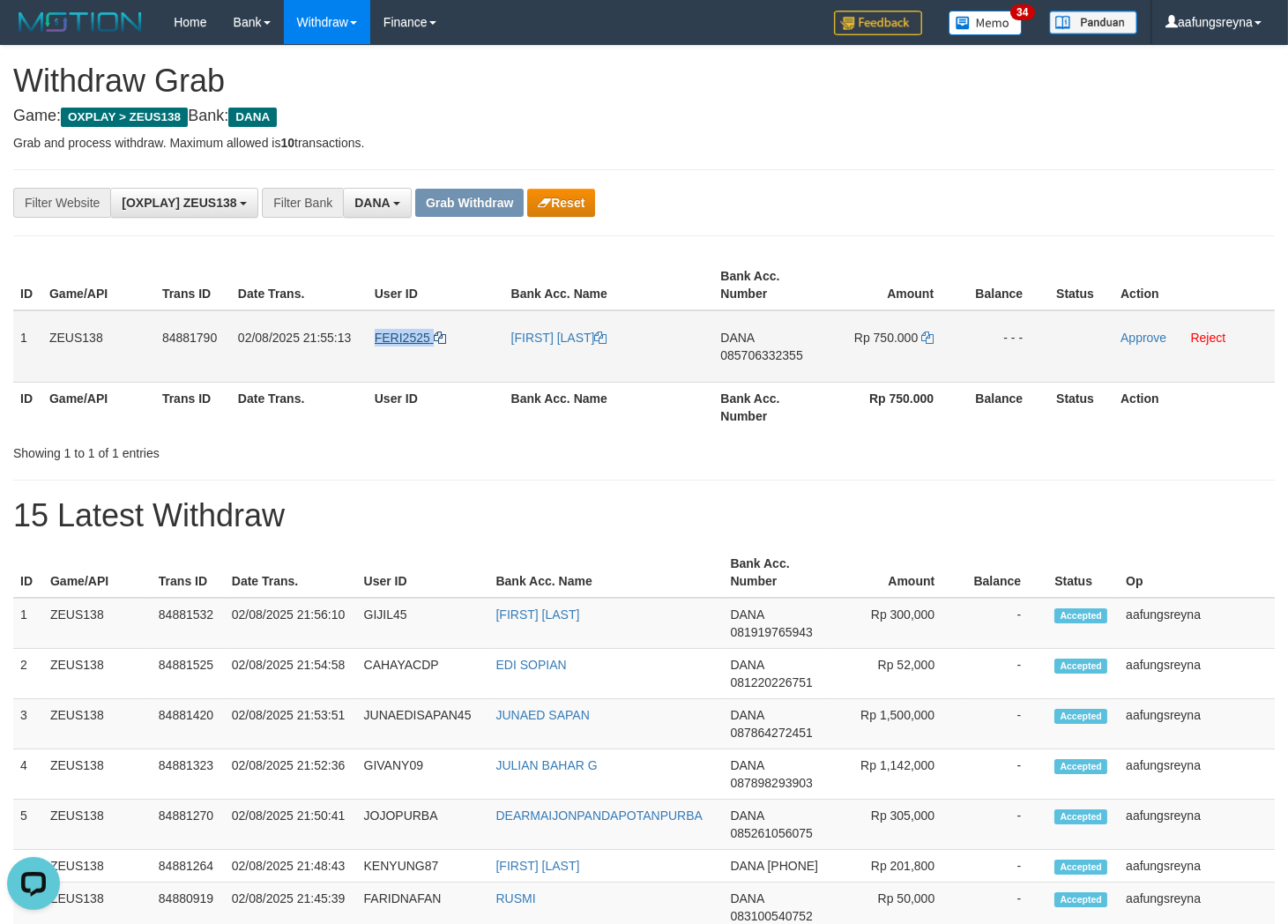 copy on "FERI2525" 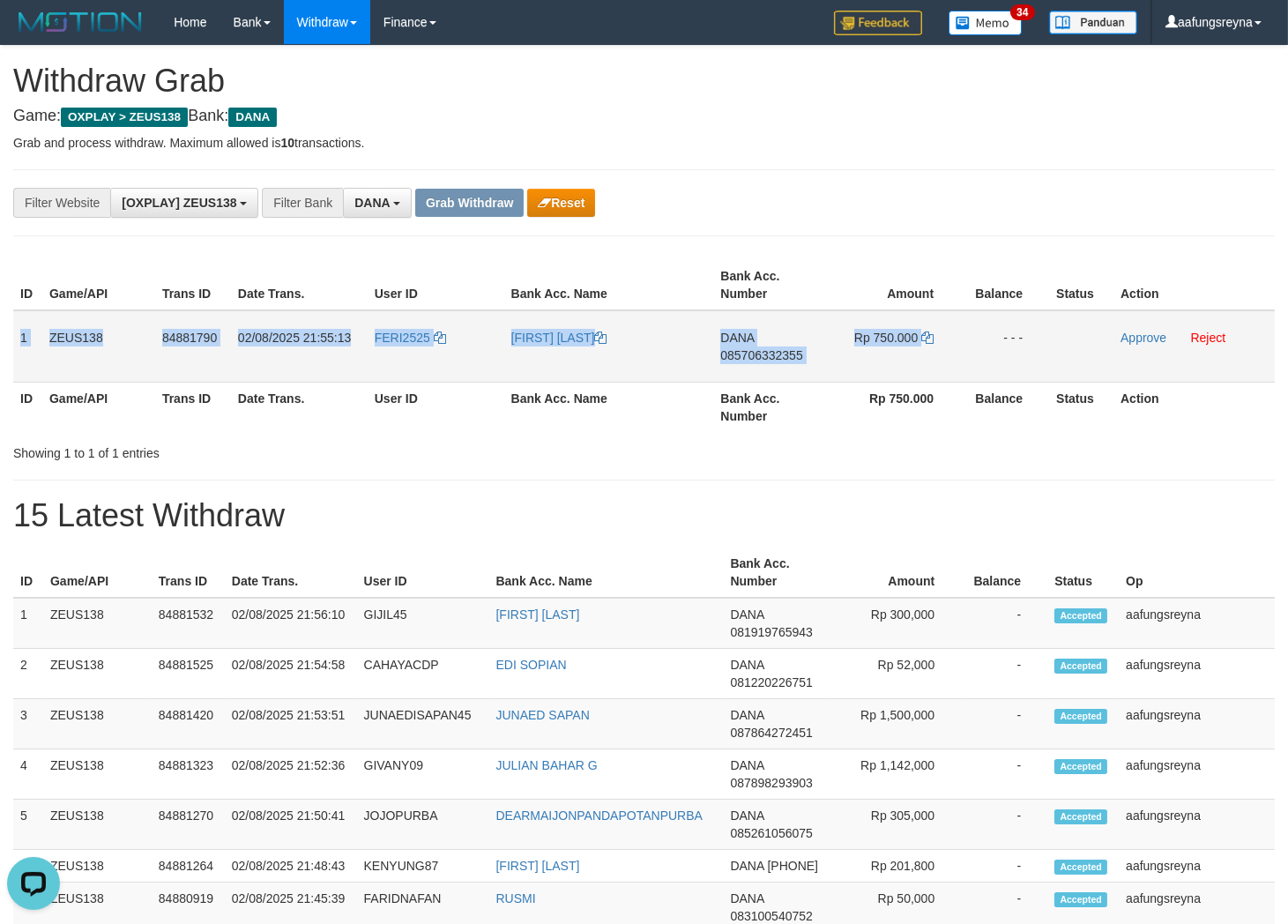 drag, startPoint x: 14, startPoint y: 332, endPoint x: 974, endPoint y: 359, distance: 960.3796 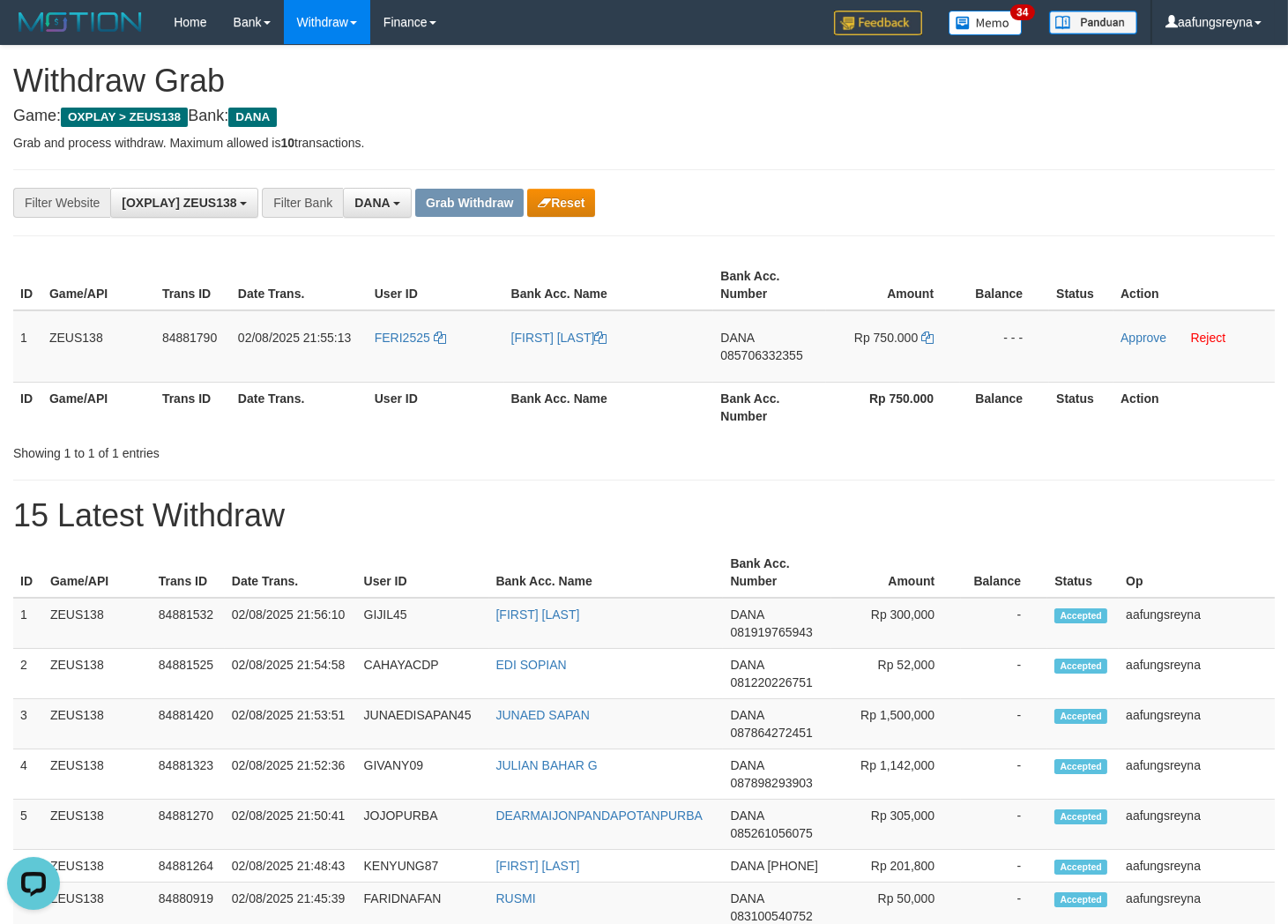 click on "Showing 1 to 1 of 1 entries" at bounding box center (644, 450) 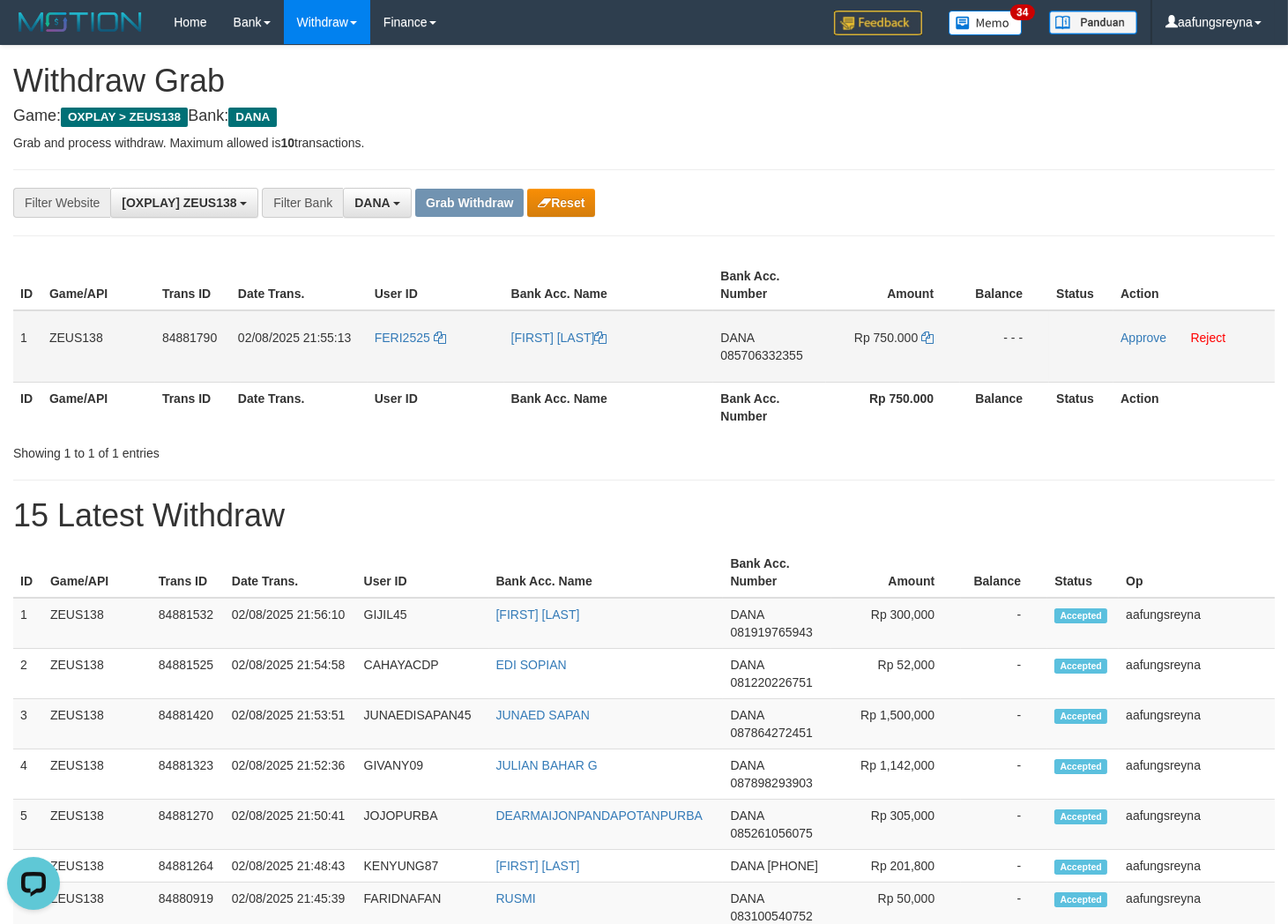 click on "085706332355" at bounding box center (761, 355) 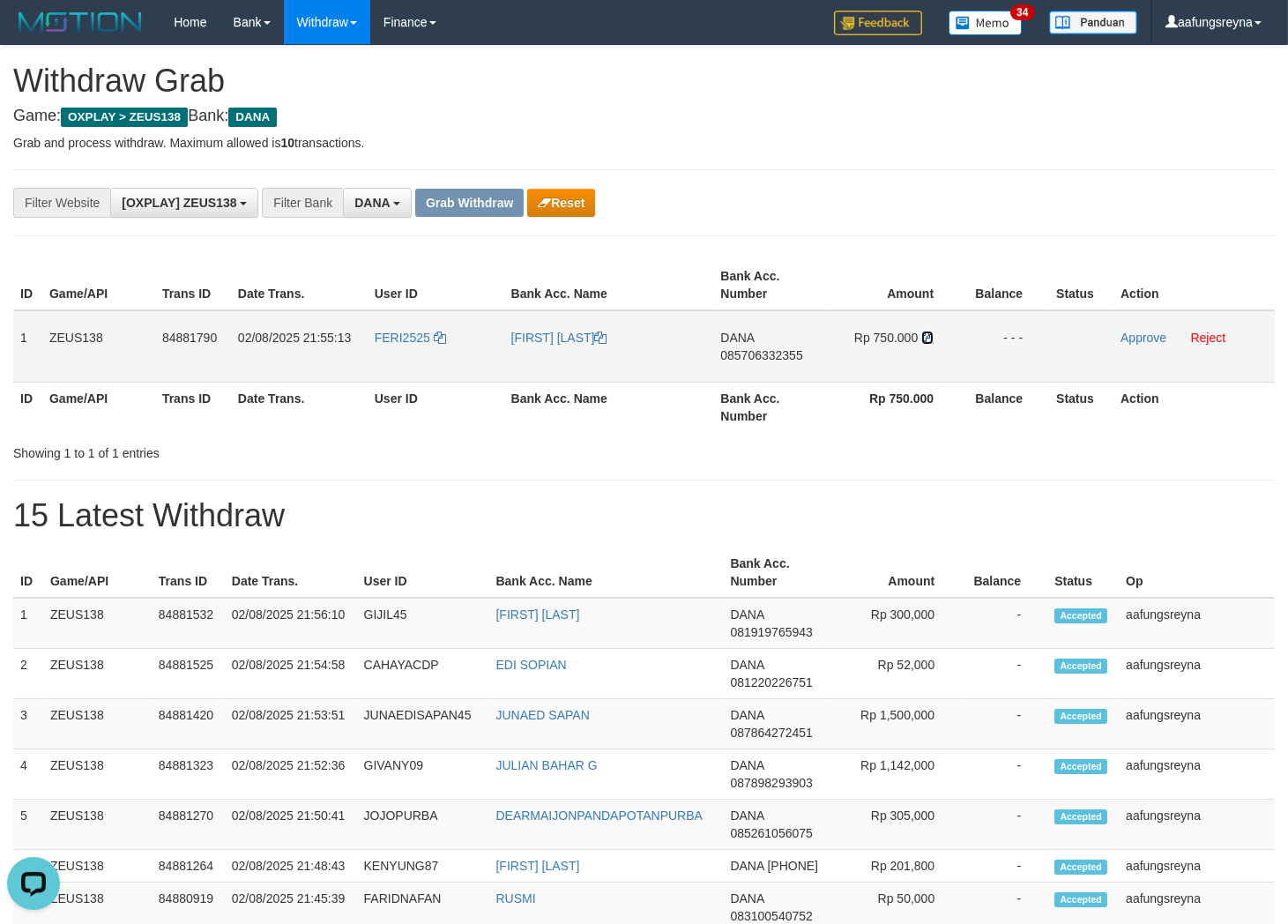click at bounding box center (927, 338) 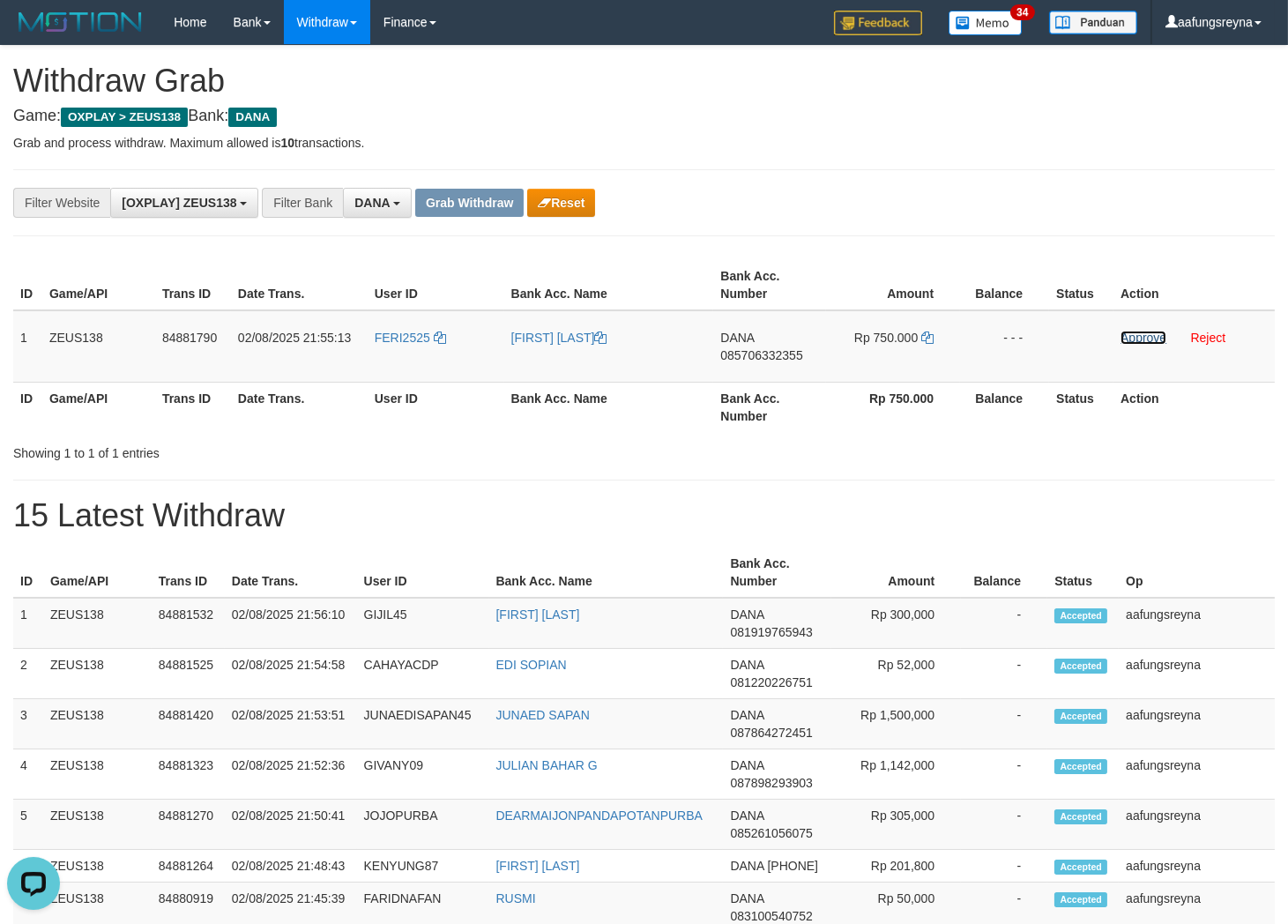 drag, startPoint x: 1138, startPoint y: 336, endPoint x: 732, endPoint y: 239, distance: 417.427 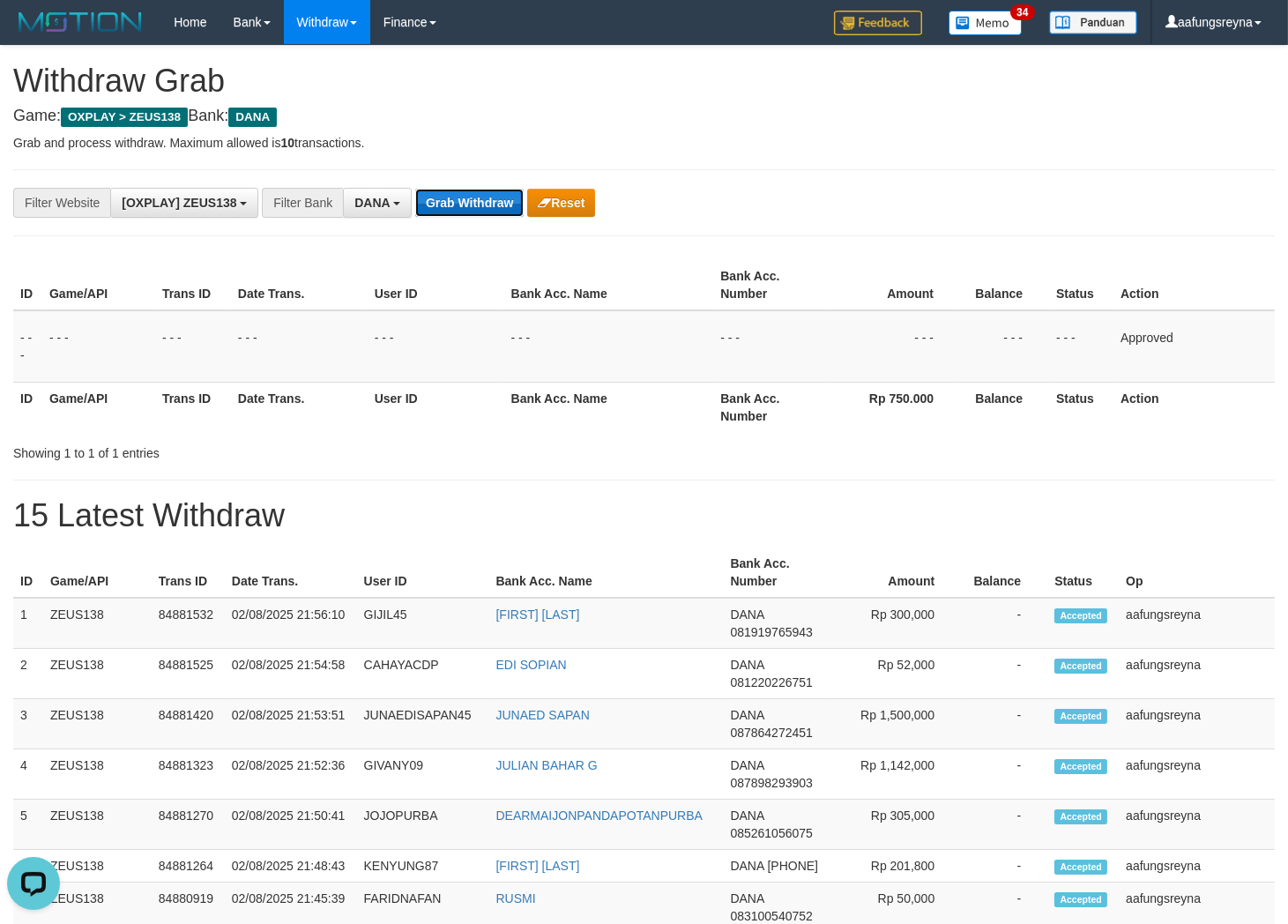 click on "Grab Withdraw" at bounding box center (469, 203) 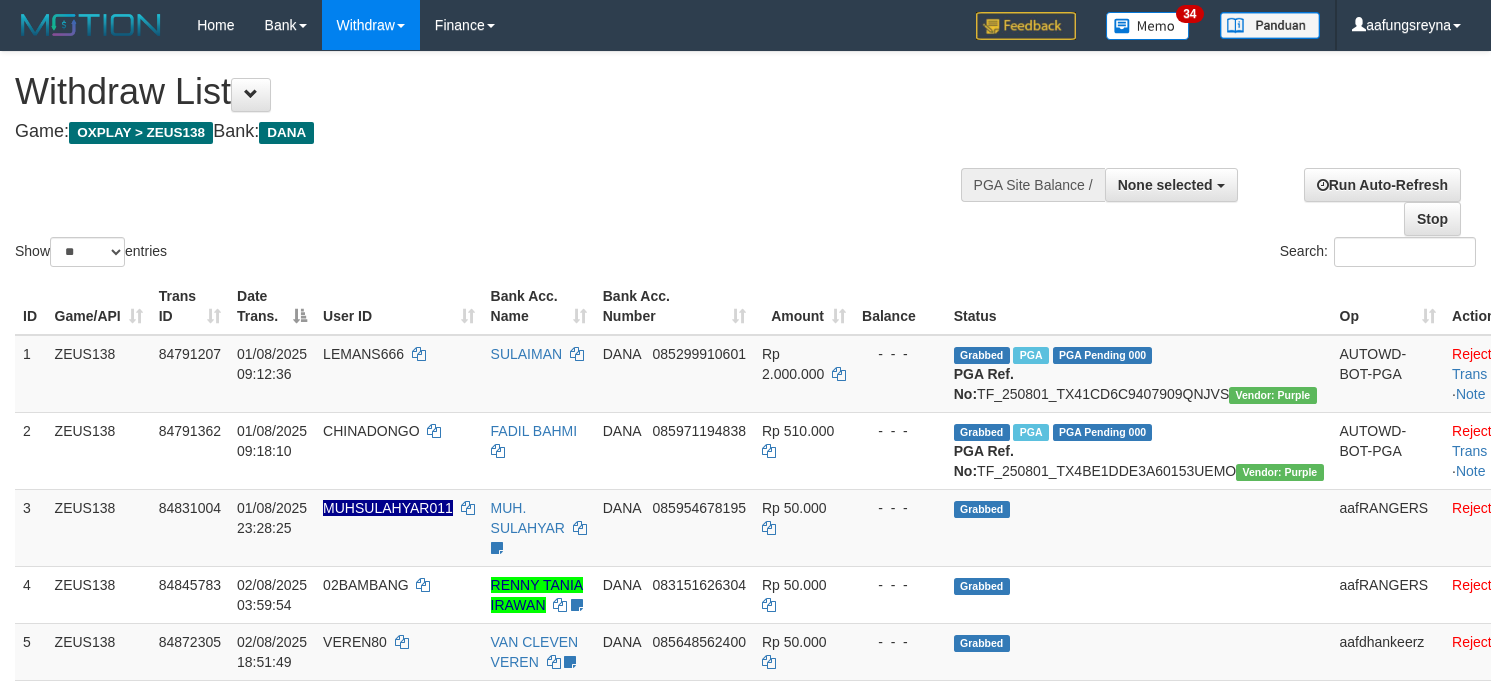 select 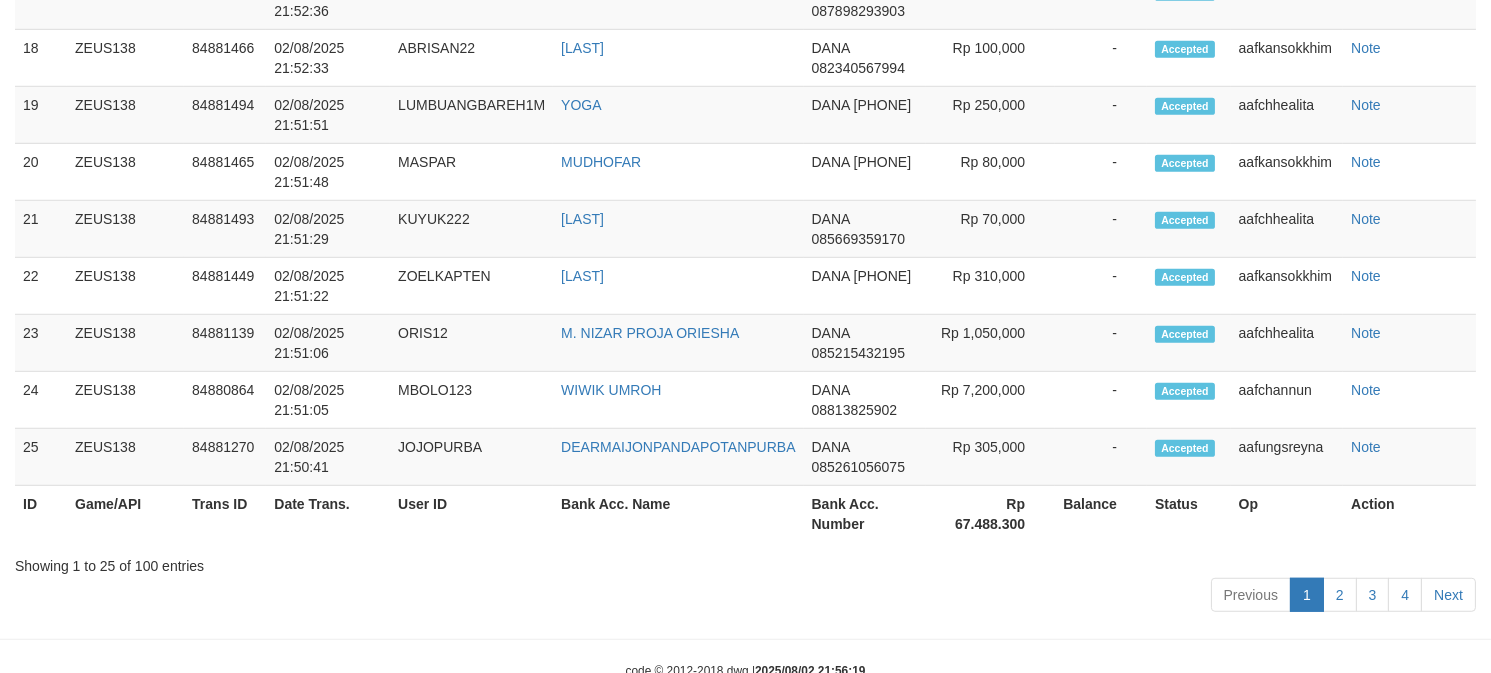 scroll, scrollTop: 2546, scrollLeft: 0, axis: vertical 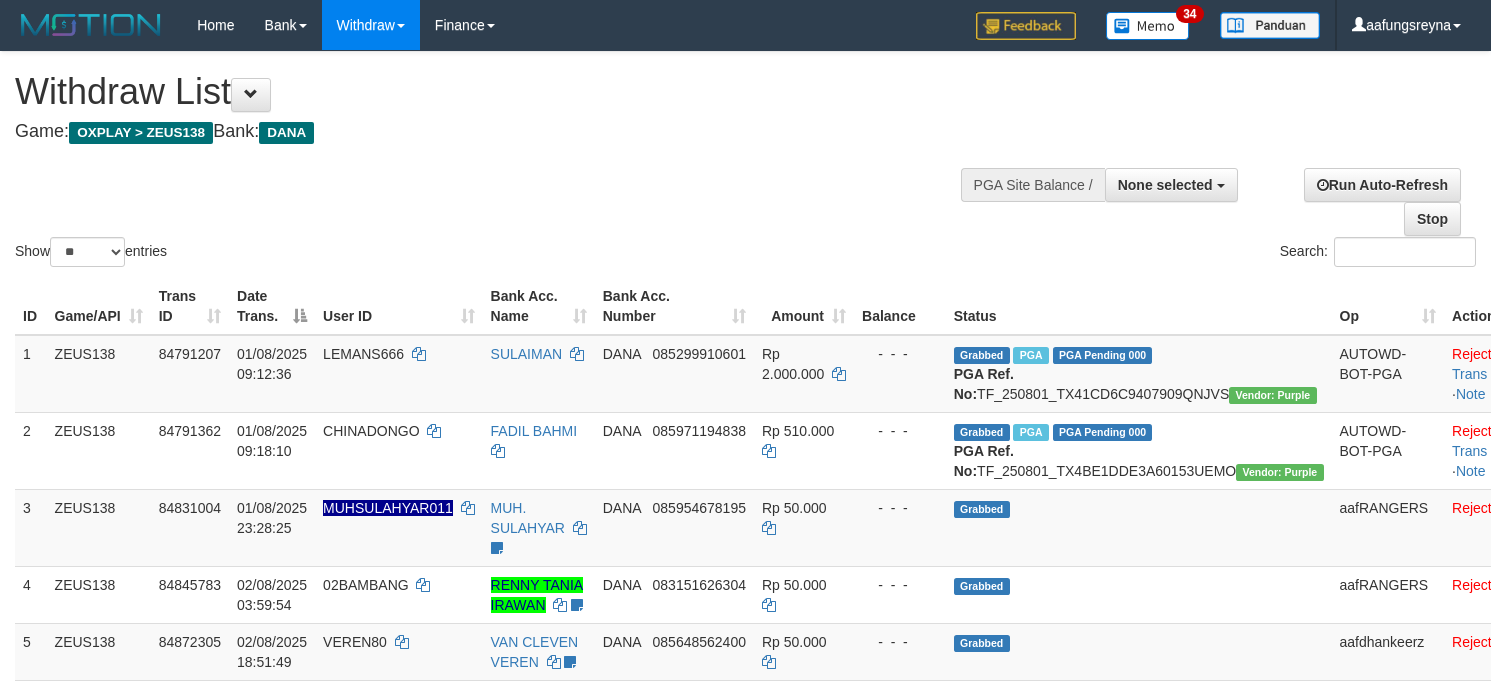 select 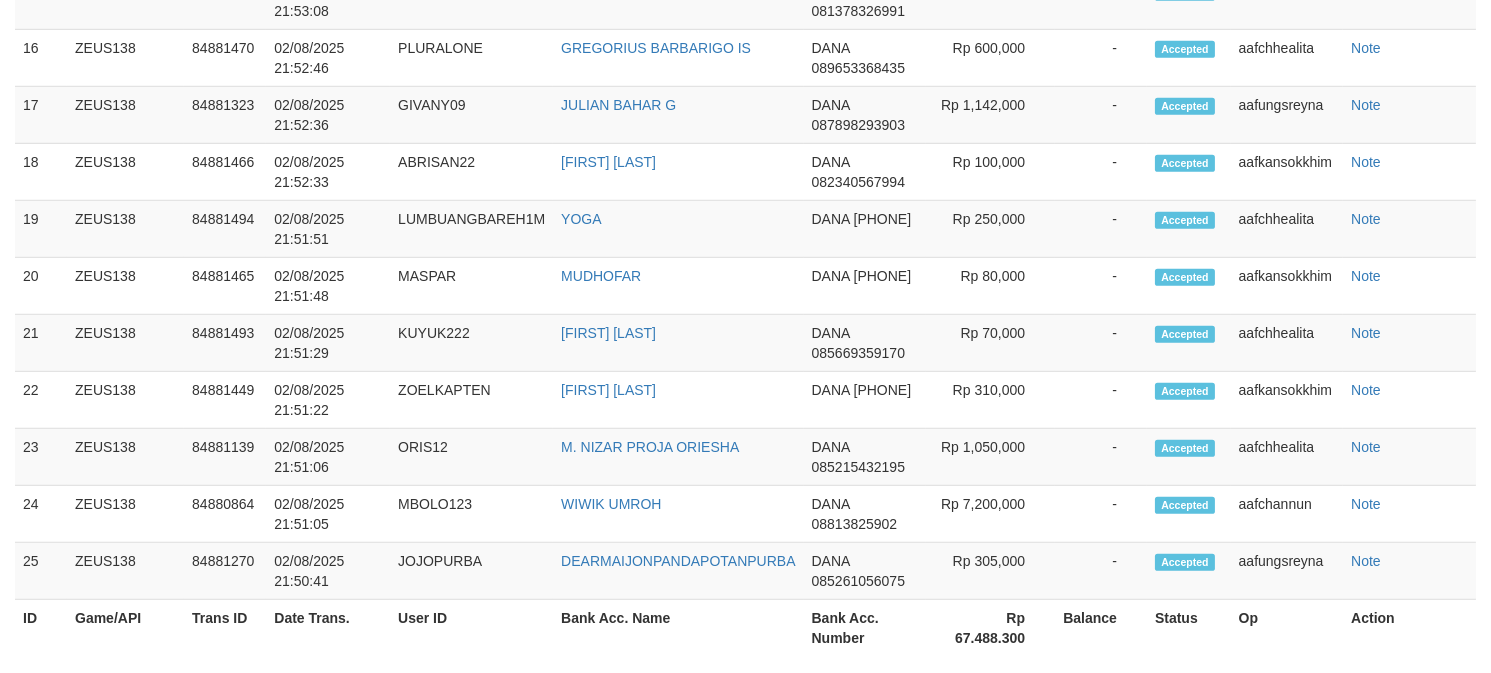 scroll, scrollTop: 2546, scrollLeft: 0, axis: vertical 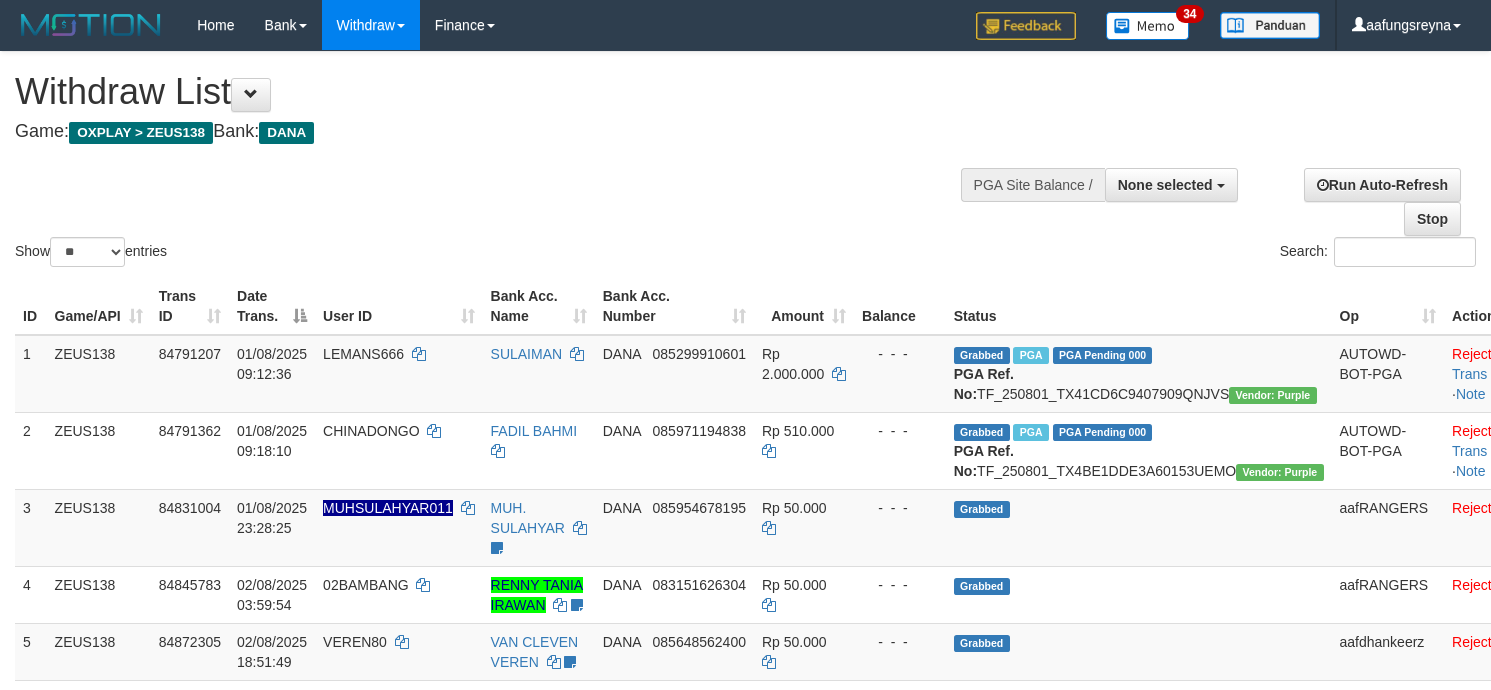 select 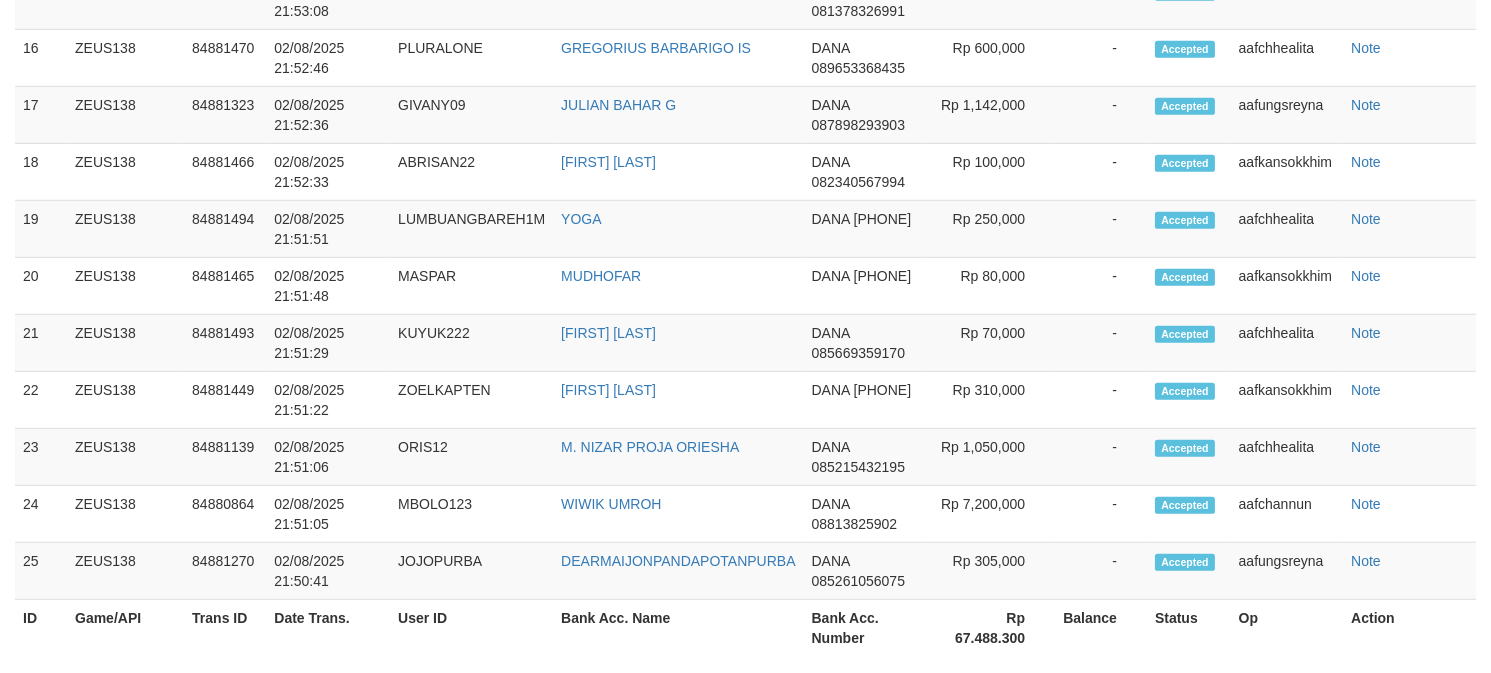 scroll, scrollTop: 2546, scrollLeft: 0, axis: vertical 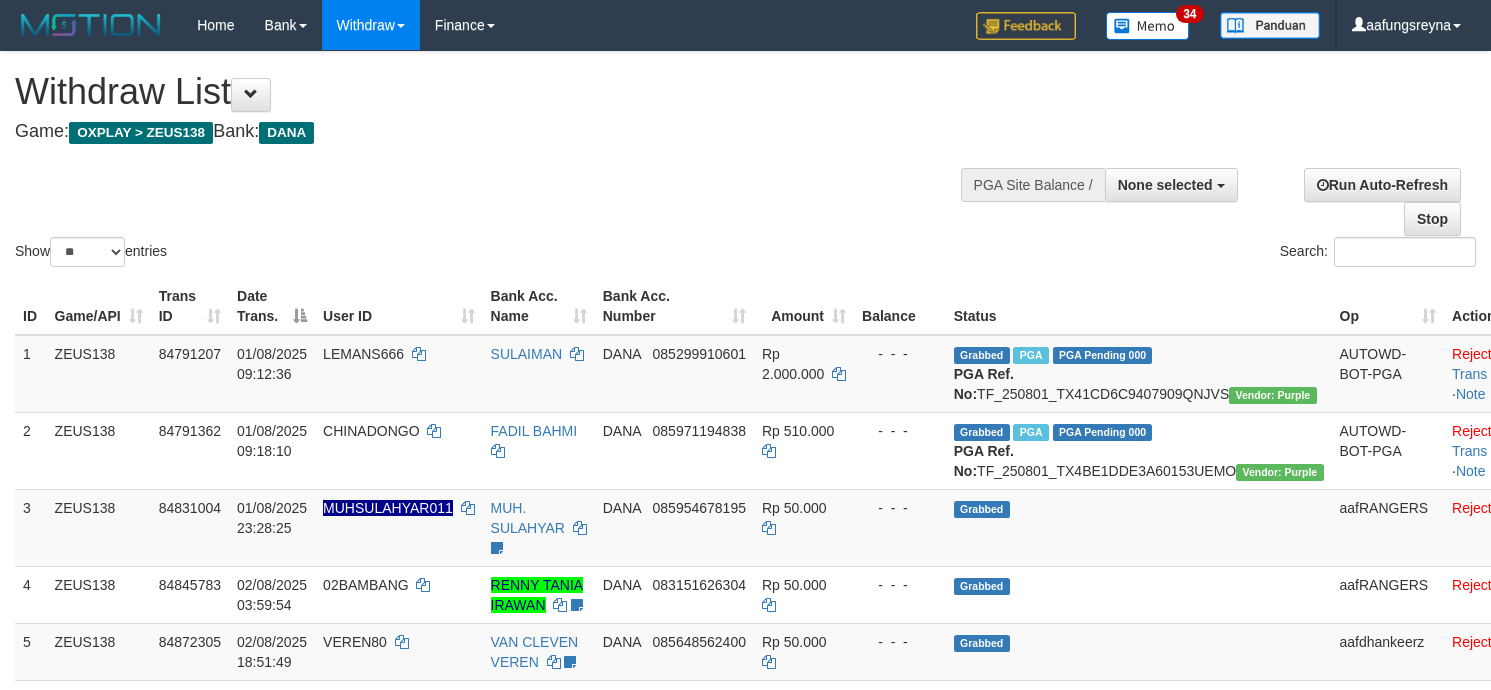 select 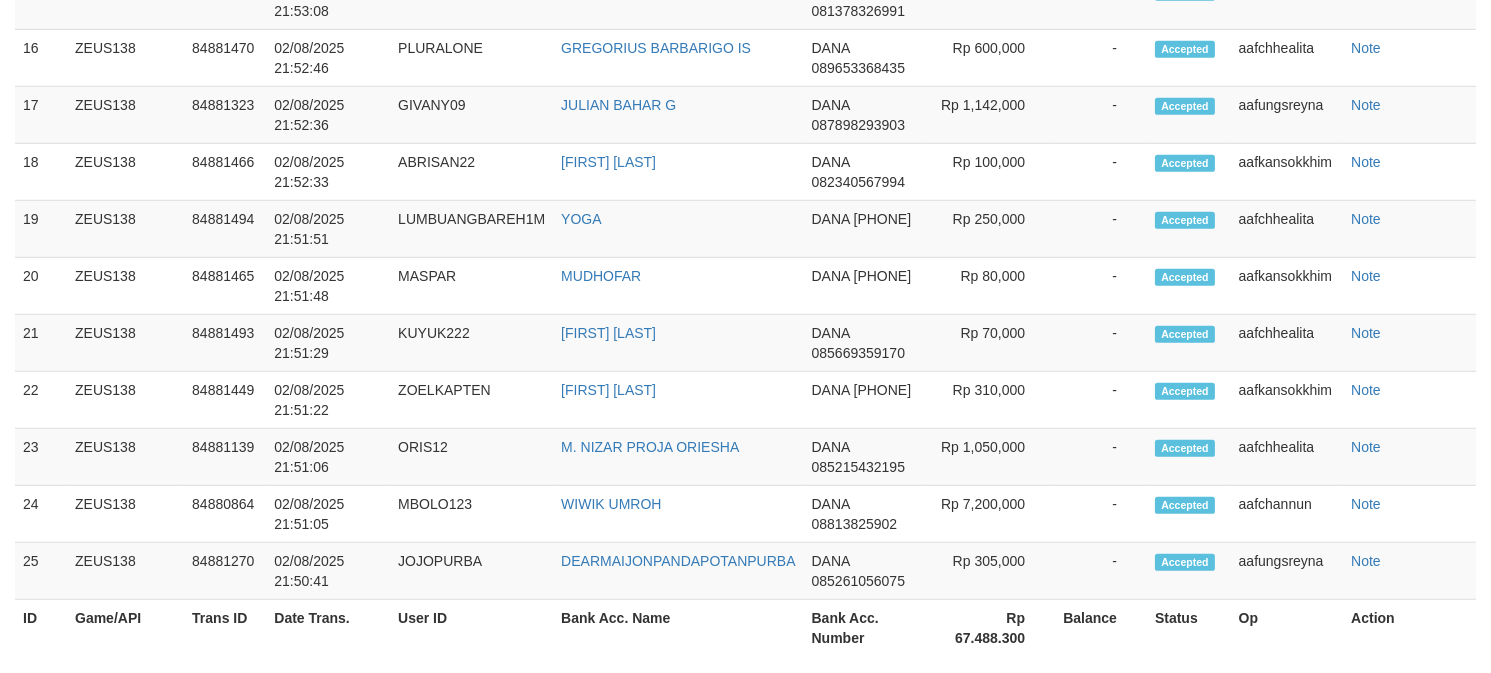 scroll, scrollTop: 2546, scrollLeft: 0, axis: vertical 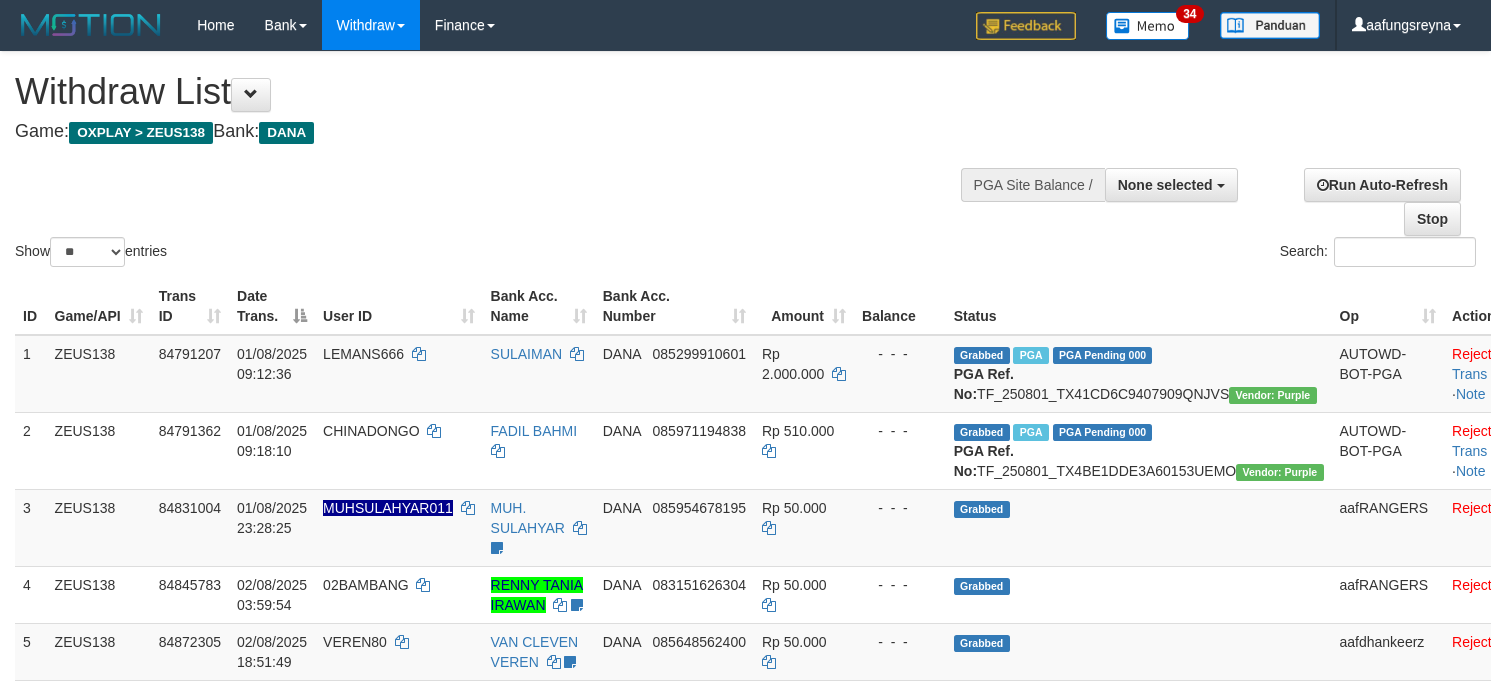 select 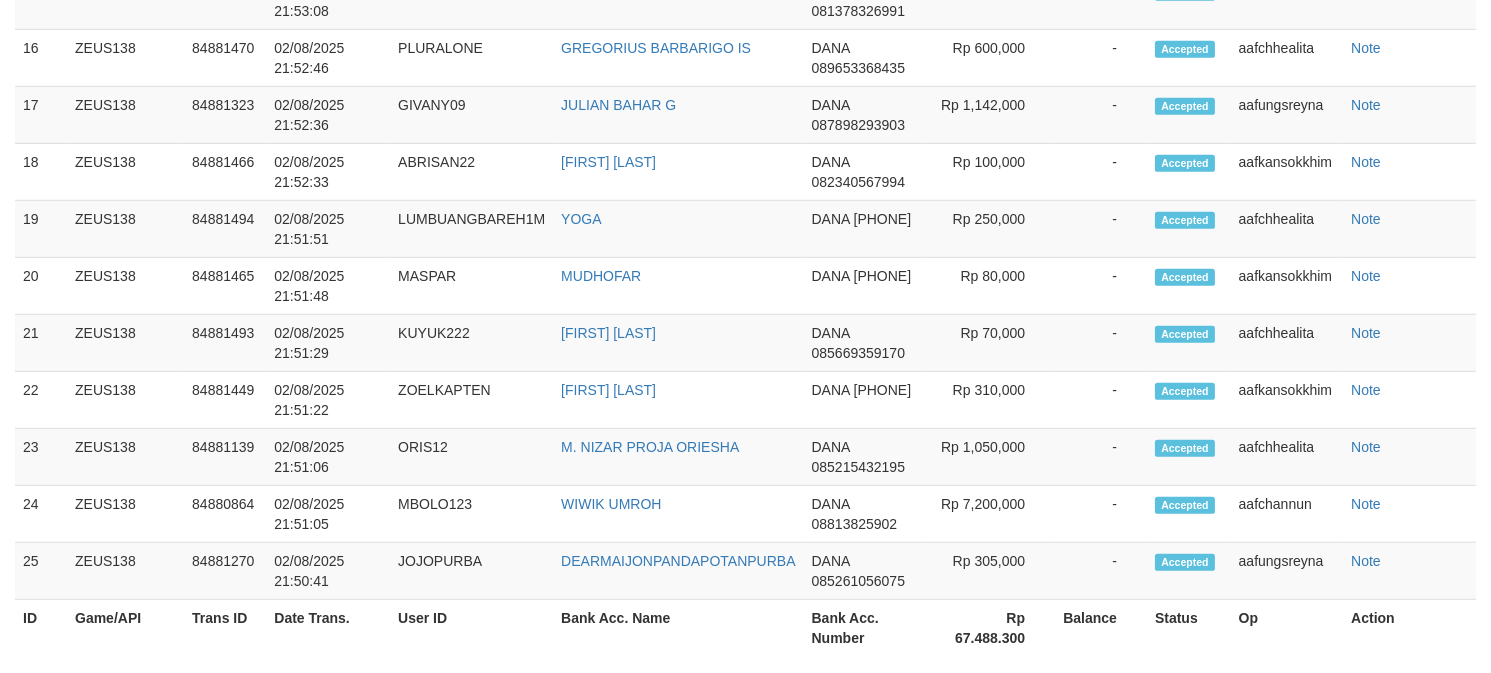 scroll, scrollTop: 2546, scrollLeft: 0, axis: vertical 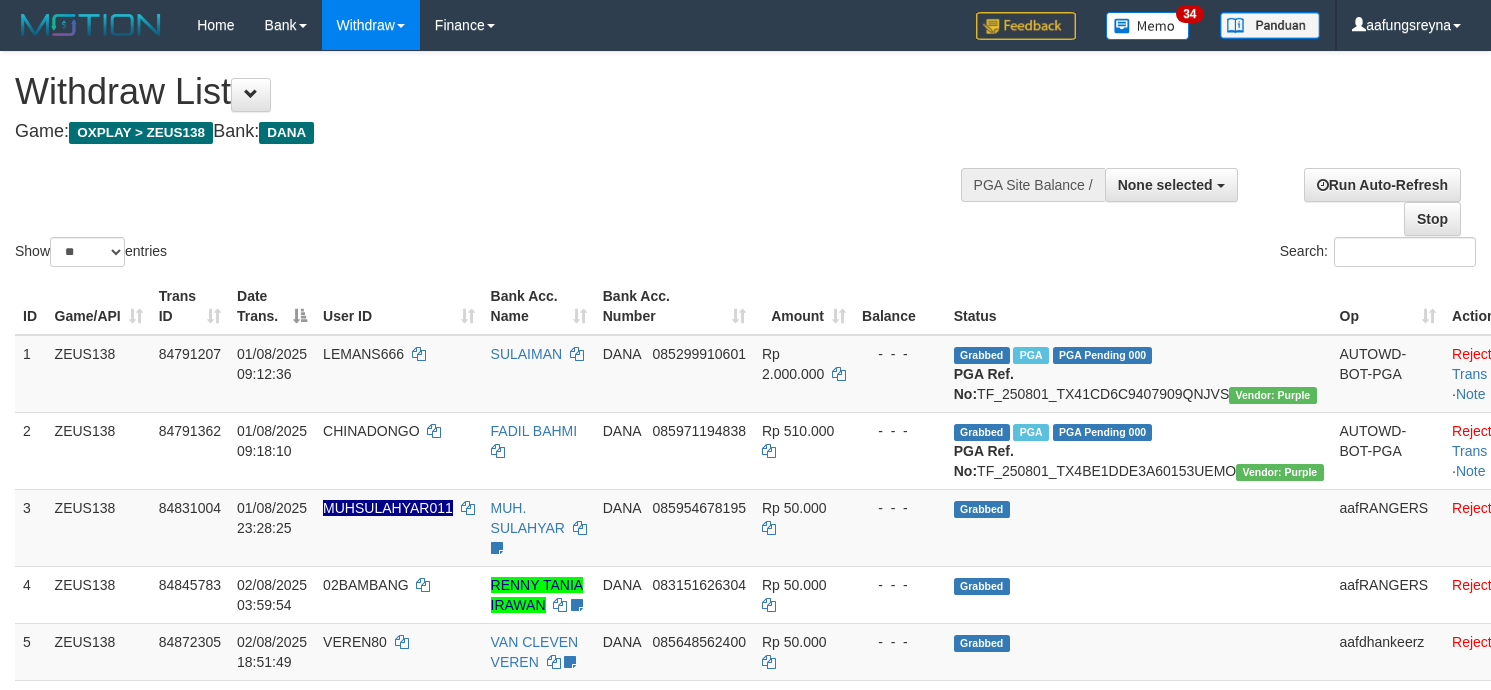 select 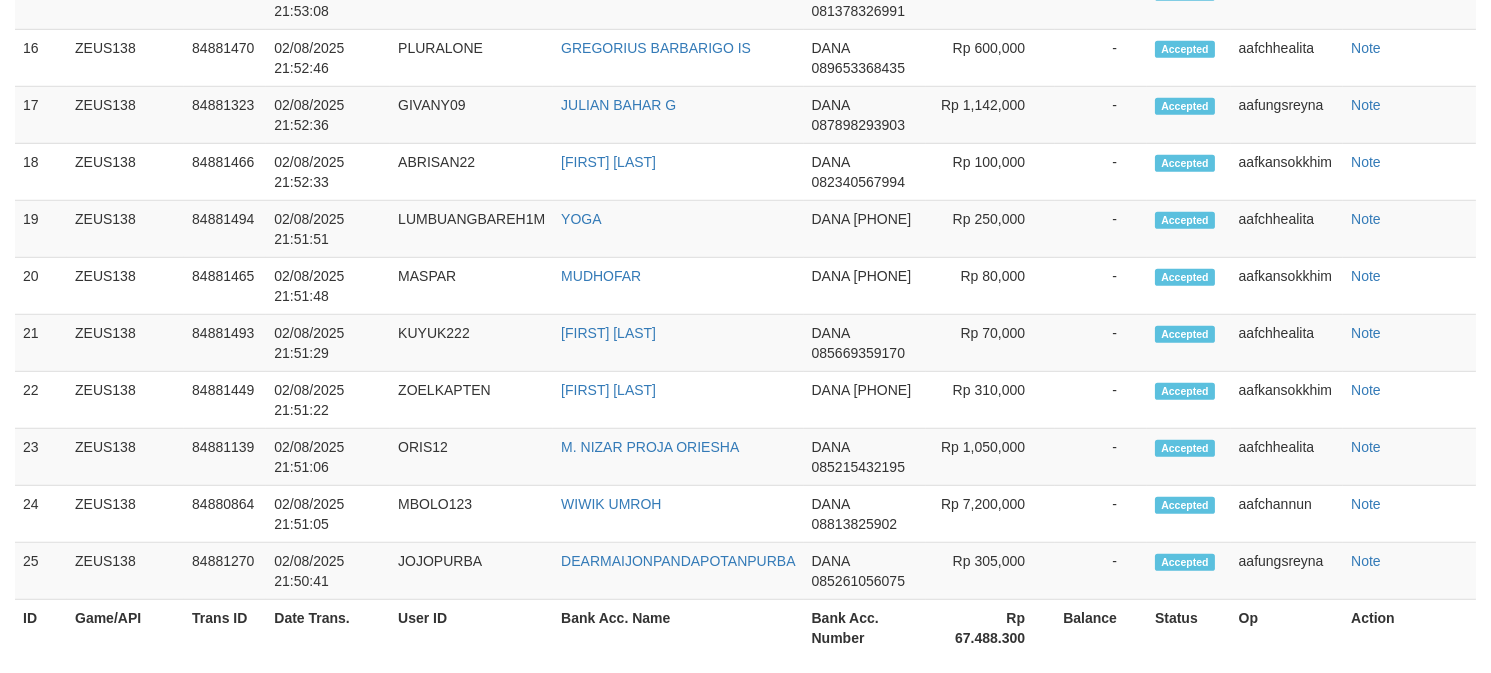 scroll, scrollTop: 2546, scrollLeft: 0, axis: vertical 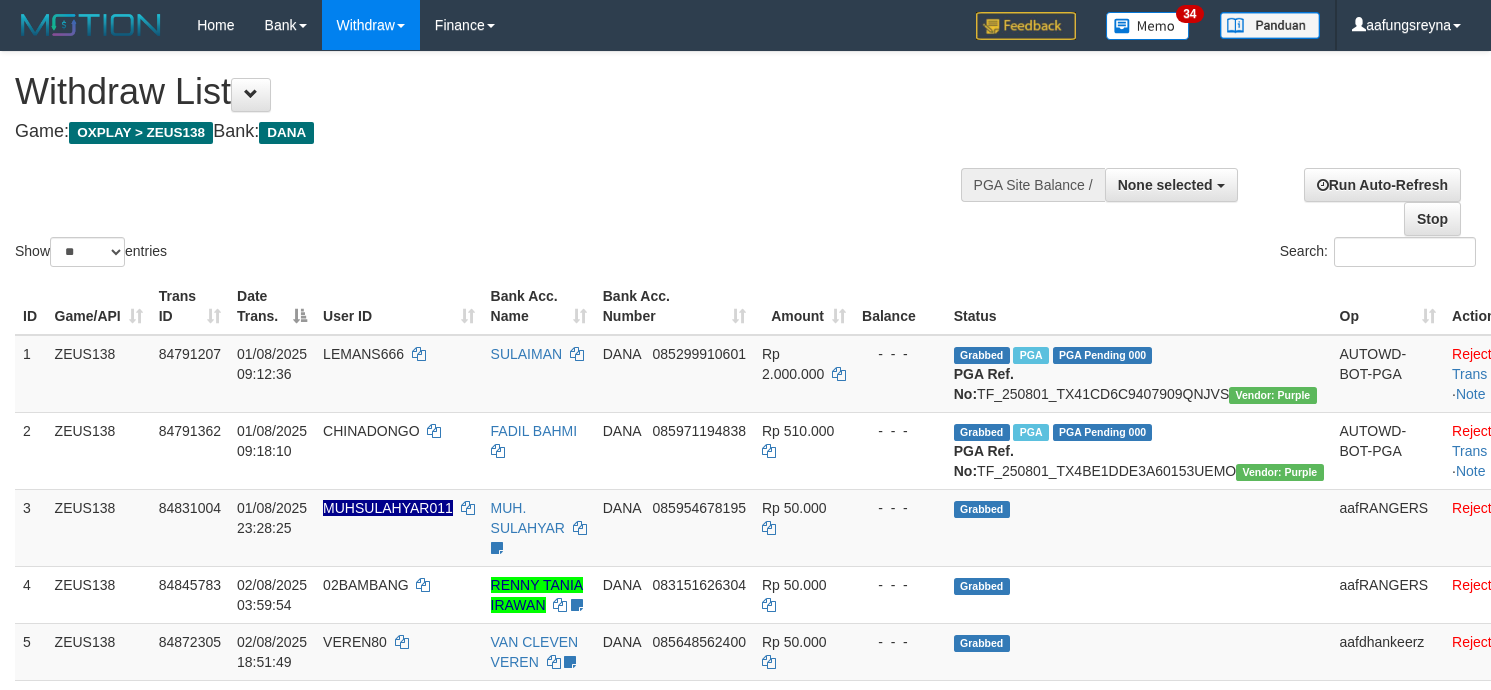 select 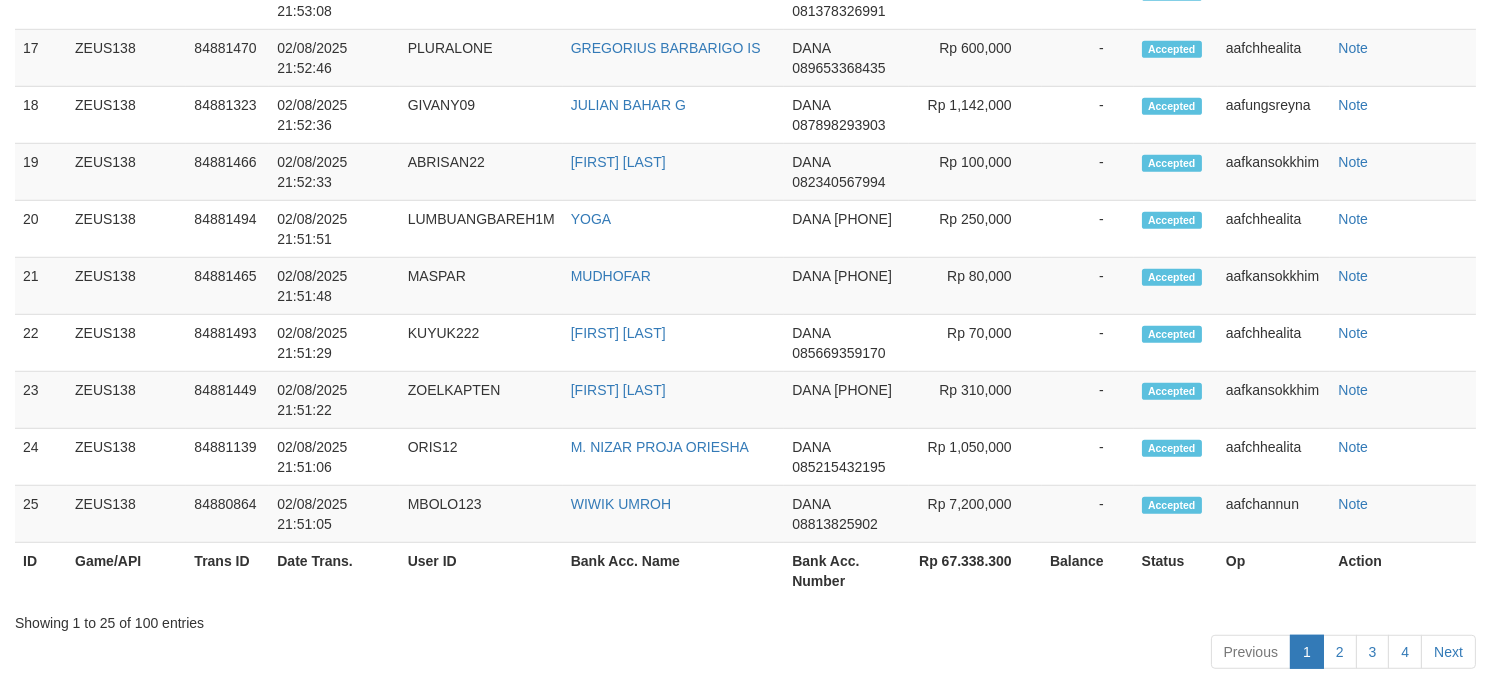 scroll, scrollTop: 2546, scrollLeft: 0, axis: vertical 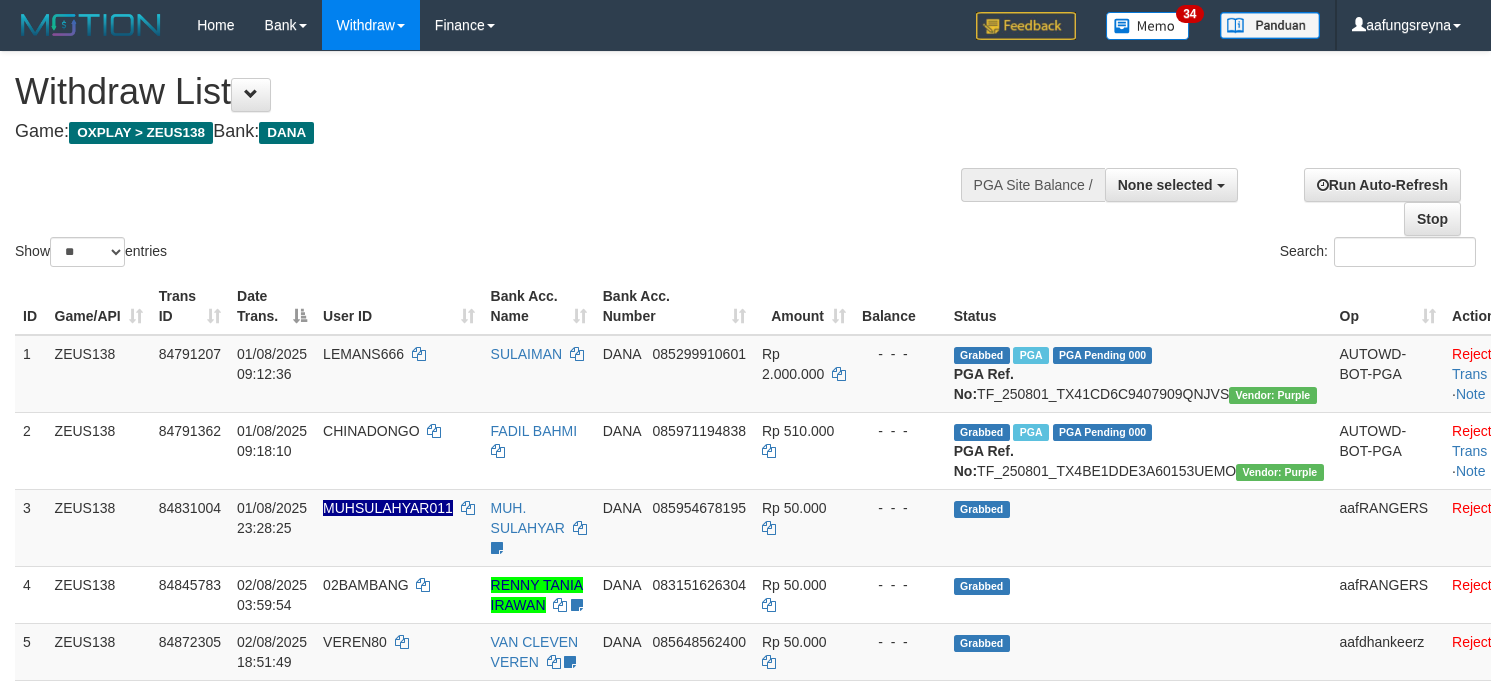 select 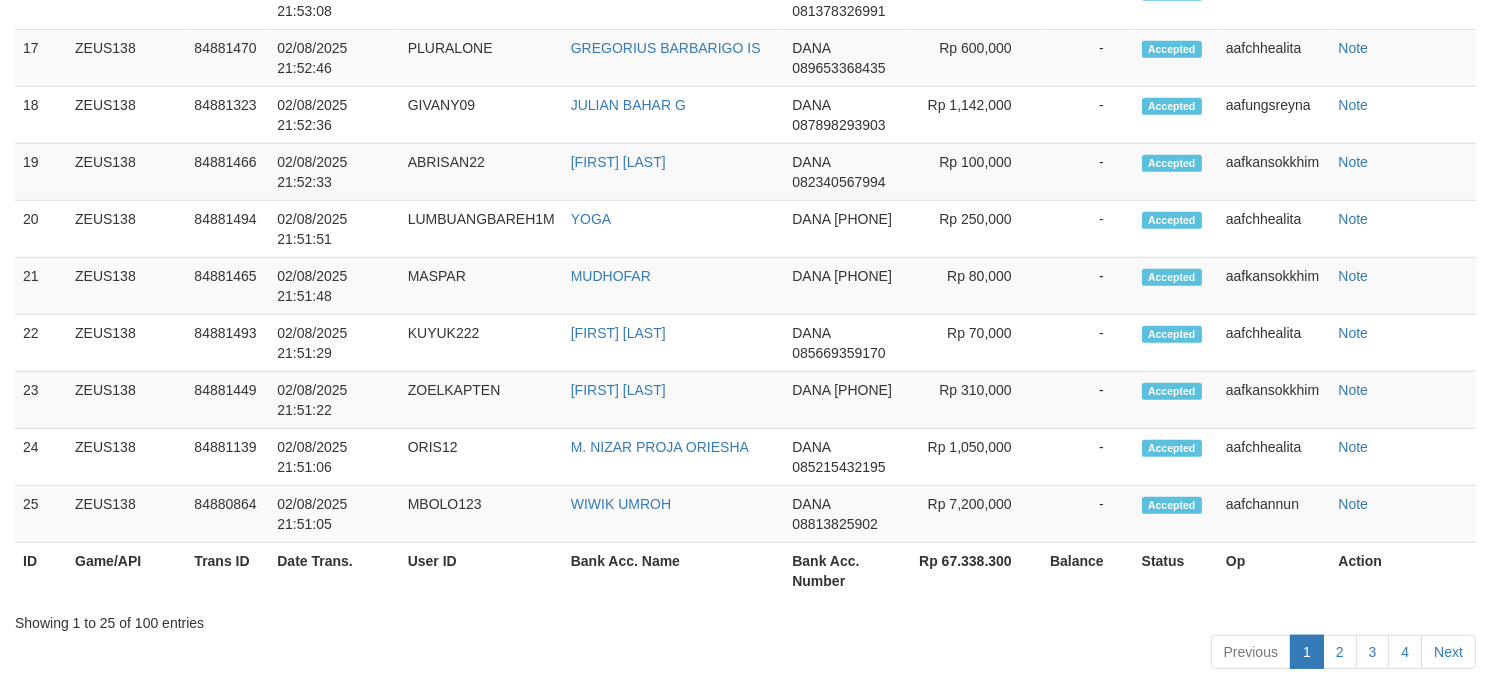 scroll, scrollTop: 2546, scrollLeft: 0, axis: vertical 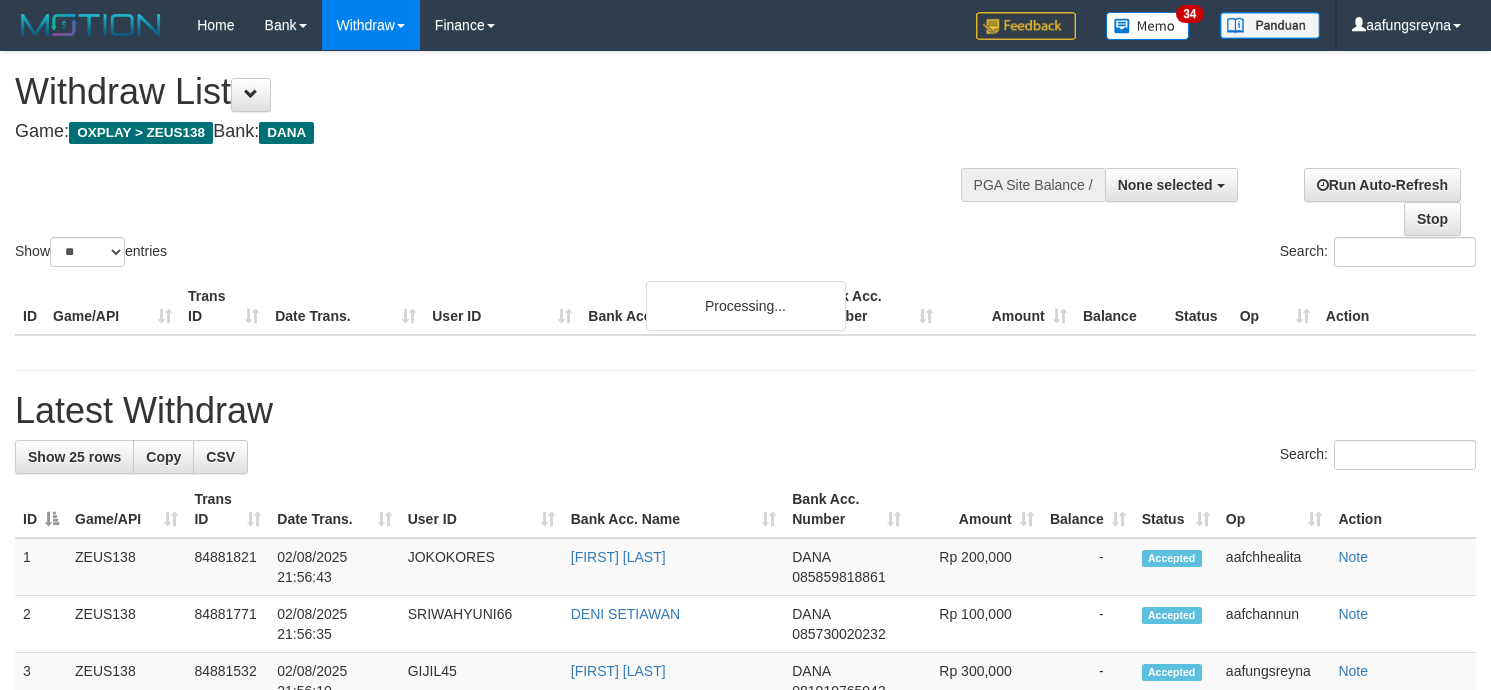 select 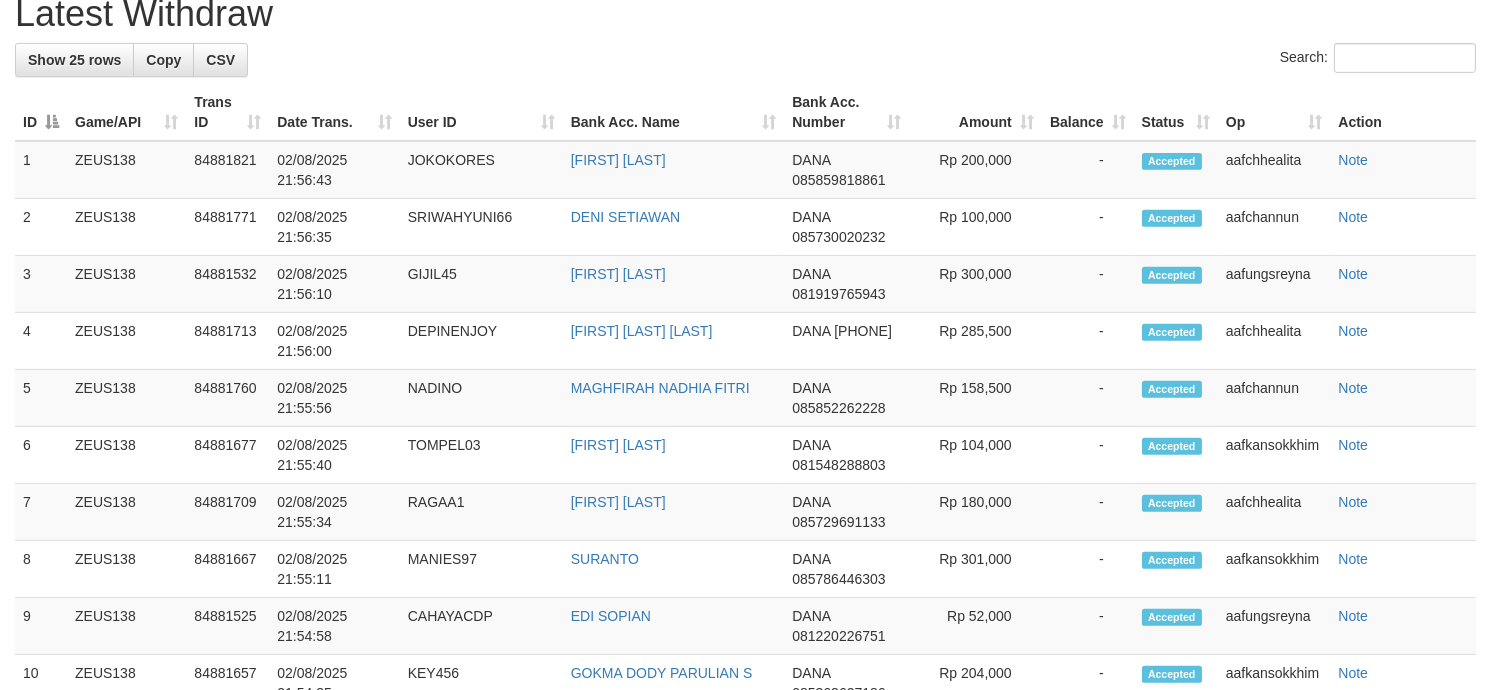 scroll, scrollTop: 2546, scrollLeft: 0, axis: vertical 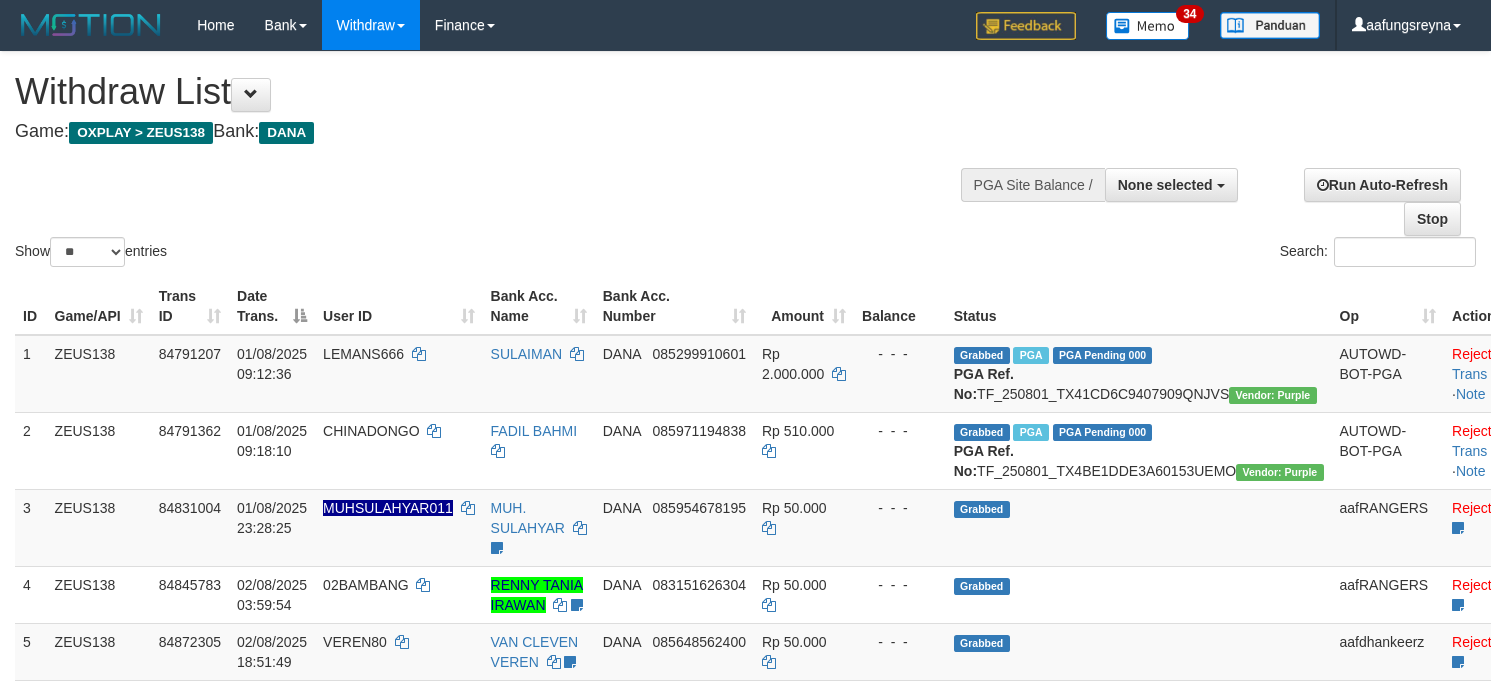 select 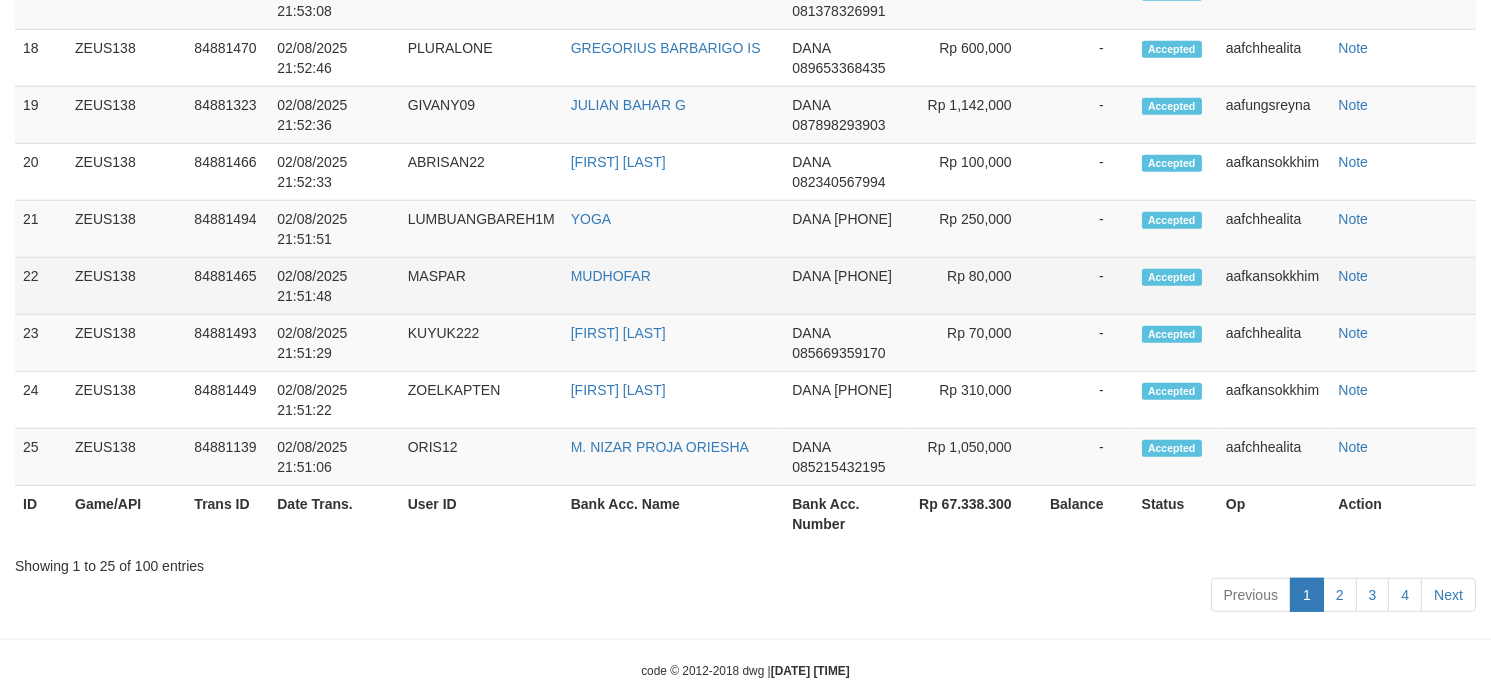 scroll, scrollTop: 2546, scrollLeft: 0, axis: vertical 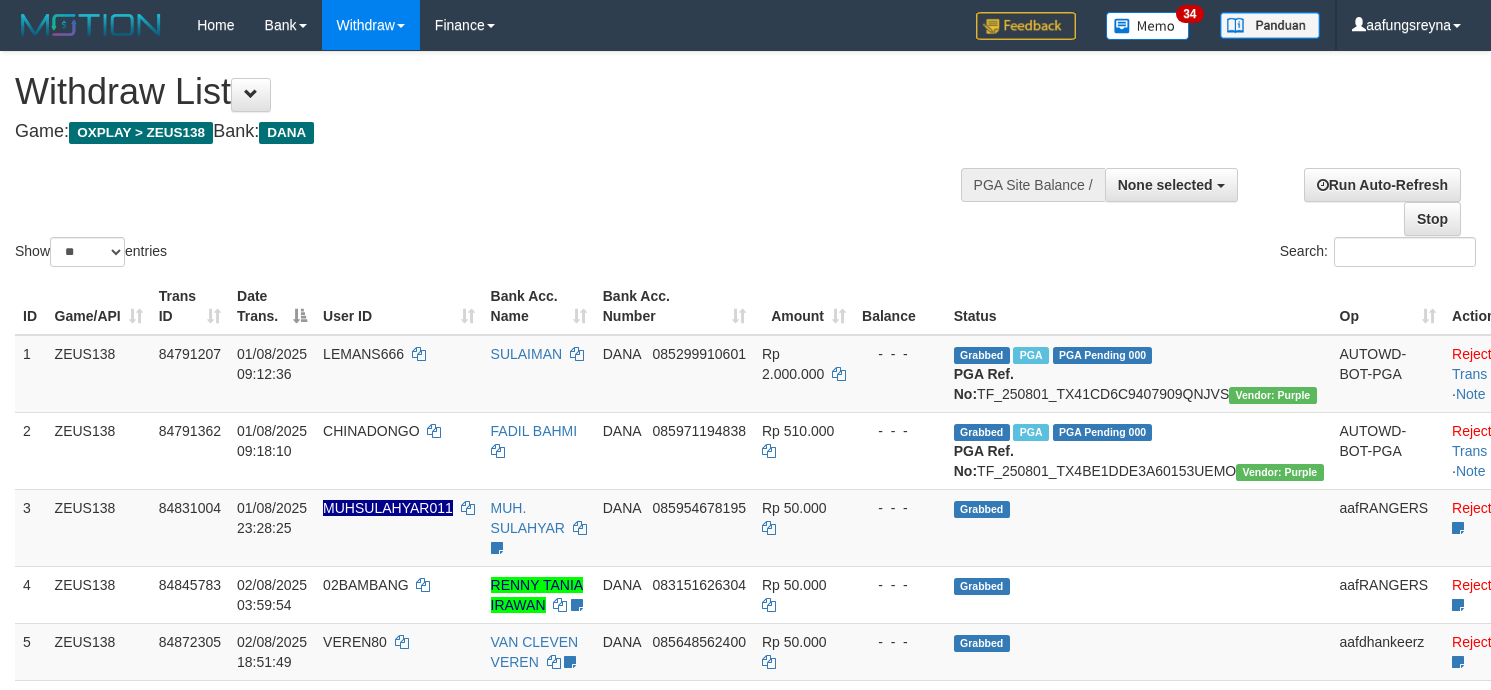 select 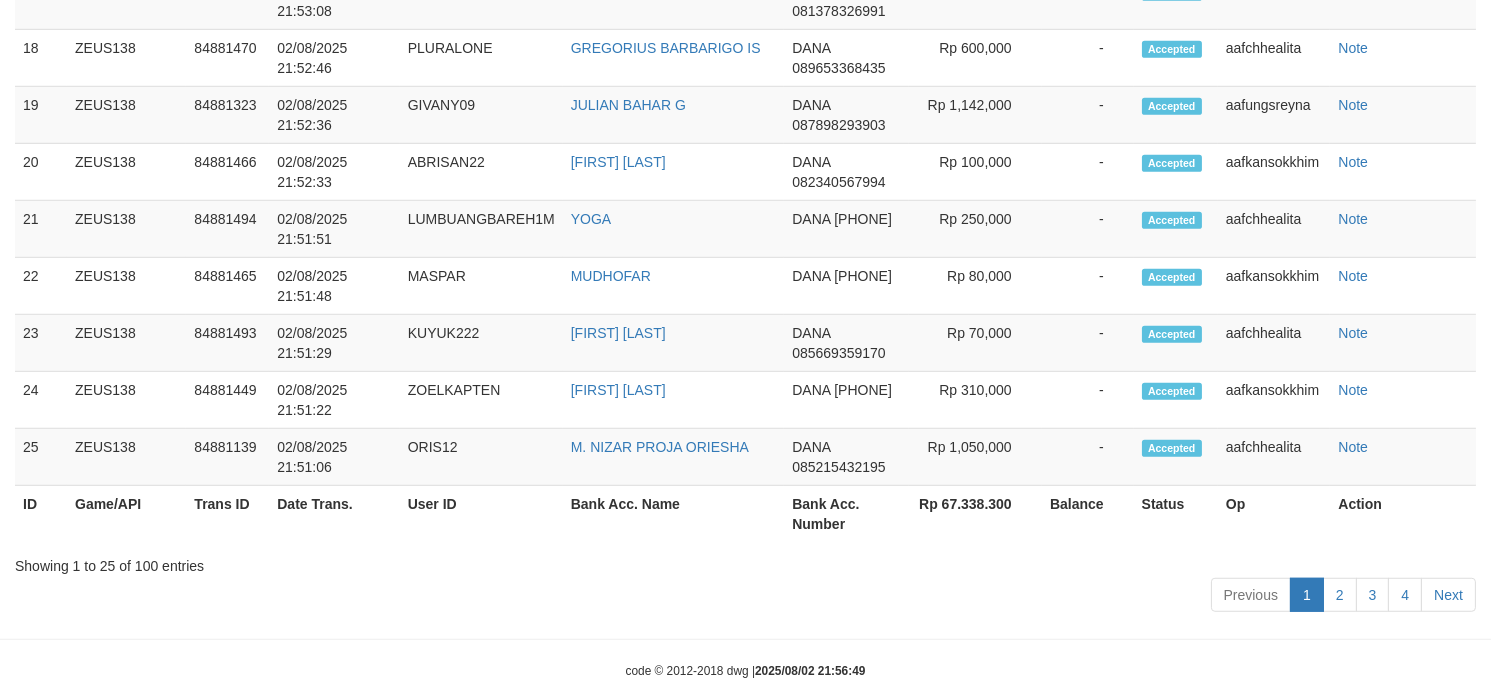 scroll, scrollTop: 2546, scrollLeft: 0, axis: vertical 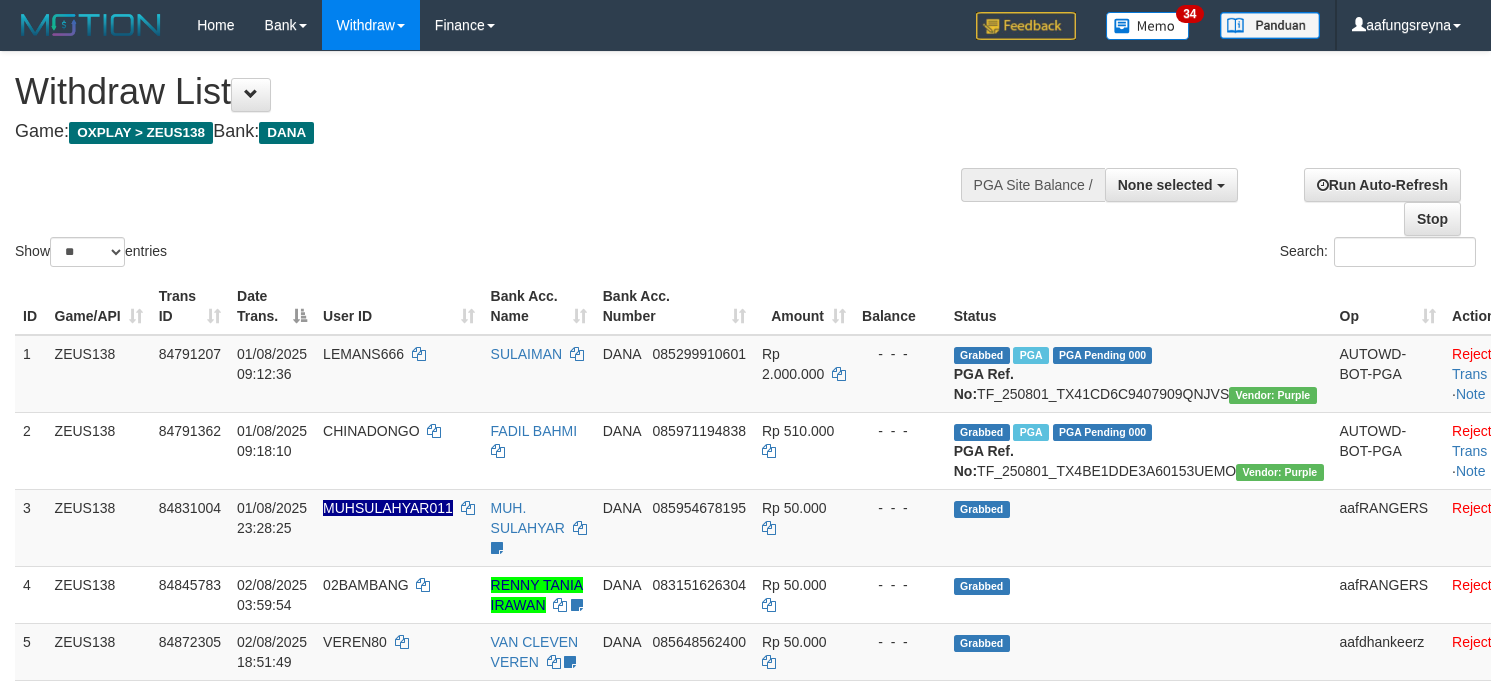 select 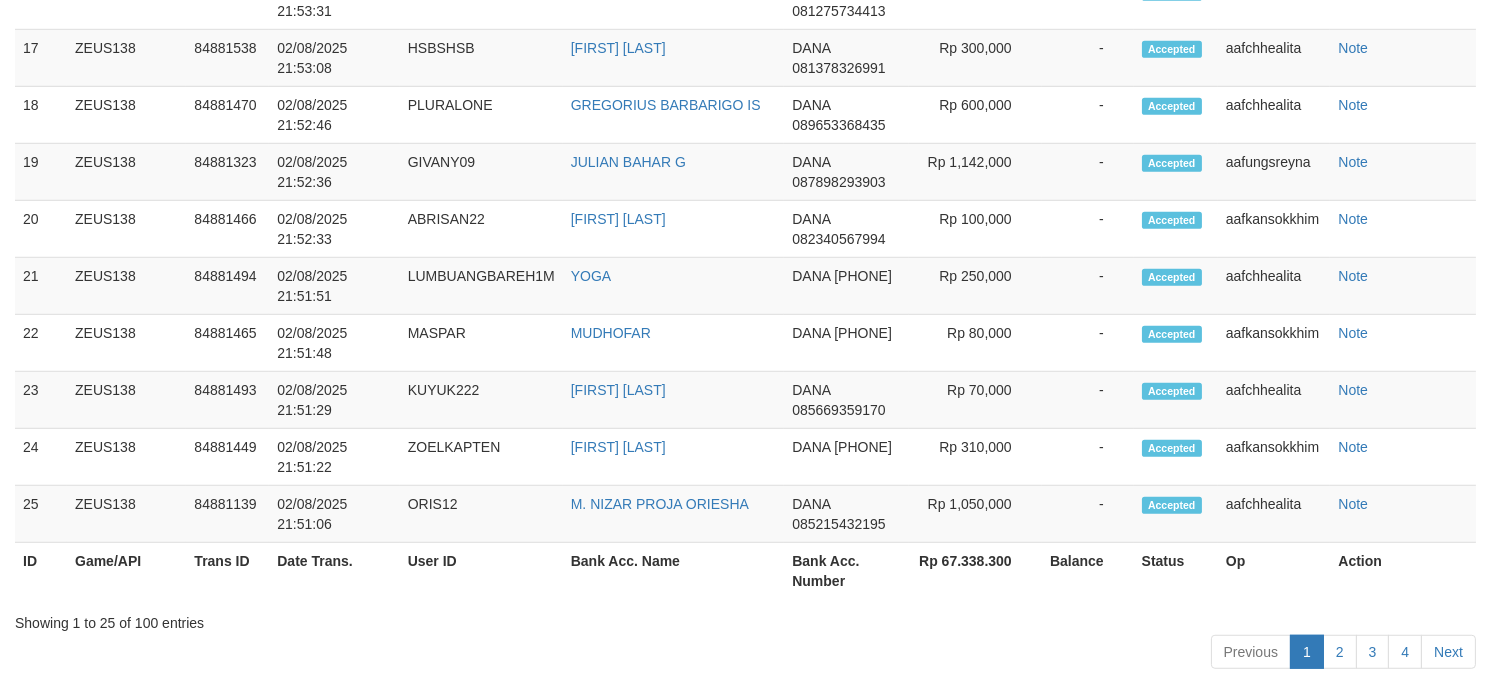 scroll, scrollTop: 2546, scrollLeft: 0, axis: vertical 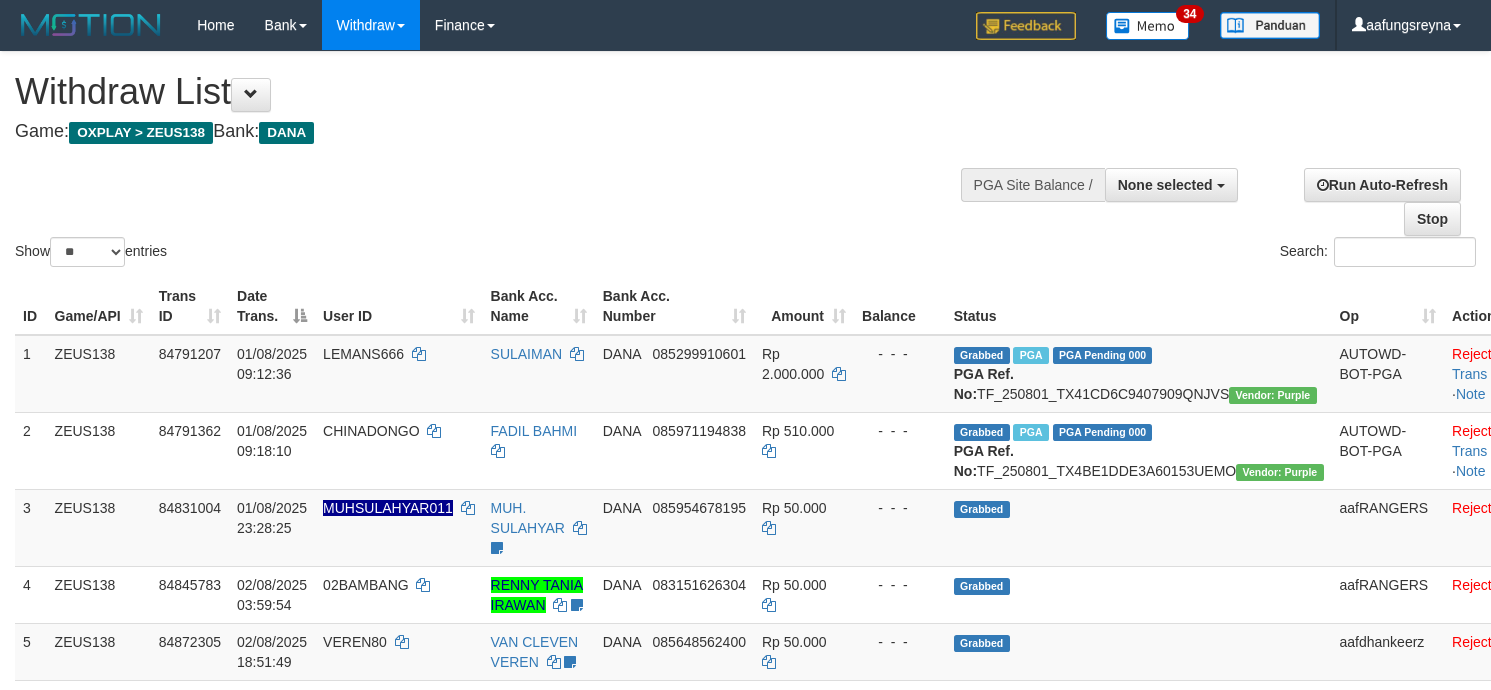 select 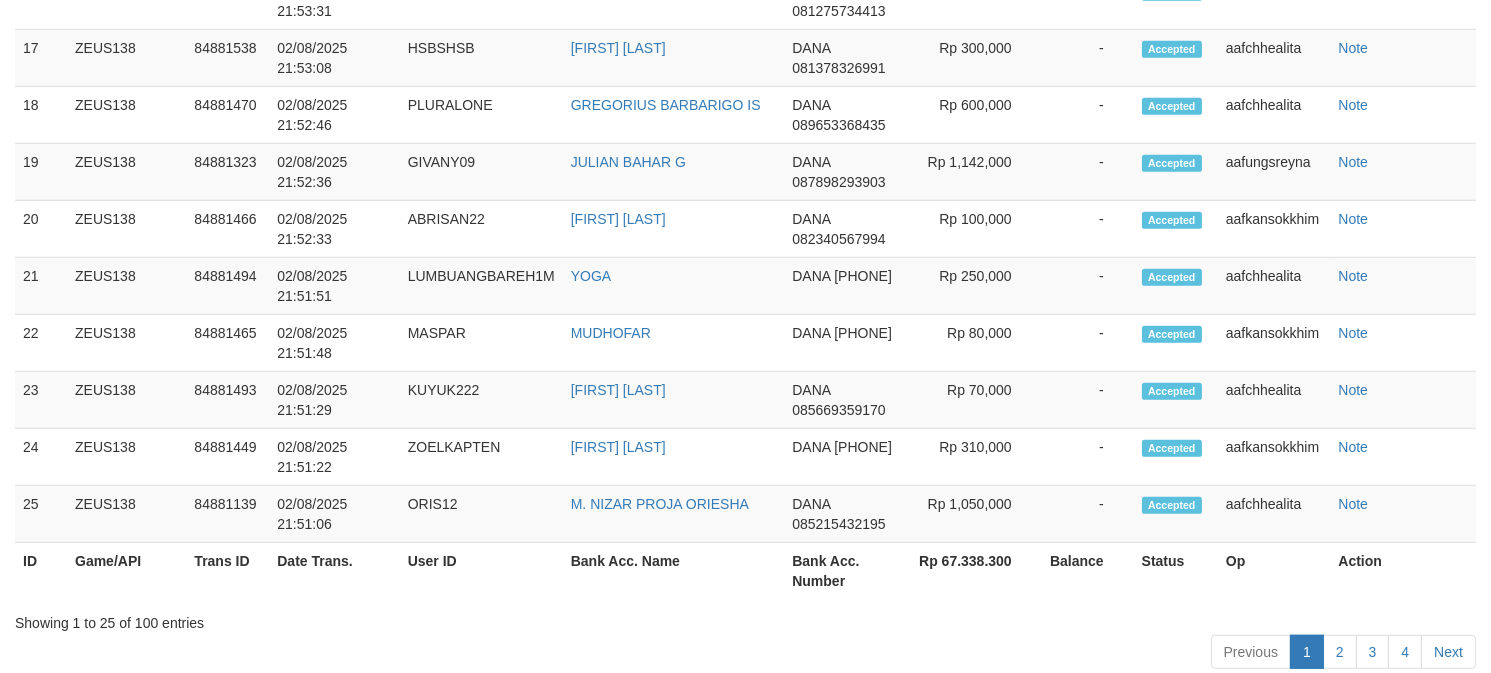 scroll, scrollTop: 2546, scrollLeft: 0, axis: vertical 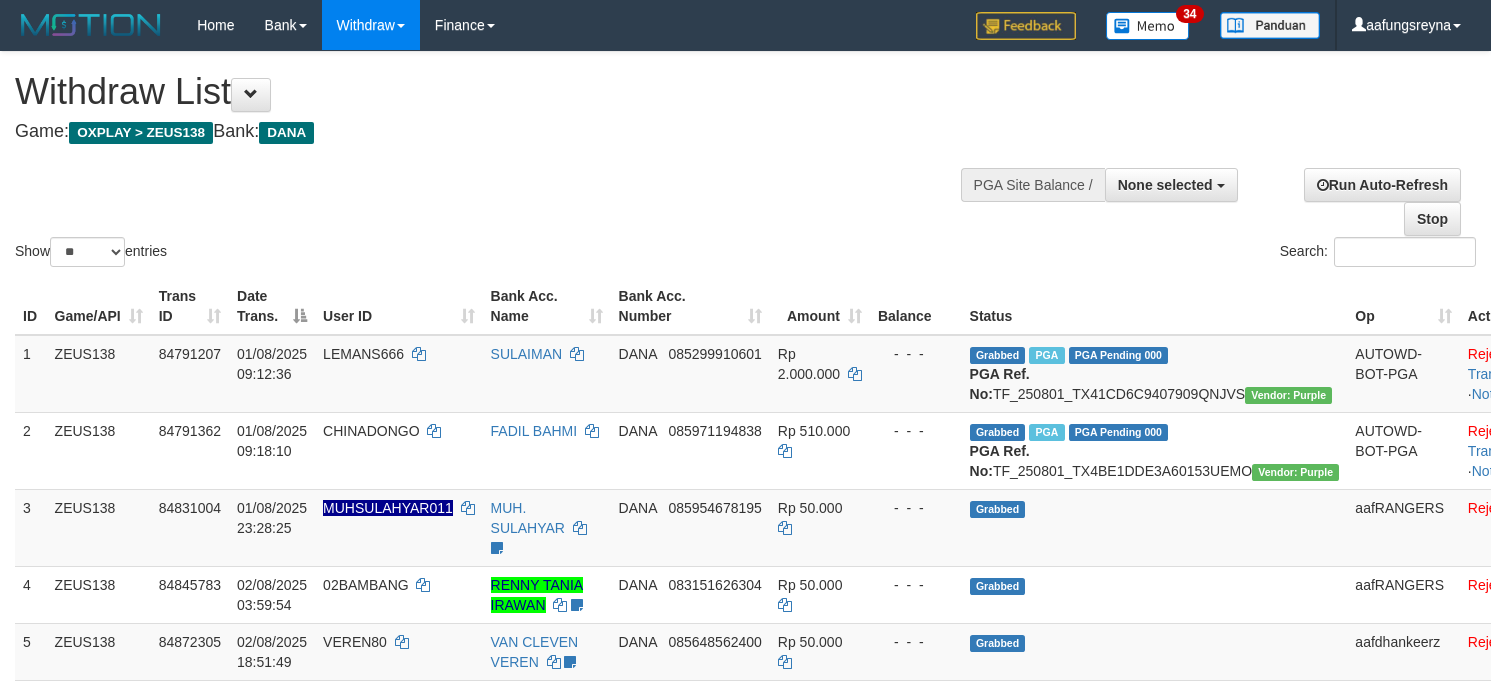 select 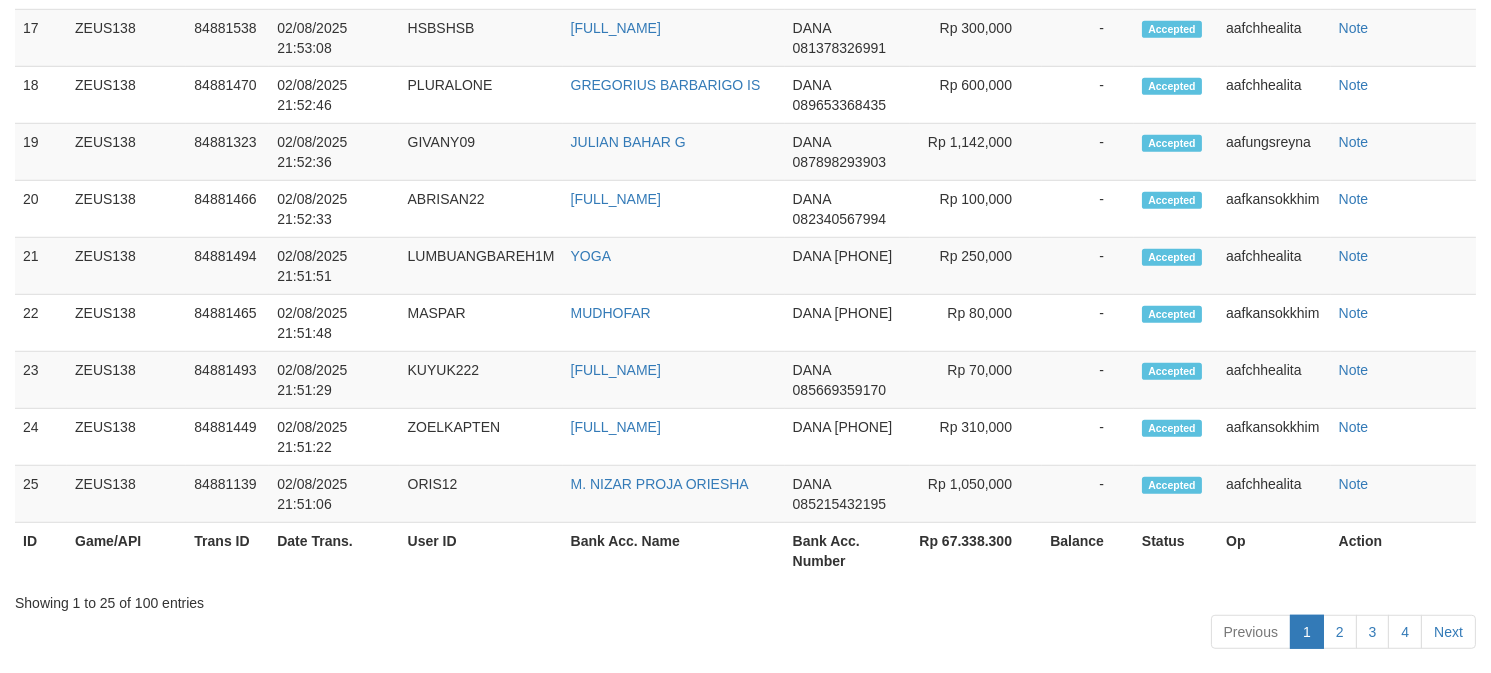 scroll, scrollTop: 2546, scrollLeft: 0, axis: vertical 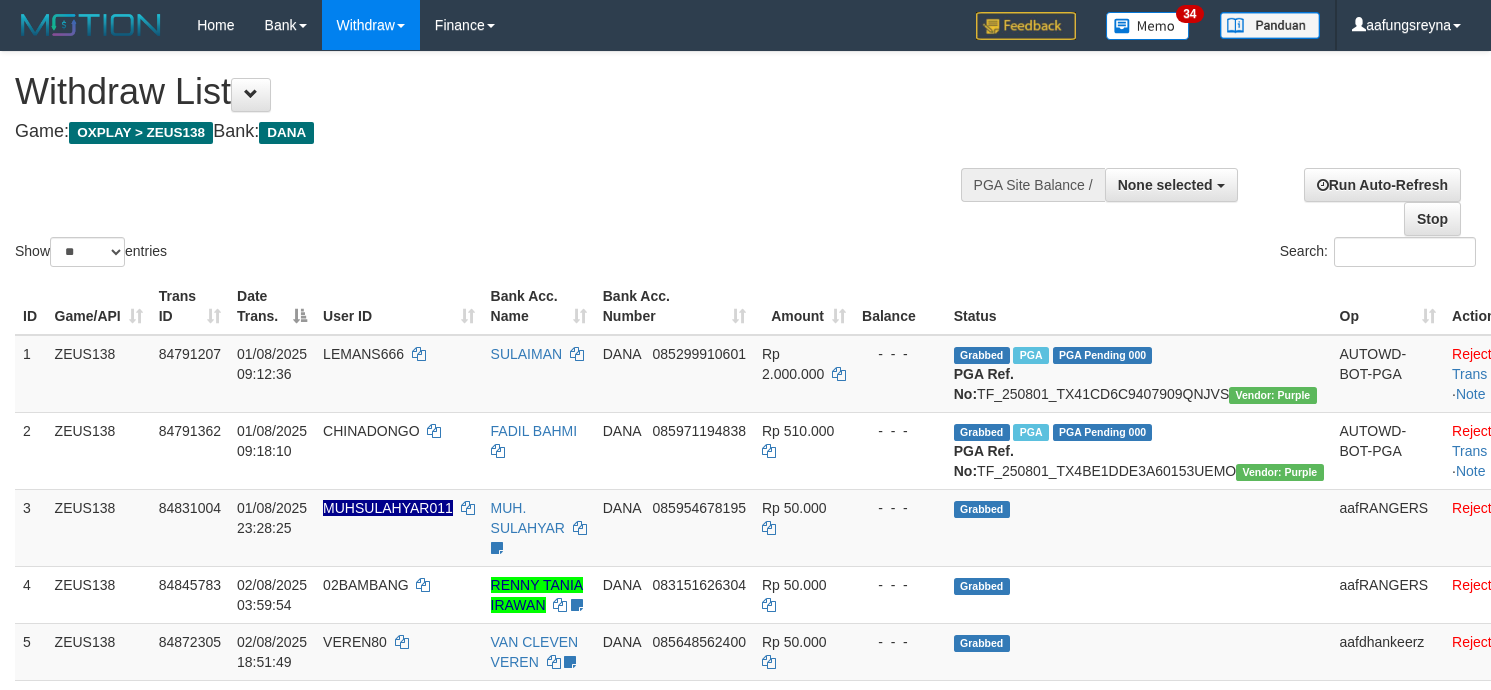 select 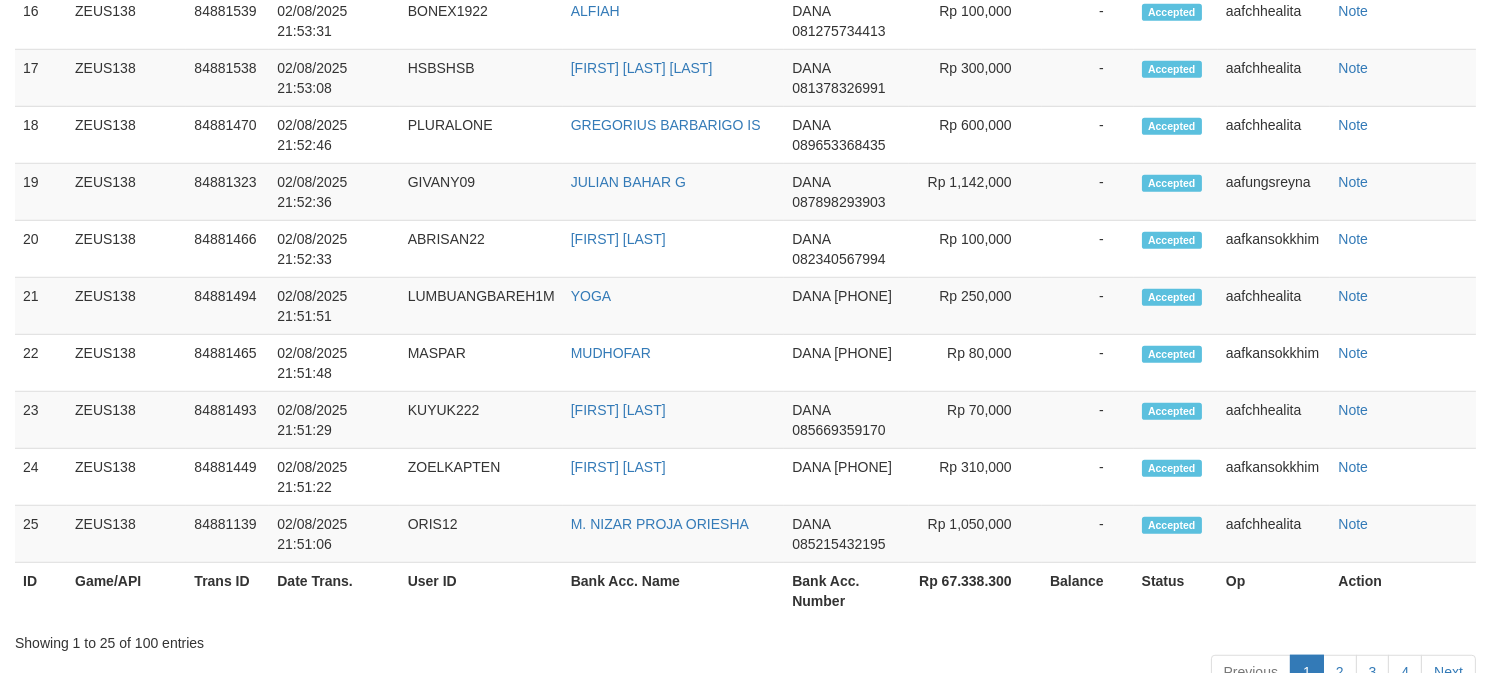scroll, scrollTop: 2546, scrollLeft: 0, axis: vertical 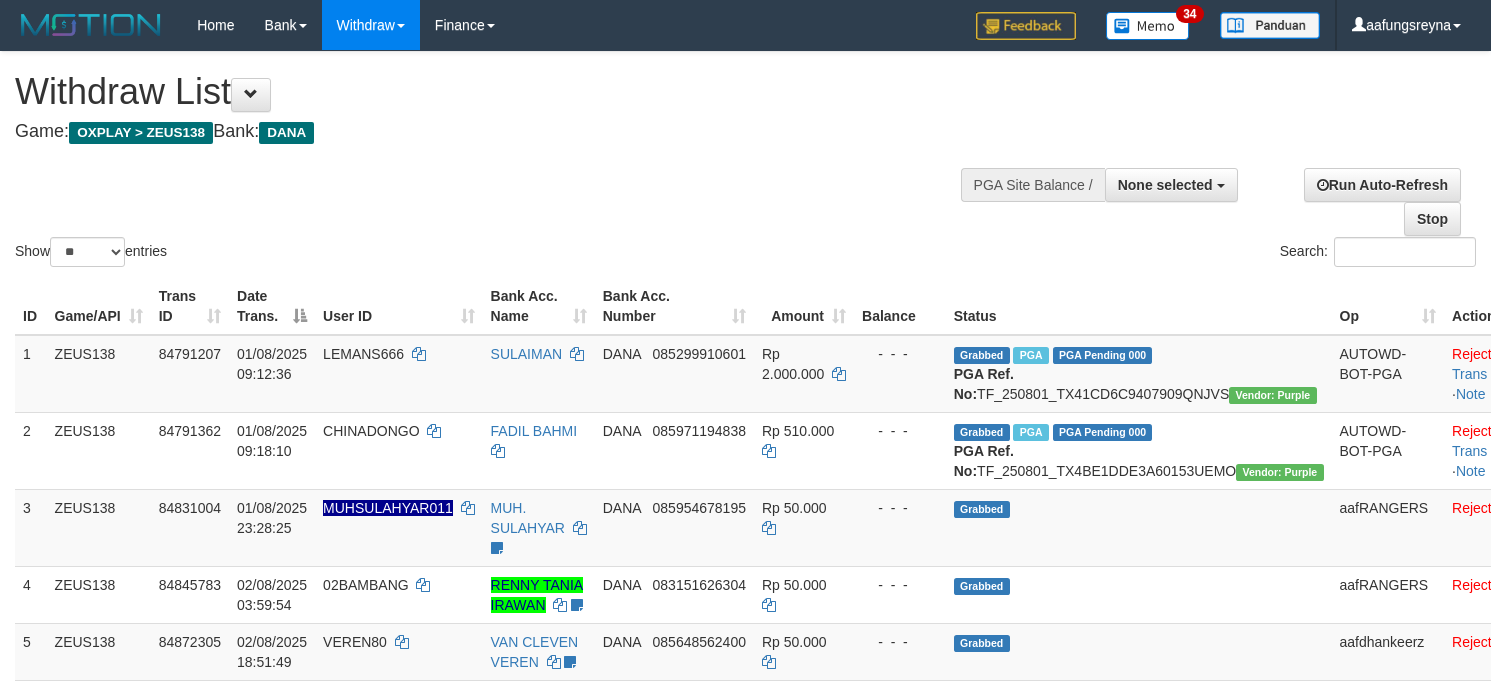 select 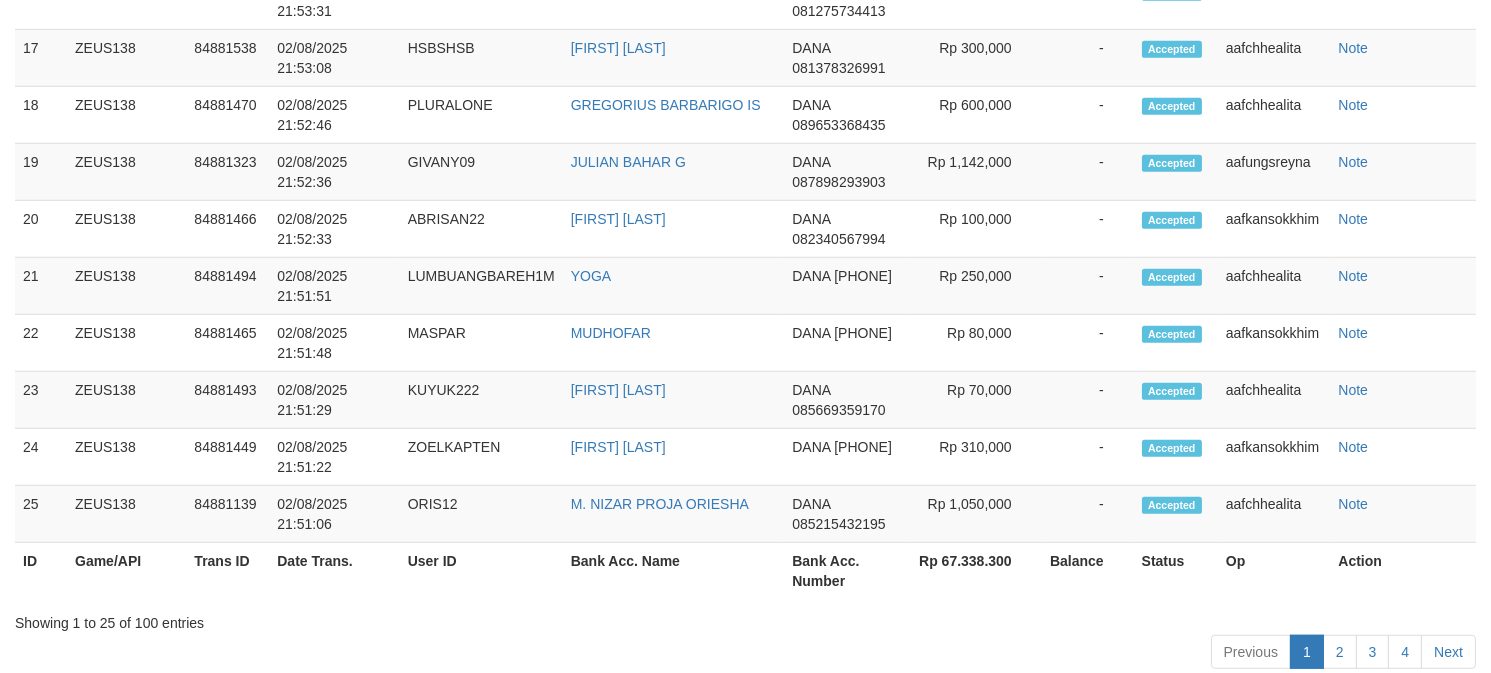 scroll, scrollTop: 2546, scrollLeft: 0, axis: vertical 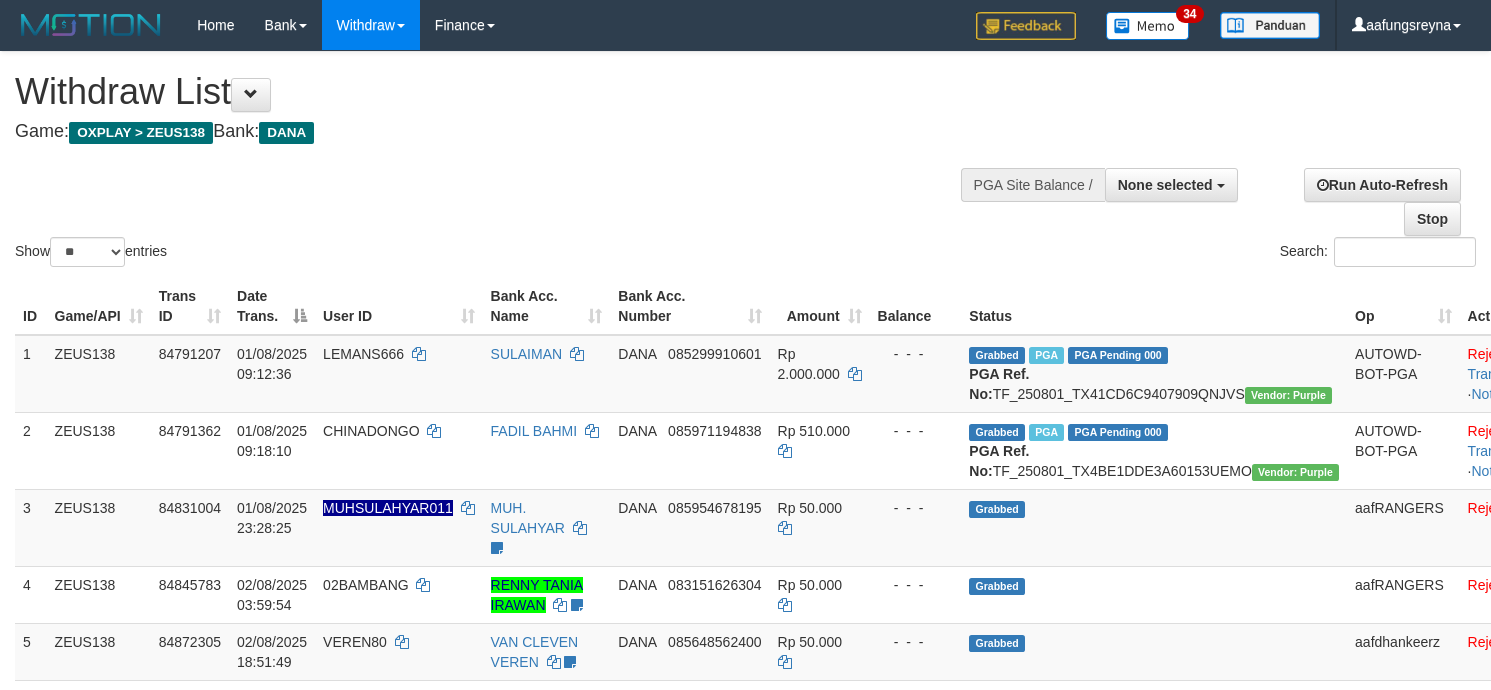 select 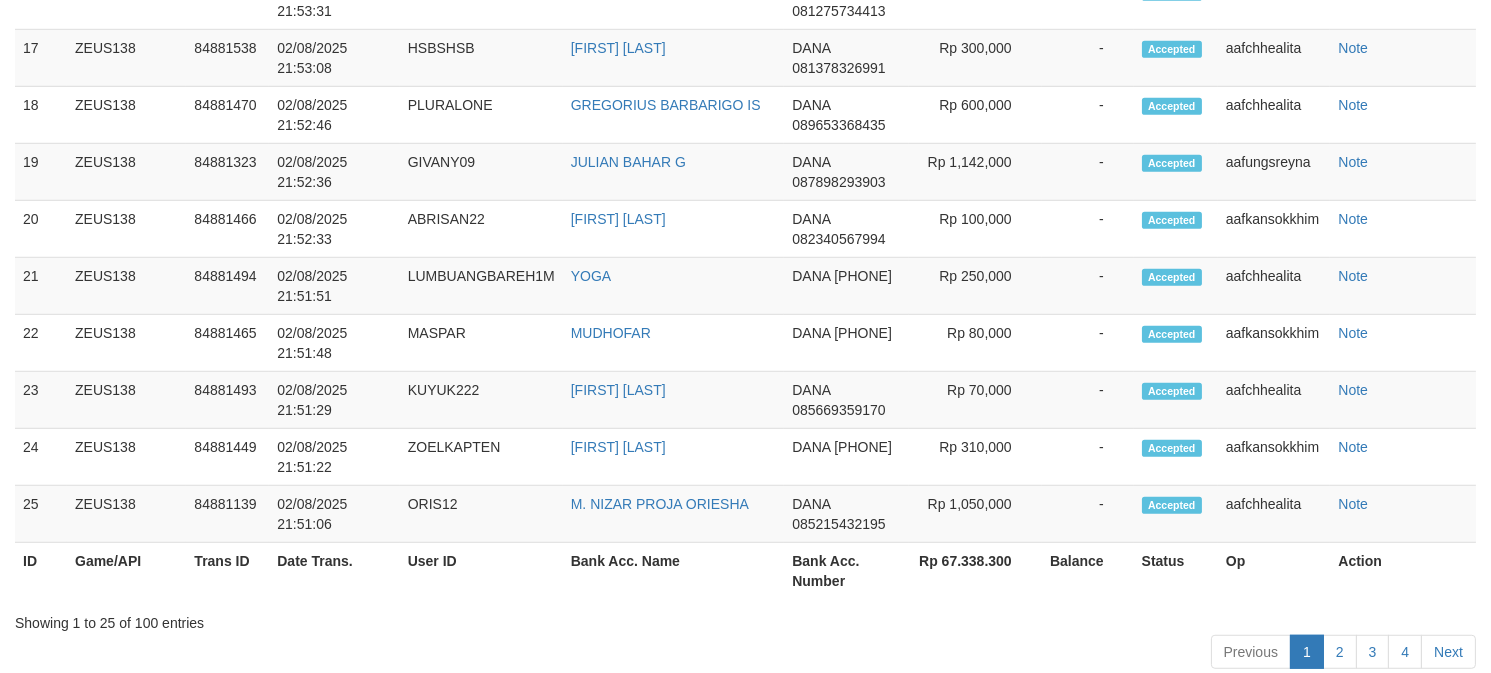 scroll, scrollTop: 2546, scrollLeft: 0, axis: vertical 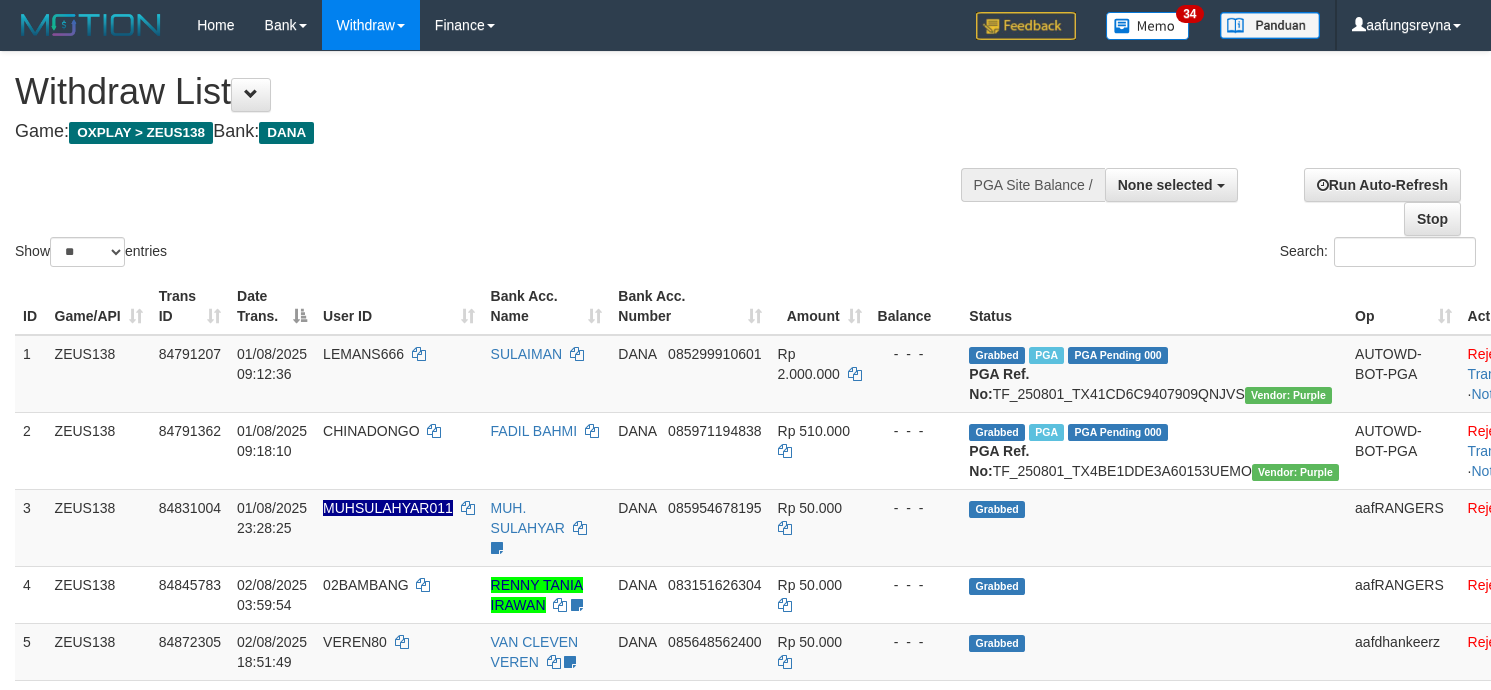 select 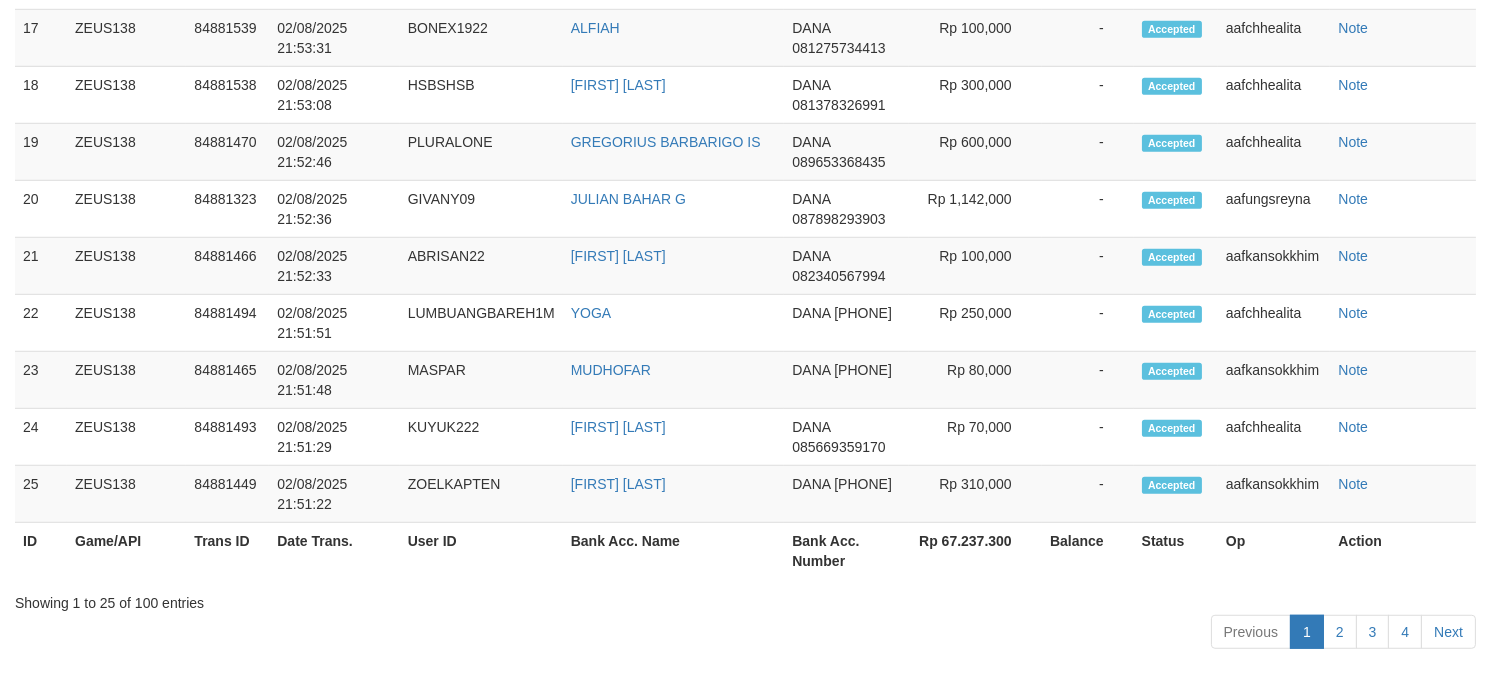 scroll, scrollTop: 2546, scrollLeft: 0, axis: vertical 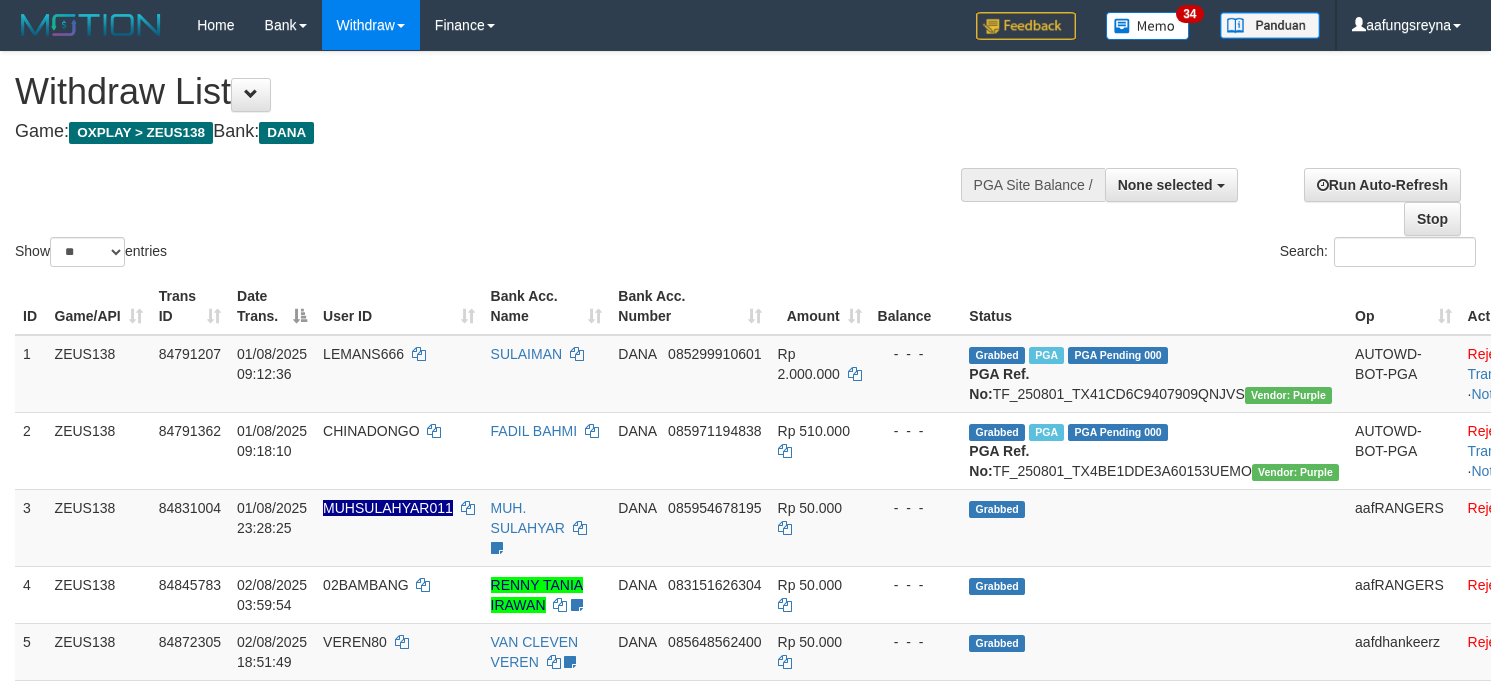 select 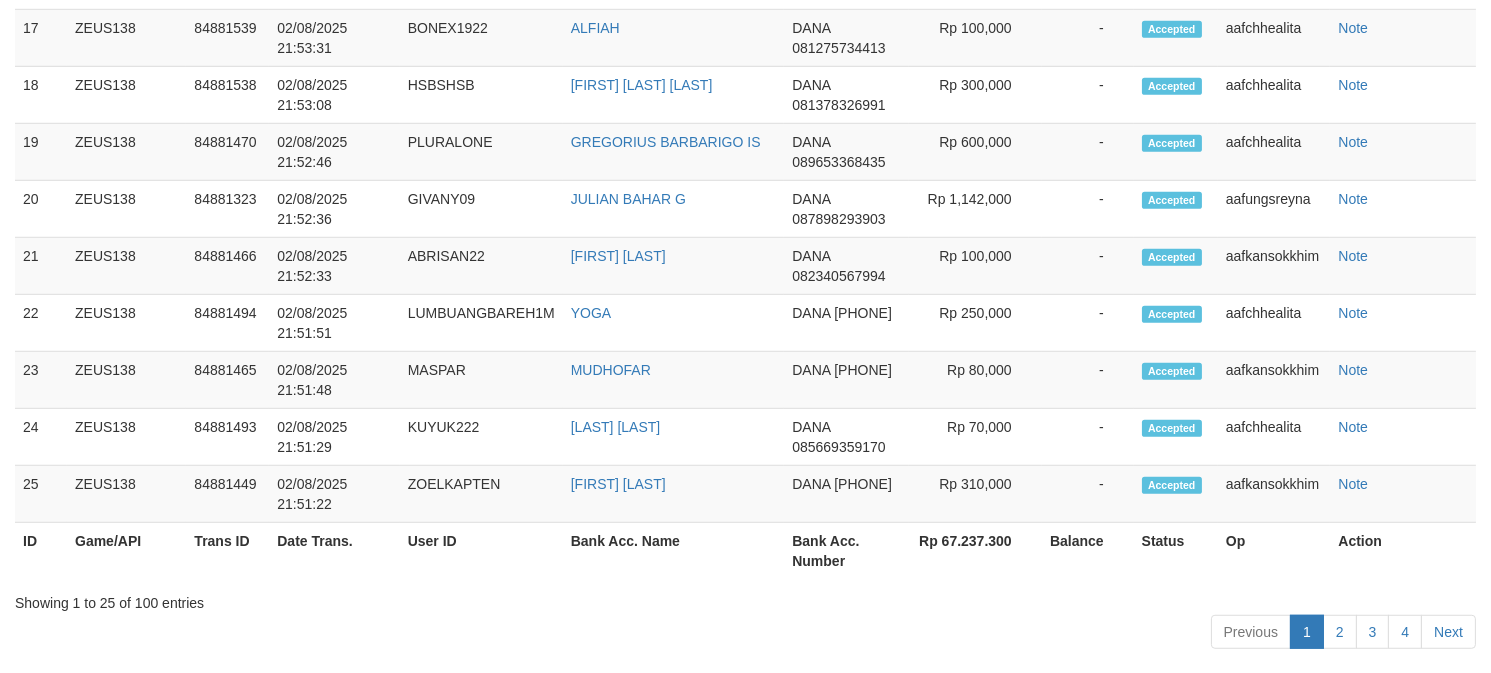 scroll, scrollTop: 2546, scrollLeft: 0, axis: vertical 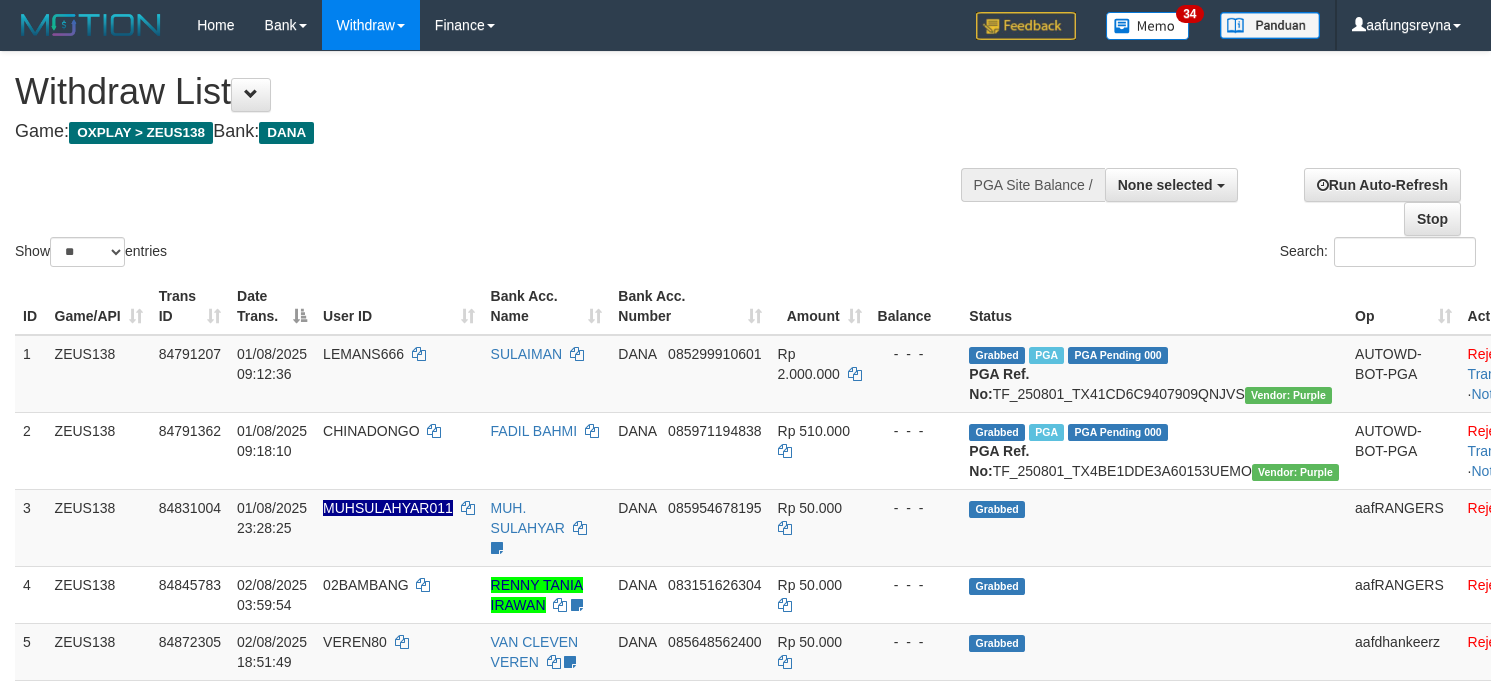 select 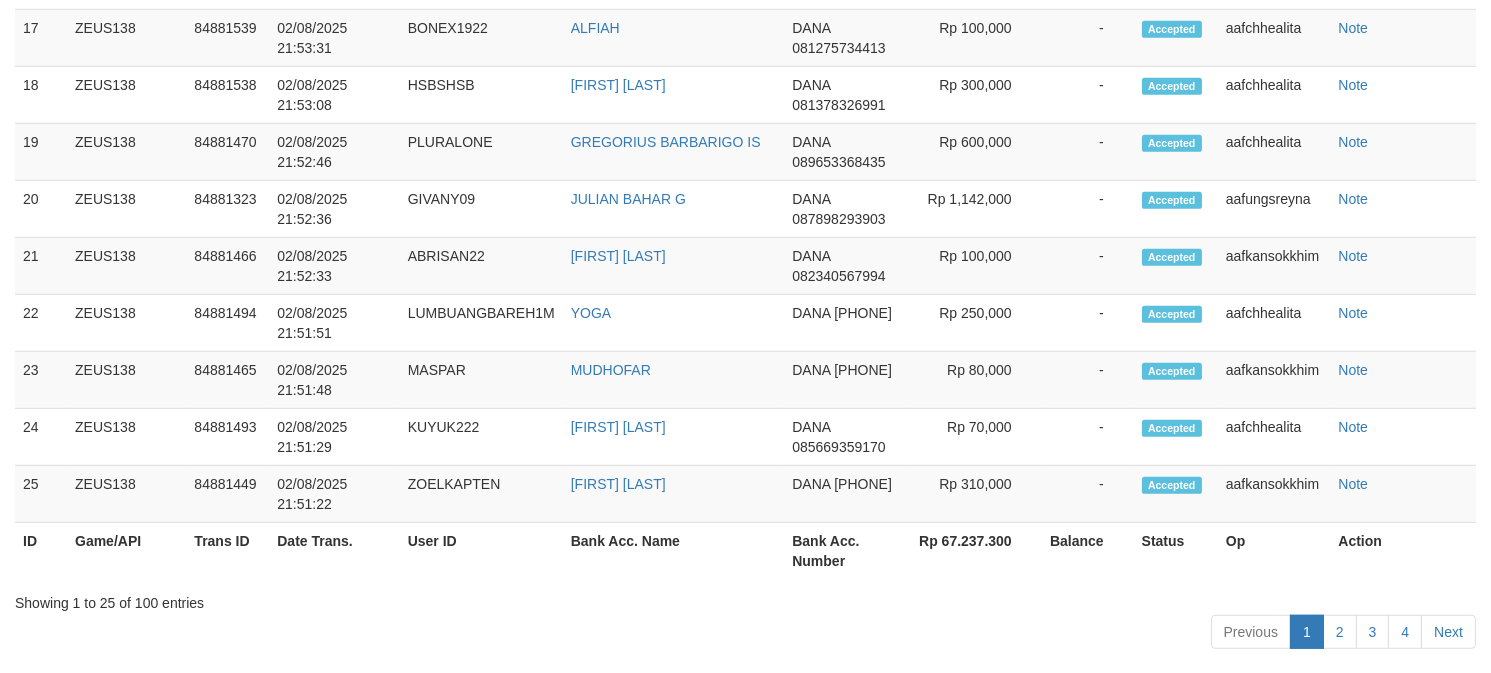 scroll, scrollTop: 2546, scrollLeft: 0, axis: vertical 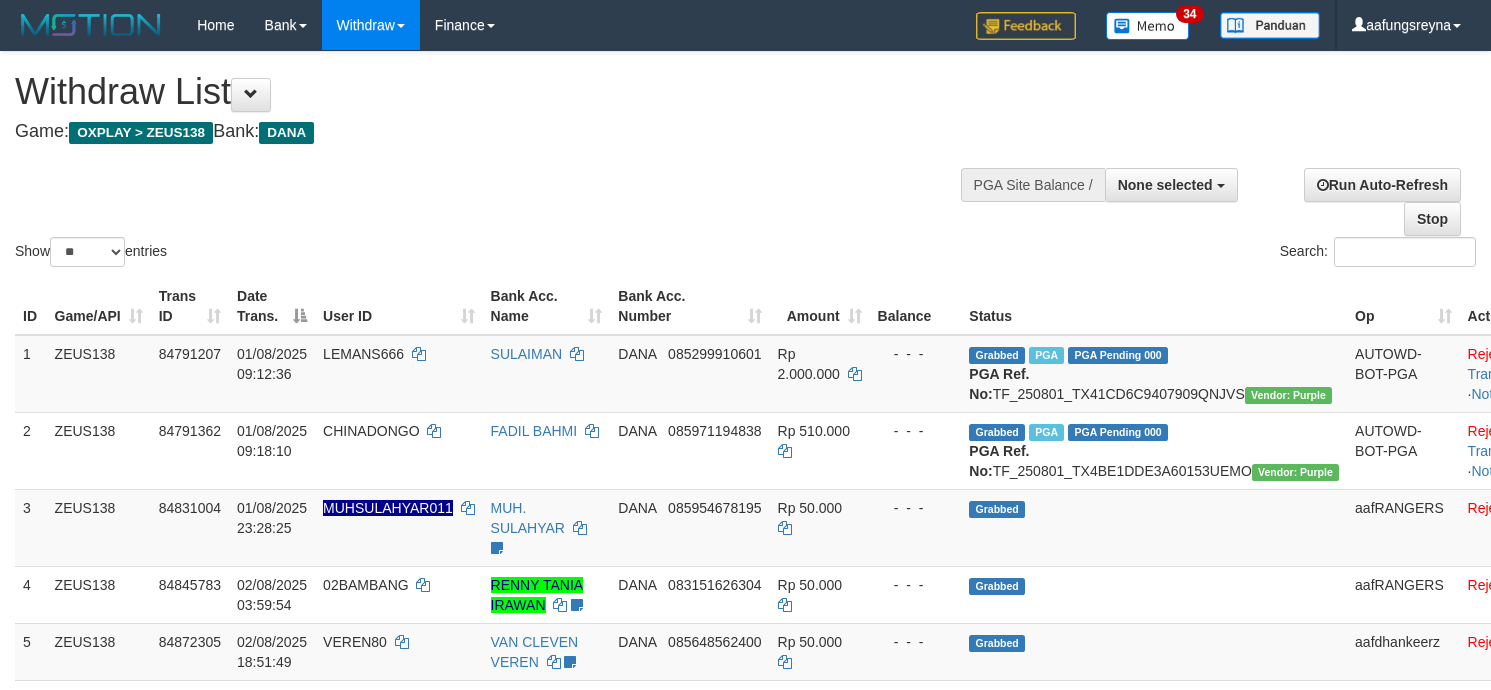 select 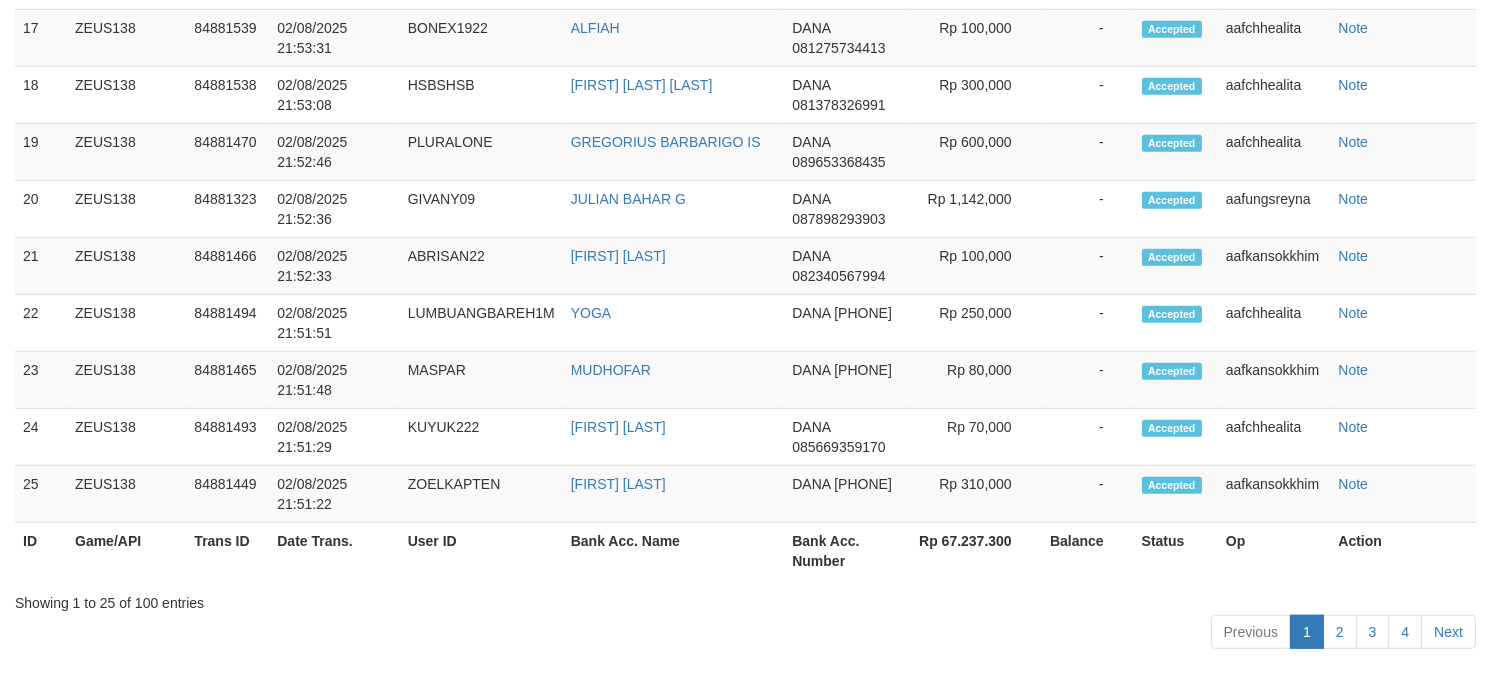 scroll, scrollTop: 2546, scrollLeft: 0, axis: vertical 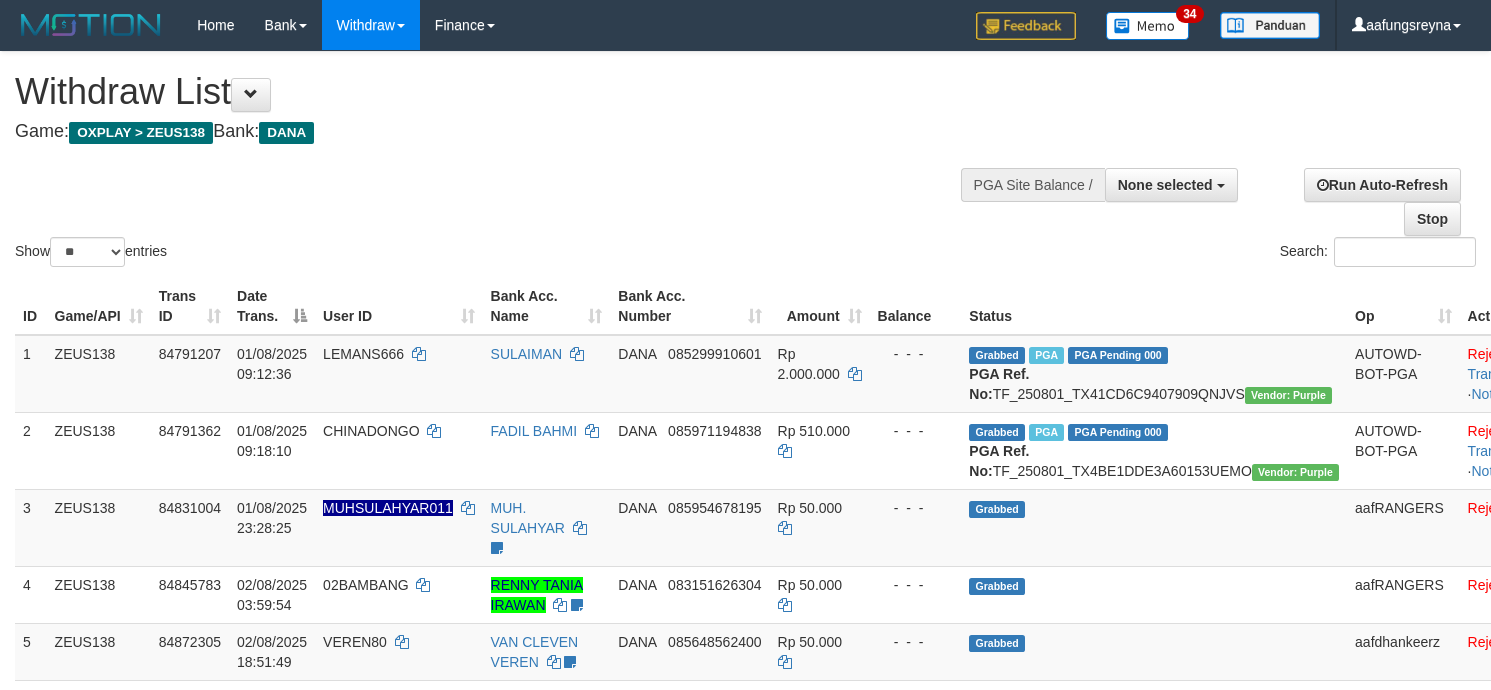 select 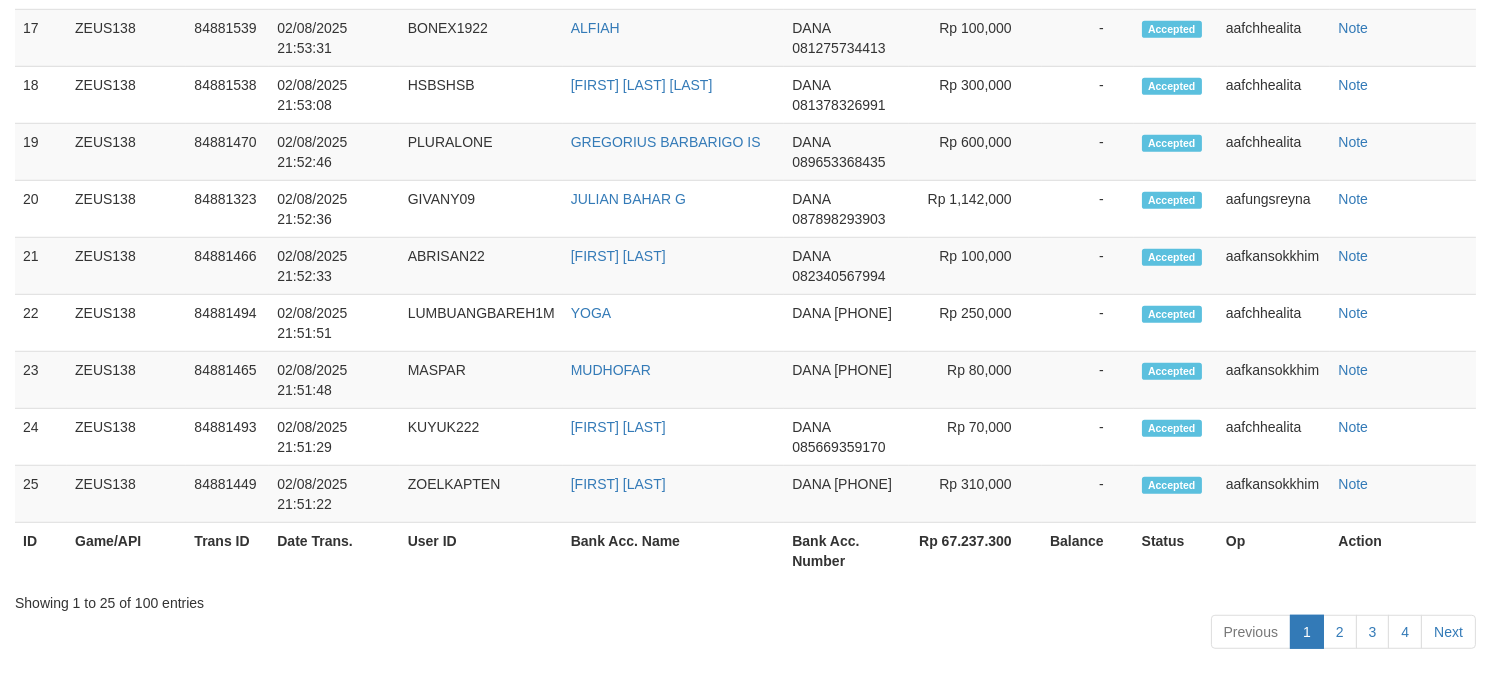 scroll, scrollTop: 2546, scrollLeft: 0, axis: vertical 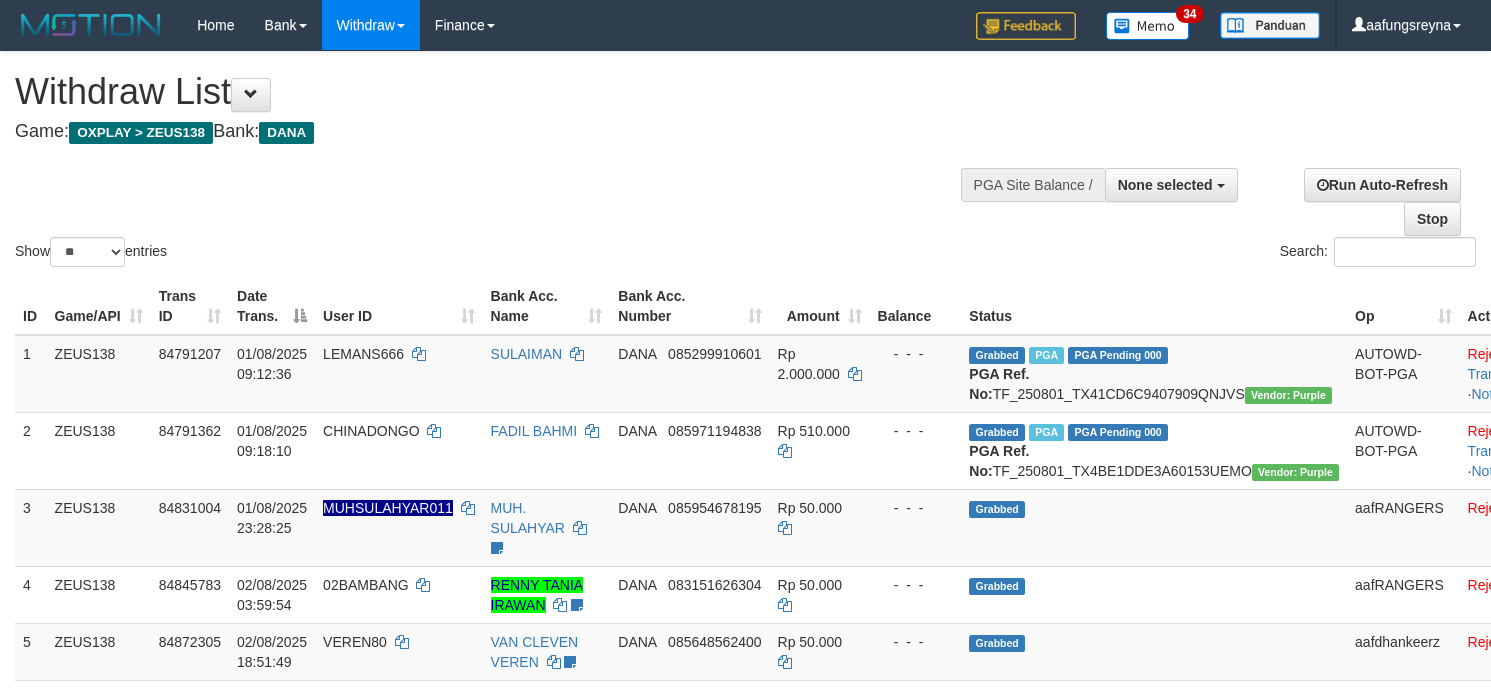 select 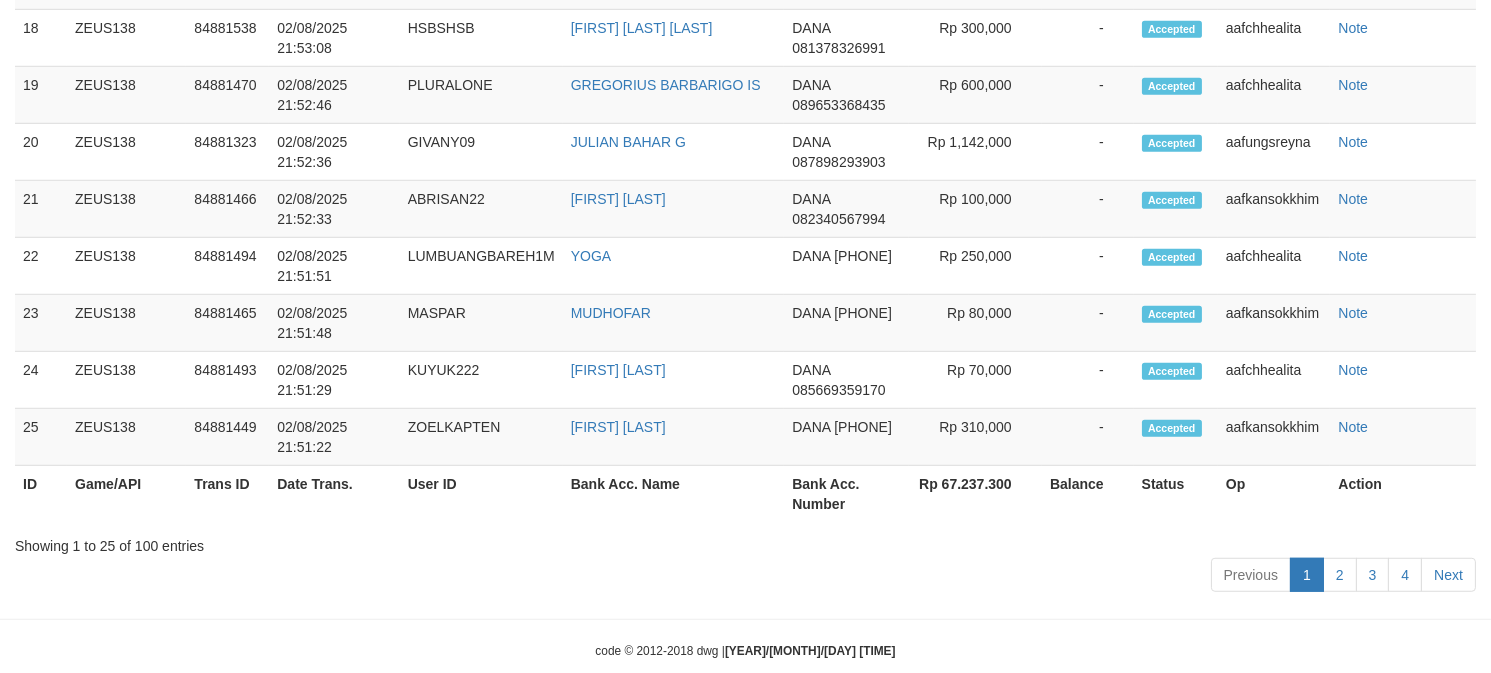 scroll, scrollTop: 2546, scrollLeft: 0, axis: vertical 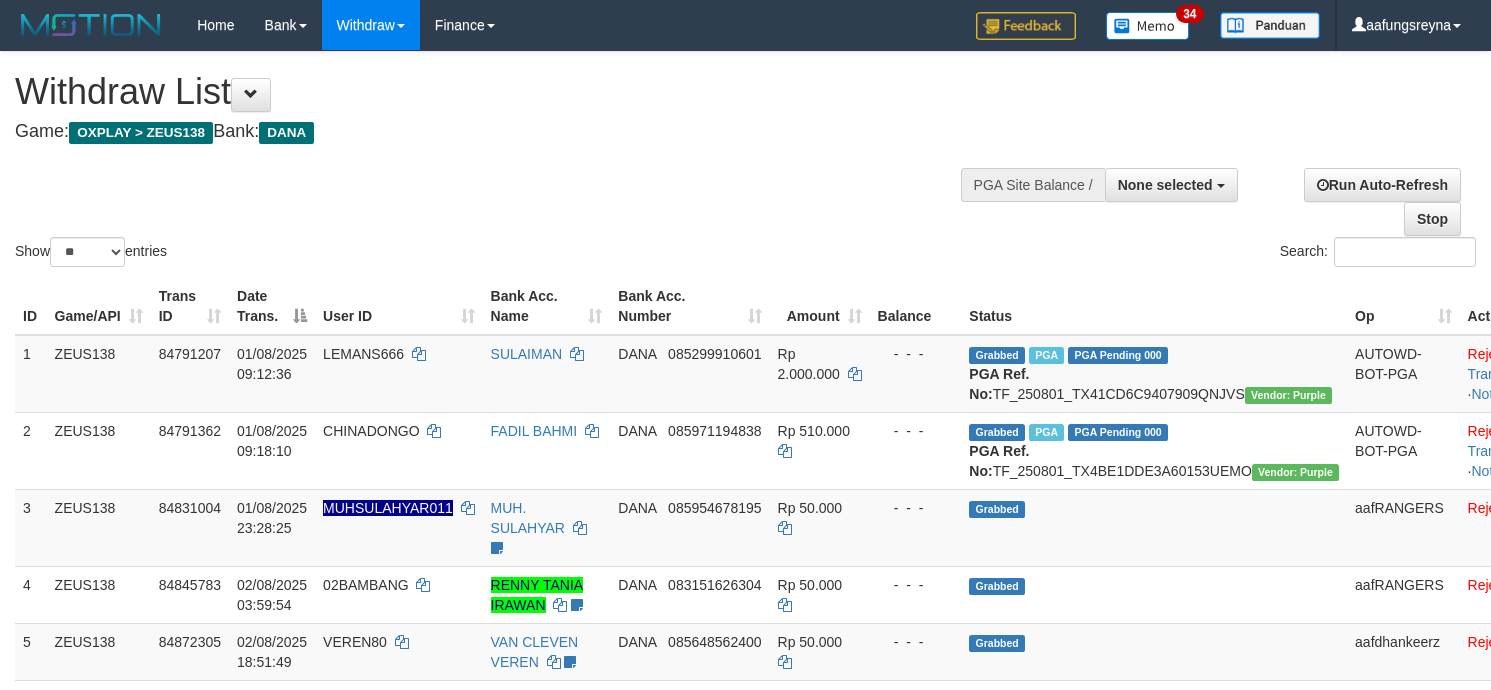 select 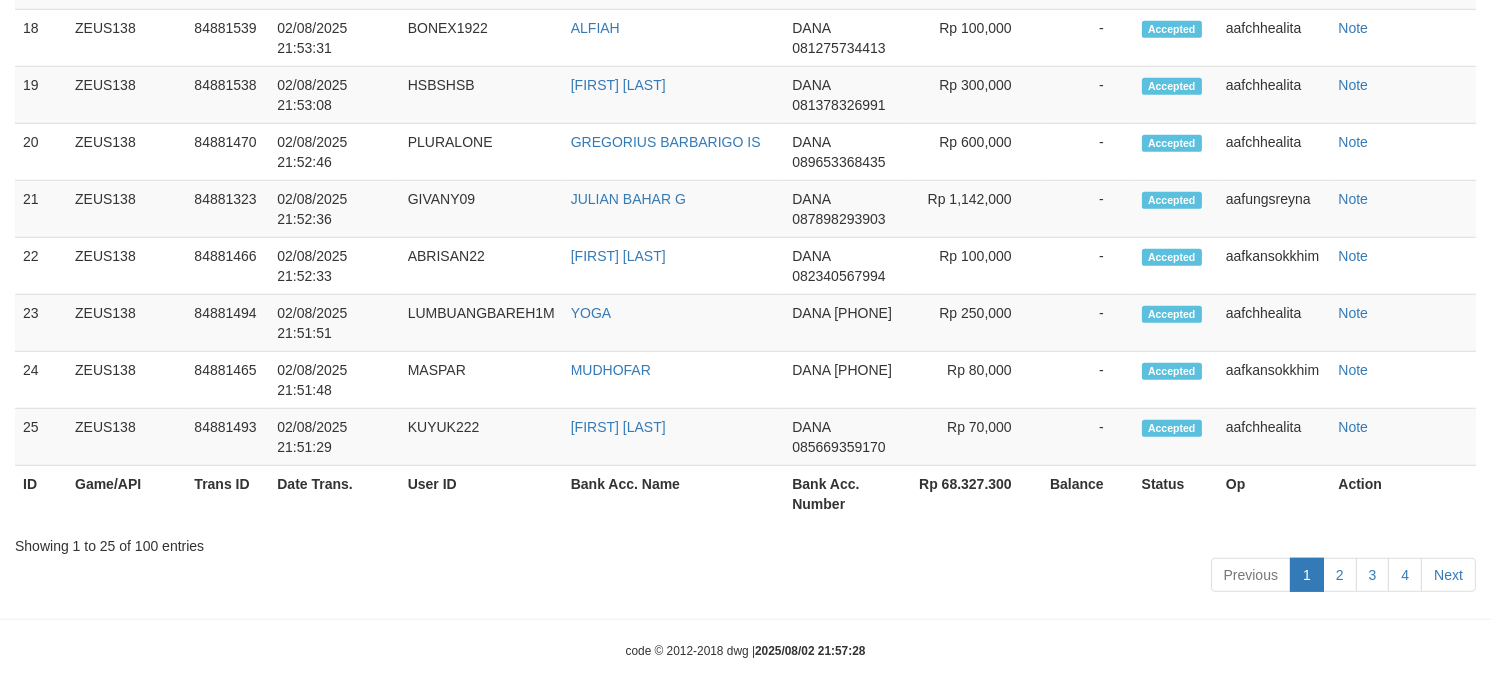 scroll, scrollTop: 2546, scrollLeft: 0, axis: vertical 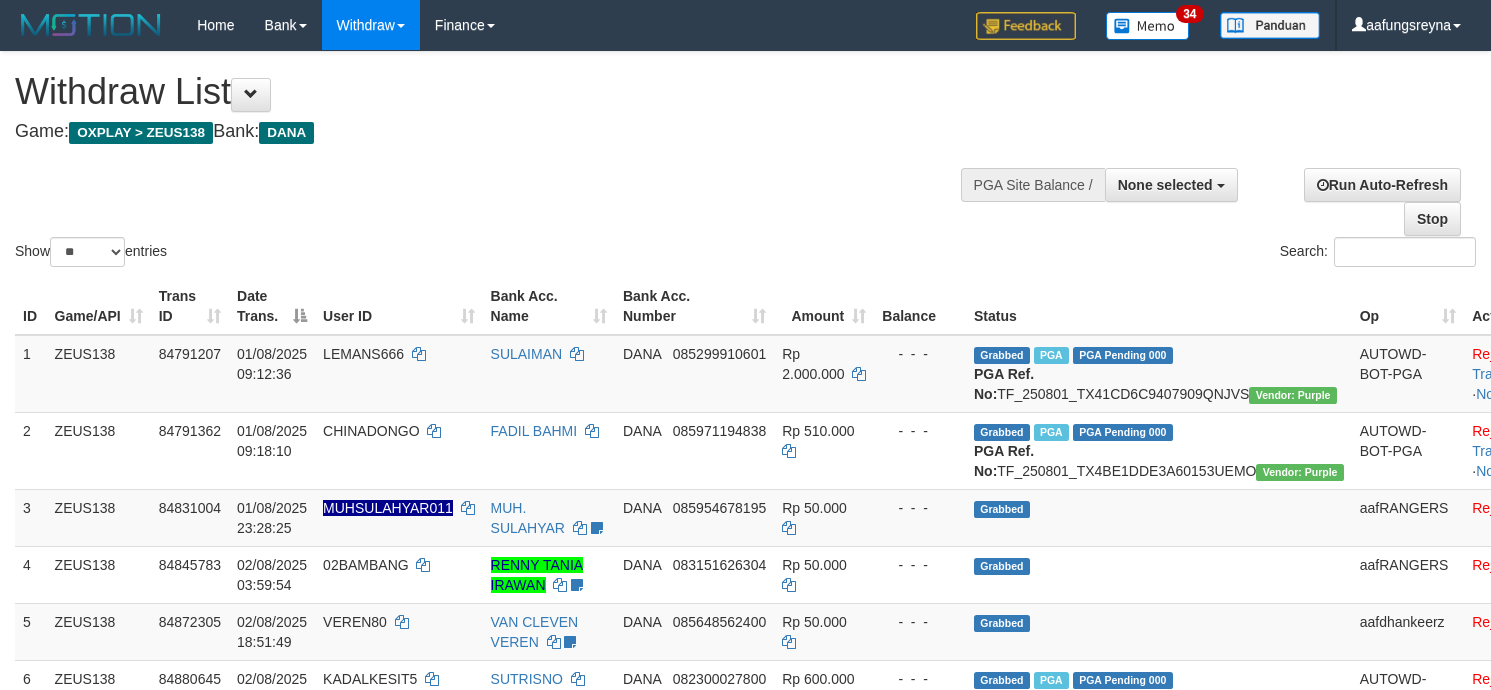 select 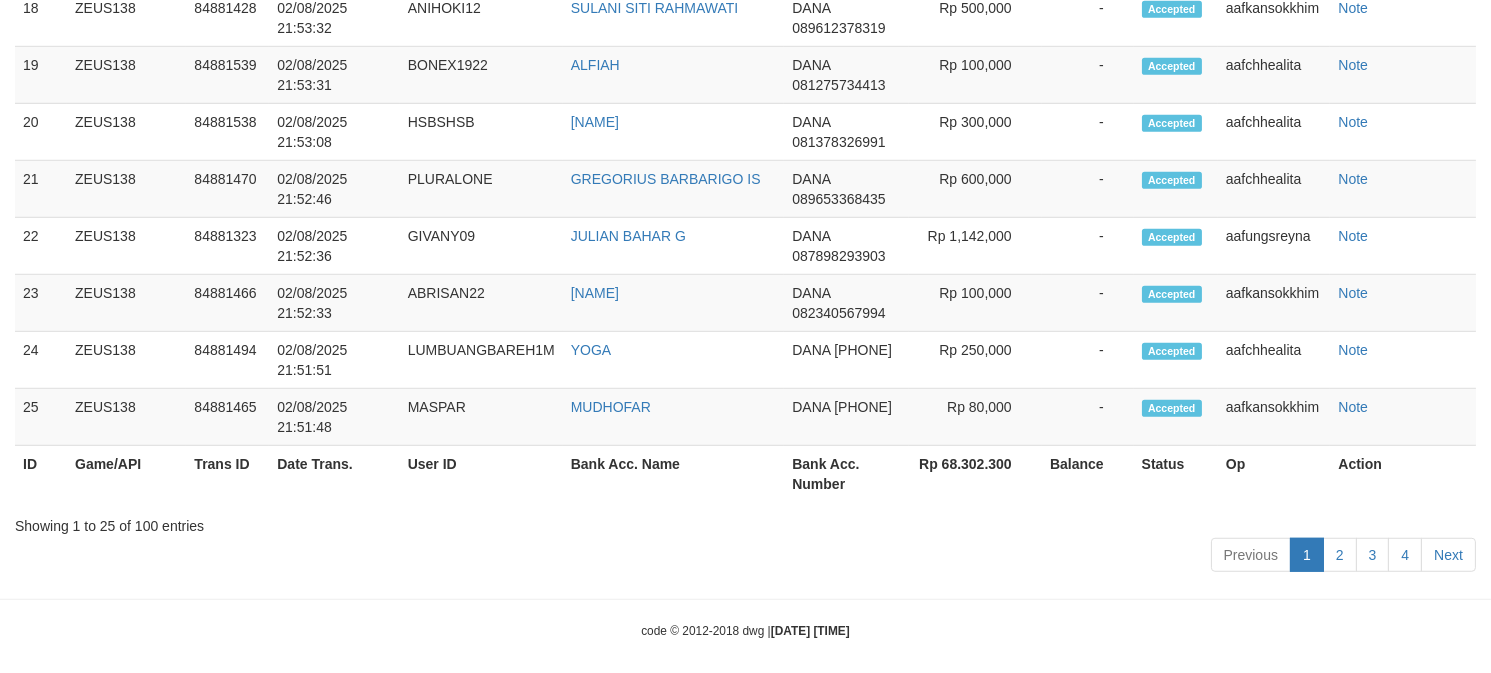 scroll, scrollTop: 2546, scrollLeft: 0, axis: vertical 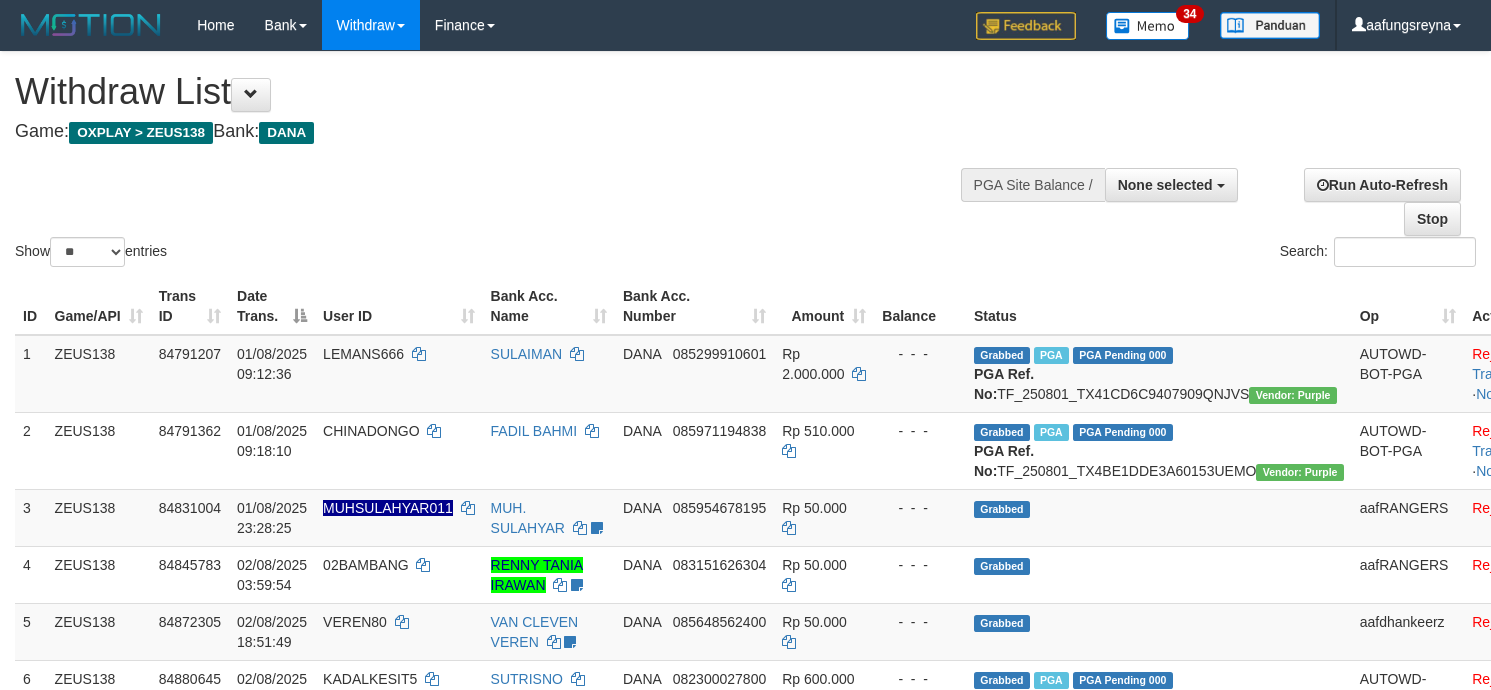 select 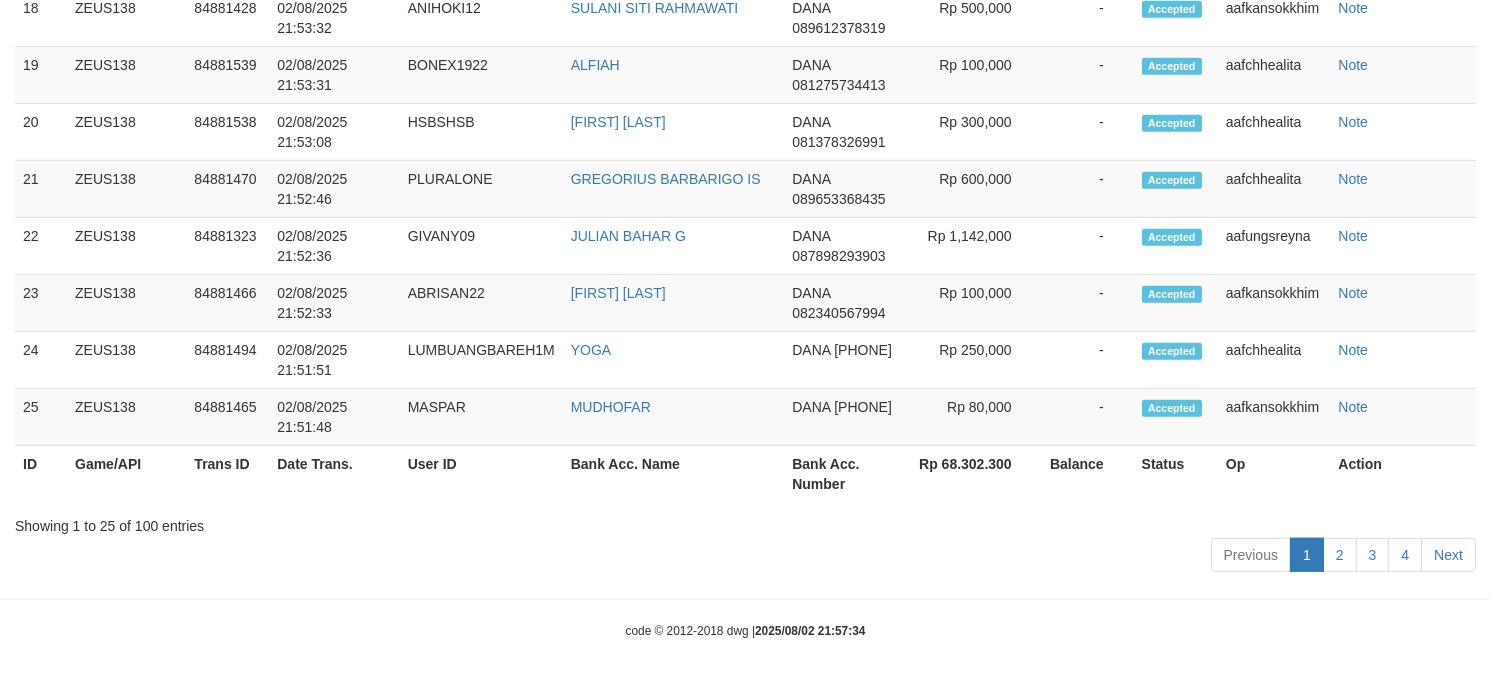 scroll, scrollTop: 2546, scrollLeft: 0, axis: vertical 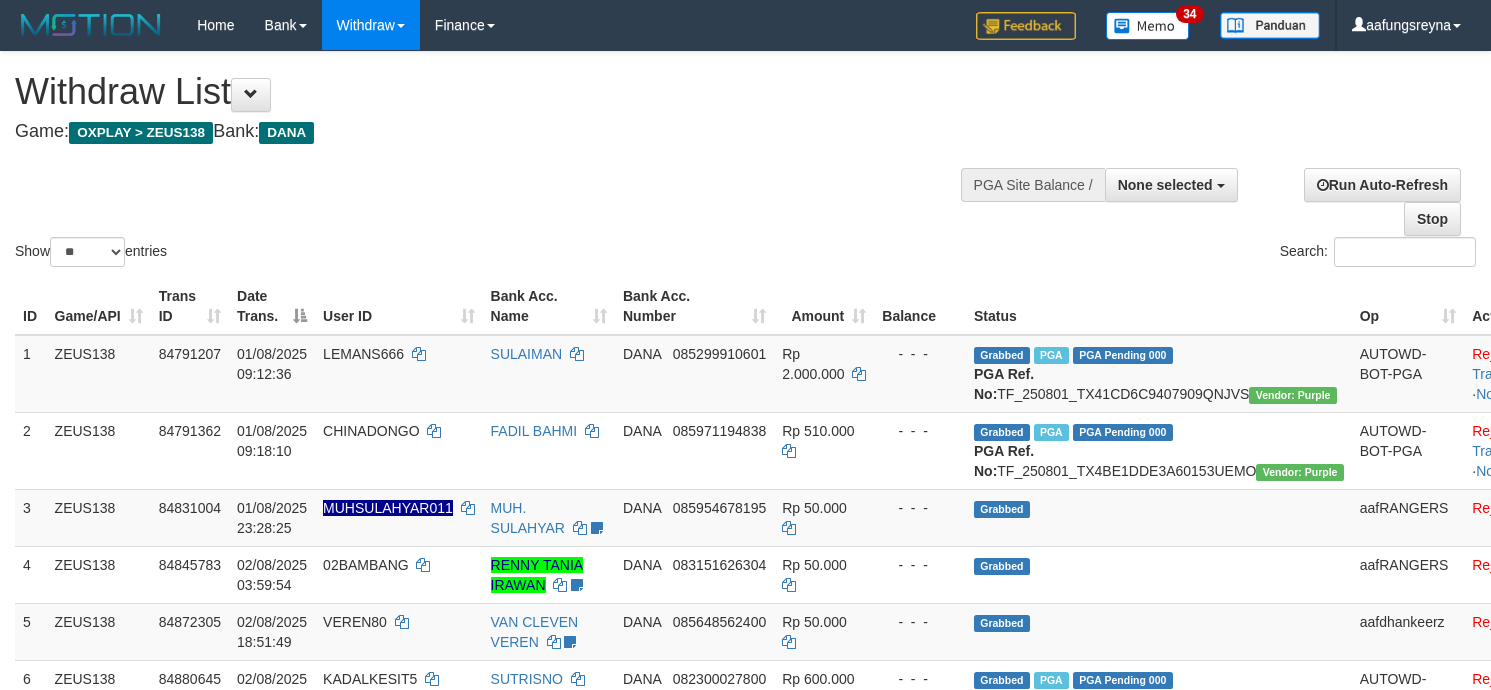 select 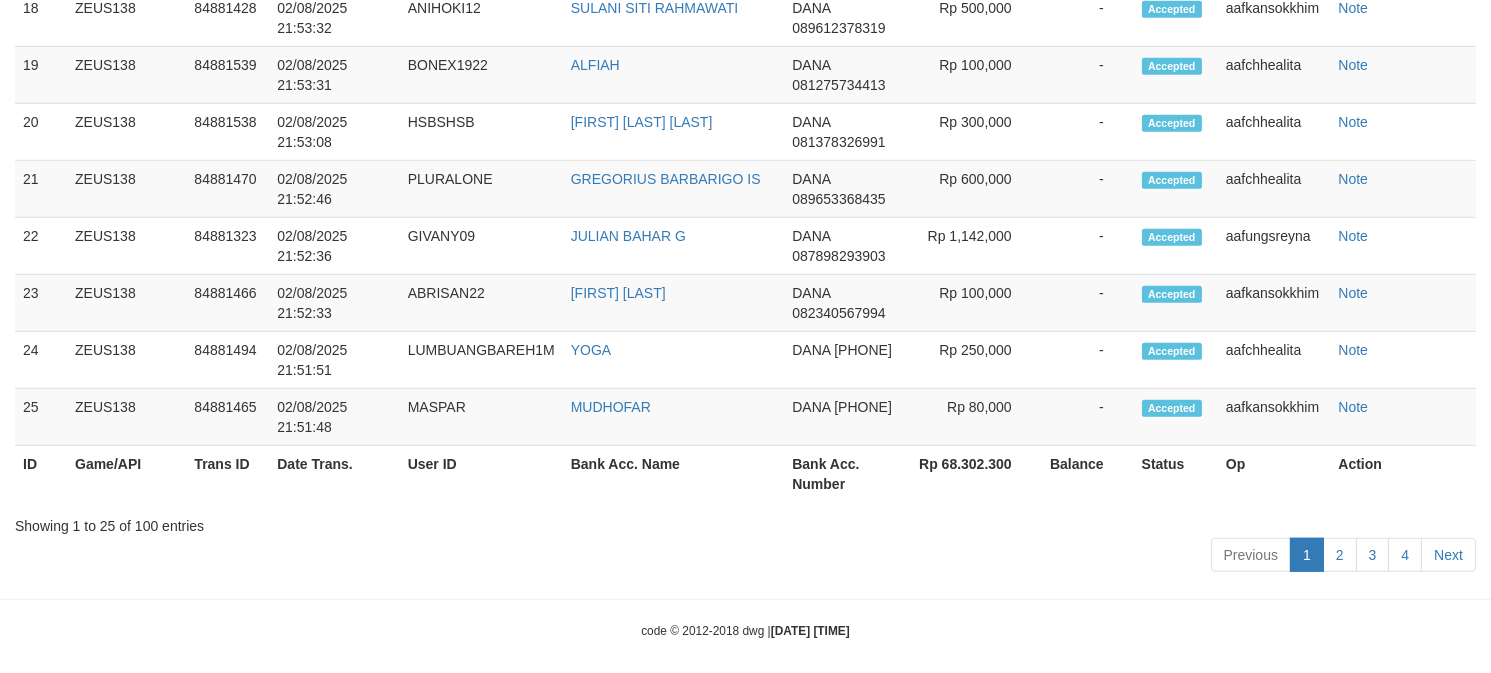 scroll, scrollTop: 2546, scrollLeft: 0, axis: vertical 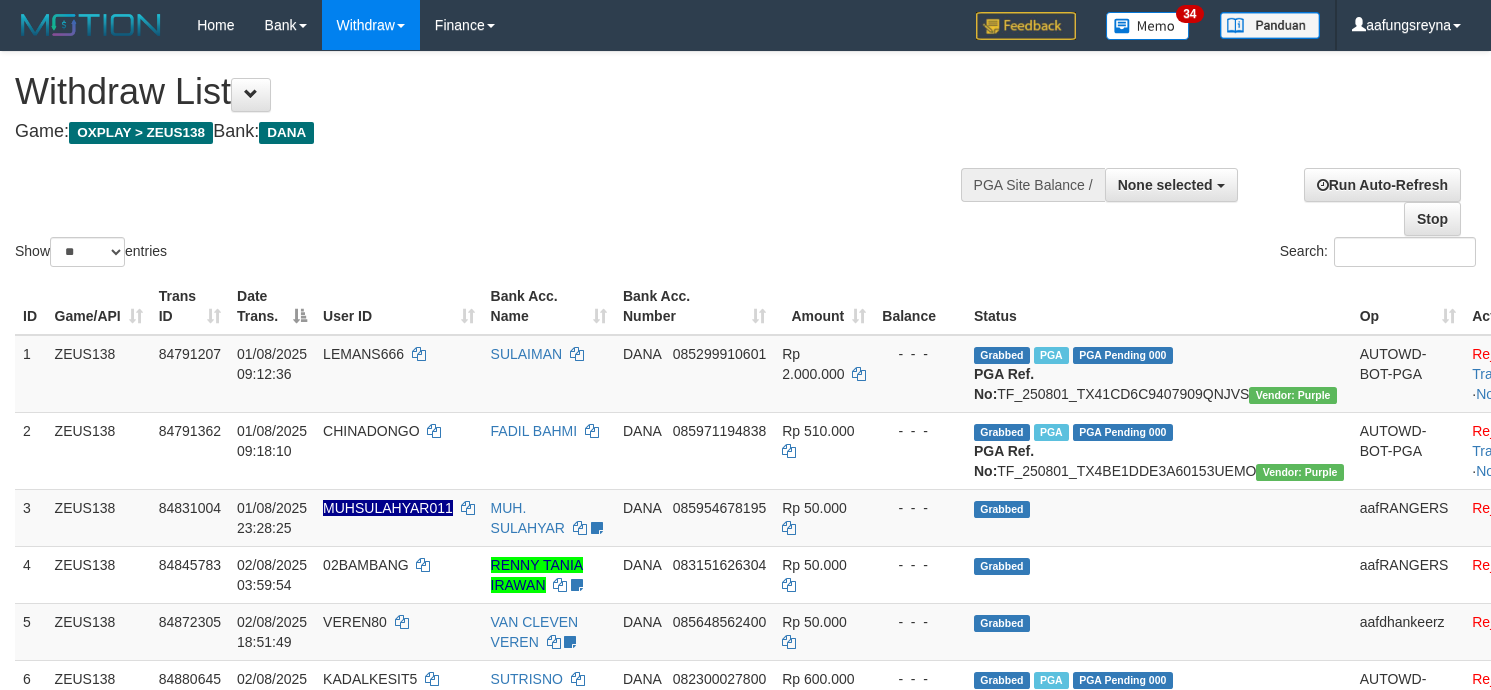 select 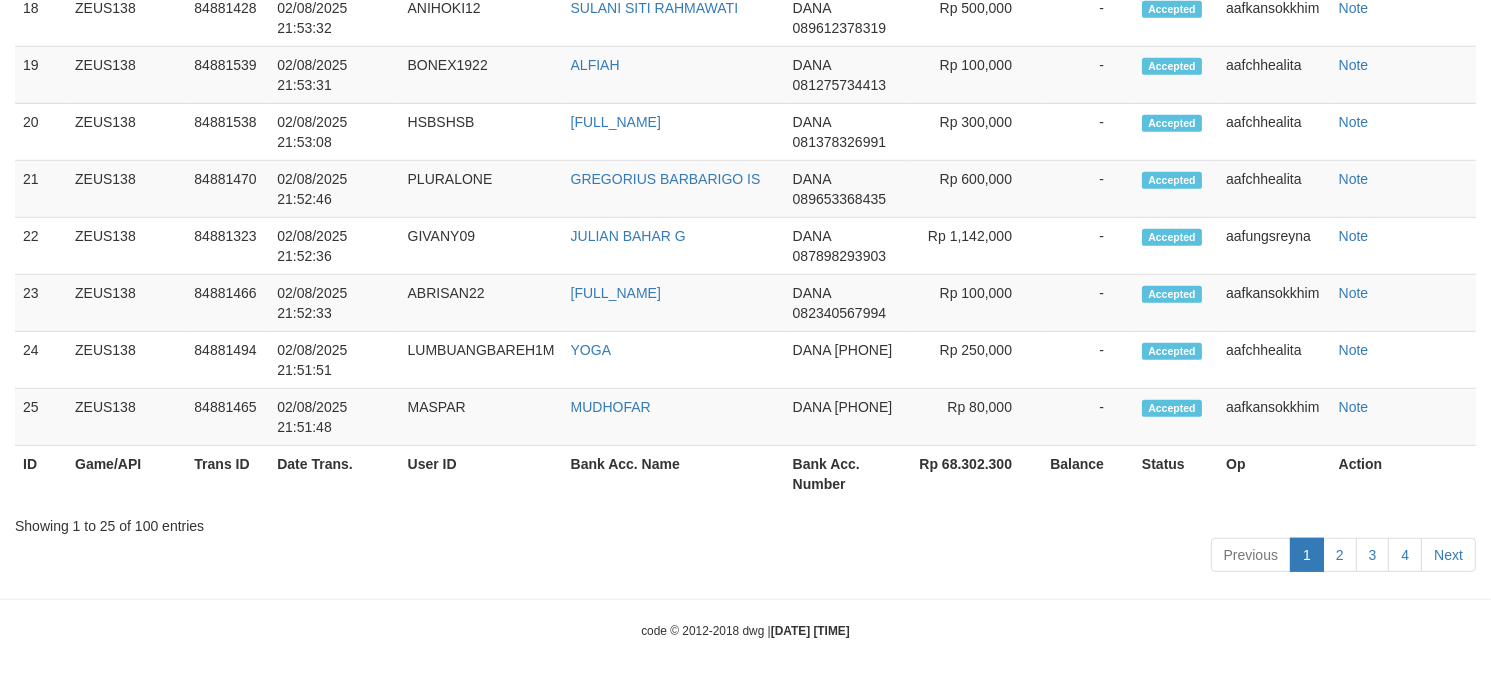 scroll, scrollTop: 2546, scrollLeft: 0, axis: vertical 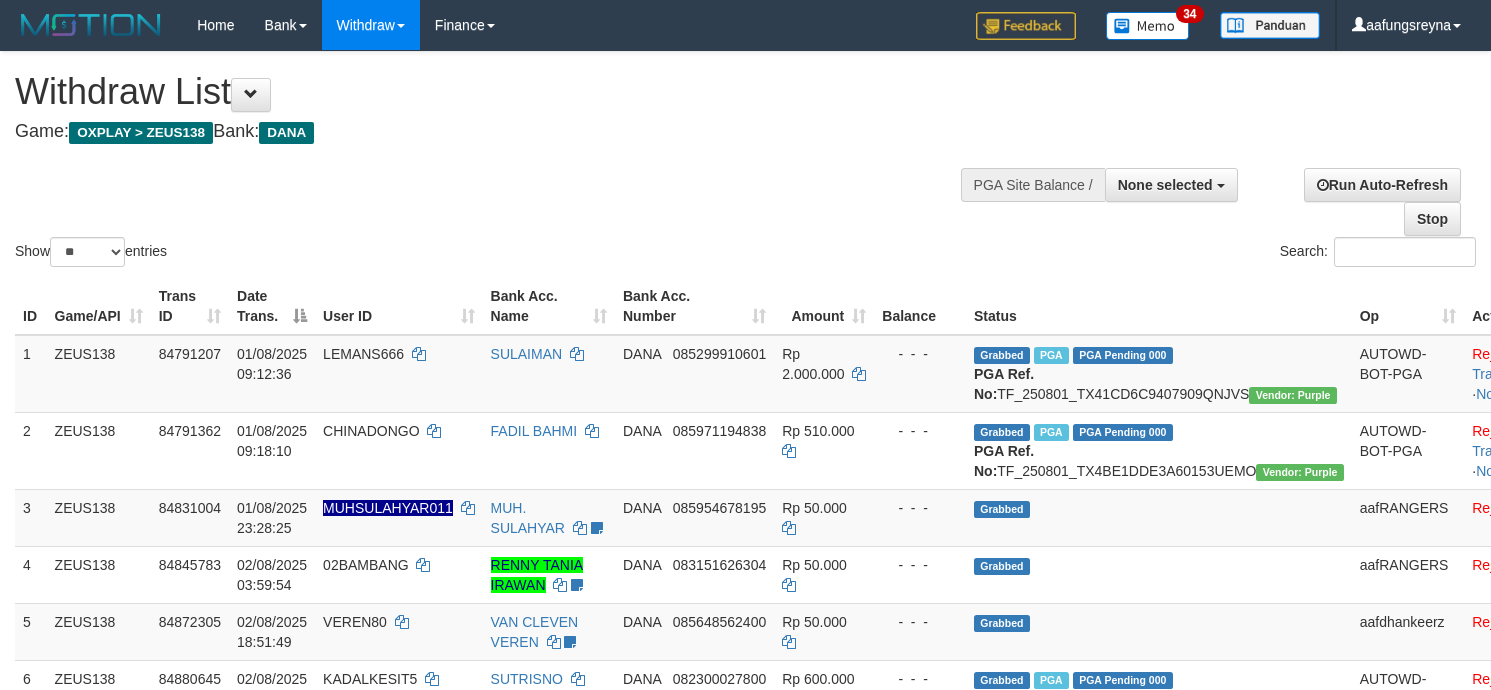 select 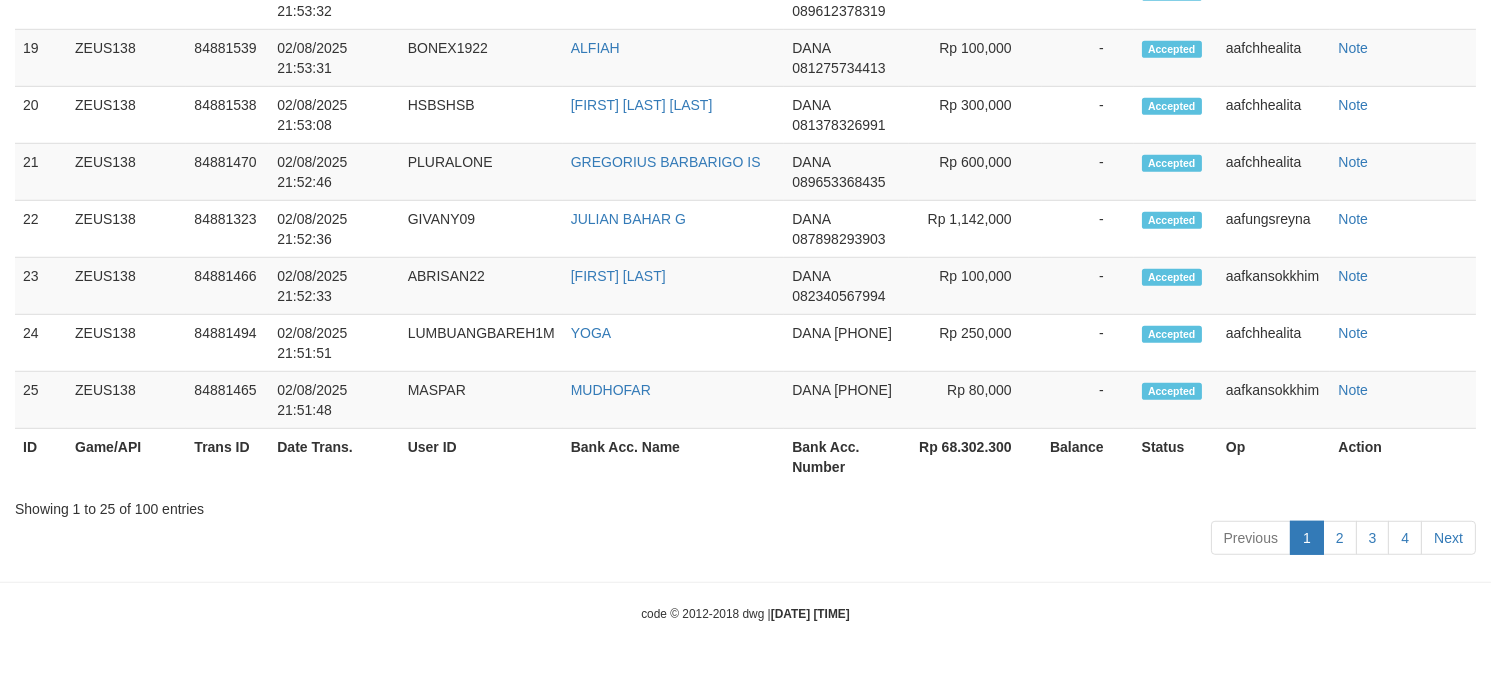 scroll, scrollTop: 2546, scrollLeft: 0, axis: vertical 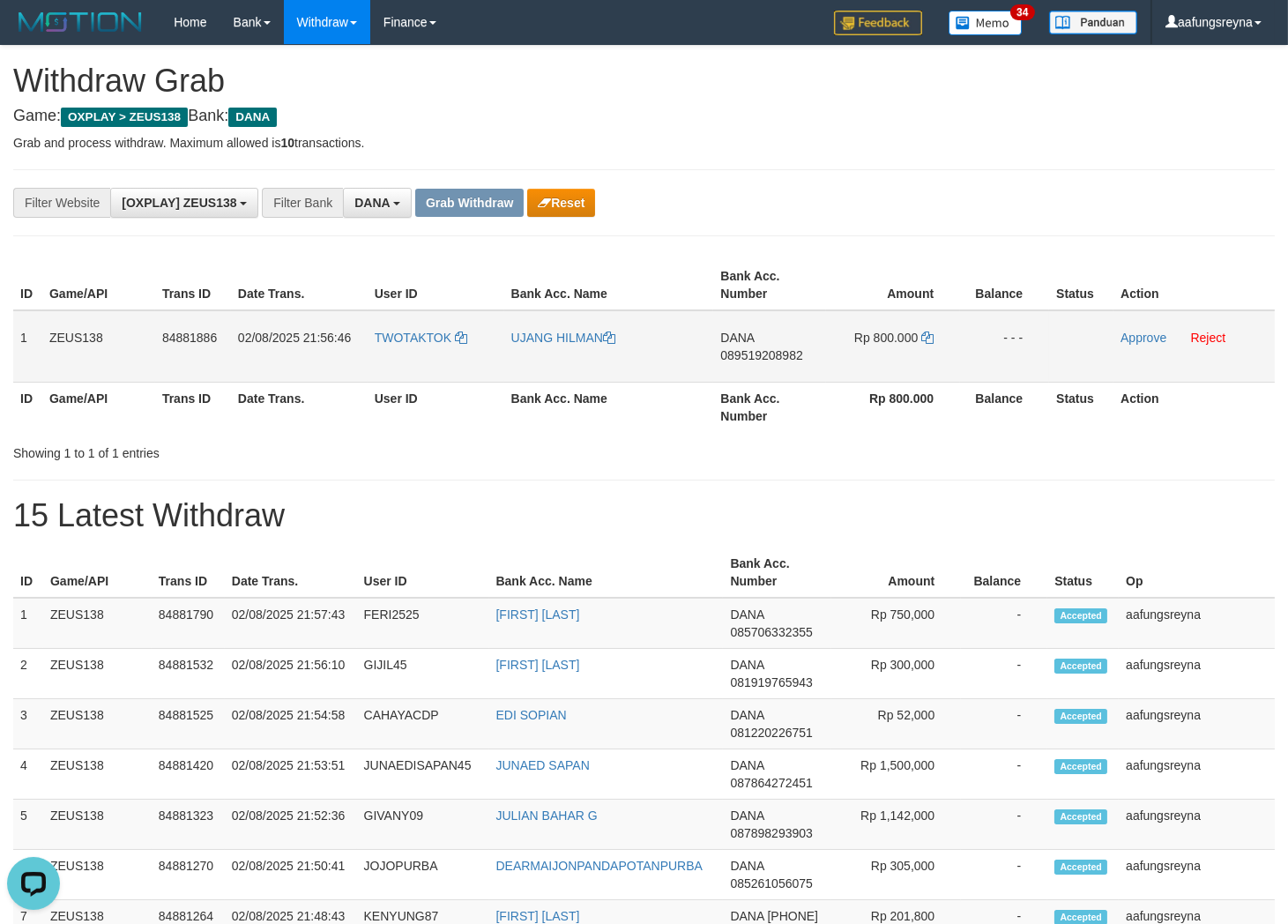 drag, startPoint x: 25, startPoint y: 328, endPoint x: 1008, endPoint y: 346, distance: 983.1648 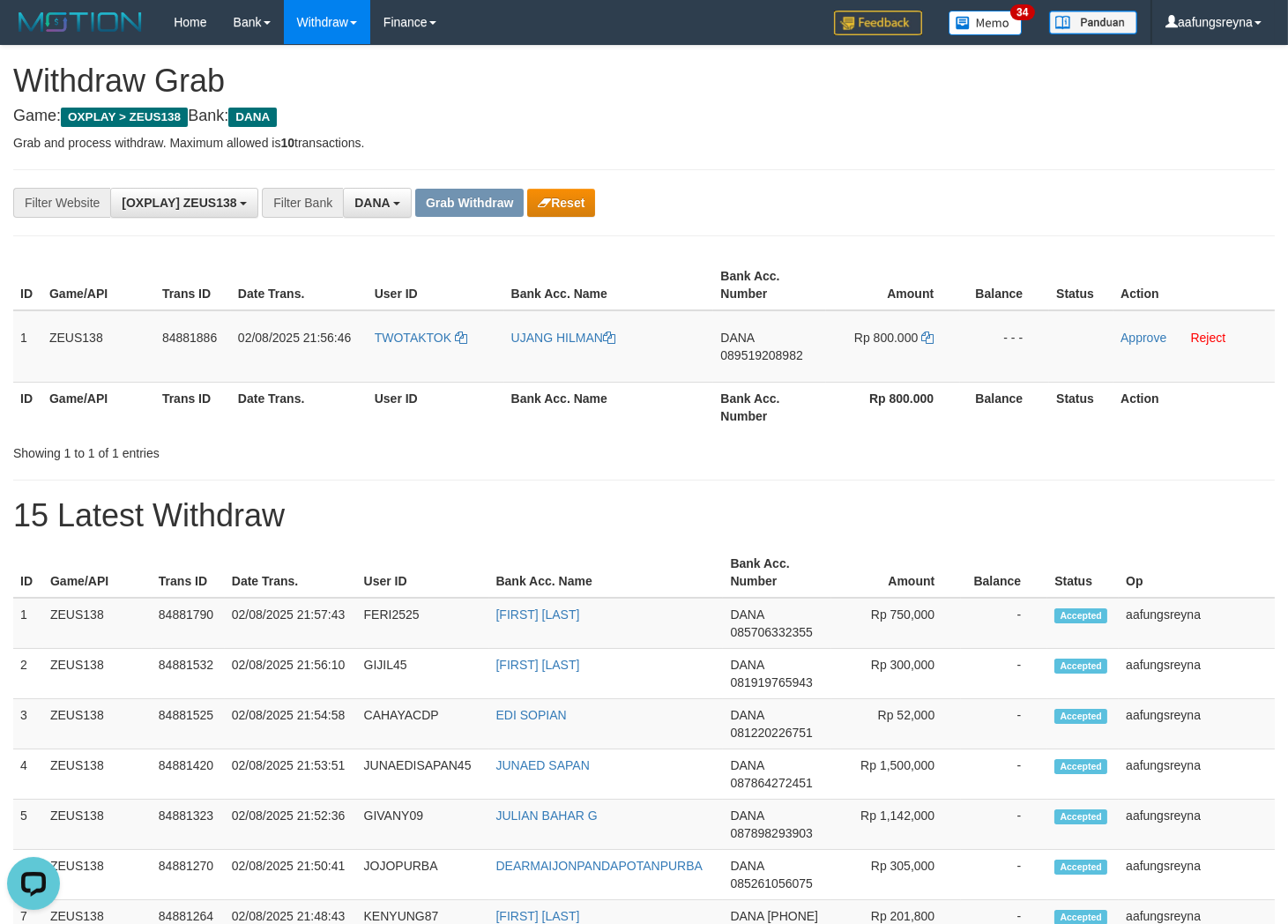 click on "**********" at bounding box center (644, 972) 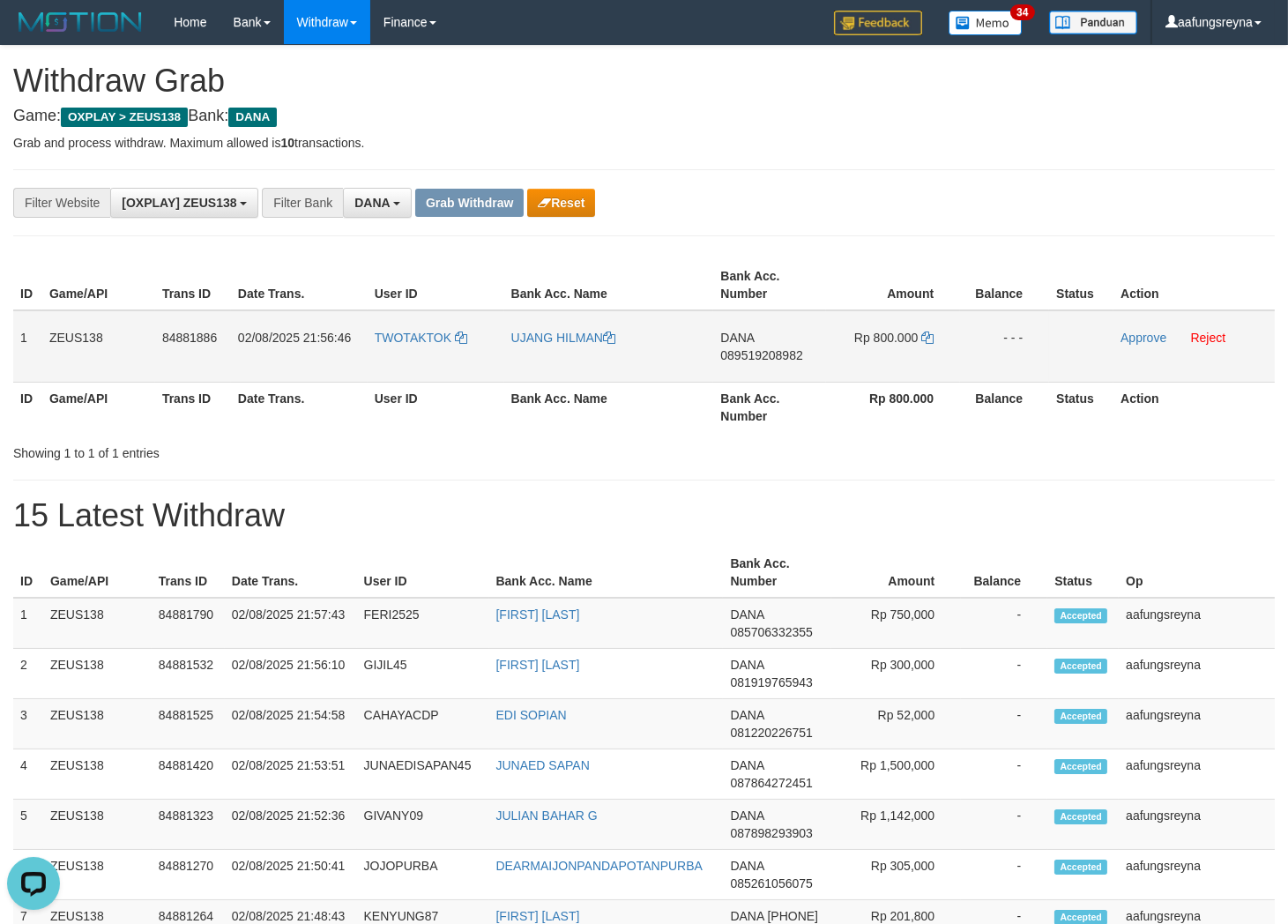 click on "TWOTAKTOK" at bounding box center [436, 346] 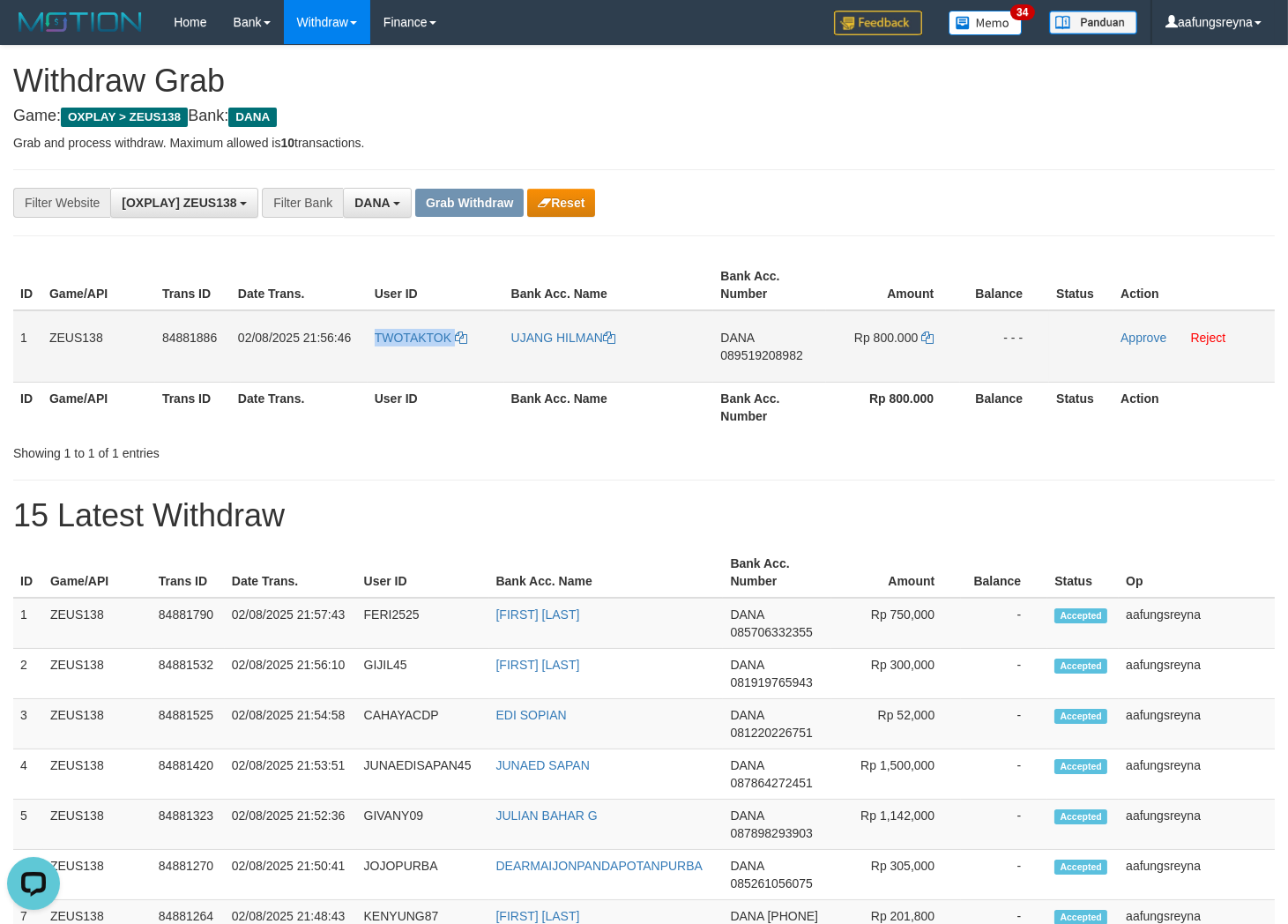 click on "TWOTAKTOK" at bounding box center (436, 346) 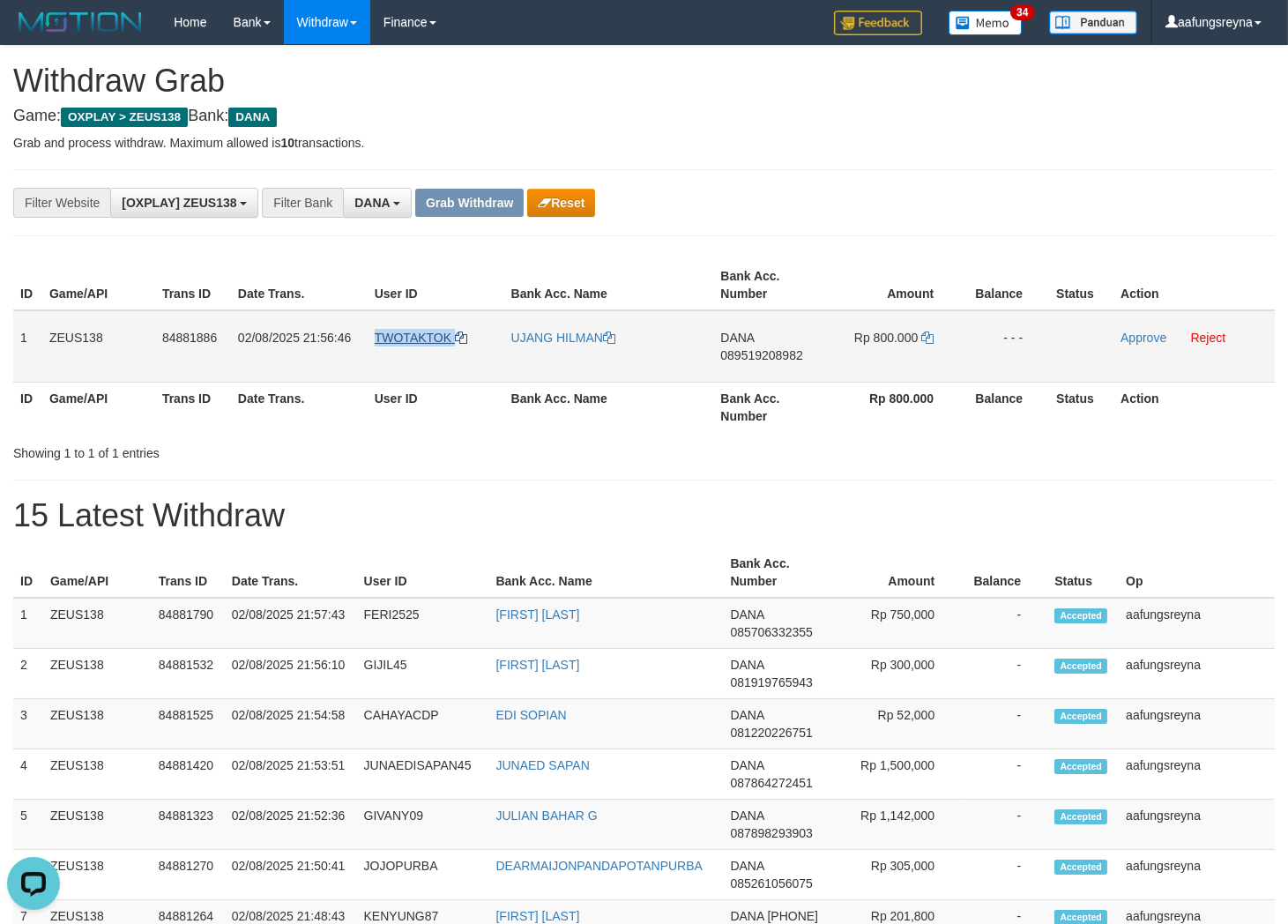 copy on "TWOTAKTOK" 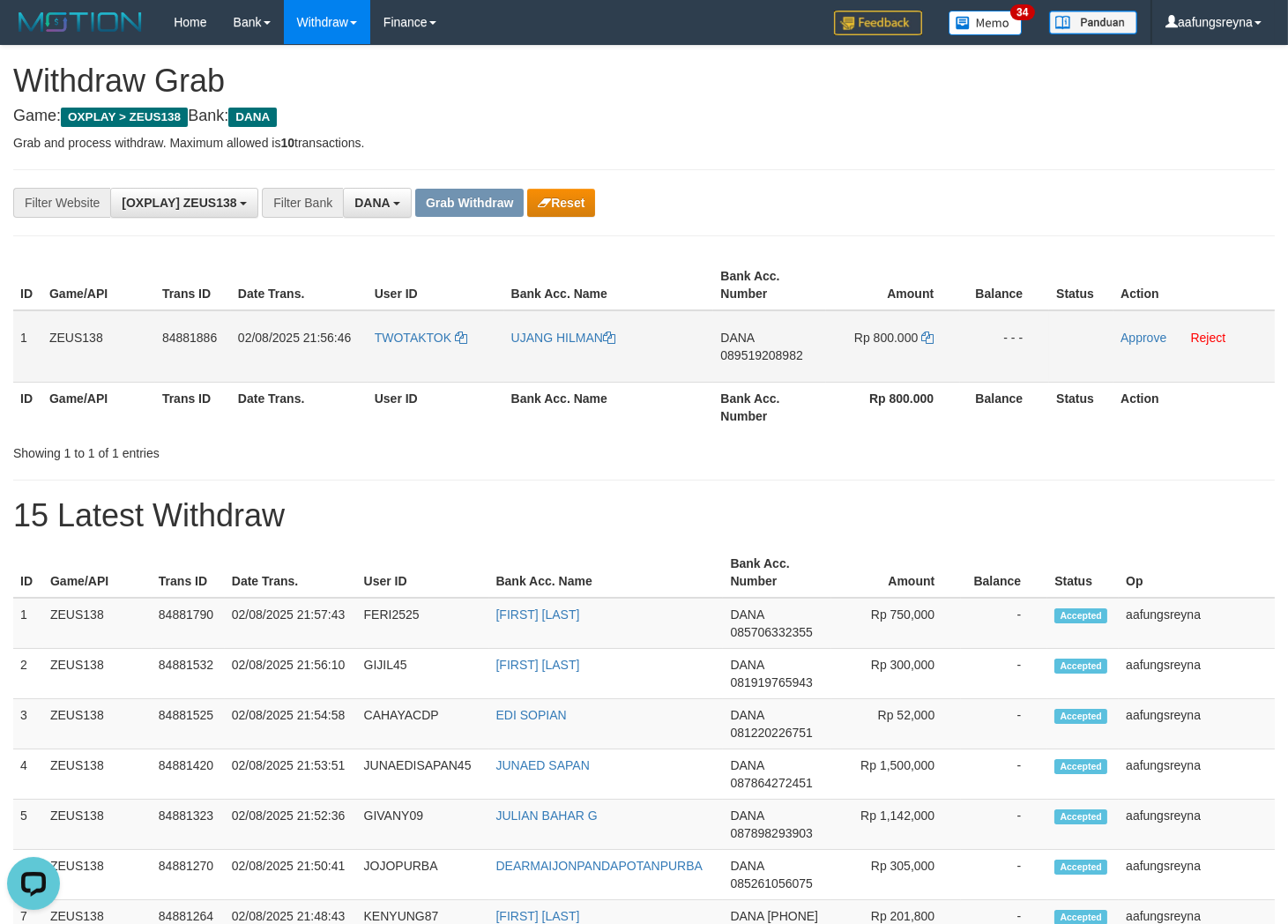 click on "089519208982" at bounding box center (761, 355) 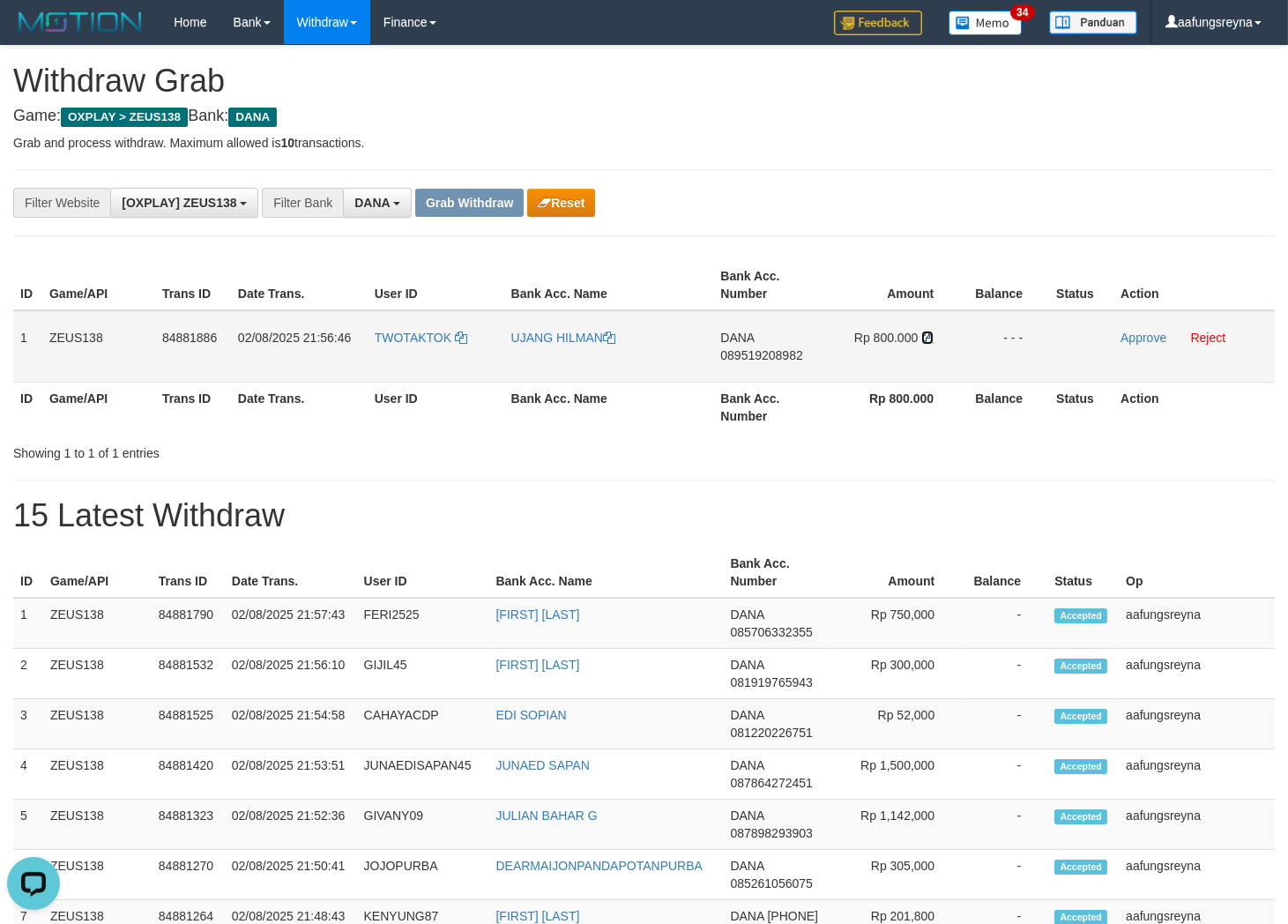 click at bounding box center (927, 338) 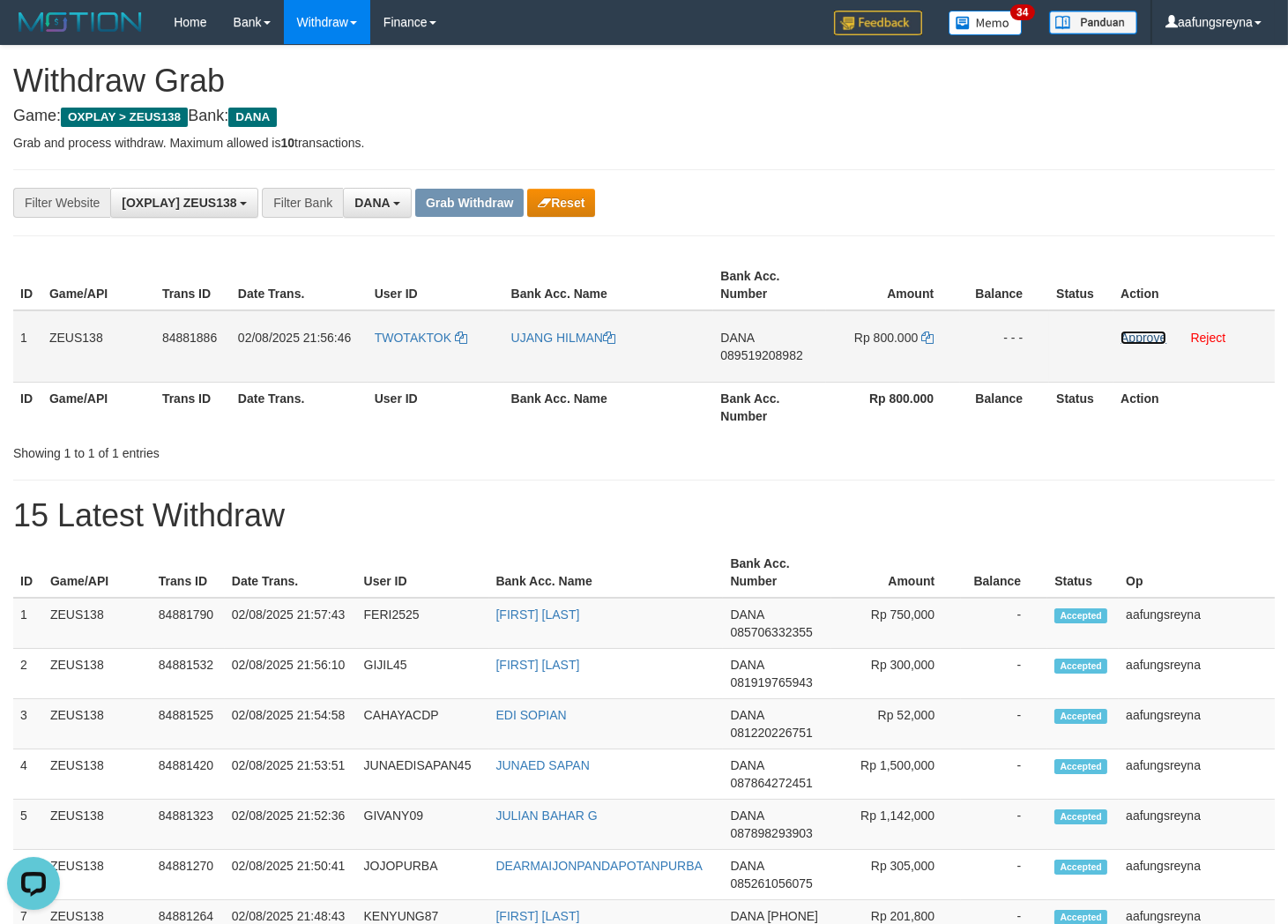 click on "Approve" at bounding box center (1143, 338) 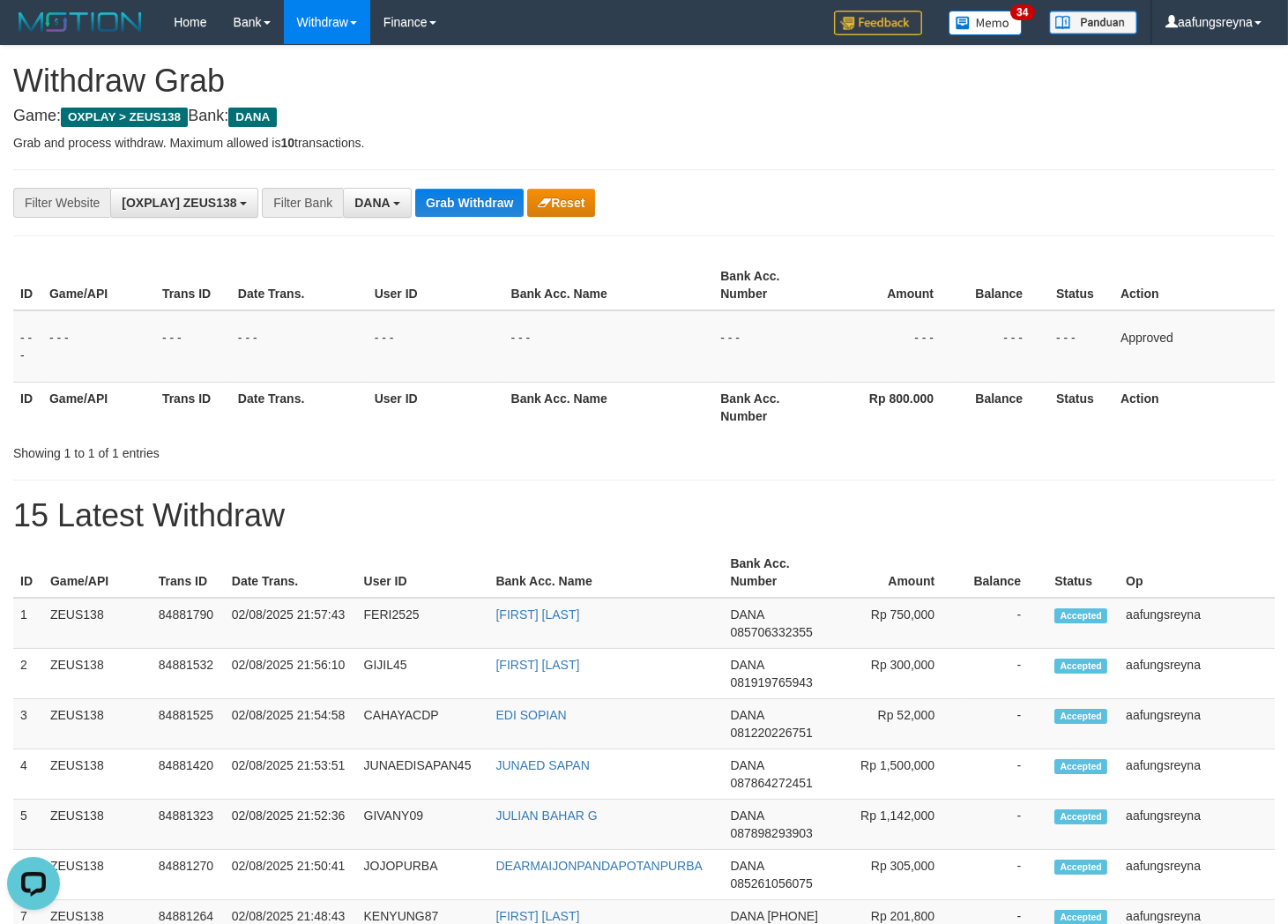 click on "**********" at bounding box center (644, 203) 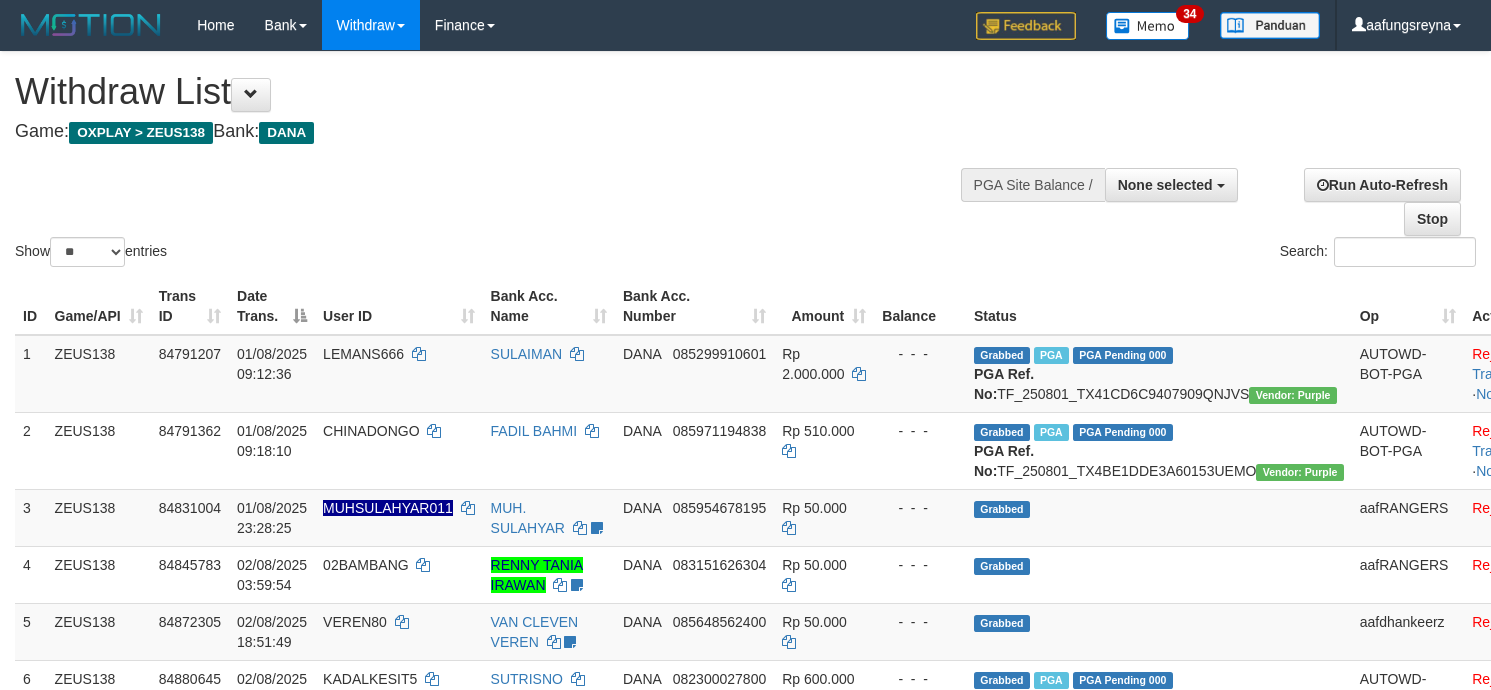select 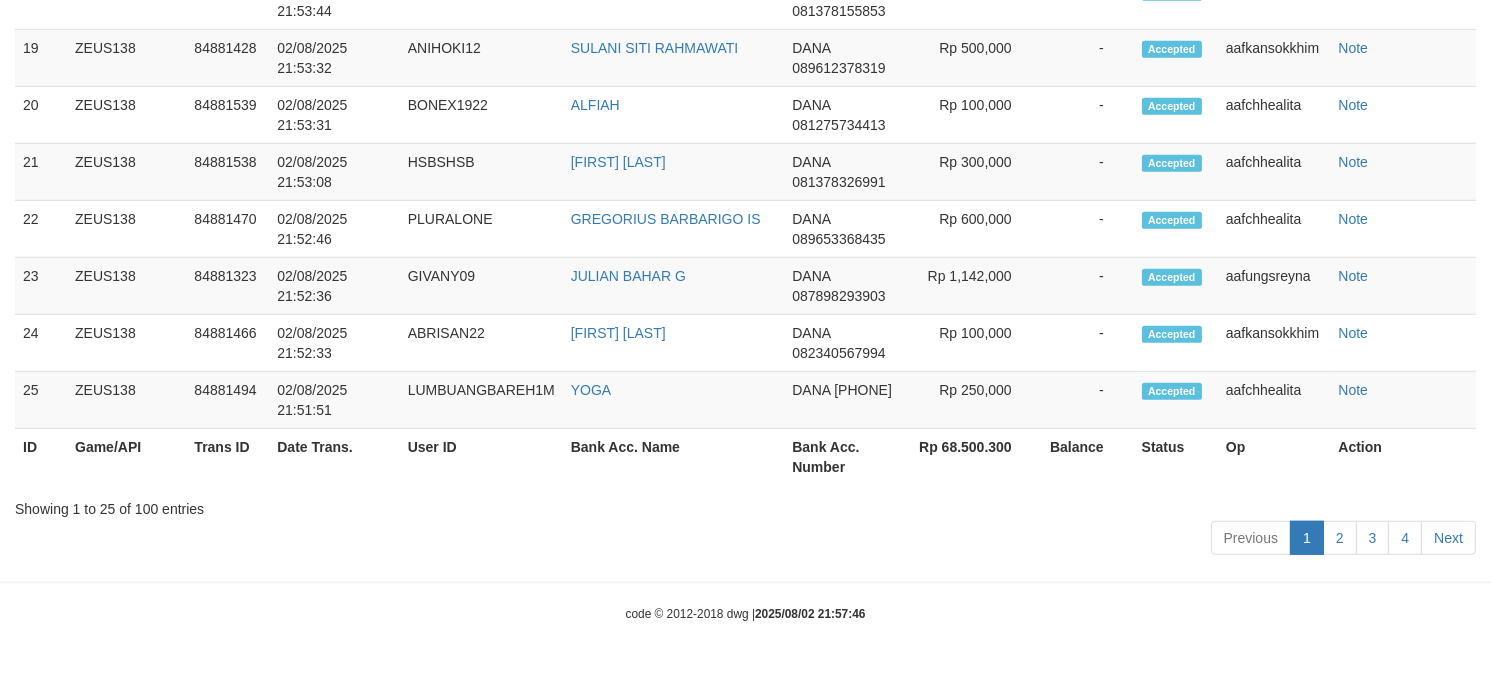 scroll, scrollTop: 2546, scrollLeft: 0, axis: vertical 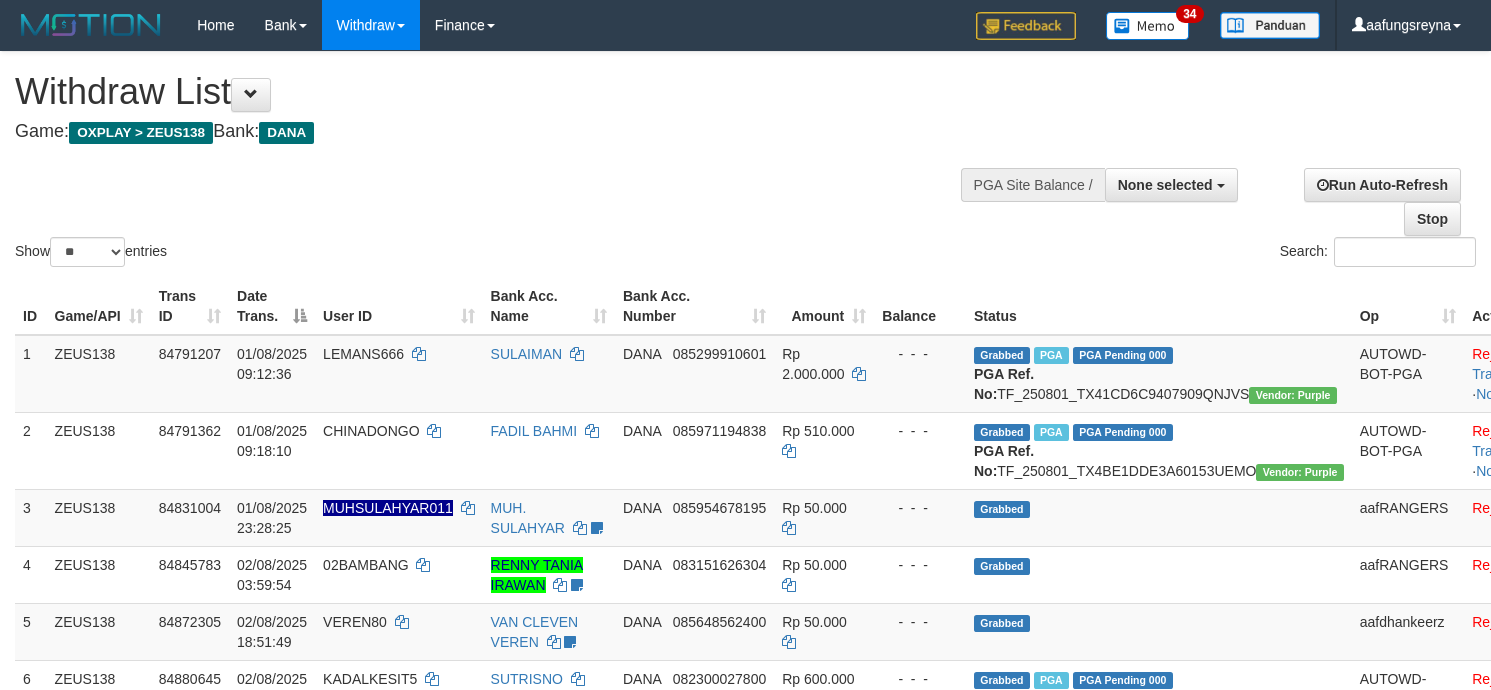 select 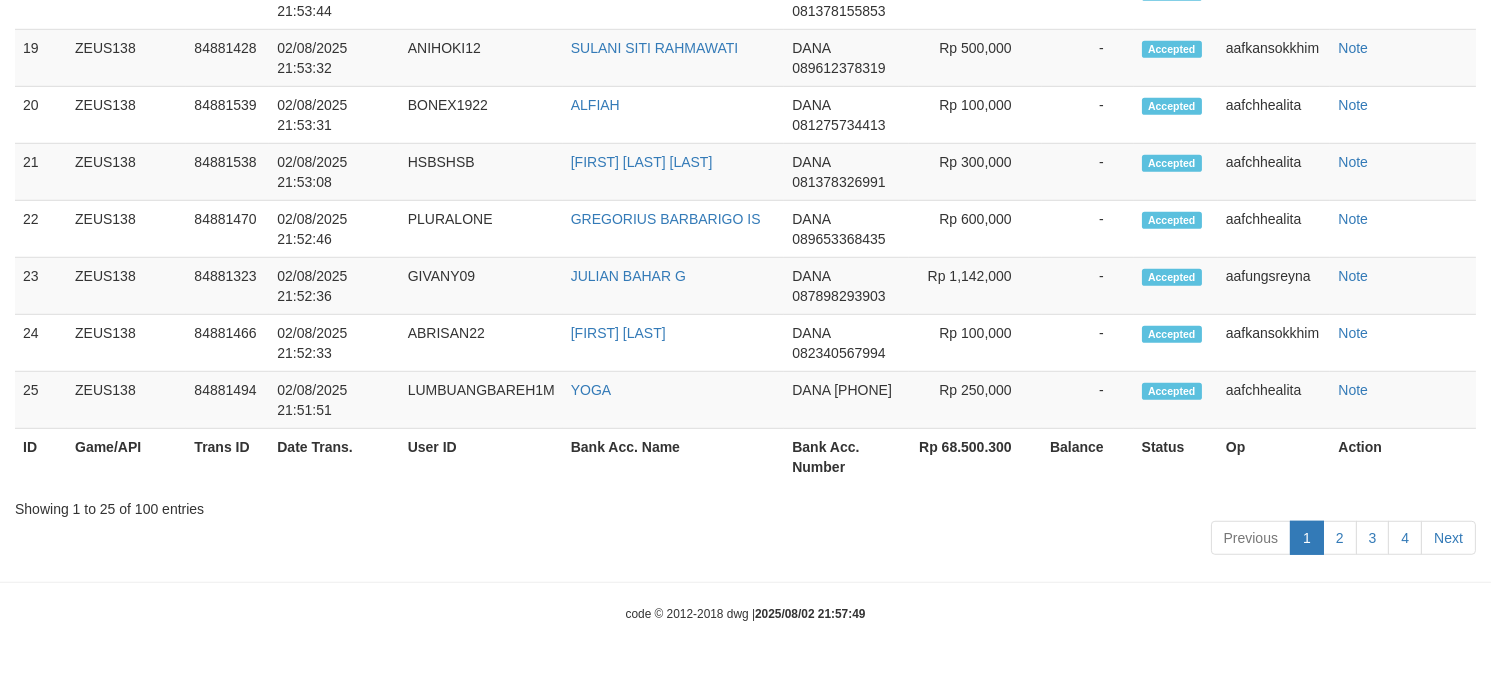 scroll, scrollTop: 2546, scrollLeft: 0, axis: vertical 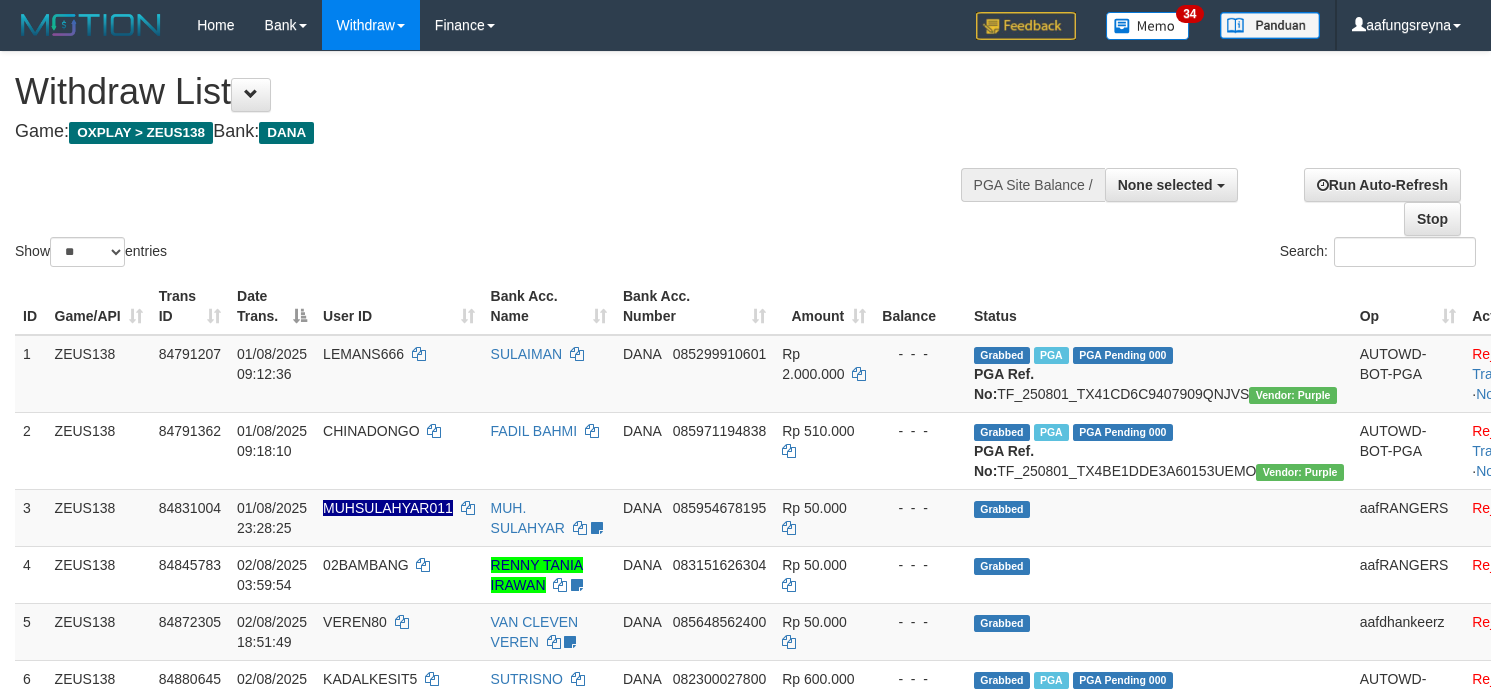 select 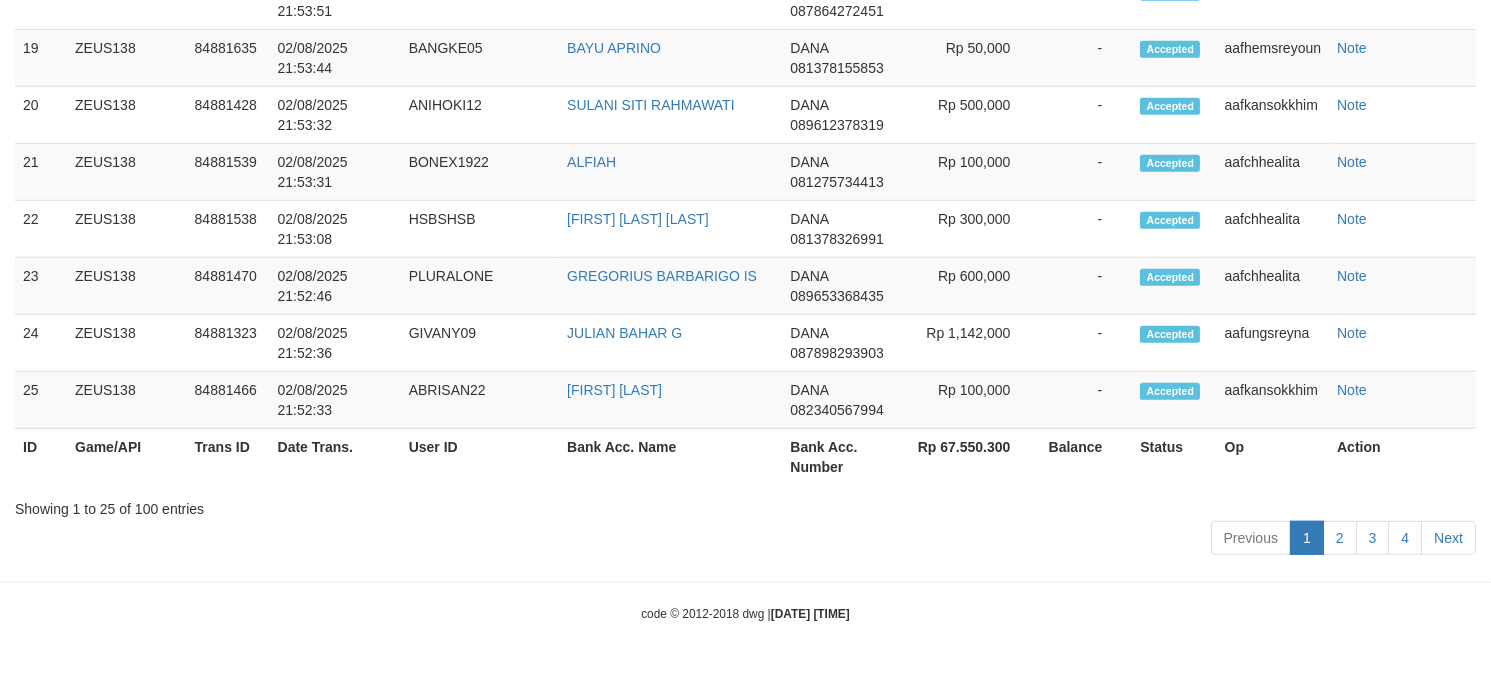 scroll, scrollTop: 2546, scrollLeft: 0, axis: vertical 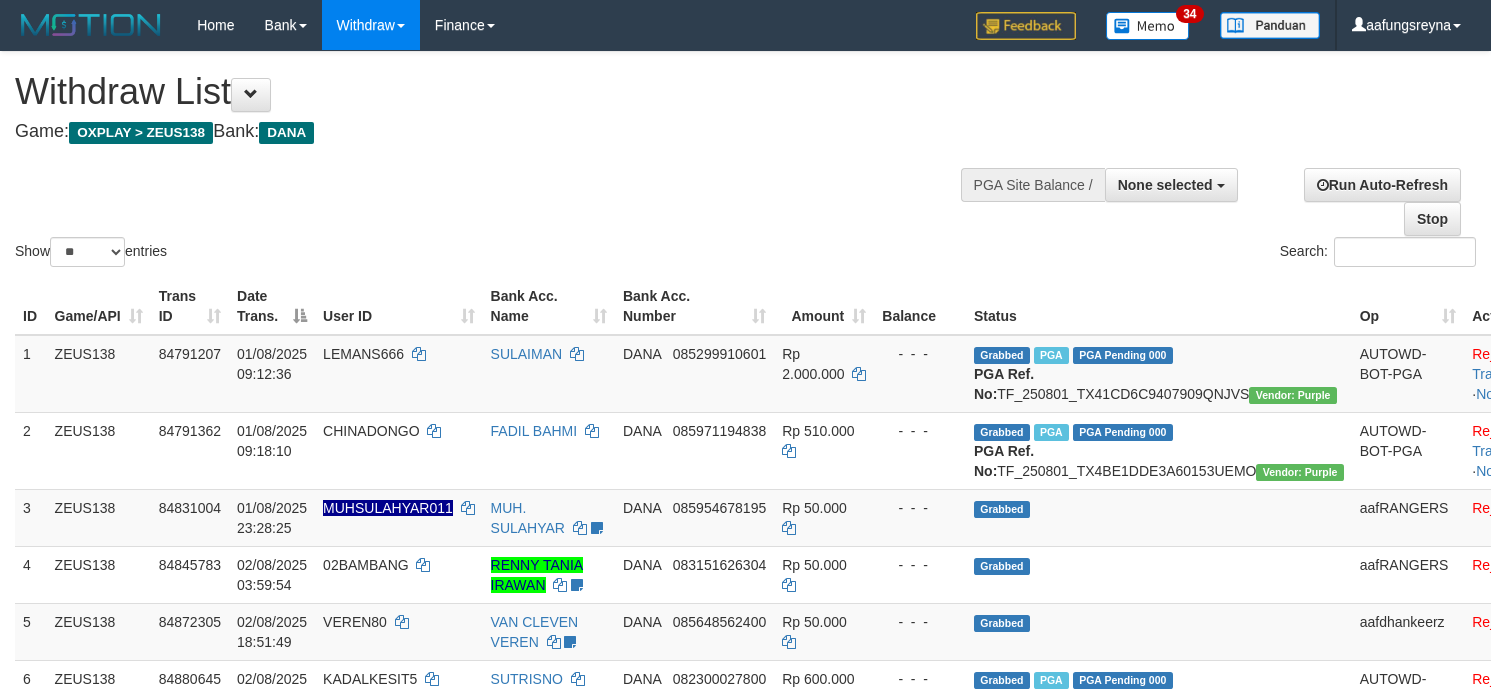 select 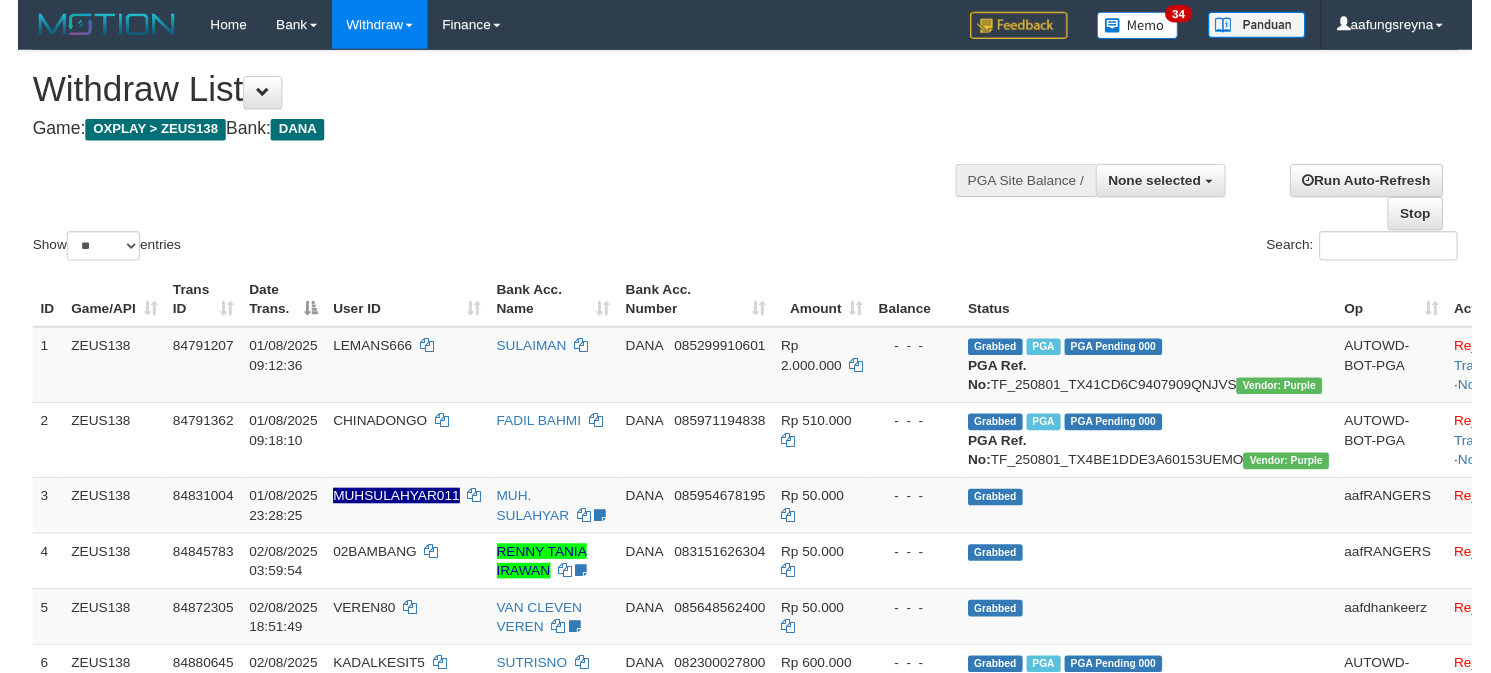 scroll, scrollTop: 2531, scrollLeft: 0, axis: vertical 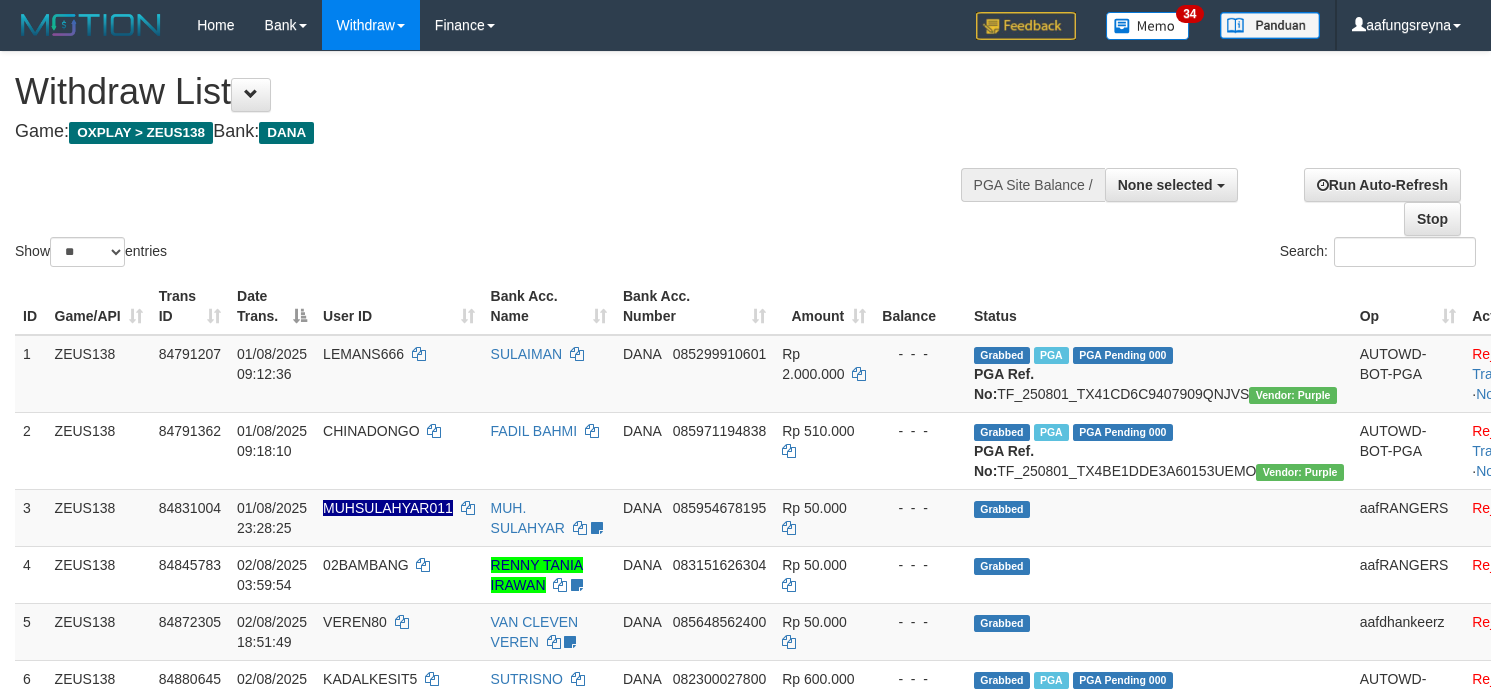 select 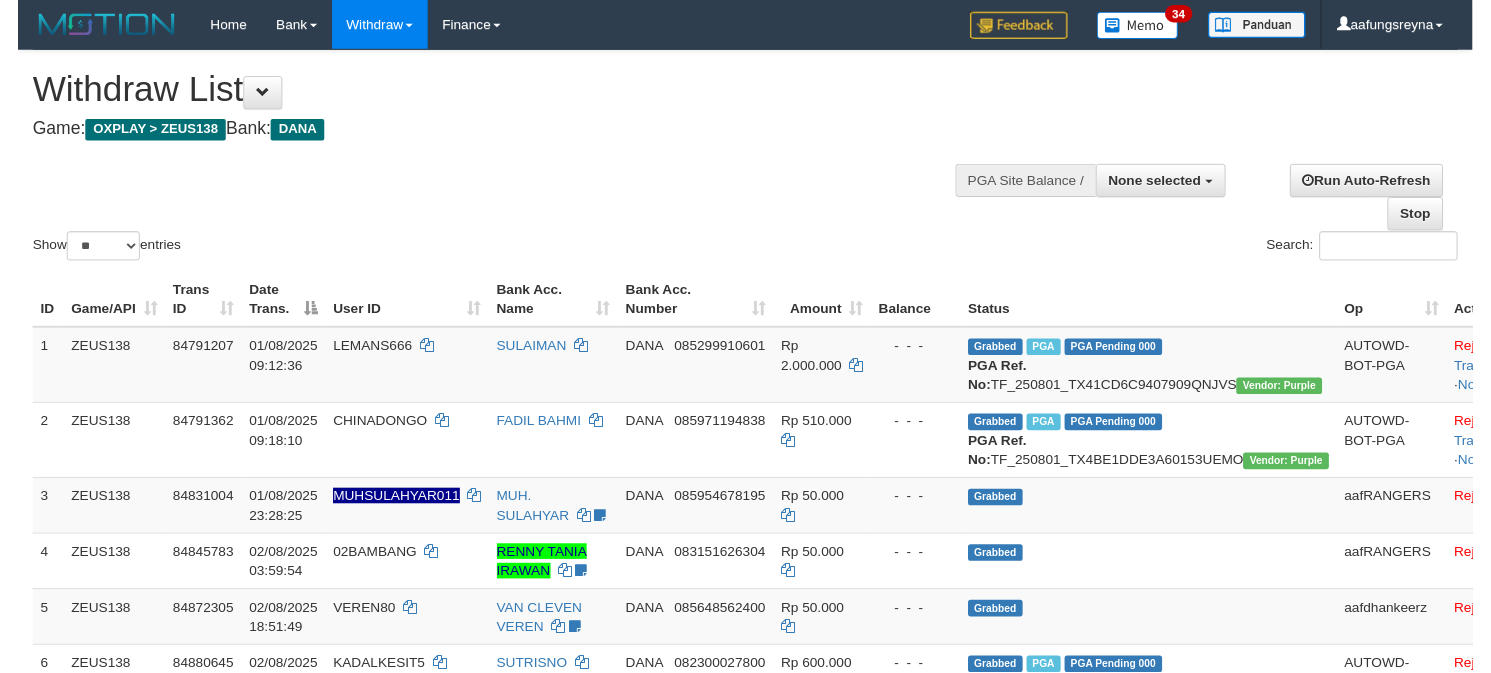 scroll, scrollTop: 2531, scrollLeft: 0, axis: vertical 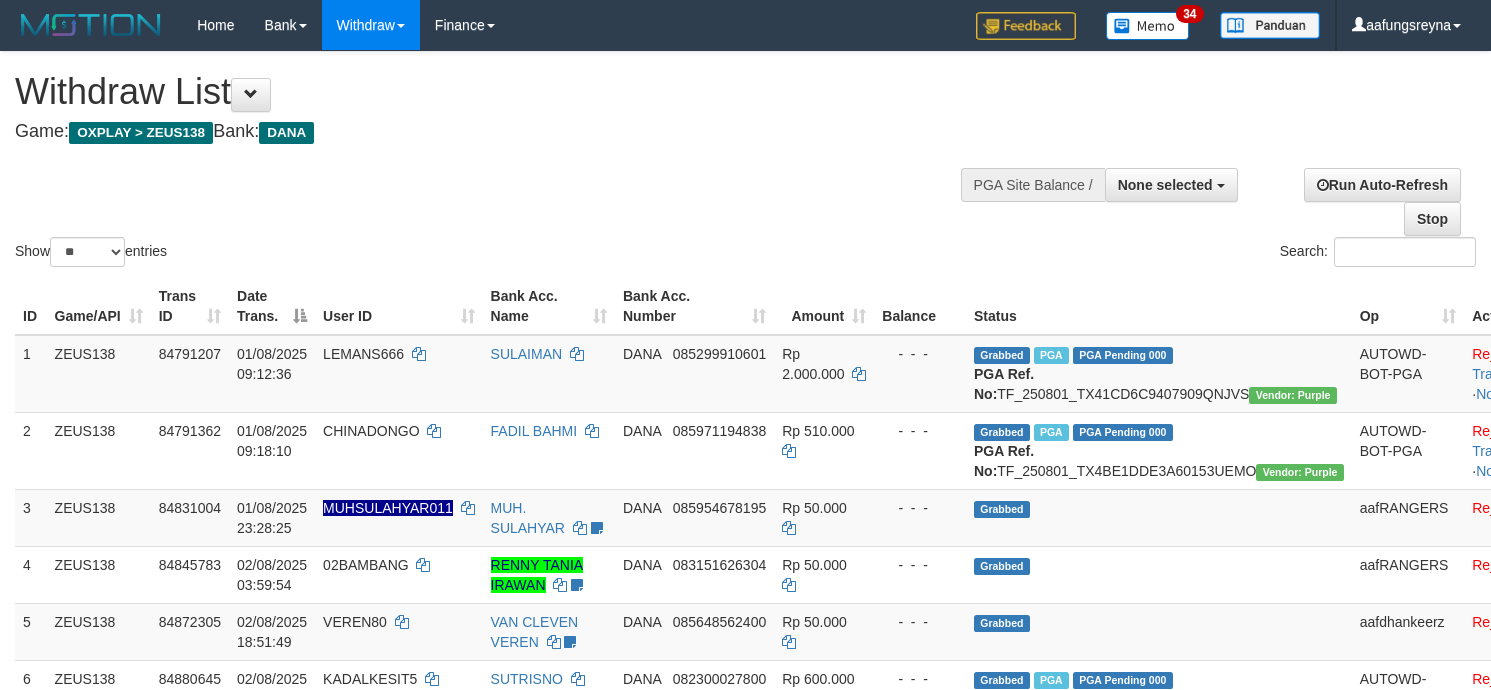 select 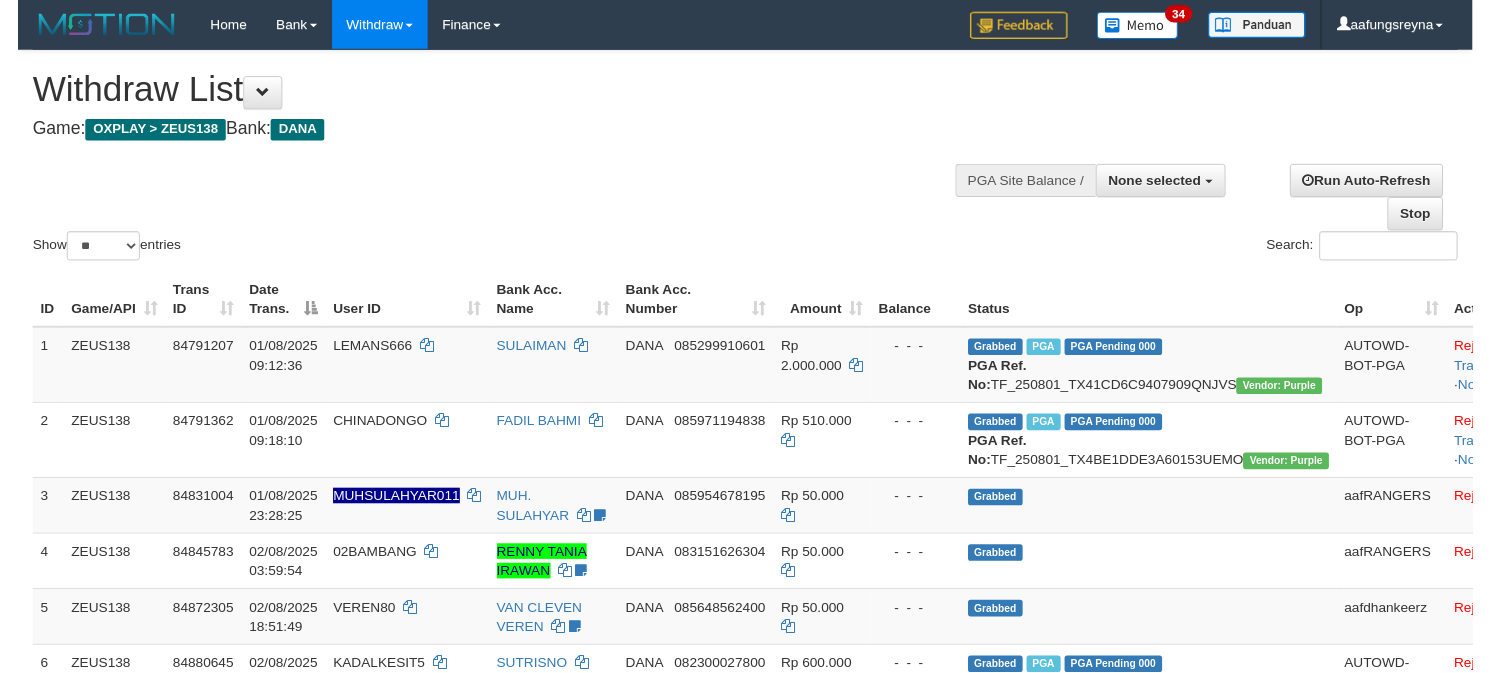 scroll, scrollTop: 2531, scrollLeft: 0, axis: vertical 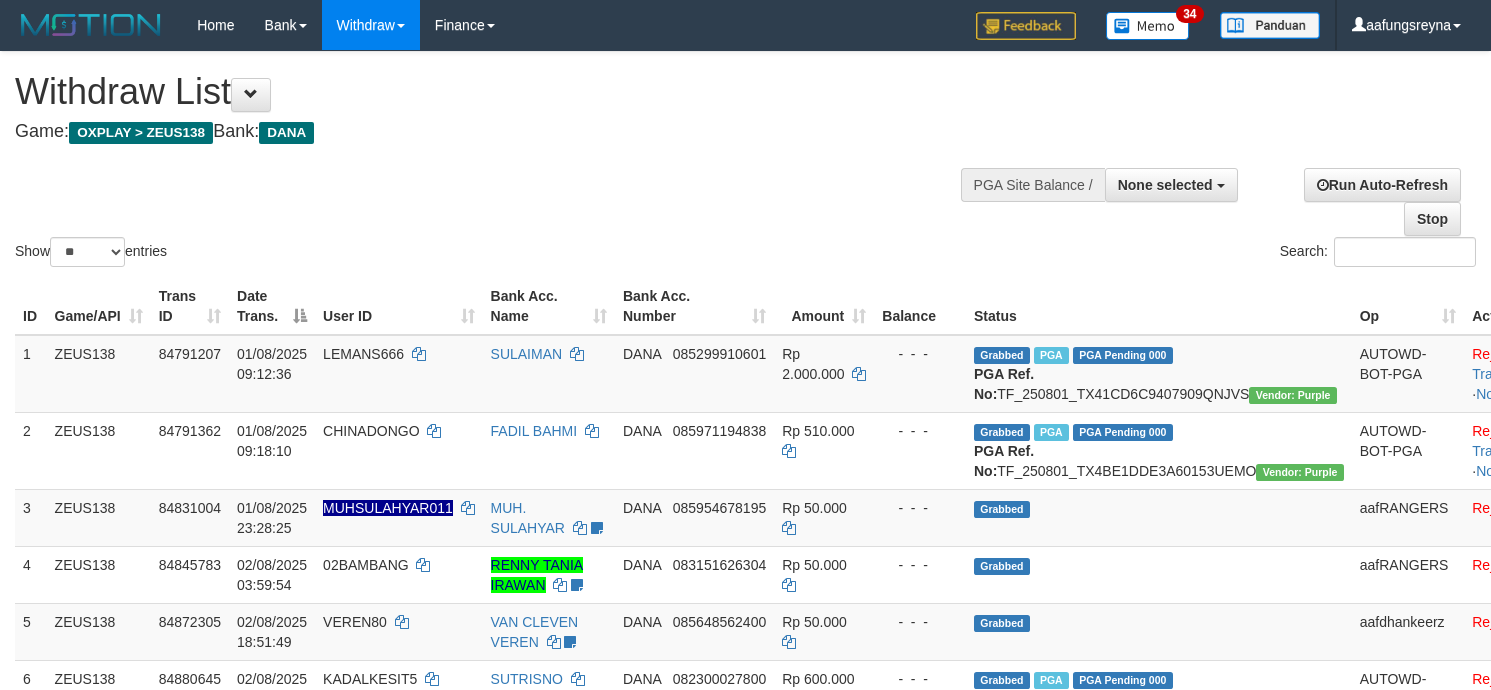 select 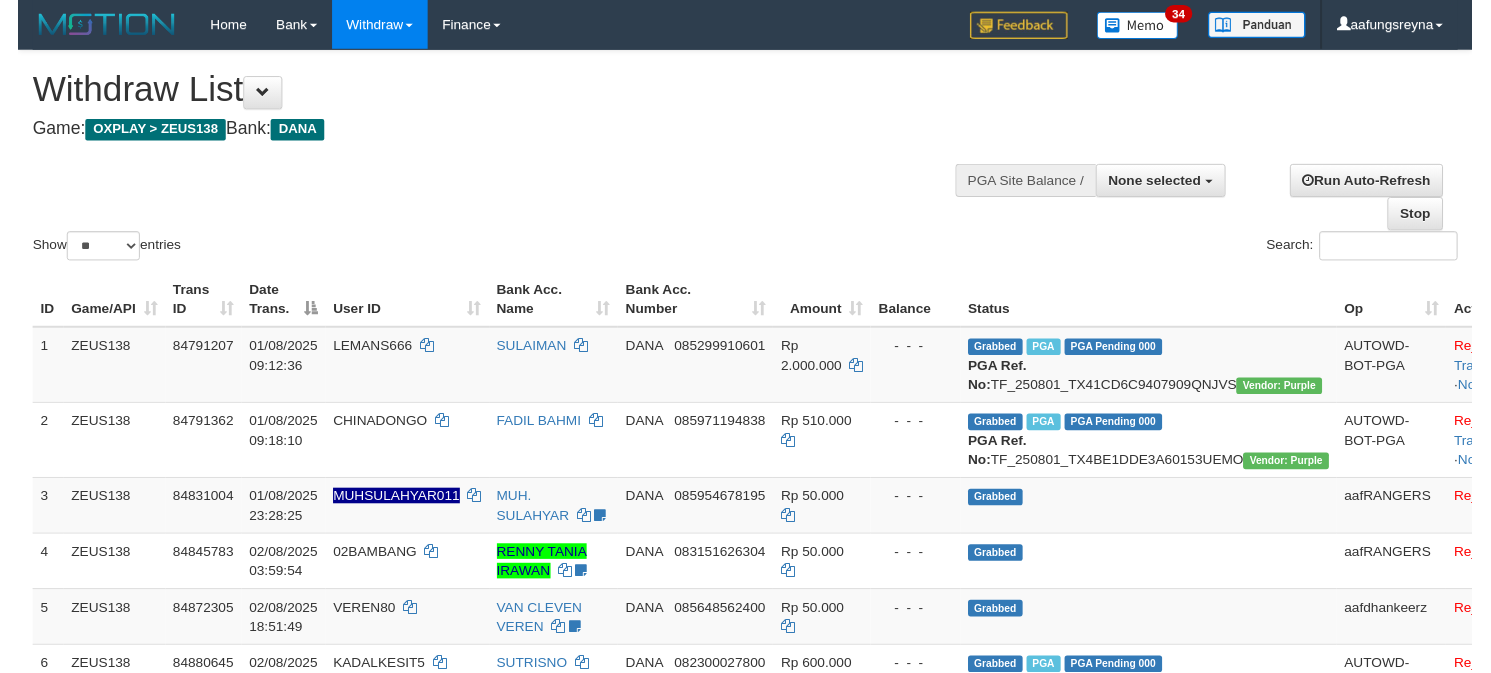 scroll, scrollTop: 2531, scrollLeft: 0, axis: vertical 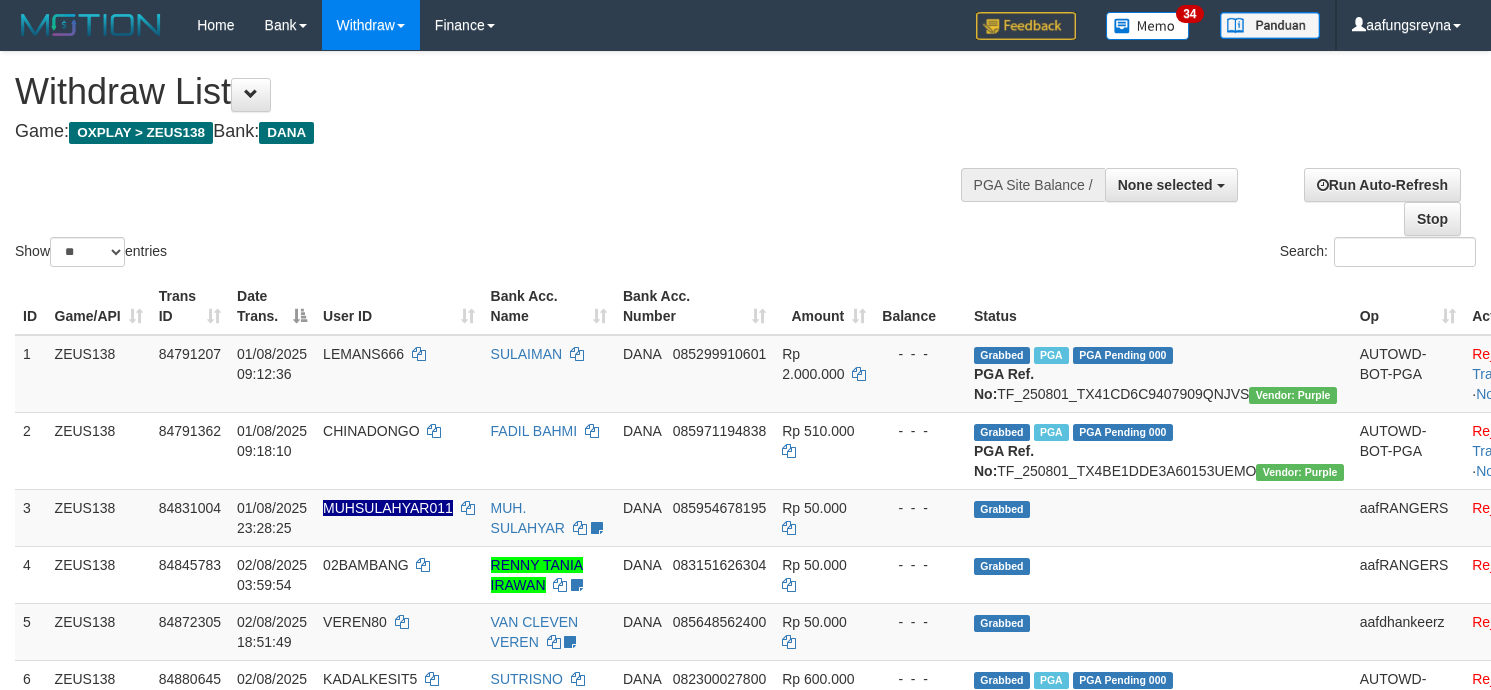 select 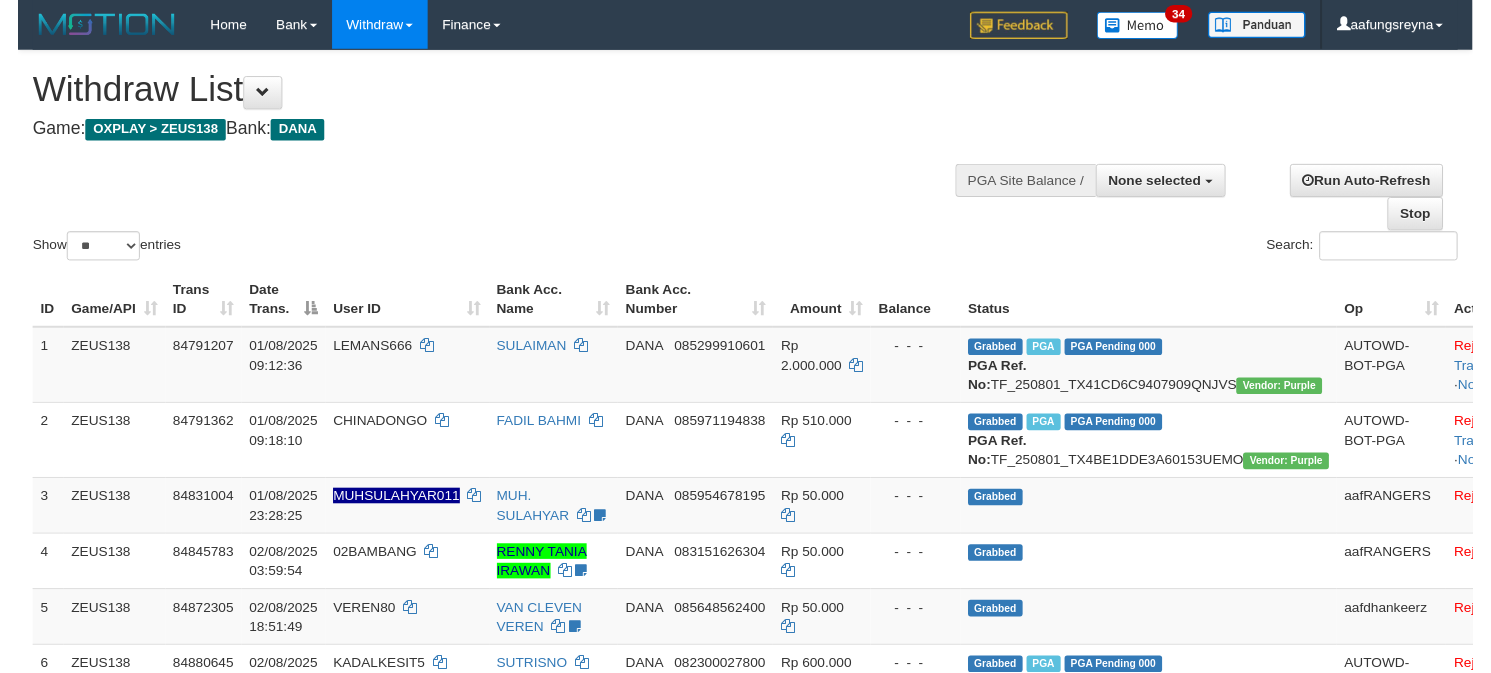 scroll, scrollTop: 2531, scrollLeft: 0, axis: vertical 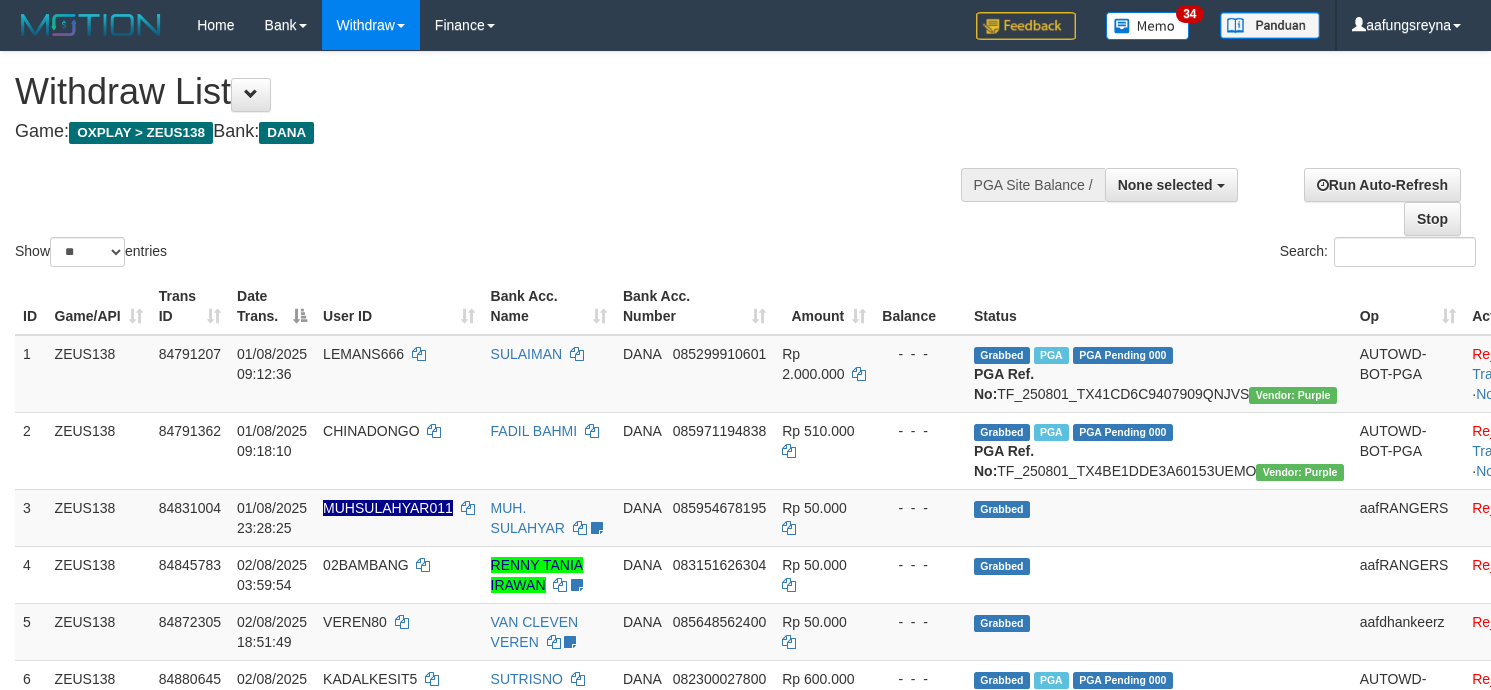 select 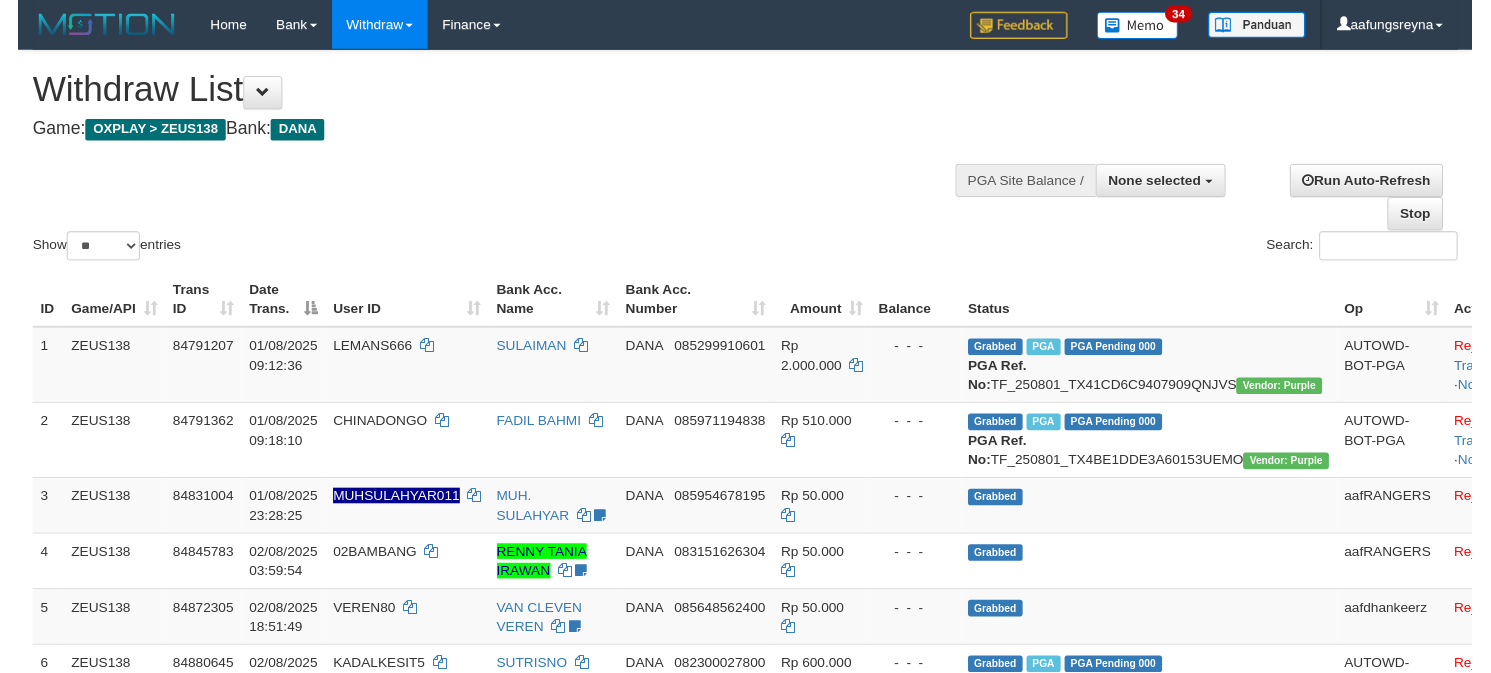 scroll, scrollTop: 2531, scrollLeft: 0, axis: vertical 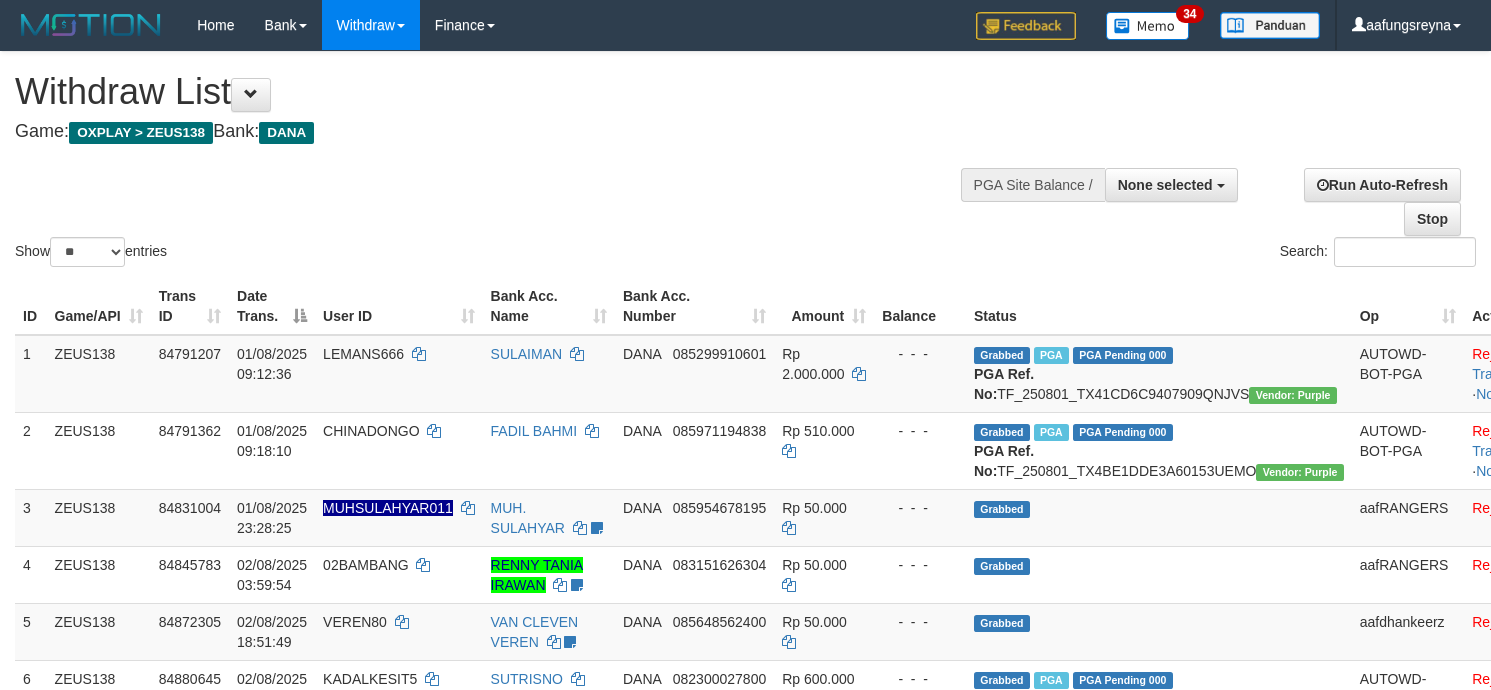 select 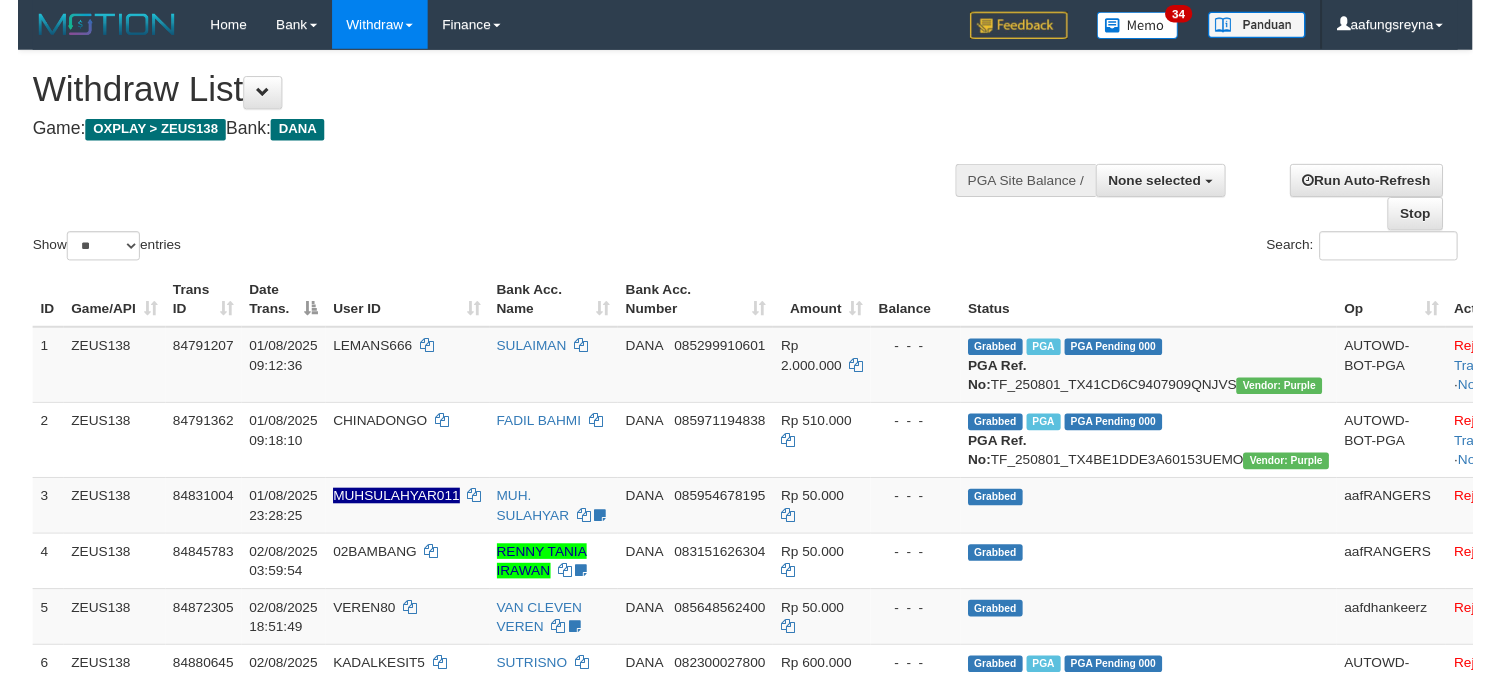 scroll, scrollTop: 2531, scrollLeft: 0, axis: vertical 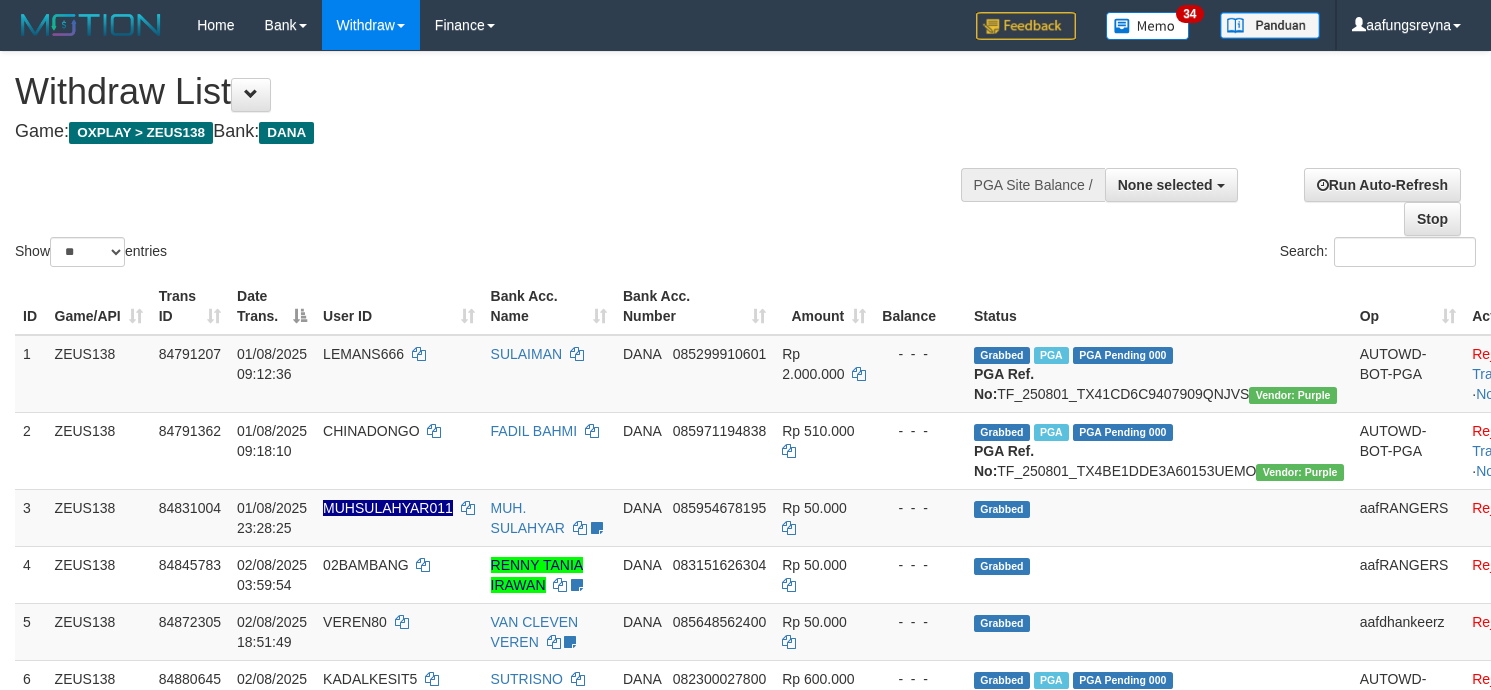 select 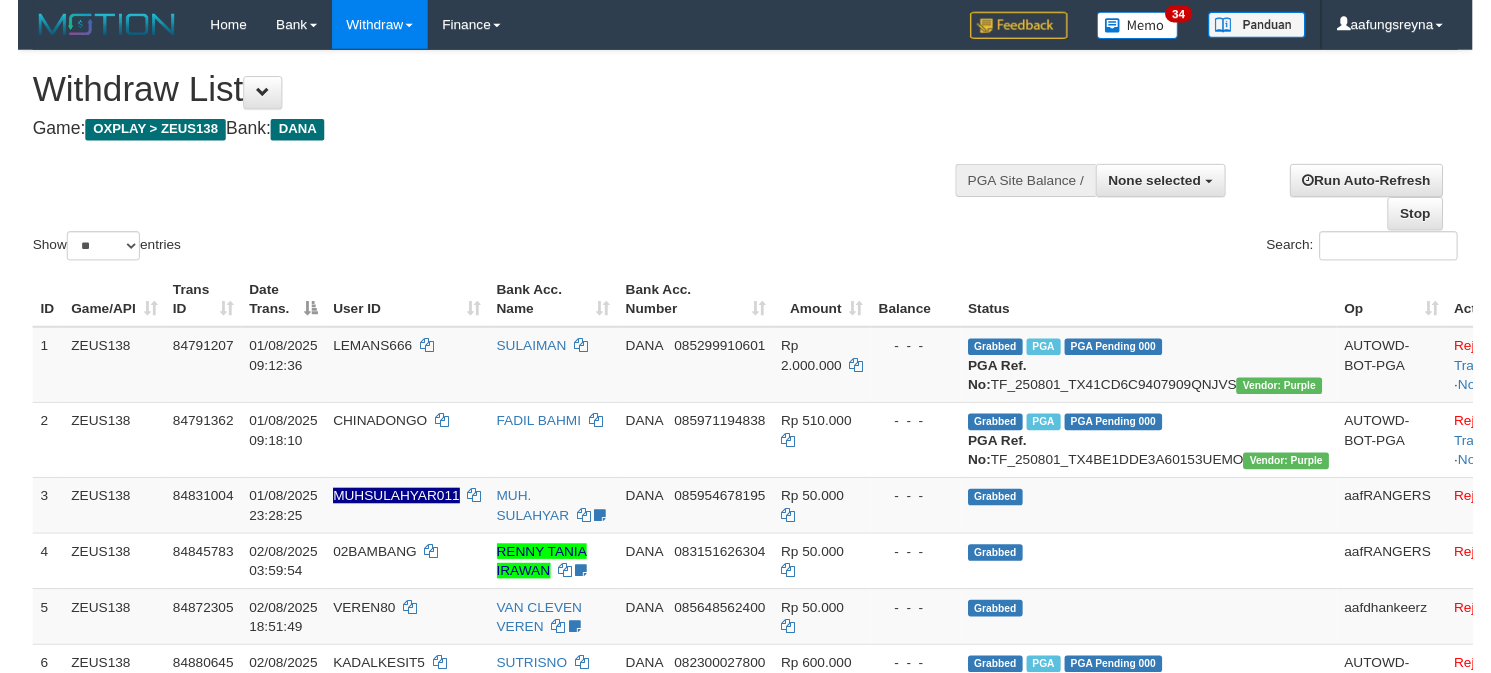 scroll, scrollTop: 2531, scrollLeft: 0, axis: vertical 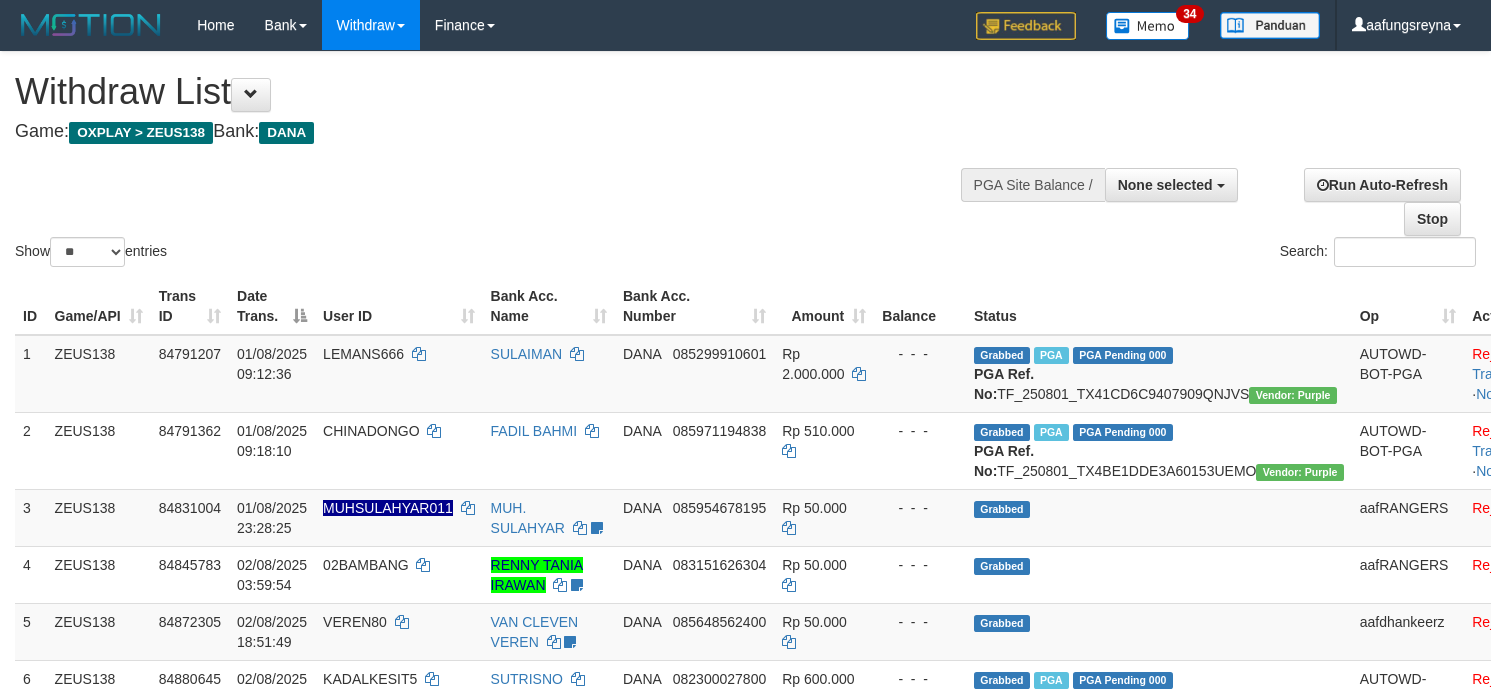 select 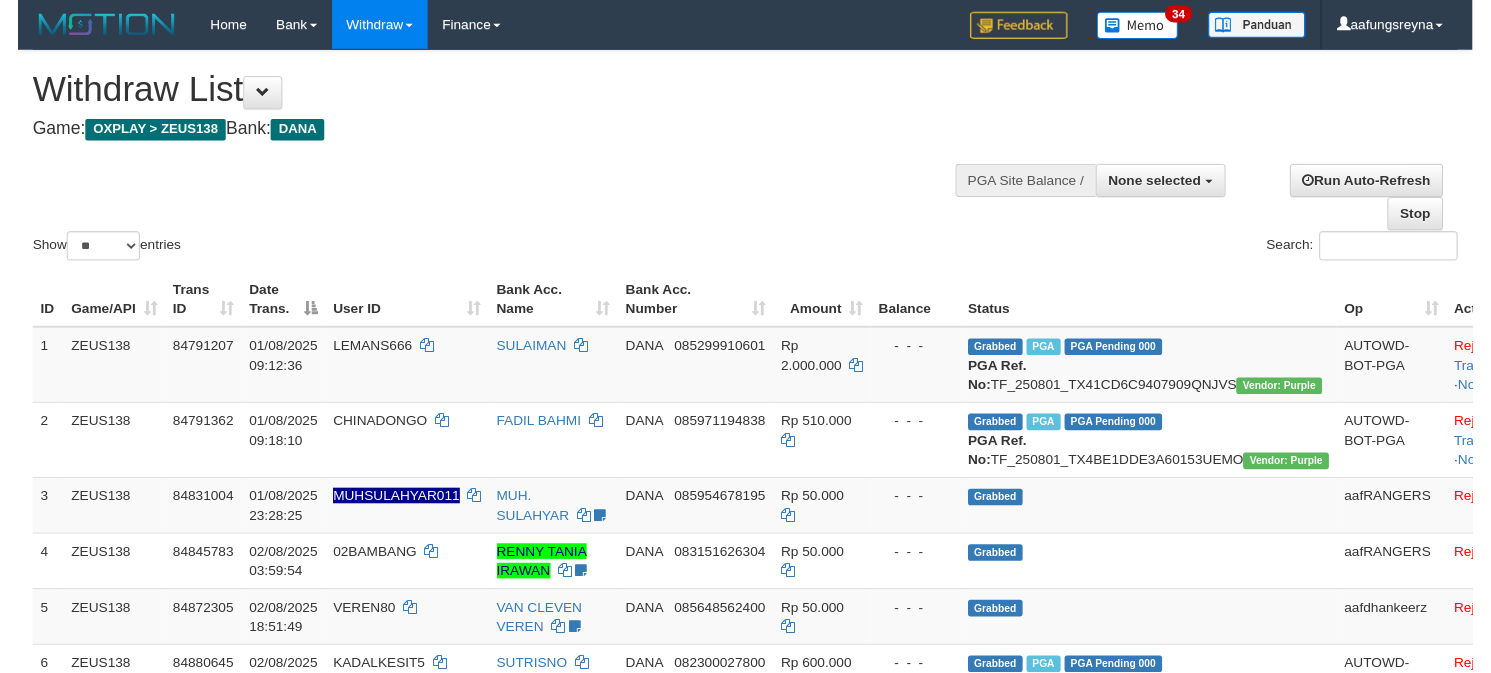 scroll, scrollTop: 2531, scrollLeft: 0, axis: vertical 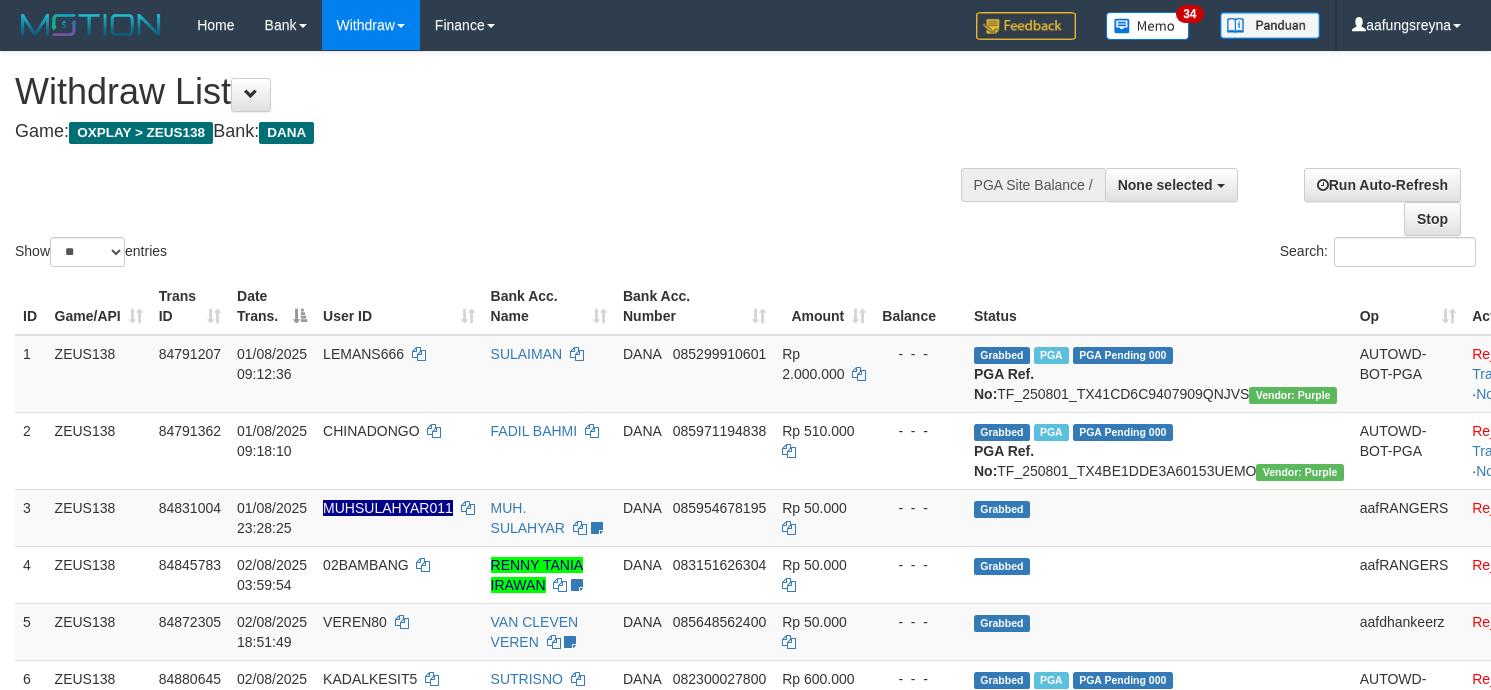select 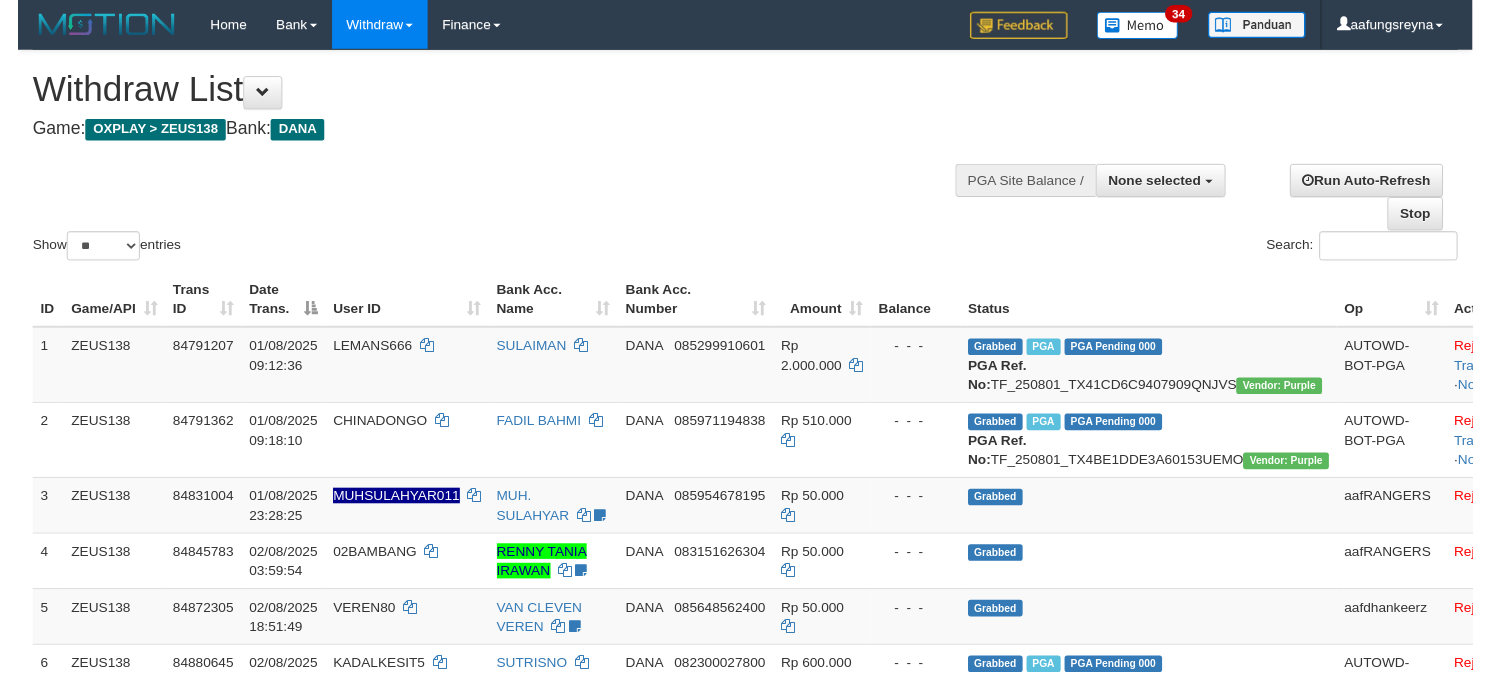 scroll, scrollTop: 2473, scrollLeft: 0, axis: vertical 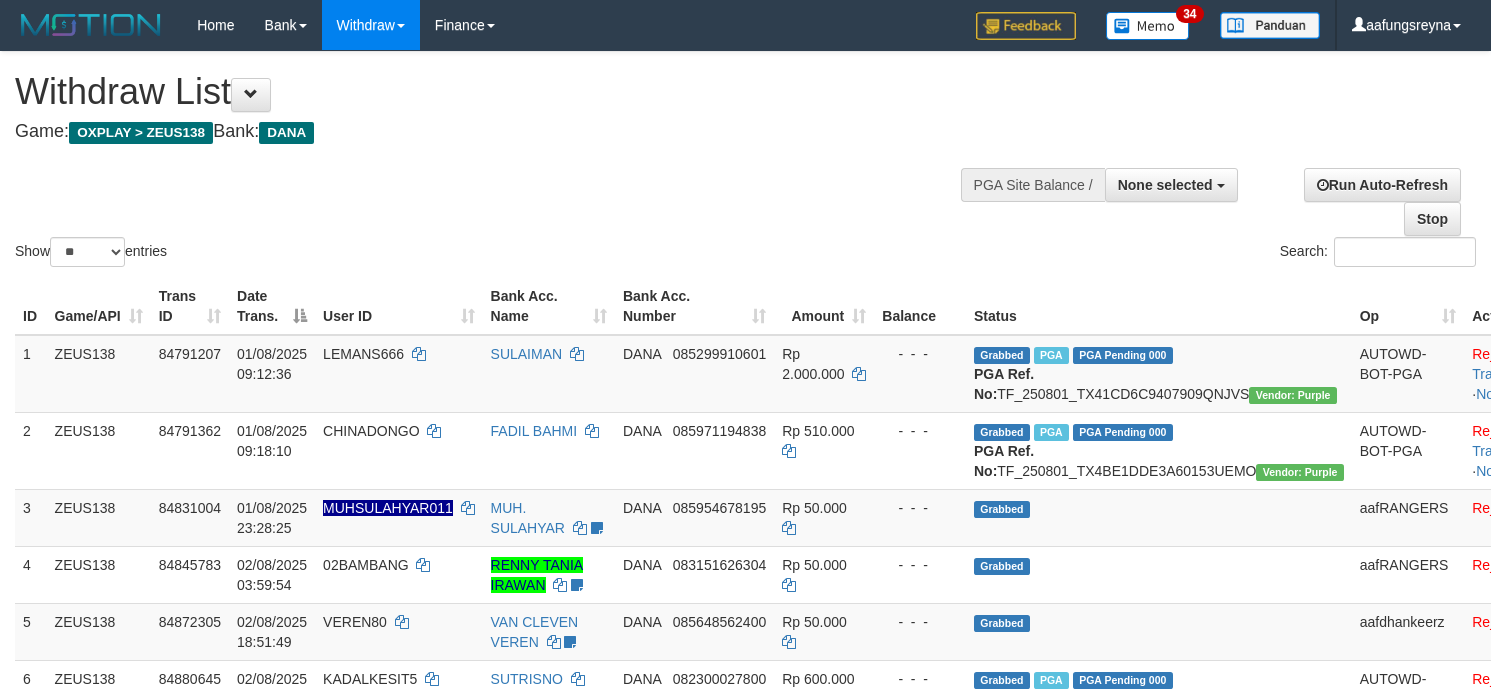 select 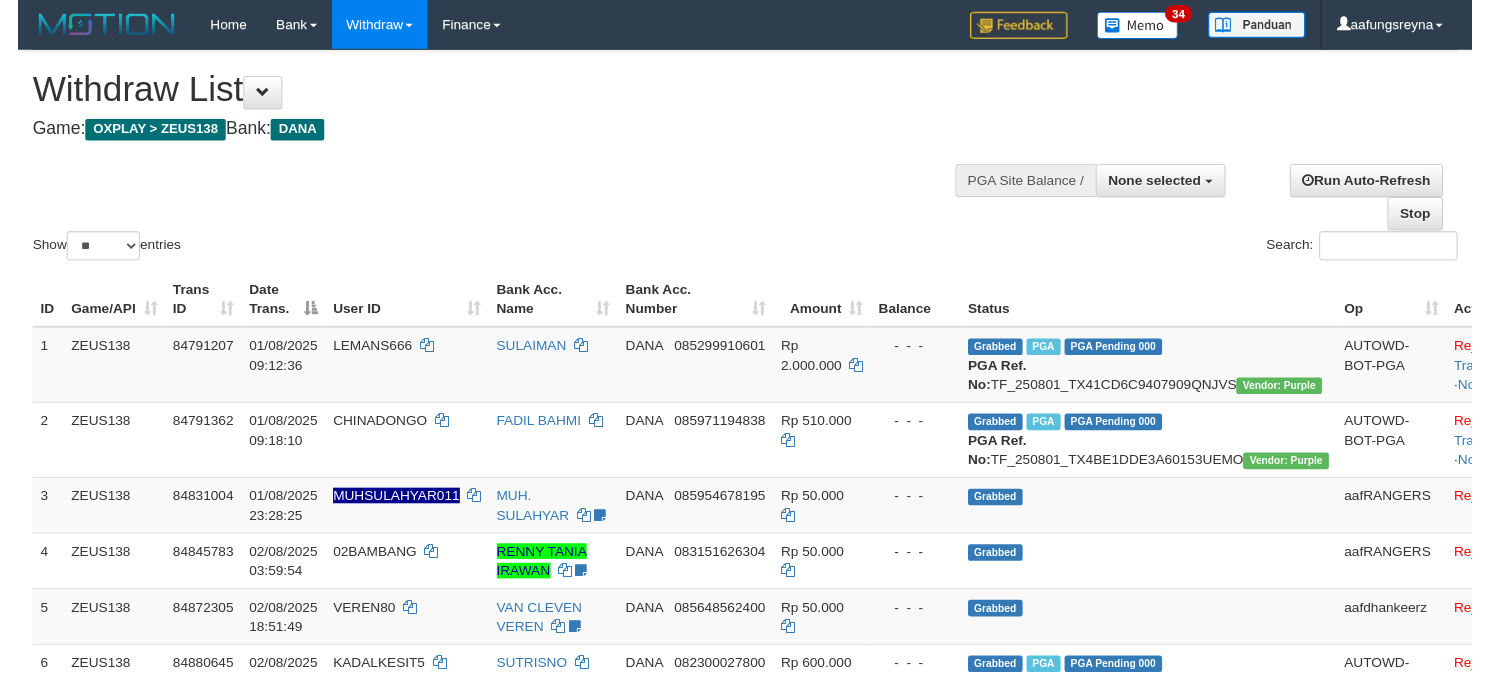 scroll, scrollTop: 2416, scrollLeft: 0, axis: vertical 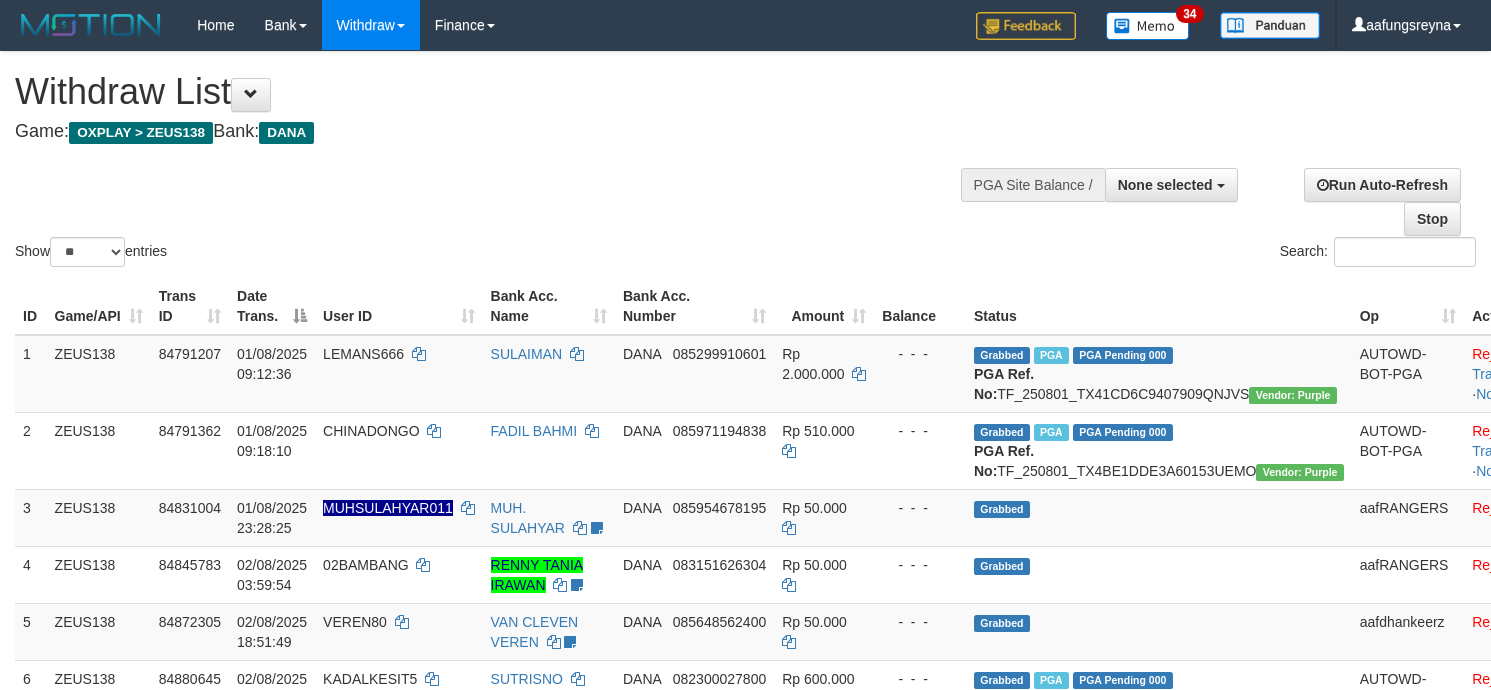 select 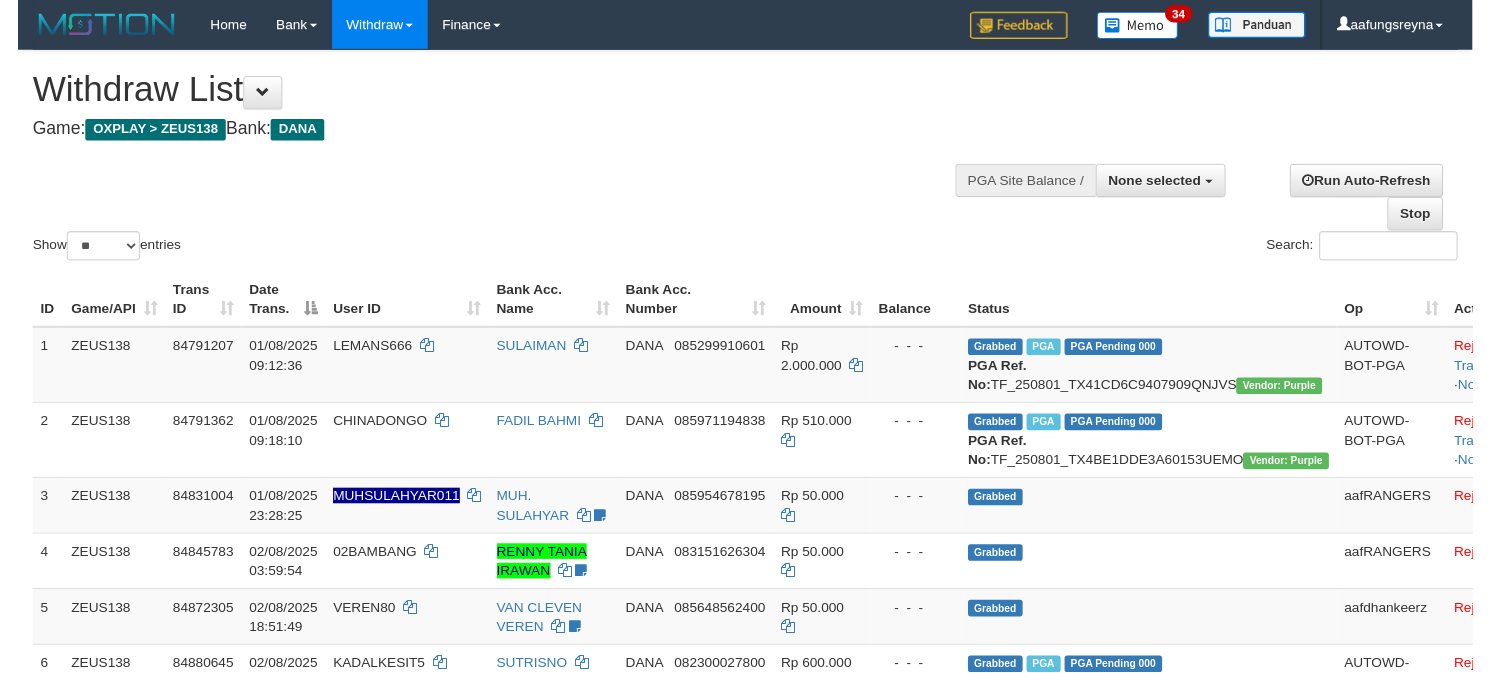 scroll, scrollTop: 2416, scrollLeft: 0, axis: vertical 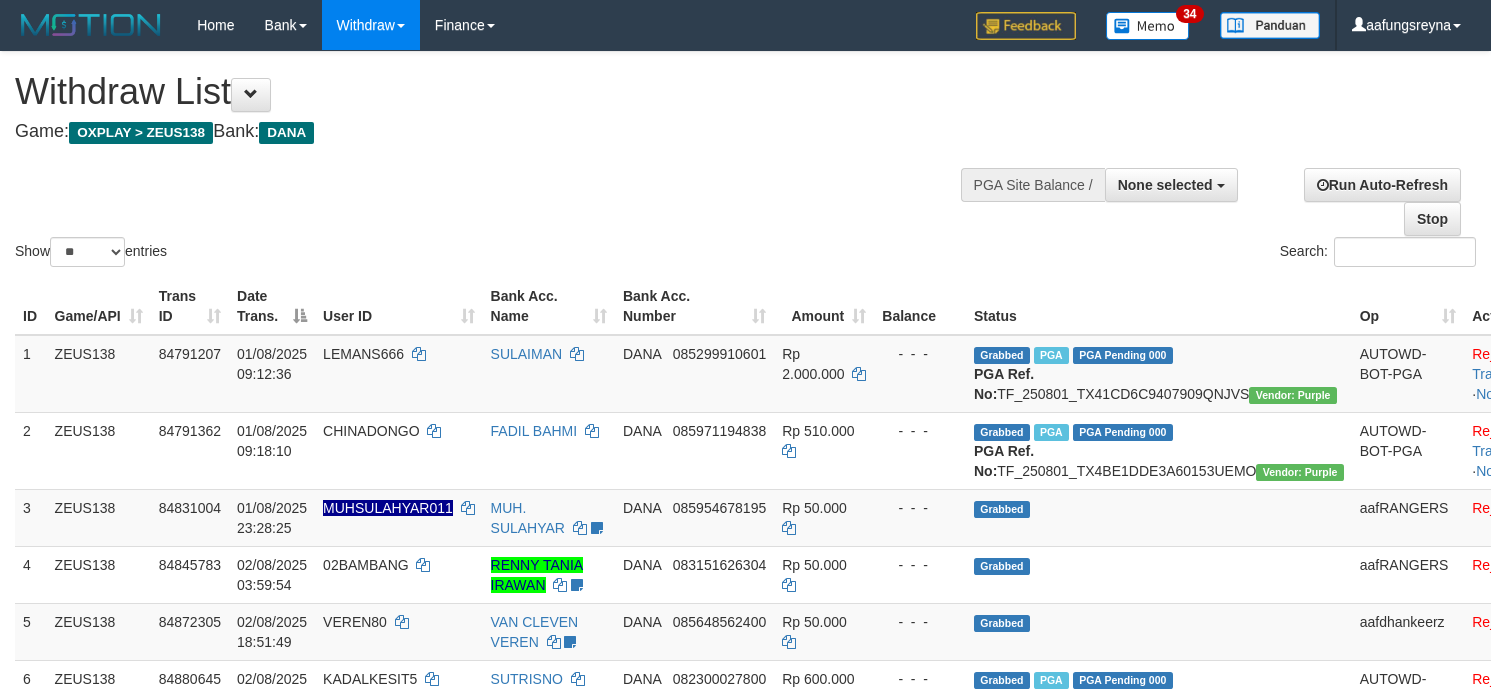 select 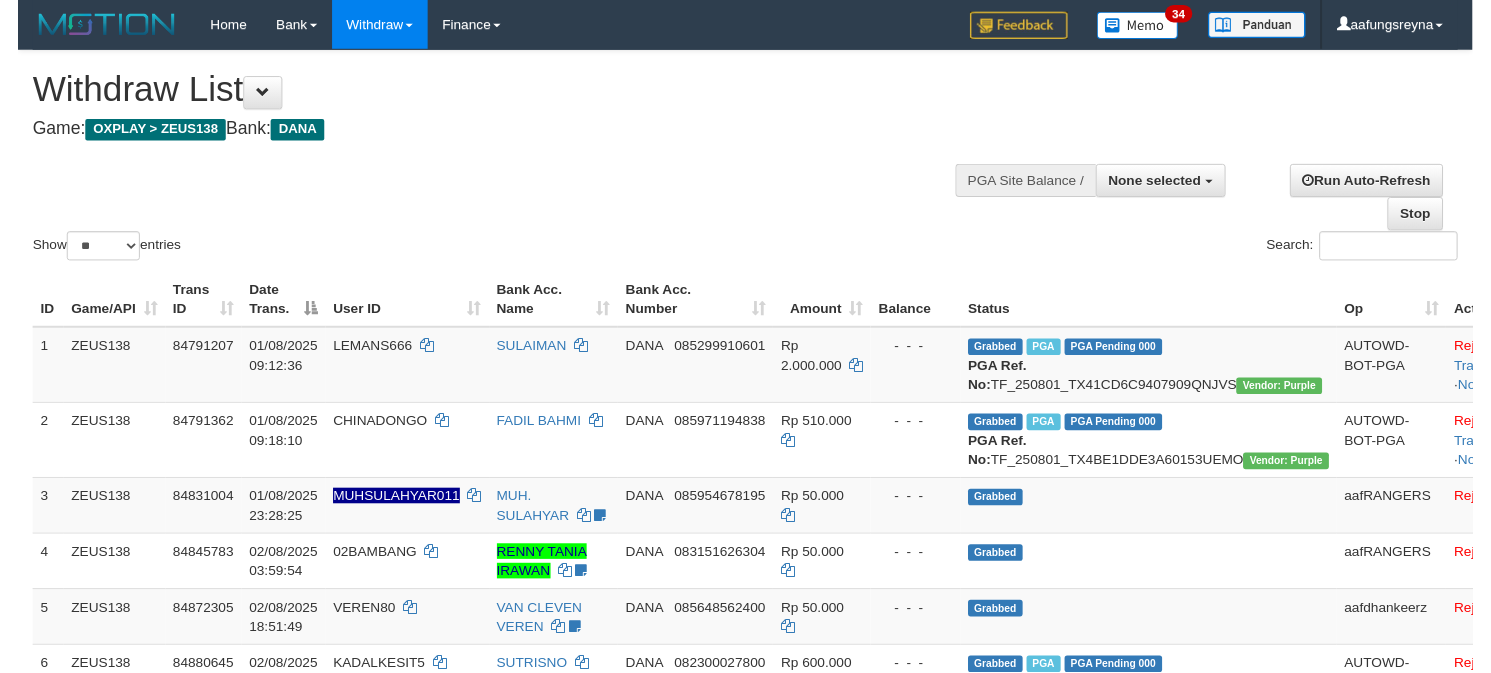 scroll, scrollTop: 2416, scrollLeft: 0, axis: vertical 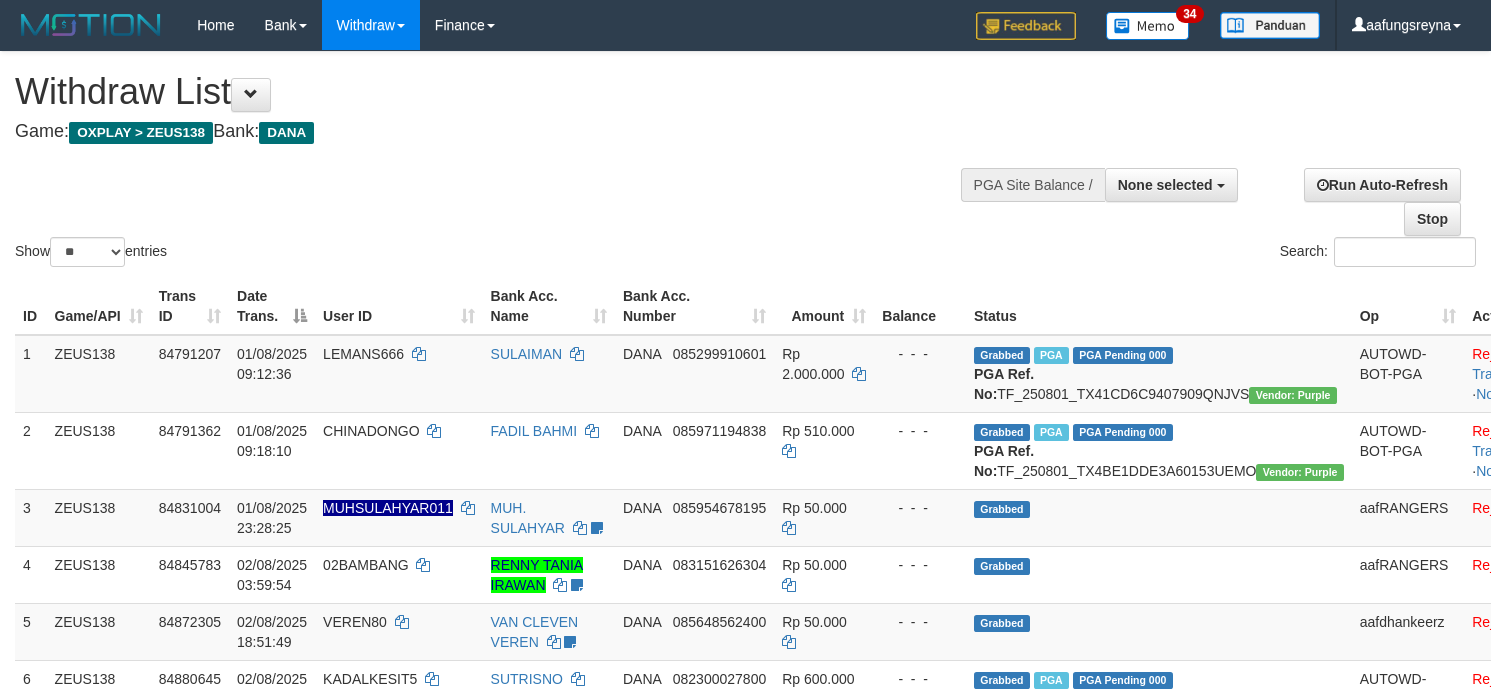 select 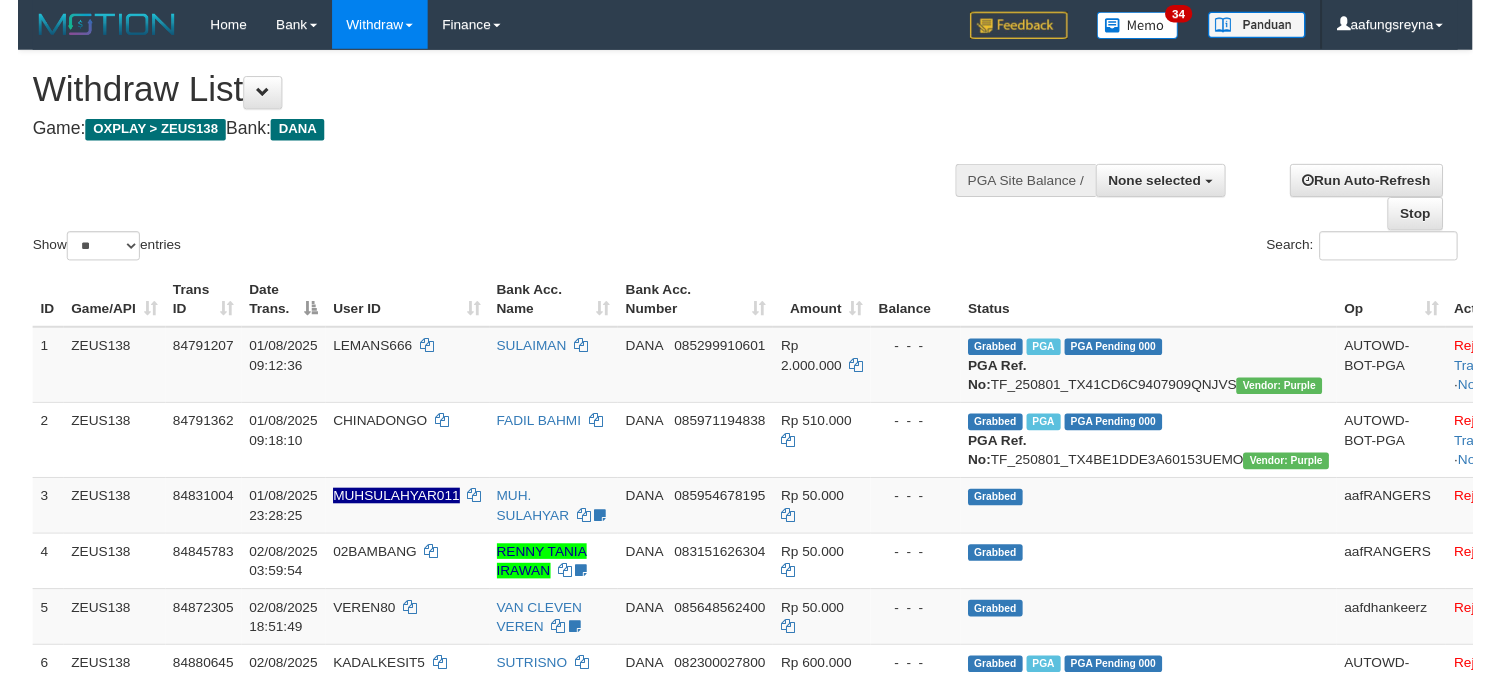 scroll, scrollTop: 2416, scrollLeft: 0, axis: vertical 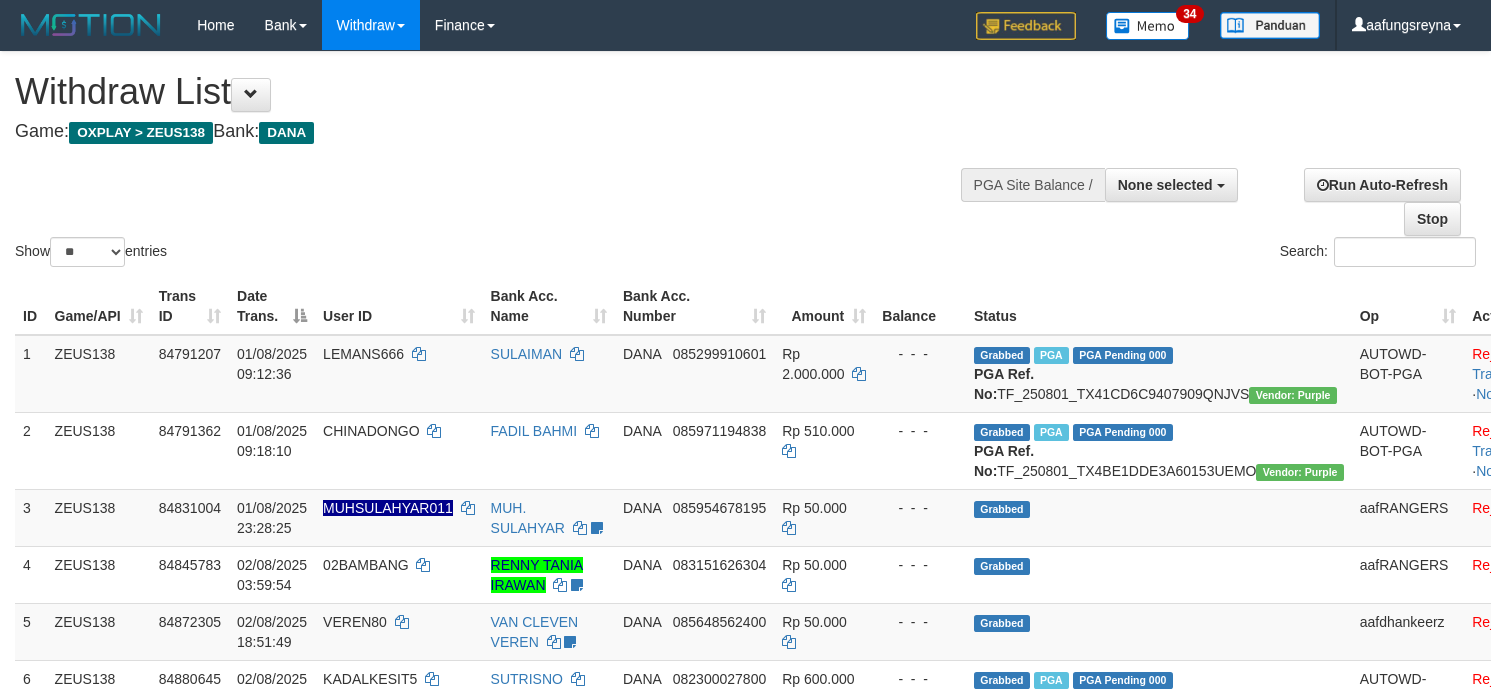 select 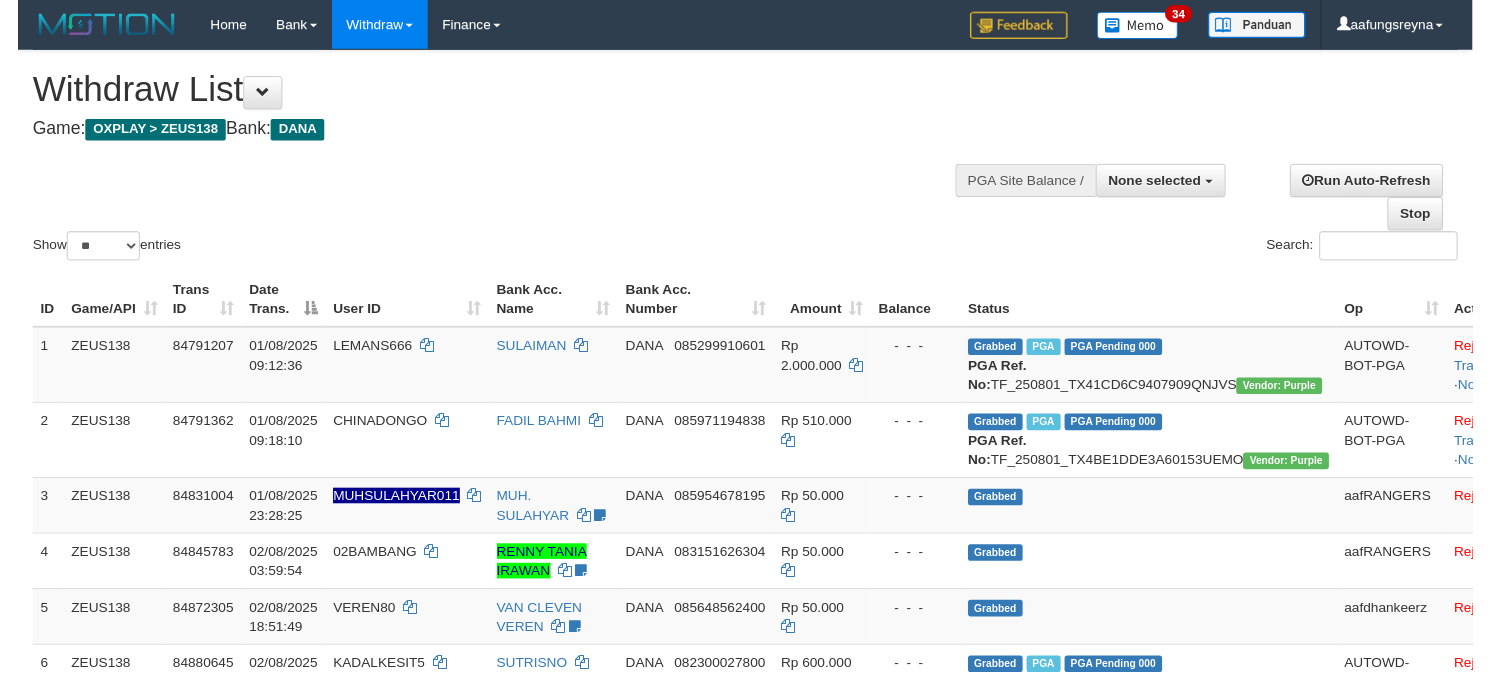 scroll, scrollTop: 2416, scrollLeft: 0, axis: vertical 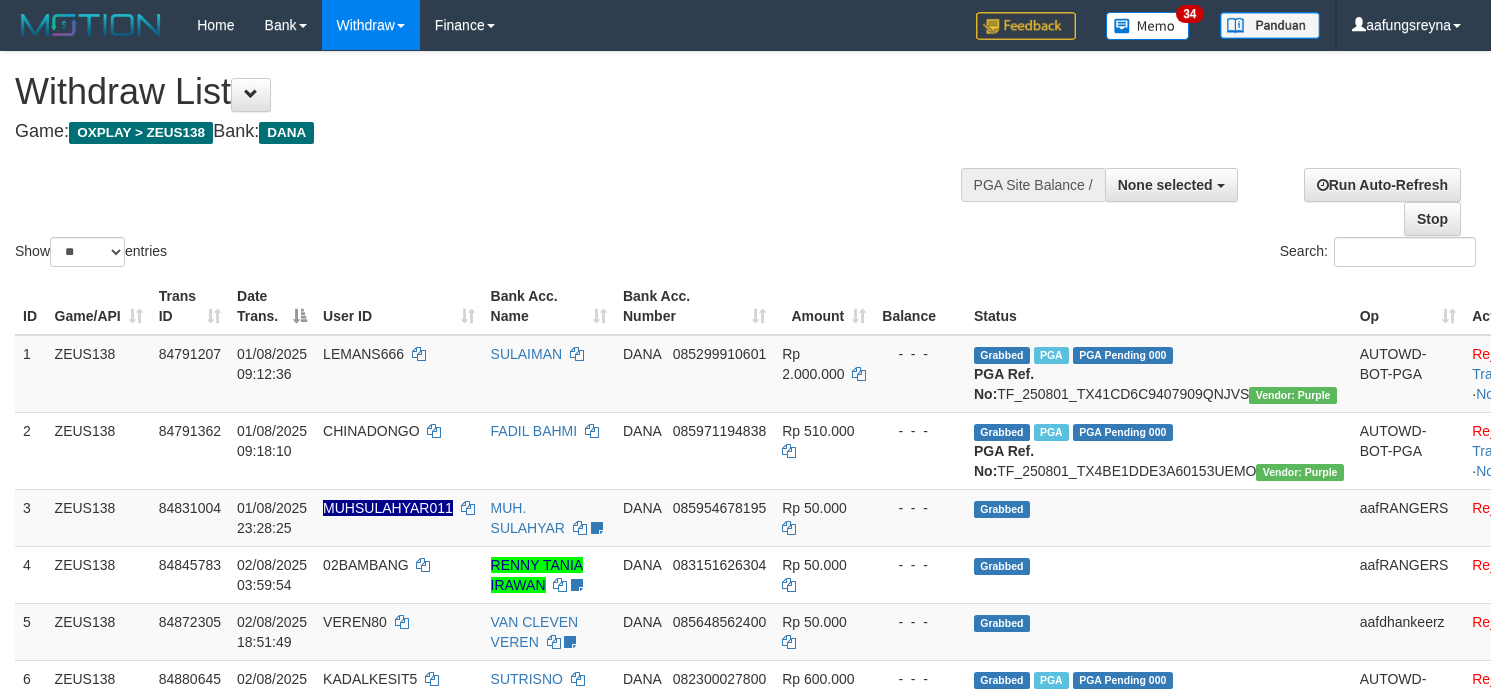 select 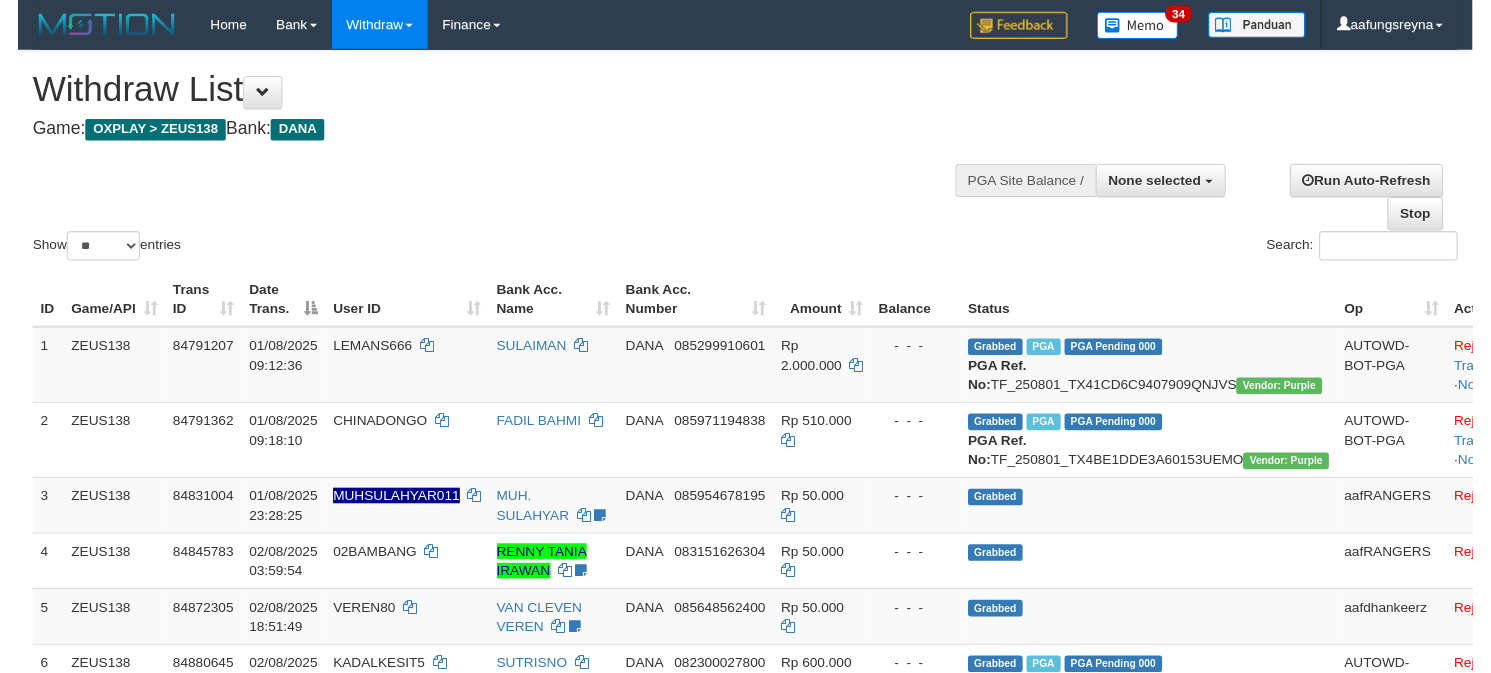 scroll, scrollTop: 2416, scrollLeft: 0, axis: vertical 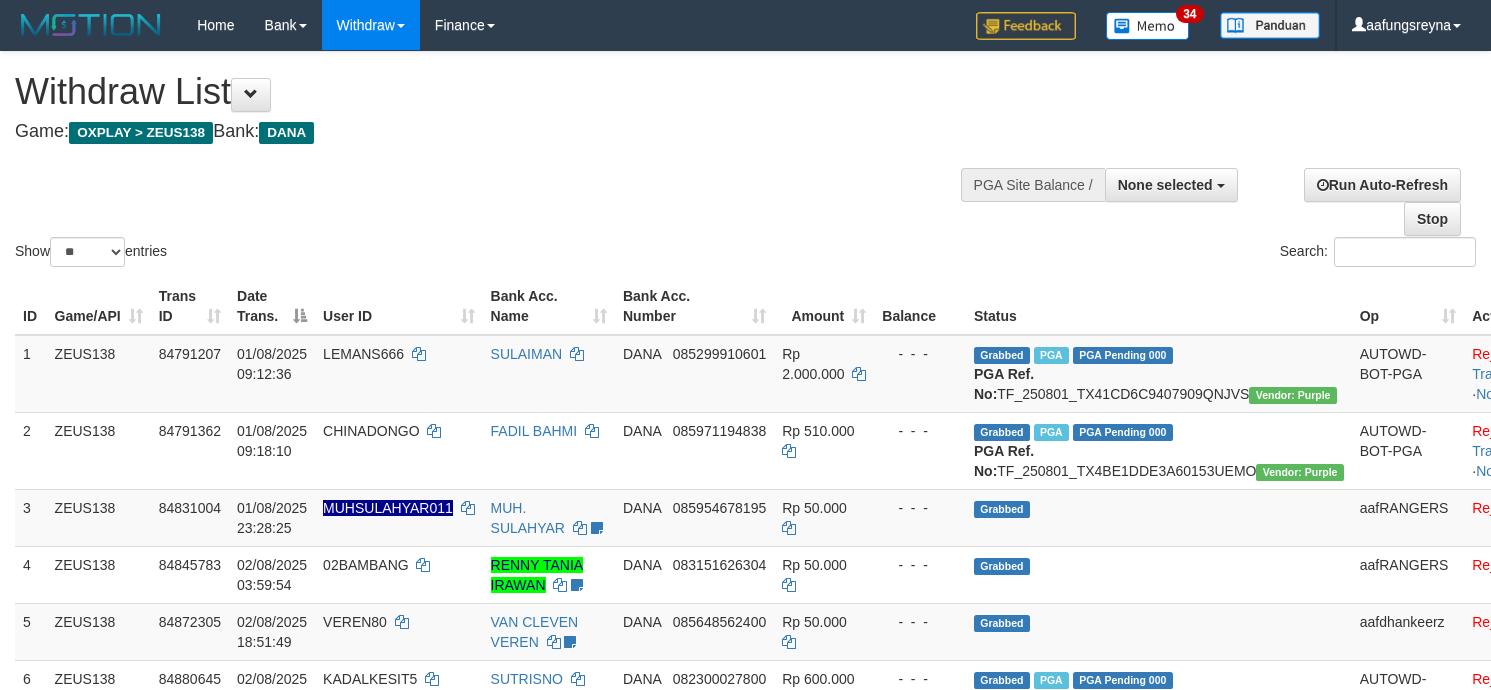 select 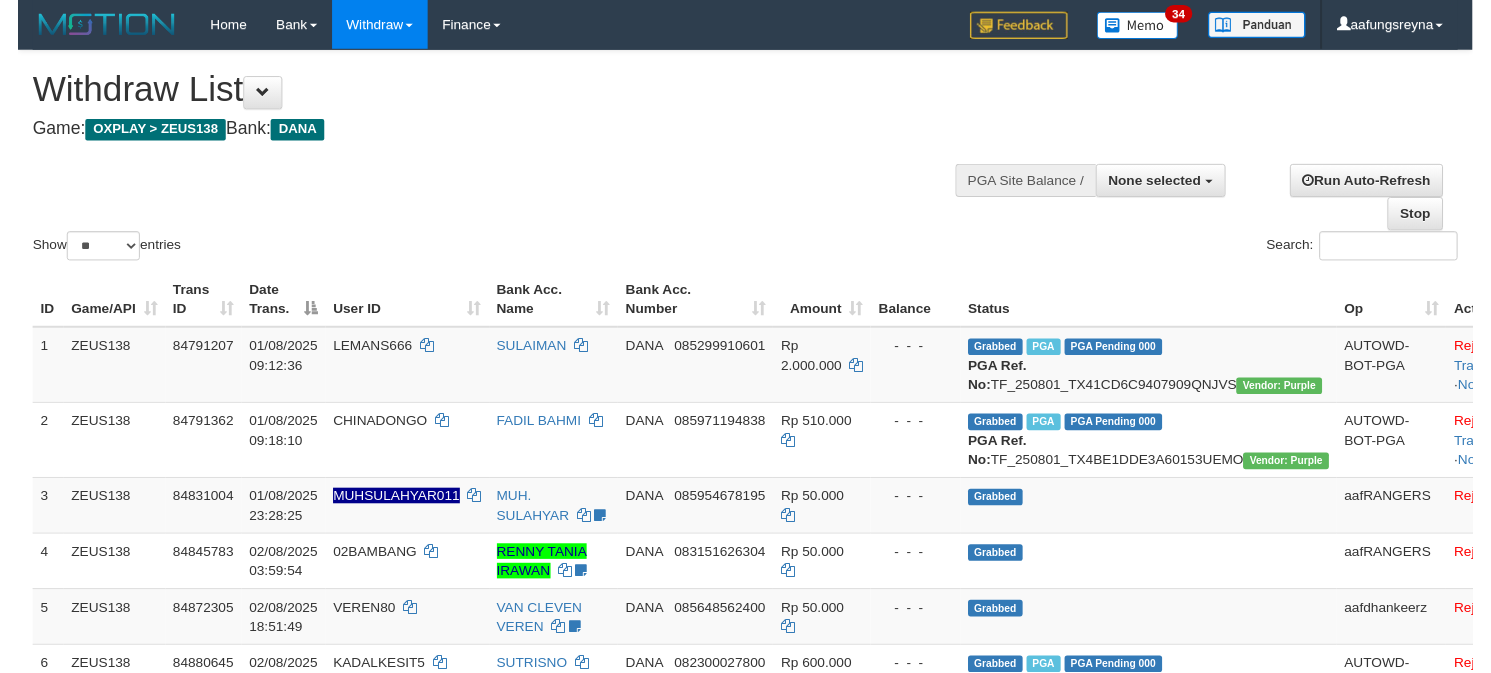 scroll, scrollTop: 2416, scrollLeft: 0, axis: vertical 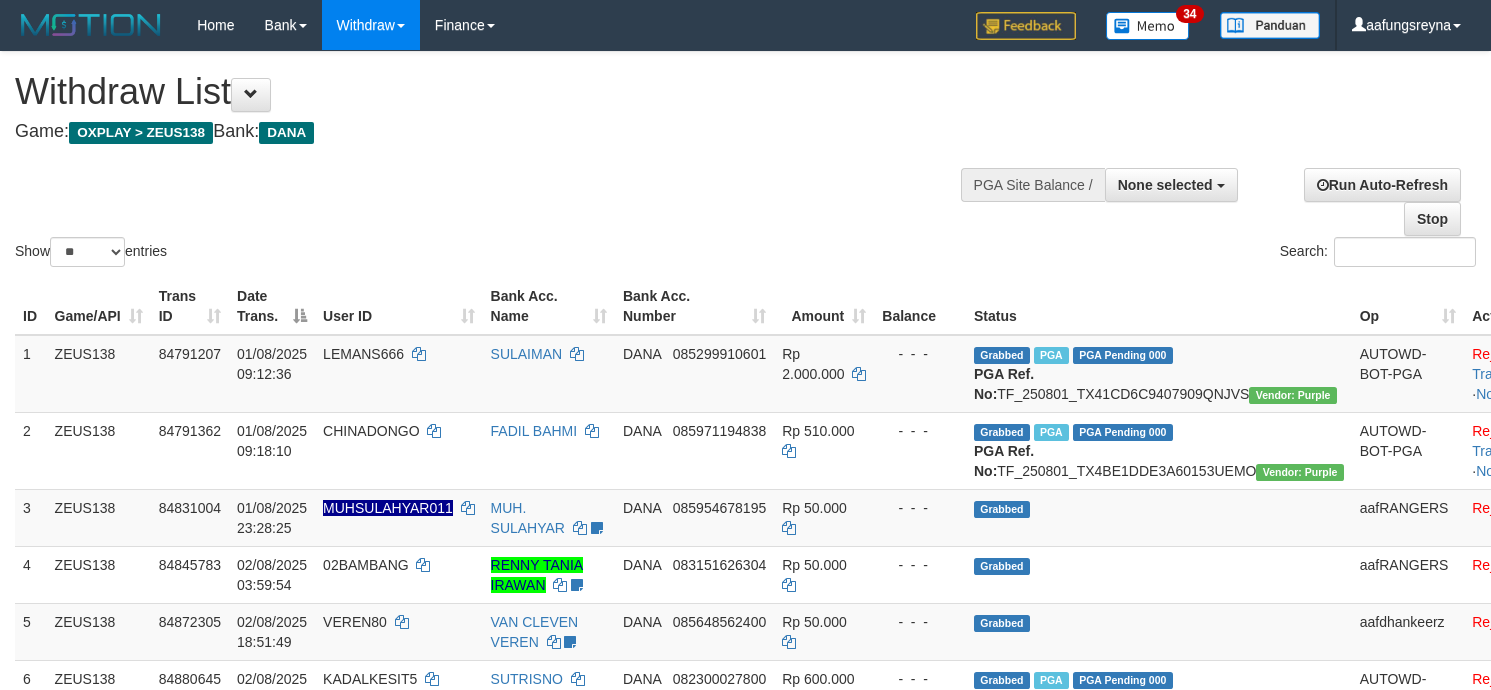 select 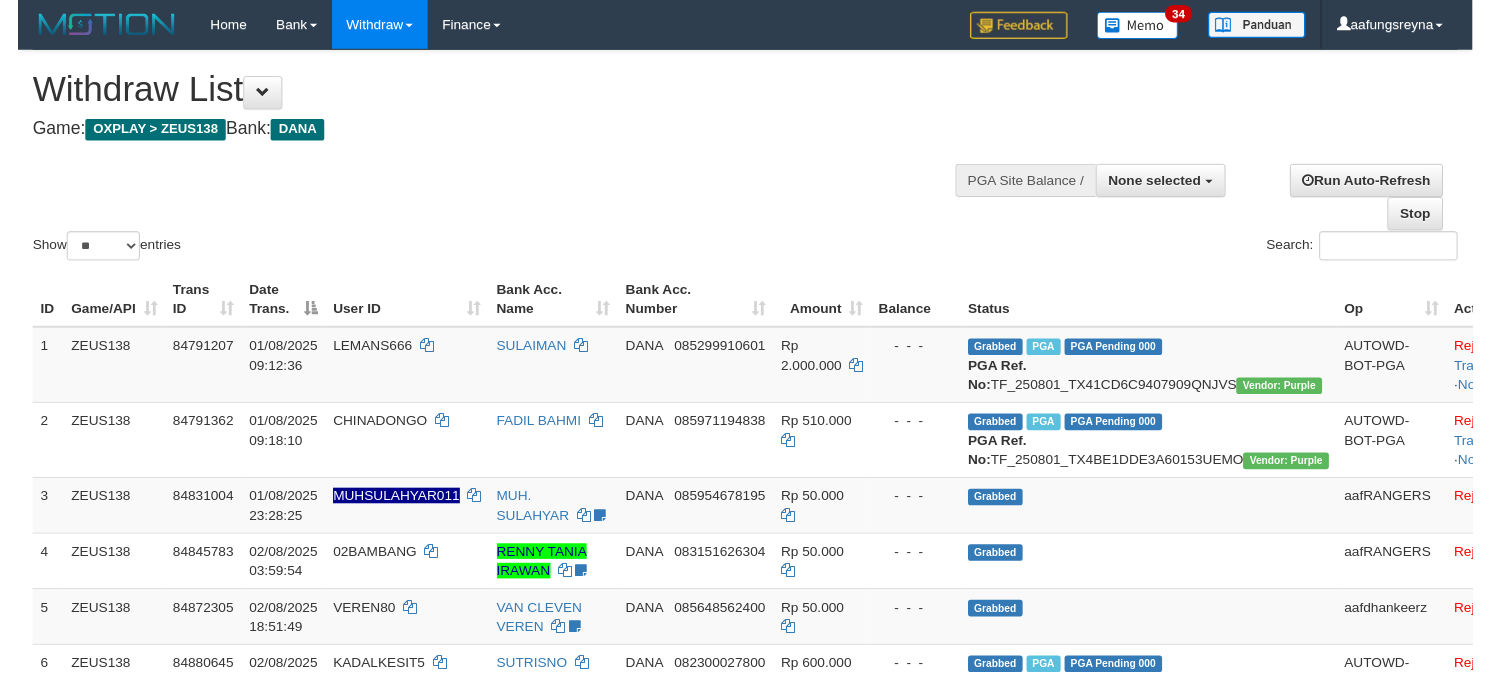 scroll, scrollTop: 2416, scrollLeft: 0, axis: vertical 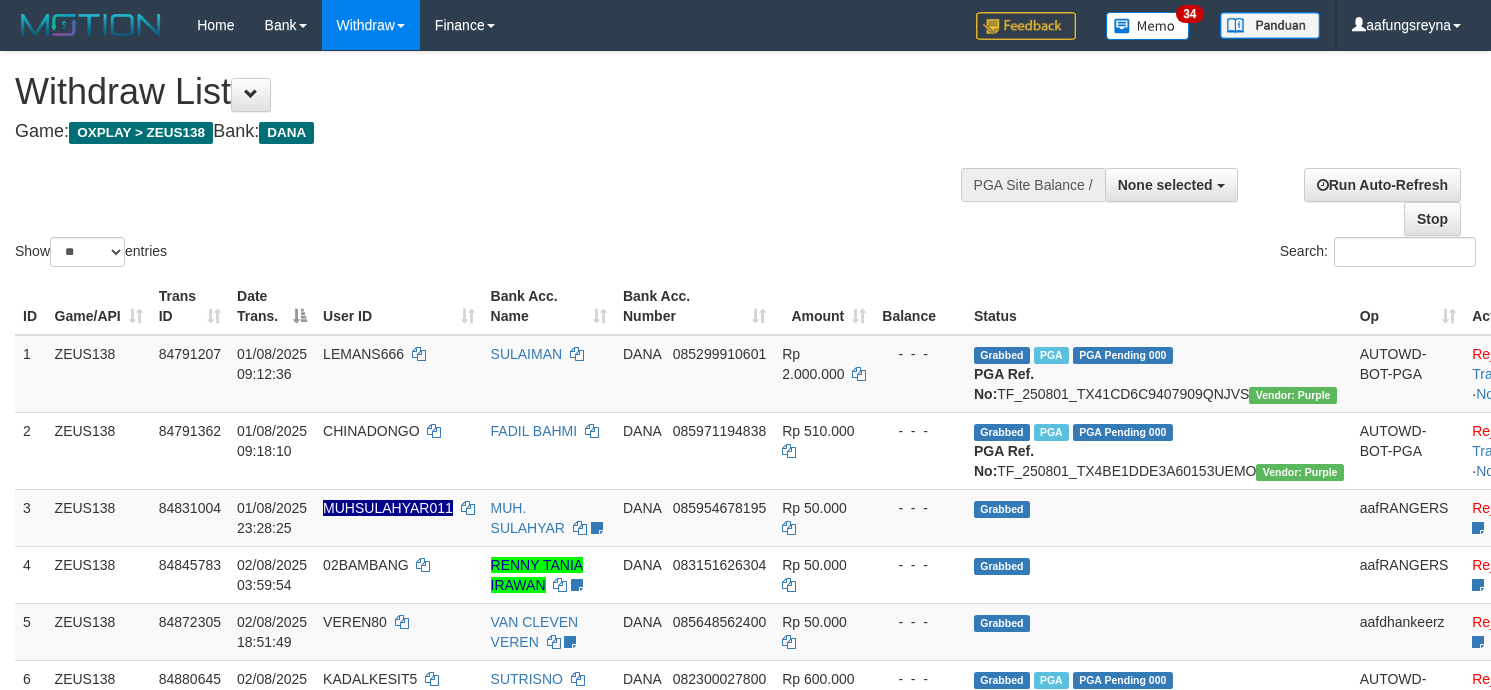 select 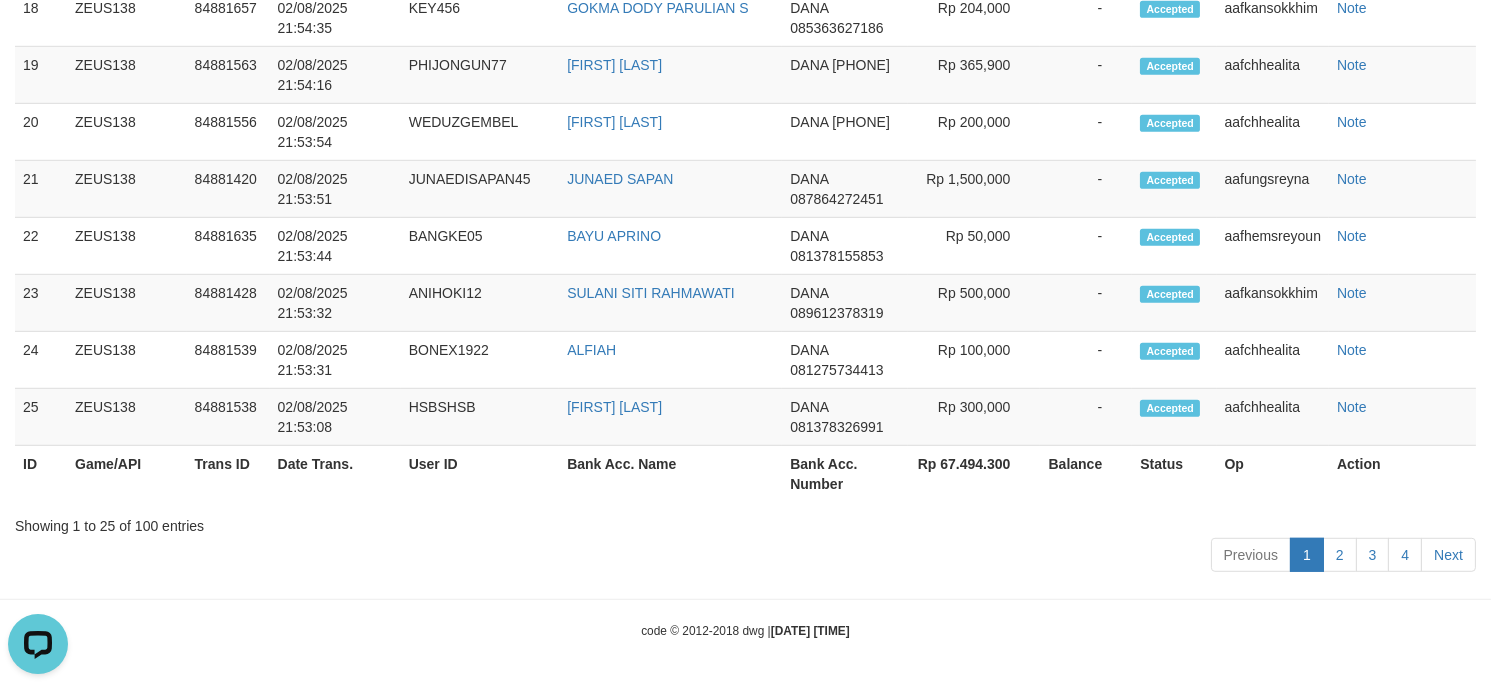 scroll, scrollTop: 0, scrollLeft: 0, axis: both 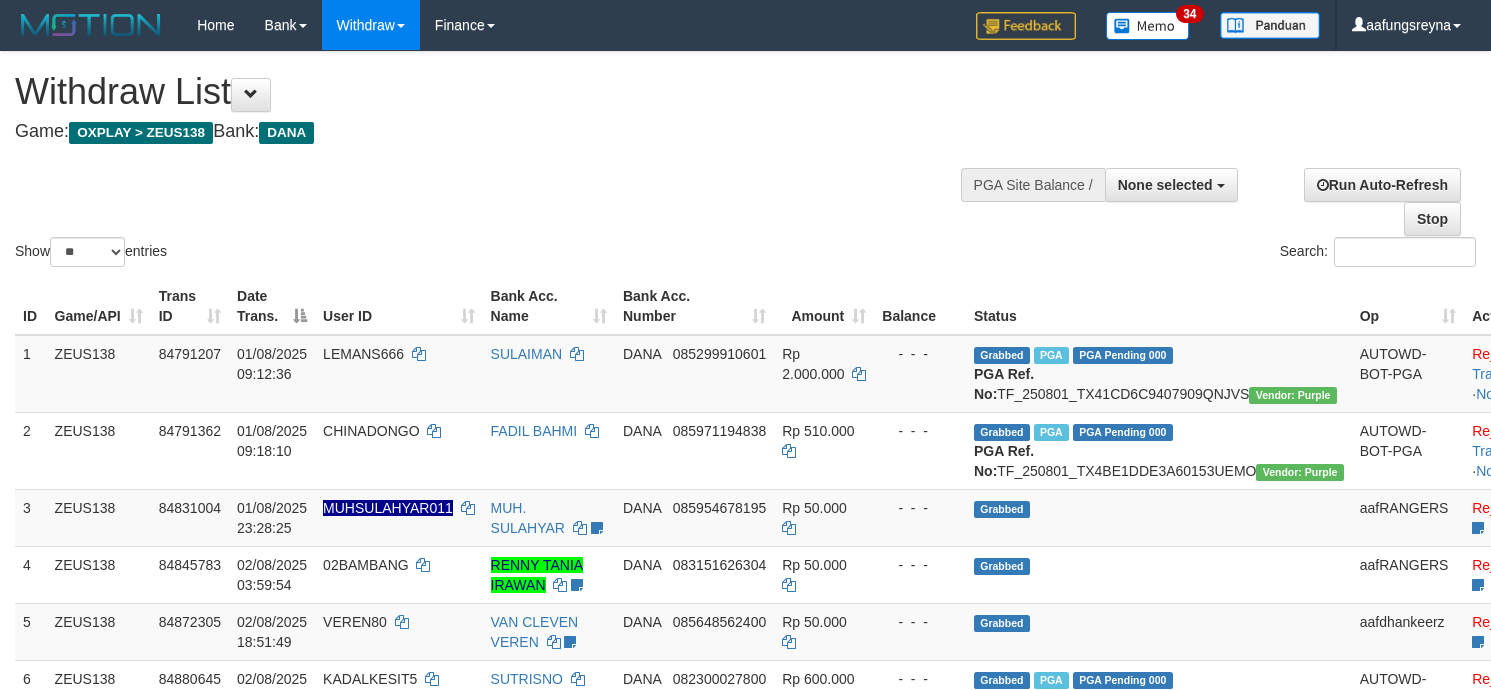 select 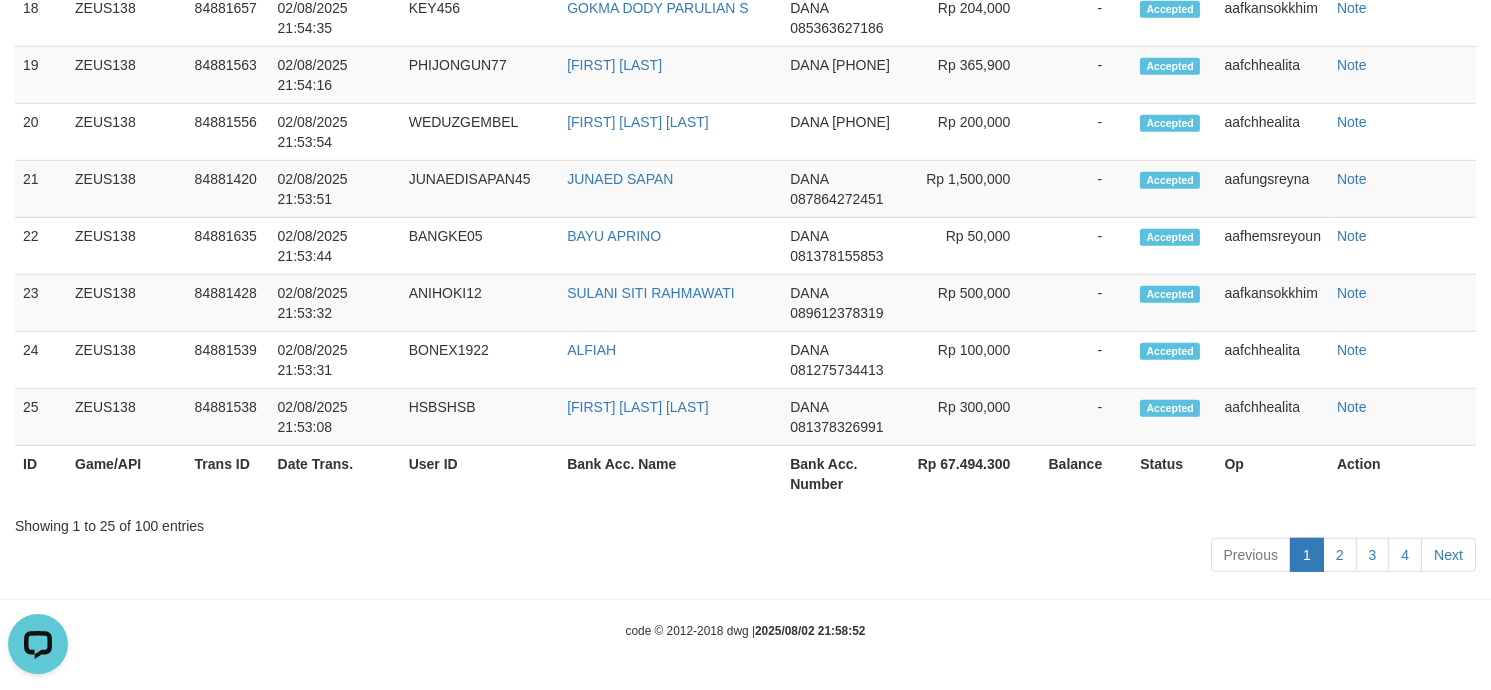scroll, scrollTop: 0, scrollLeft: 0, axis: both 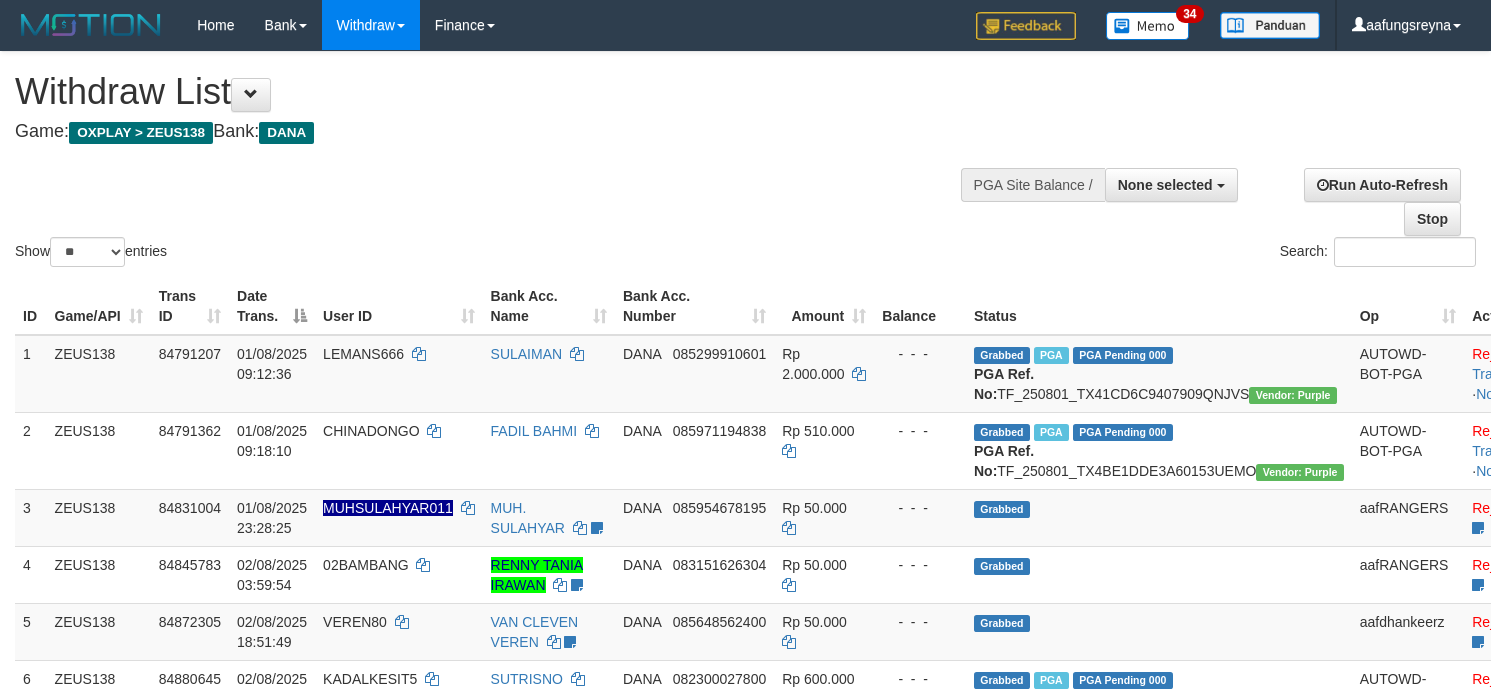select 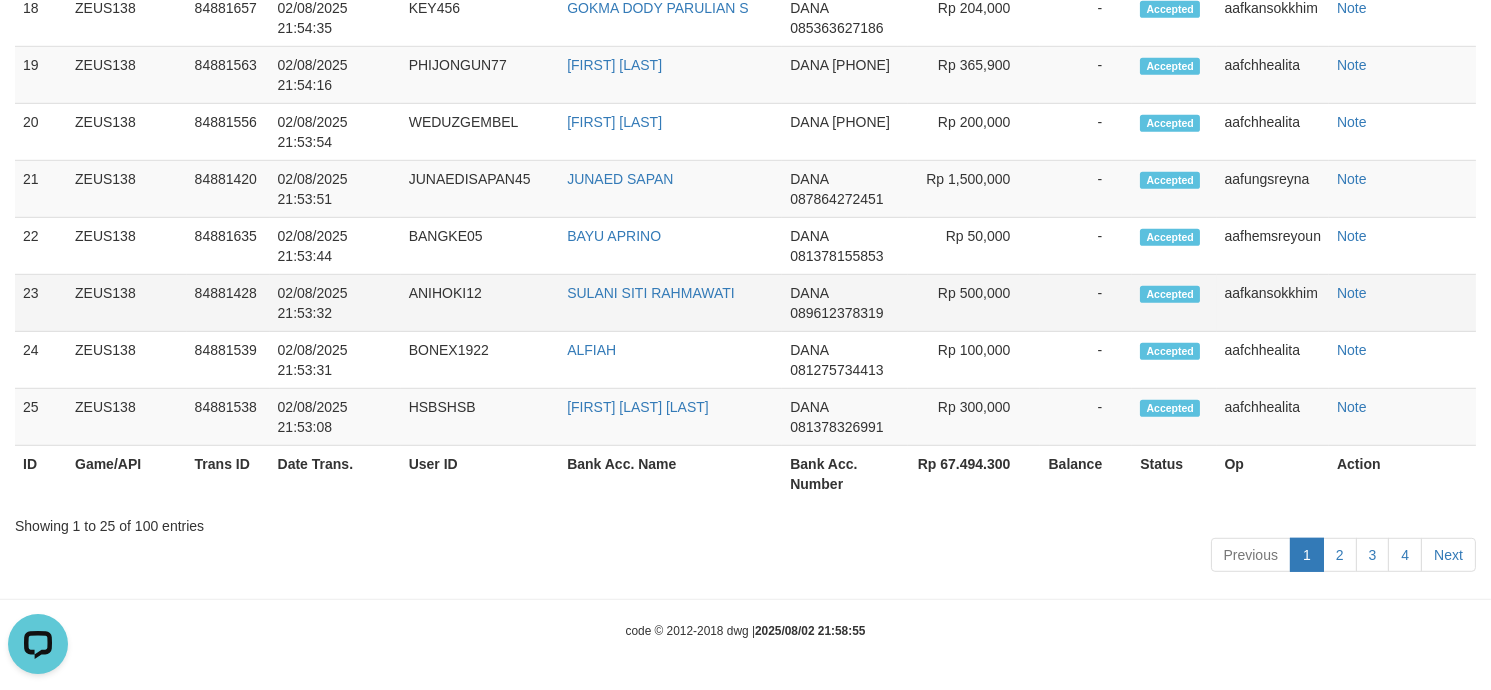 scroll, scrollTop: 0, scrollLeft: 0, axis: both 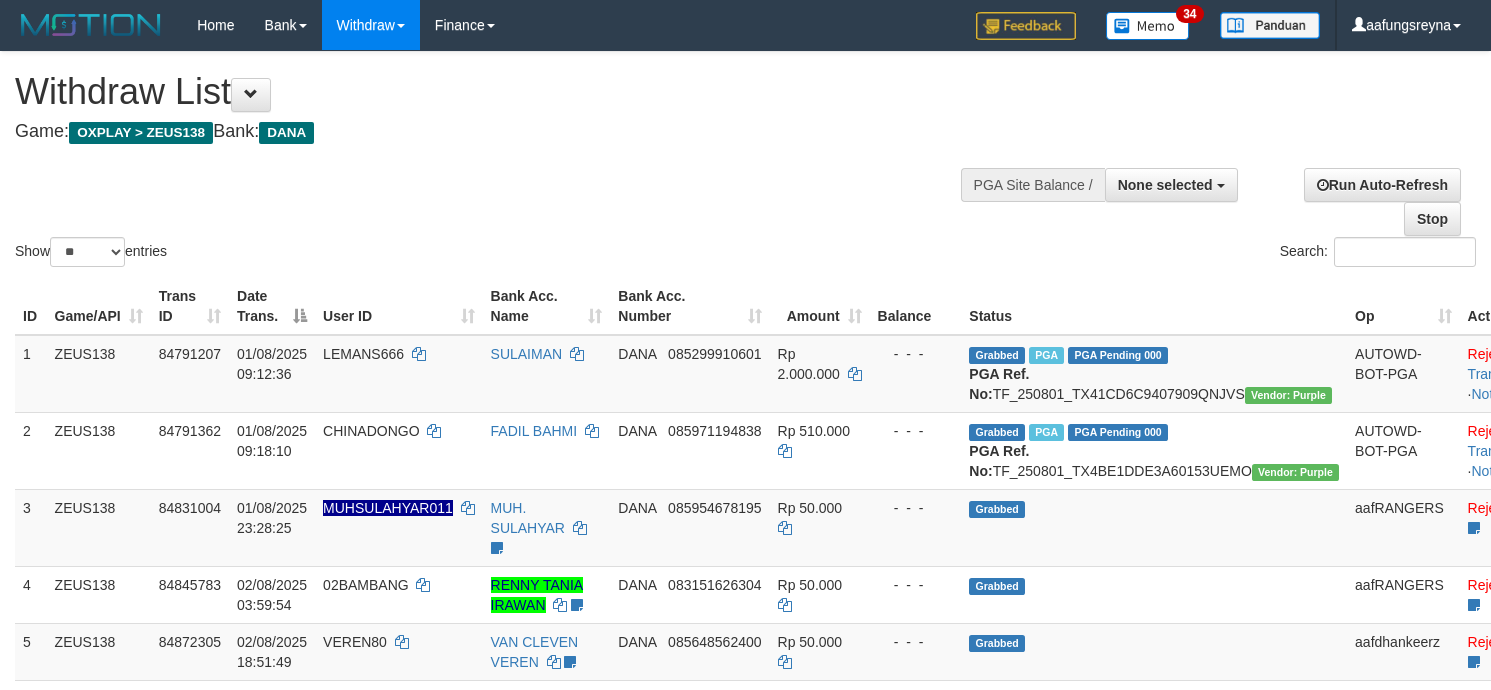 select 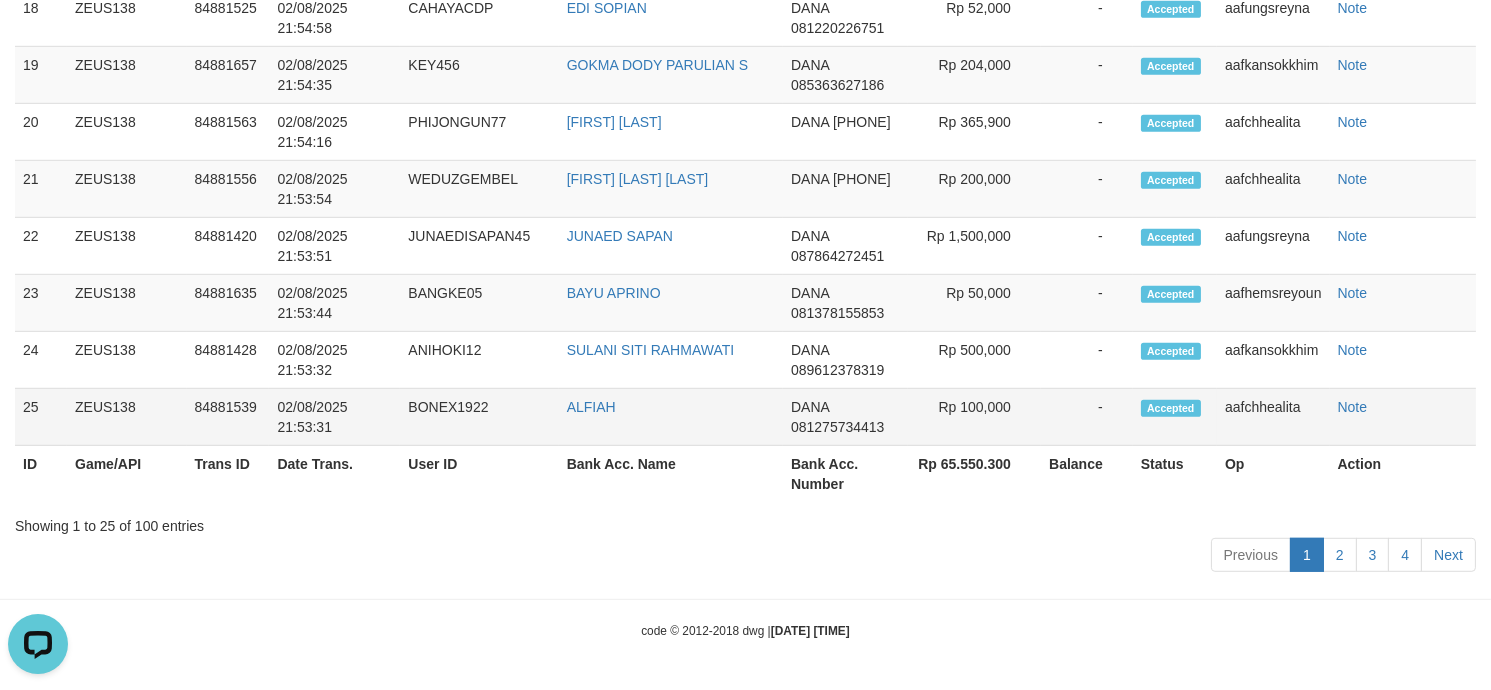 scroll, scrollTop: 0, scrollLeft: 0, axis: both 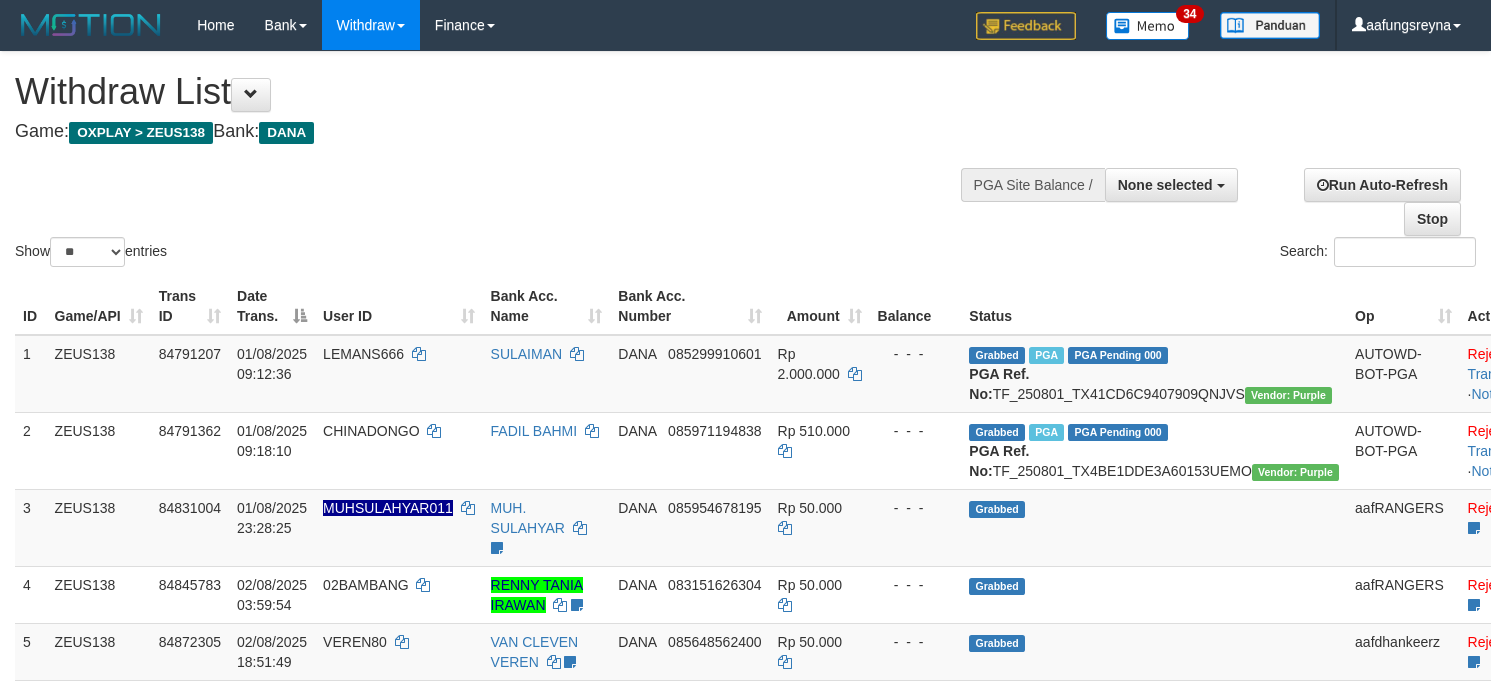 select 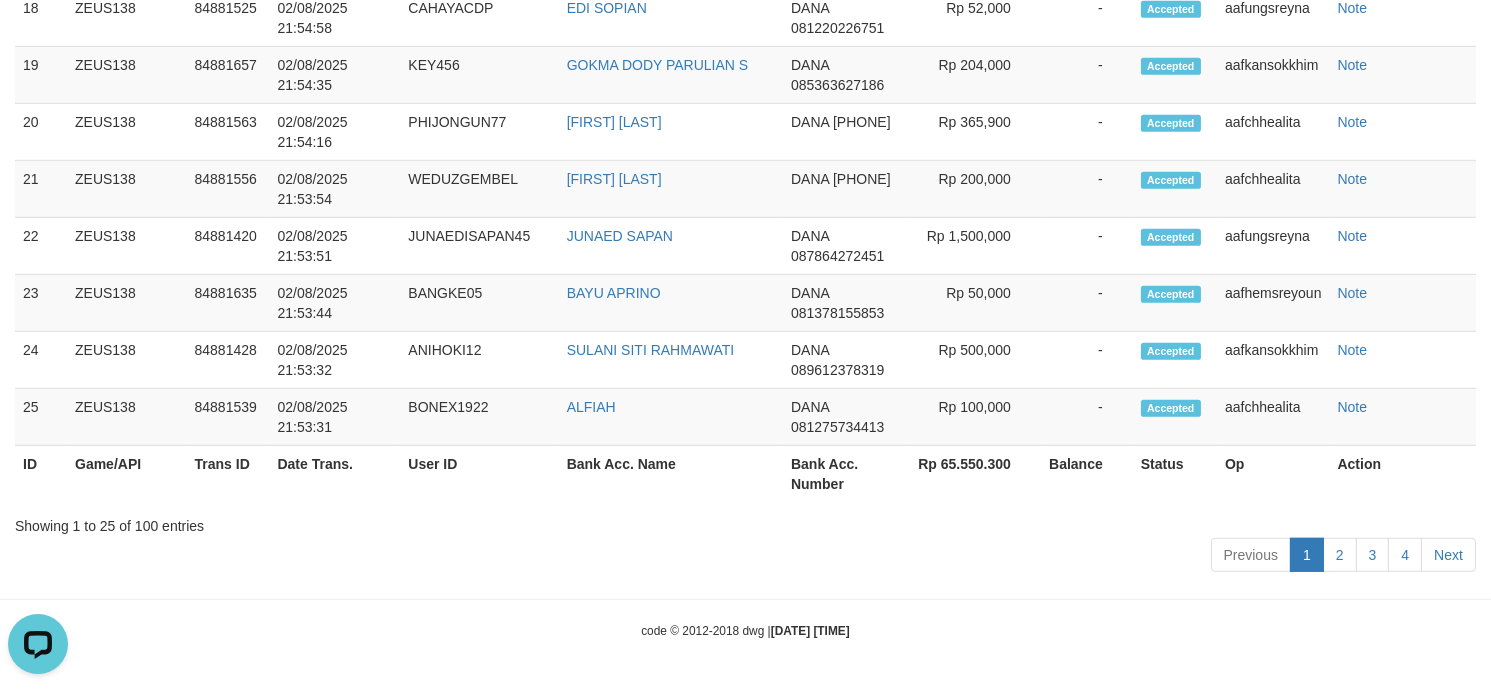 scroll, scrollTop: 0, scrollLeft: 0, axis: both 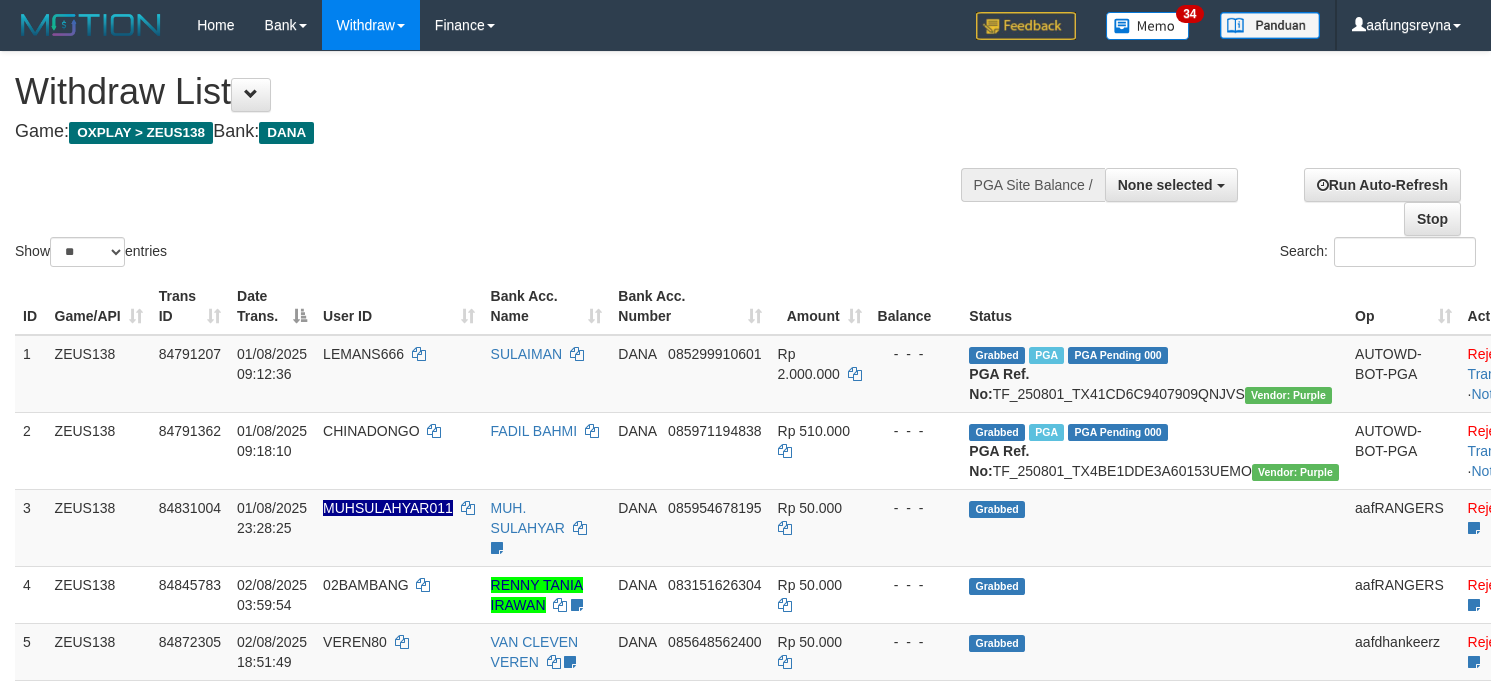 select 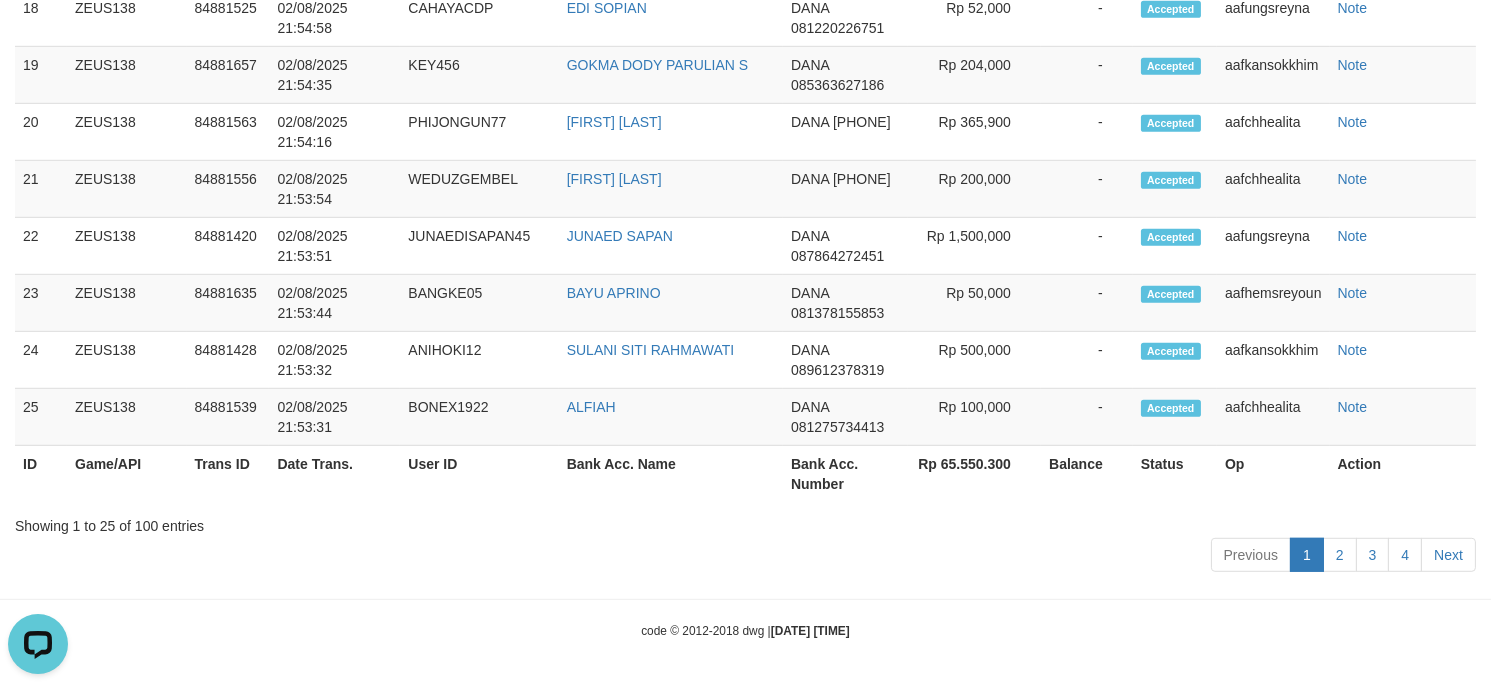 scroll, scrollTop: 0, scrollLeft: 0, axis: both 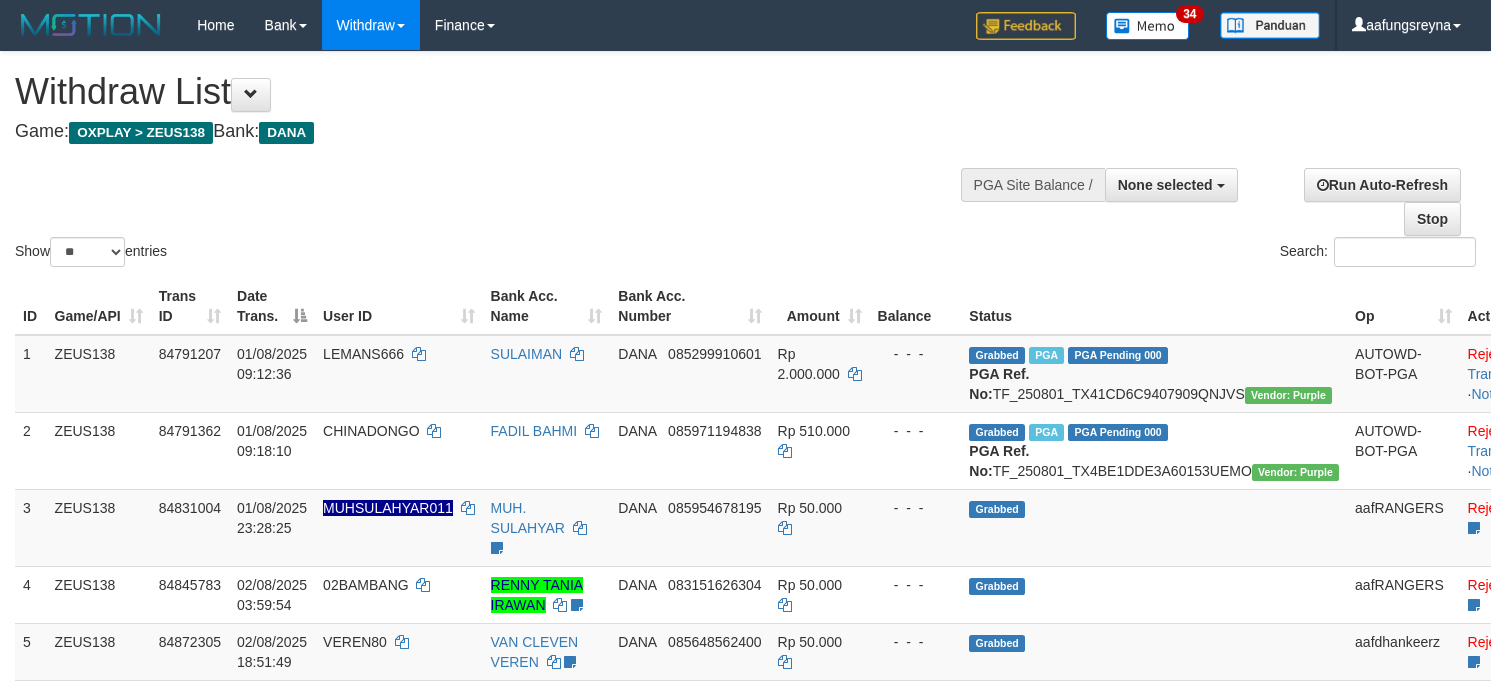 select 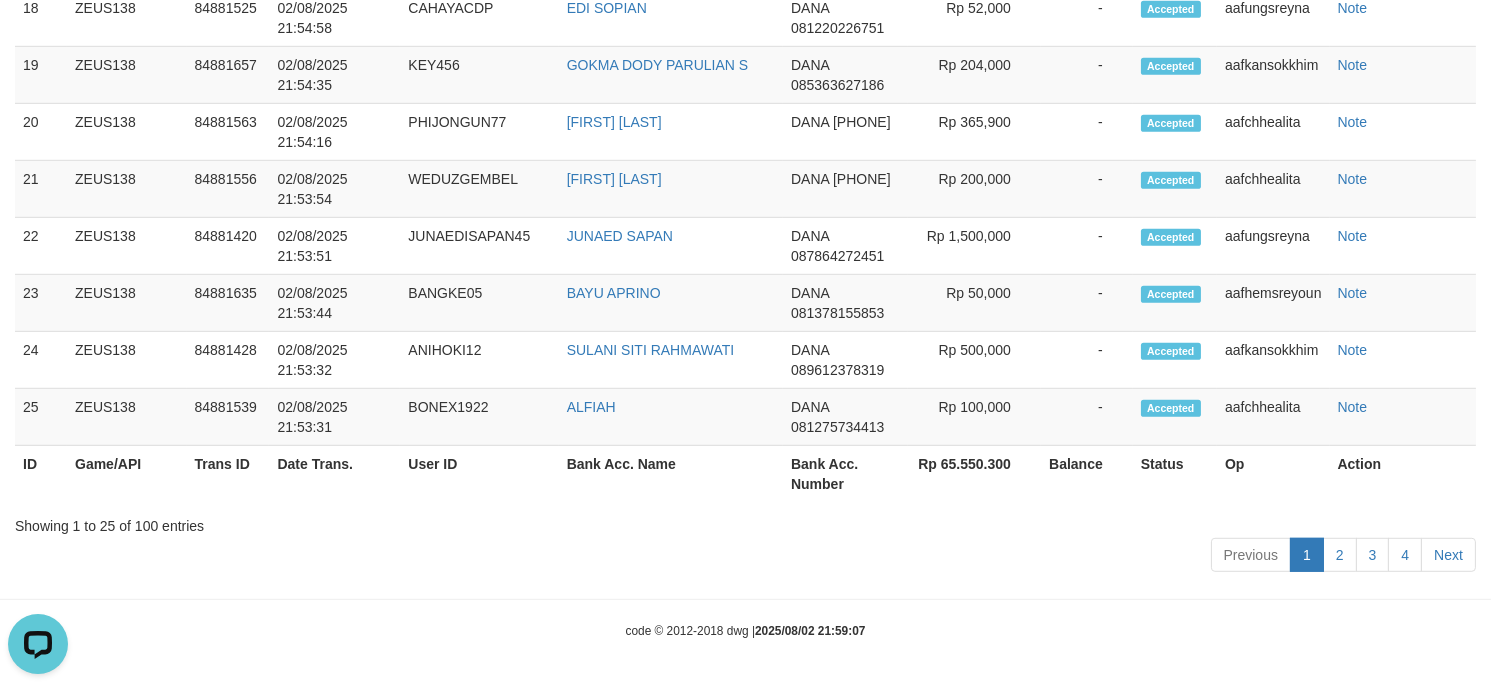 scroll, scrollTop: 0, scrollLeft: 0, axis: both 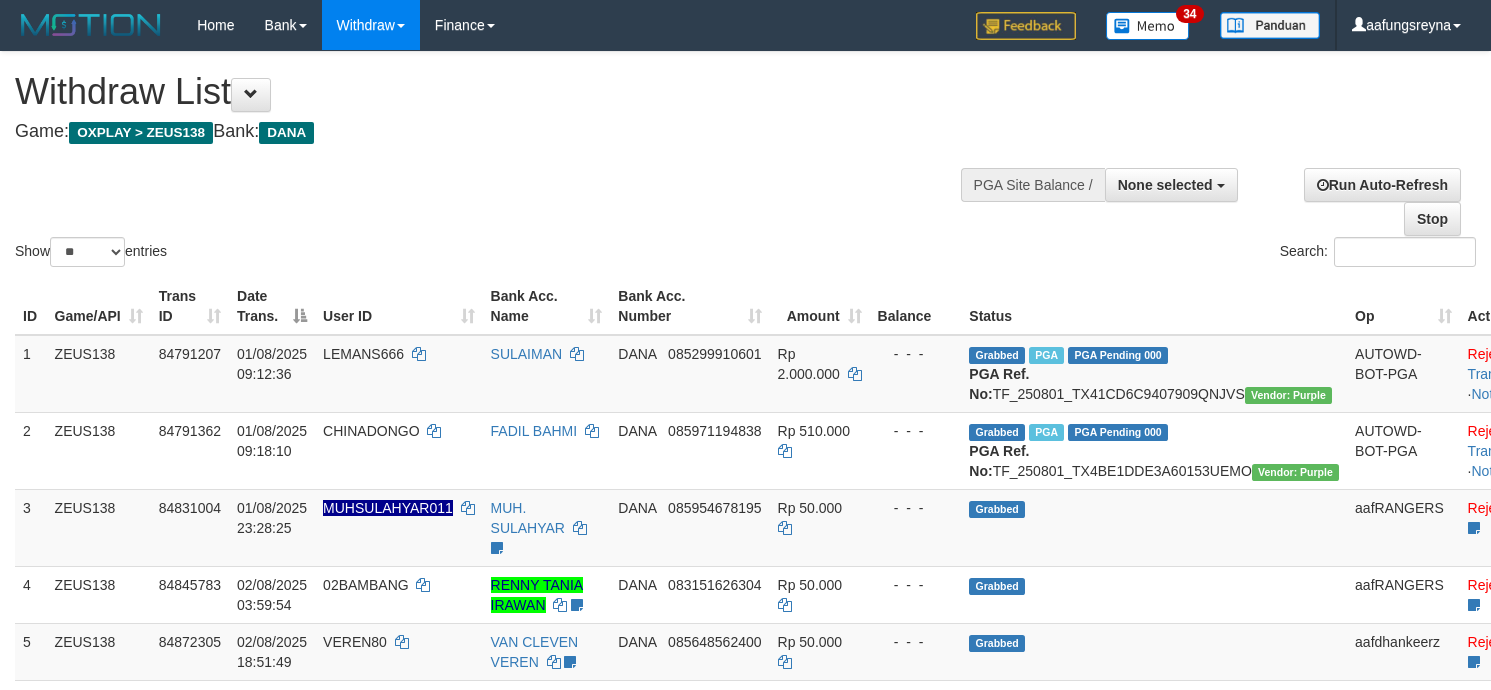 select 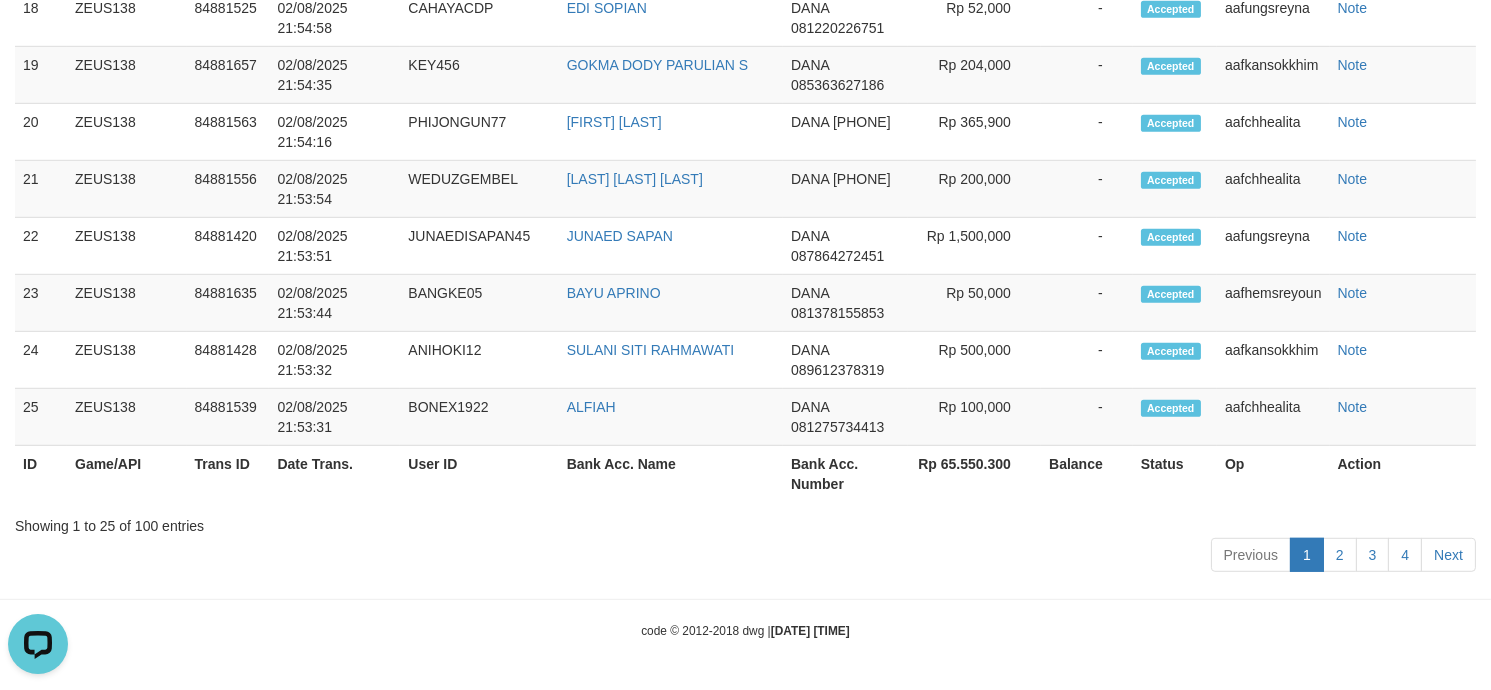 scroll, scrollTop: 0, scrollLeft: 0, axis: both 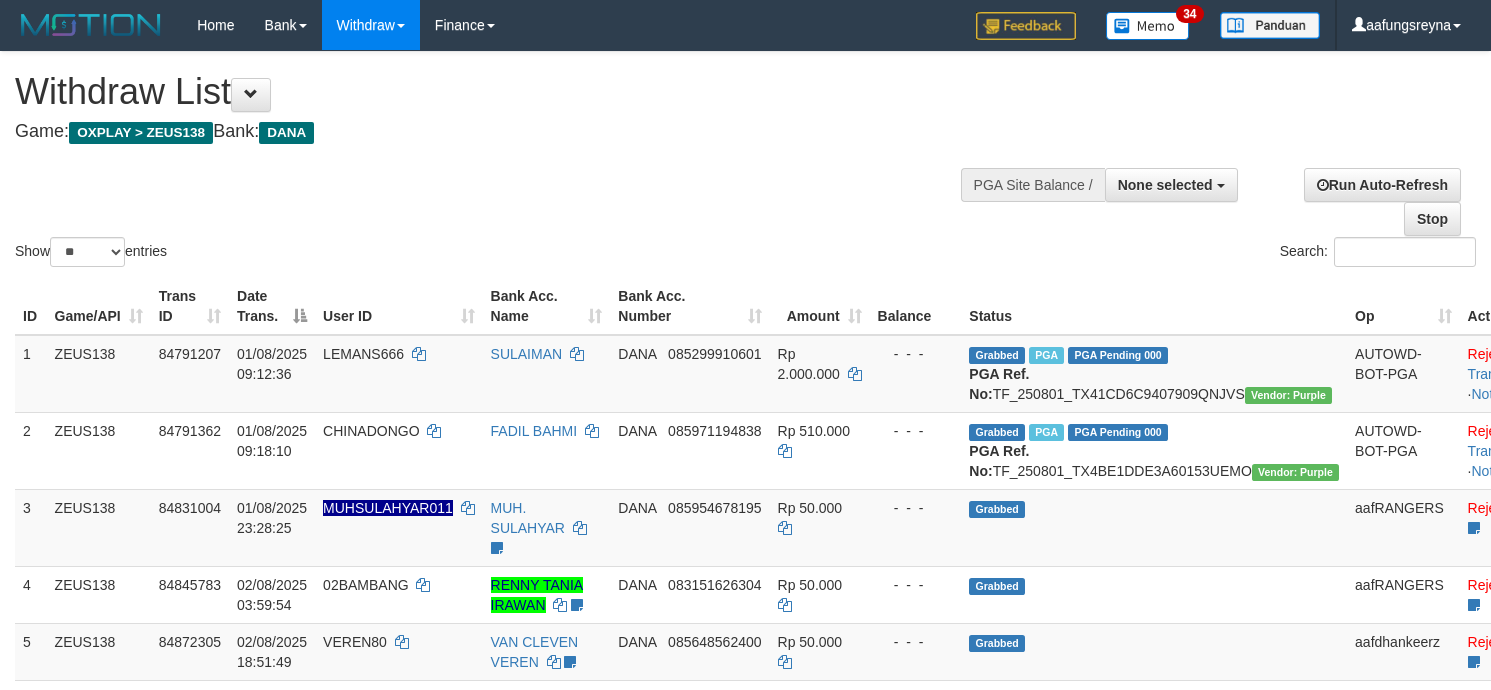 select 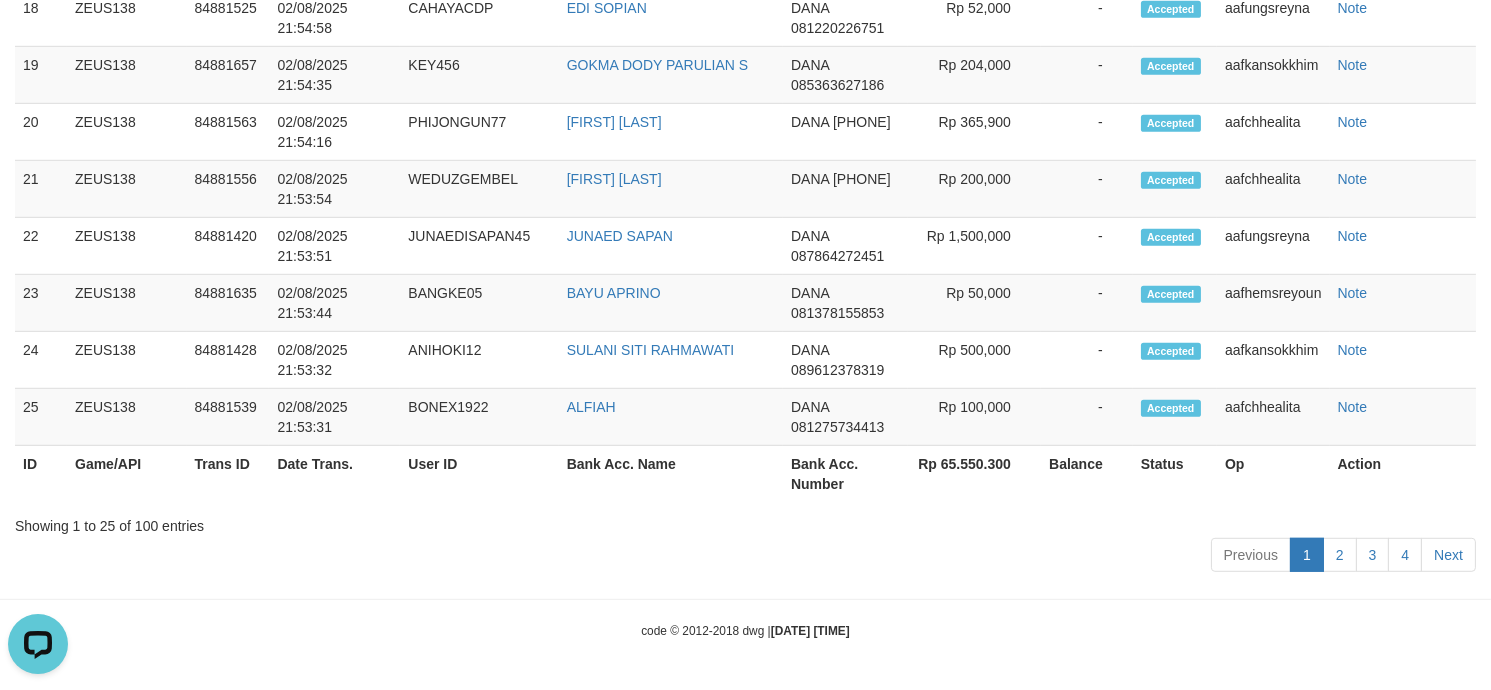 scroll, scrollTop: 0, scrollLeft: 0, axis: both 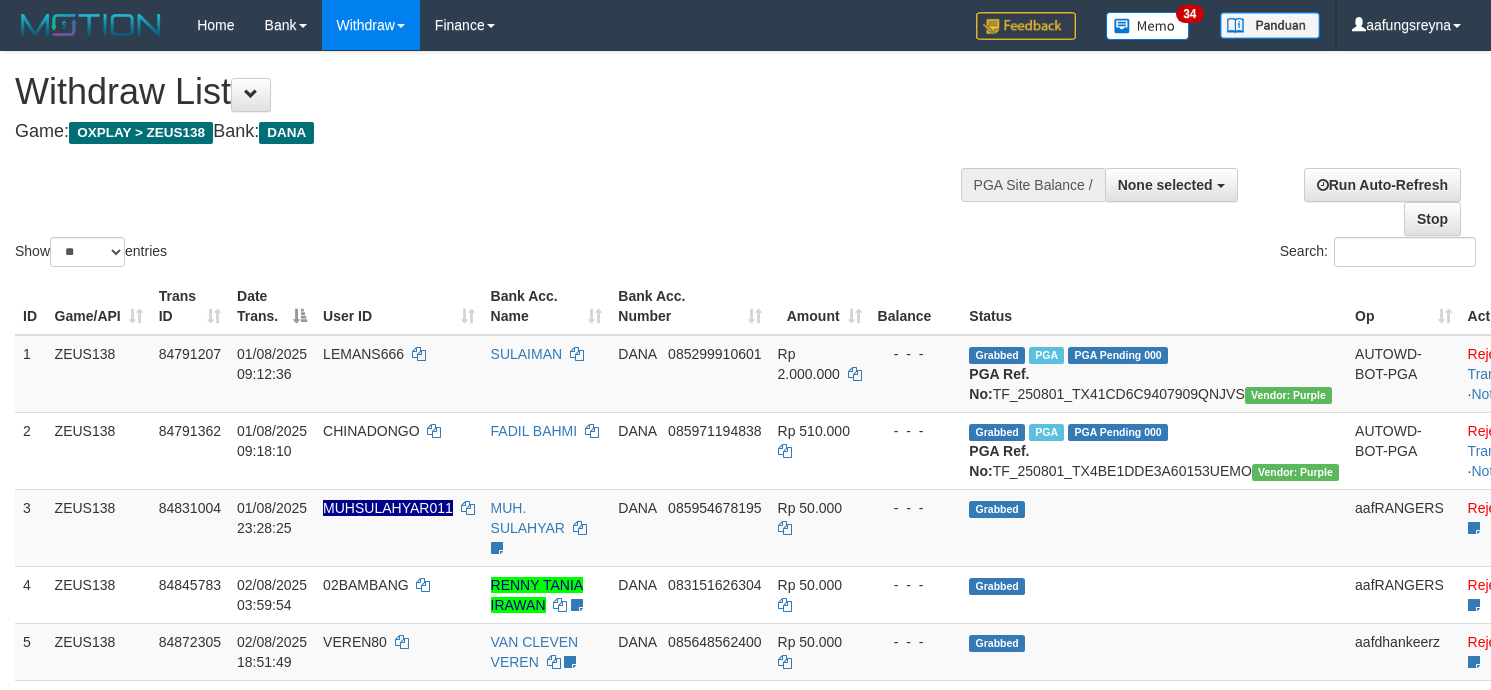 select 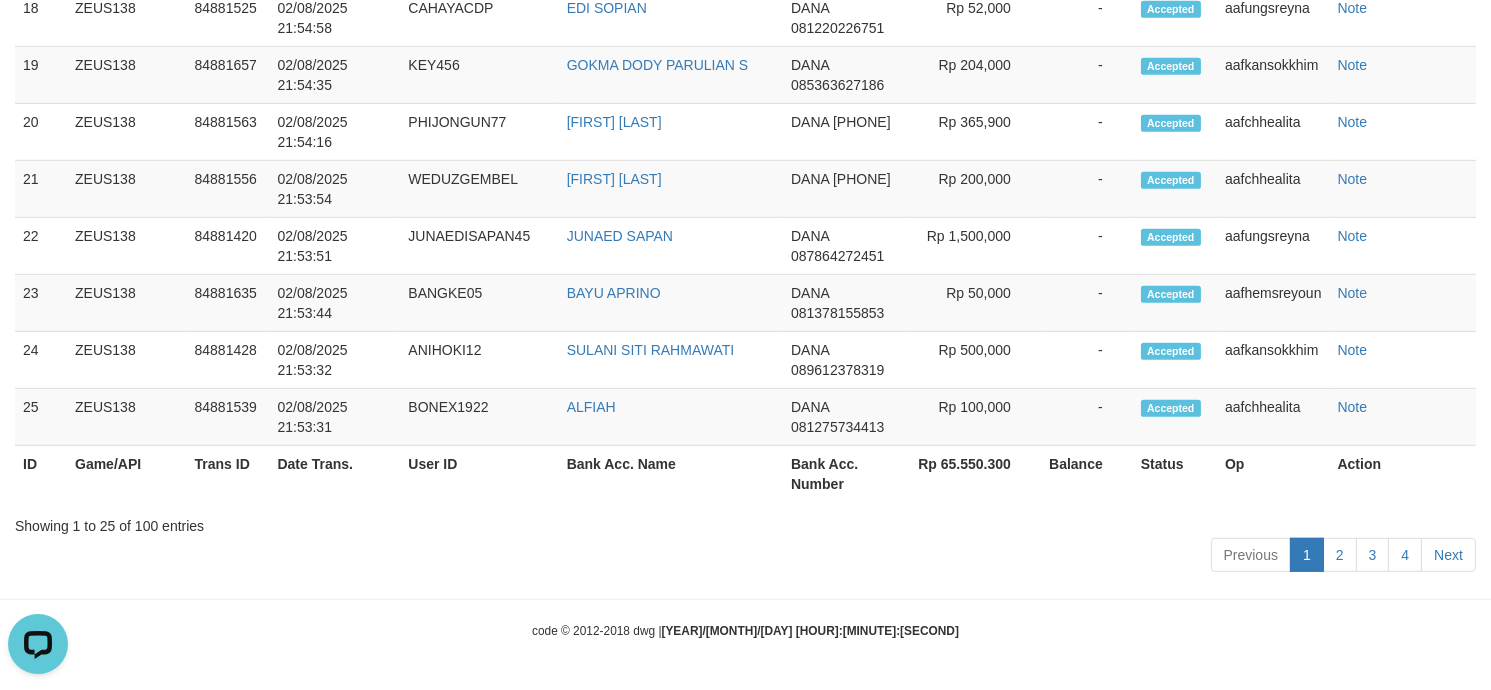 scroll, scrollTop: 0, scrollLeft: 0, axis: both 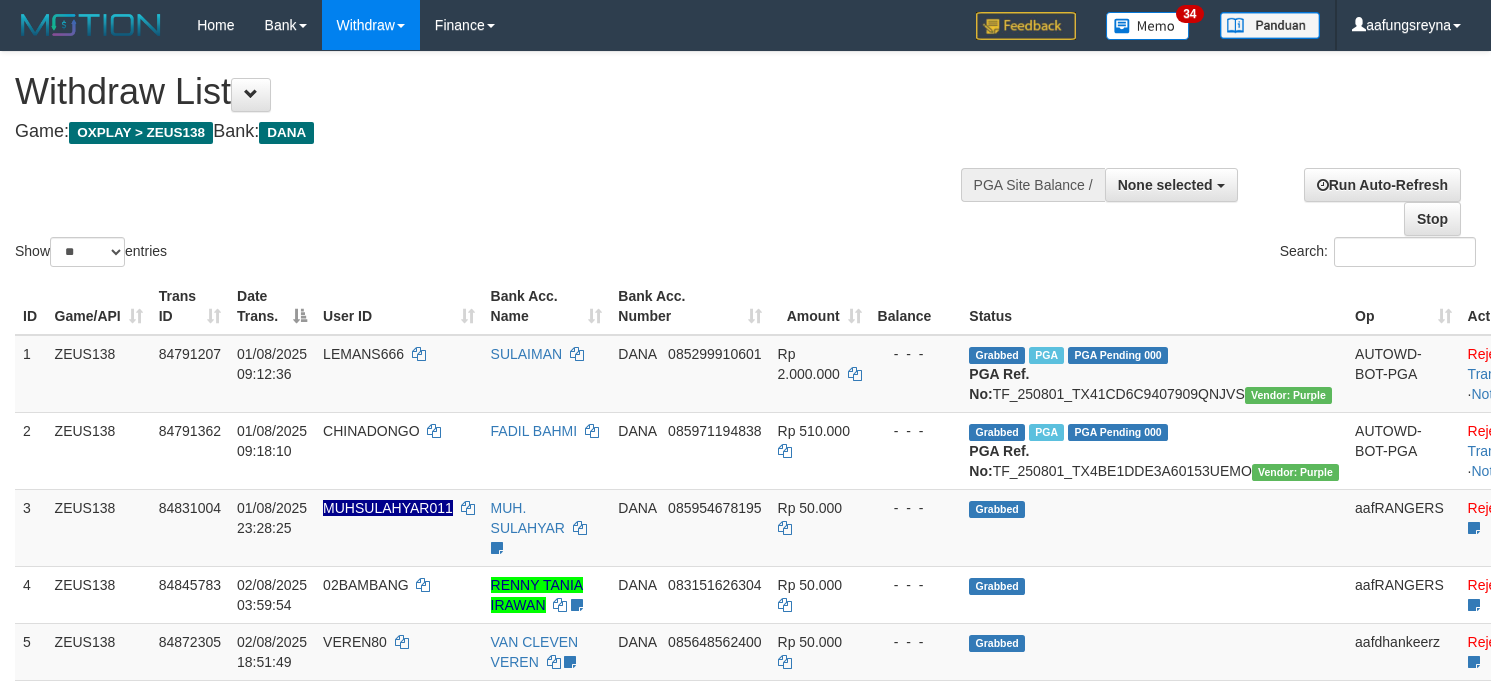 select 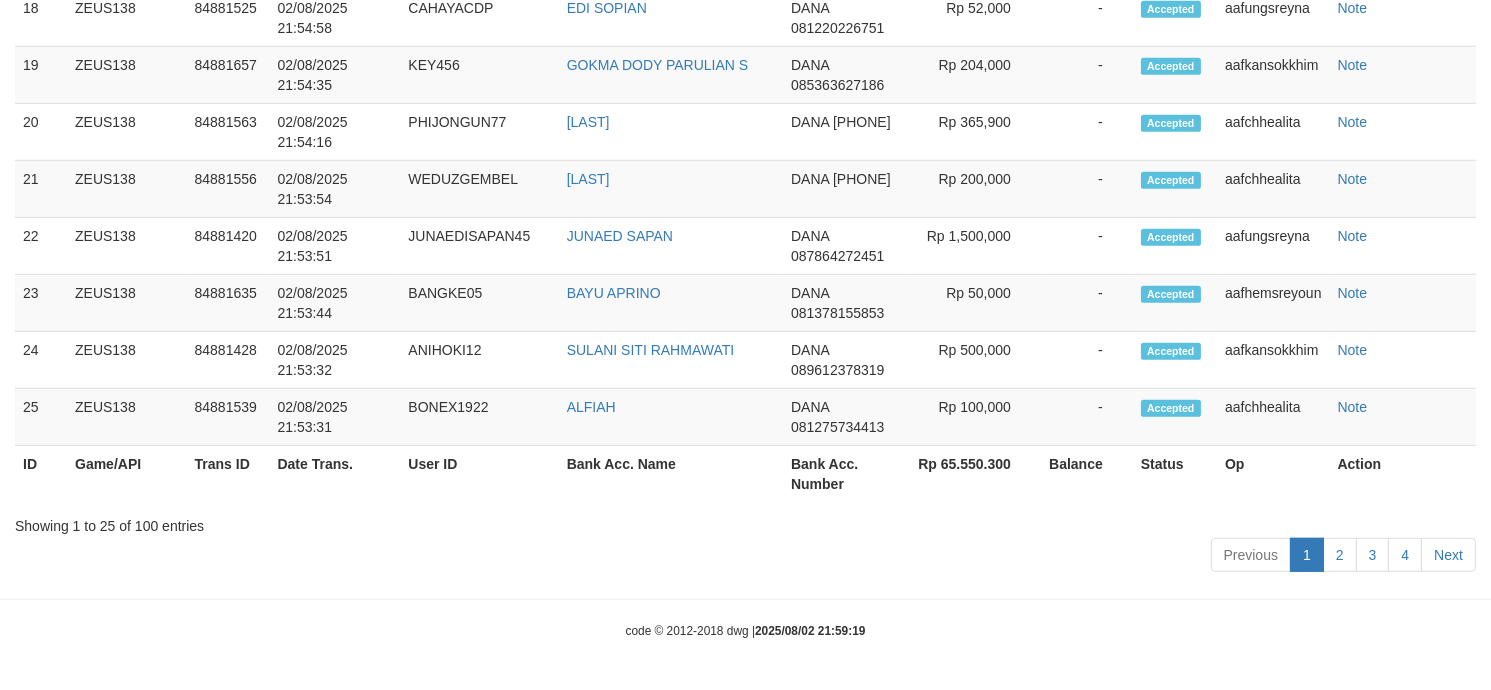 scroll, scrollTop: 2343, scrollLeft: 0, axis: vertical 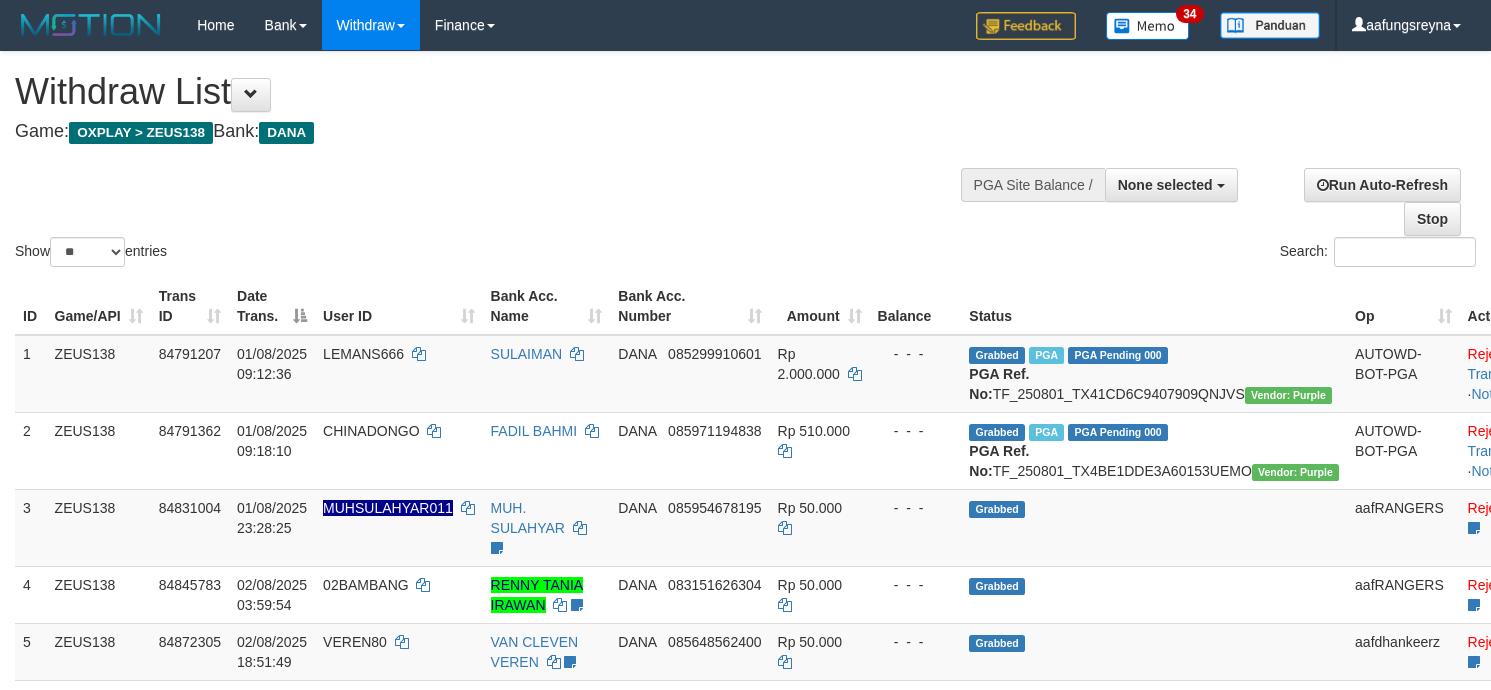 select 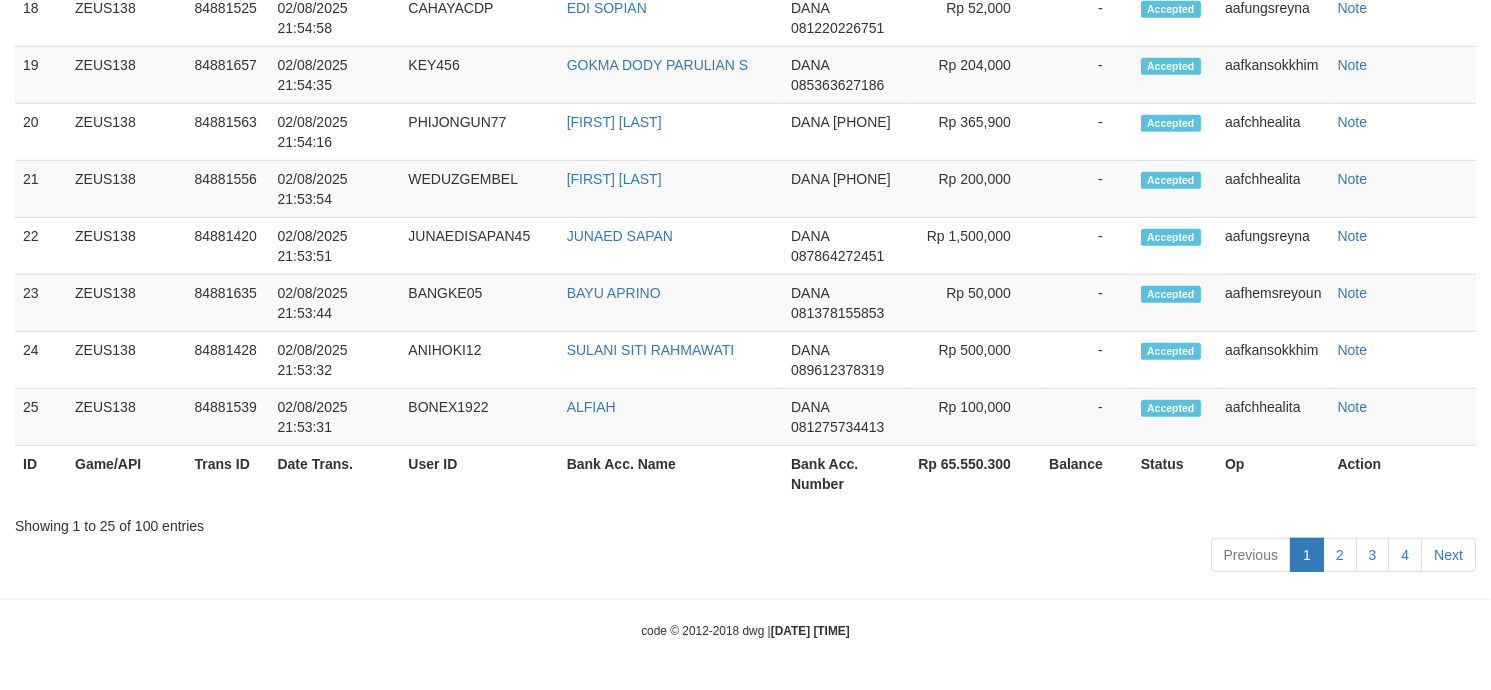 scroll, scrollTop: 2343, scrollLeft: 0, axis: vertical 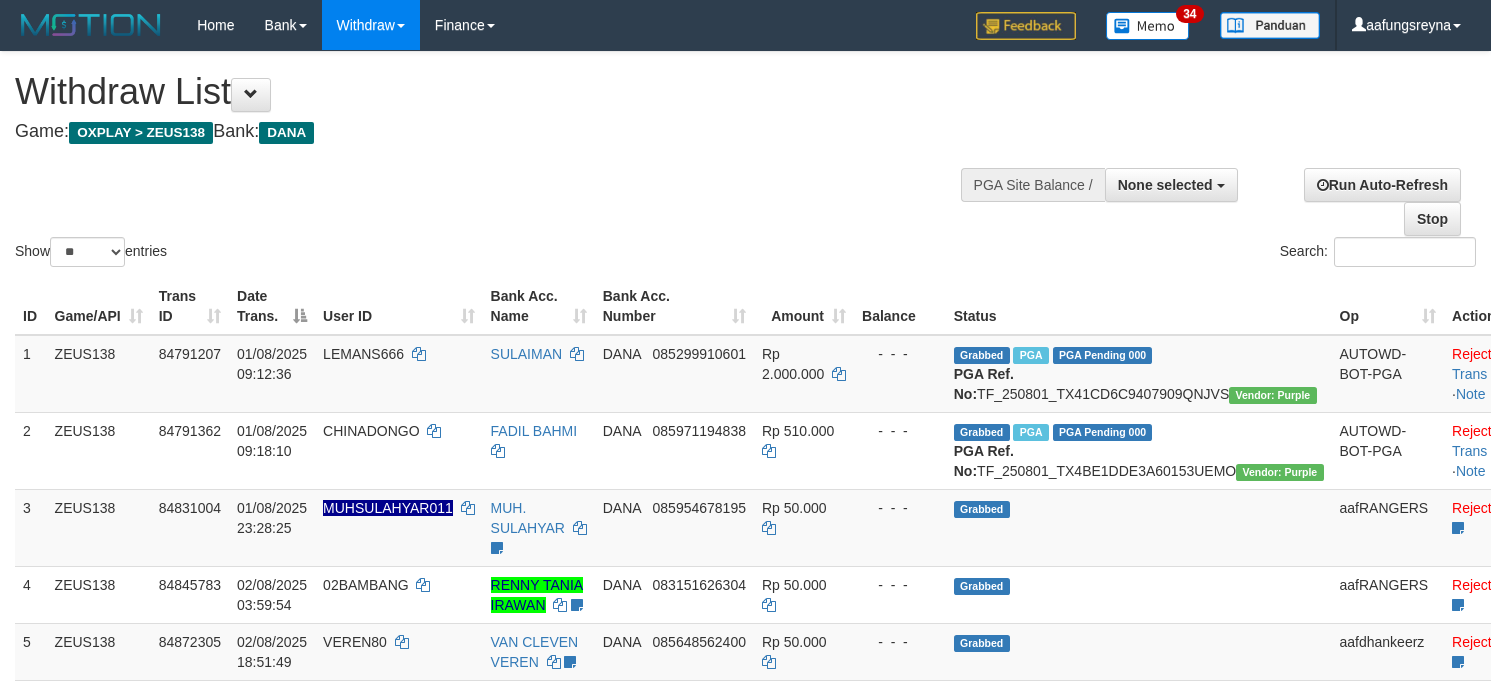 select 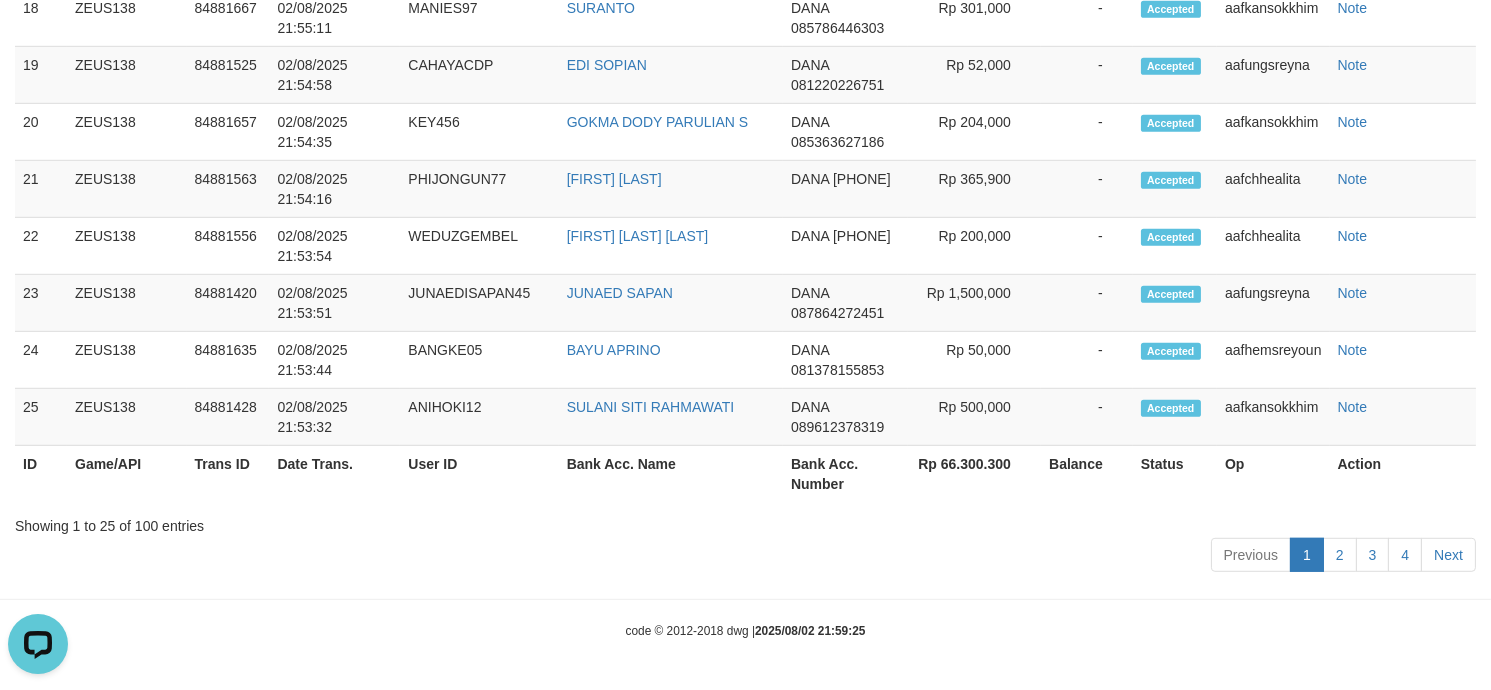 scroll, scrollTop: 0, scrollLeft: 0, axis: both 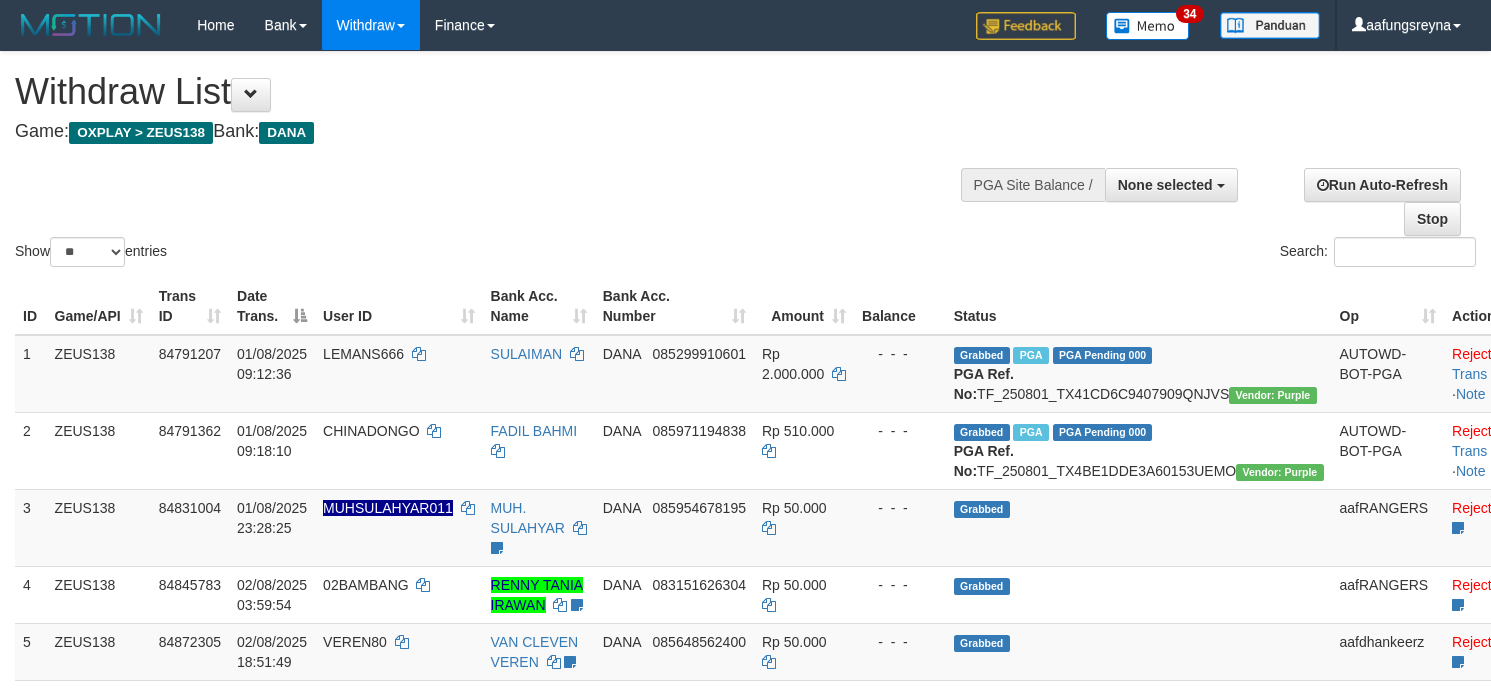 select 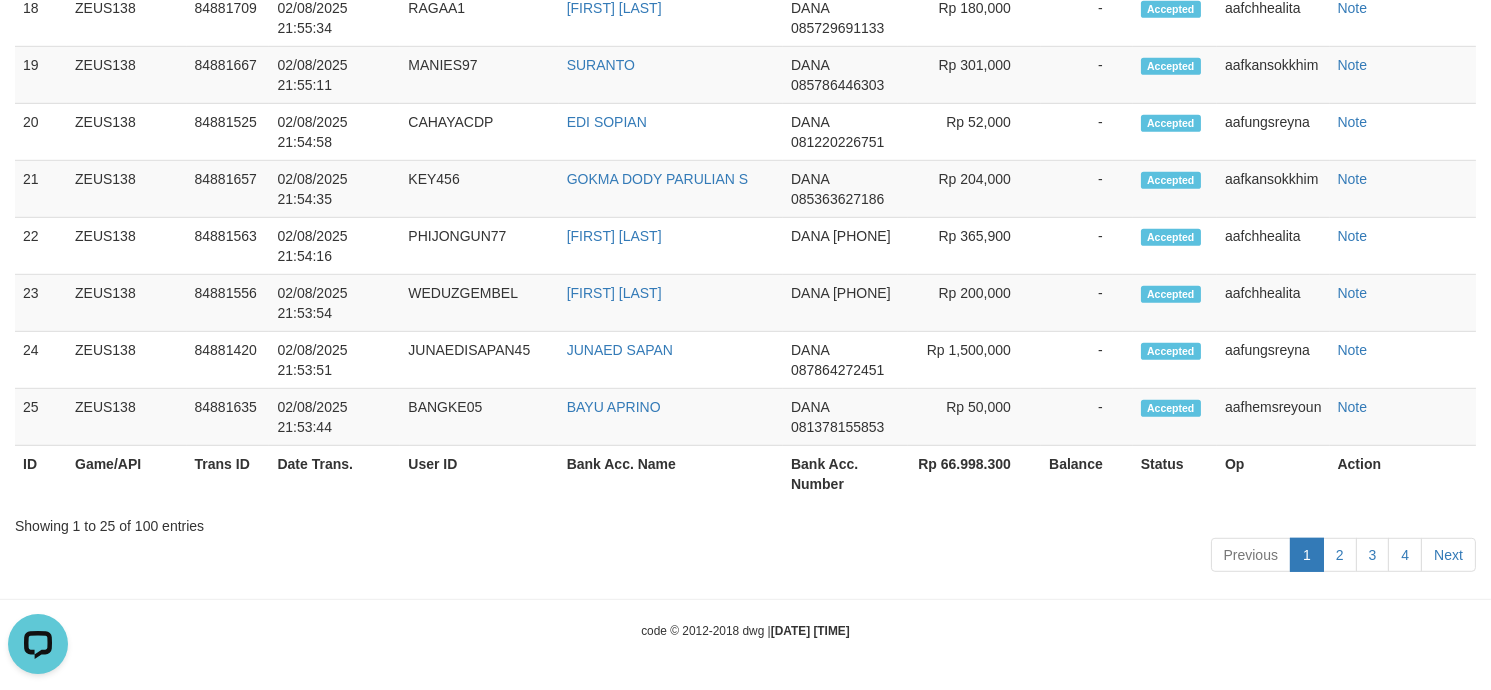 scroll, scrollTop: 0, scrollLeft: 0, axis: both 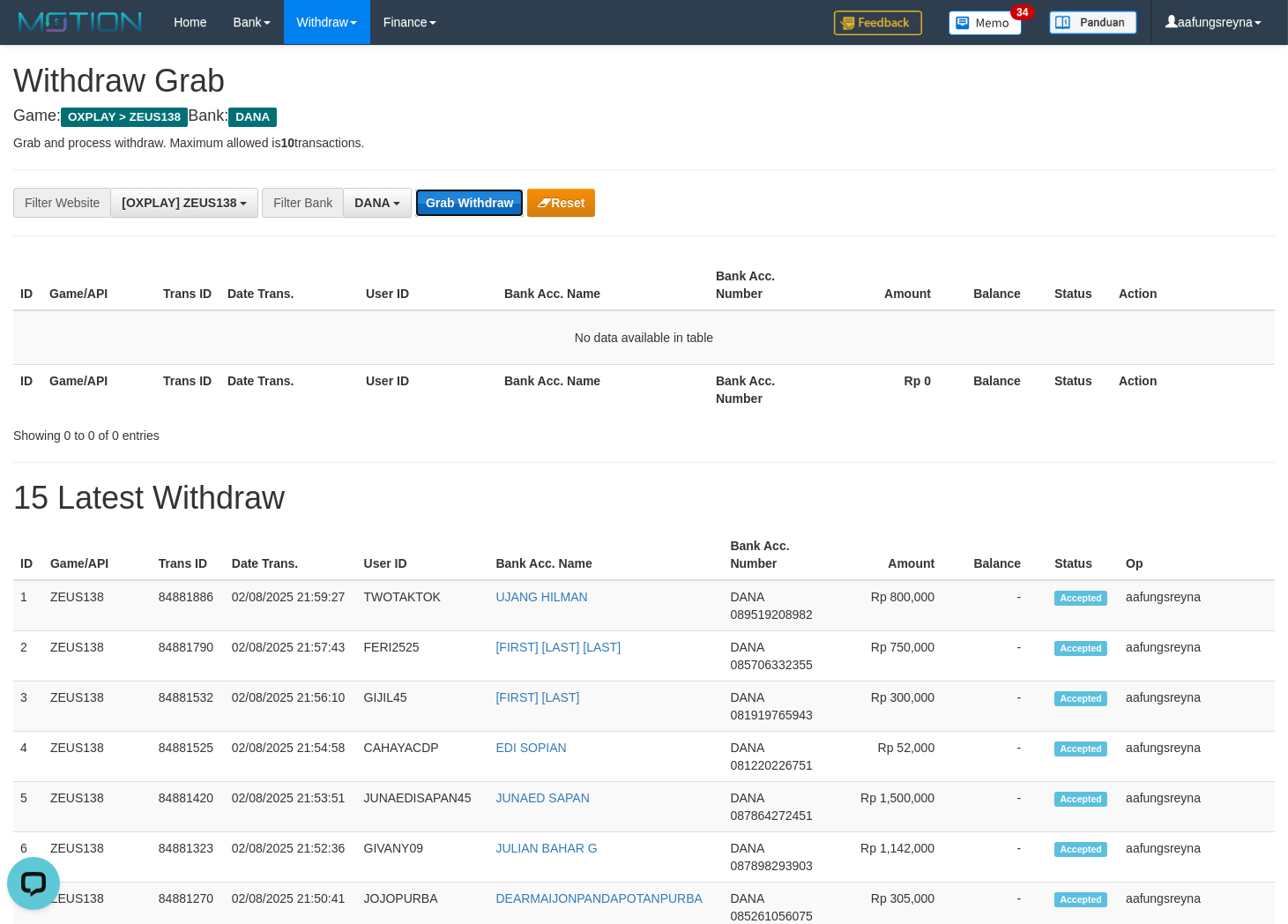 click on "Grab Withdraw" at bounding box center (469, 203) 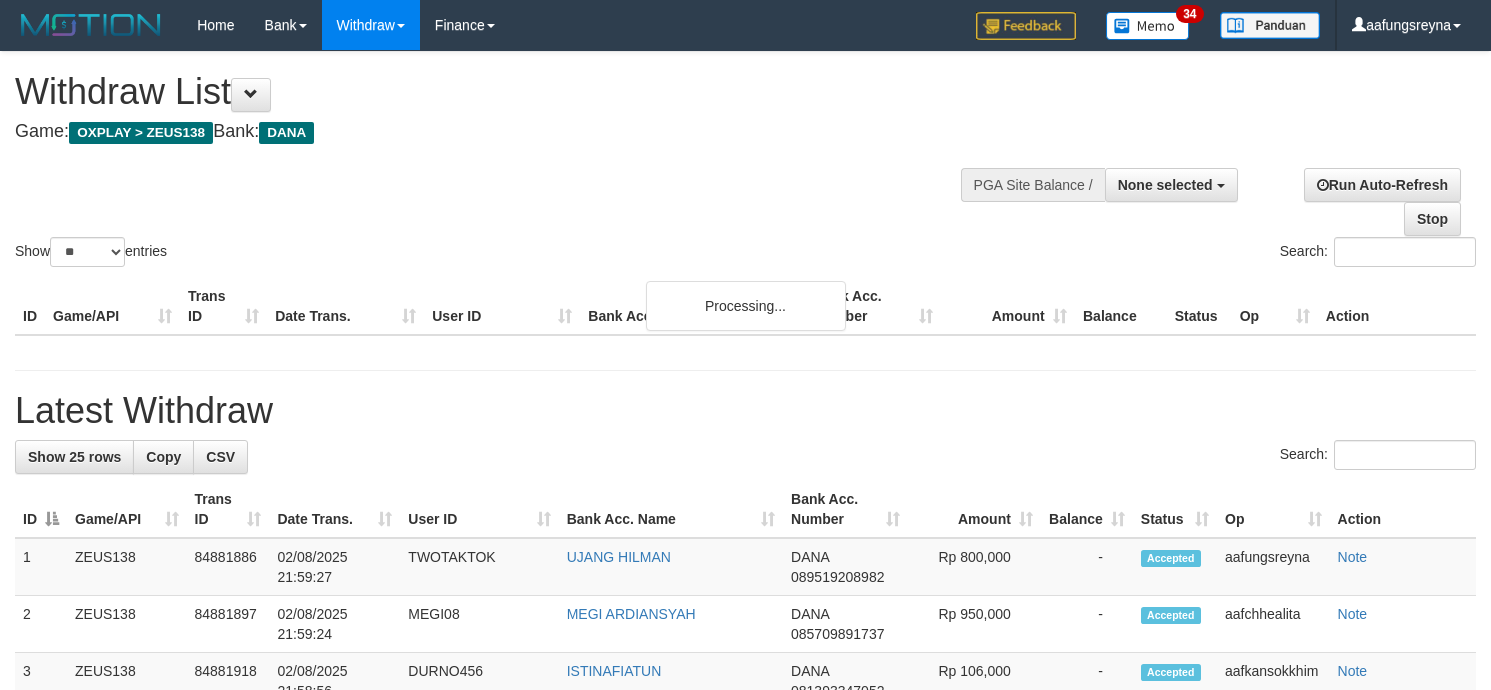 select 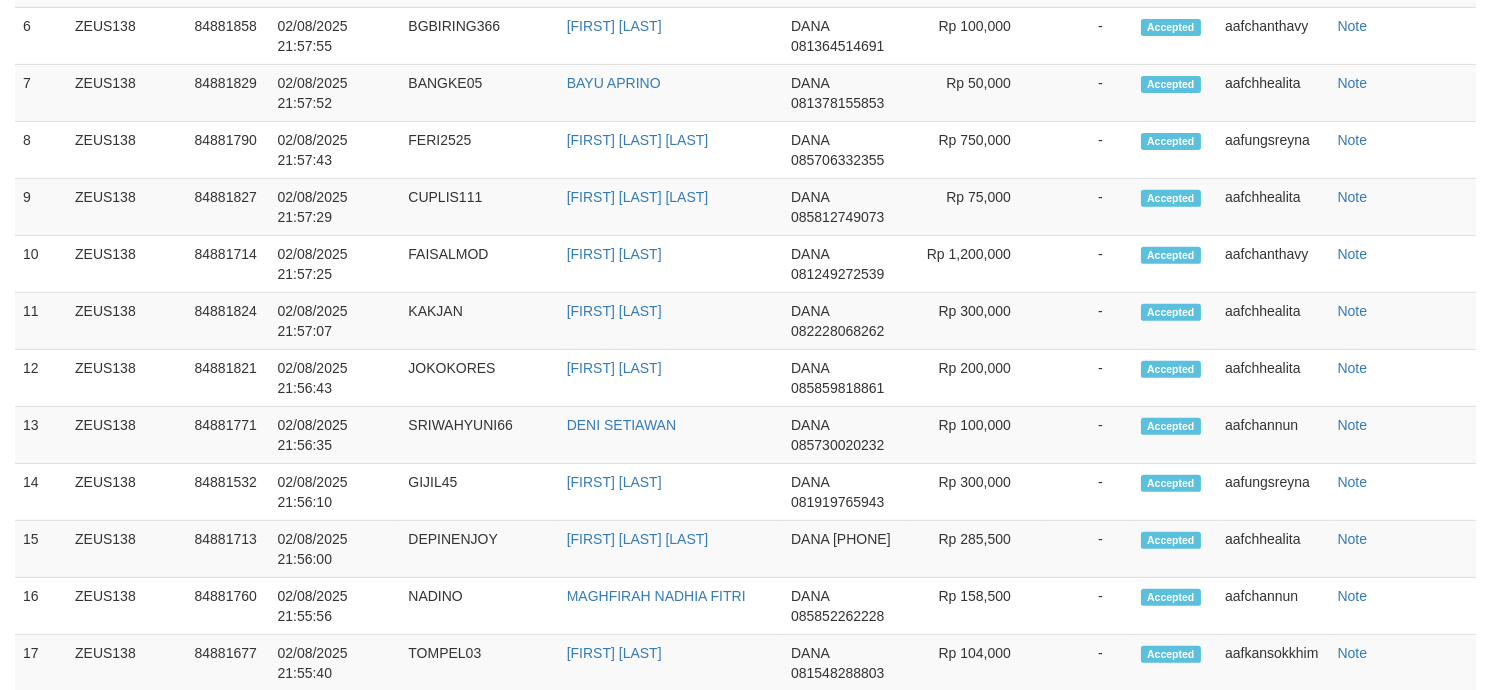 scroll, scrollTop: 2285, scrollLeft: 0, axis: vertical 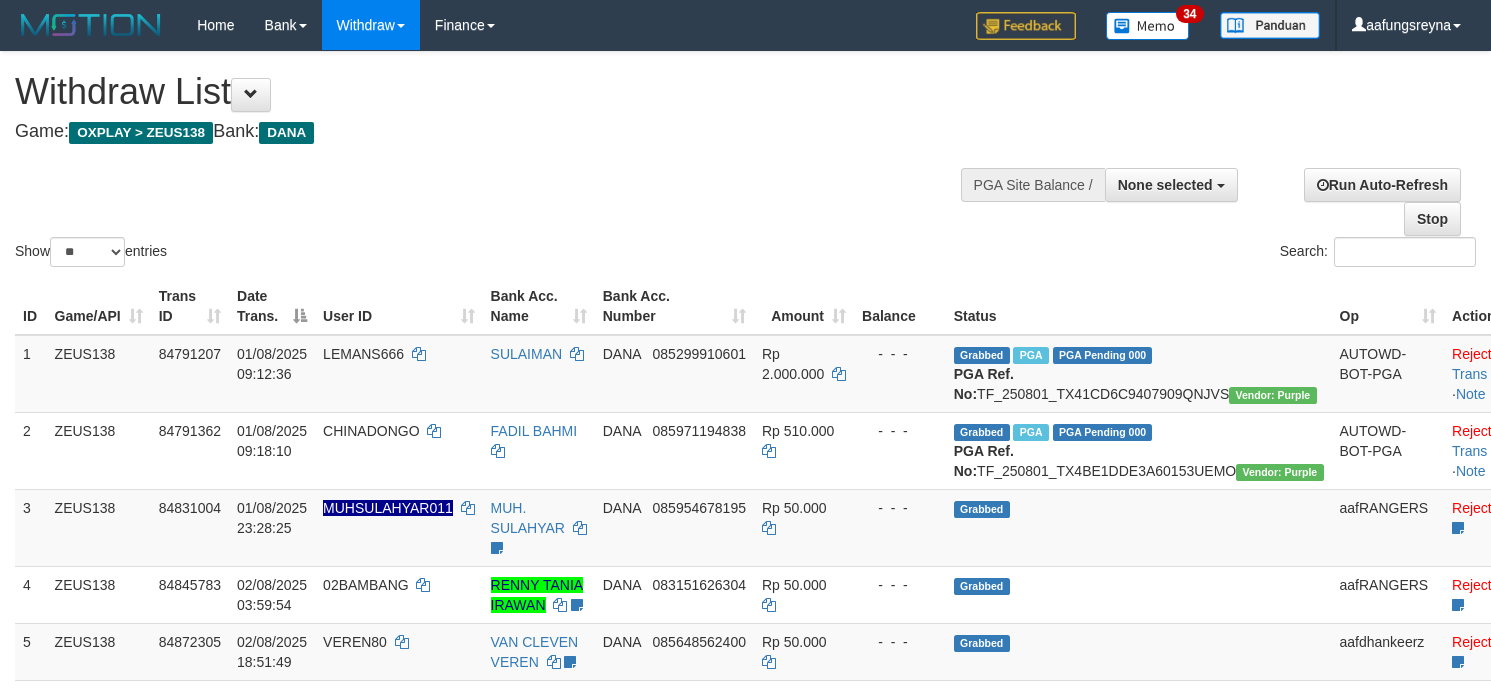 select 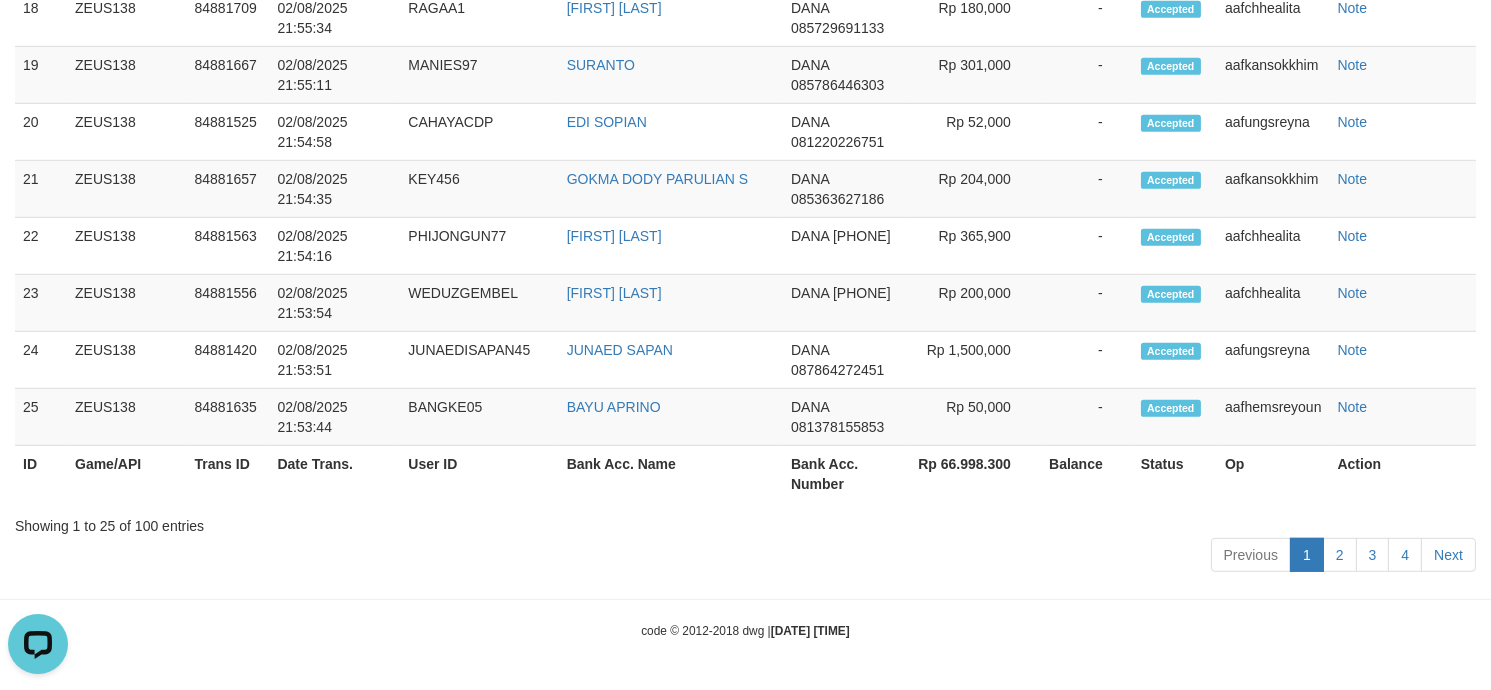 scroll, scrollTop: 0, scrollLeft: 0, axis: both 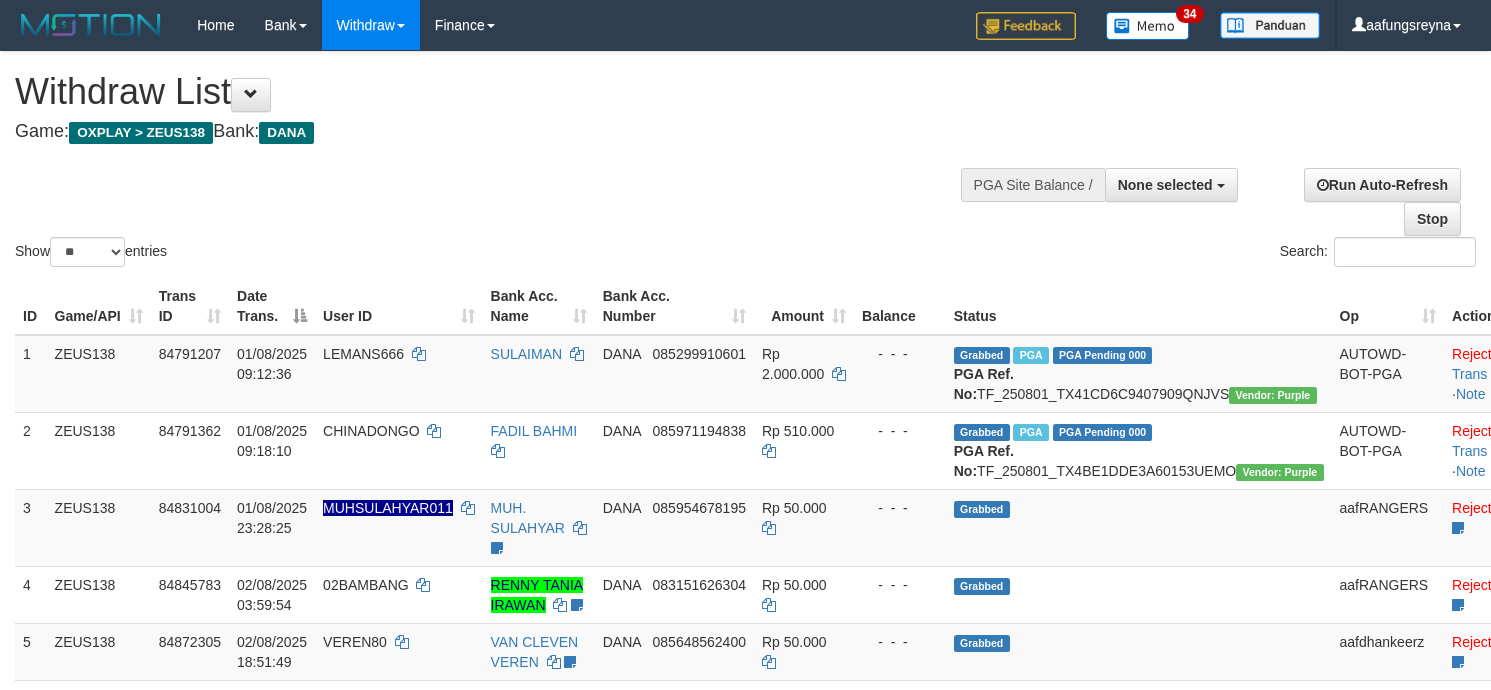 select 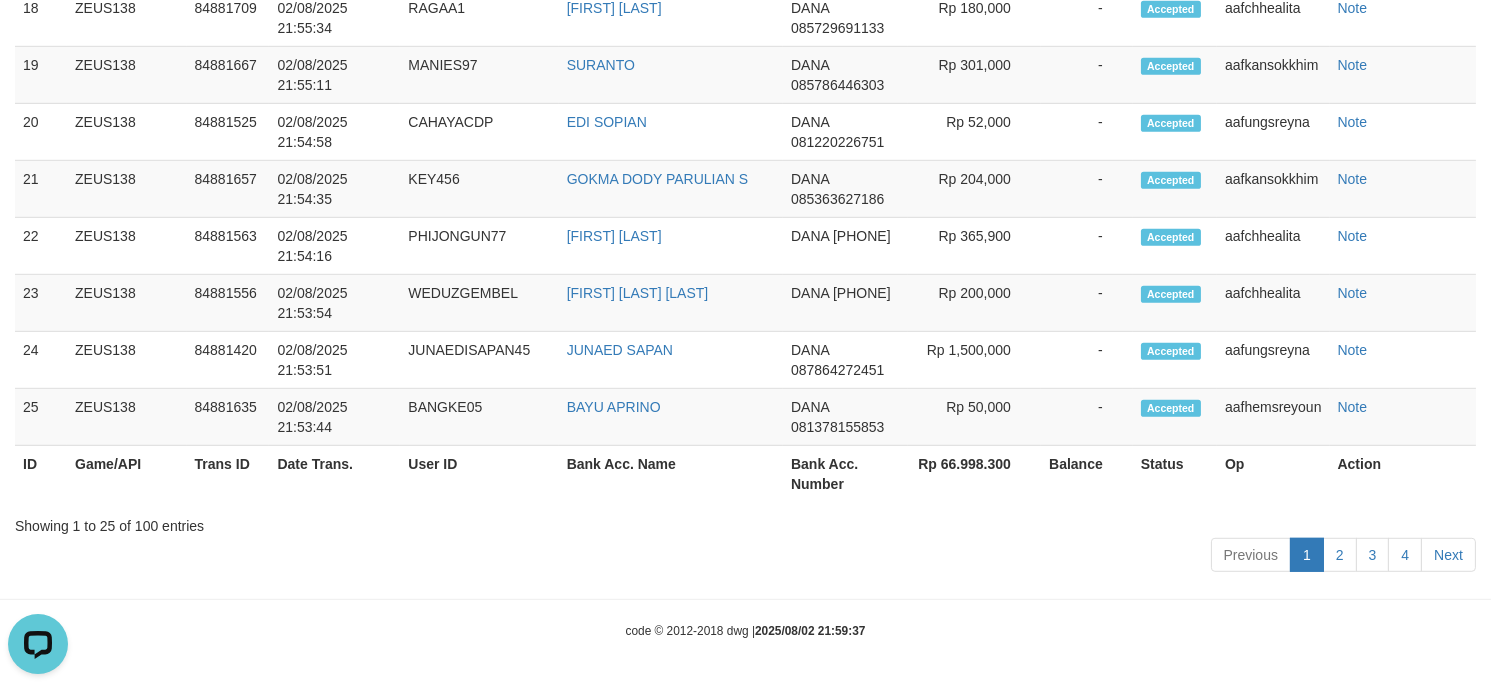 scroll, scrollTop: 0, scrollLeft: 0, axis: both 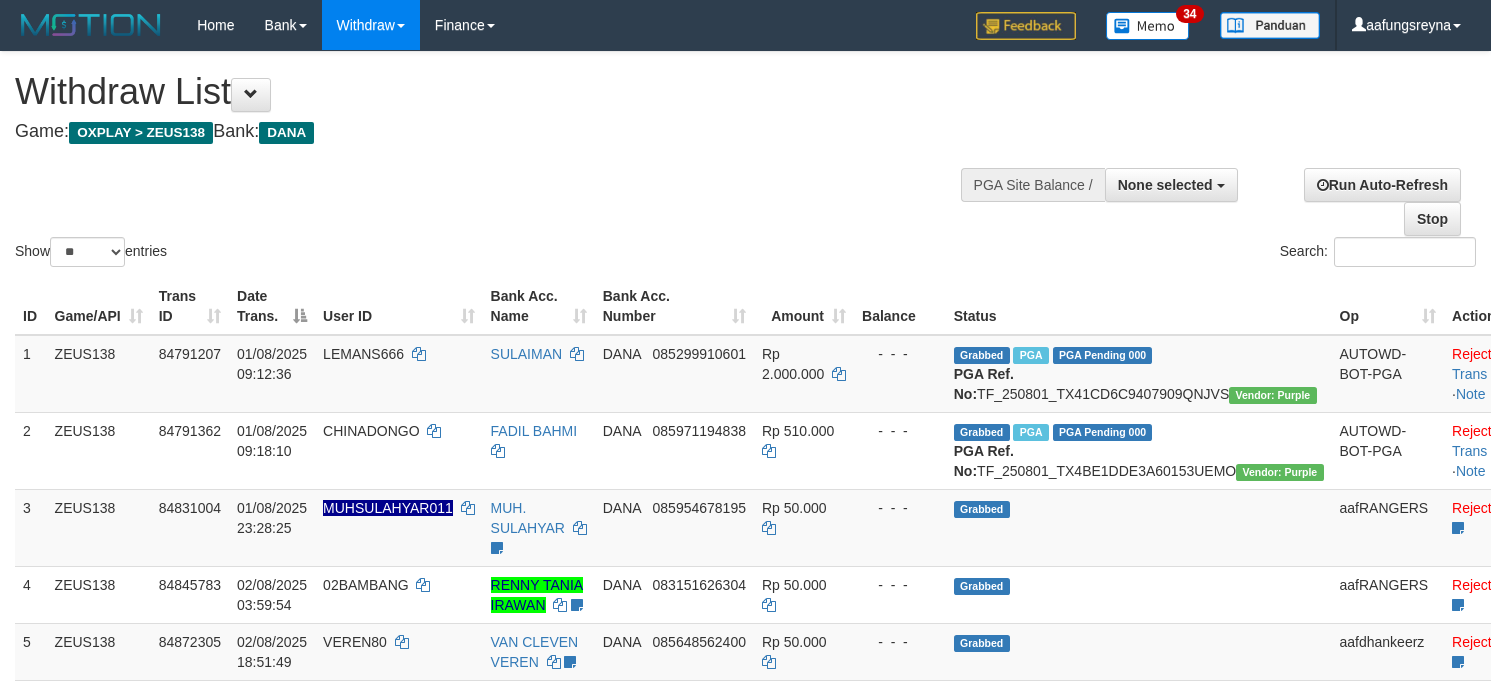 select 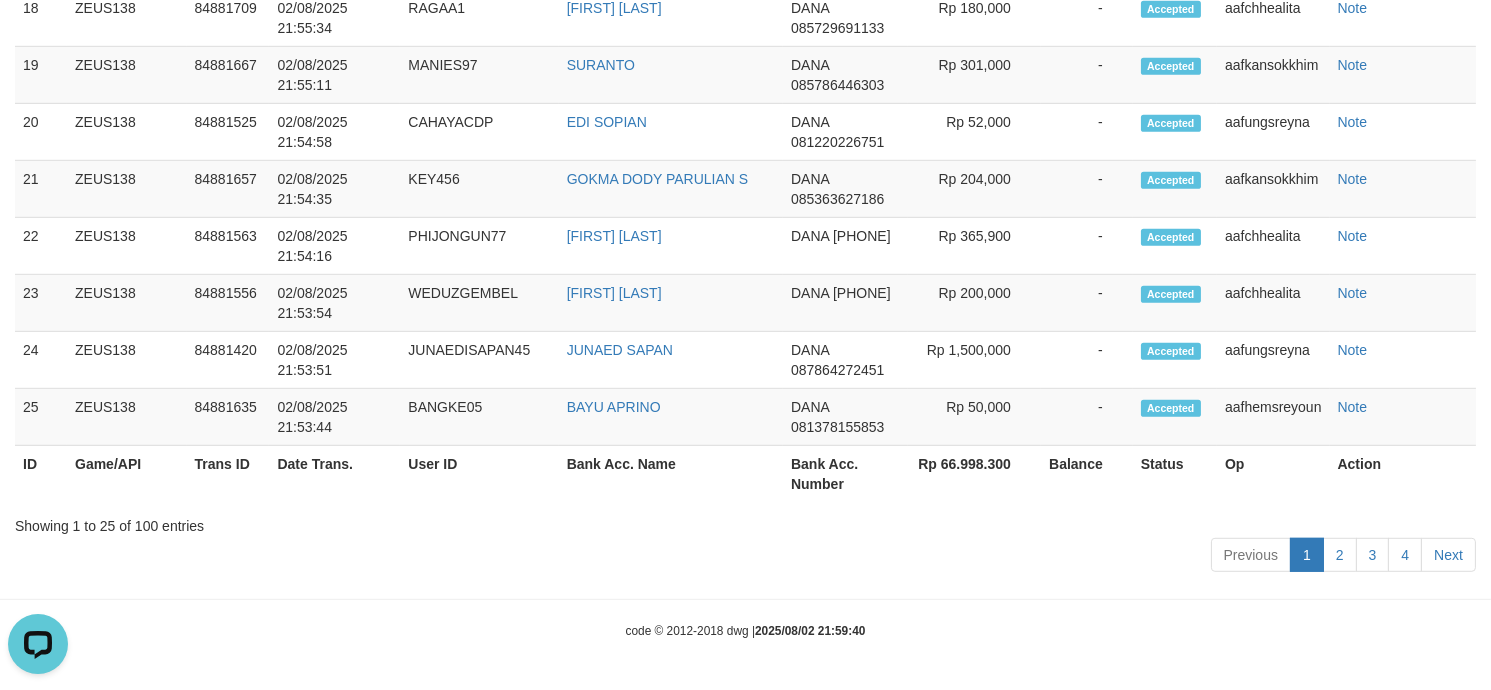 scroll, scrollTop: 0, scrollLeft: 0, axis: both 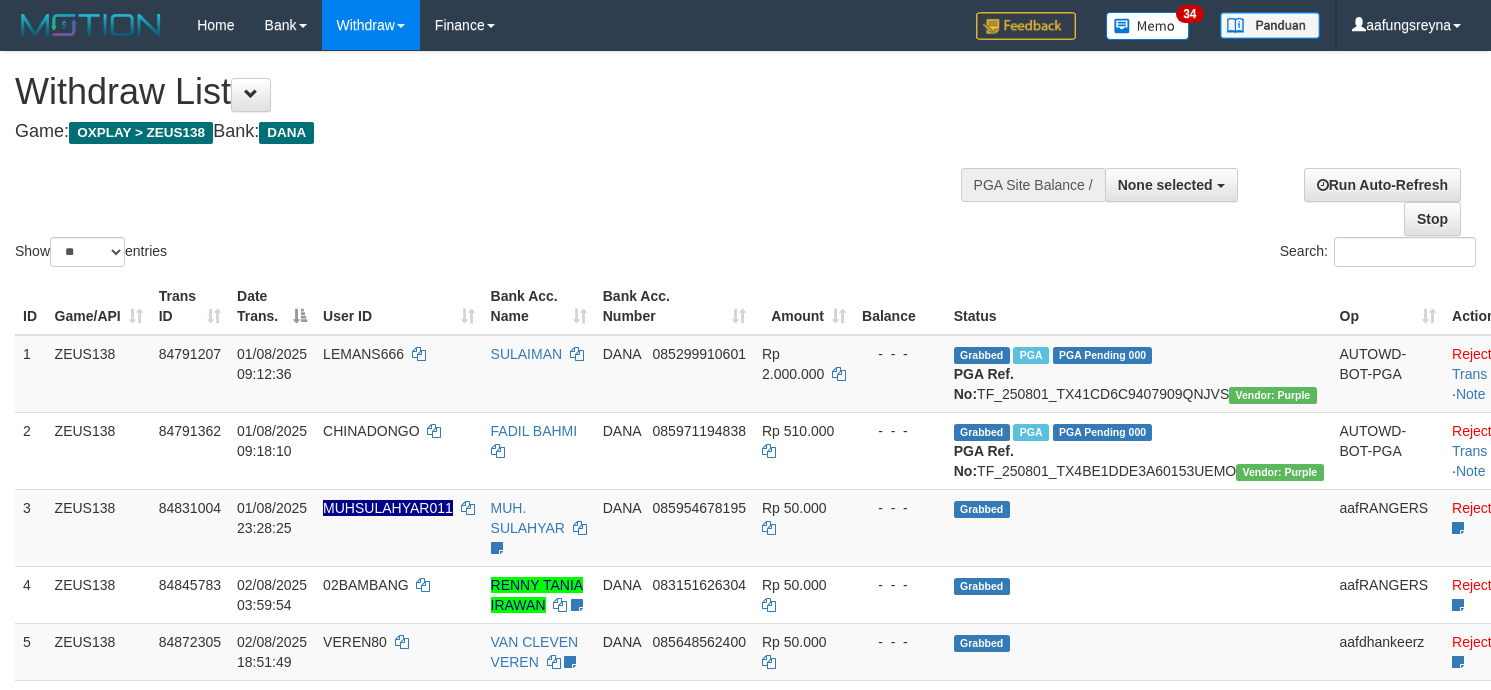 select 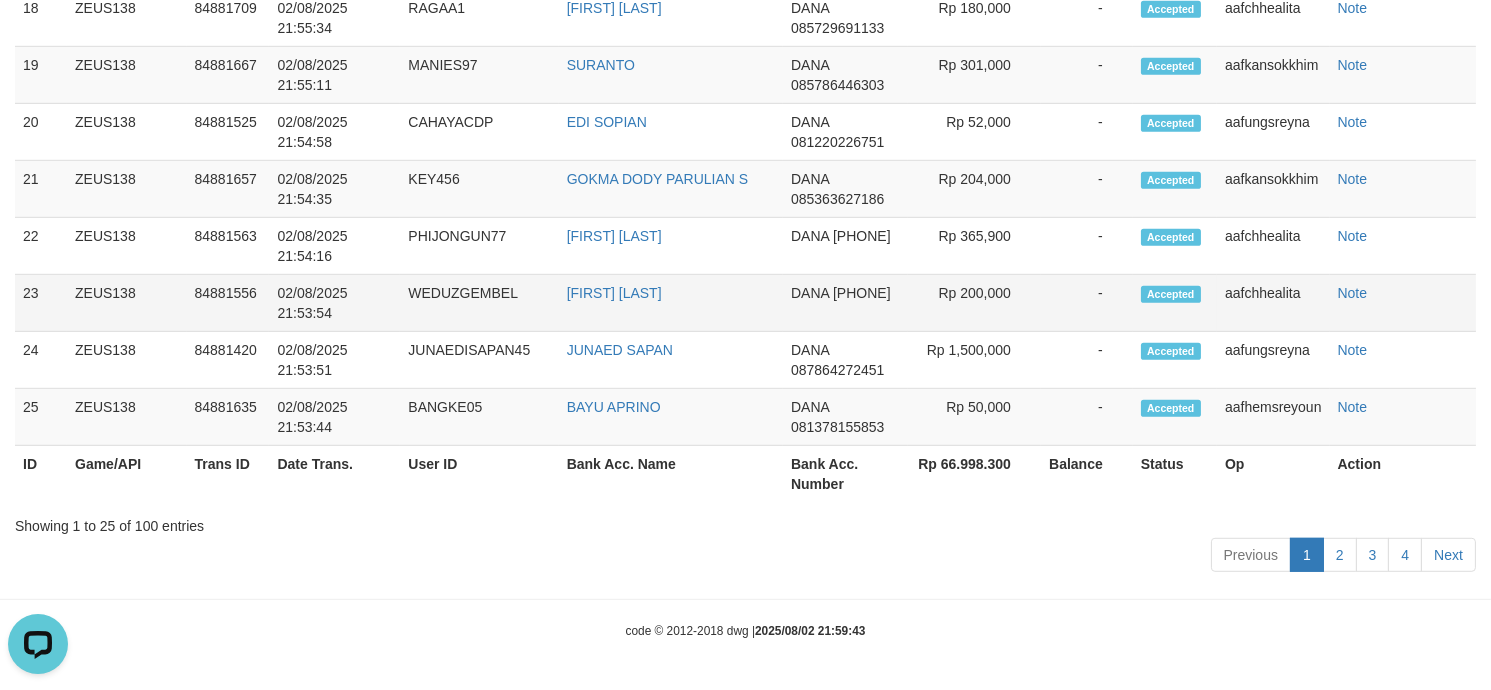 scroll, scrollTop: 0, scrollLeft: 0, axis: both 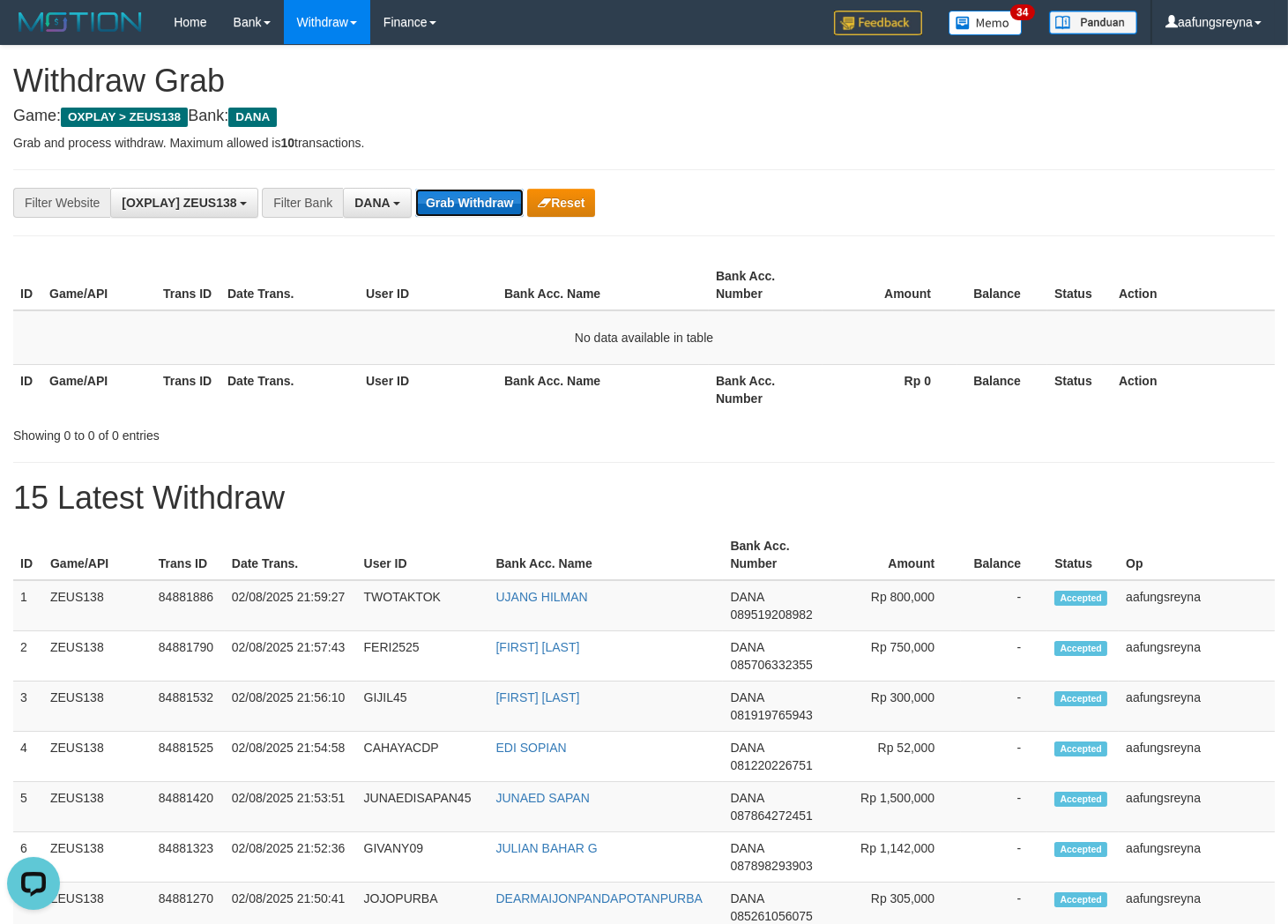 click on "Grab Withdraw" at bounding box center (469, 203) 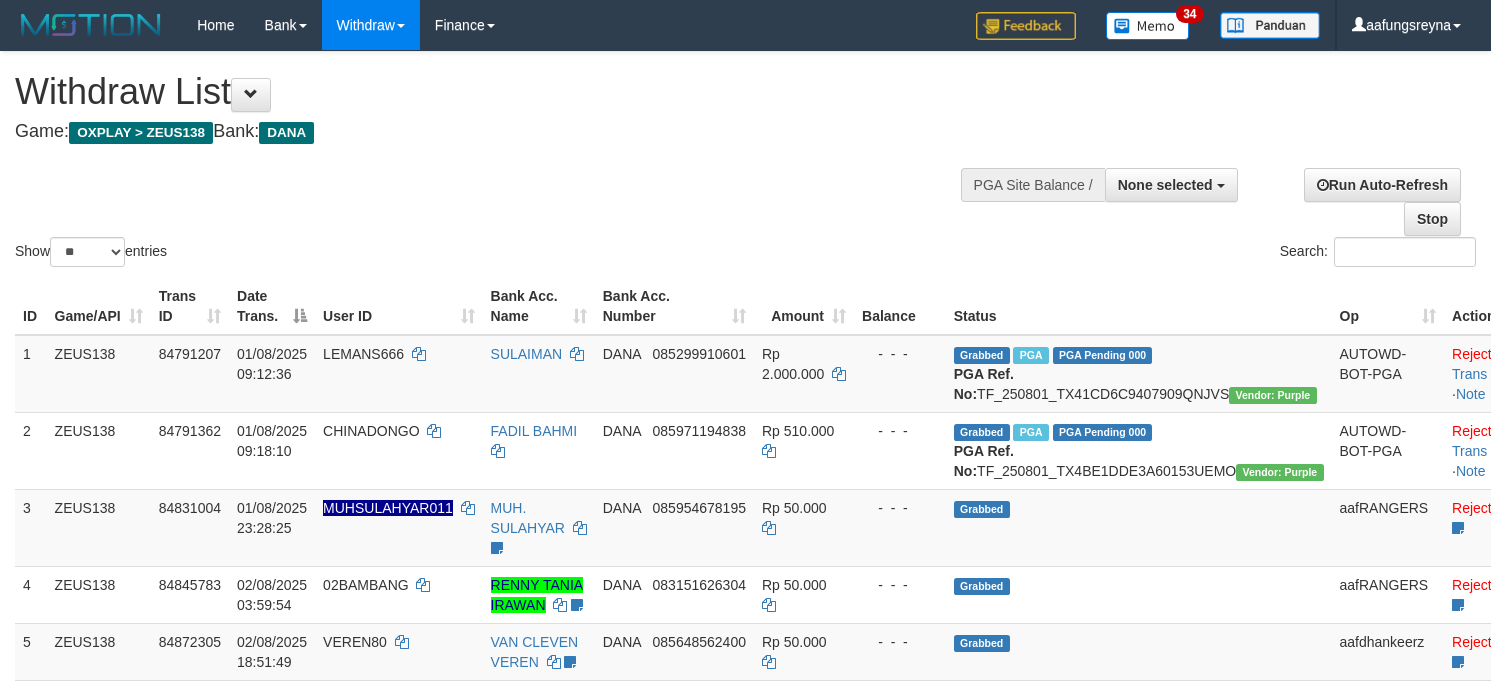select 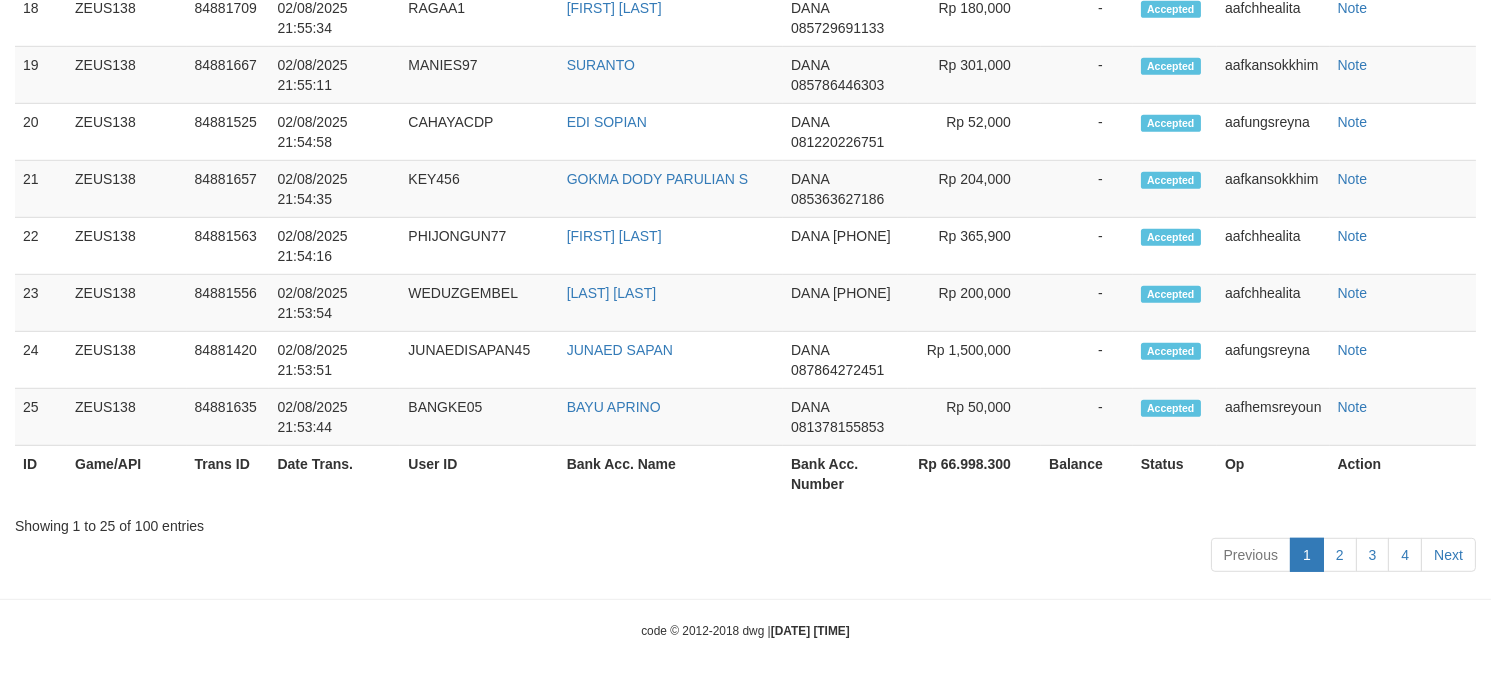 scroll, scrollTop: 2285, scrollLeft: 0, axis: vertical 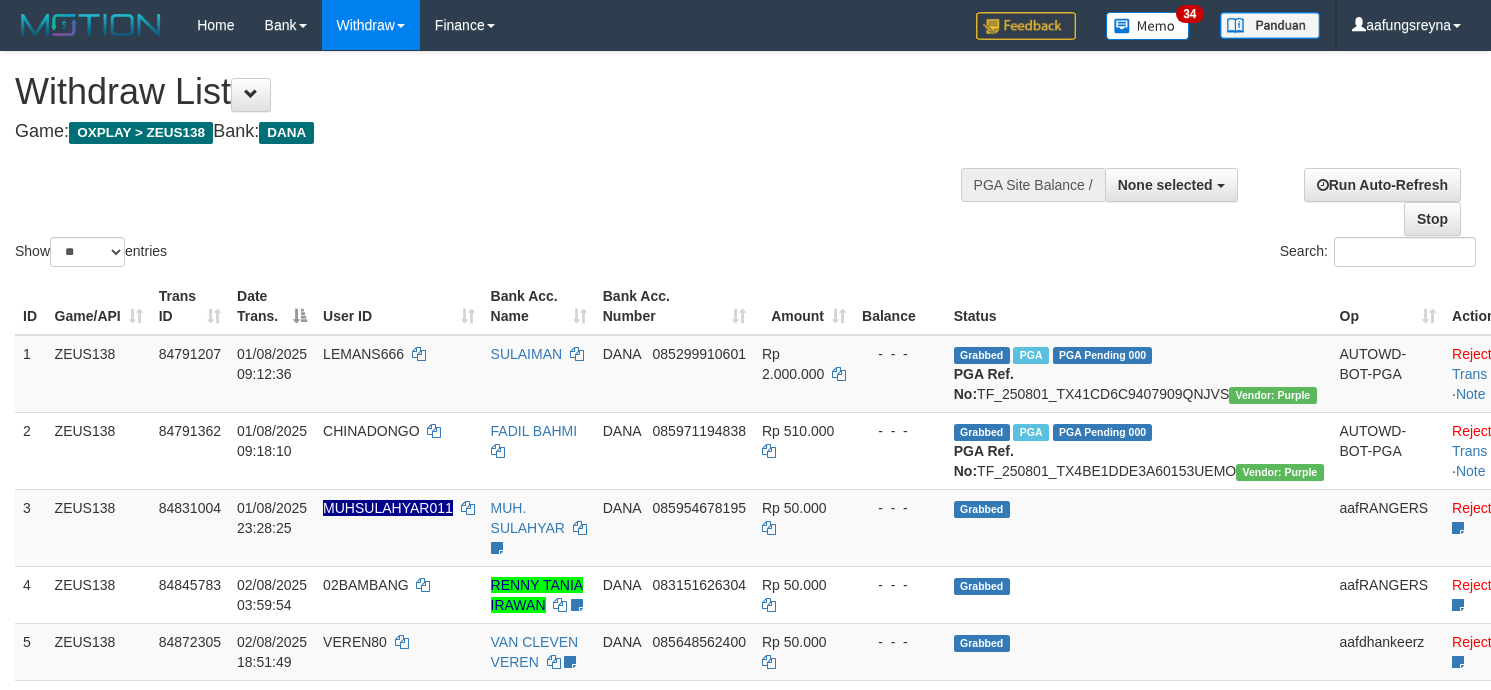 select 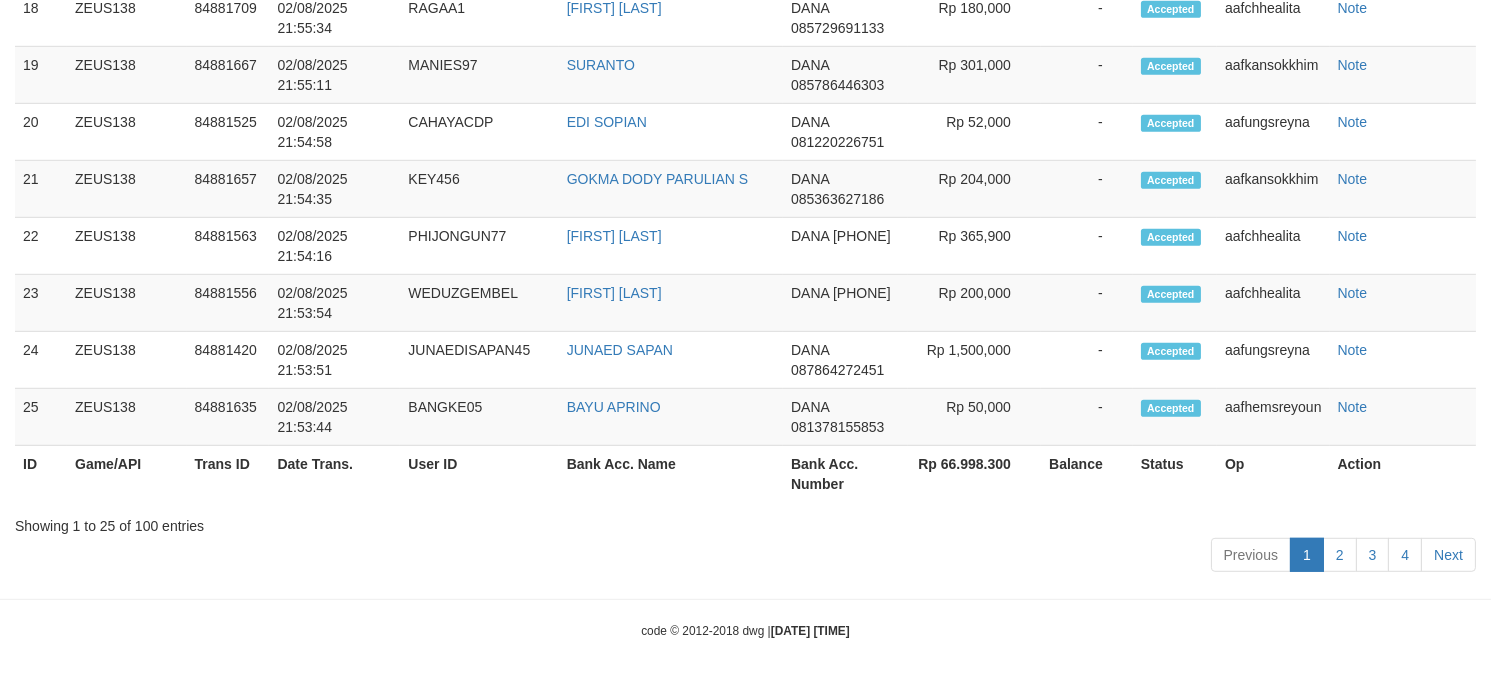 scroll, scrollTop: 2285, scrollLeft: 0, axis: vertical 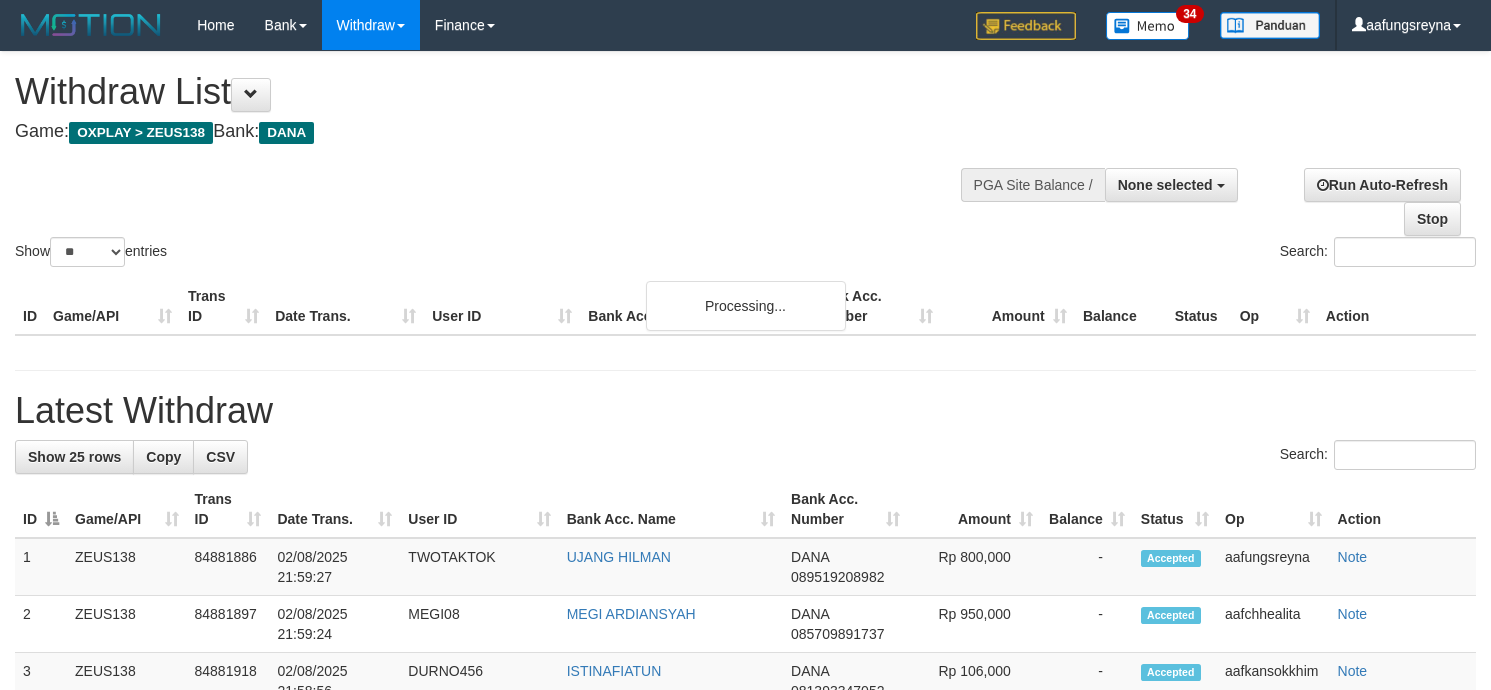 select 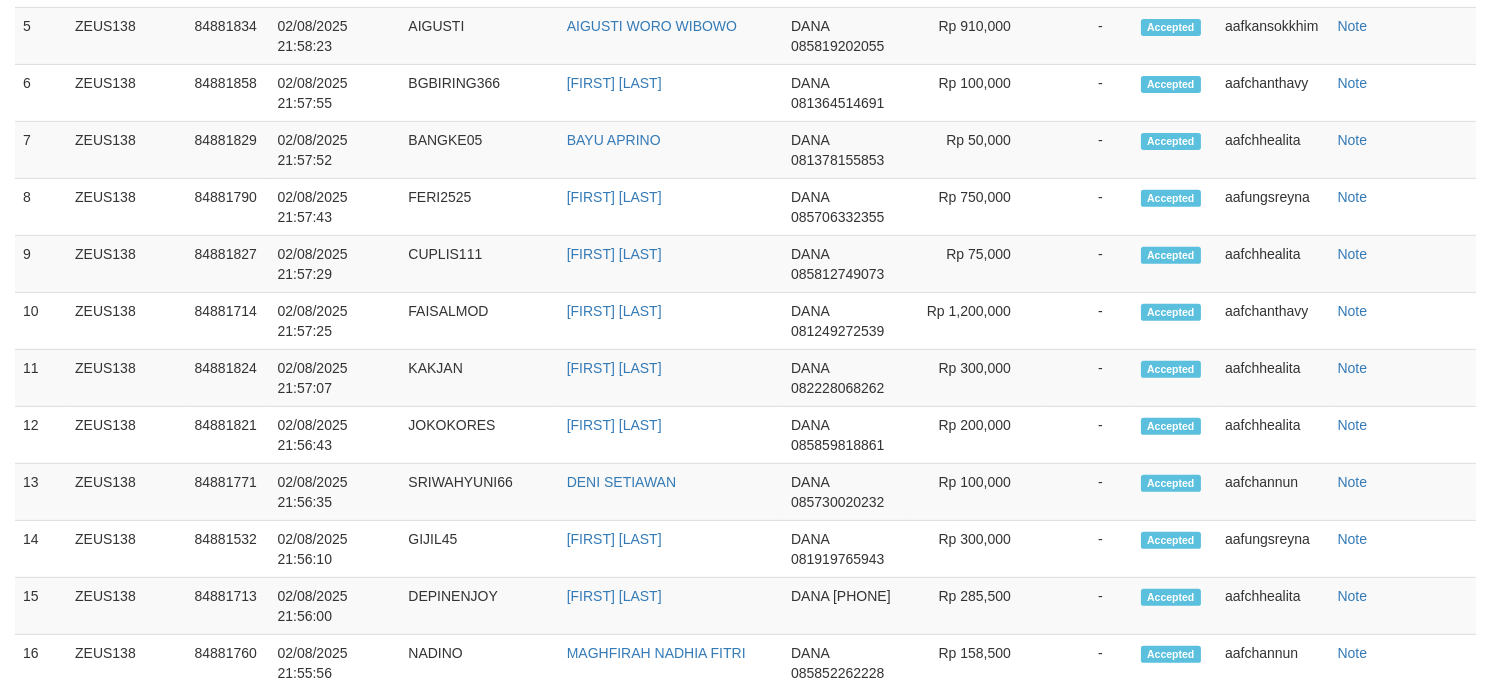 scroll, scrollTop: 2285, scrollLeft: 0, axis: vertical 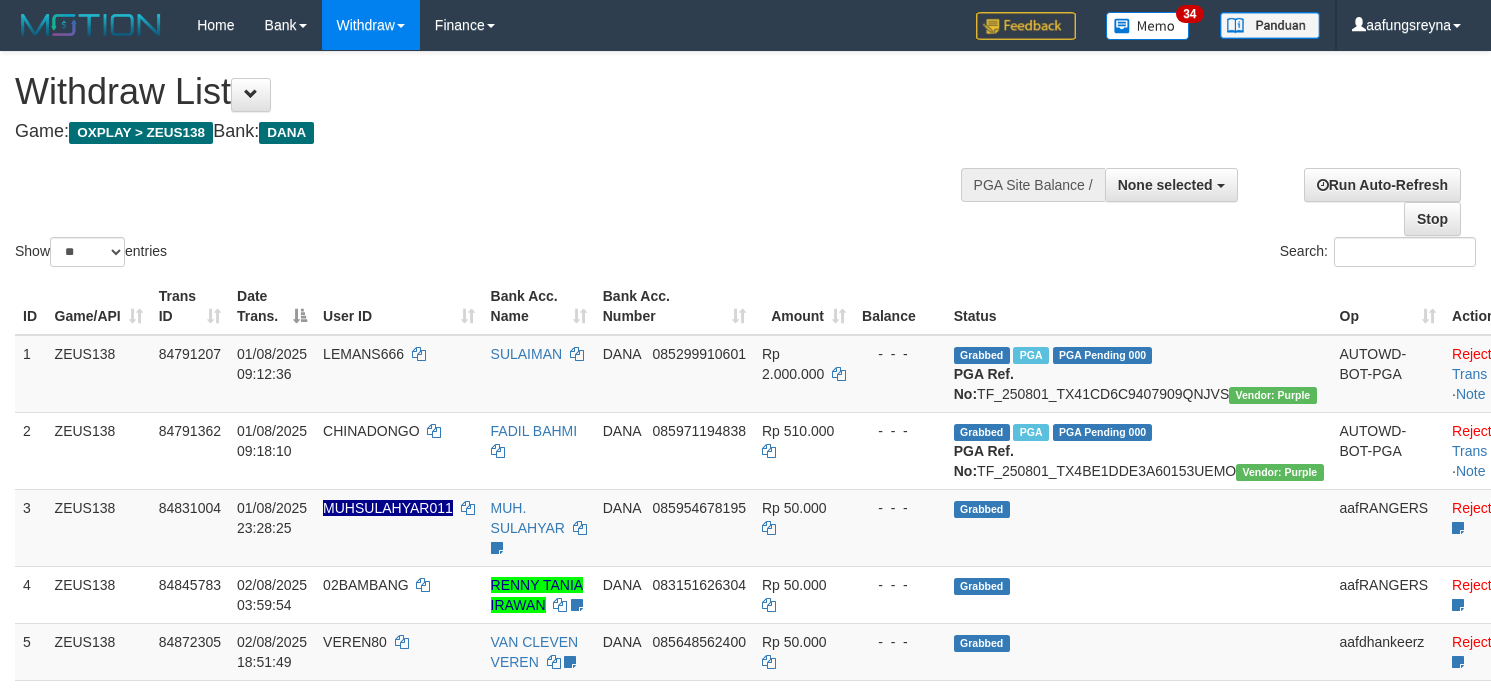 select 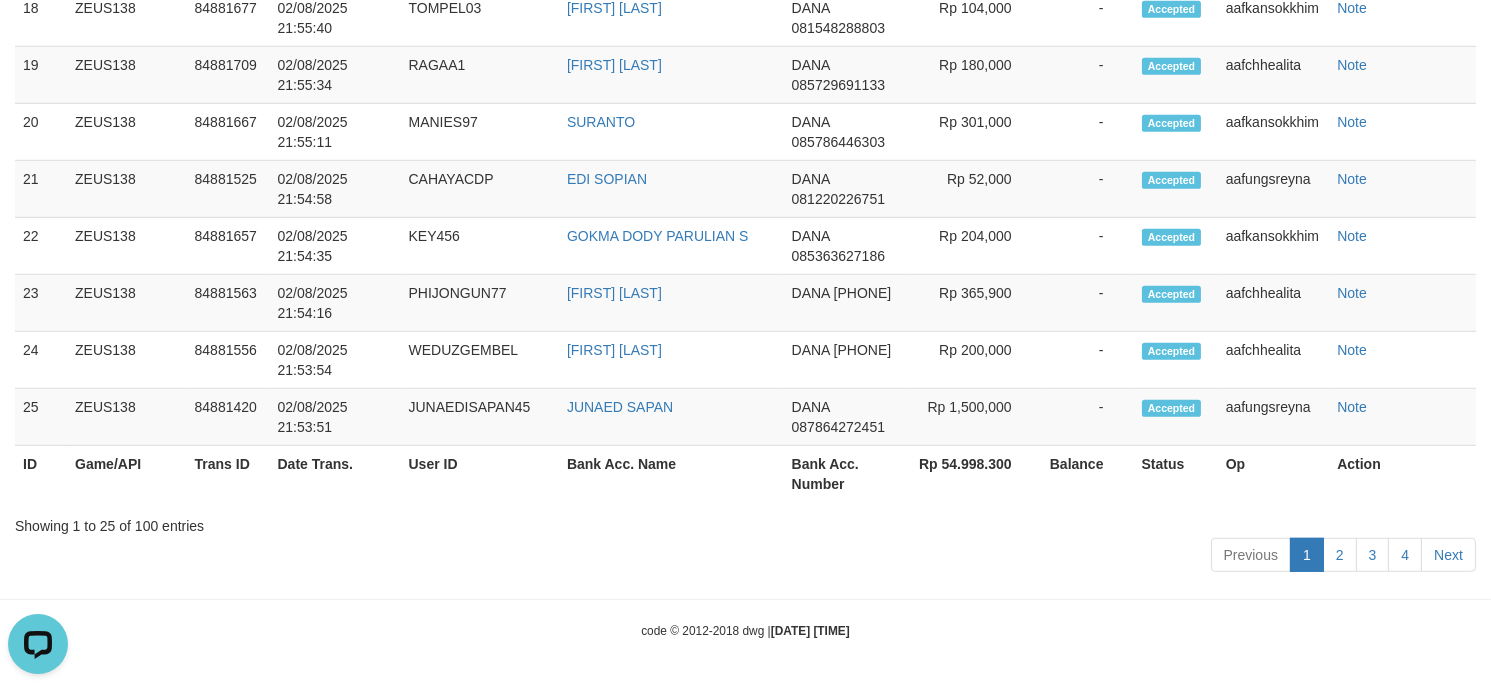 scroll, scrollTop: 0, scrollLeft: 0, axis: both 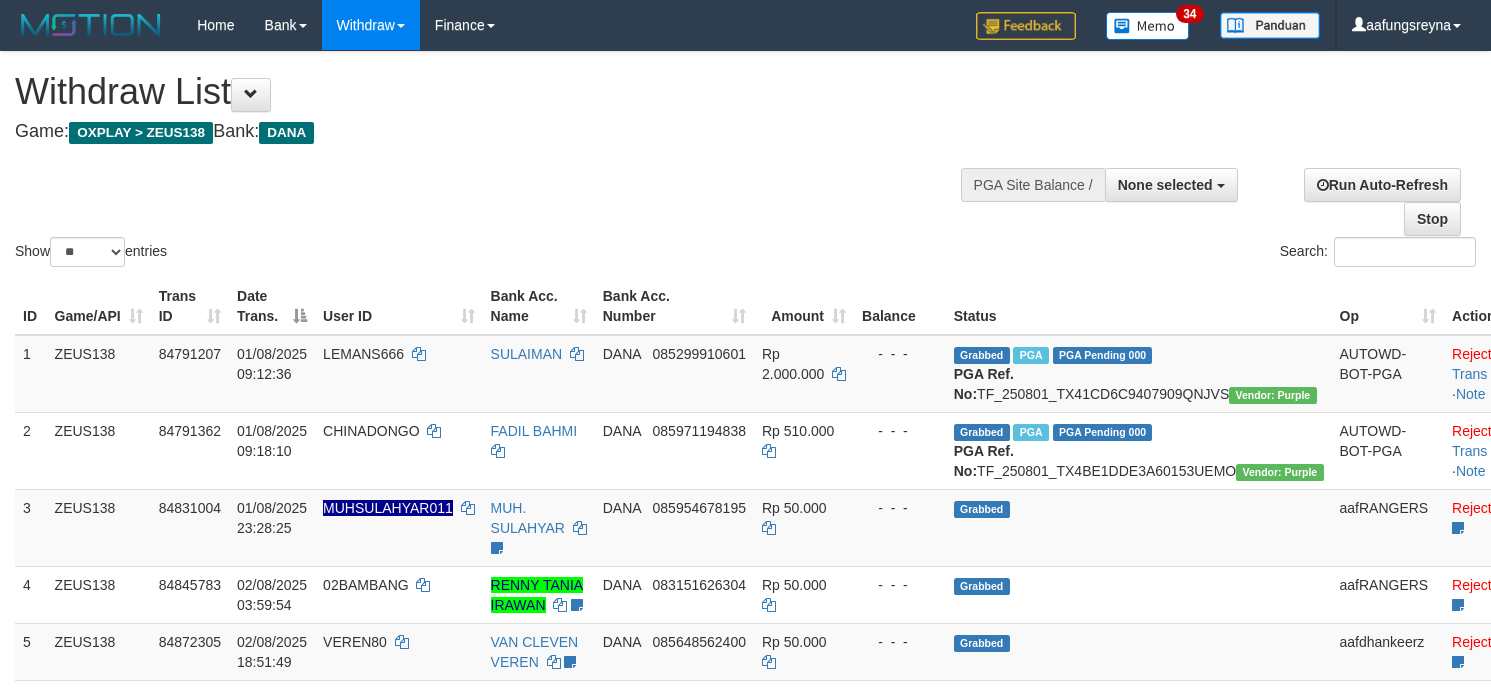 select 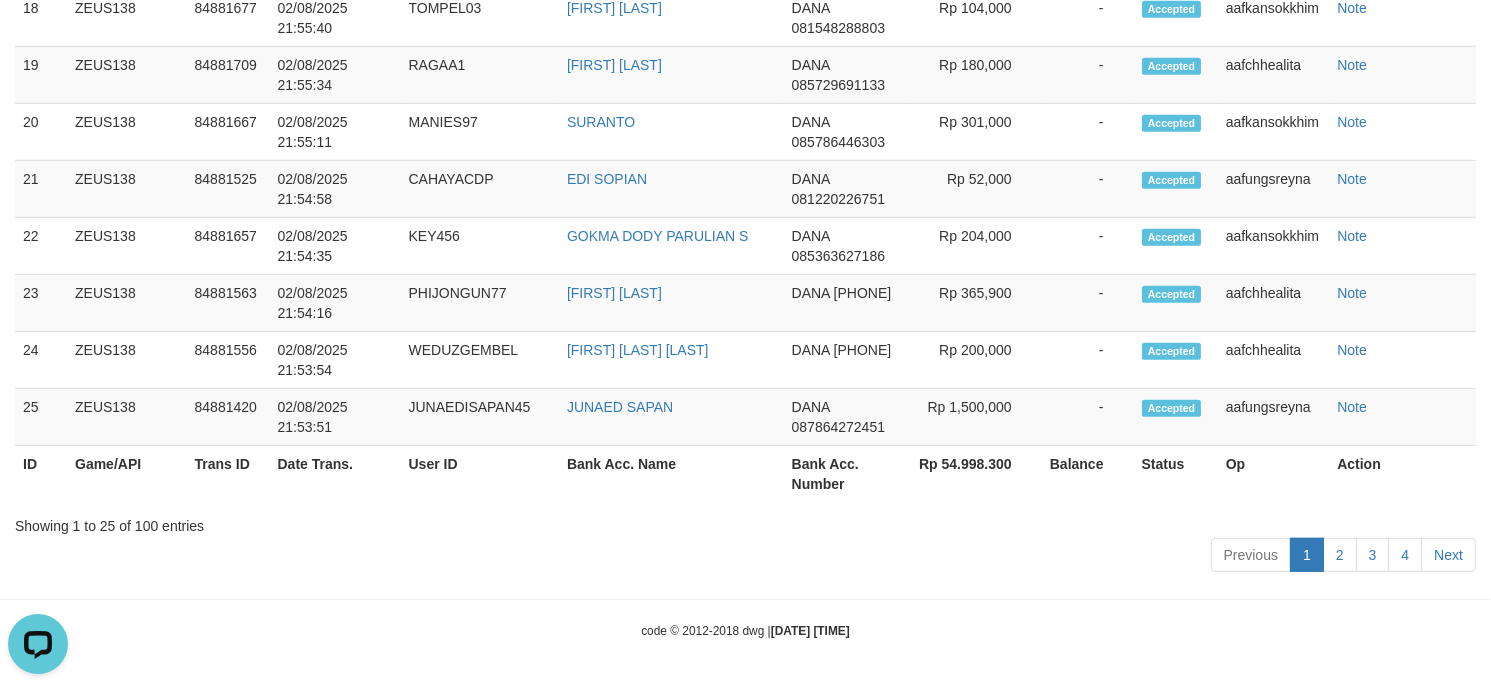 scroll, scrollTop: 0, scrollLeft: 0, axis: both 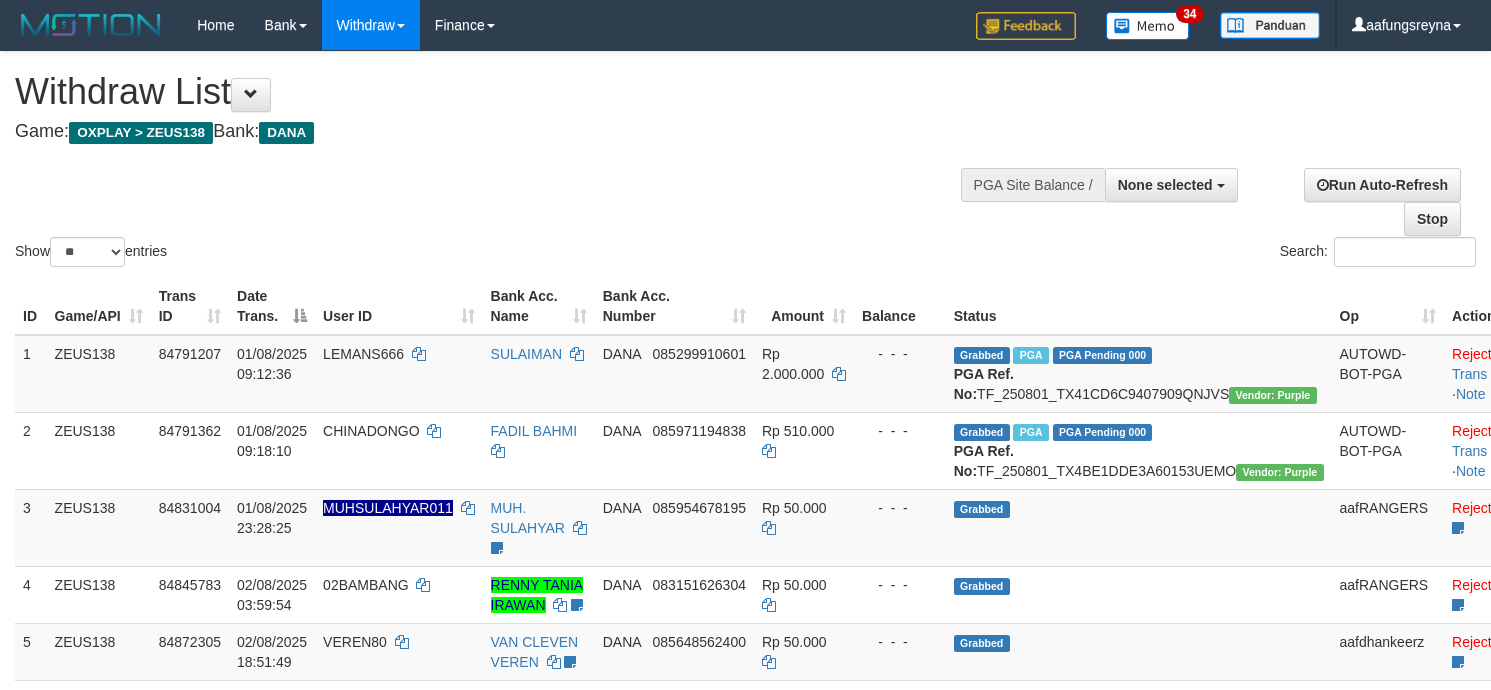 select 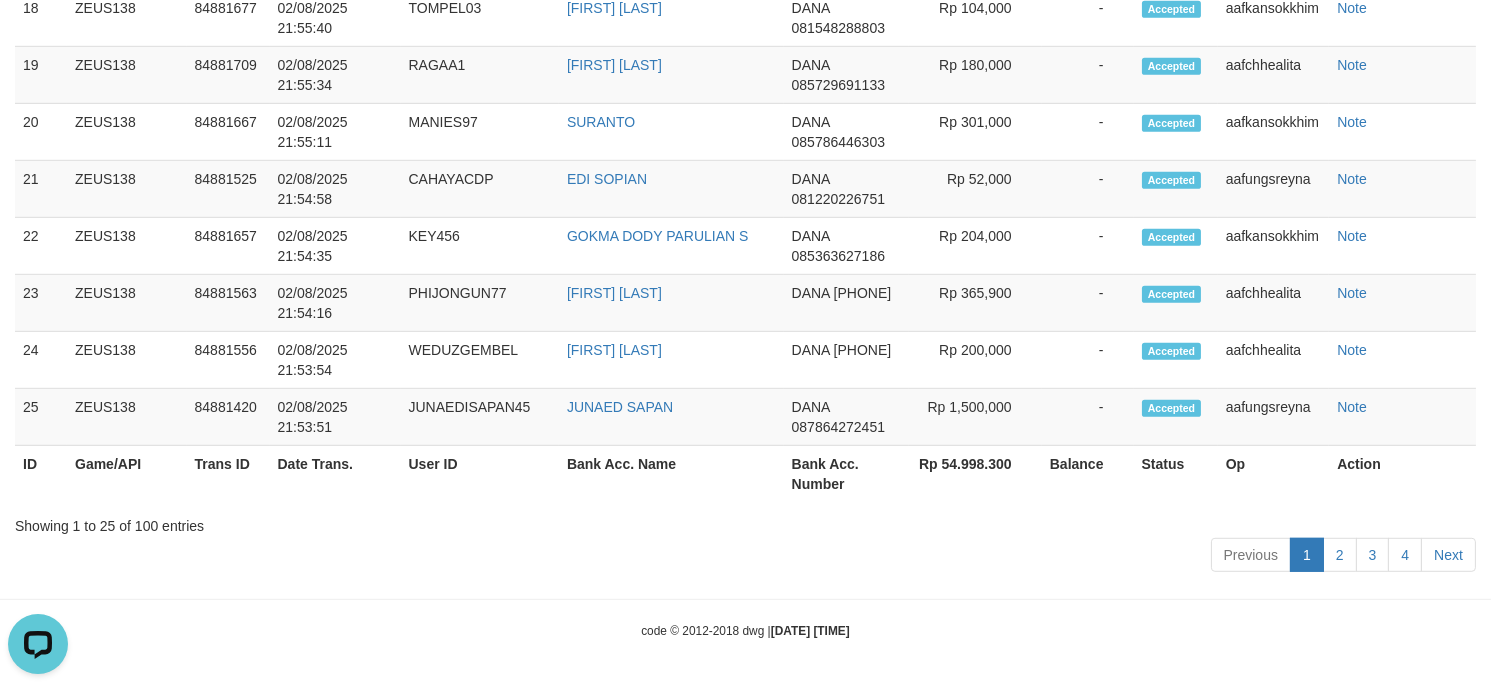 scroll, scrollTop: 0, scrollLeft: 0, axis: both 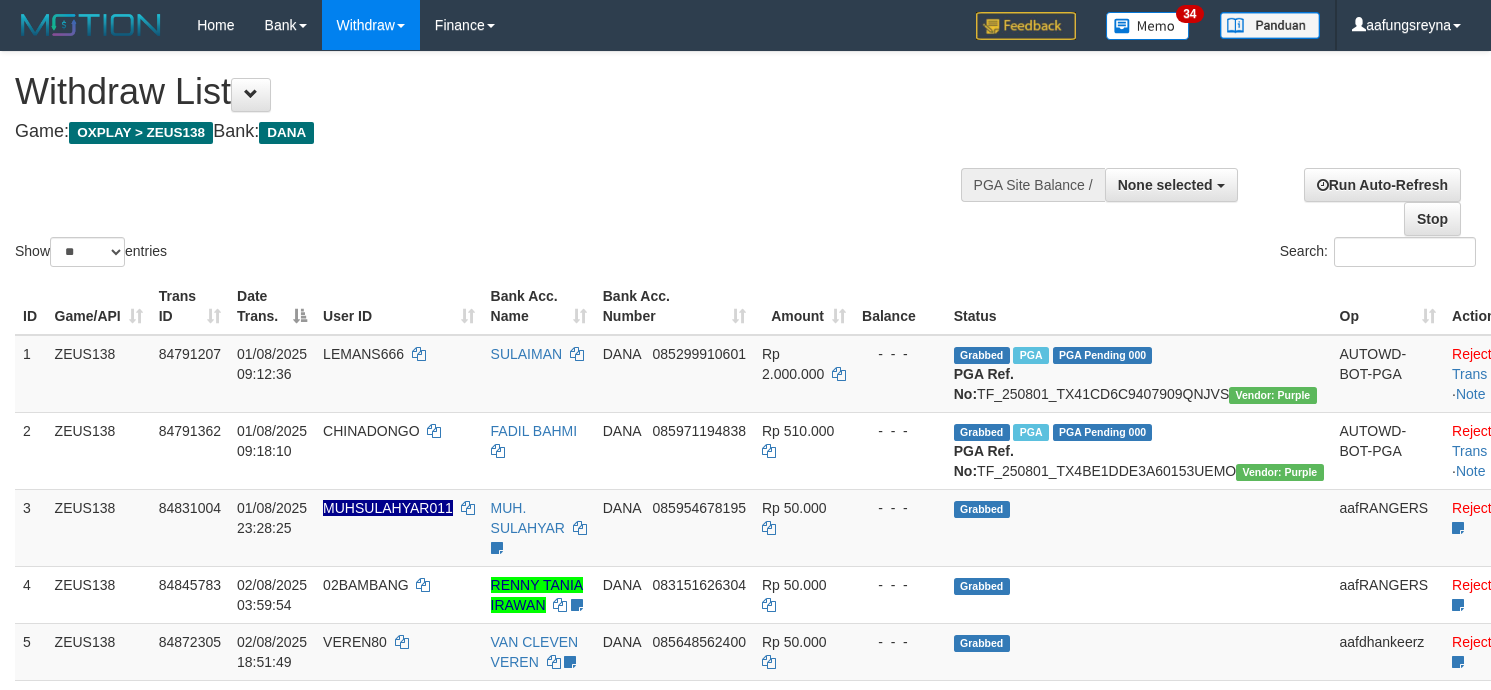 select 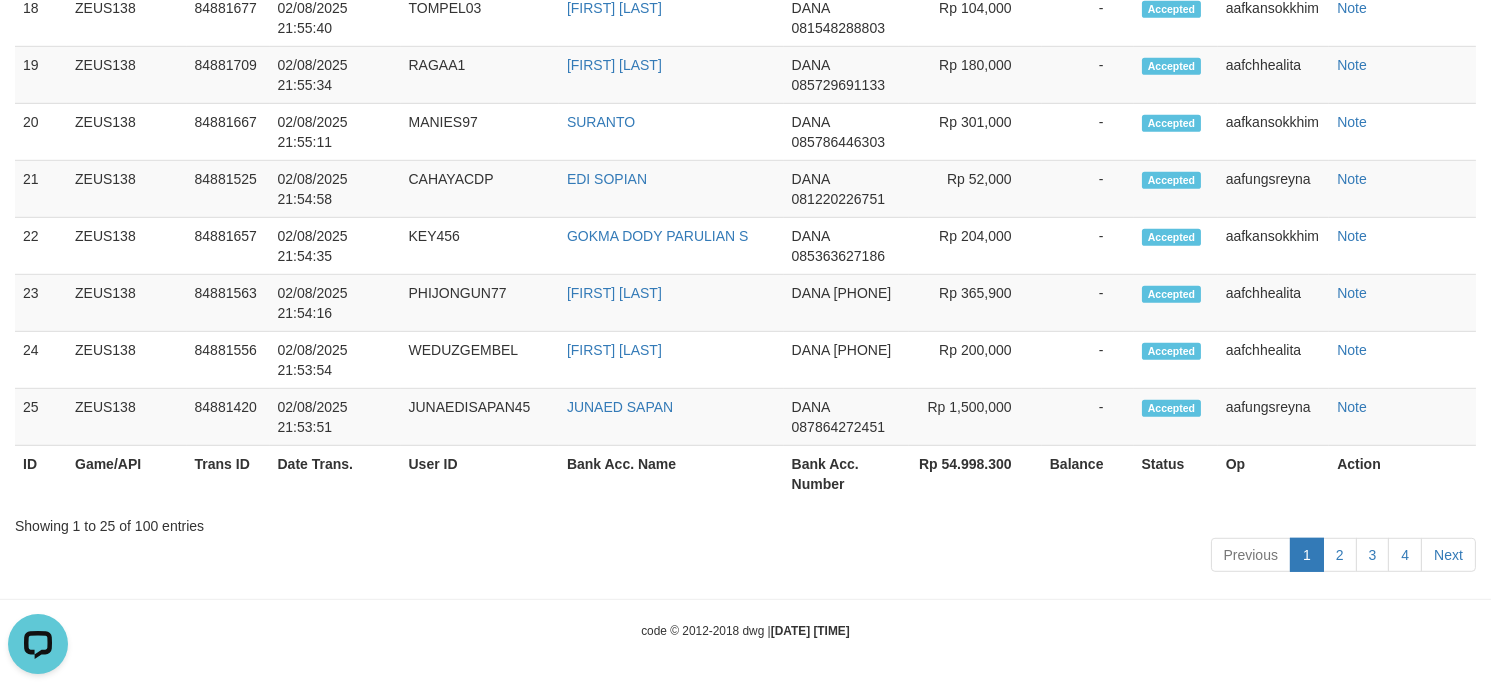 scroll, scrollTop: 0, scrollLeft: 0, axis: both 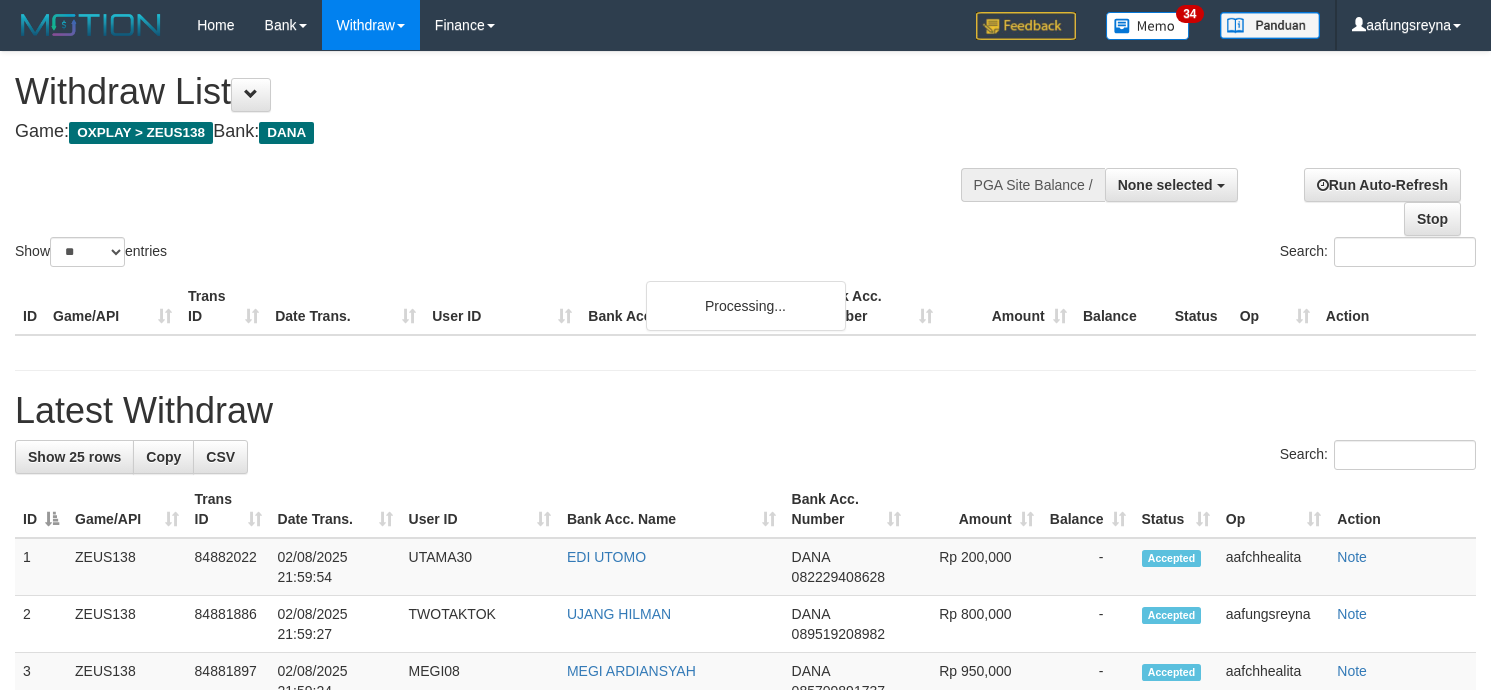 select 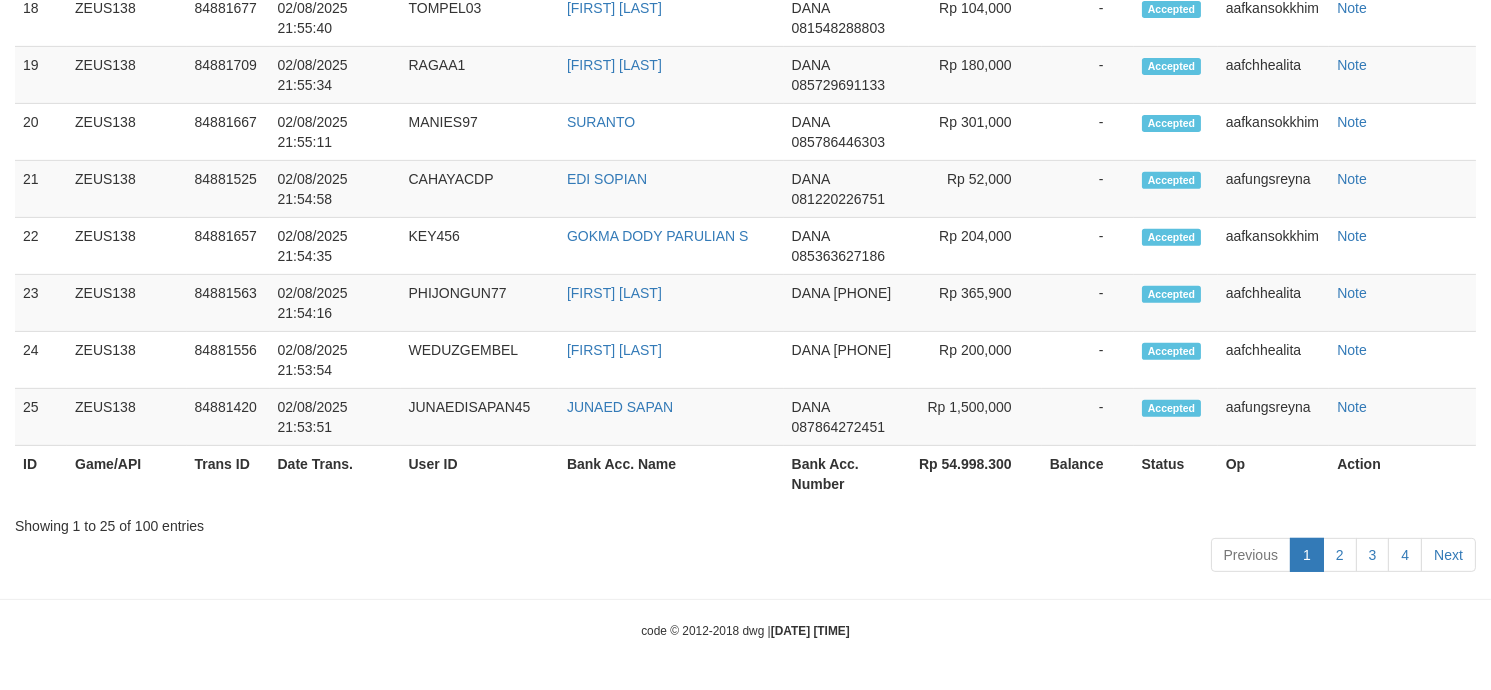 scroll, scrollTop: 2285, scrollLeft: 0, axis: vertical 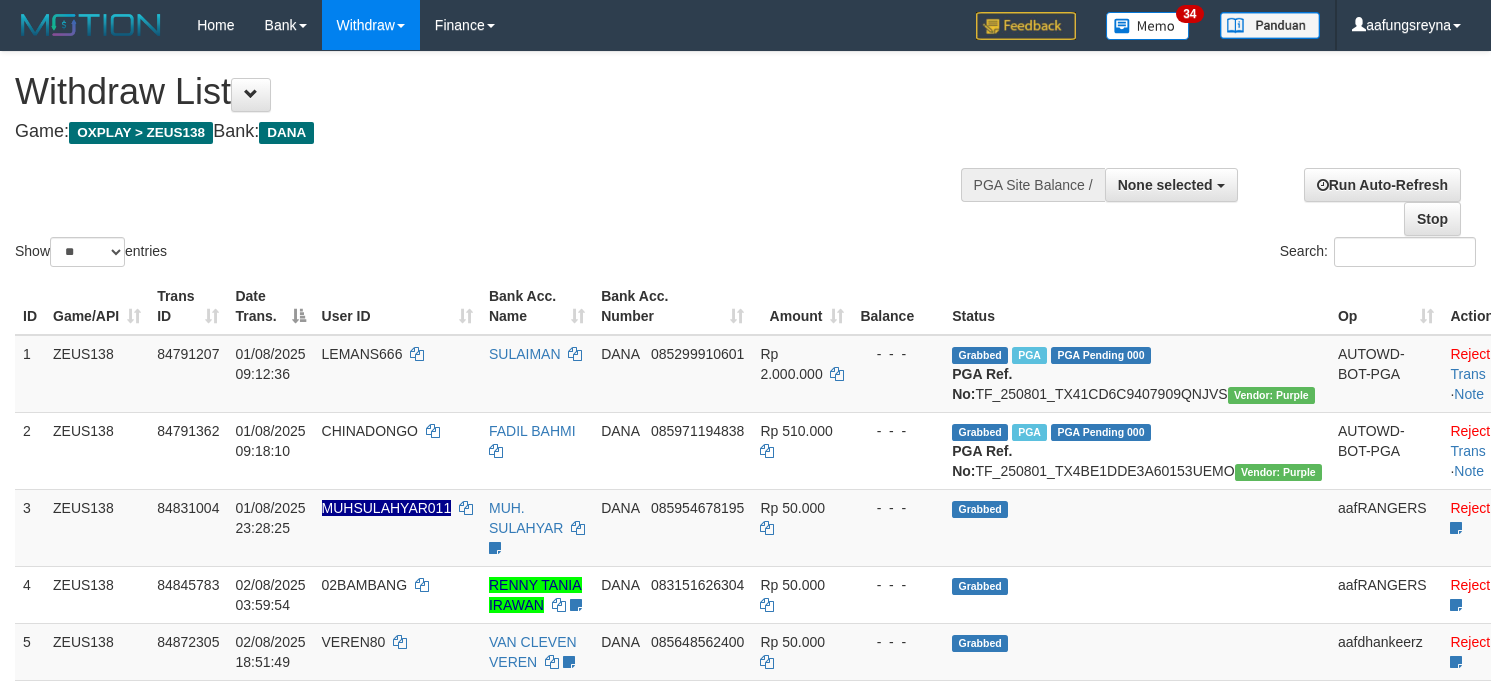 select 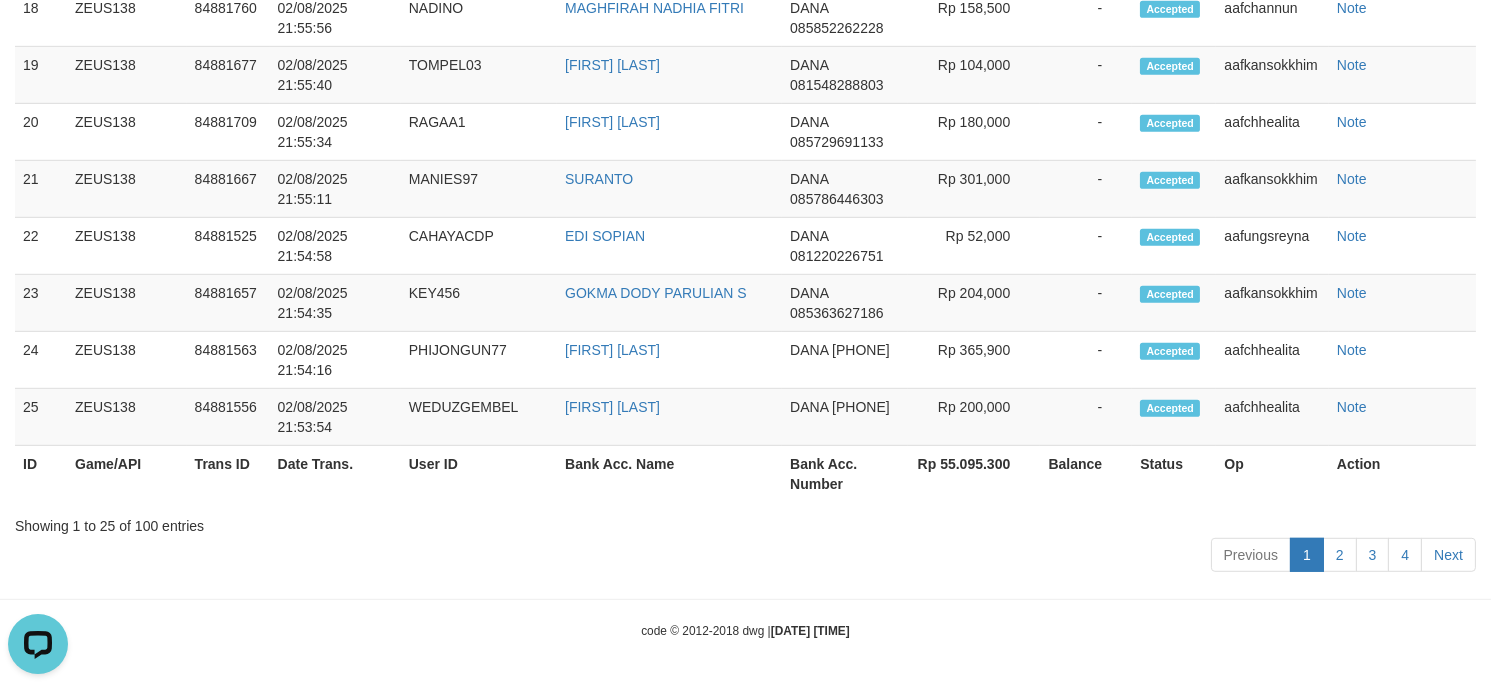 scroll, scrollTop: 0, scrollLeft: 0, axis: both 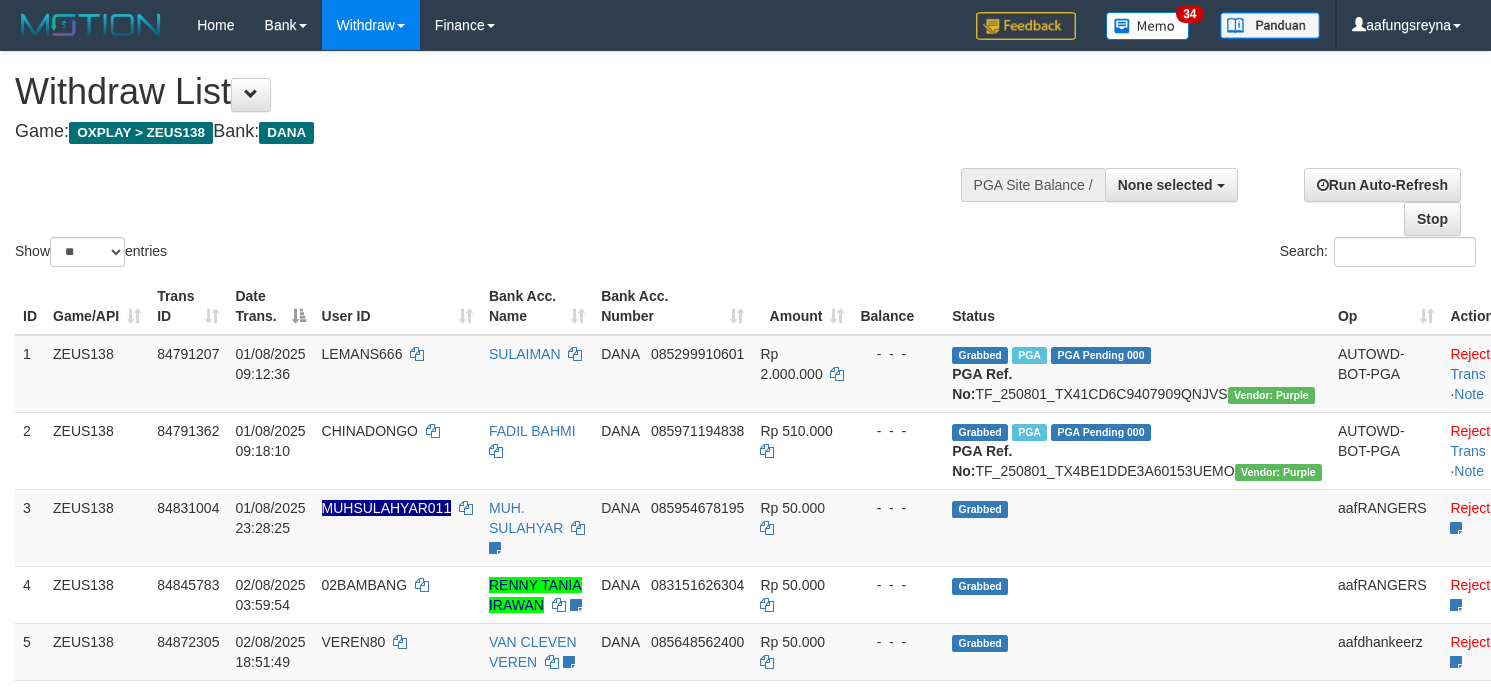select 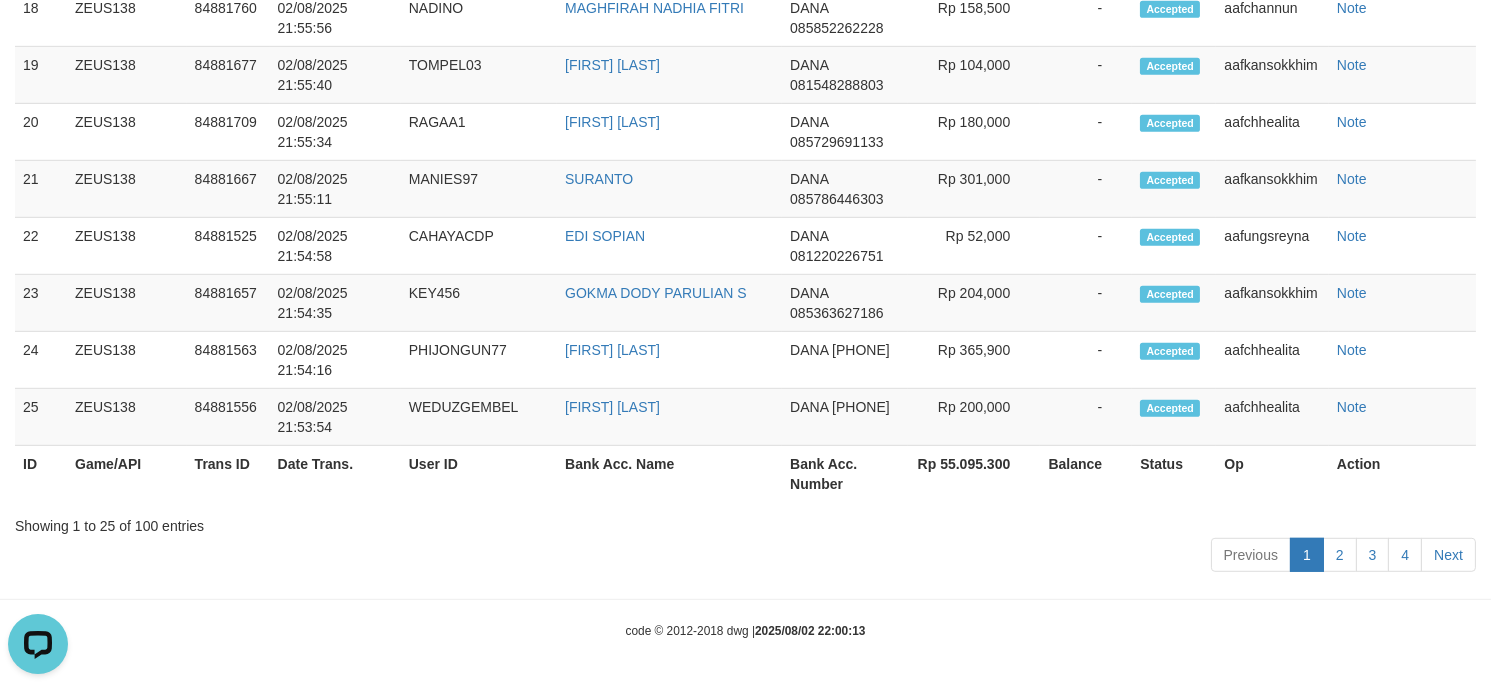 scroll, scrollTop: 0, scrollLeft: 0, axis: both 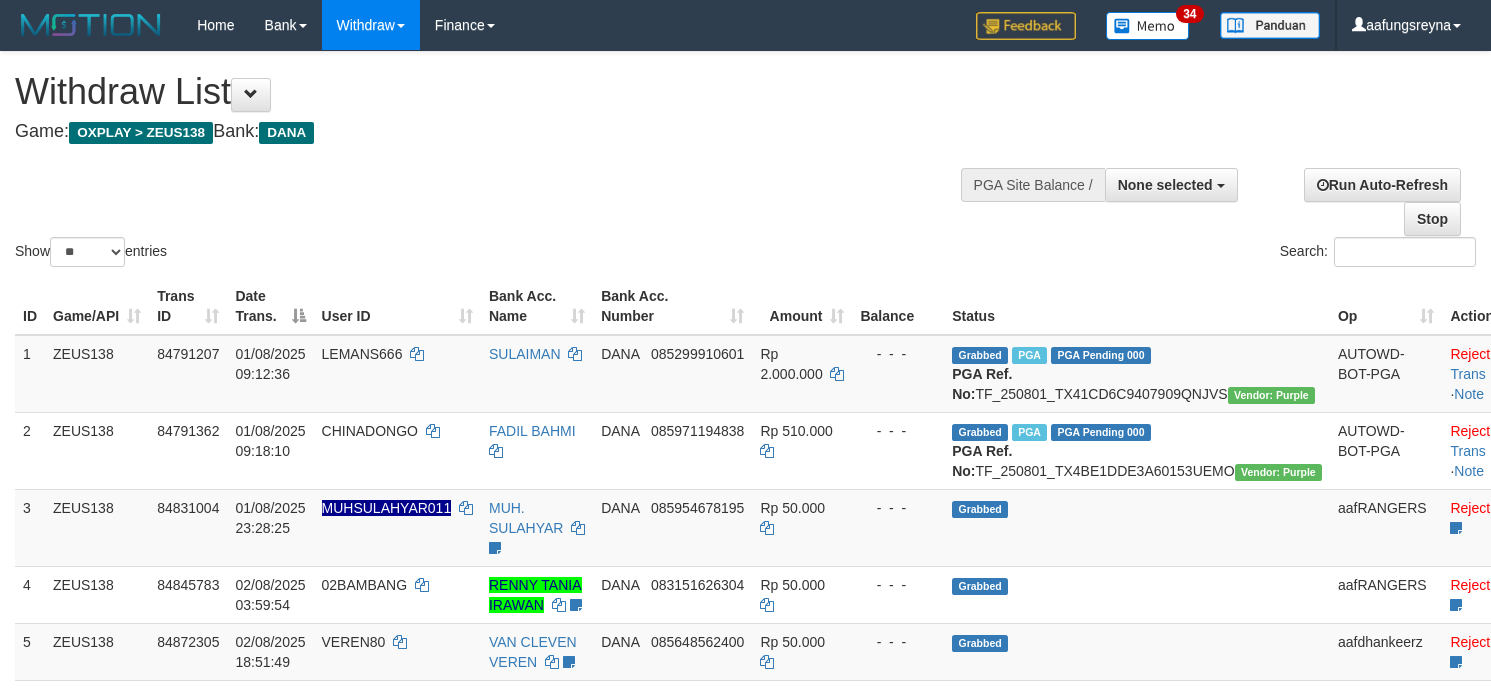 select 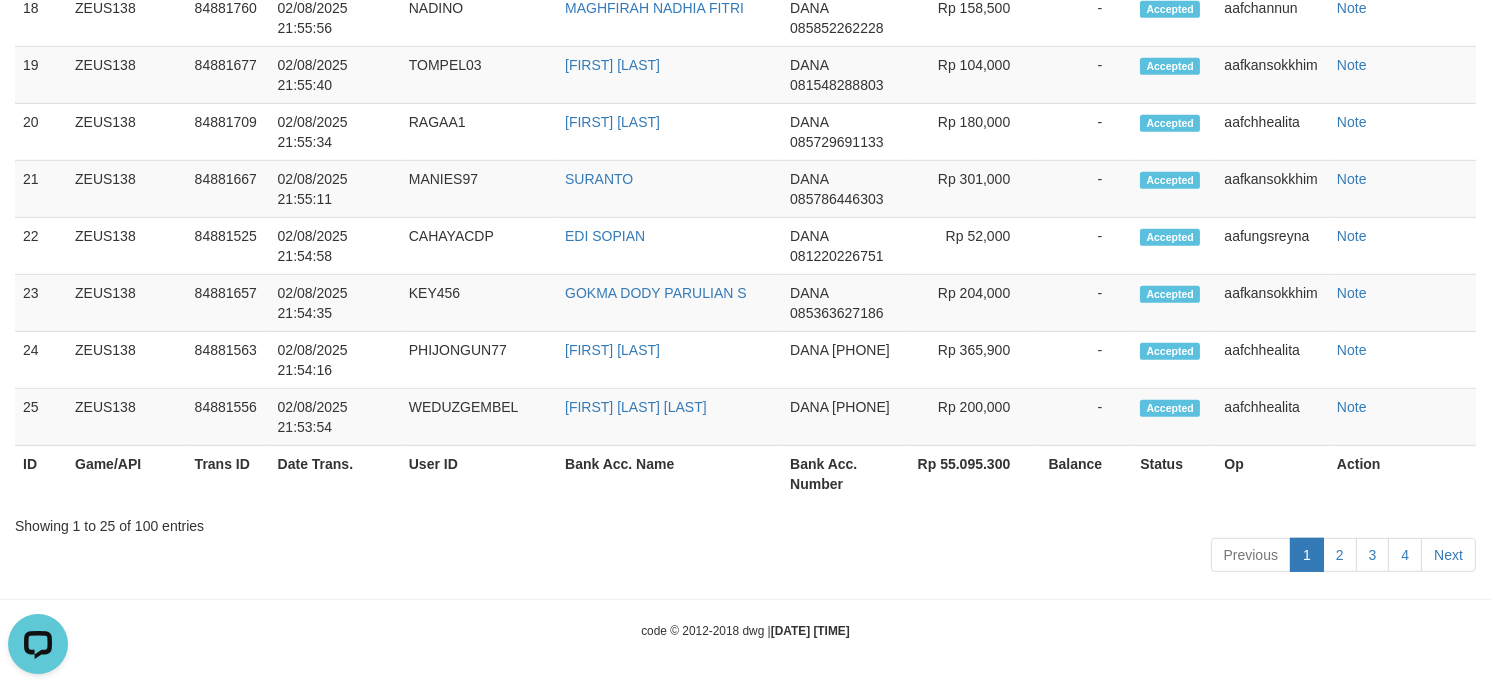 scroll, scrollTop: 0, scrollLeft: 0, axis: both 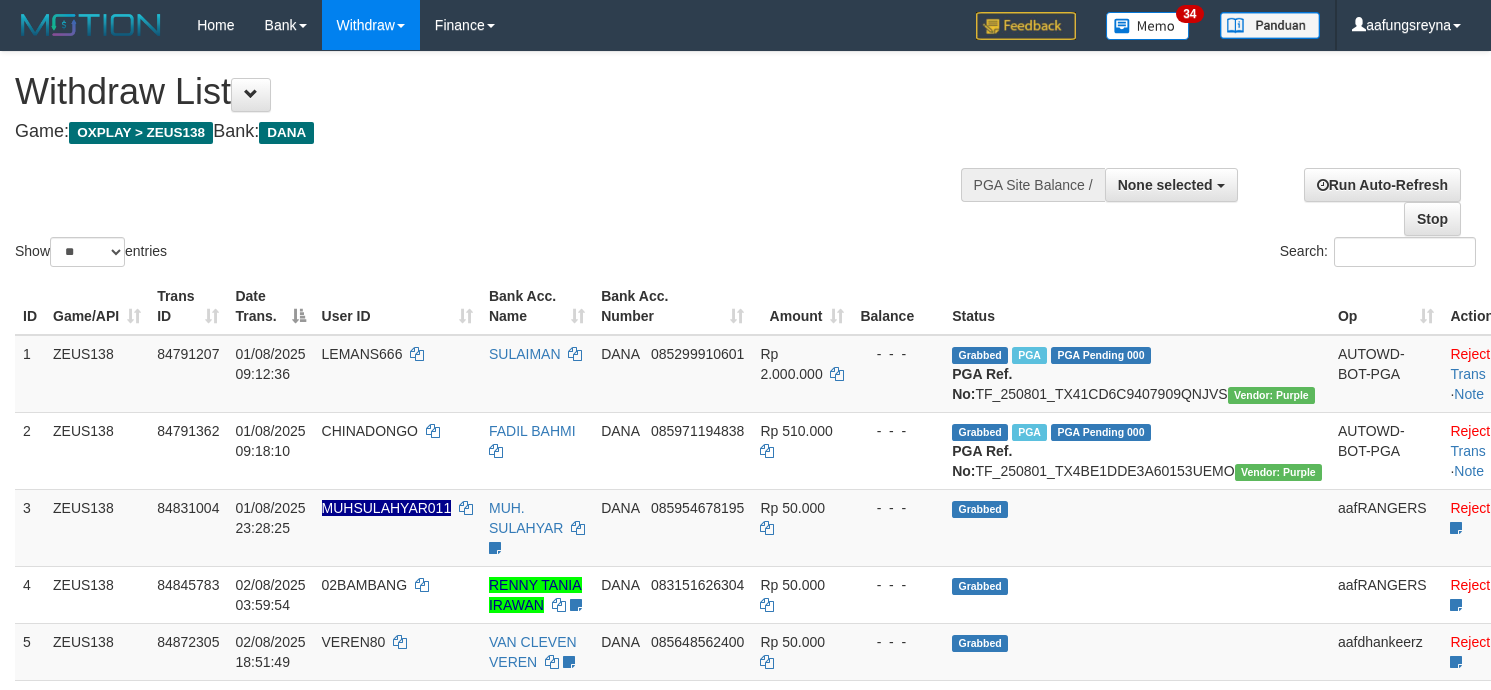 select 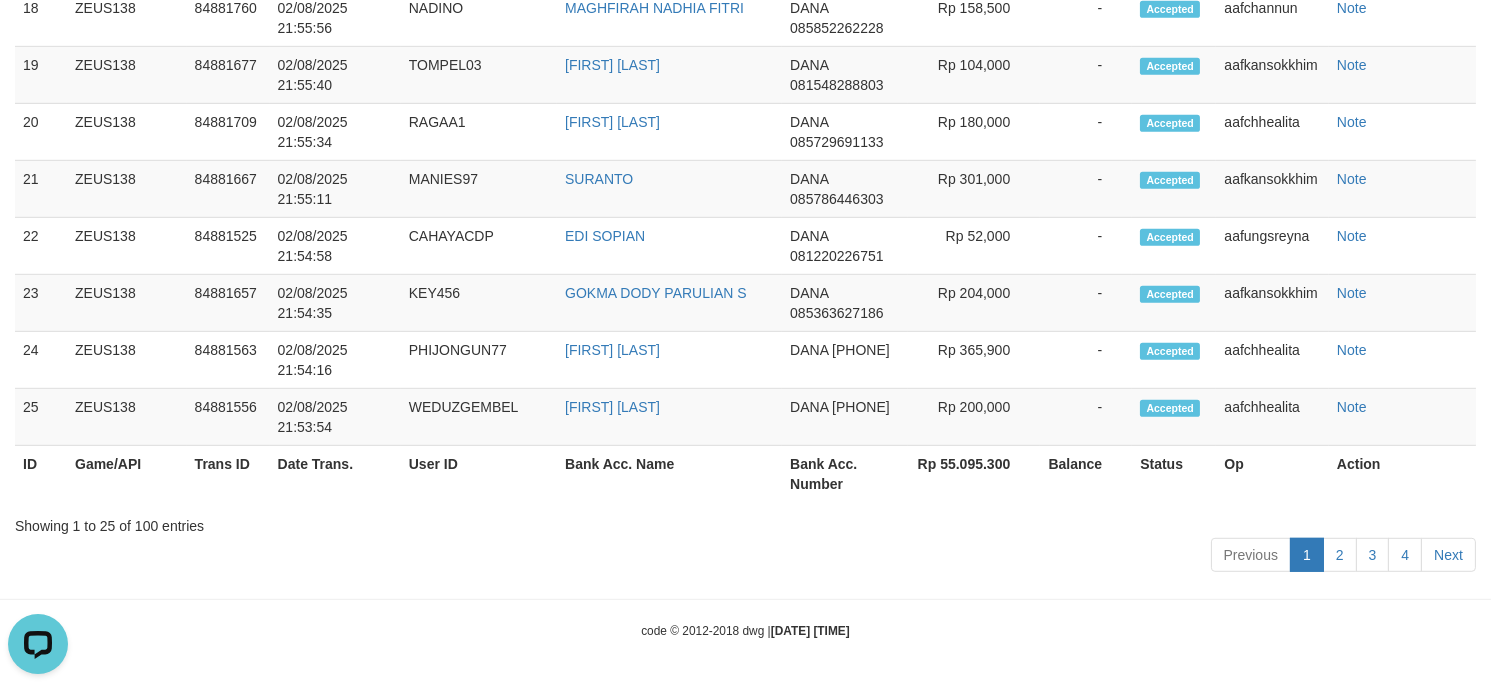scroll, scrollTop: 0, scrollLeft: 0, axis: both 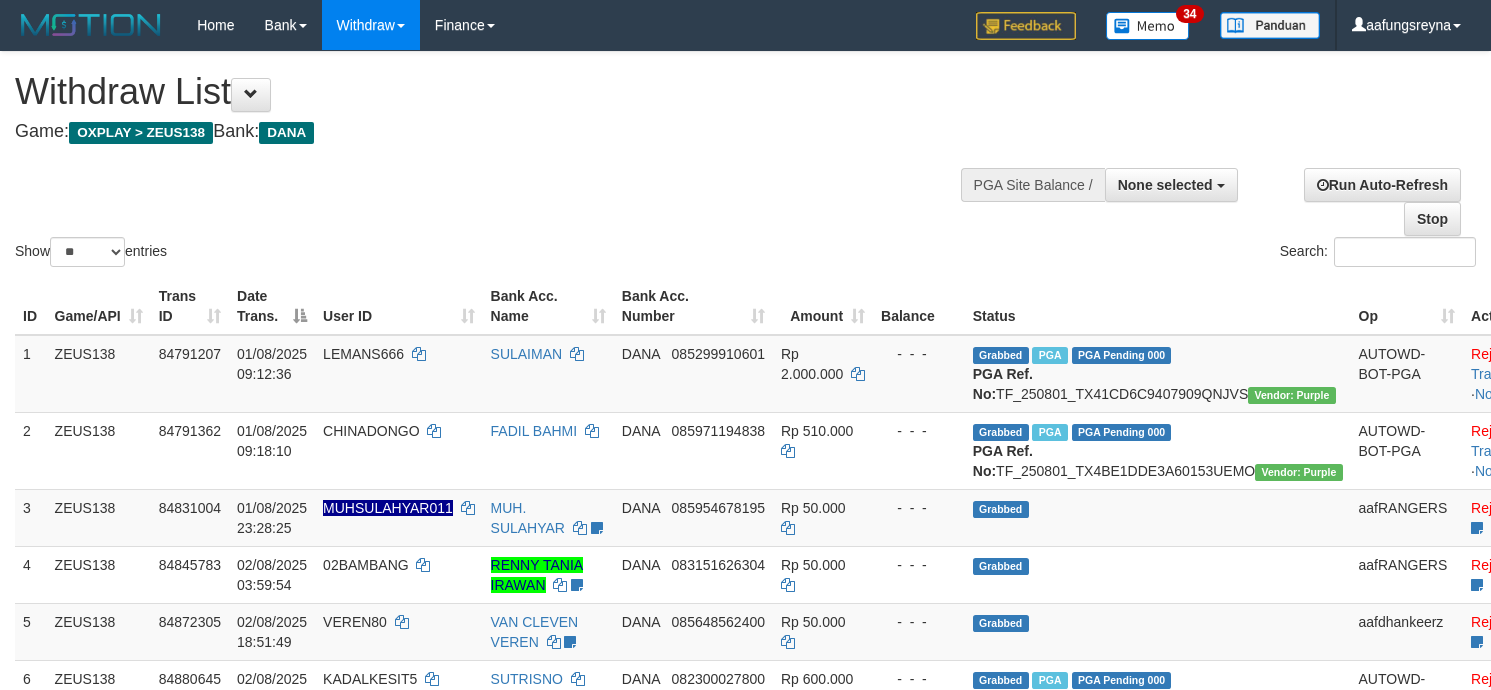 select 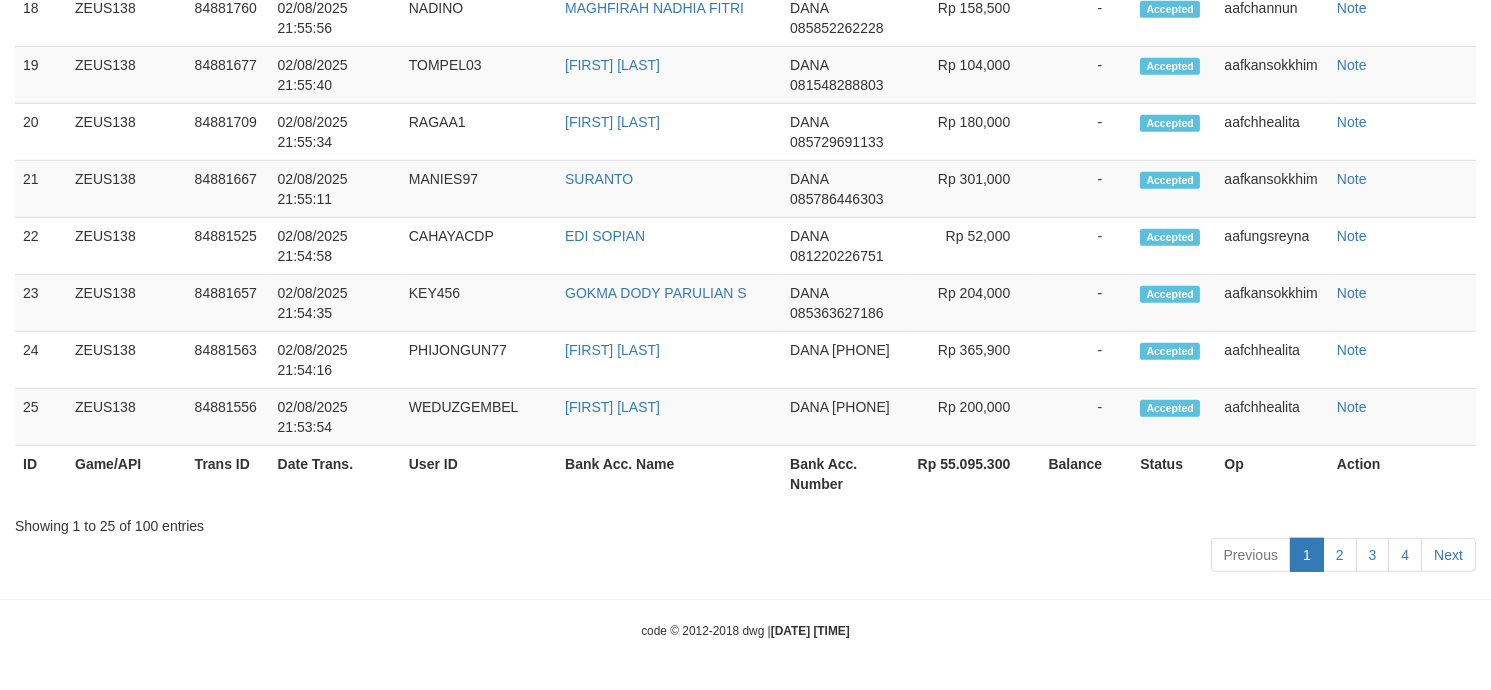 scroll, scrollTop: 2268, scrollLeft: 0, axis: vertical 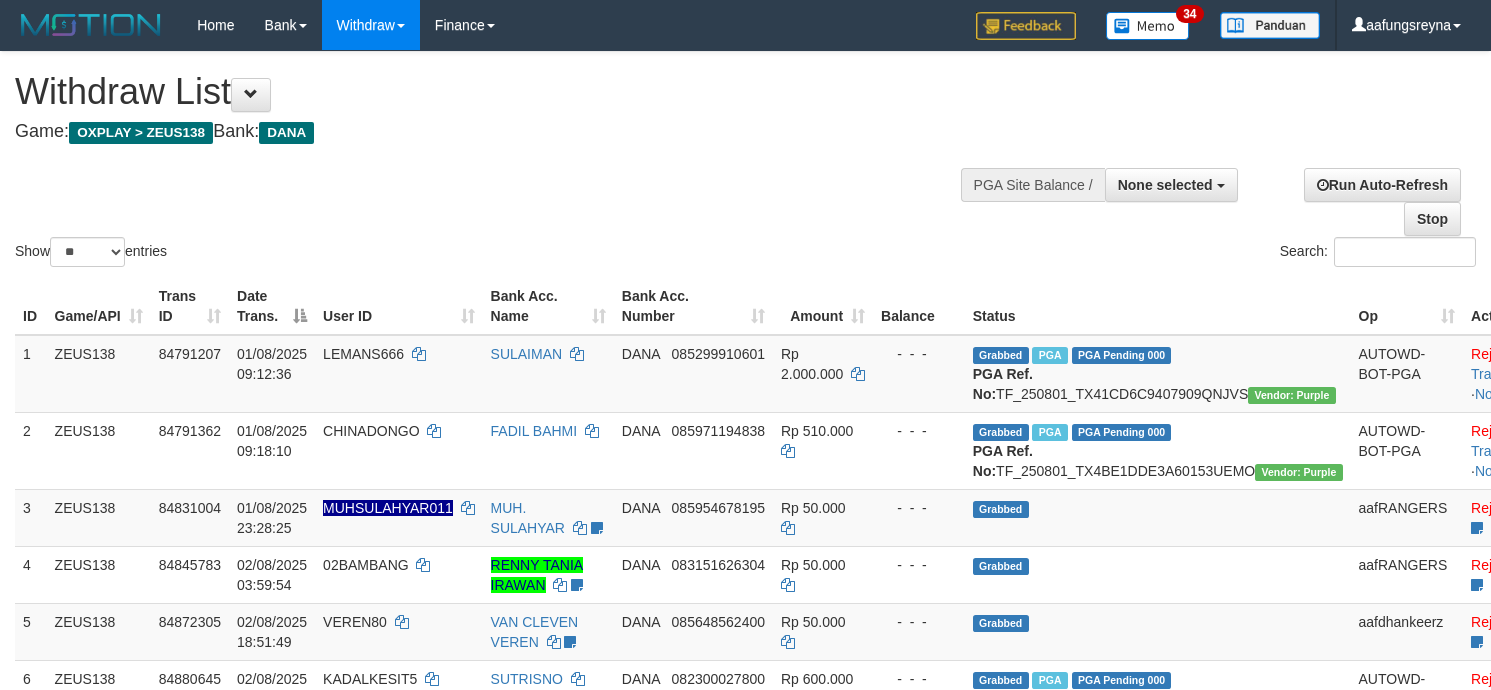 select 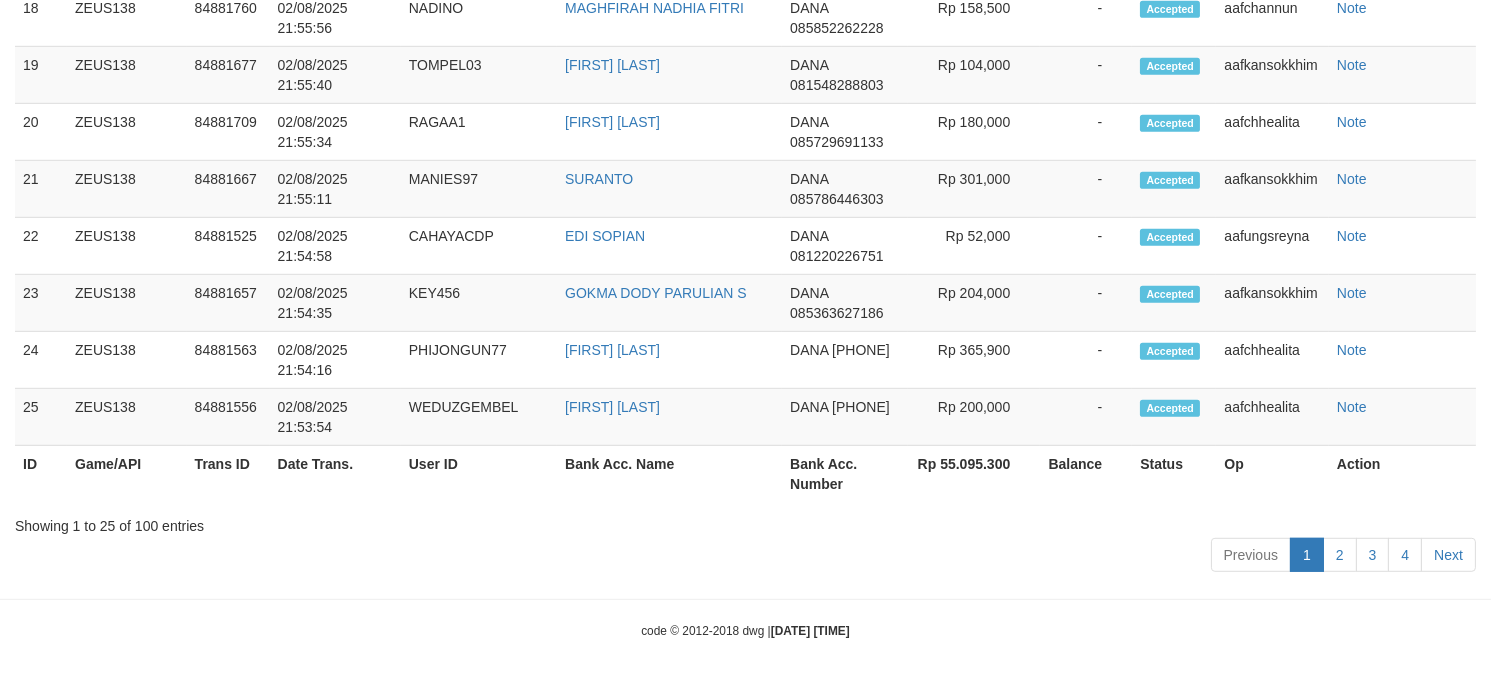 scroll, scrollTop: 2268, scrollLeft: 0, axis: vertical 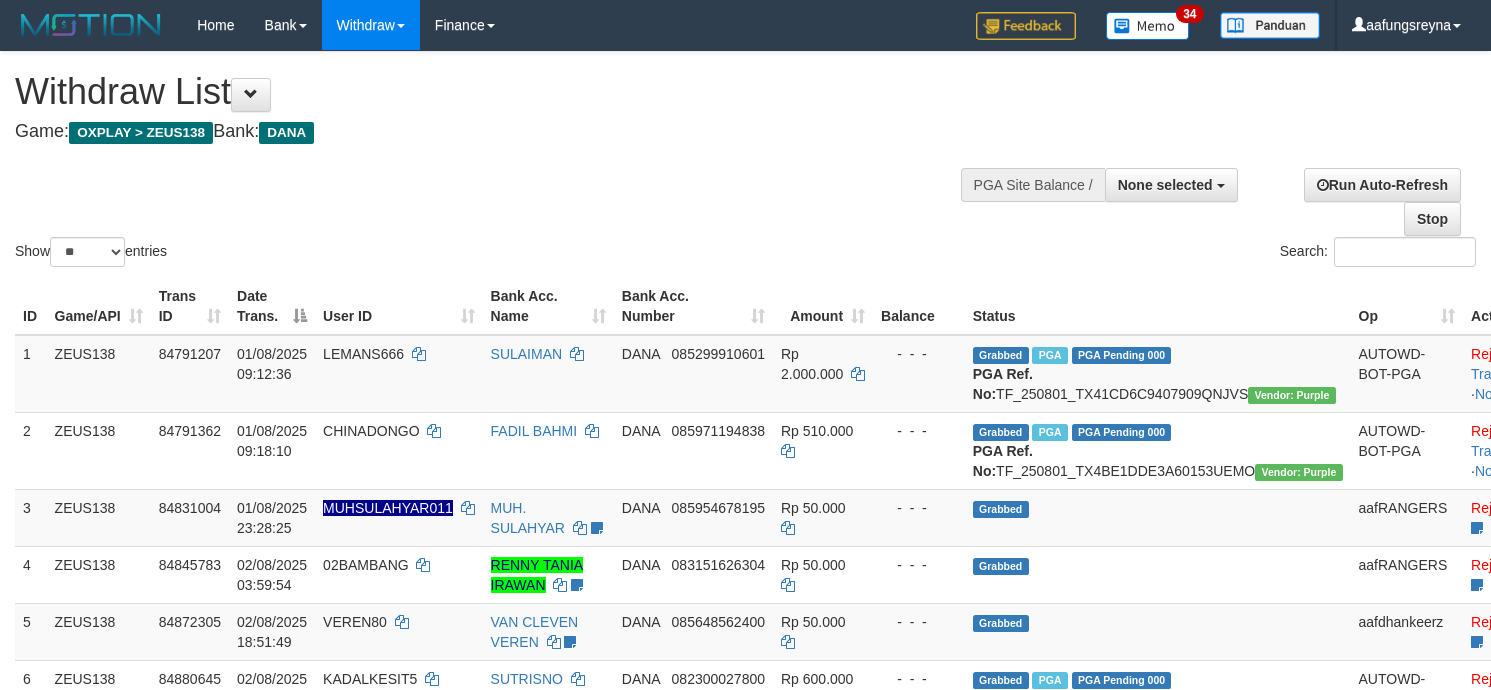 select 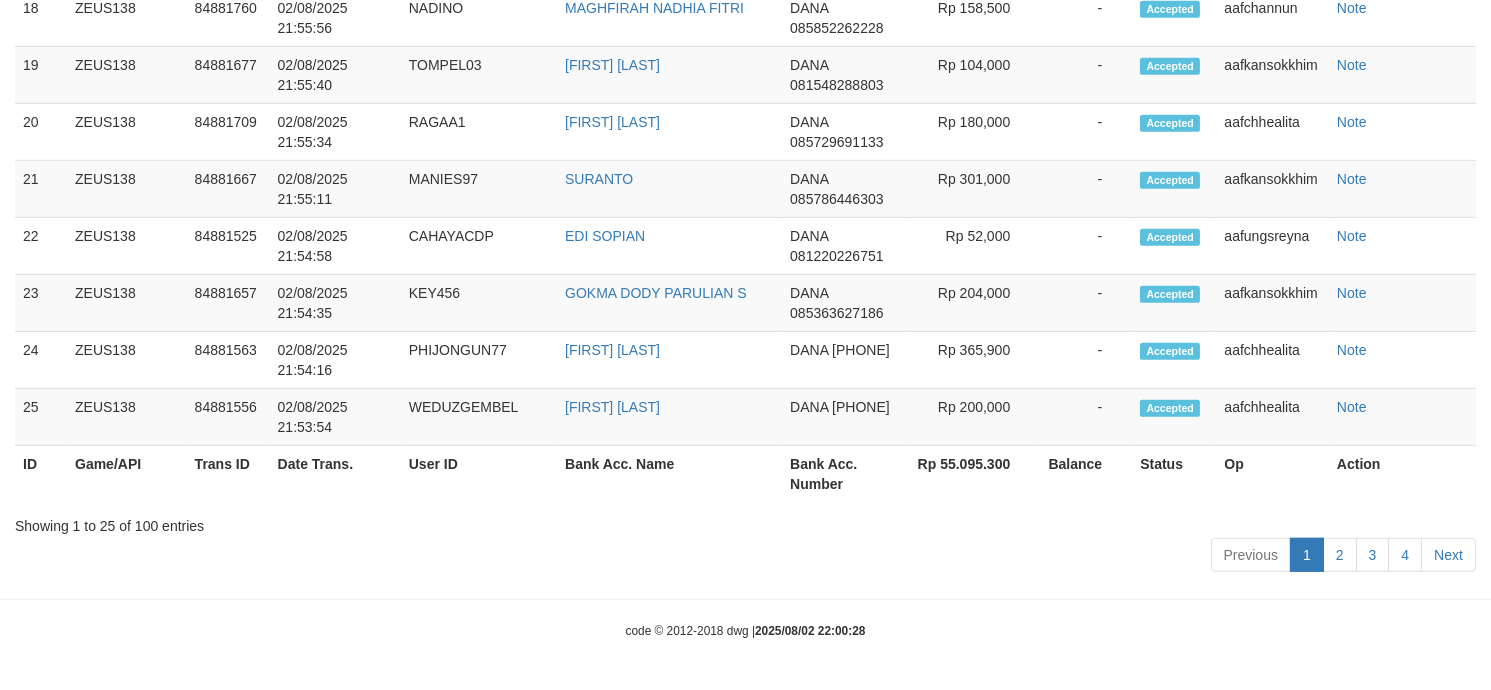 scroll, scrollTop: 2268, scrollLeft: 0, axis: vertical 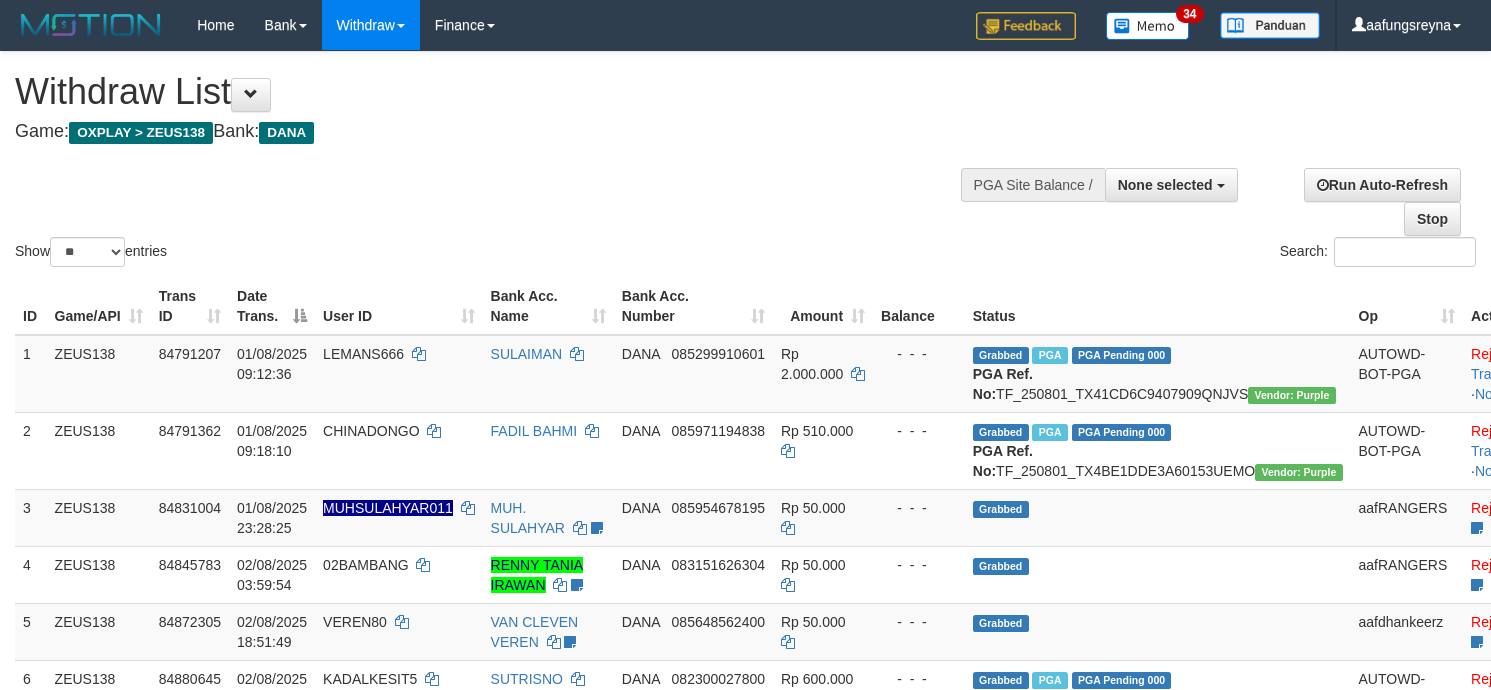 select 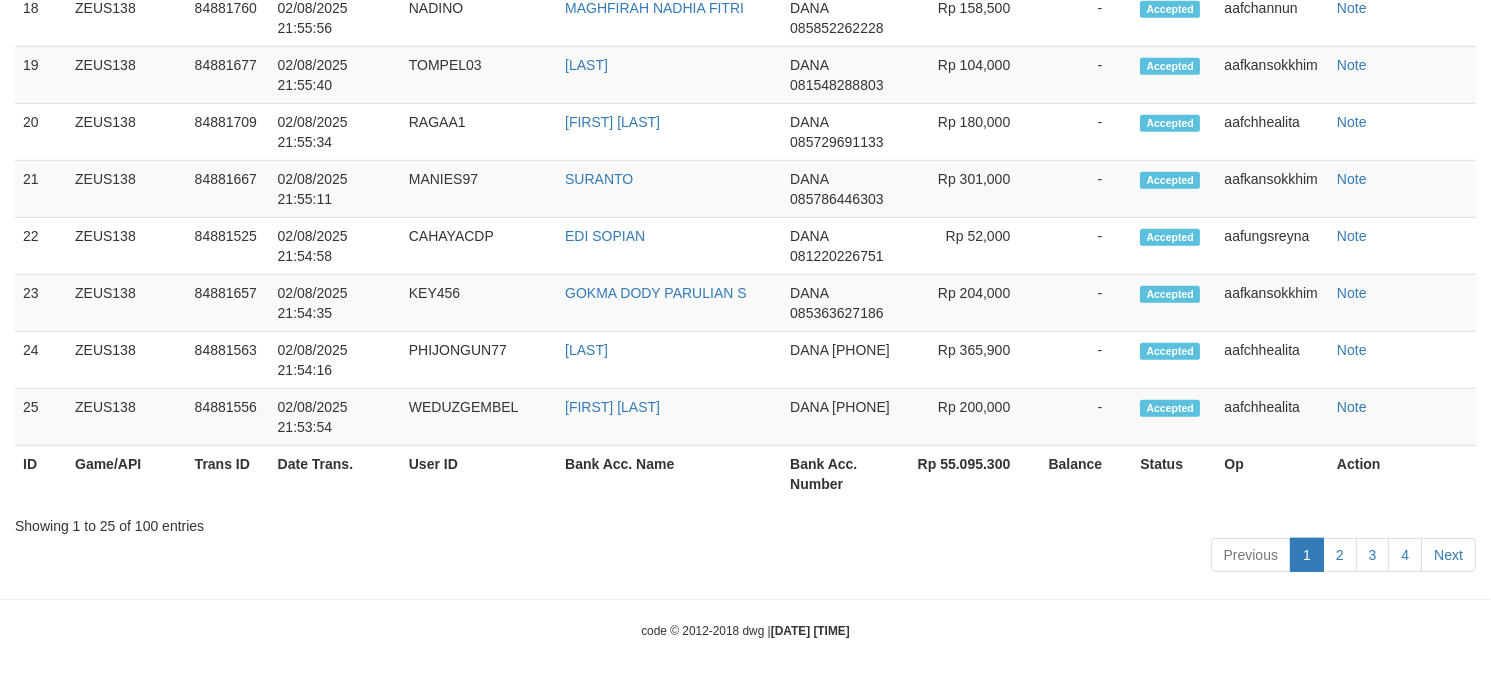 scroll, scrollTop: 2268, scrollLeft: 0, axis: vertical 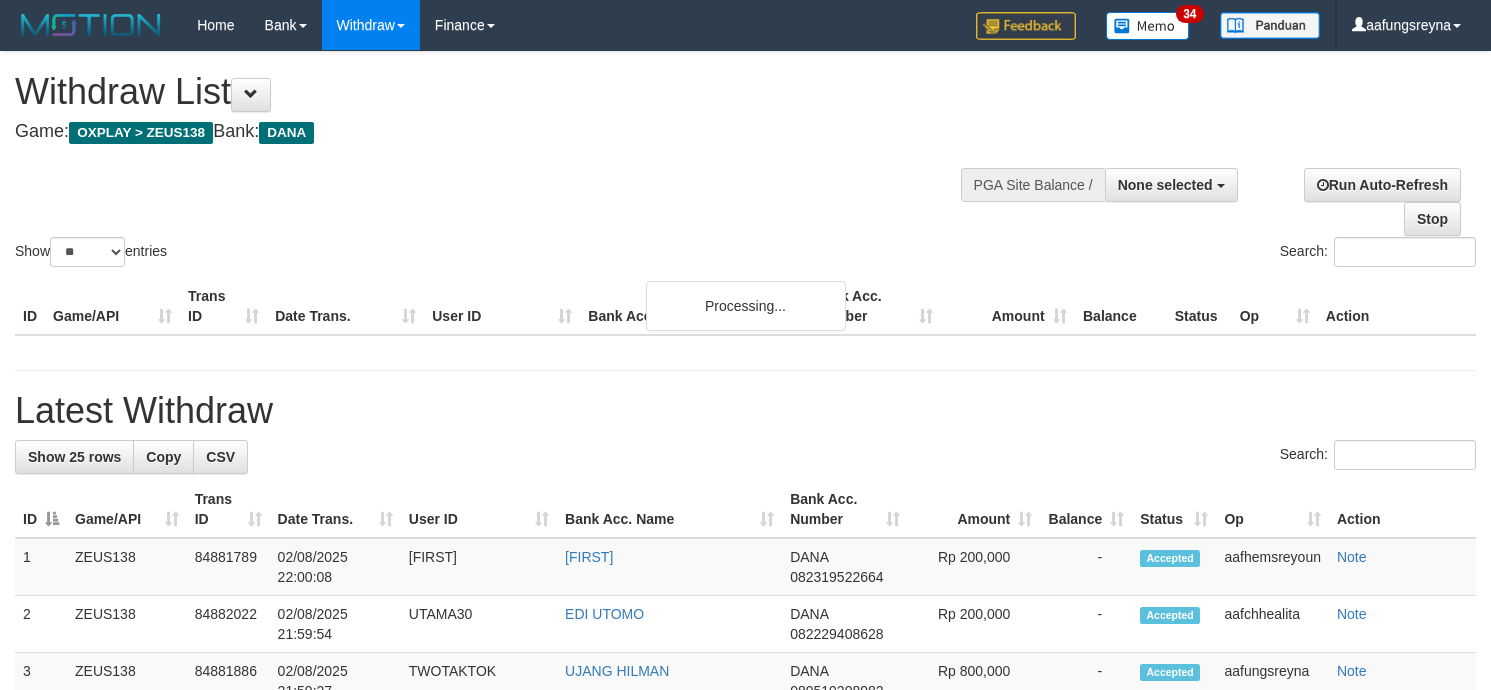 select 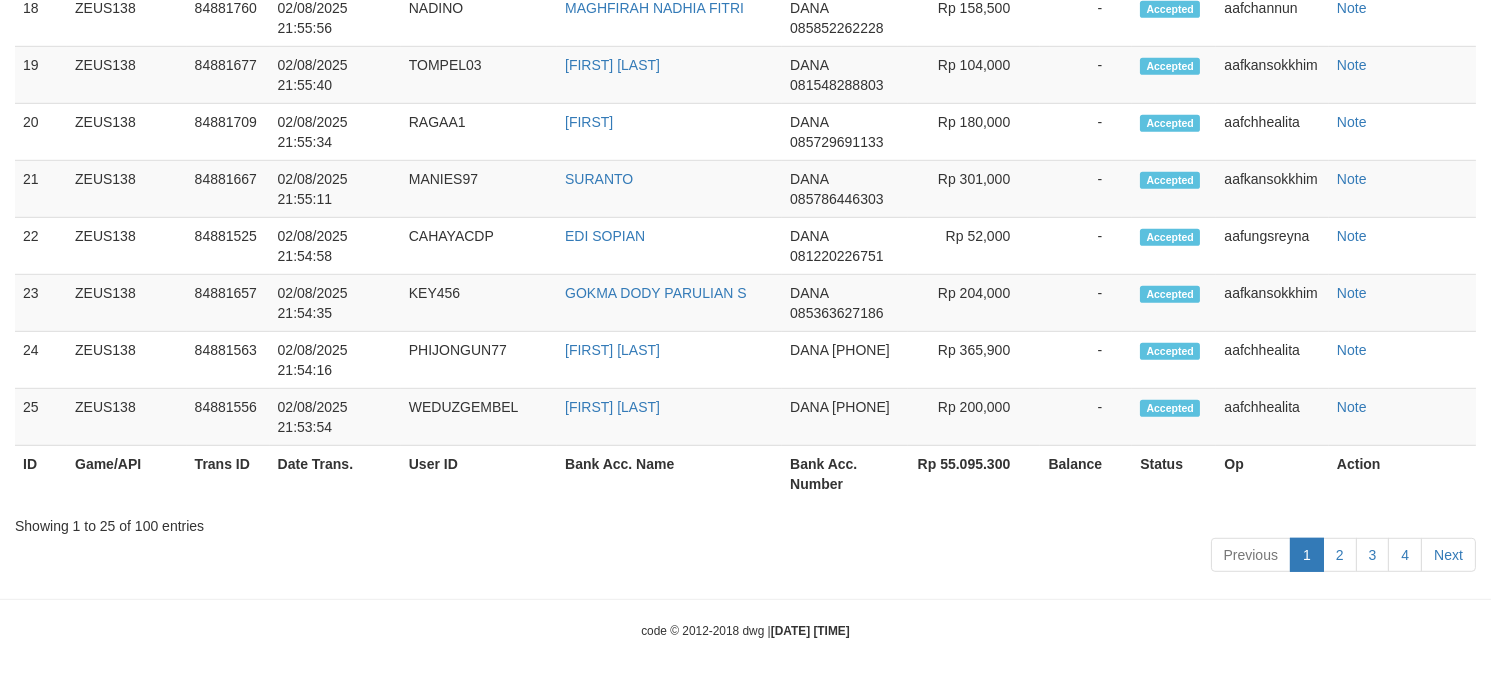 scroll, scrollTop: 2268, scrollLeft: 0, axis: vertical 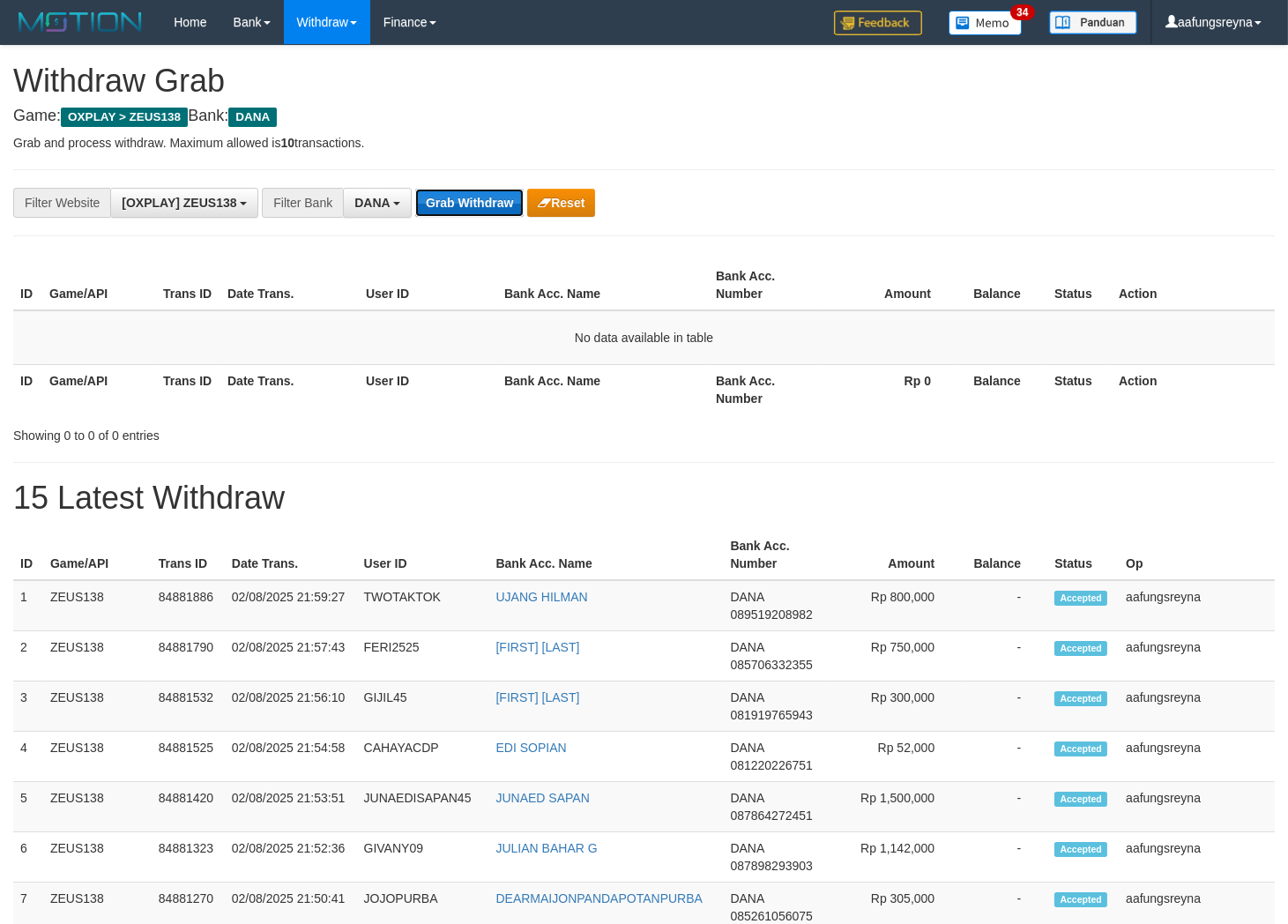 click on "Grab Withdraw" at bounding box center (469, 203) 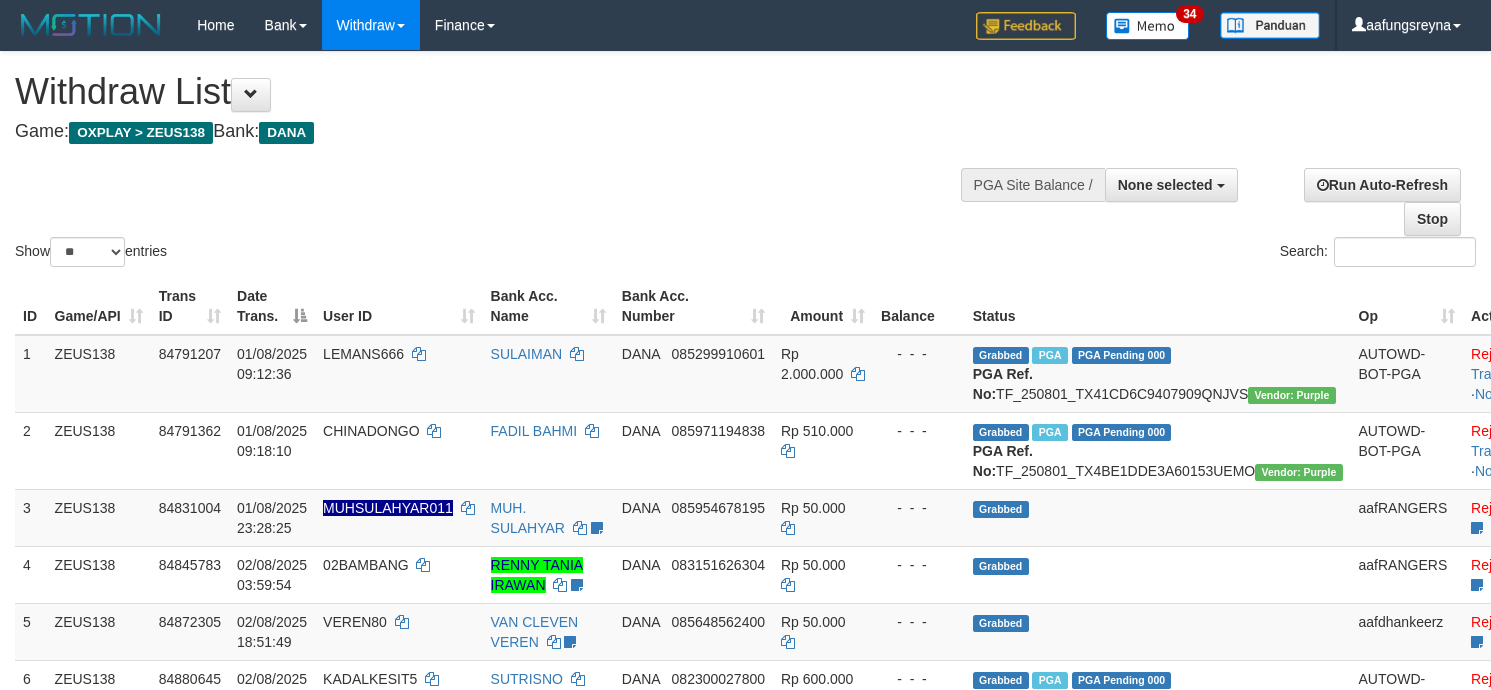 select 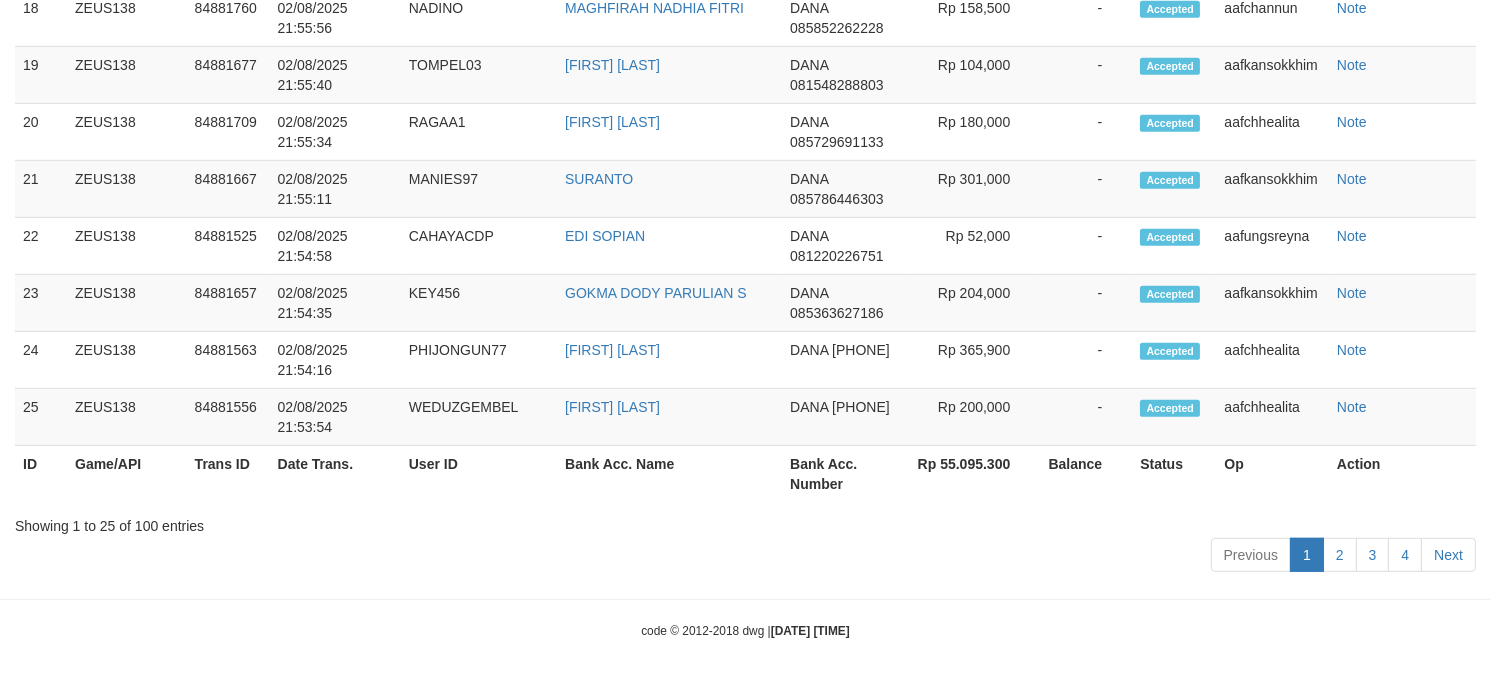 scroll, scrollTop: 2268, scrollLeft: 0, axis: vertical 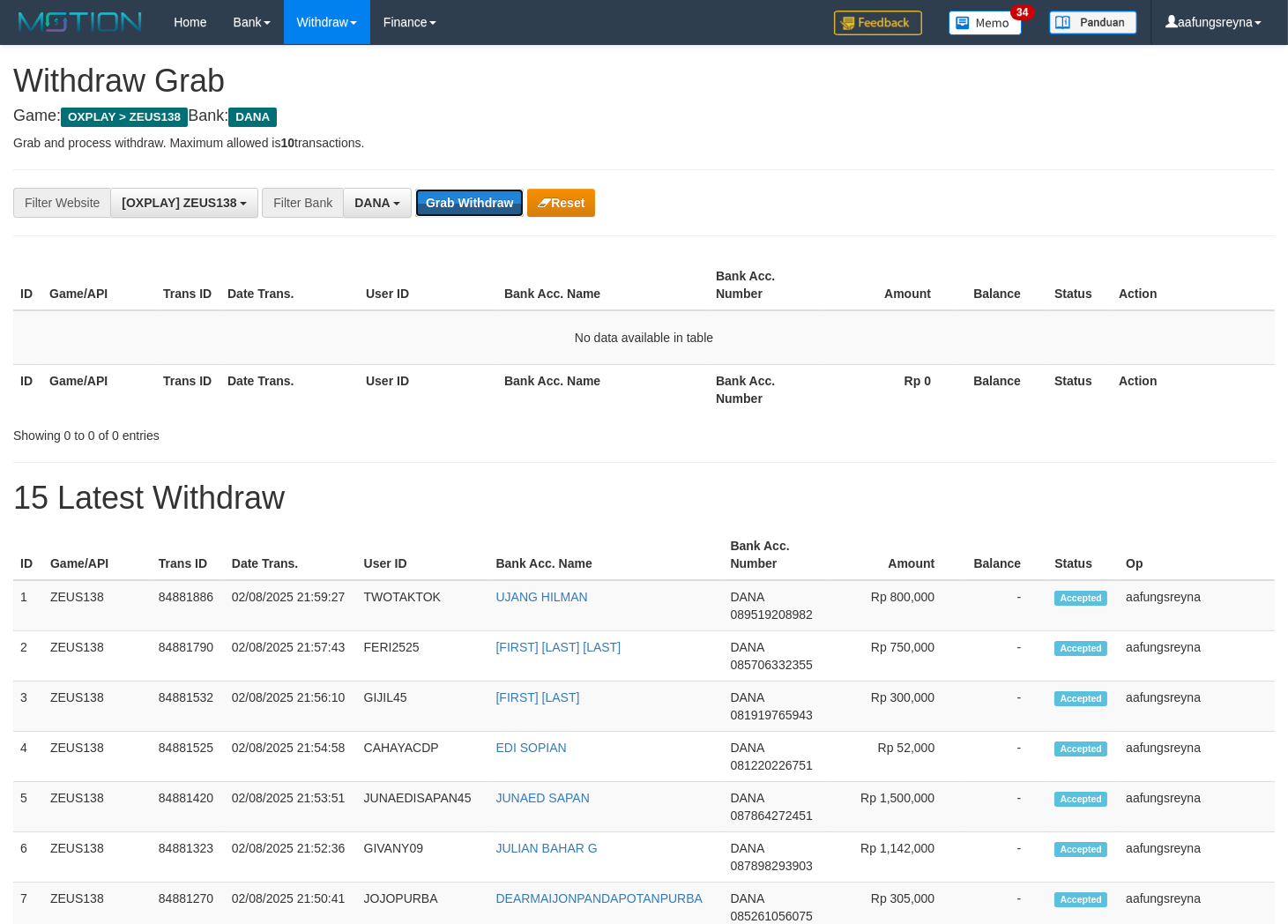 click on "Grab Withdraw" at bounding box center (469, 203) 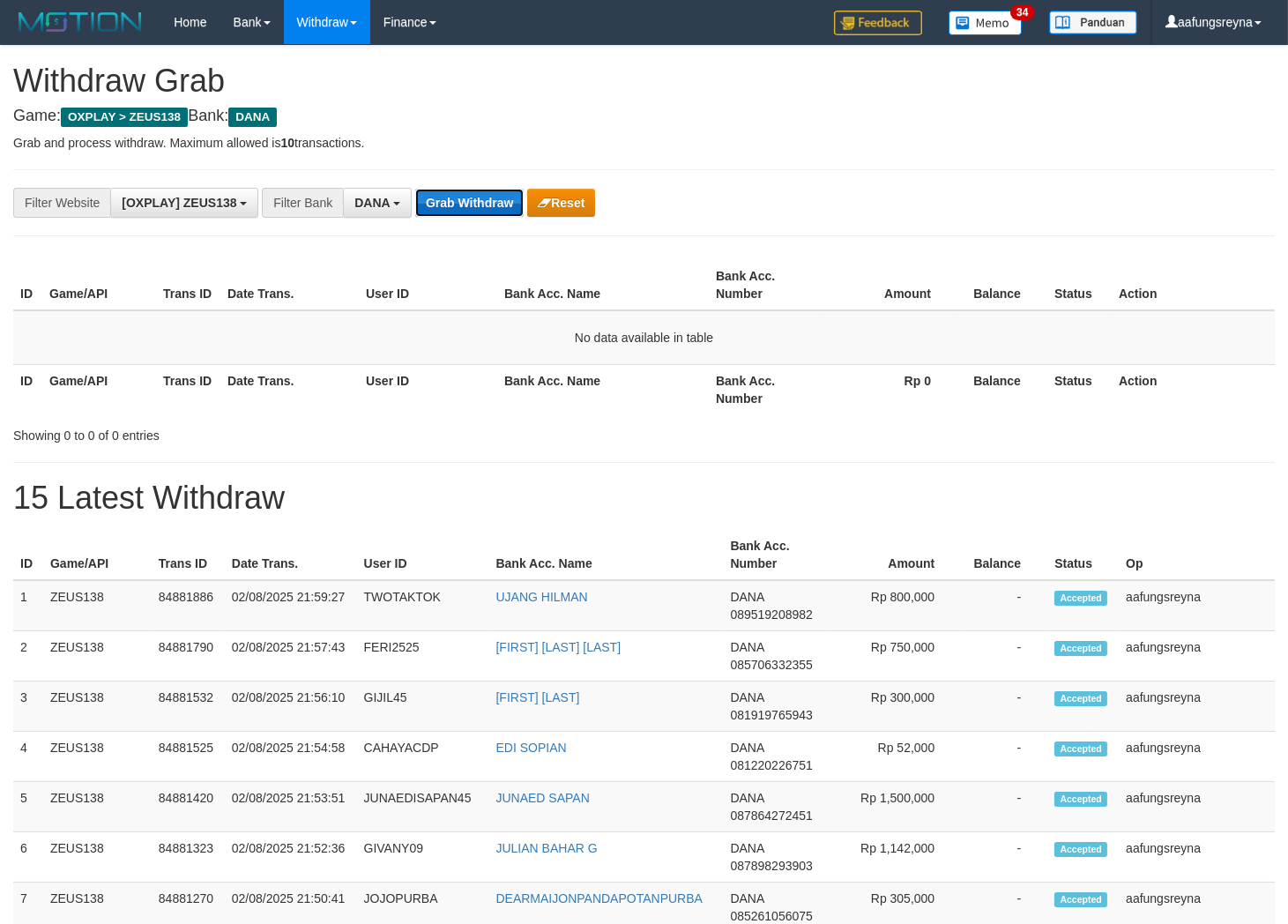 drag, startPoint x: 0, startPoint y: 0, endPoint x: 463, endPoint y: 194, distance: 502.001 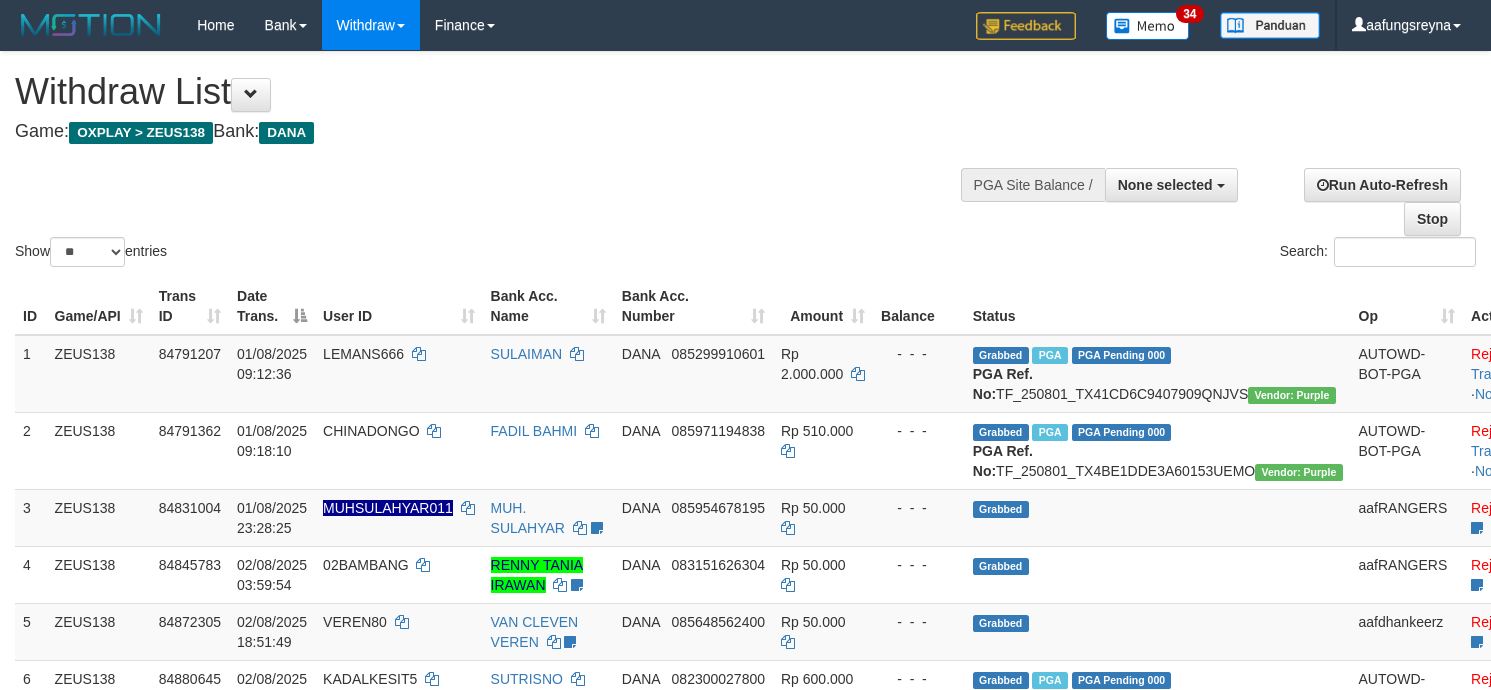 select 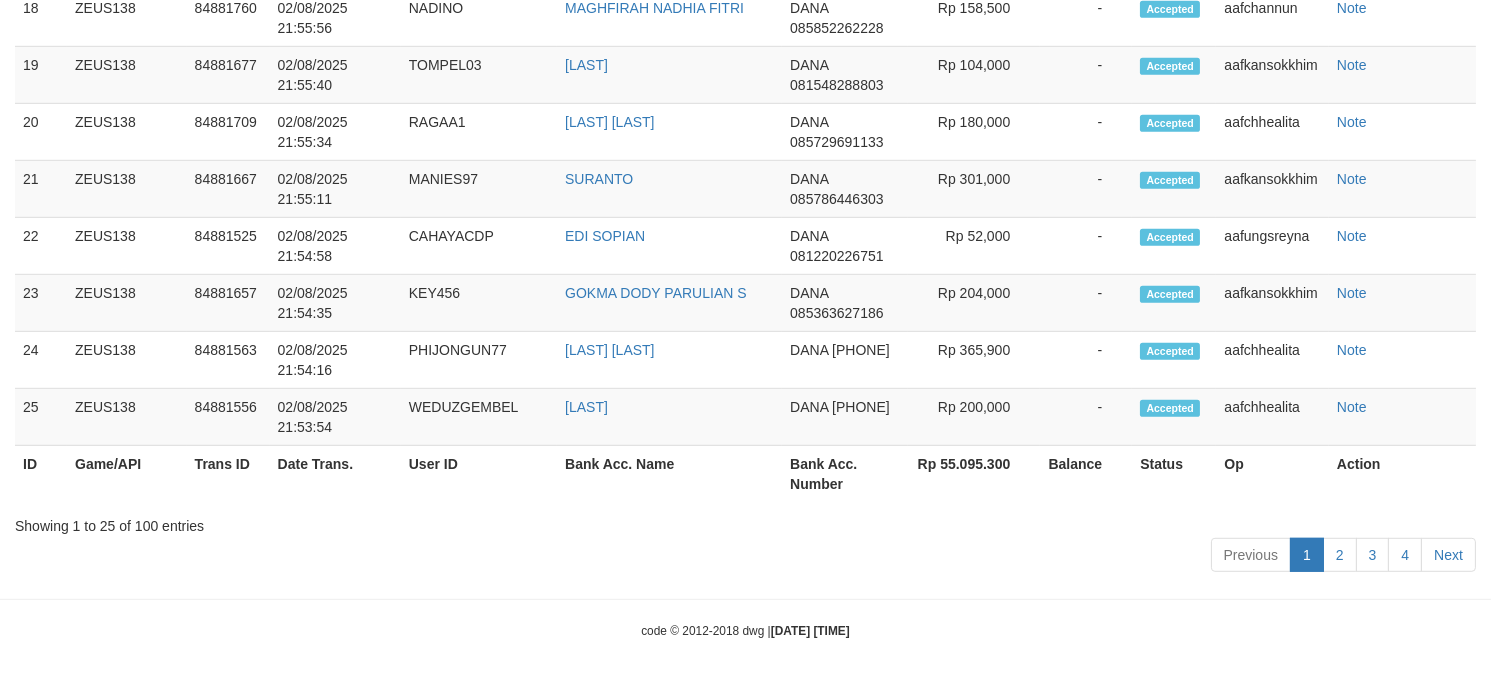 scroll, scrollTop: 2268, scrollLeft: 0, axis: vertical 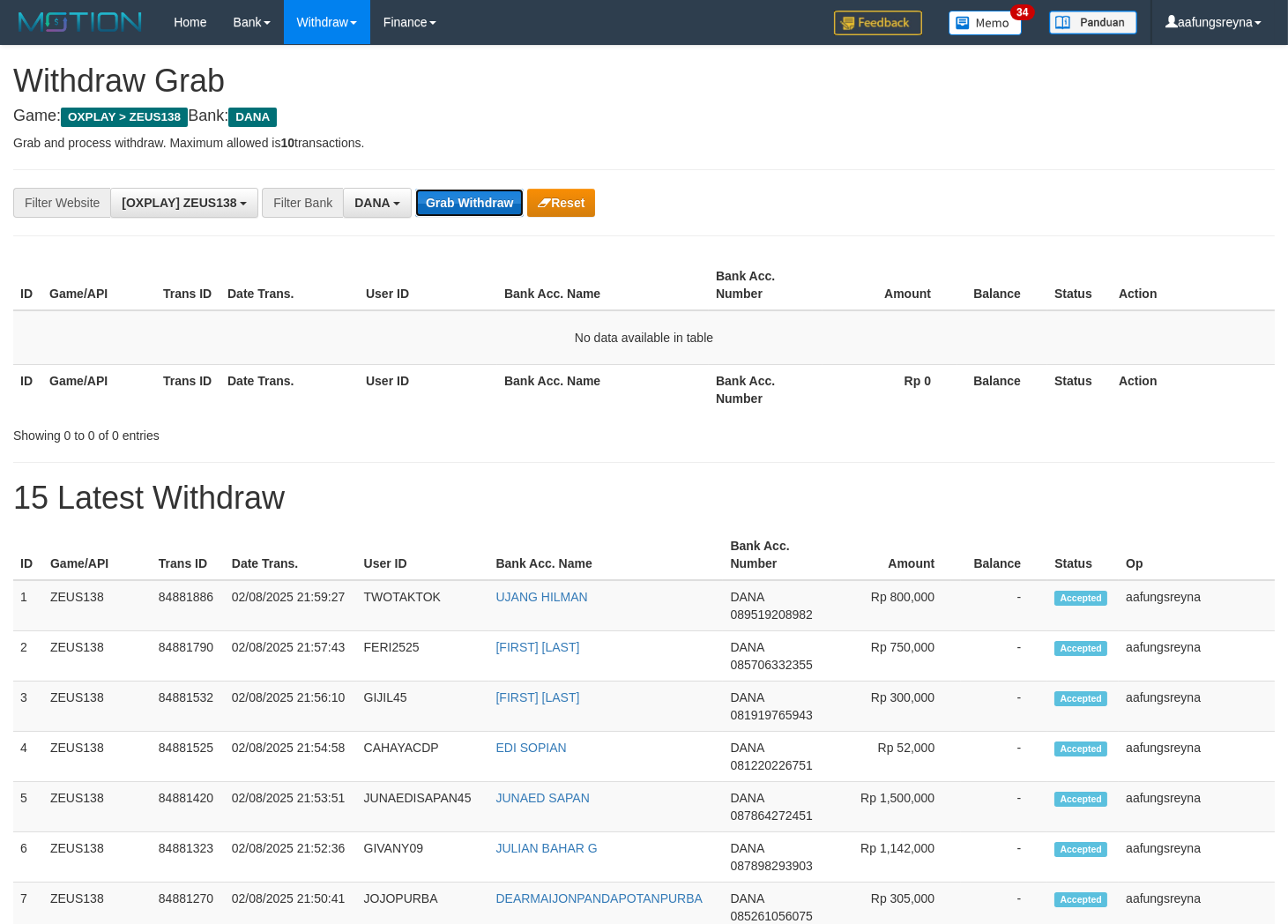 click on "Grab Withdraw" at bounding box center [469, 203] 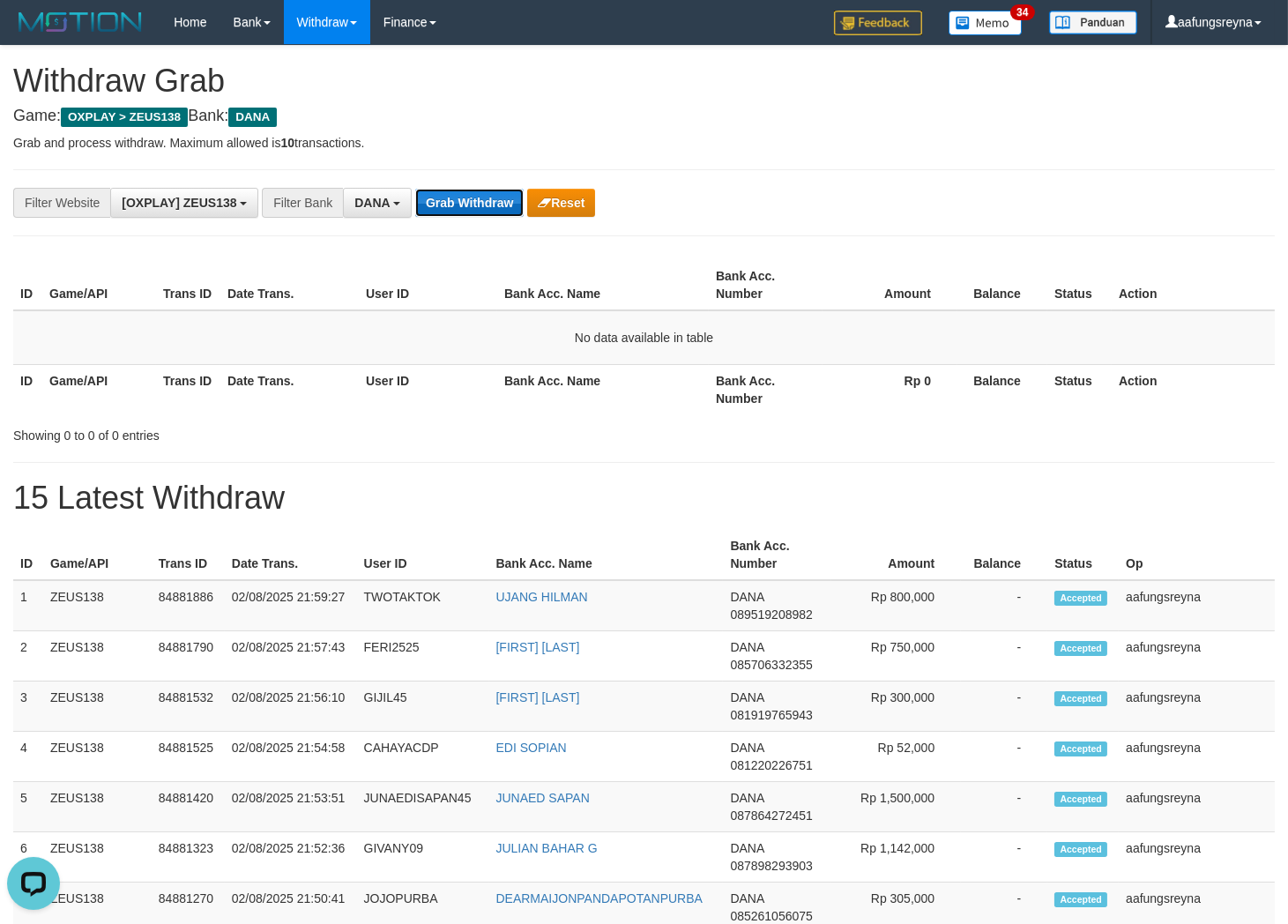 scroll, scrollTop: 0, scrollLeft: 0, axis: both 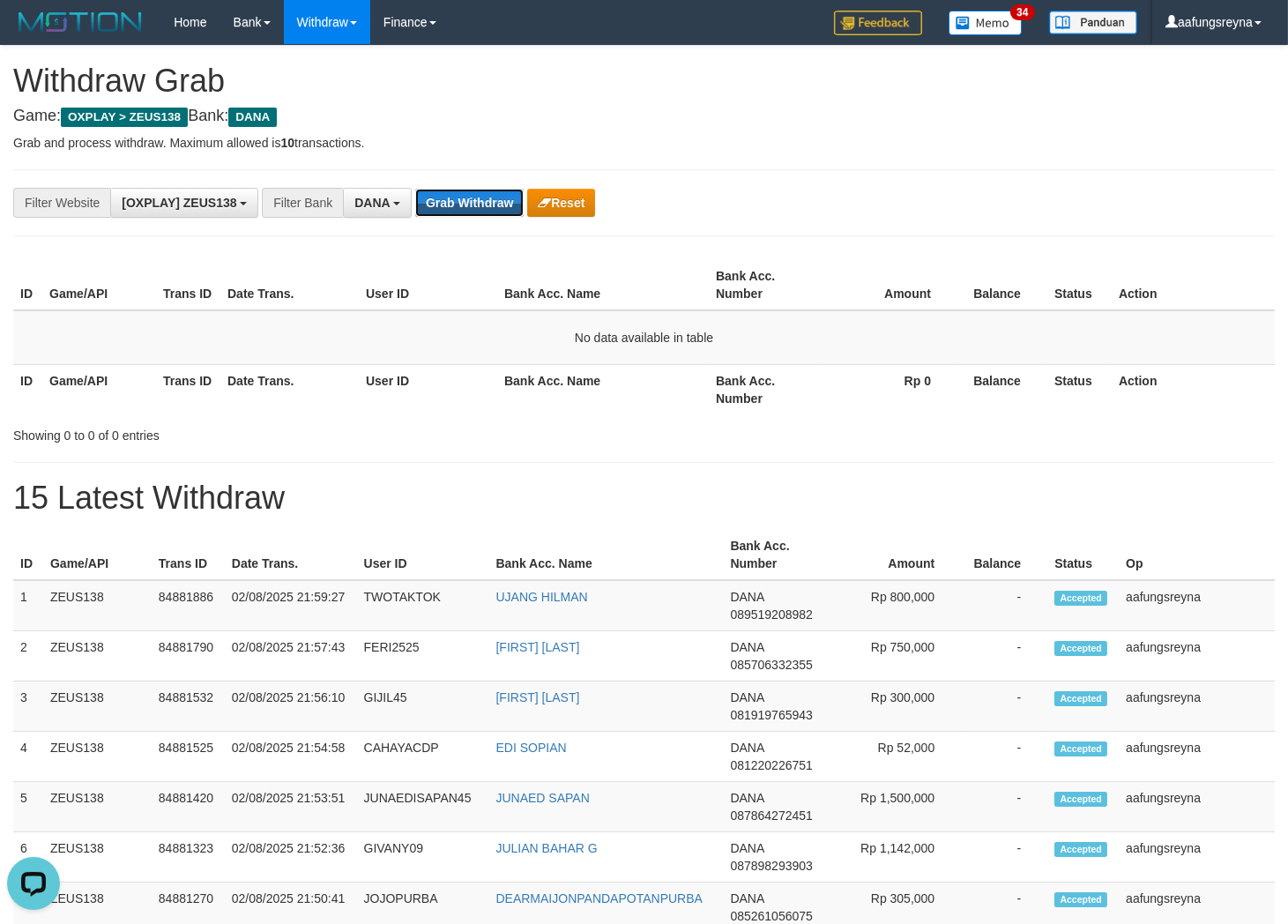 drag, startPoint x: 479, startPoint y: 188, endPoint x: 488, endPoint y: 157, distance: 32.280025 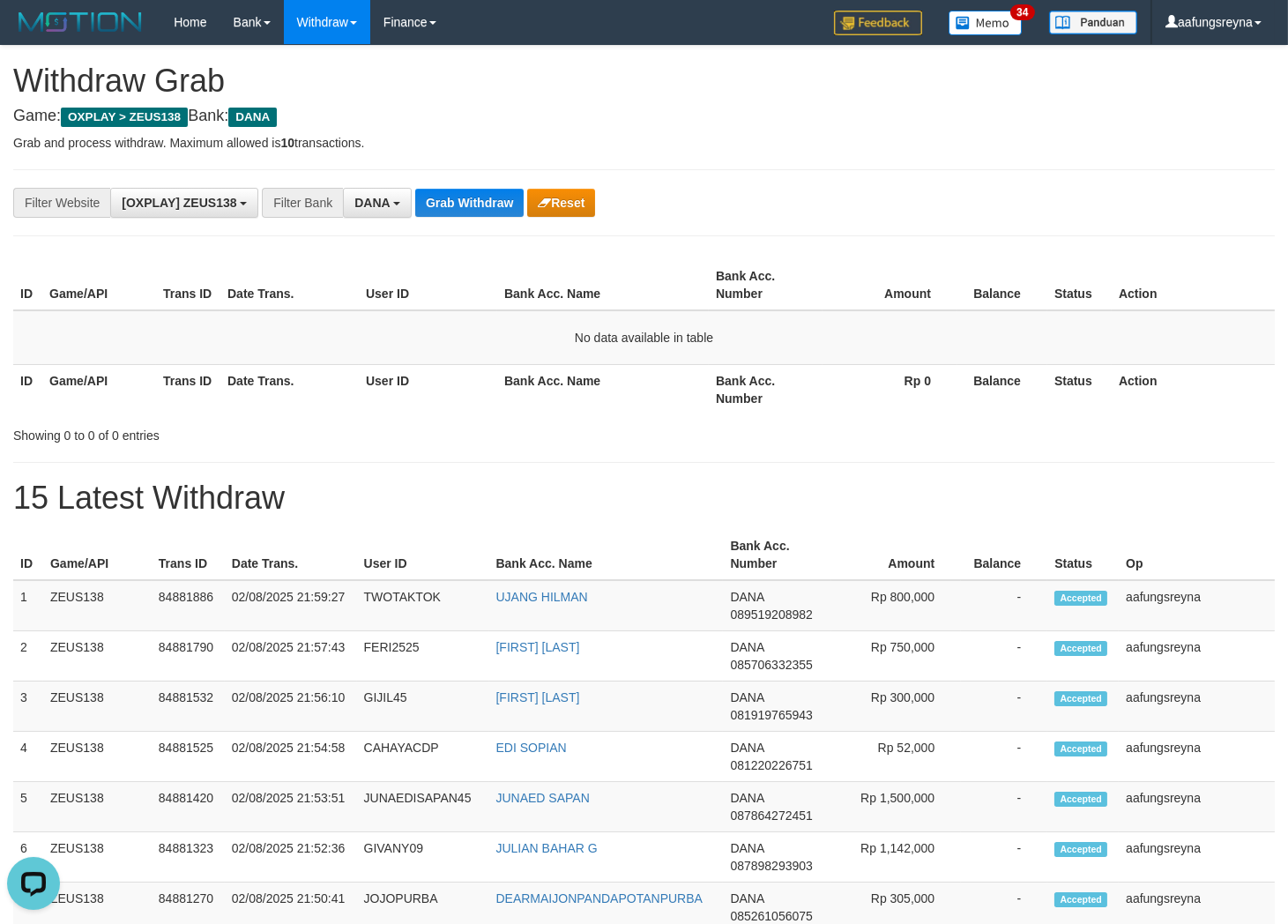 click on "**********" at bounding box center (644, 964) 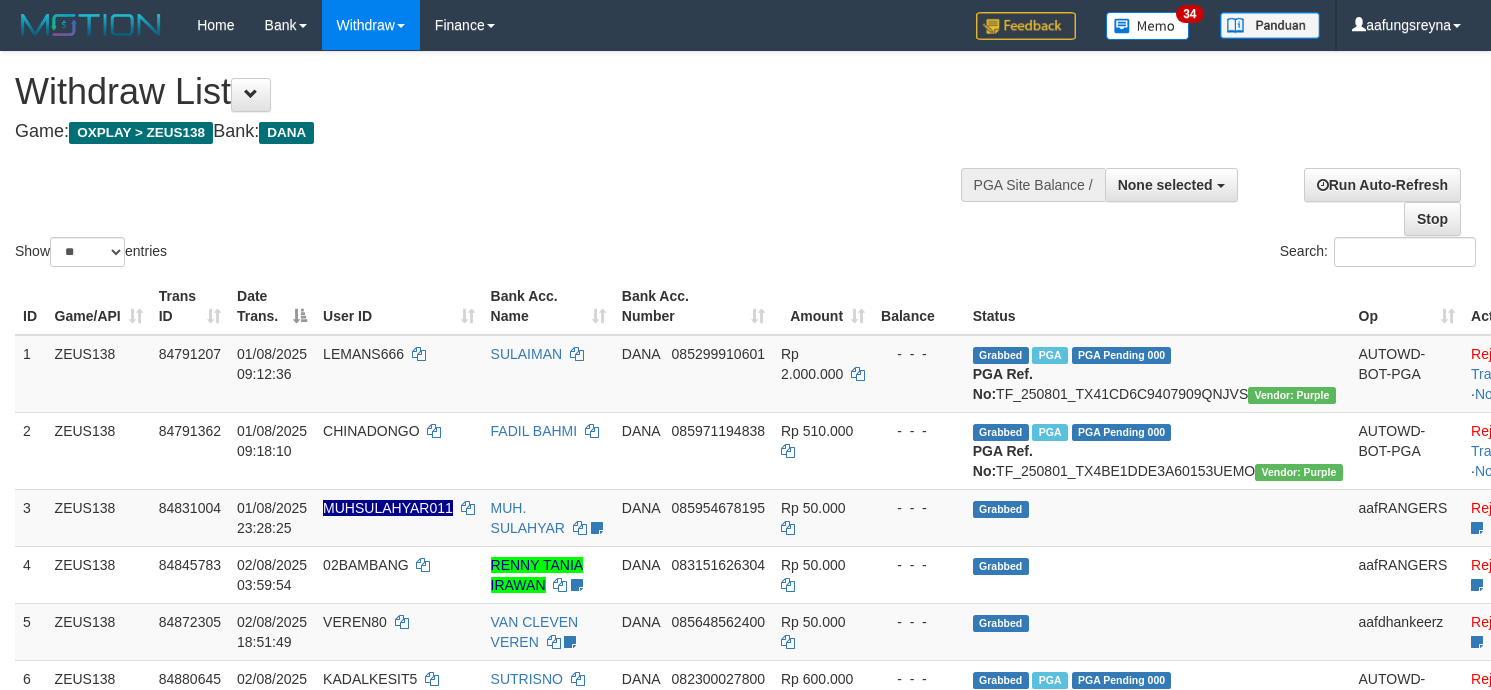select 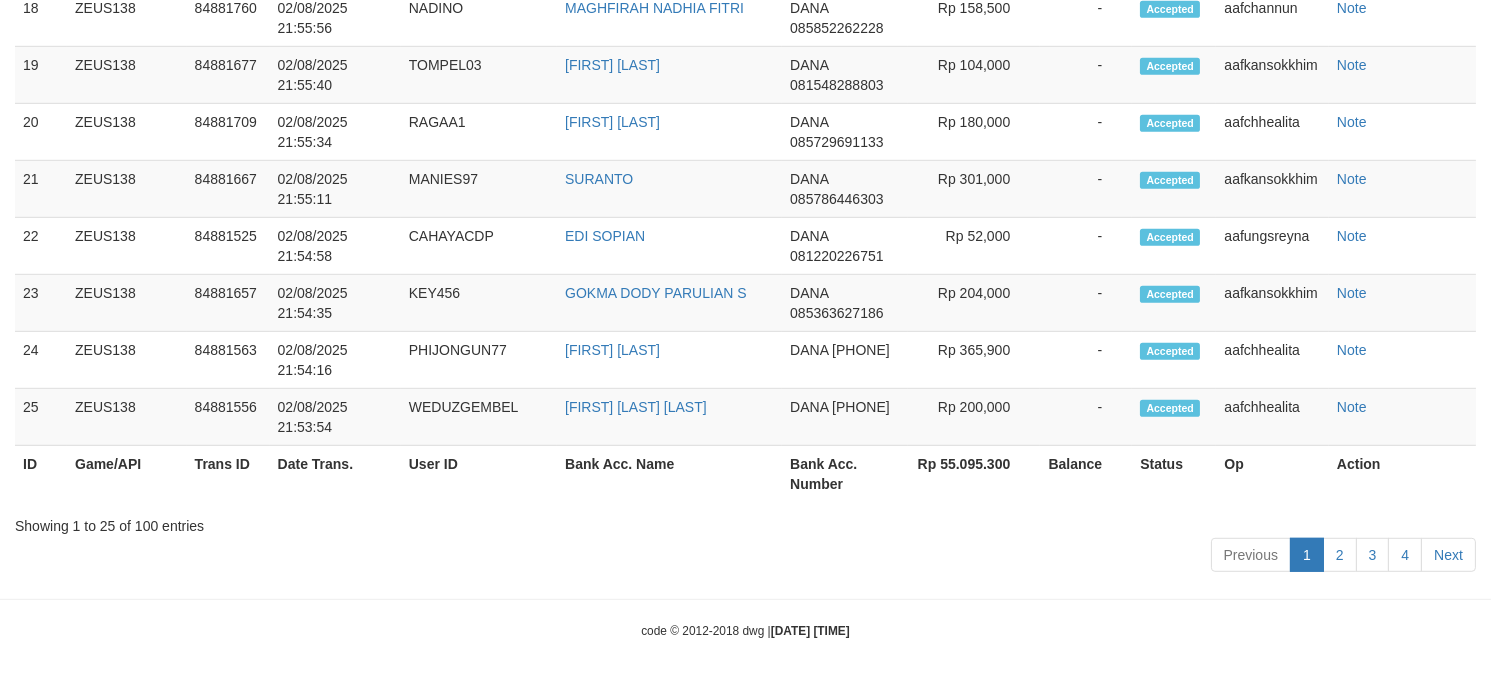 scroll, scrollTop: 2268, scrollLeft: 0, axis: vertical 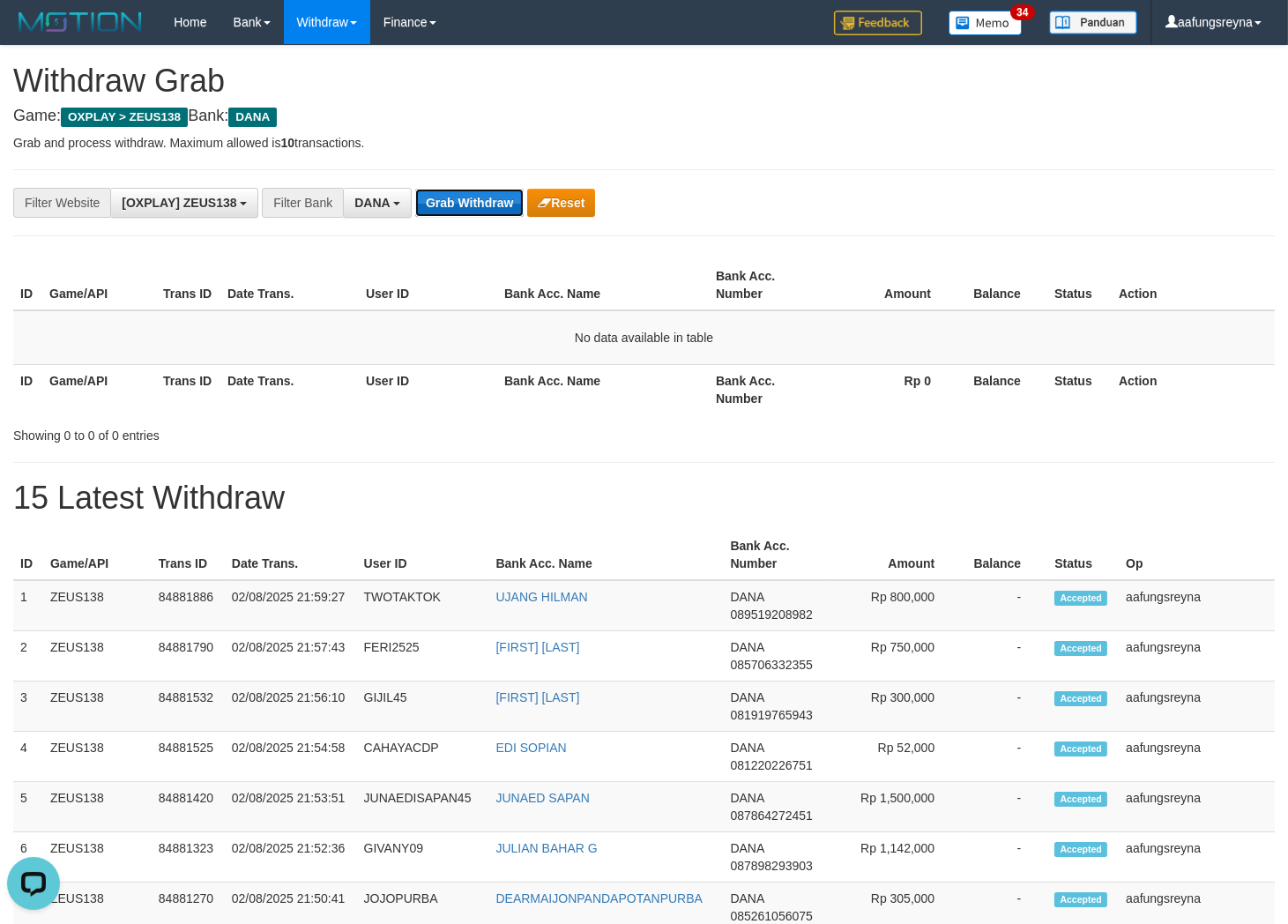 click on "Grab Withdraw" at bounding box center (469, 203) 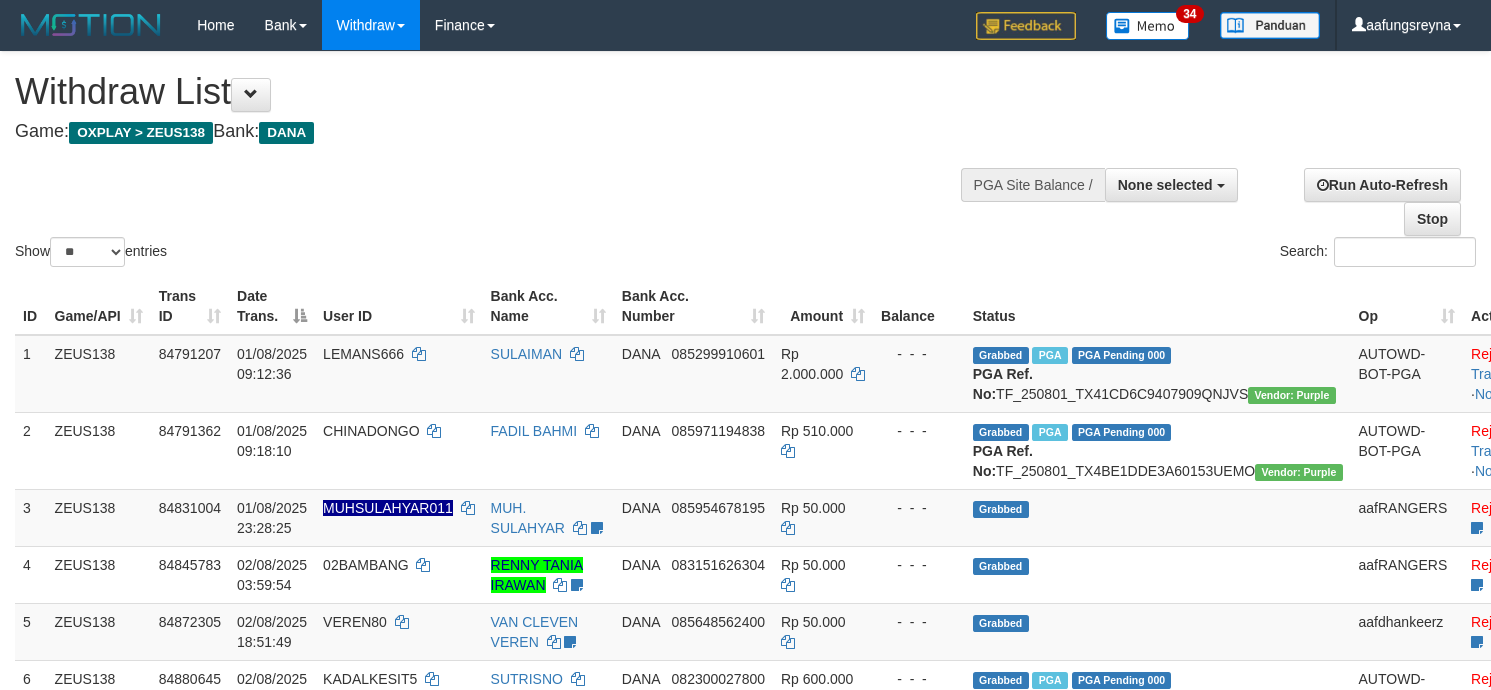 select 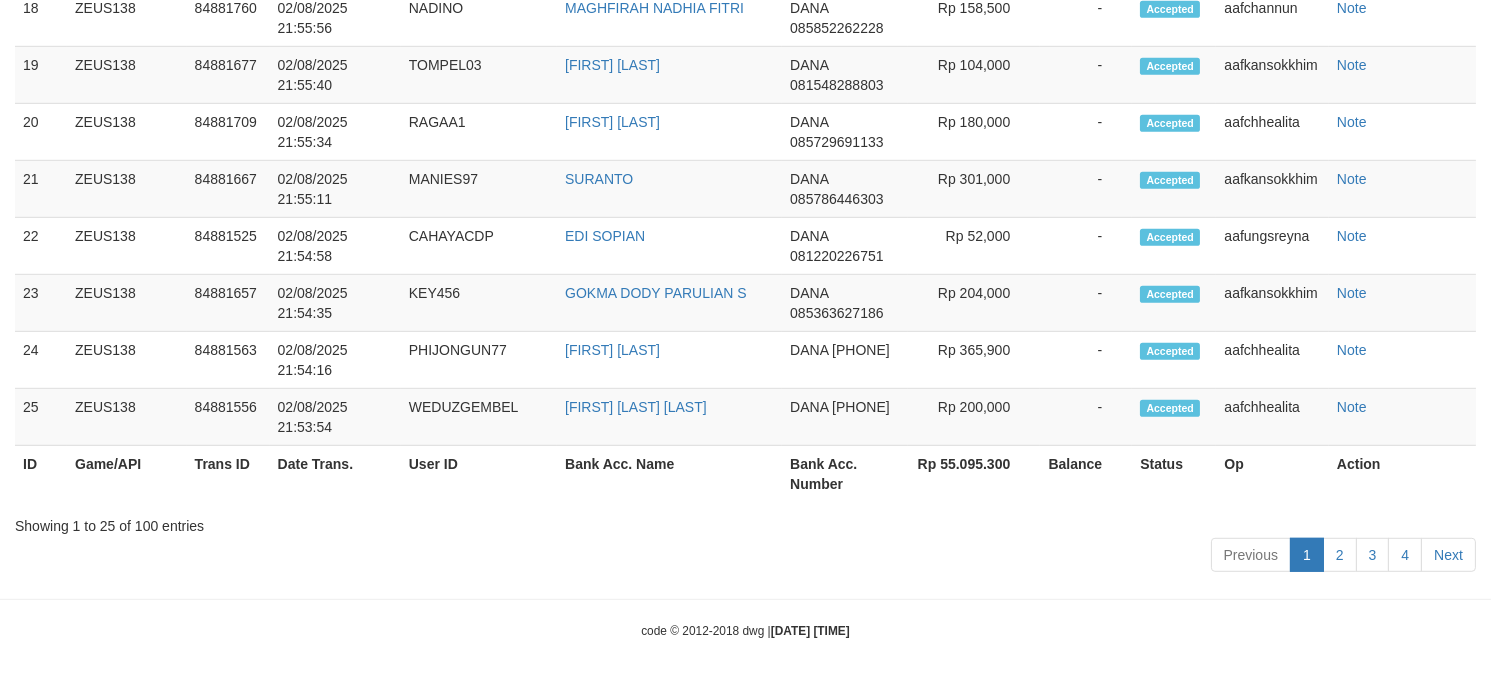 scroll, scrollTop: 2268, scrollLeft: 0, axis: vertical 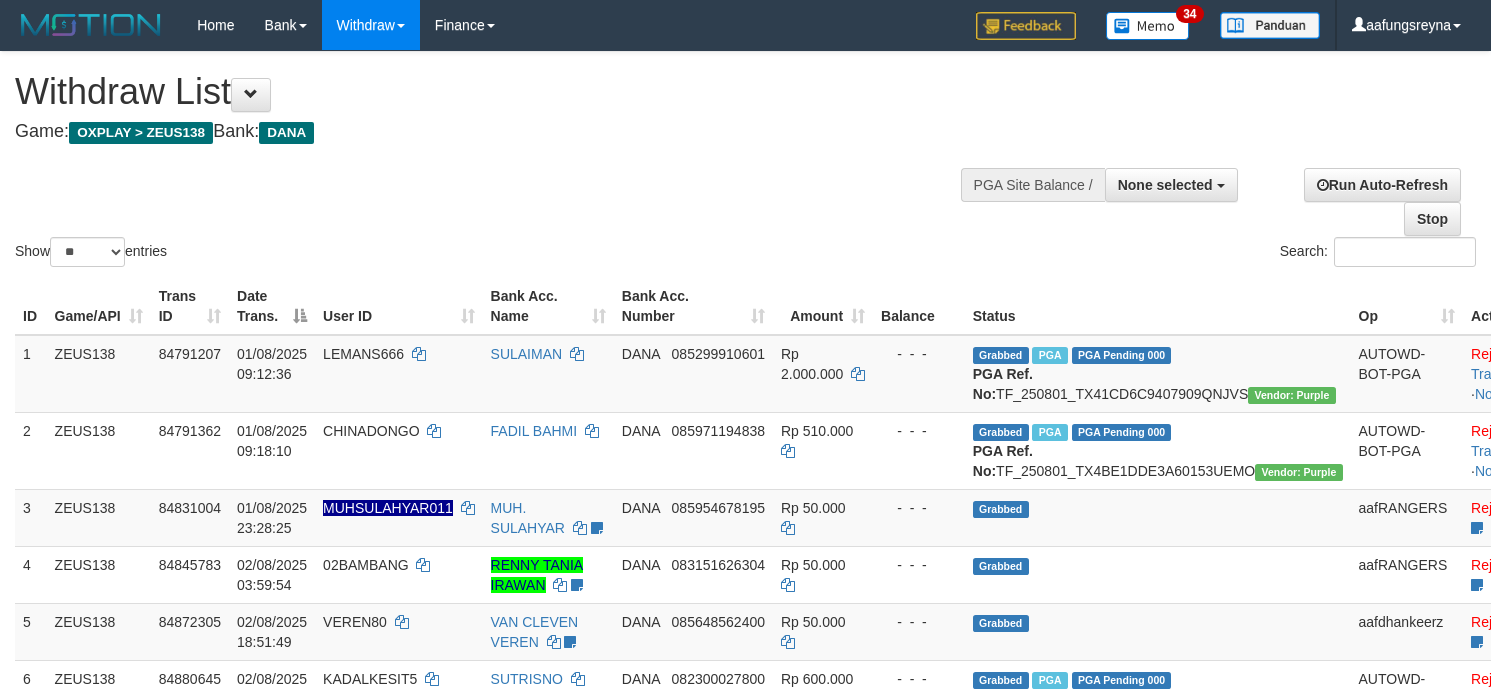 select 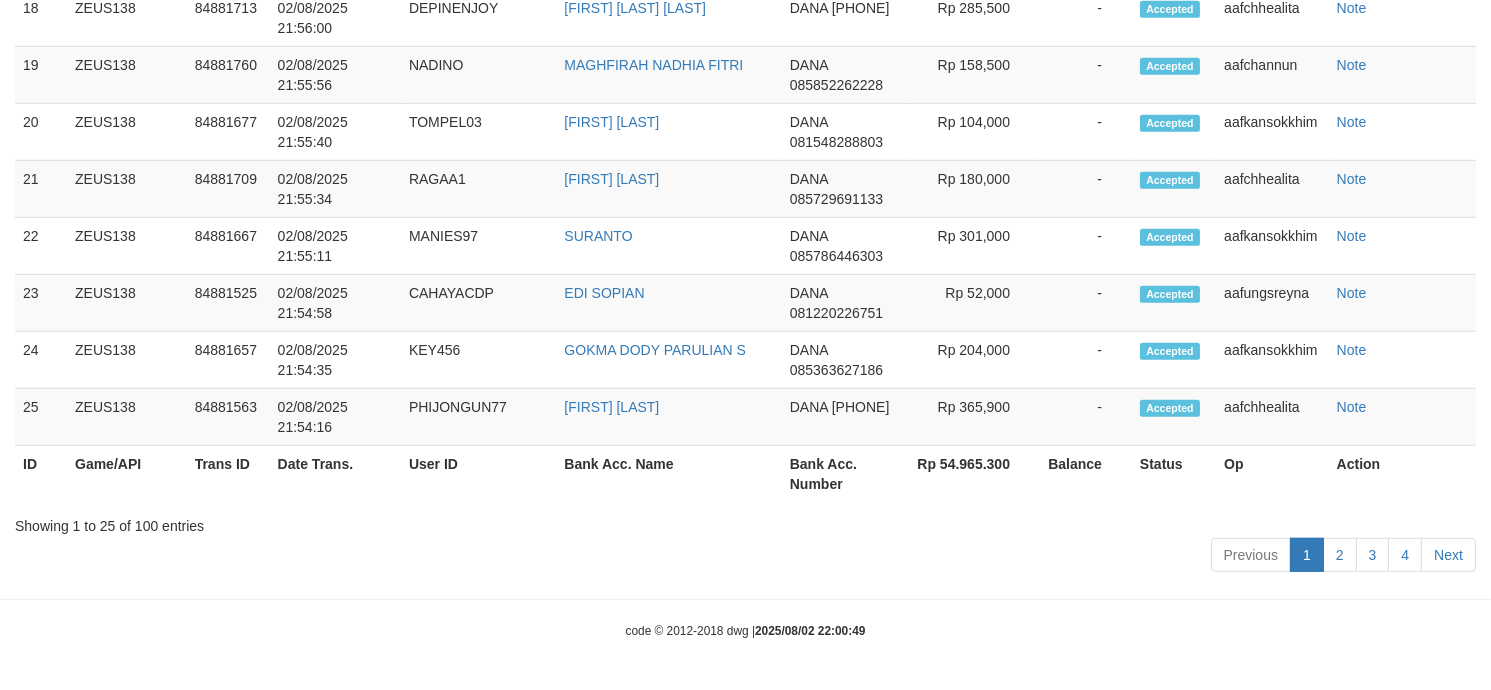 scroll, scrollTop: 2268, scrollLeft: 0, axis: vertical 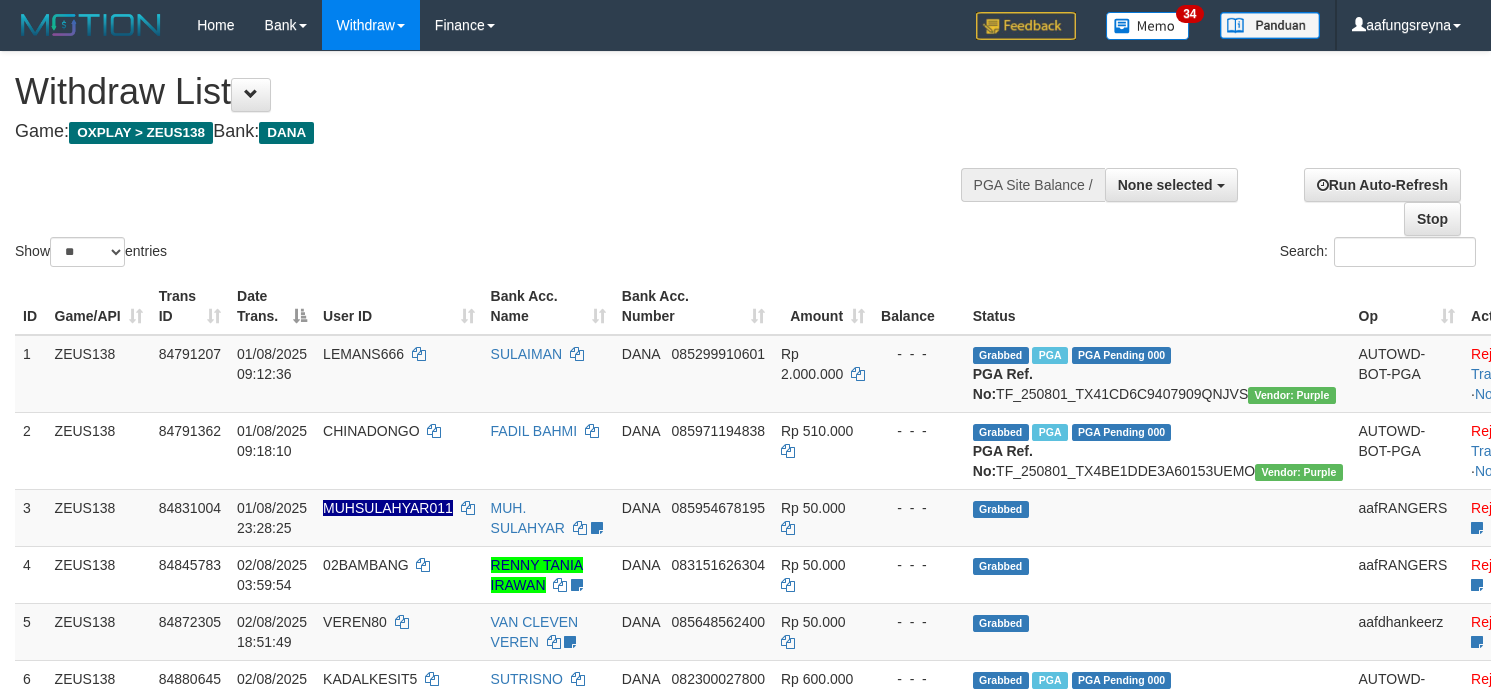 select 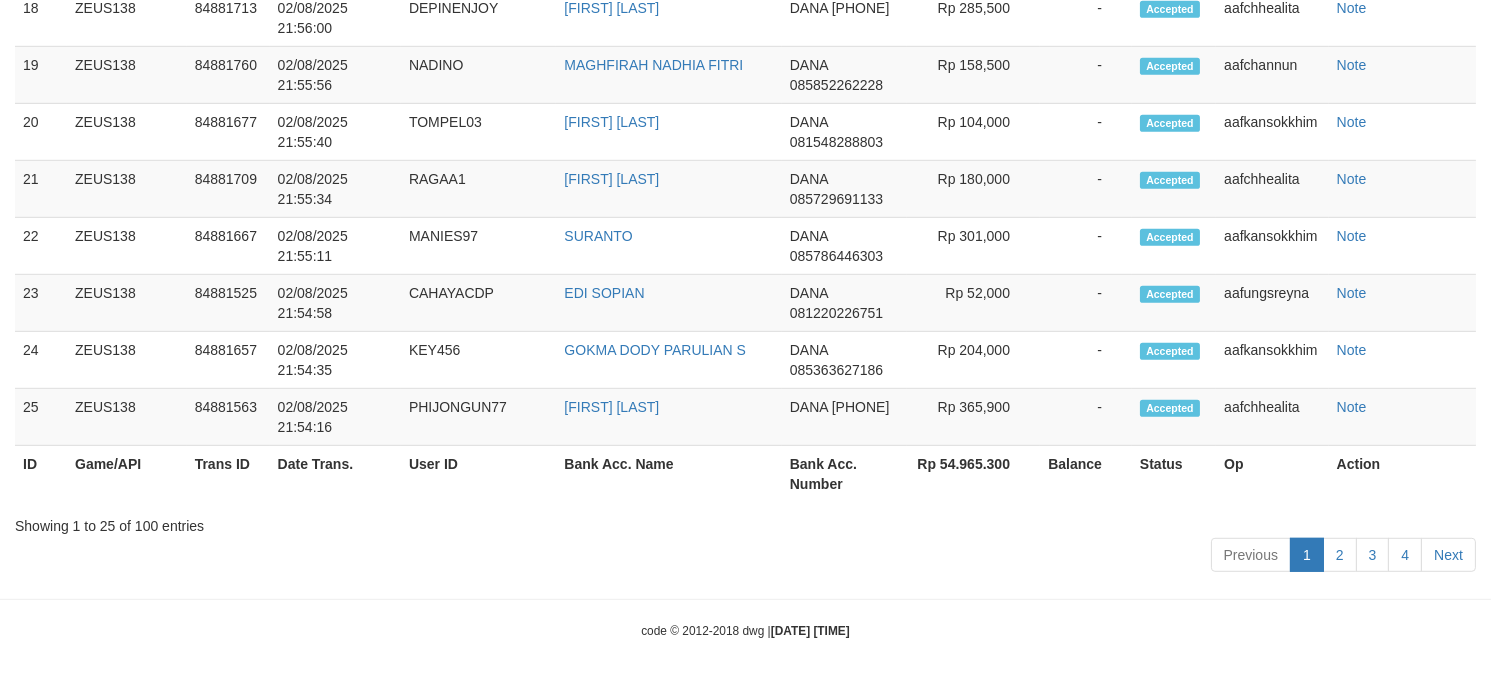 scroll, scrollTop: 2268, scrollLeft: 0, axis: vertical 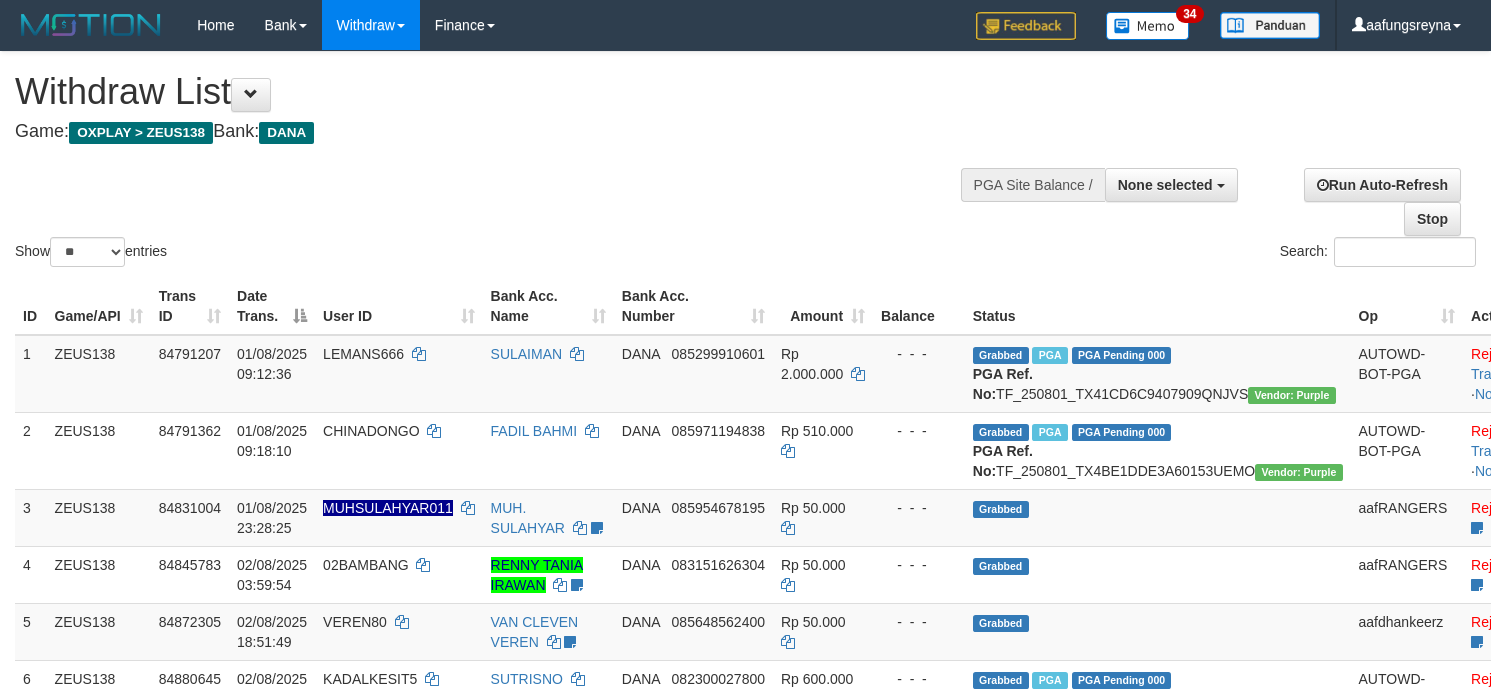select 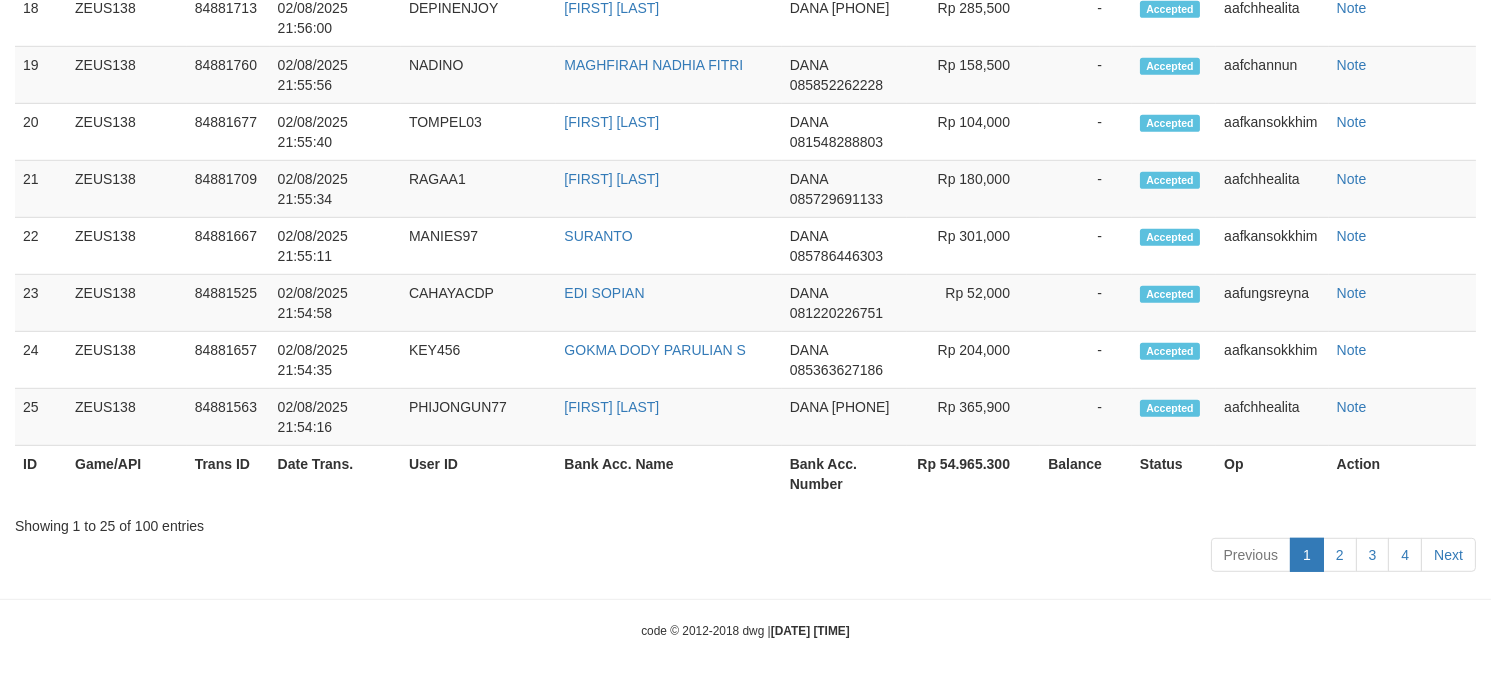 scroll, scrollTop: 2268, scrollLeft: 0, axis: vertical 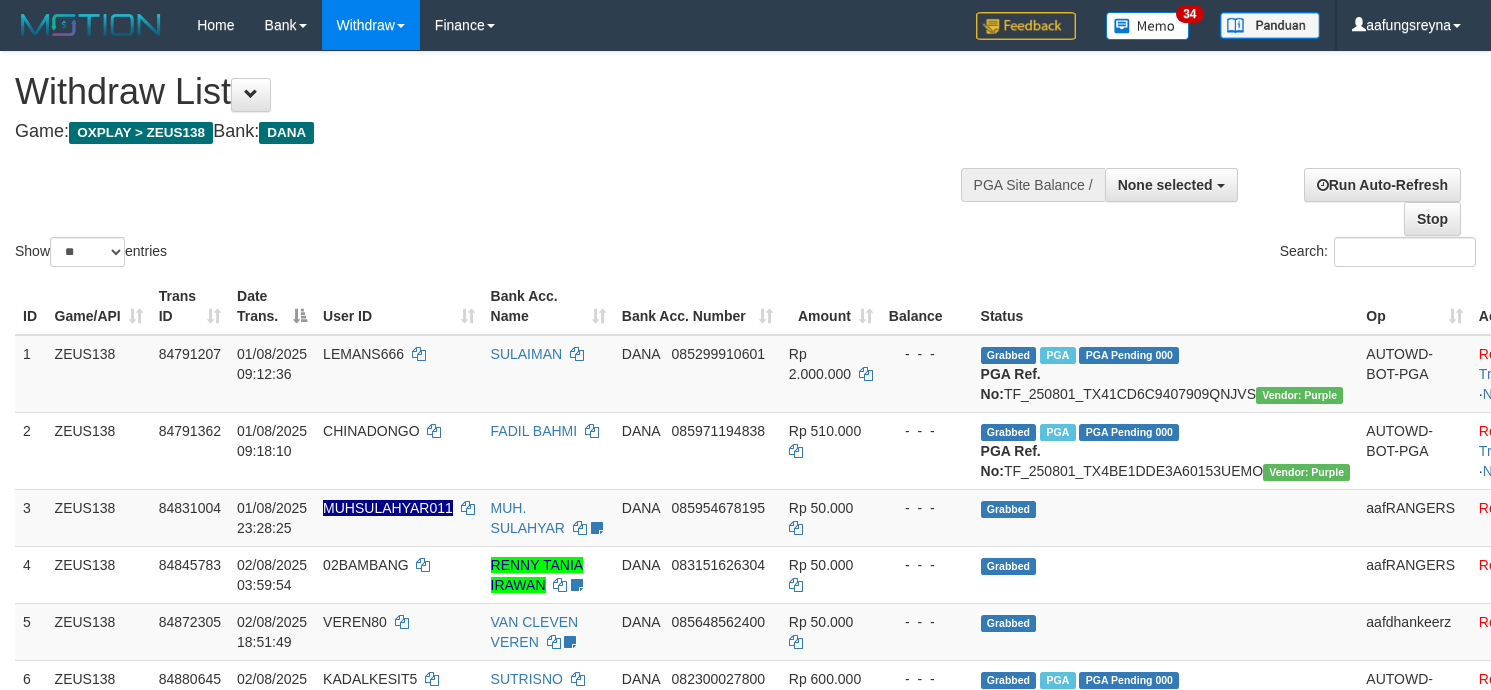 select 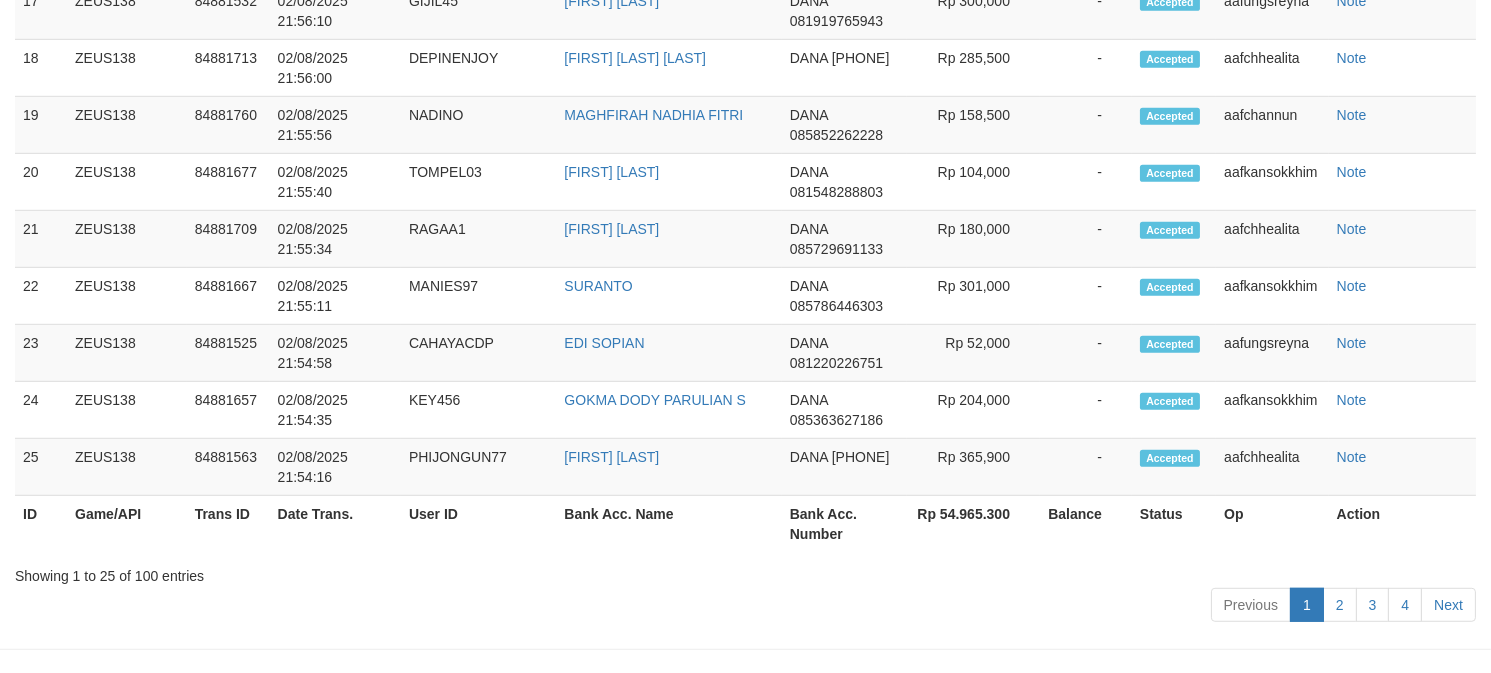 scroll, scrollTop: 2268, scrollLeft: 0, axis: vertical 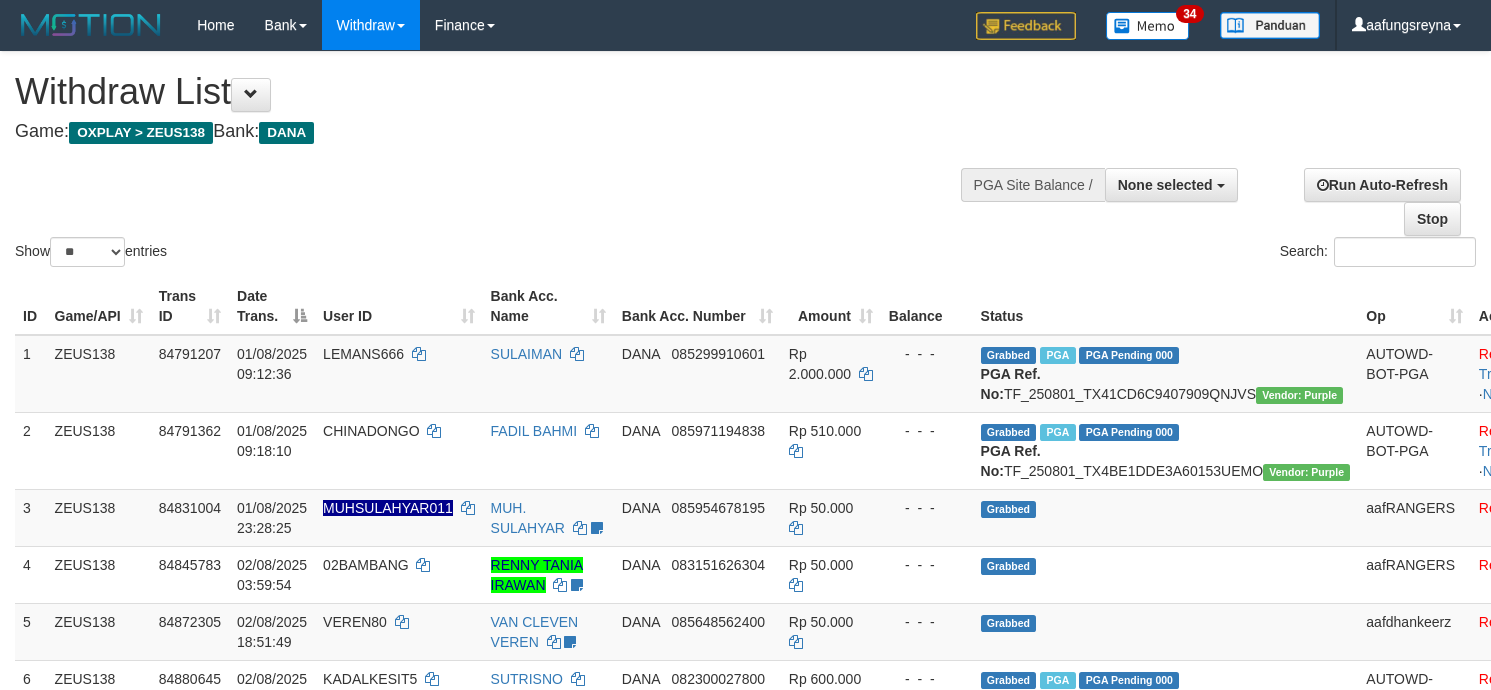 select 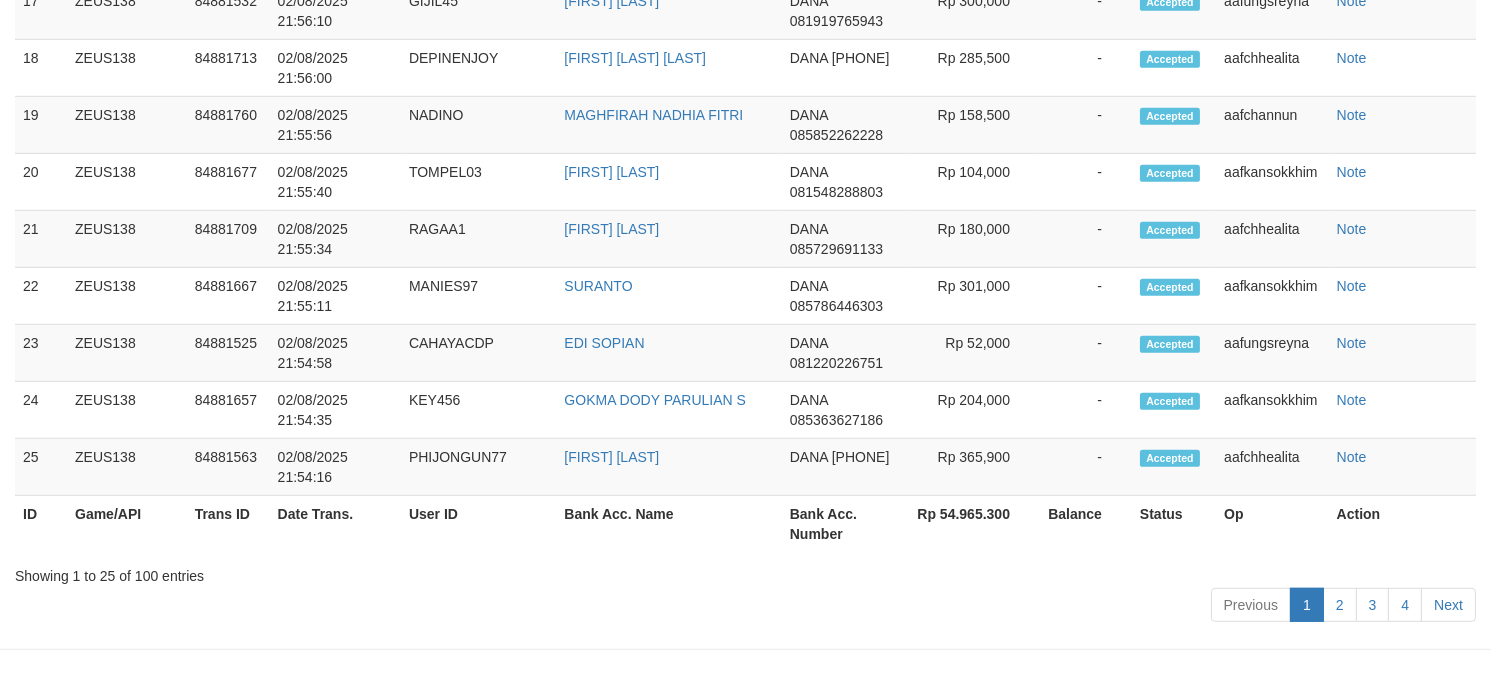 scroll, scrollTop: 2268, scrollLeft: 0, axis: vertical 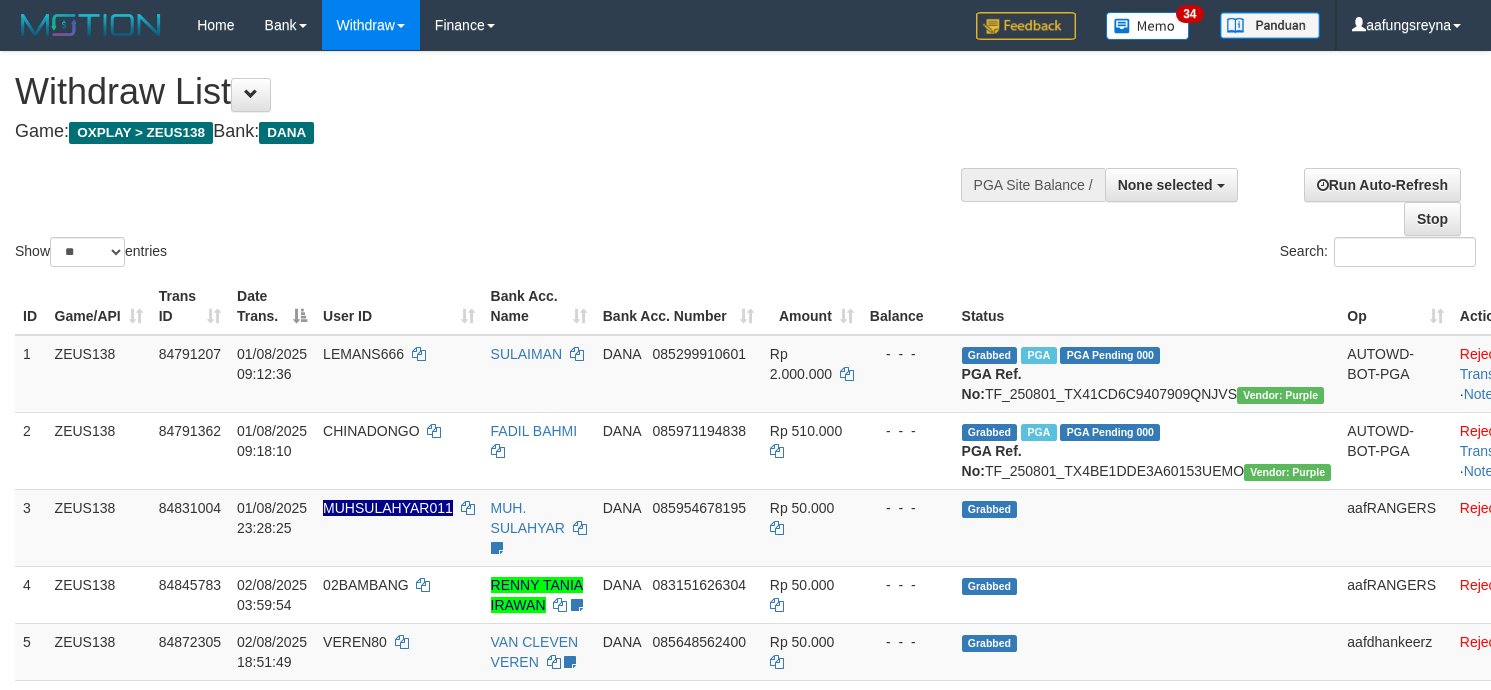 select 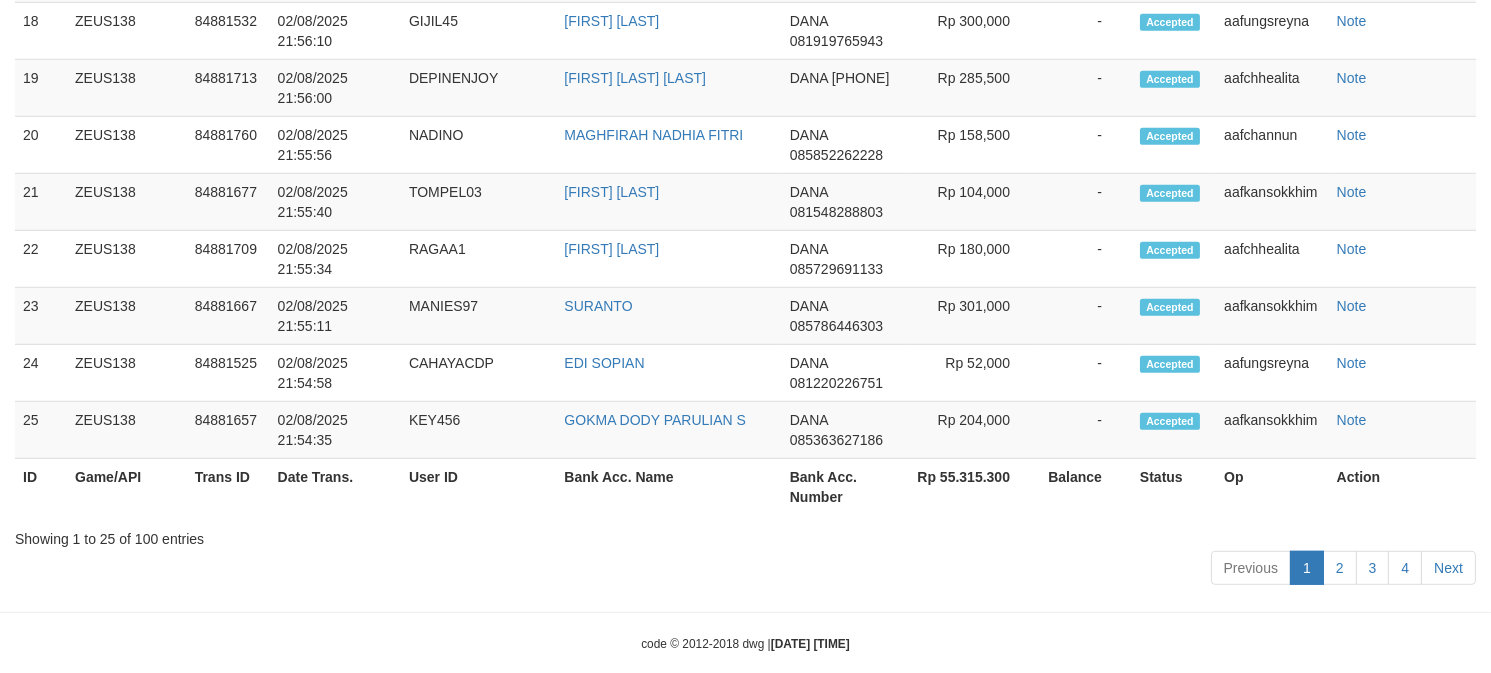 scroll, scrollTop: 2268, scrollLeft: 0, axis: vertical 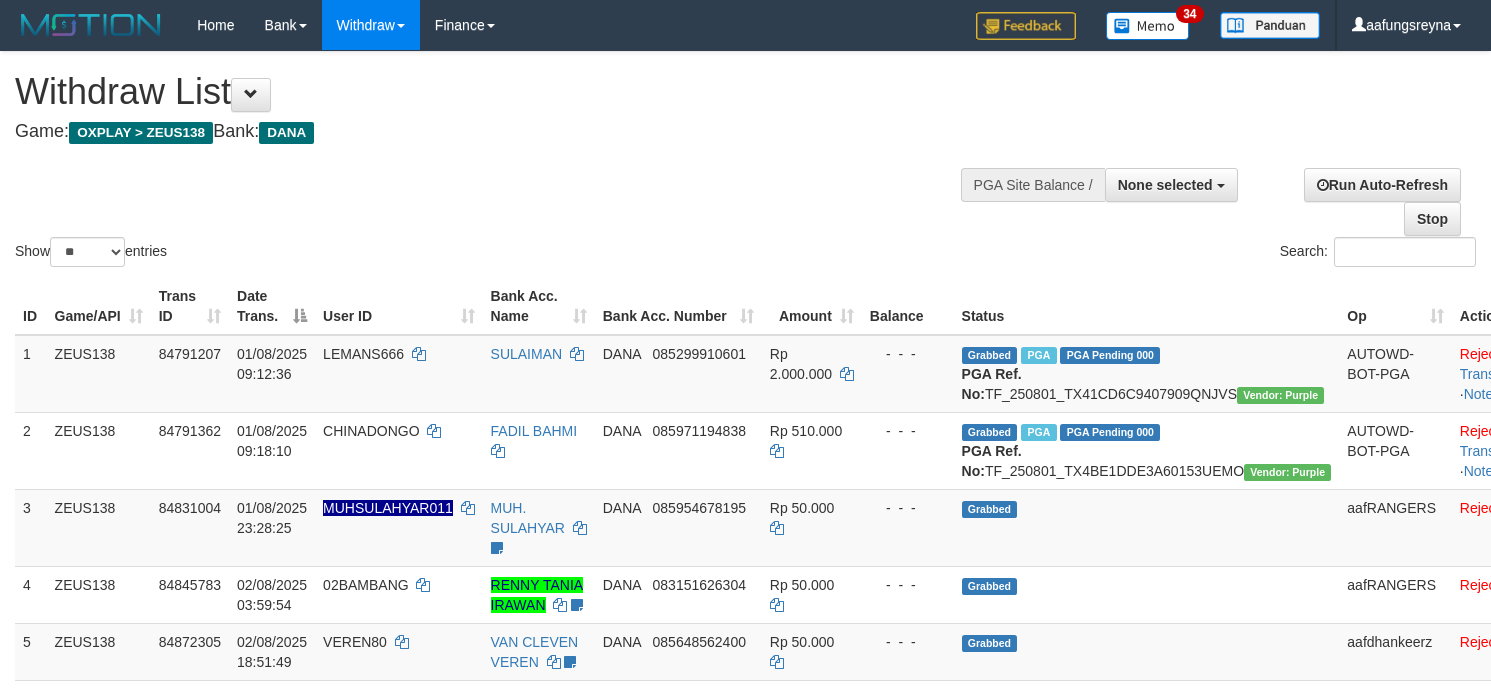 select 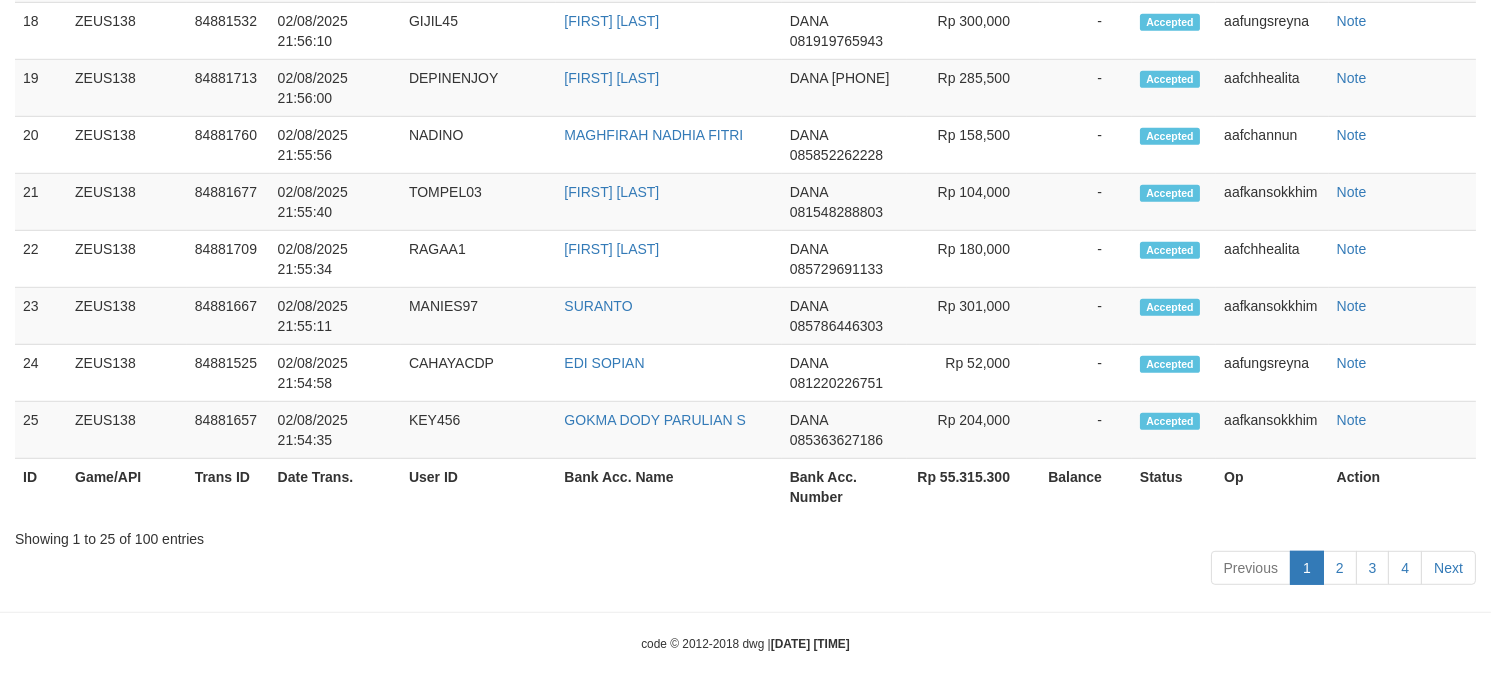 scroll, scrollTop: 2268, scrollLeft: 0, axis: vertical 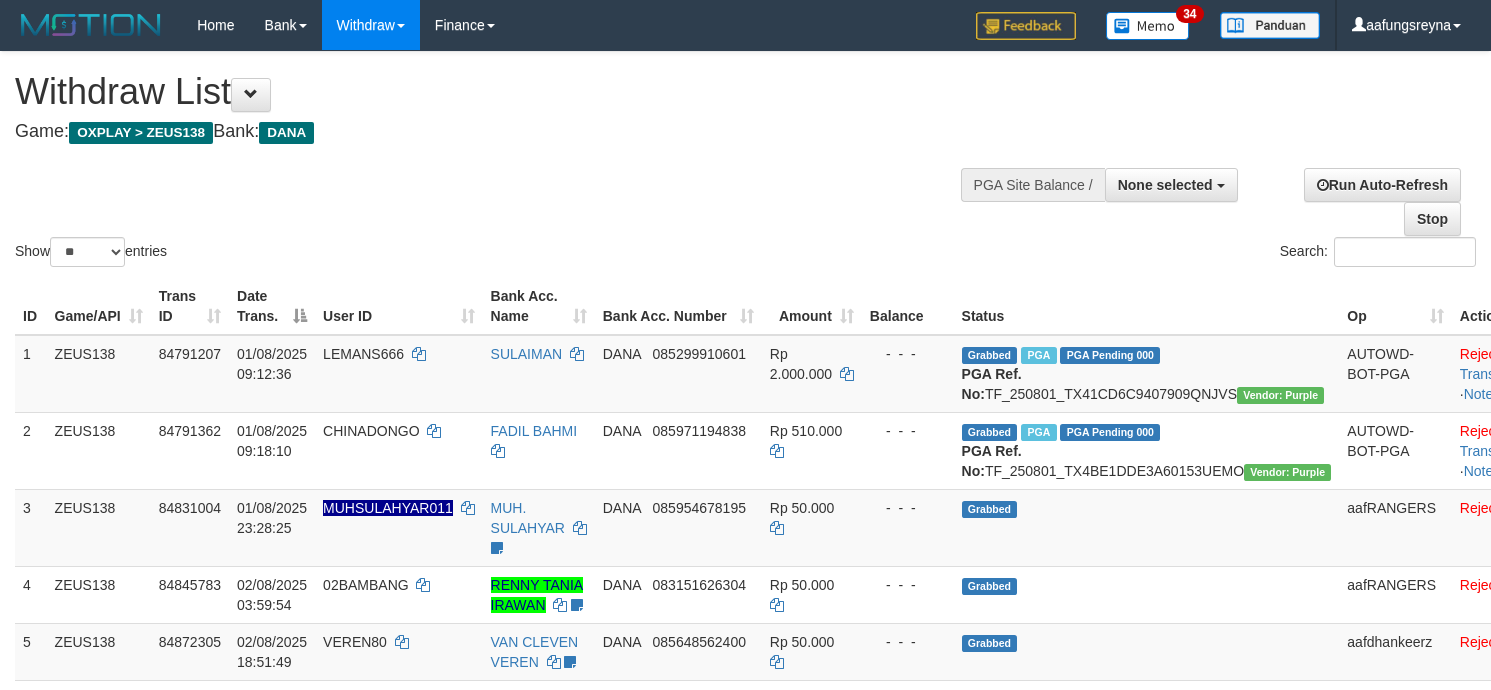 select 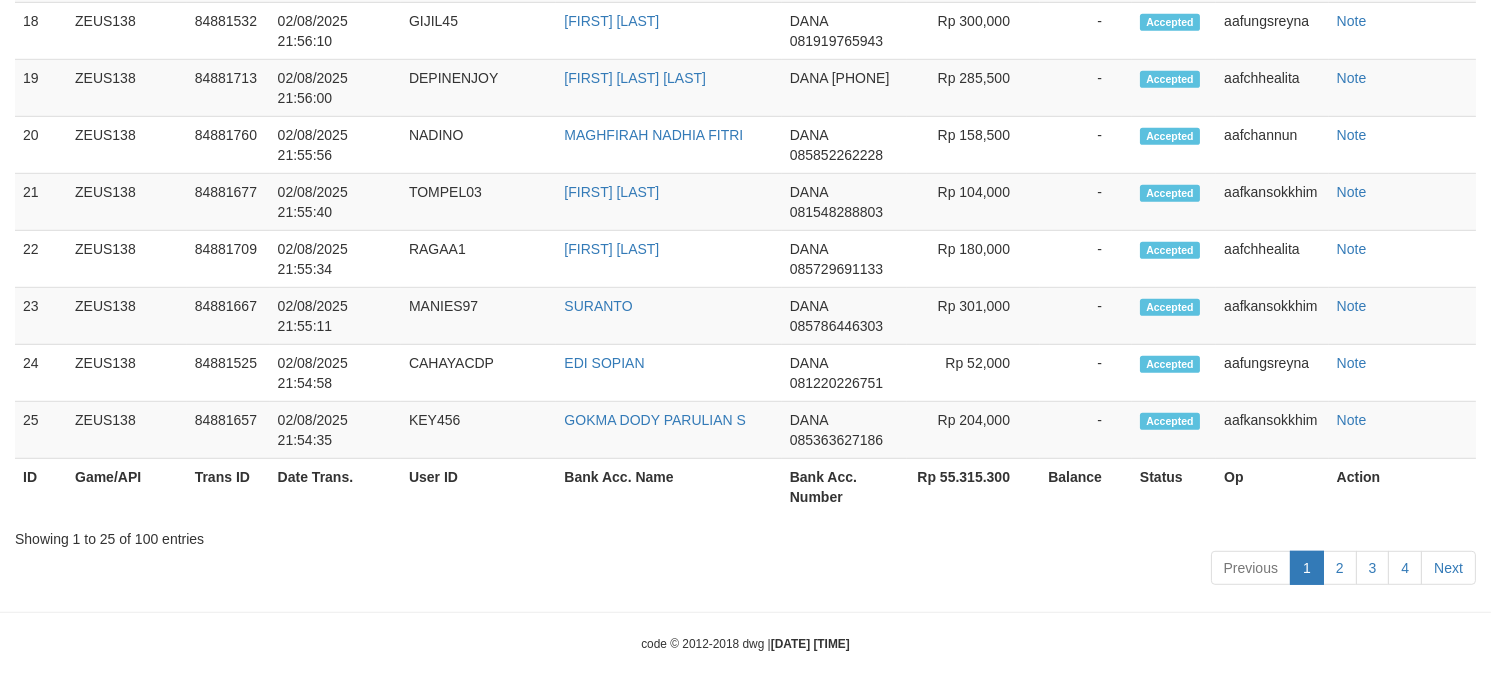 scroll, scrollTop: 2268, scrollLeft: 0, axis: vertical 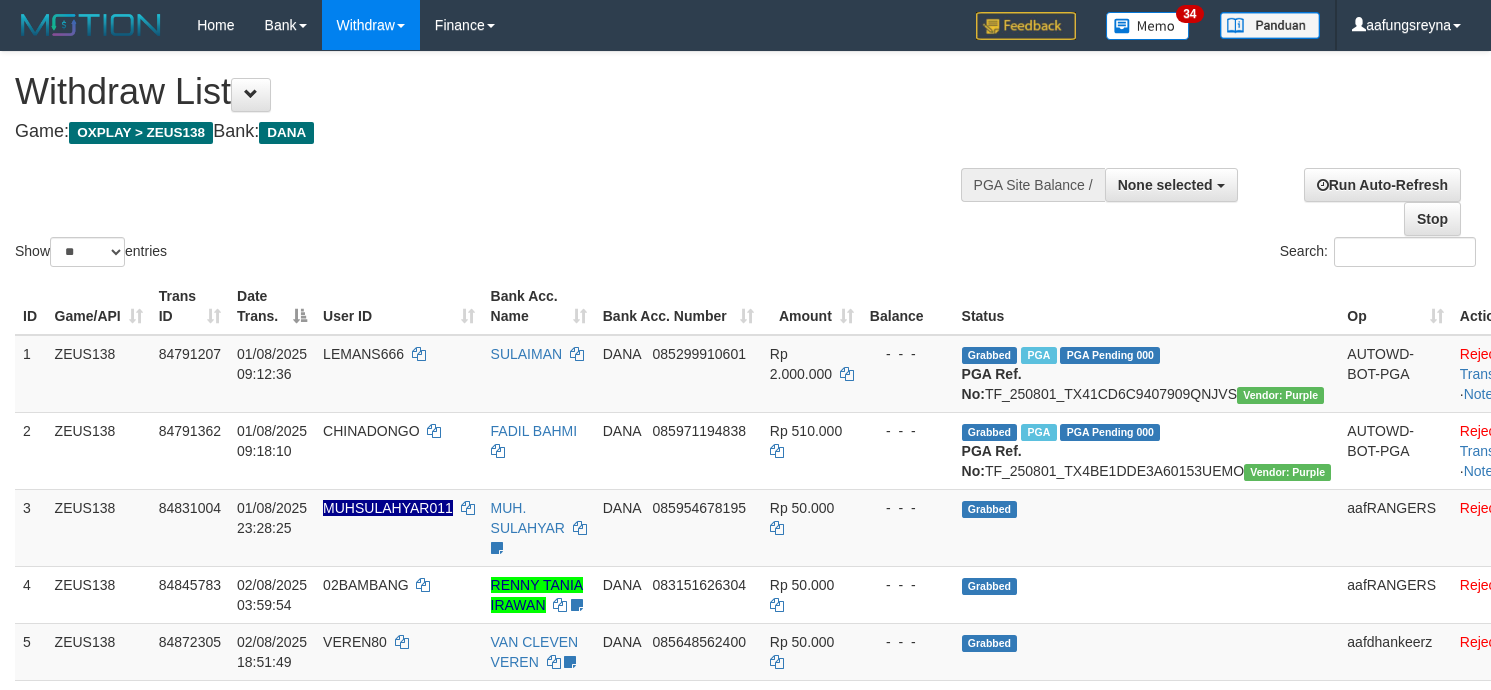 select 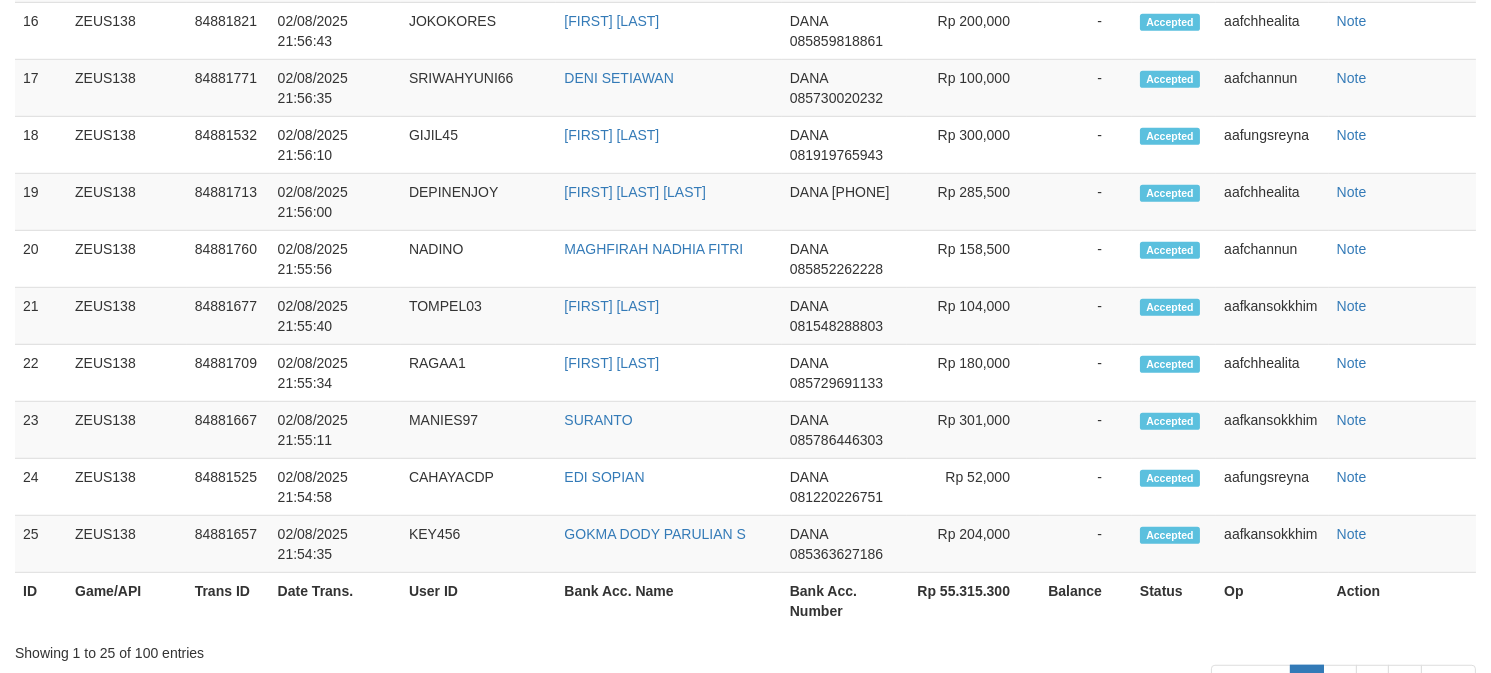 scroll, scrollTop: 2268, scrollLeft: 0, axis: vertical 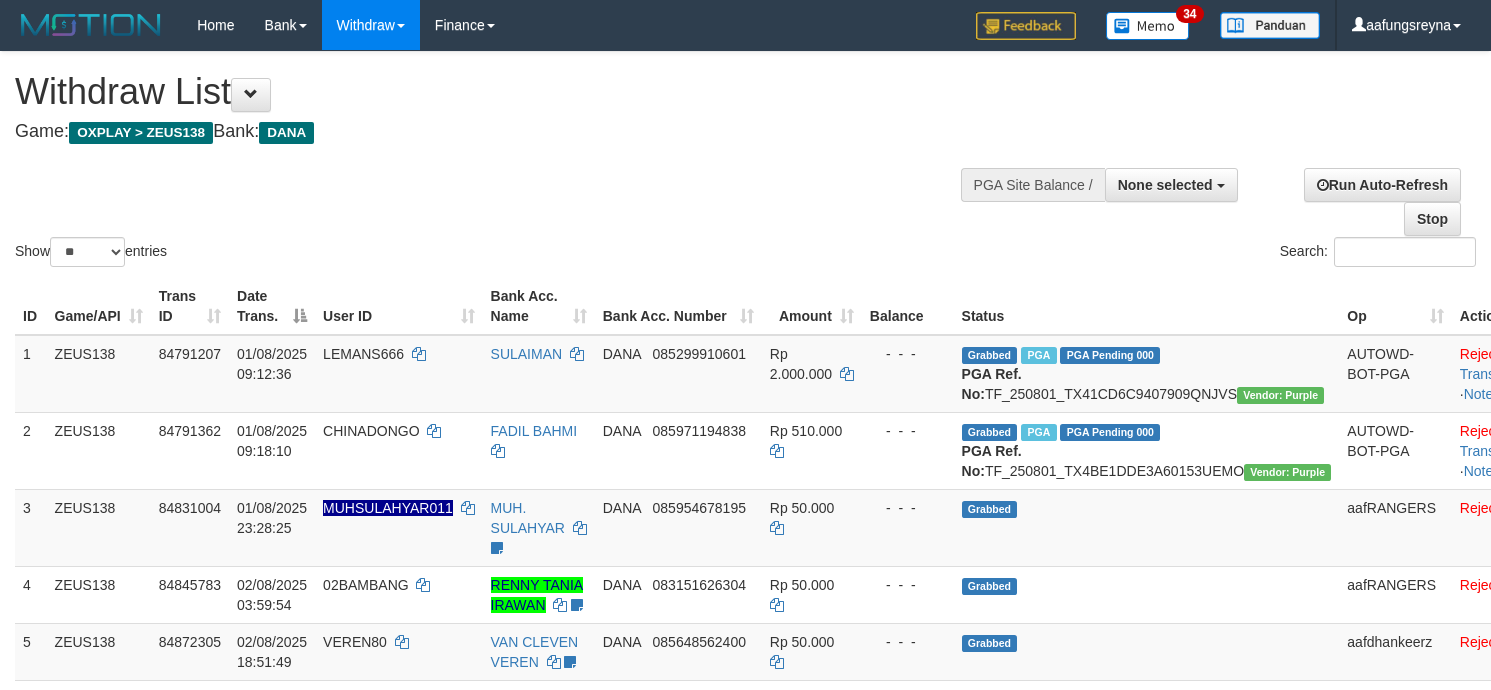 select 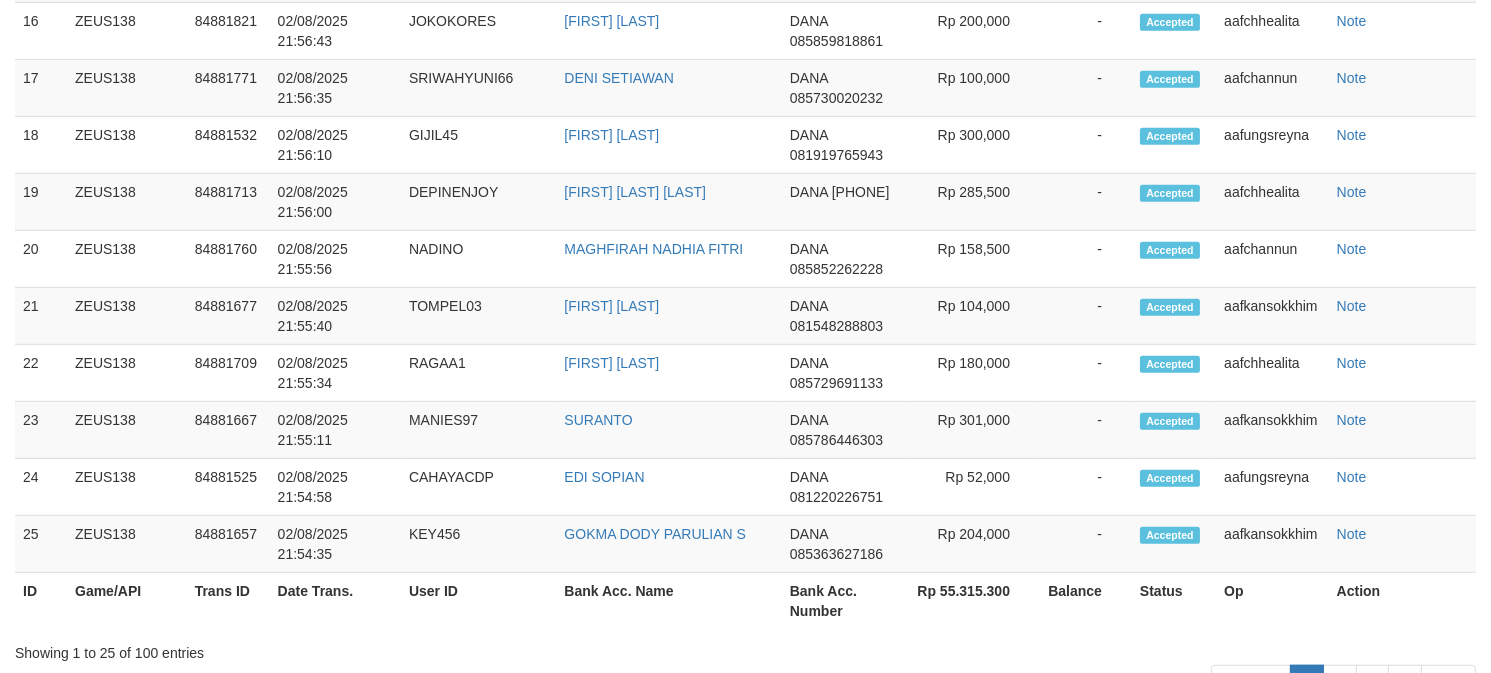 scroll, scrollTop: 2268, scrollLeft: 0, axis: vertical 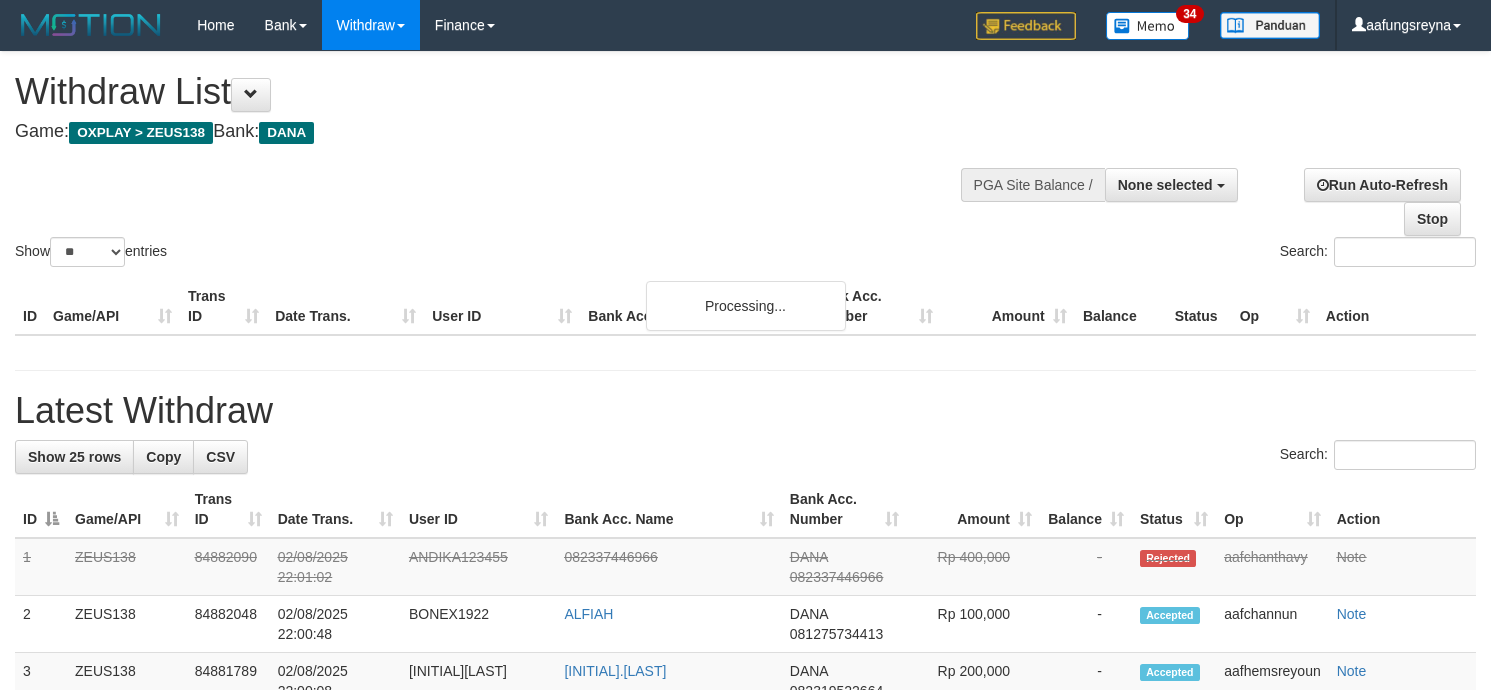 select 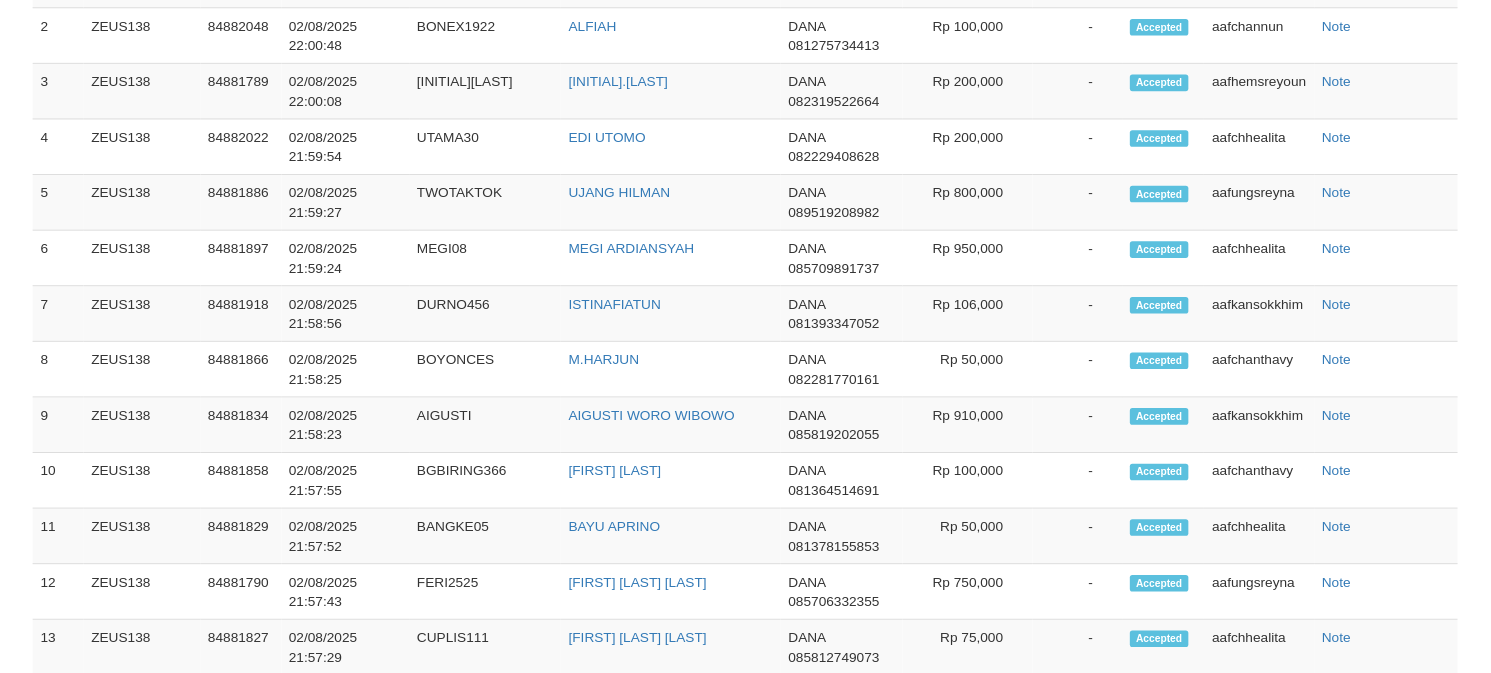 scroll, scrollTop: 2323, scrollLeft: 0, axis: vertical 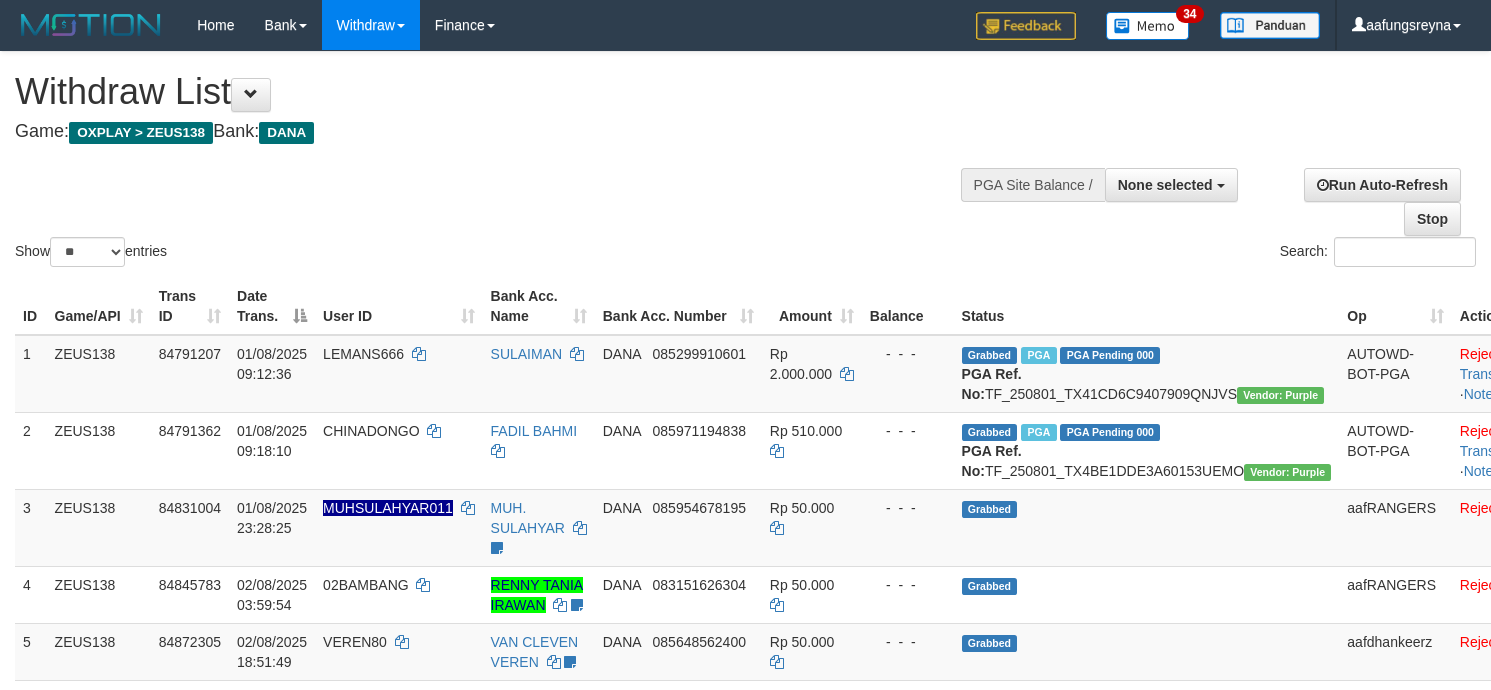 select 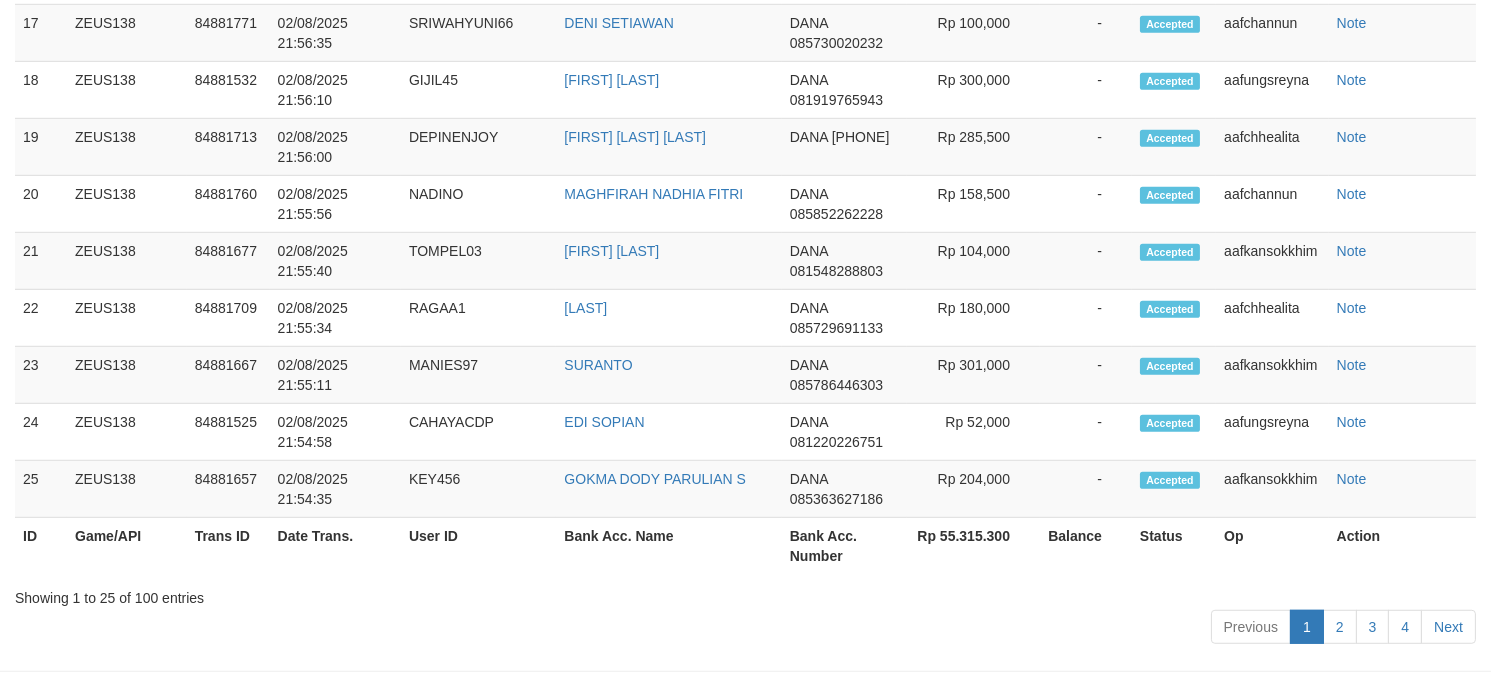scroll, scrollTop: 2323, scrollLeft: 0, axis: vertical 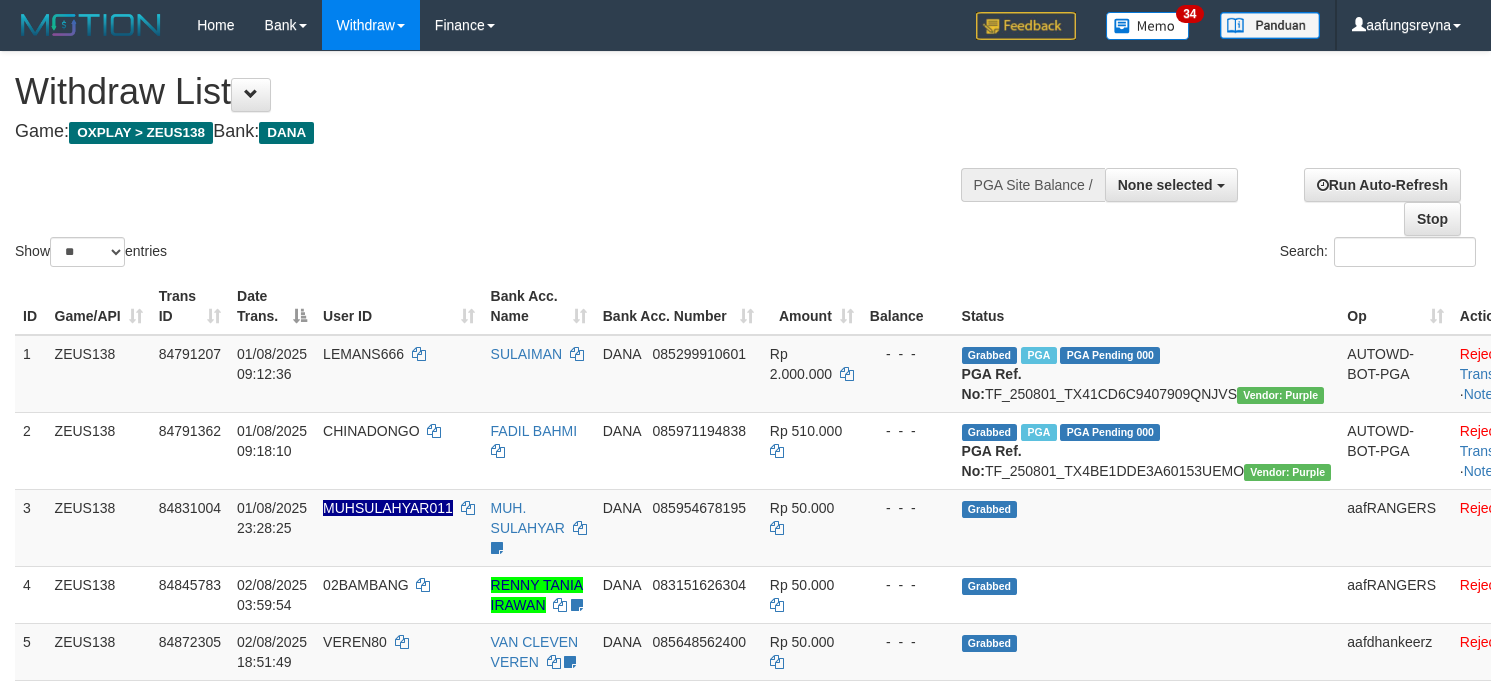 select 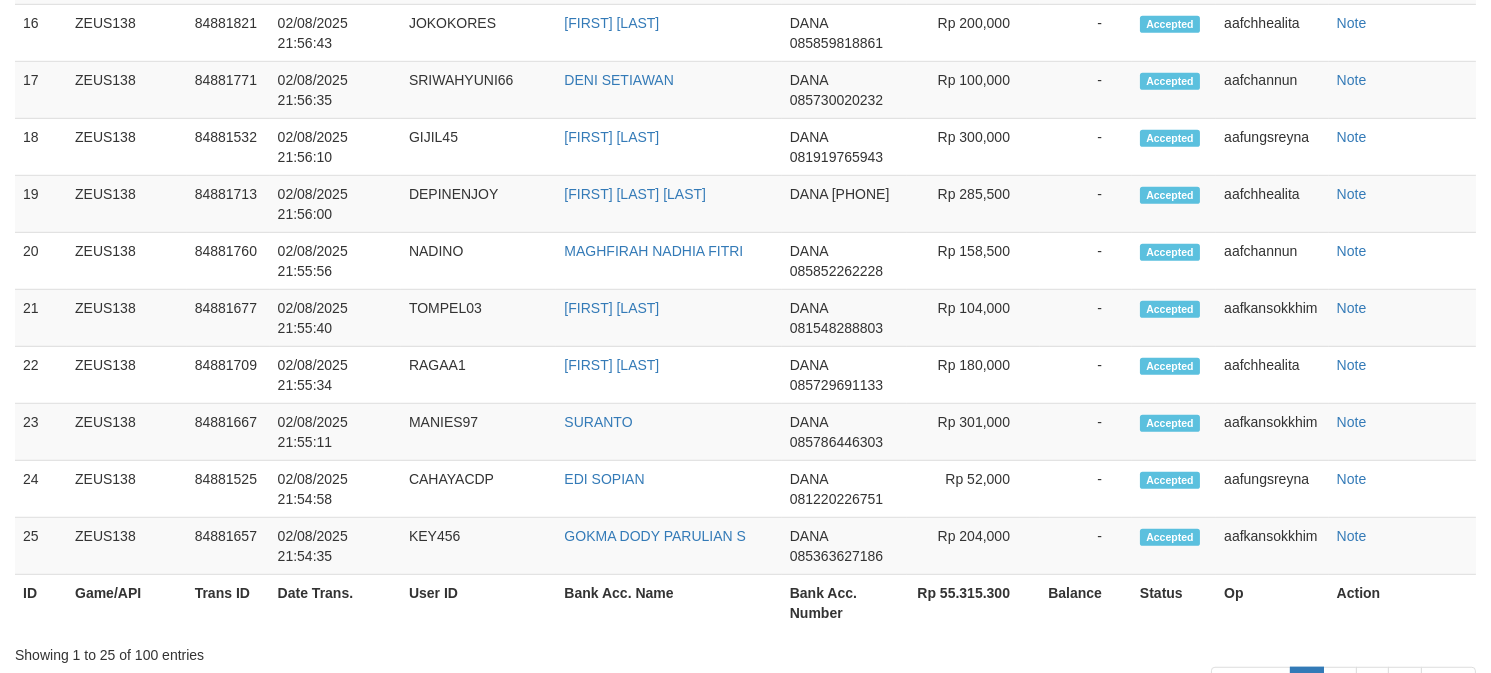 scroll, scrollTop: 2323, scrollLeft: 0, axis: vertical 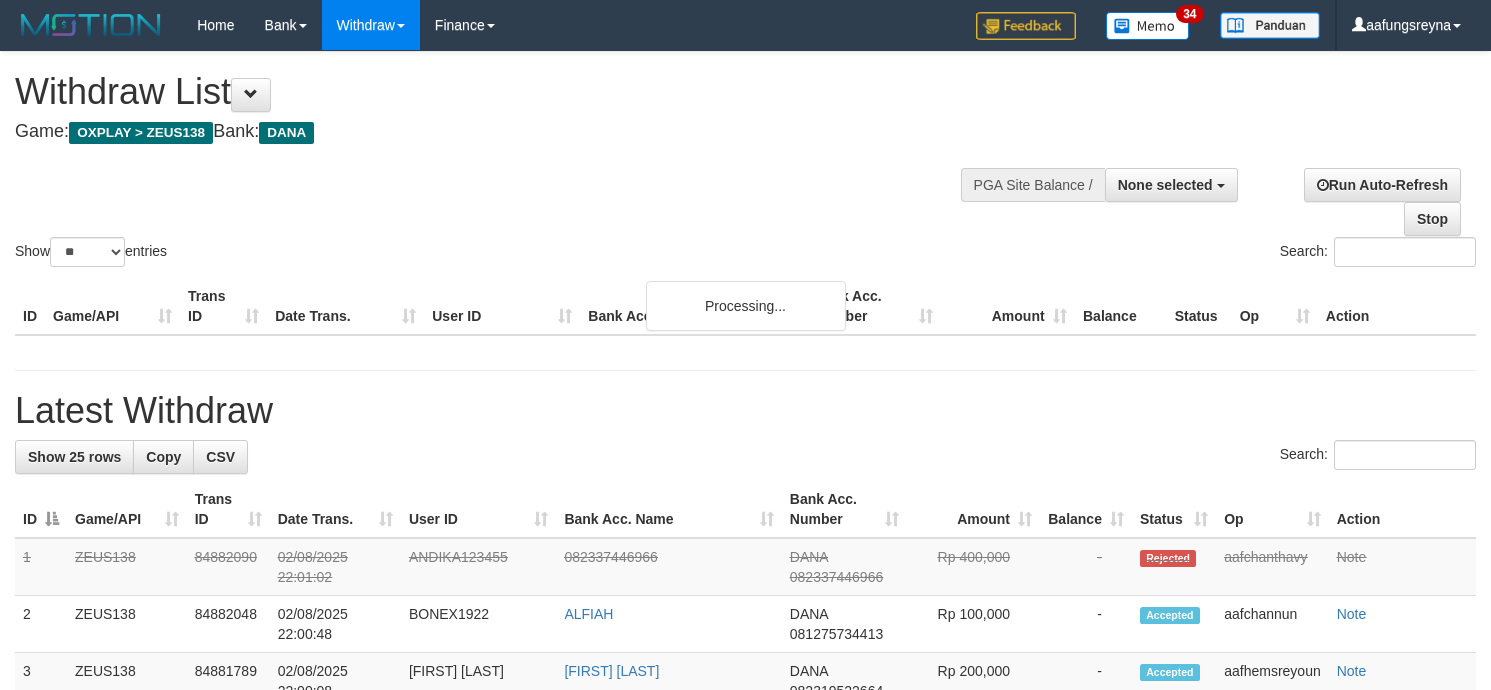 select 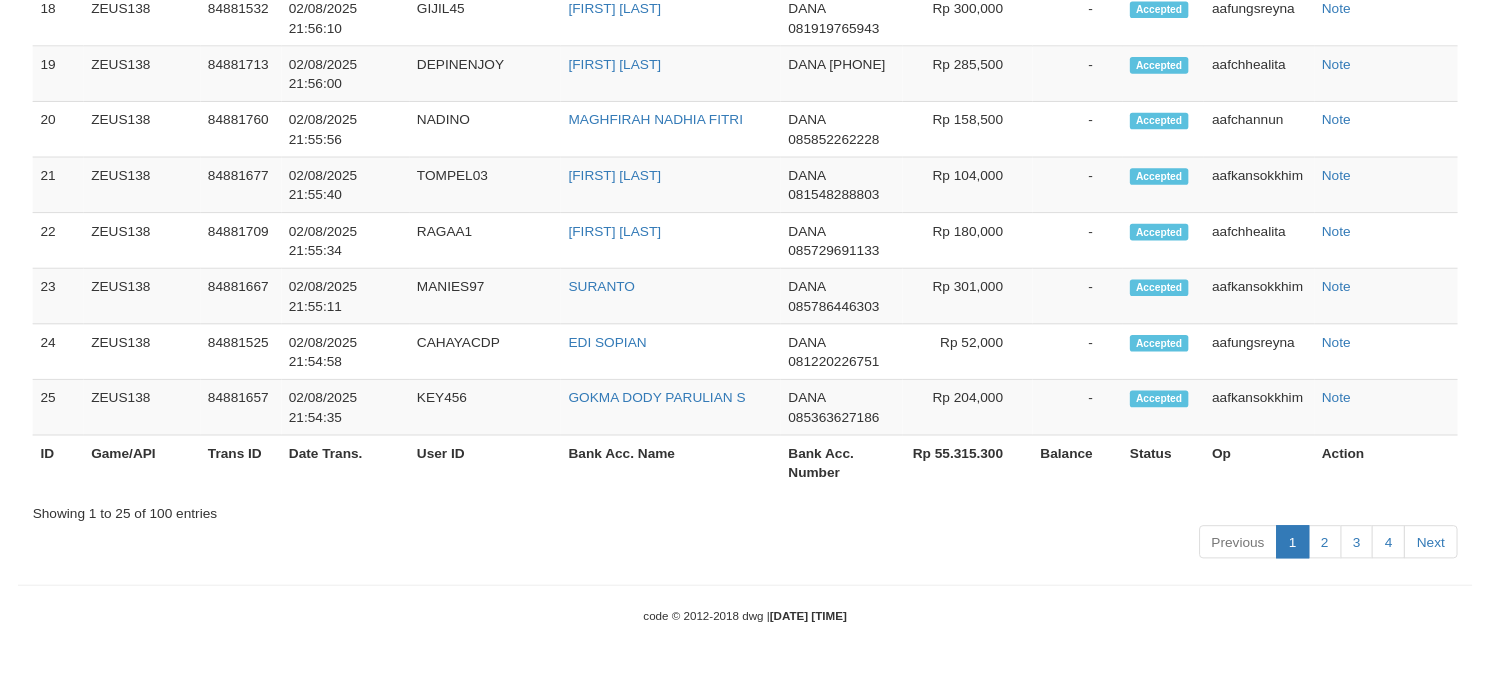 scroll, scrollTop: 2323, scrollLeft: 0, axis: vertical 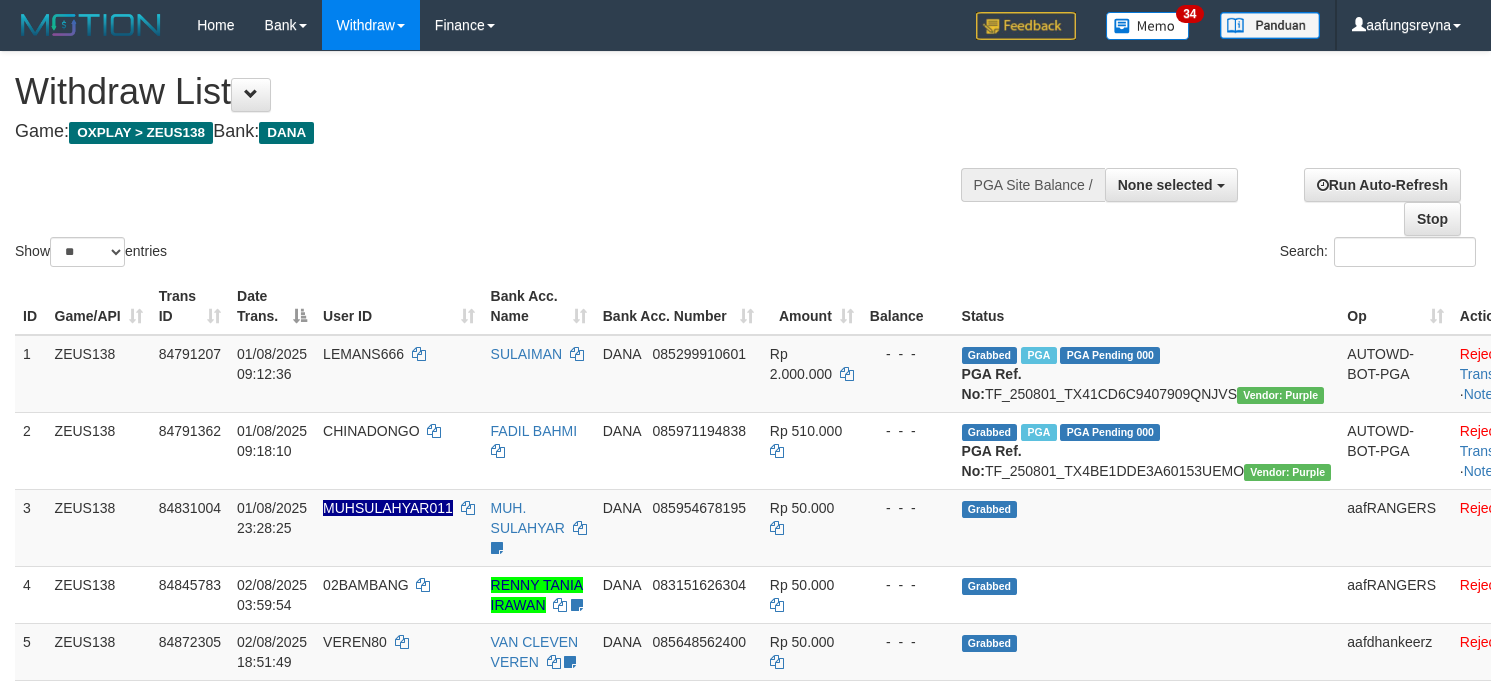 select 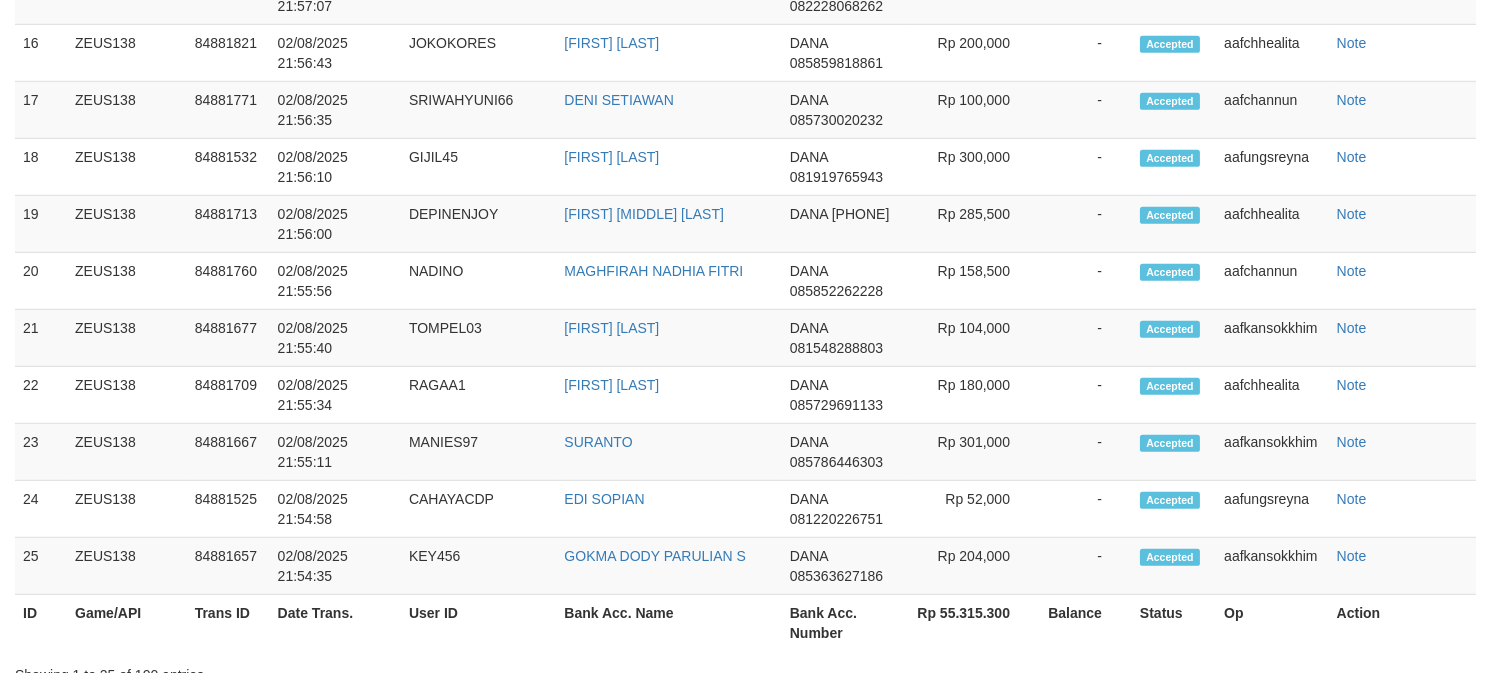 scroll, scrollTop: 2323, scrollLeft: 0, axis: vertical 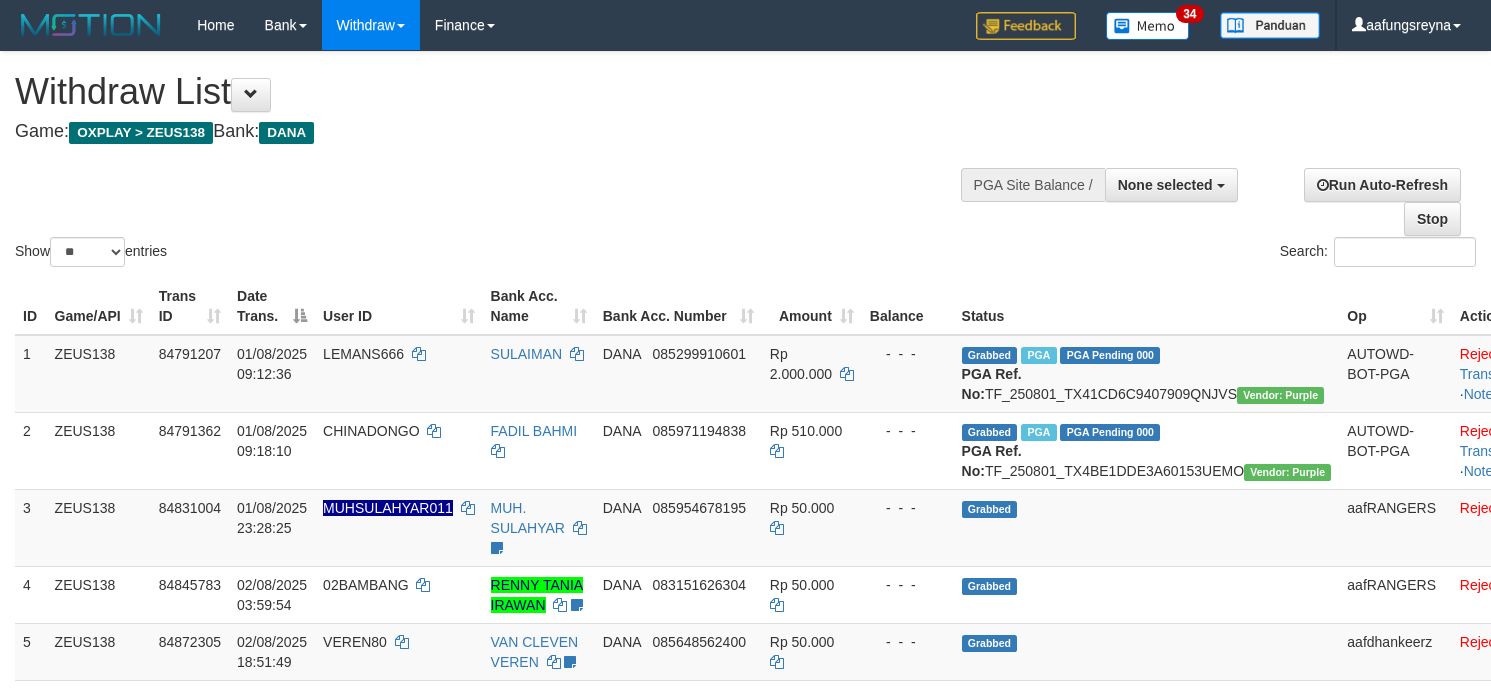 select 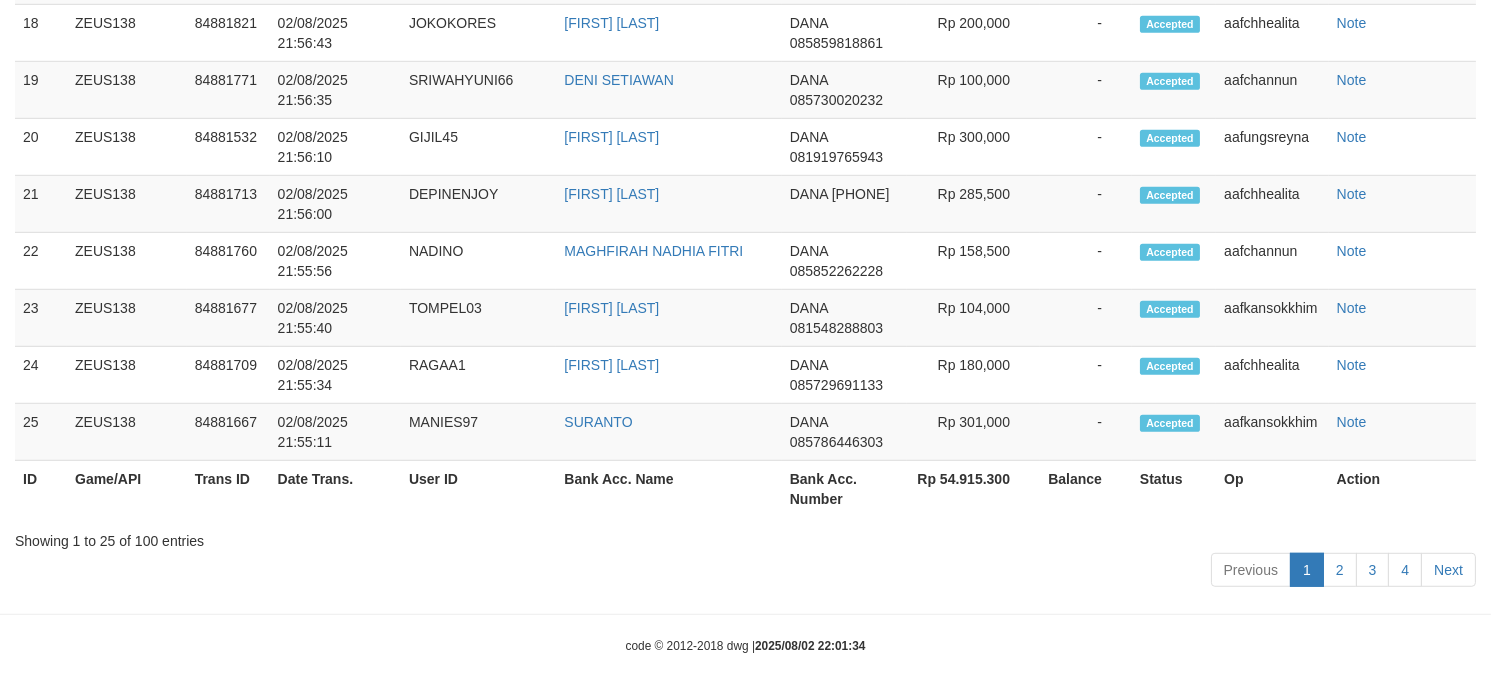 scroll, scrollTop: 2323, scrollLeft: 0, axis: vertical 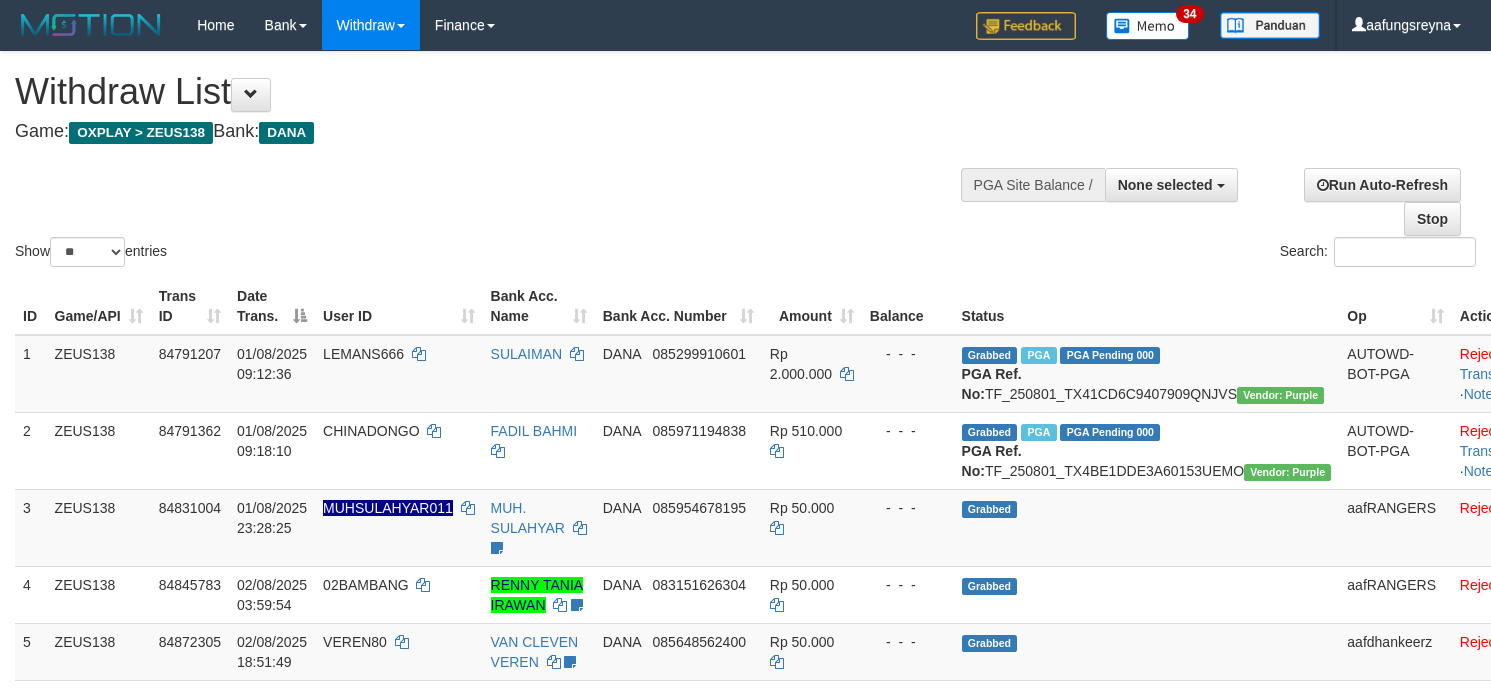 select 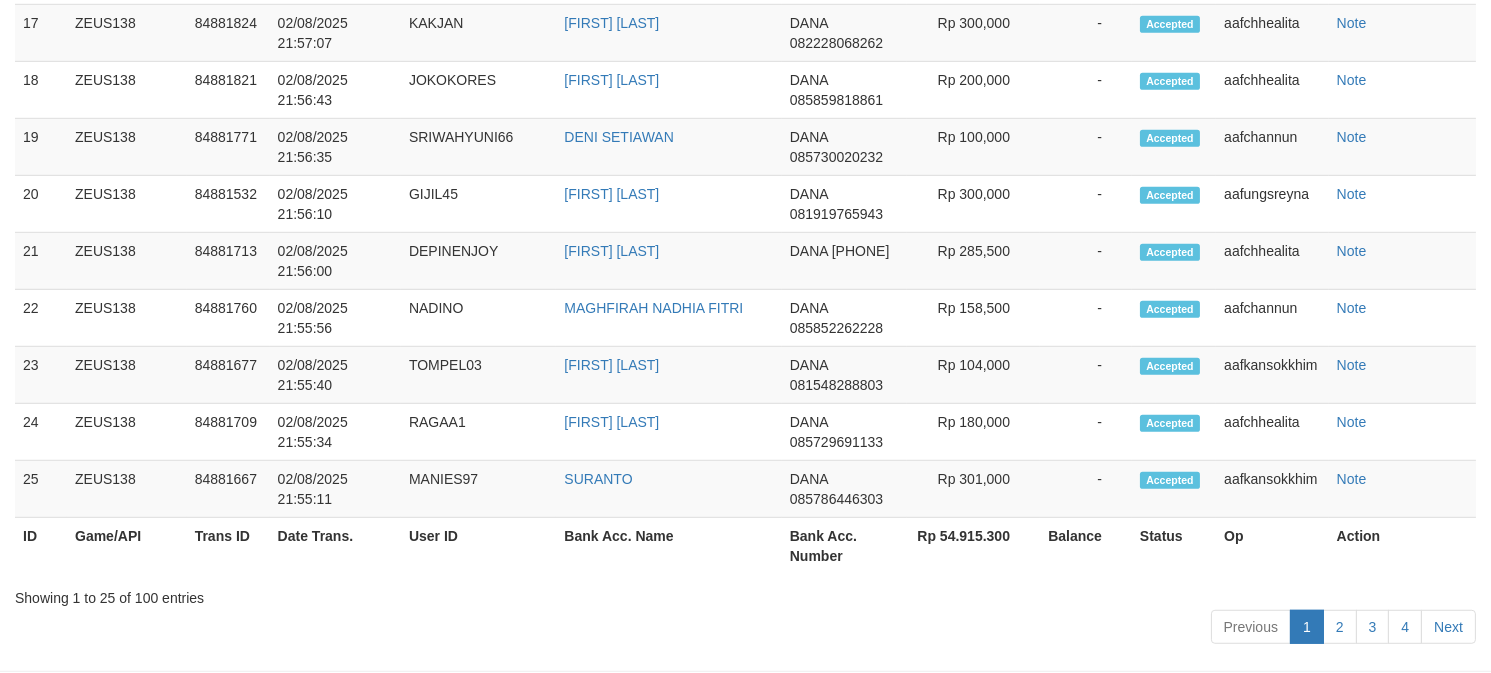 scroll, scrollTop: 2323, scrollLeft: 0, axis: vertical 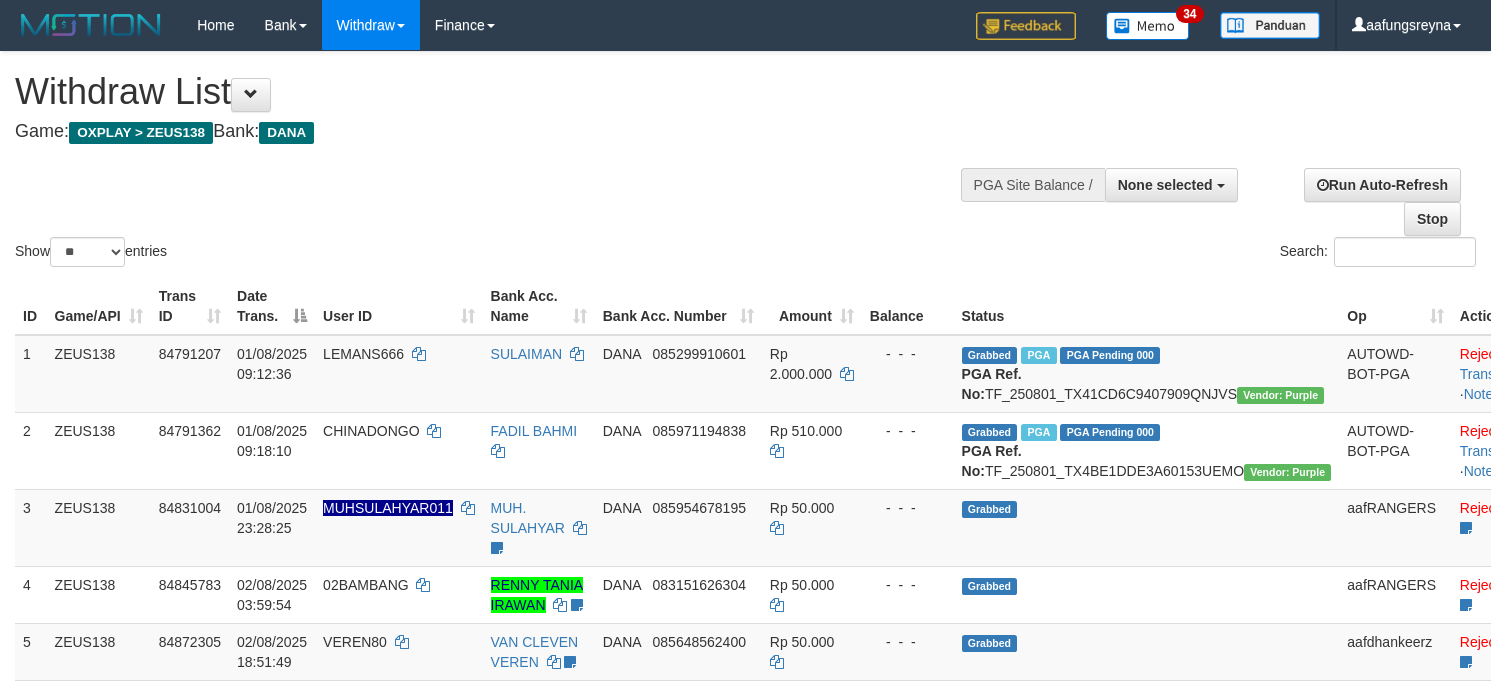 select 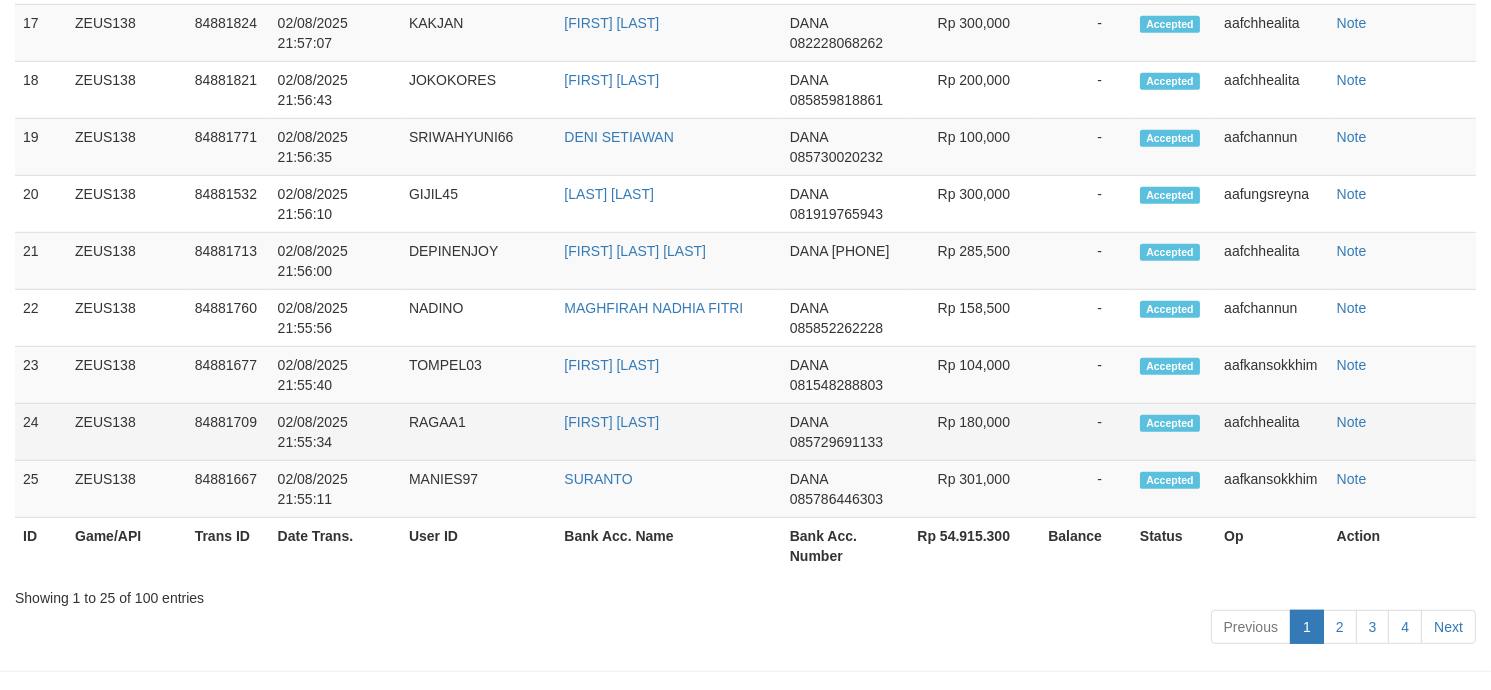 scroll, scrollTop: 2323, scrollLeft: 0, axis: vertical 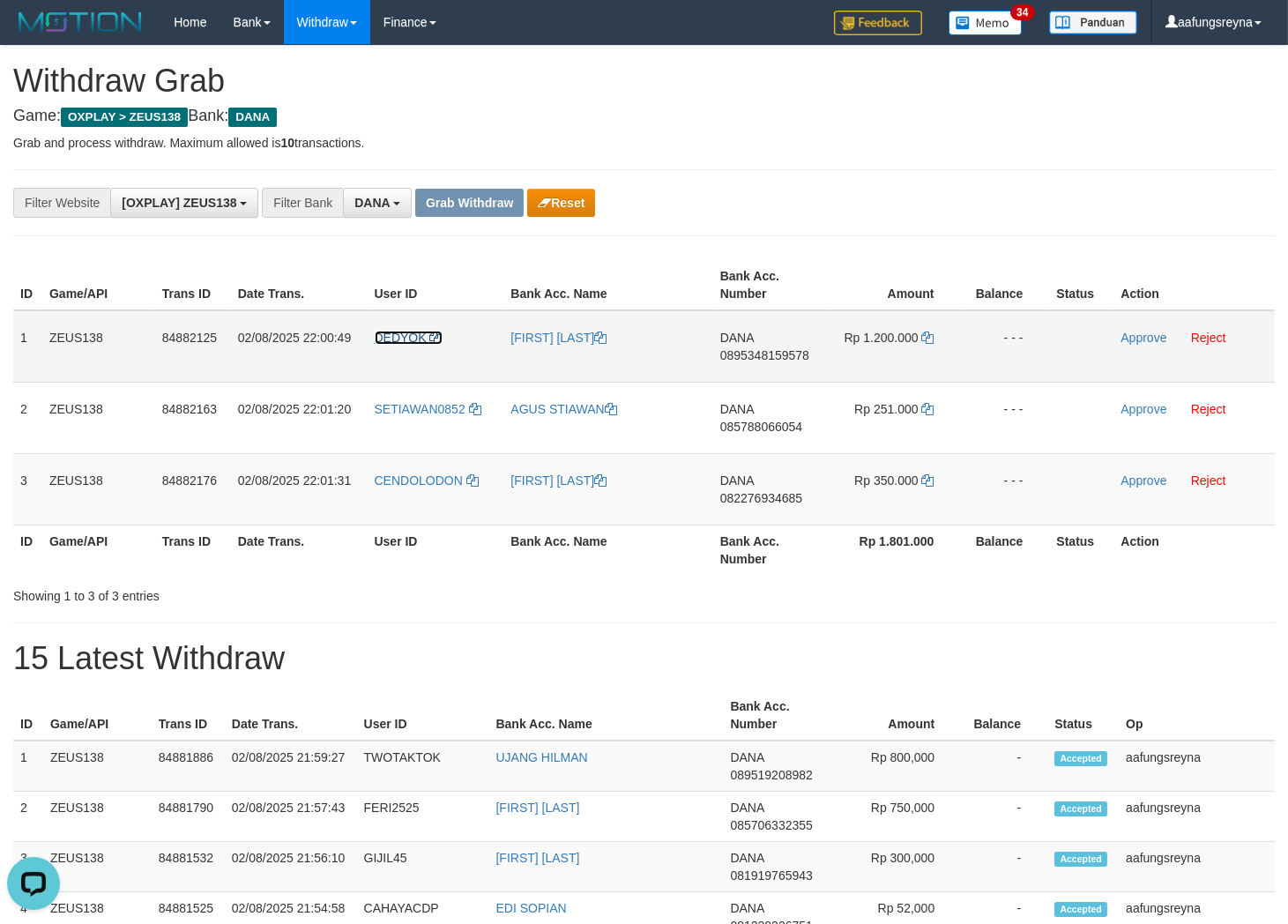 click at bounding box center (436, 338) 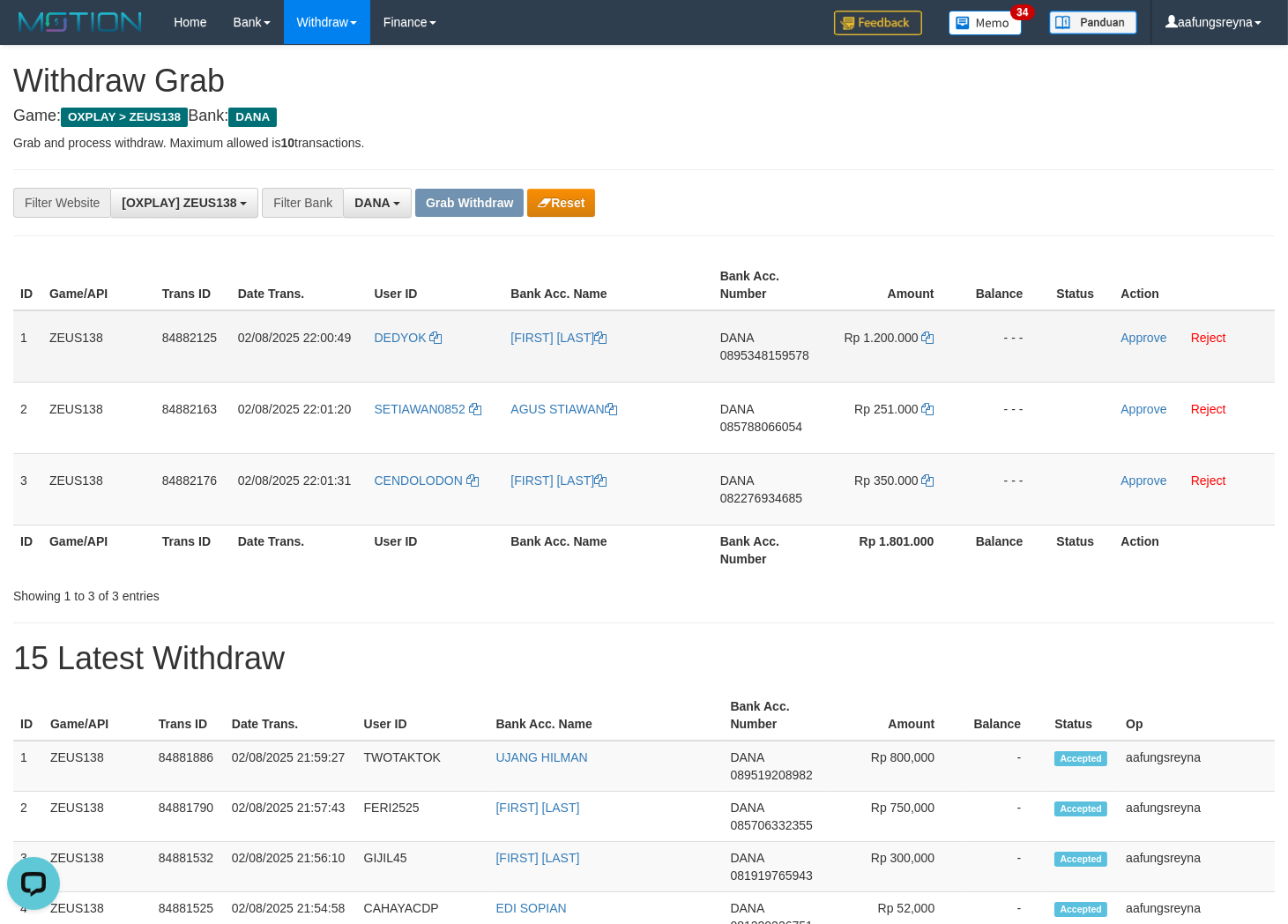 click on "DEDYOK" at bounding box center (436, 346) 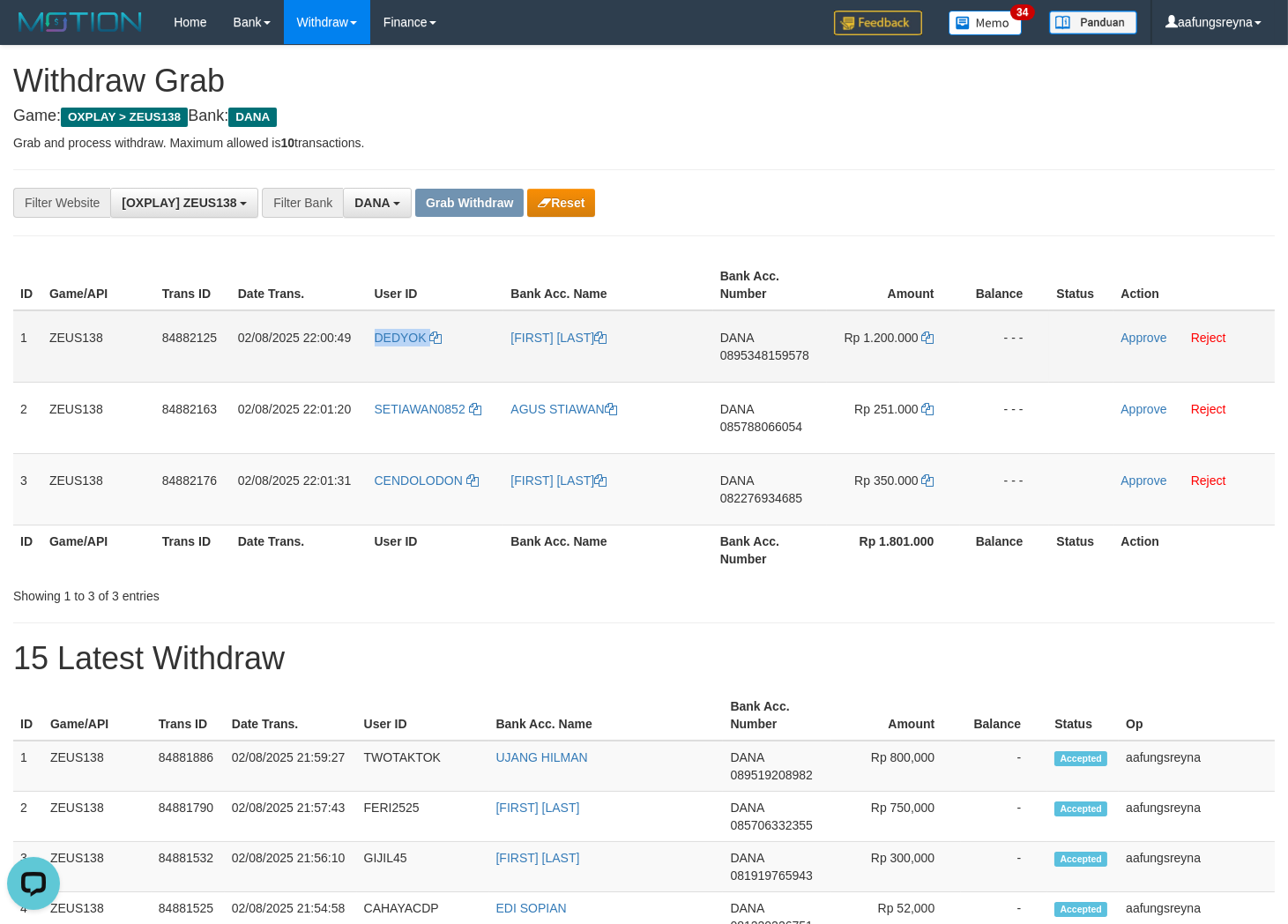 click on "DEDYOK" at bounding box center [436, 346] 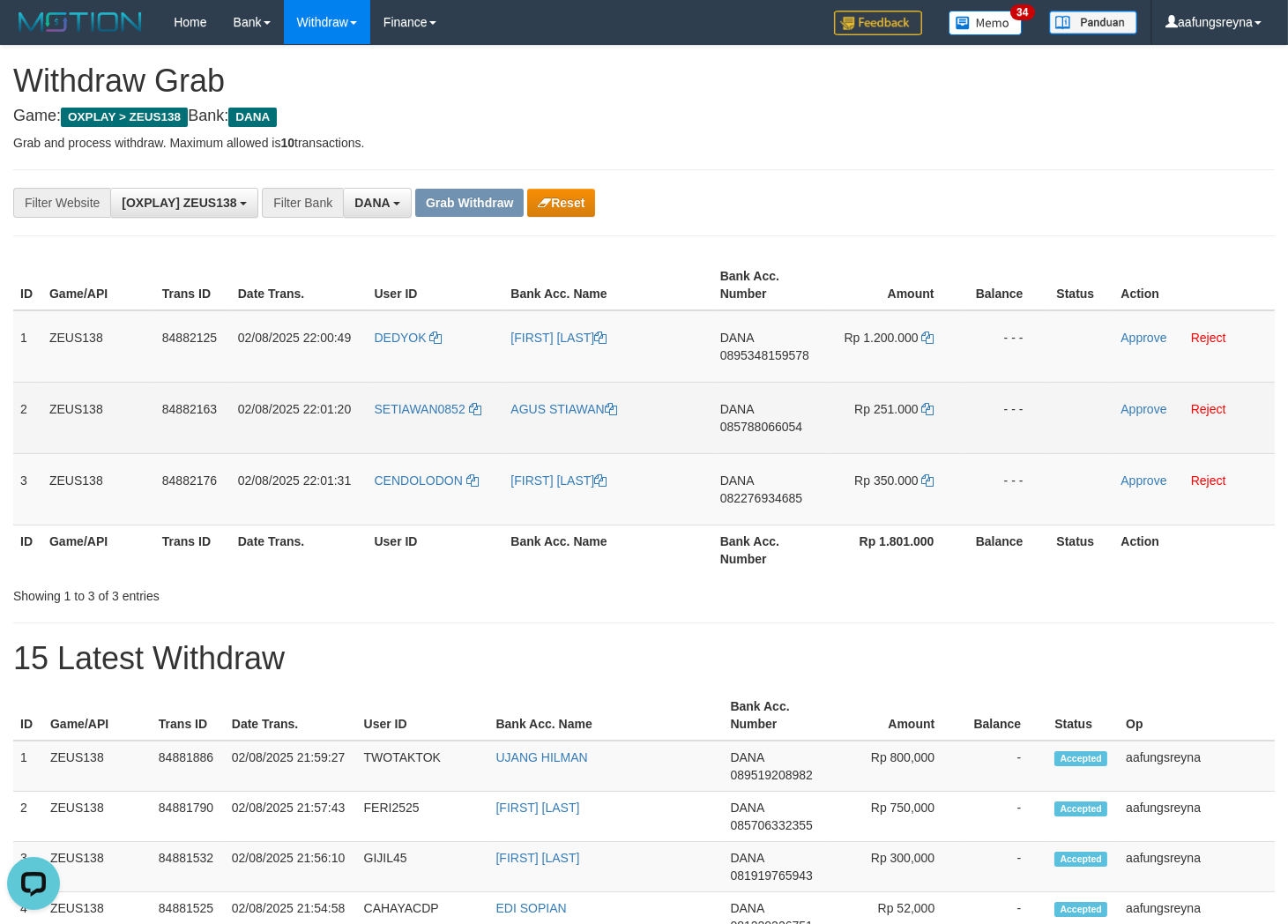 click on "SETIAWAN0852" at bounding box center [436, 417] 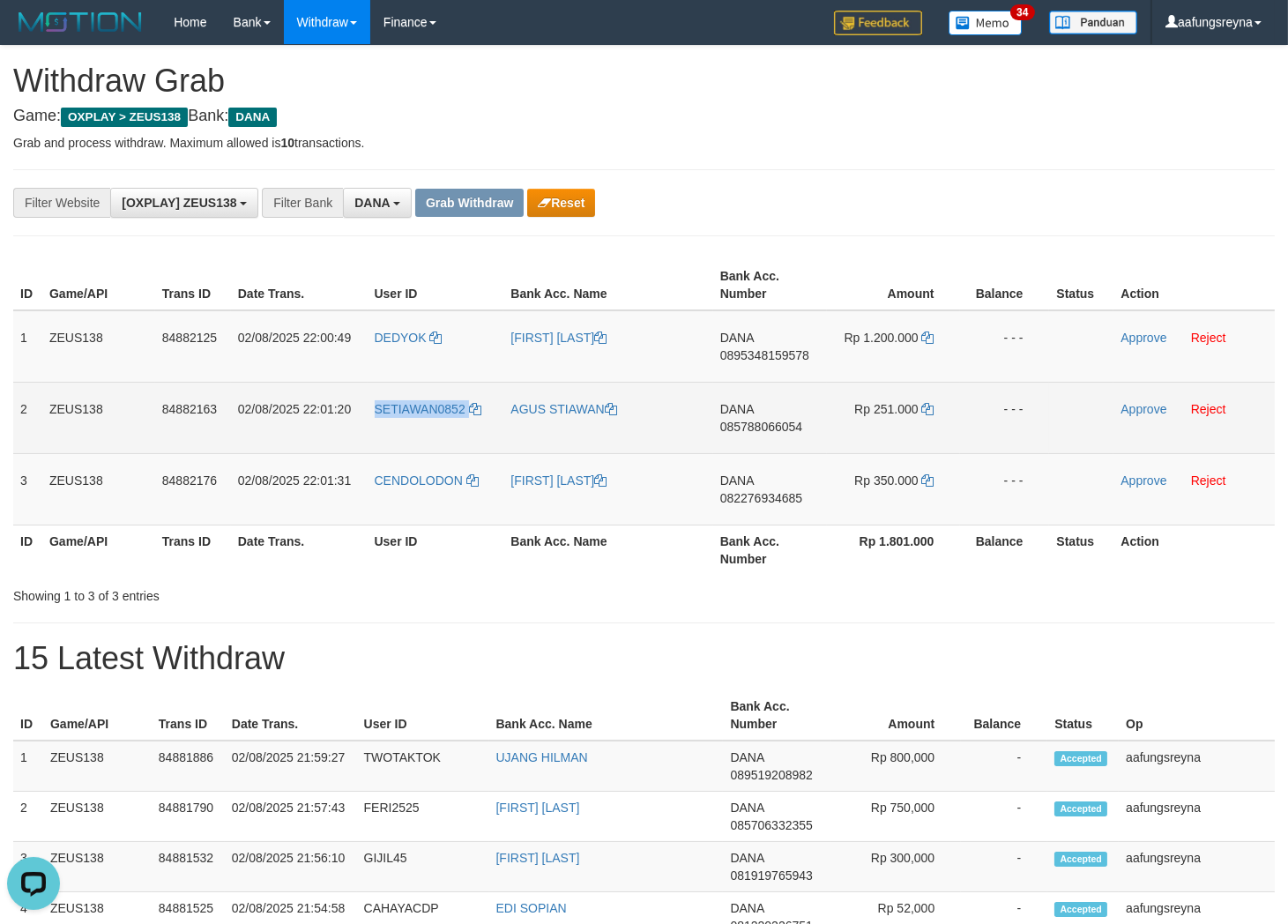 click on "SETIAWAN0852" at bounding box center [436, 417] 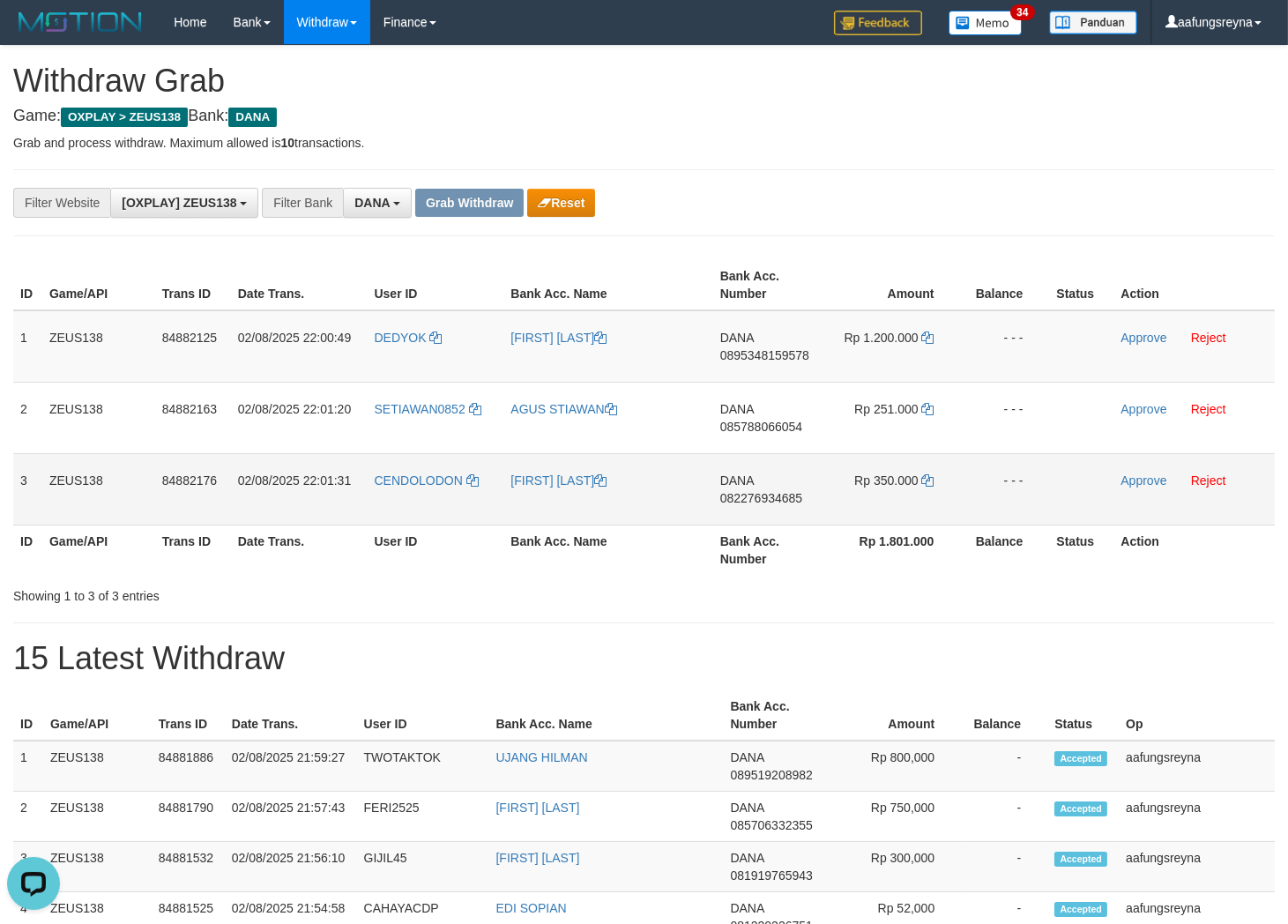 click on "CENDOLODON" at bounding box center (436, 488) 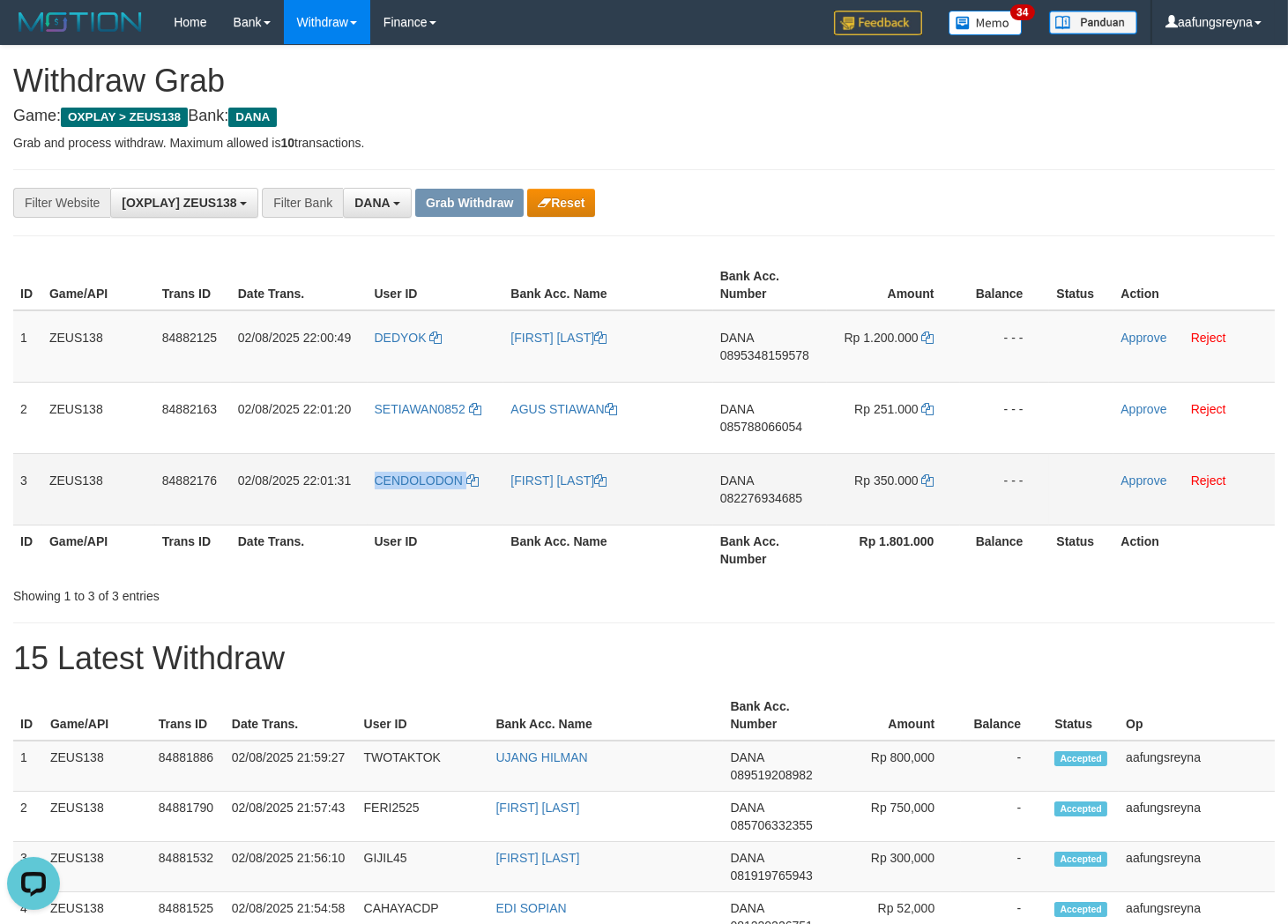 click on "CENDOLODON" at bounding box center [436, 488] 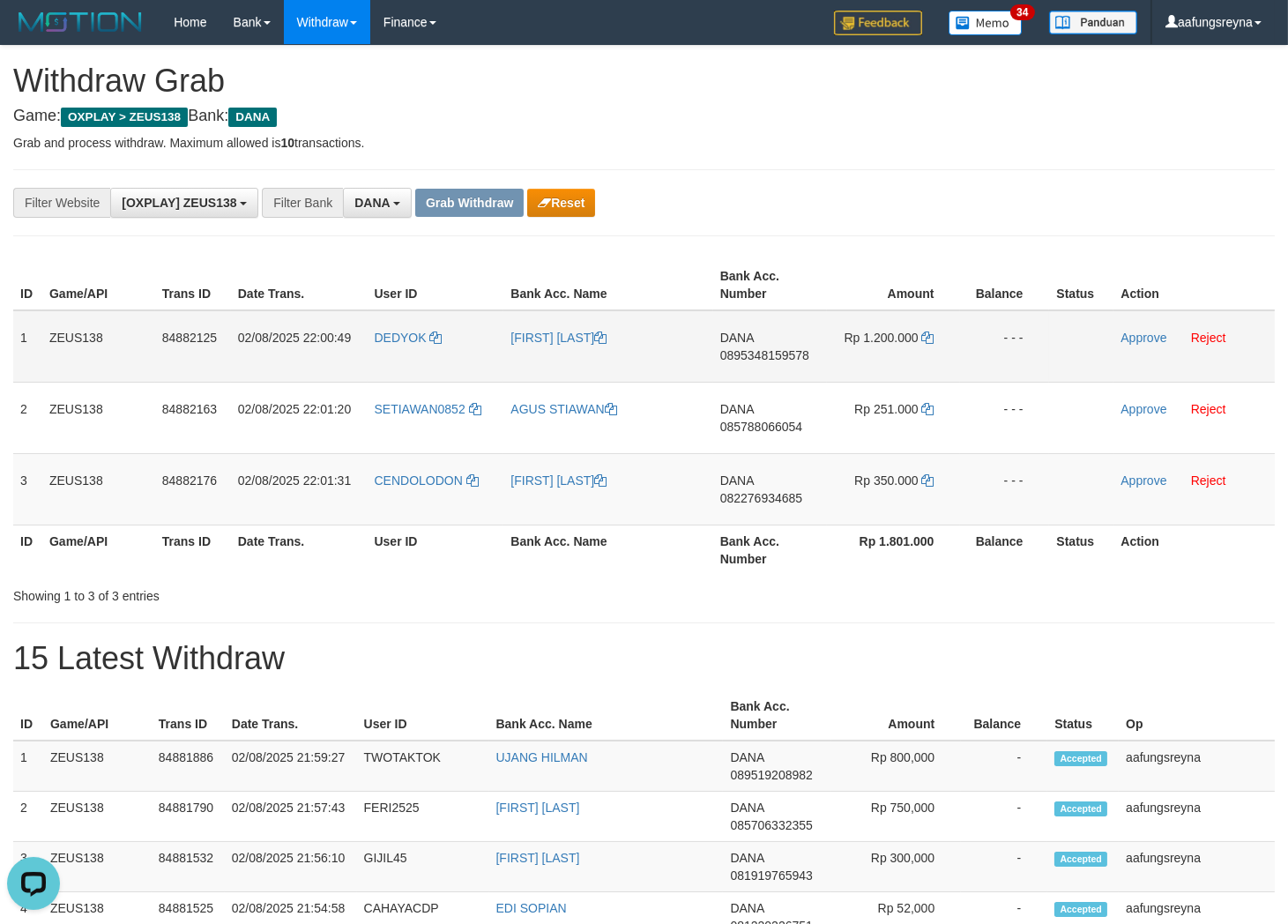 click on "DEDYOK" at bounding box center (436, 346) 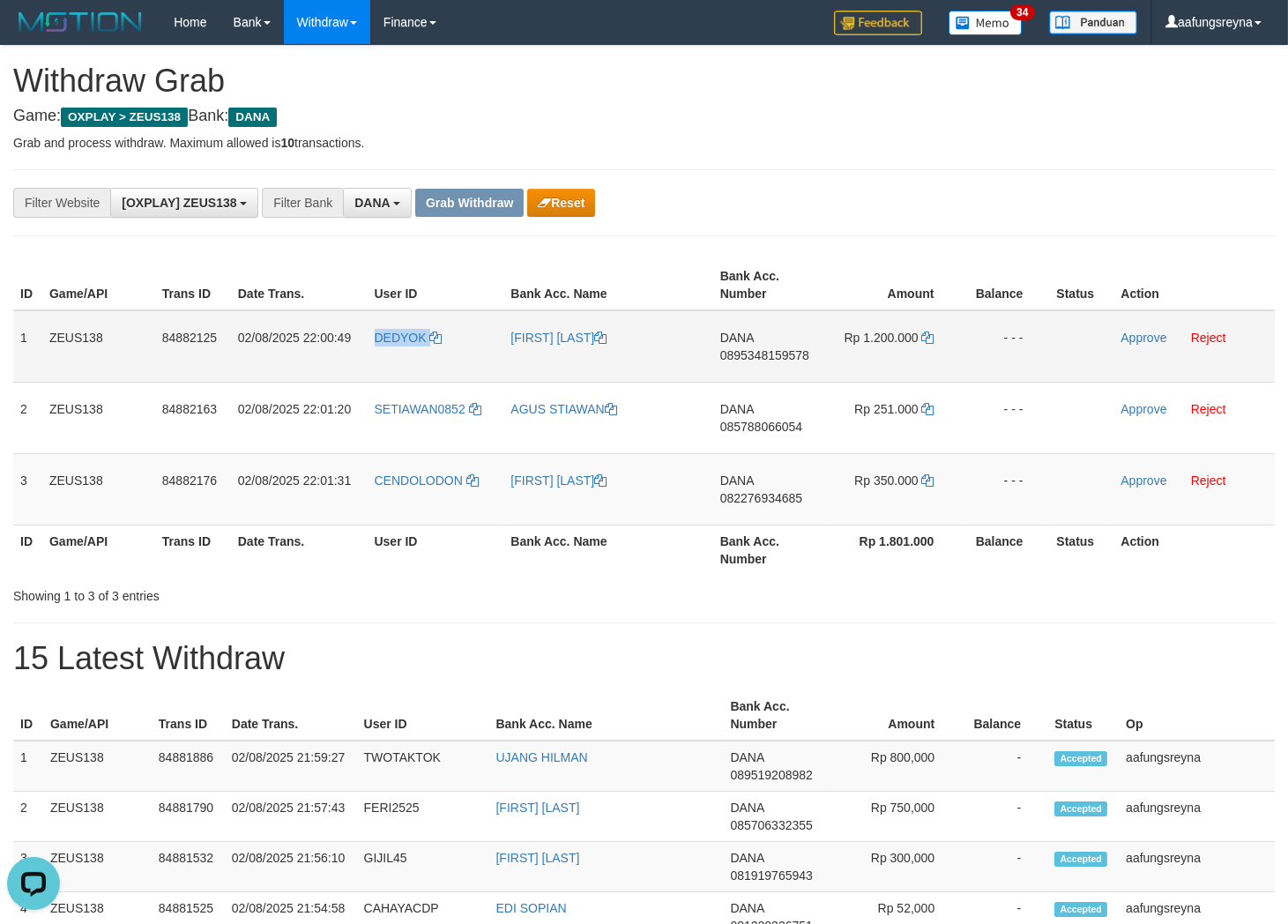 click on "DEDYOK" at bounding box center [436, 346] 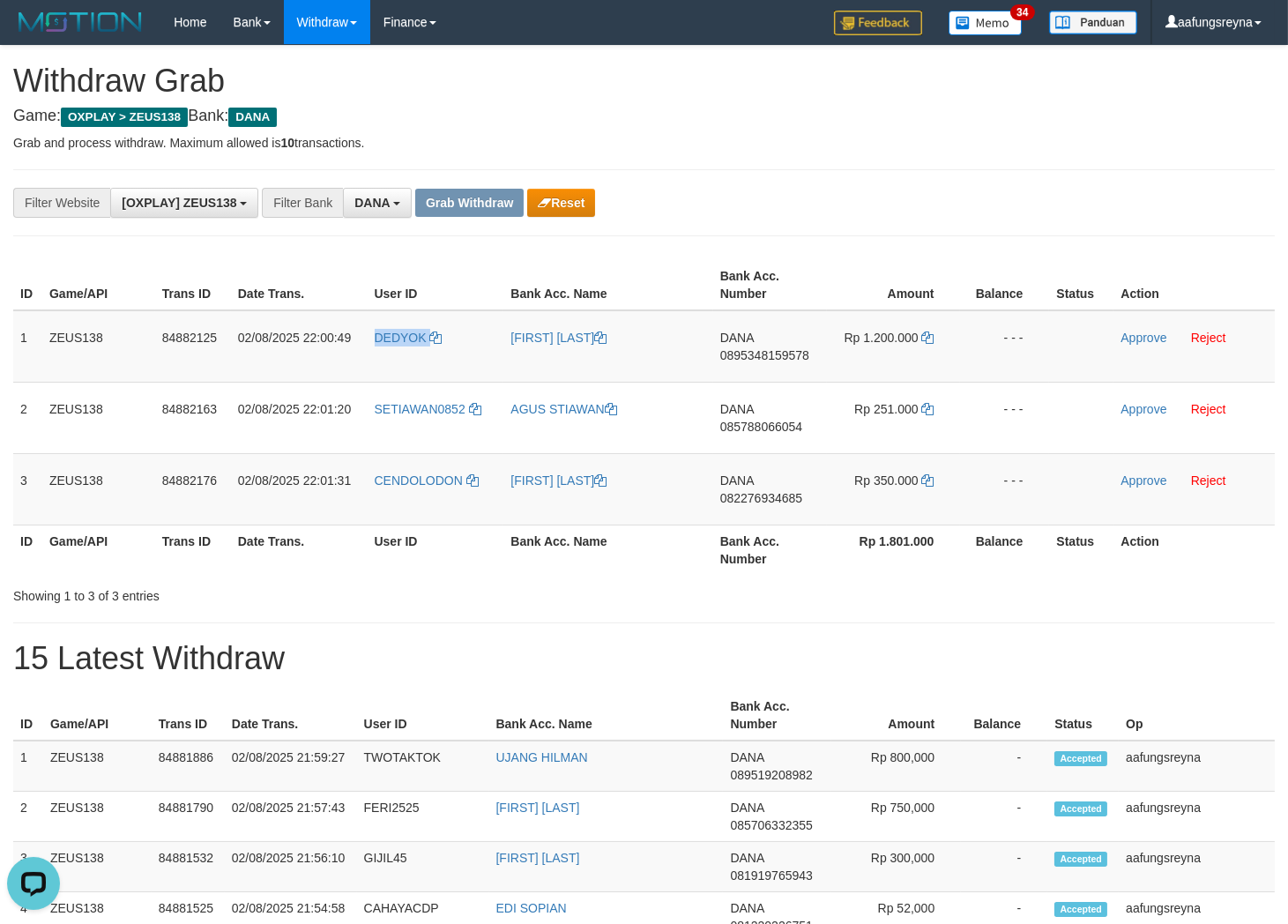 copy on "DEDYOK" 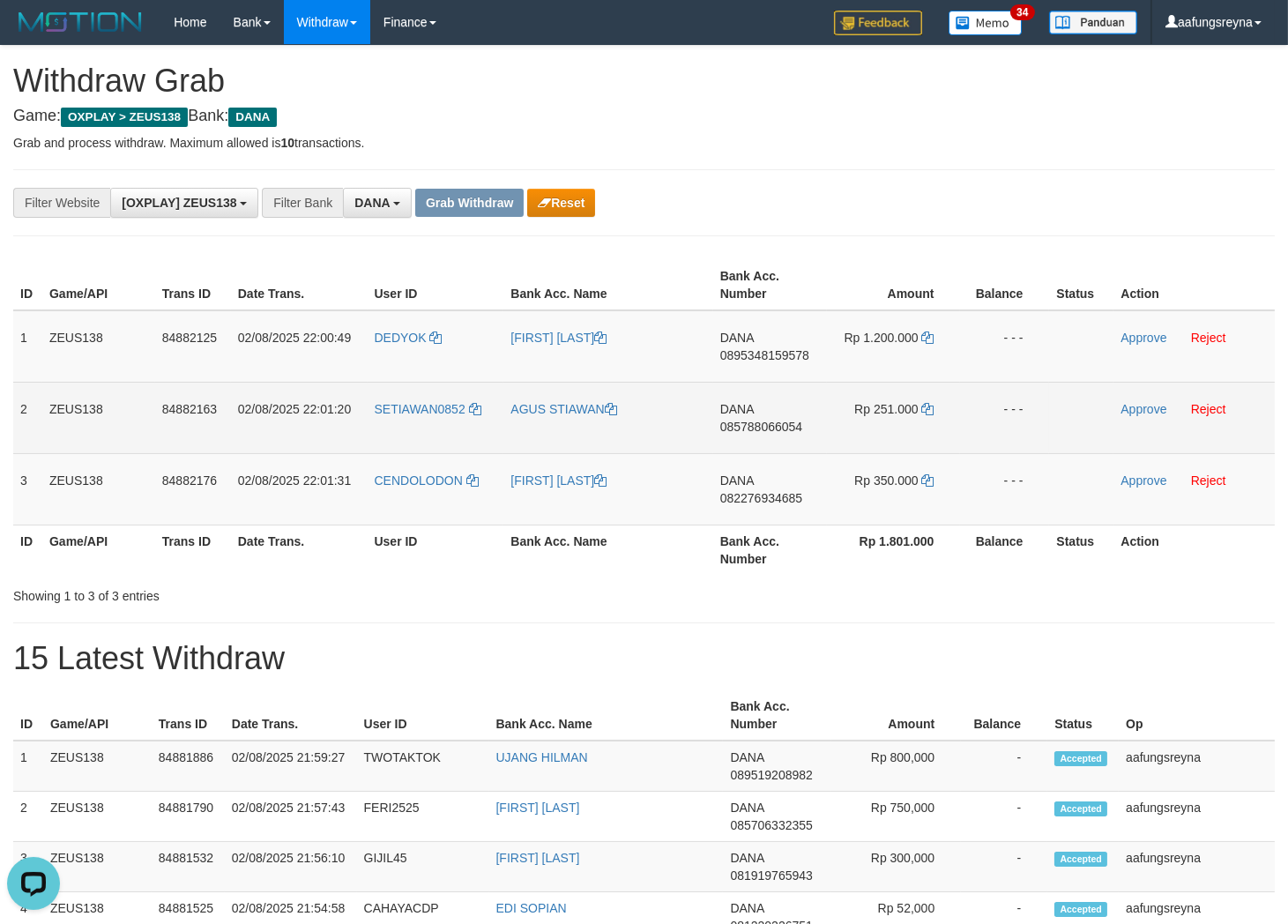 click on "SETIAWAN0852" at bounding box center [436, 417] 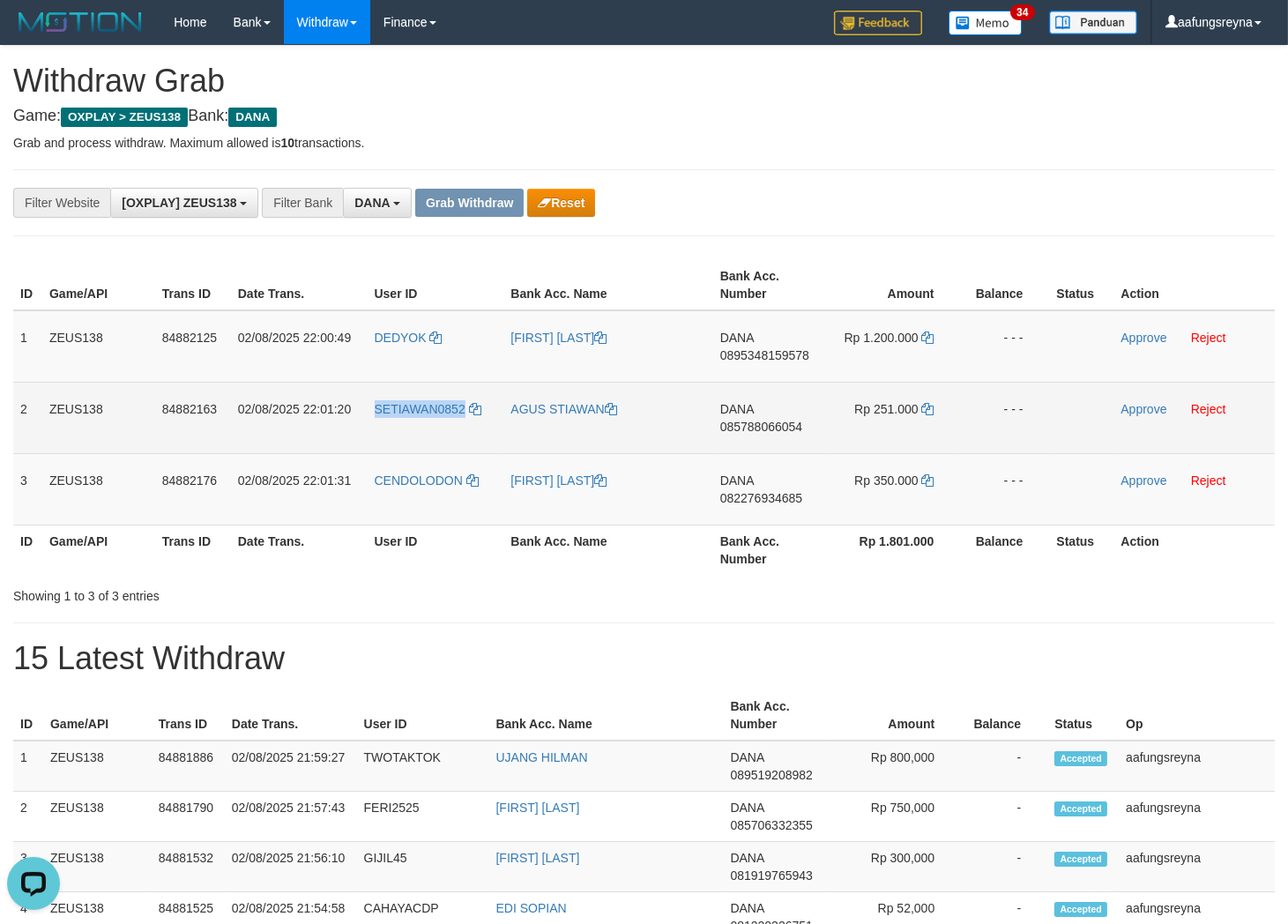 click on "SETIAWAN0852" at bounding box center (436, 417) 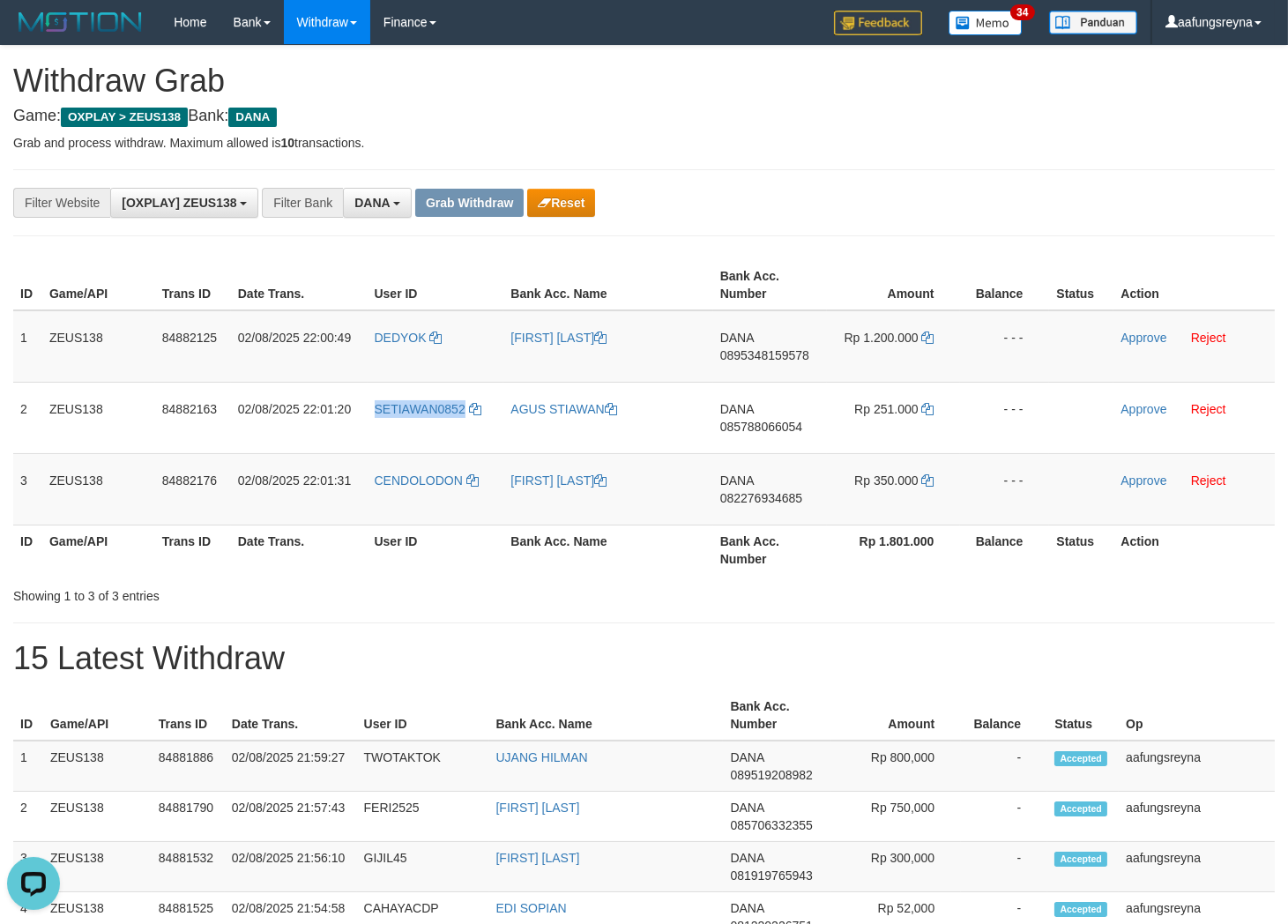 copy on "SETIAWAN0852" 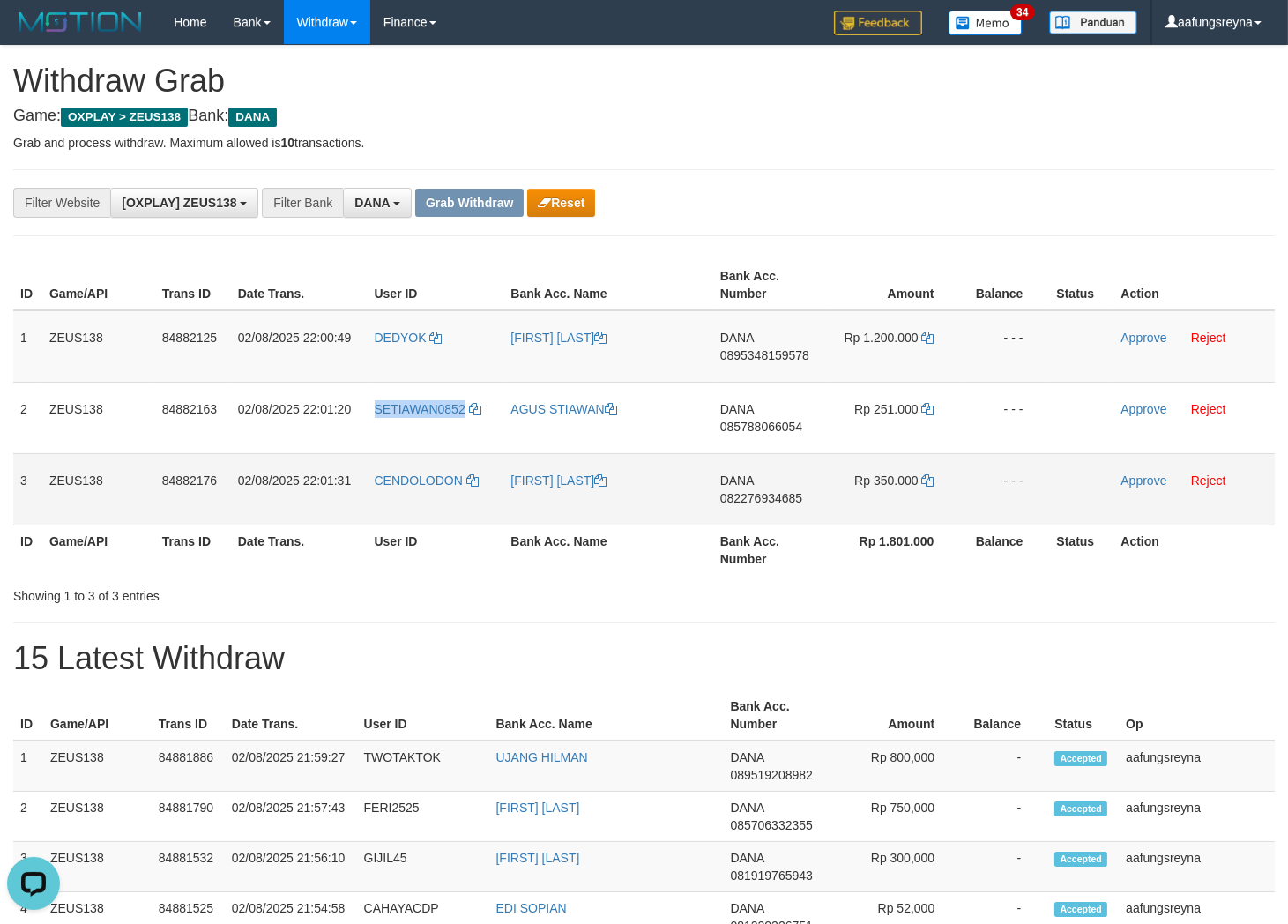 drag, startPoint x: 19, startPoint y: 322, endPoint x: 1010, endPoint y: 495, distance: 1005.9871 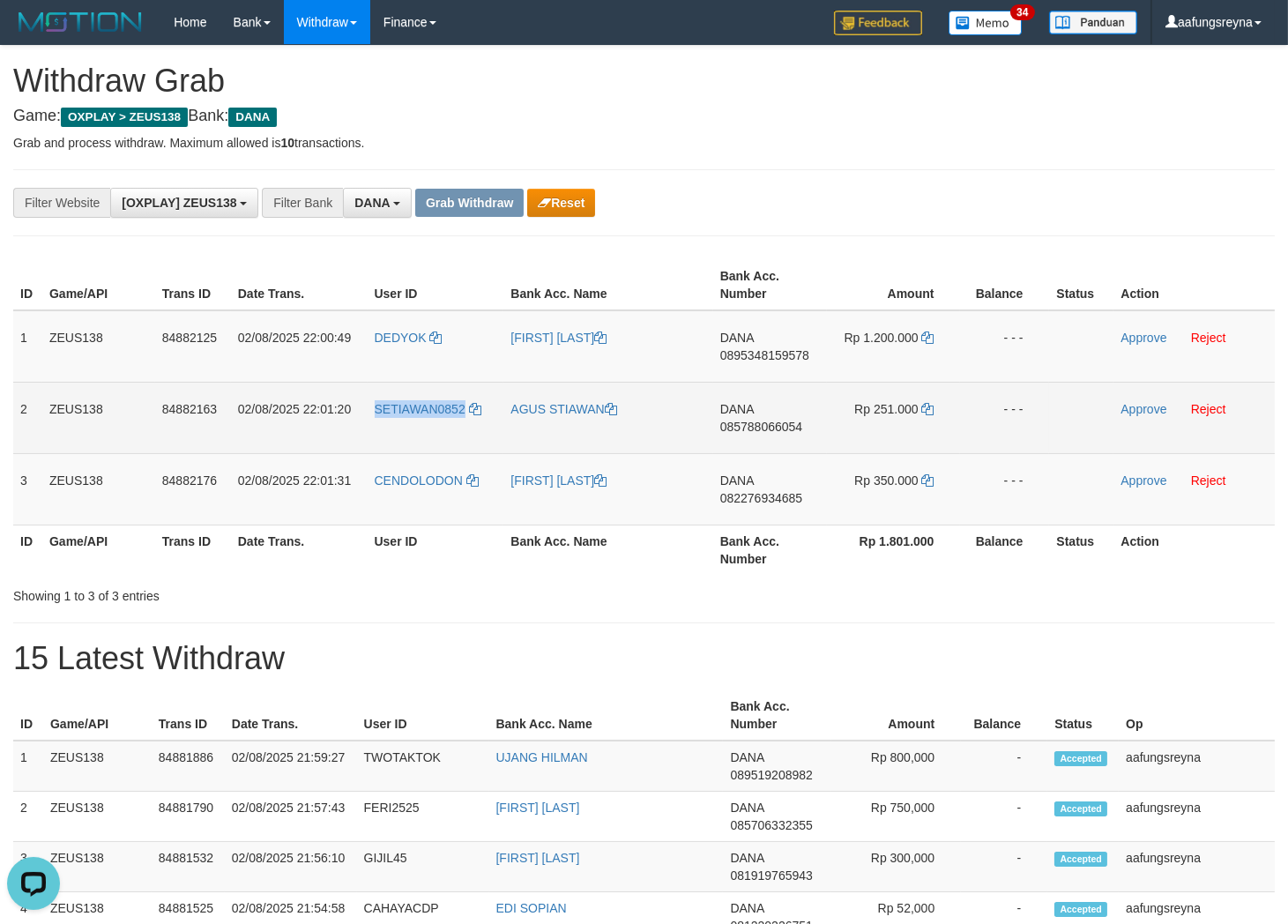 copy on "1
ZEUS138
84882125
02/08/2025 22:00:49
DEDYOK
DHEA SEPTIAW
DANA
0895348159578
Rp 1.200.000
- - -
Approve
Reject
2
ZEUS138
84882163
02/08/2025 22:01:20
SETIAWAN0852
AGUS STIAWAN
DANA
085788066054
Rp 251.000
- - -
Approve
Reject
3
ZEUS138
84882176
02/08/2025 22:01:31
CENDOLODON
ALDI LAKSANA
DANA
082276934685
Rp 350.000
-" 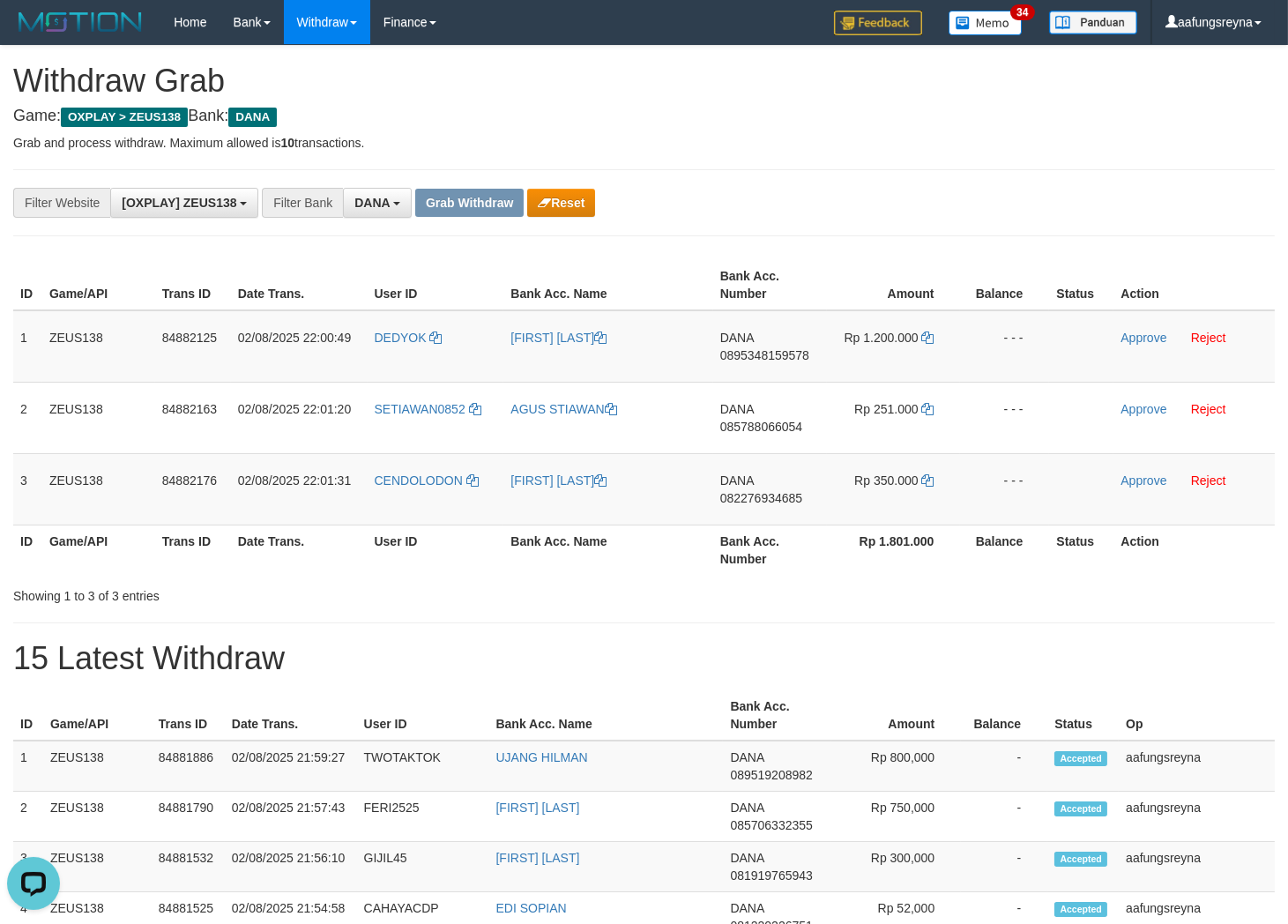 click on "**********" at bounding box center (644, 1044) 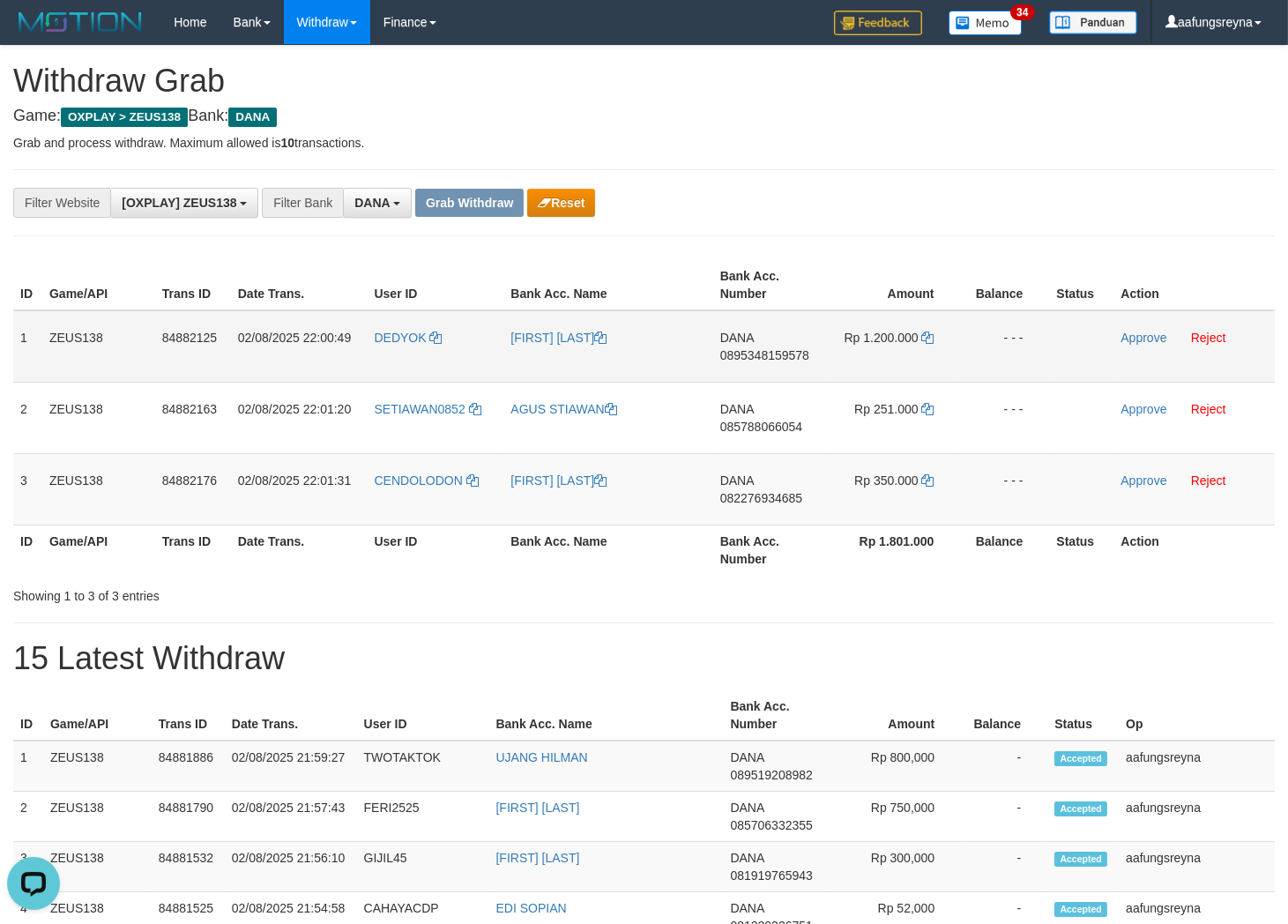 click on "DANA
0895348159578" at bounding box center [770, 346] 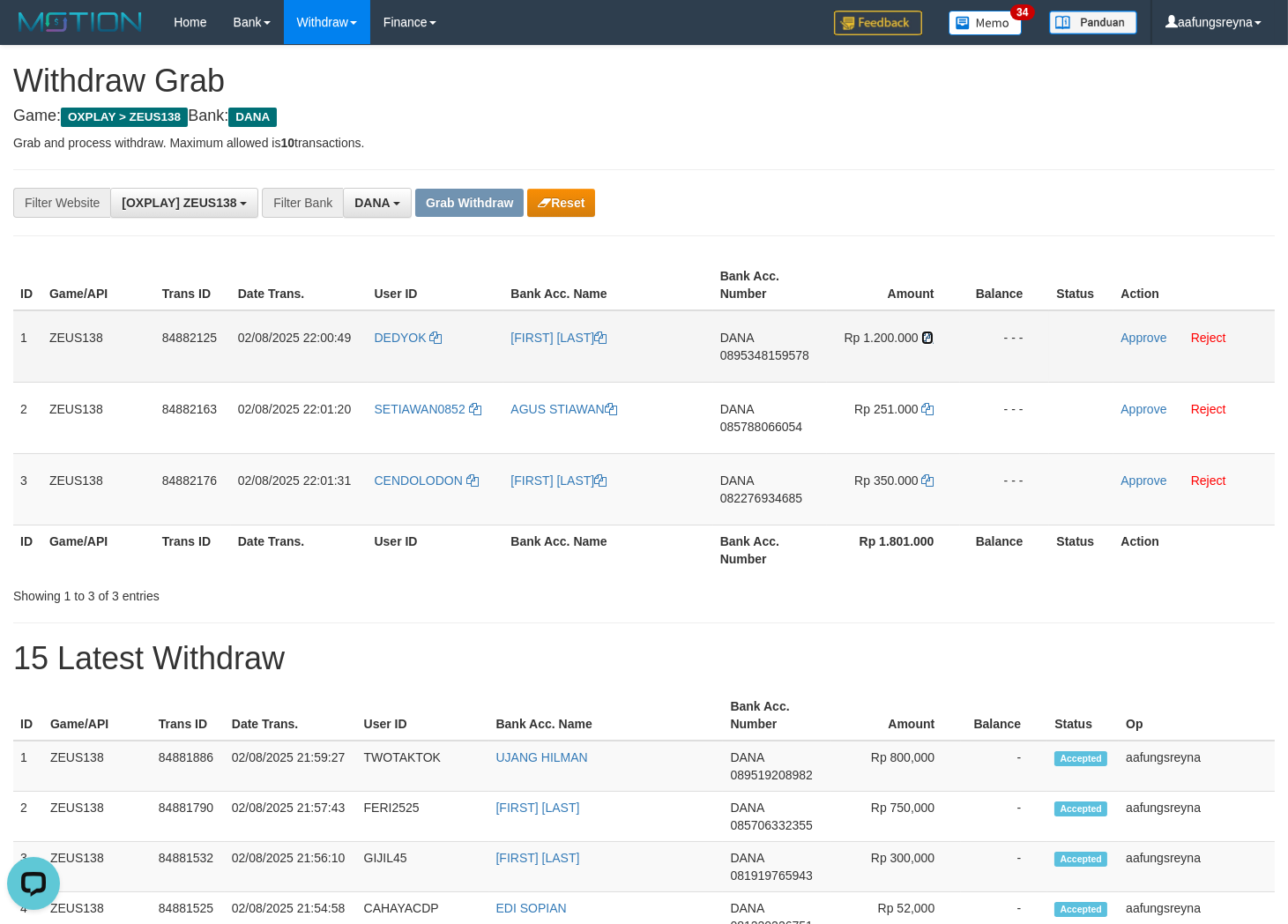 click at bounding box center [927, 338] 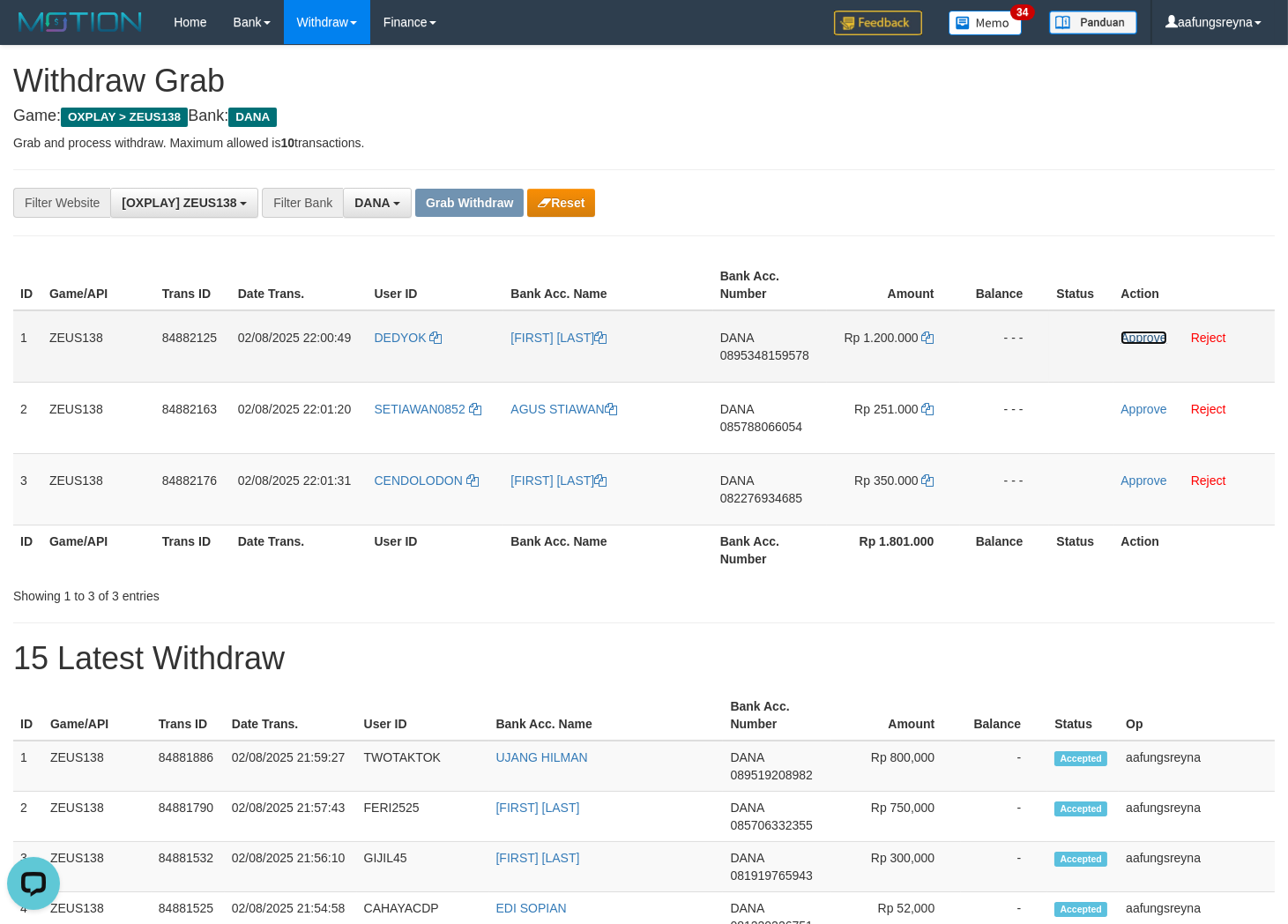 click on "Approve" at bounding box center (1143, 338) 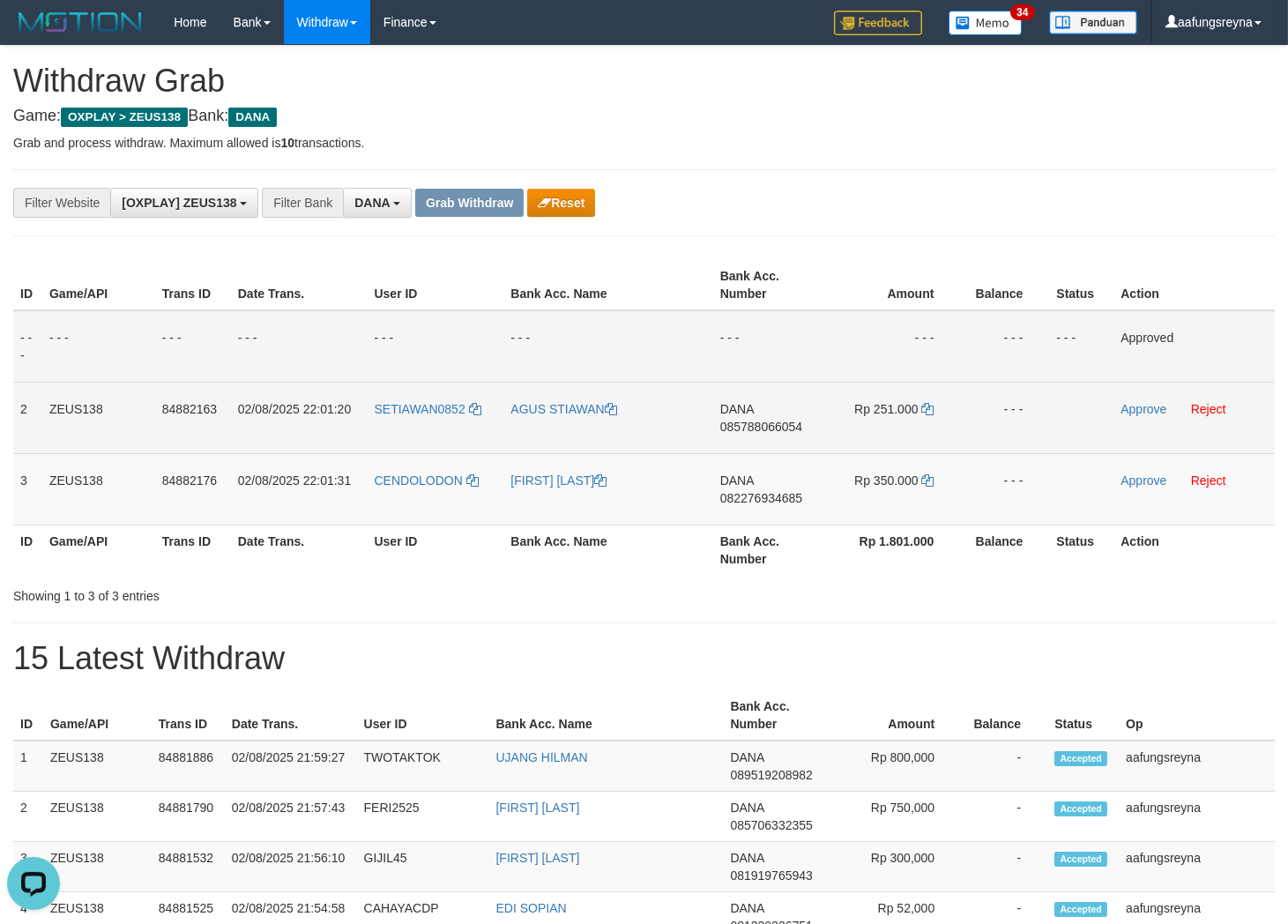 click on "085788066054" at bounding box center [761, 427] 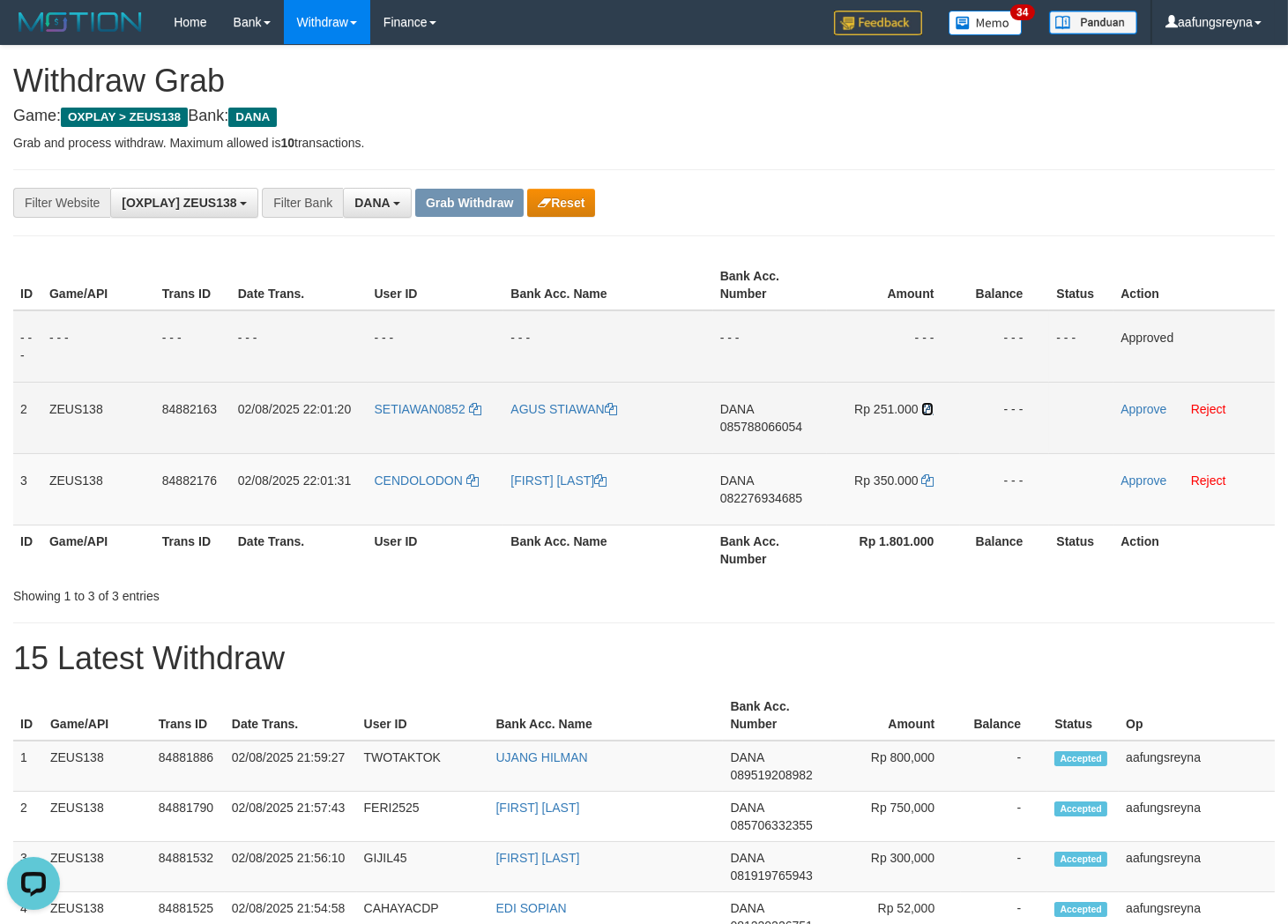click at bounding box center [927, 409] 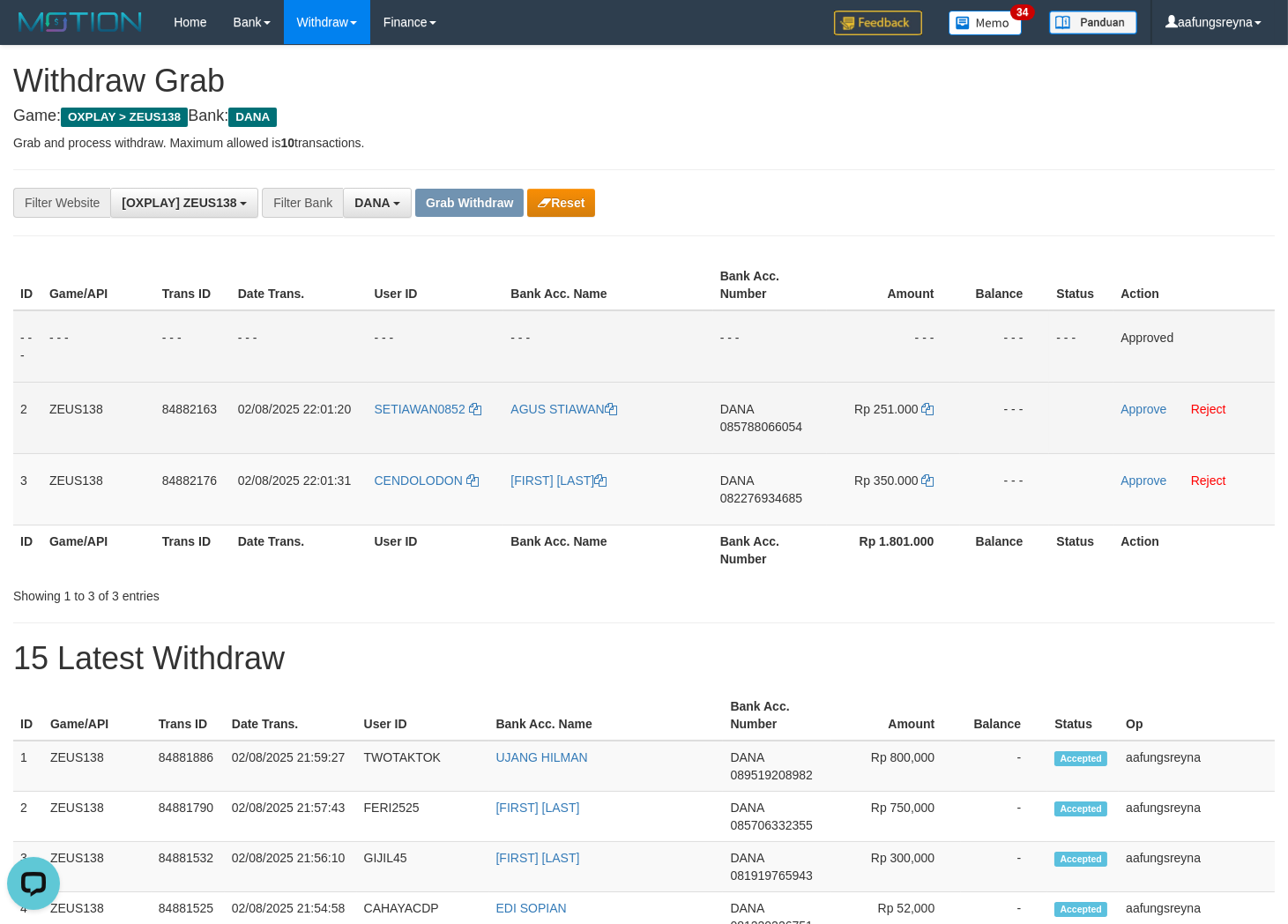 click on "Approve
Reject" at bounding box center [1194, 417] 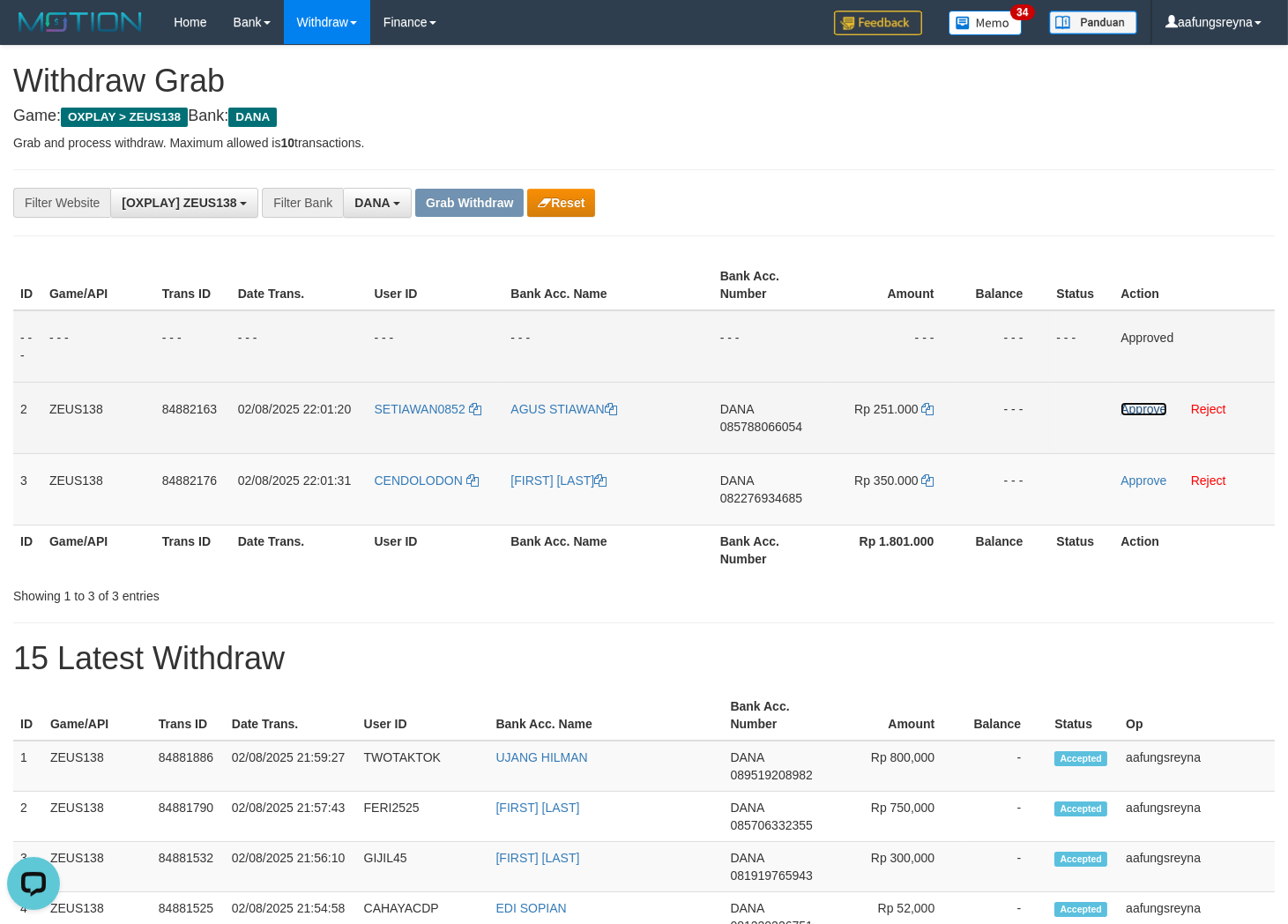 click on "Approve" at bounding box center (1143, 409) 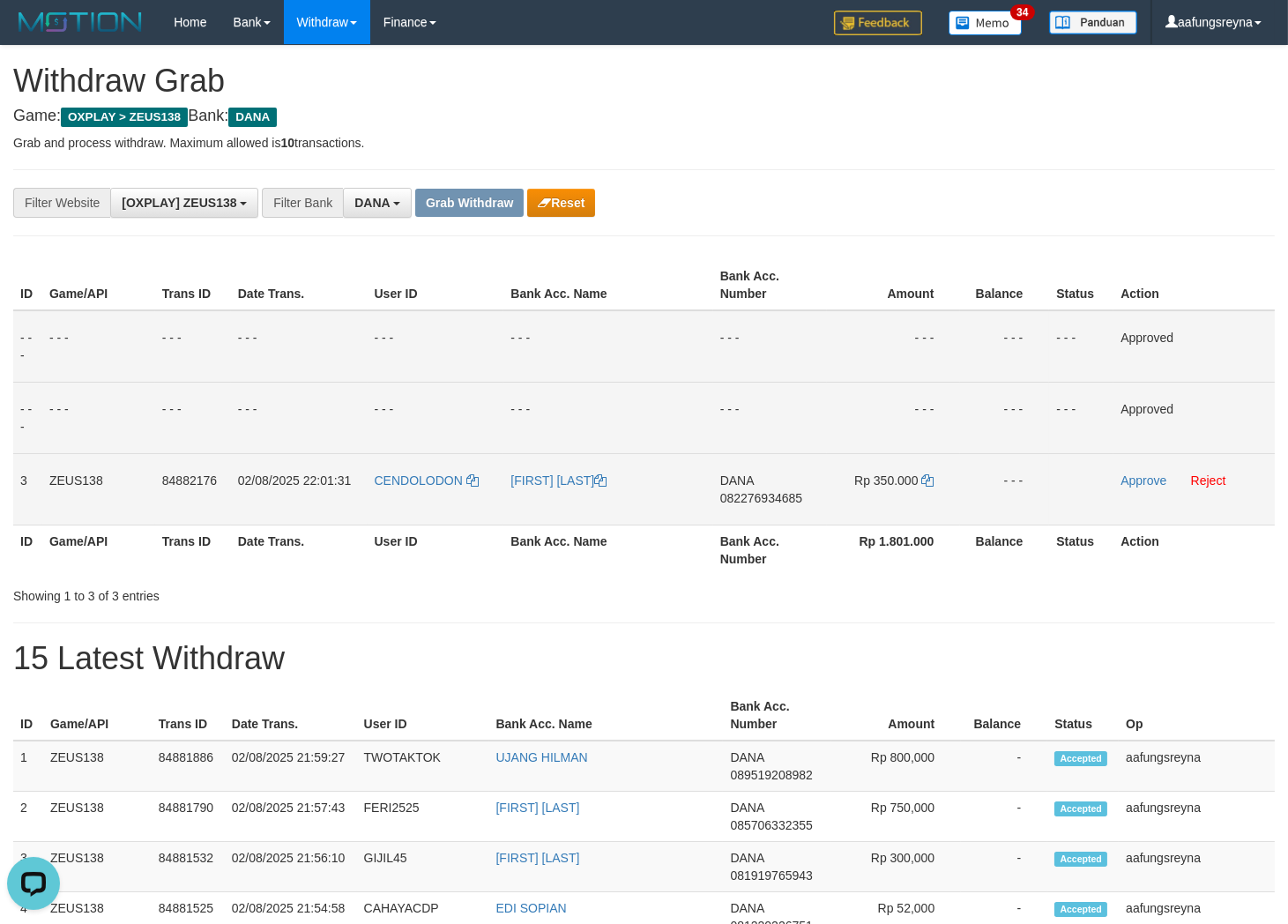 click on "082276934685" at bounding box center [761, 498] 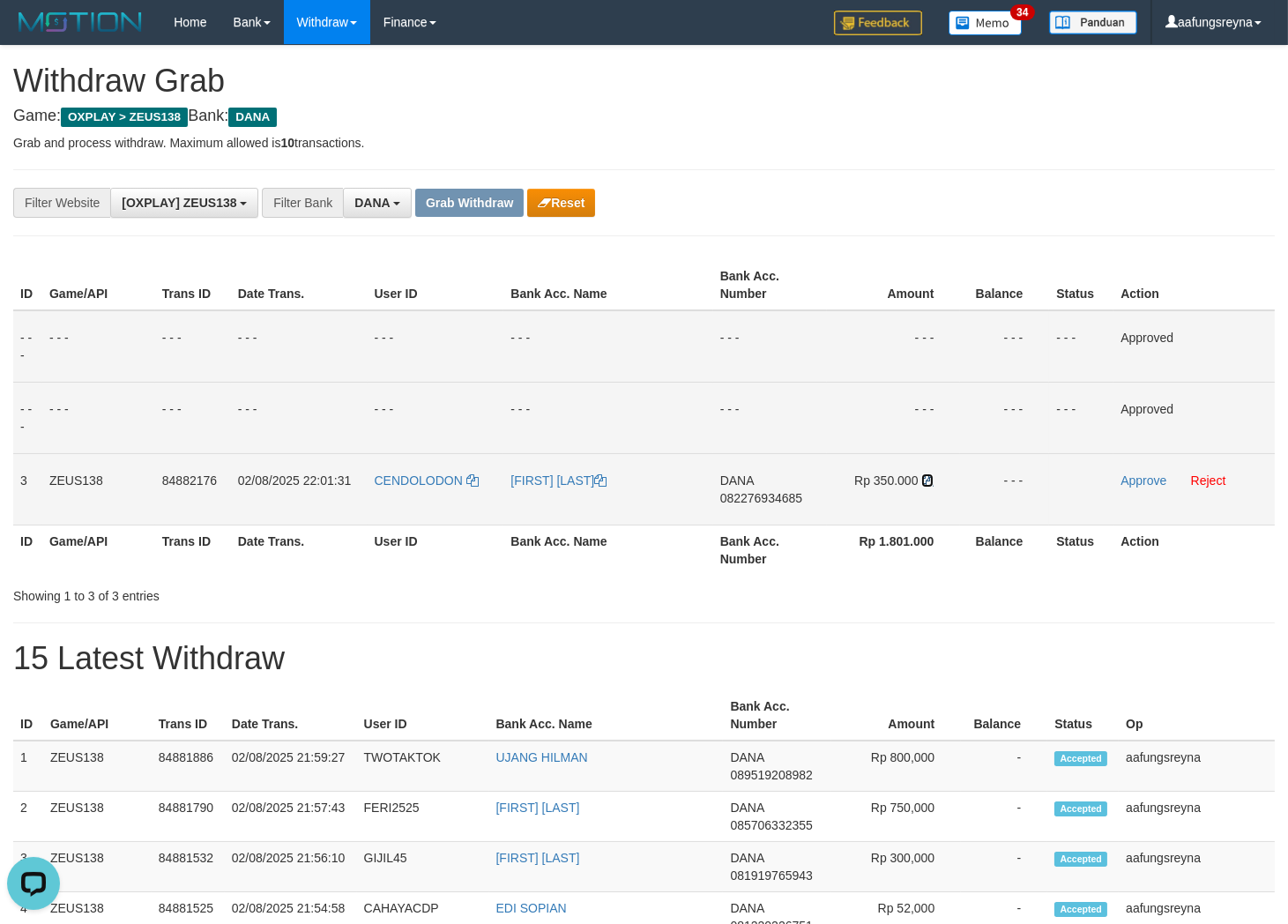 click at bounding box center [927, 481] 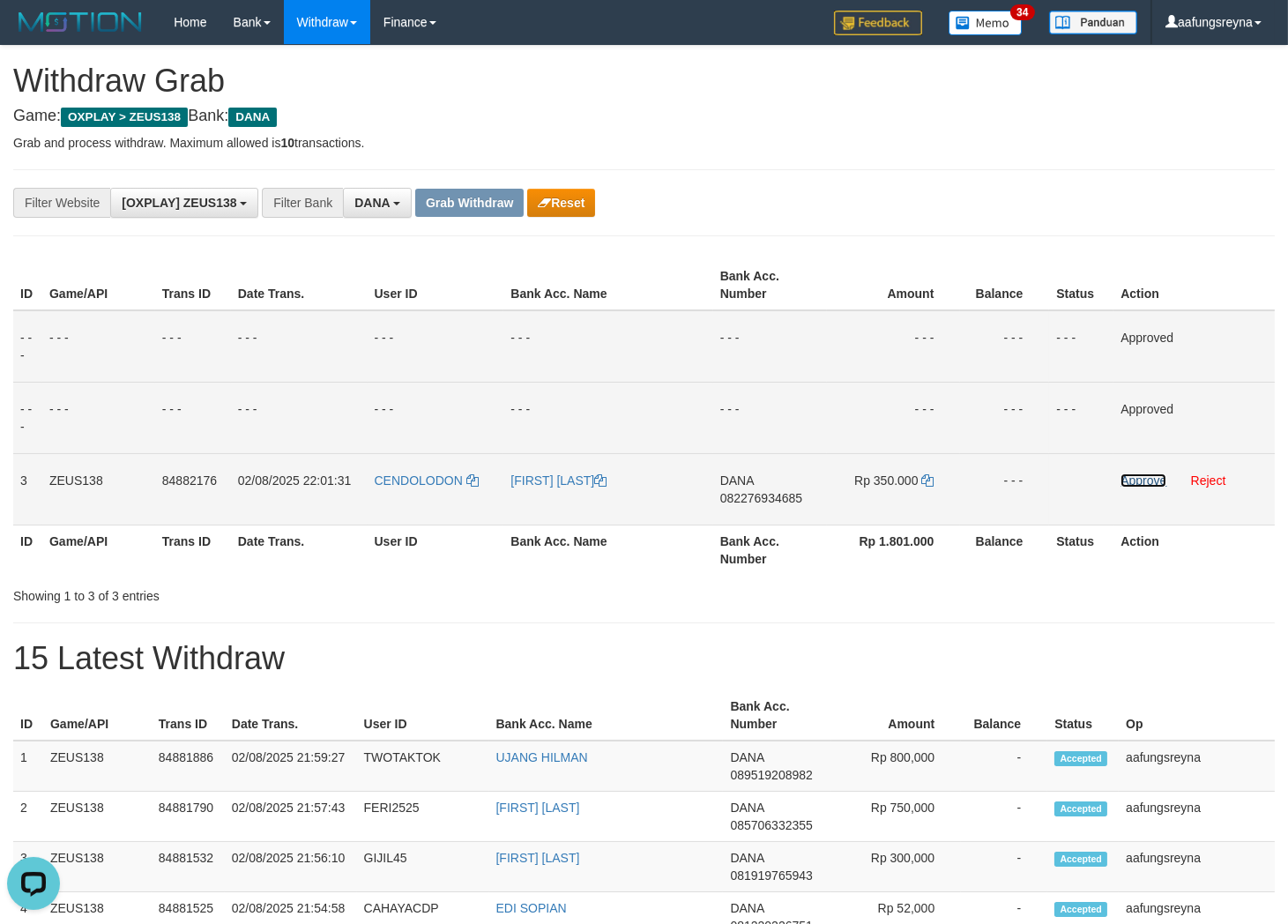 click on "Approve" at bounding box center (1143, 481) 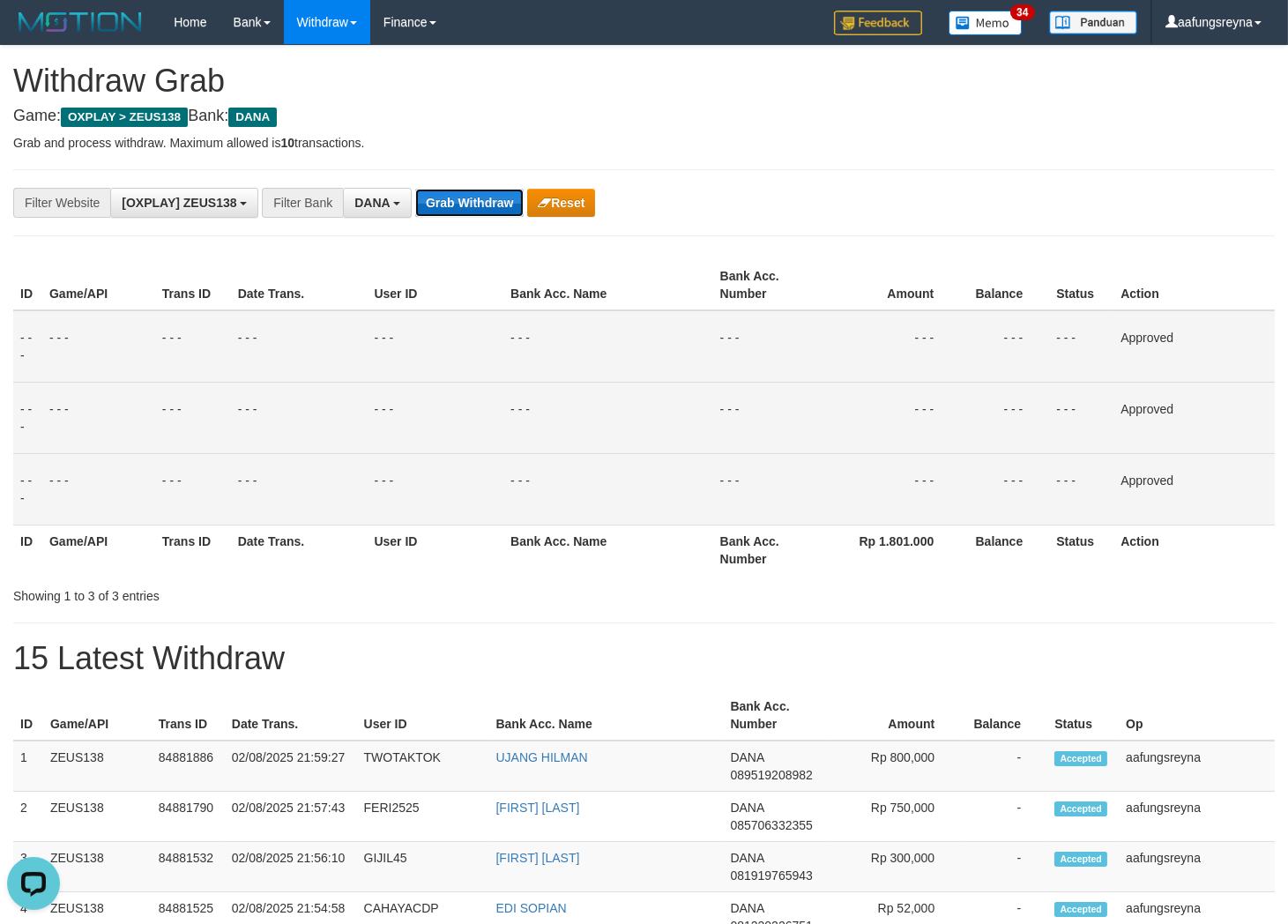 click on "Grab Withdraw" at bounding box center (469, 203) 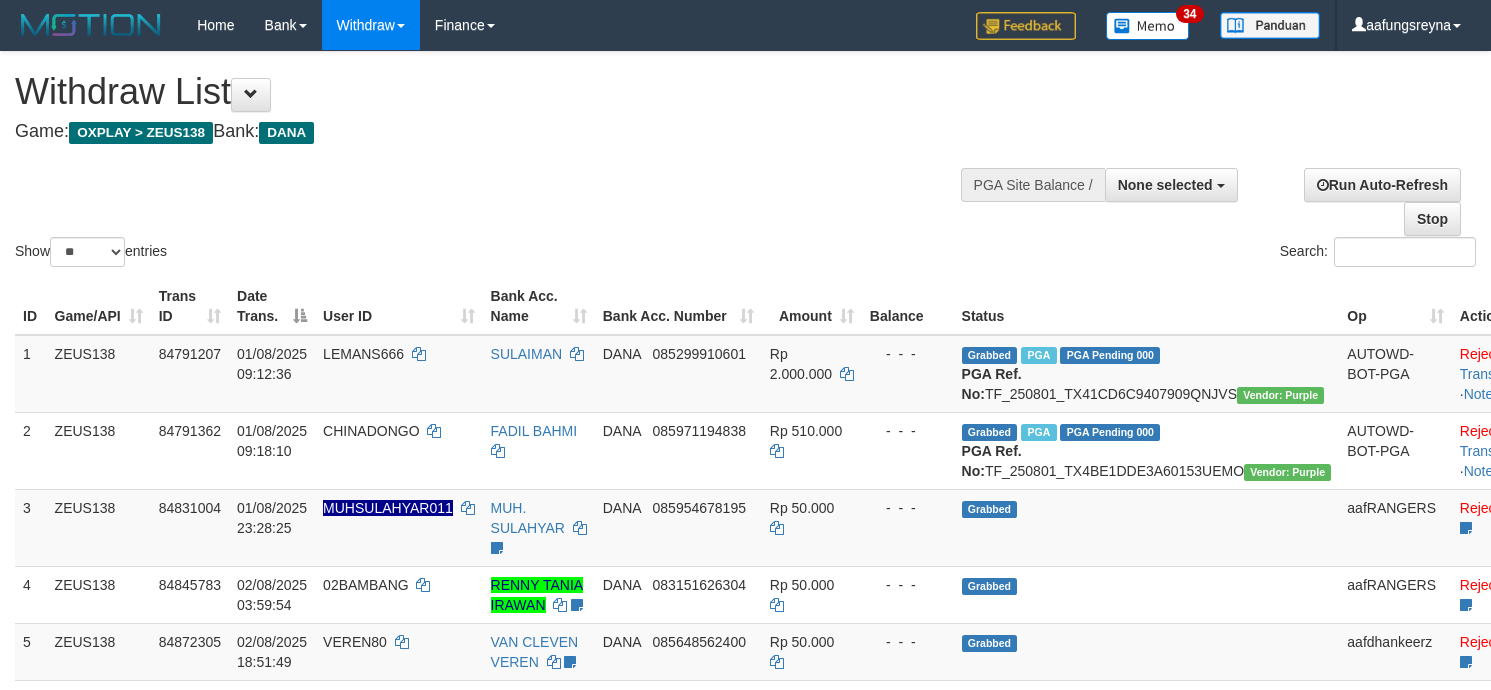 select 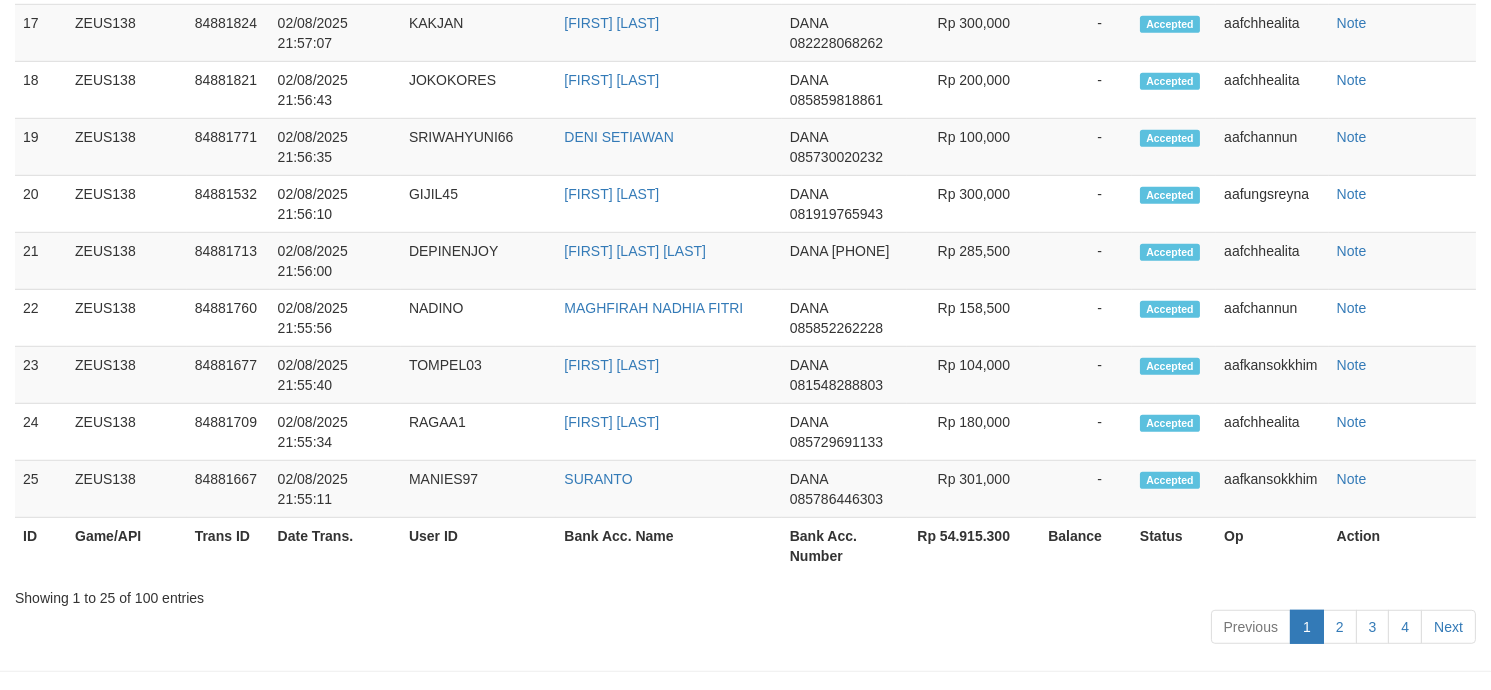 scroll, scrollTop: 2323, scrollLeft: 0, axis: vertical 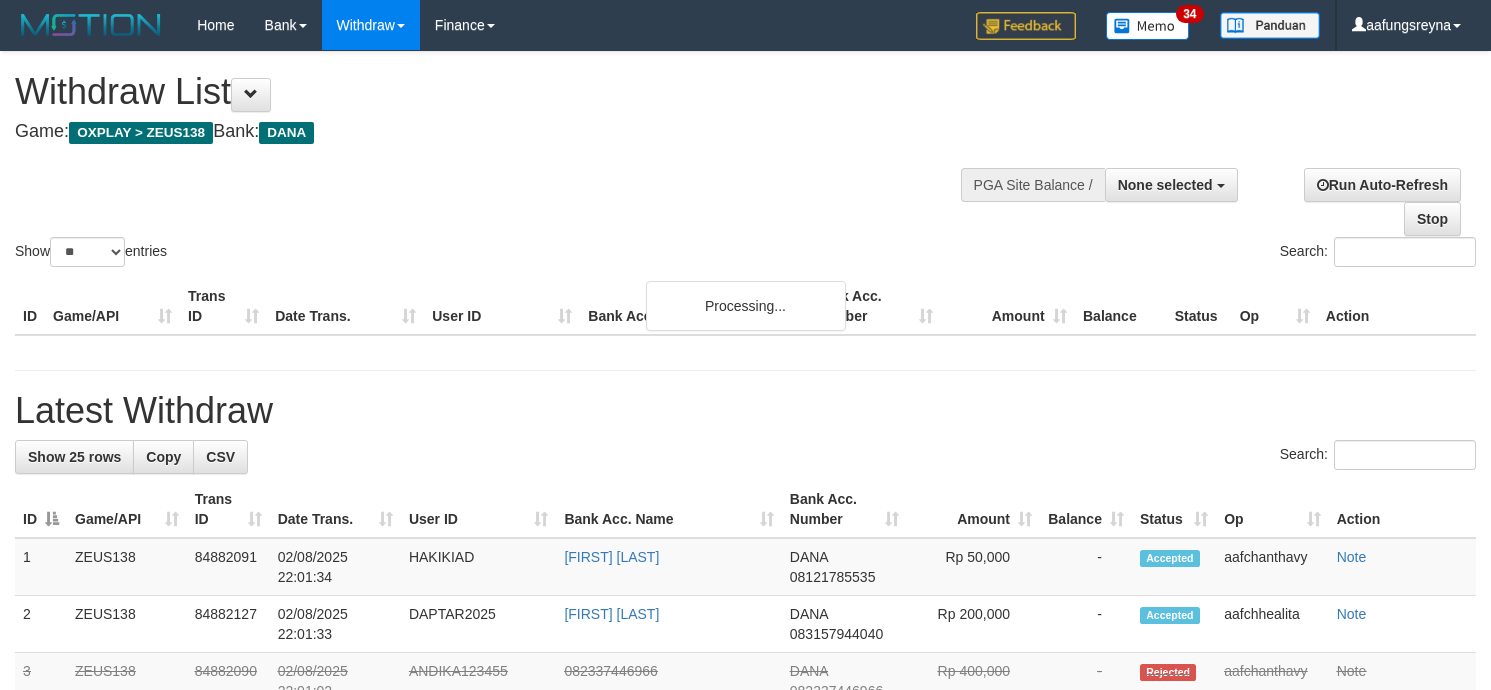 select 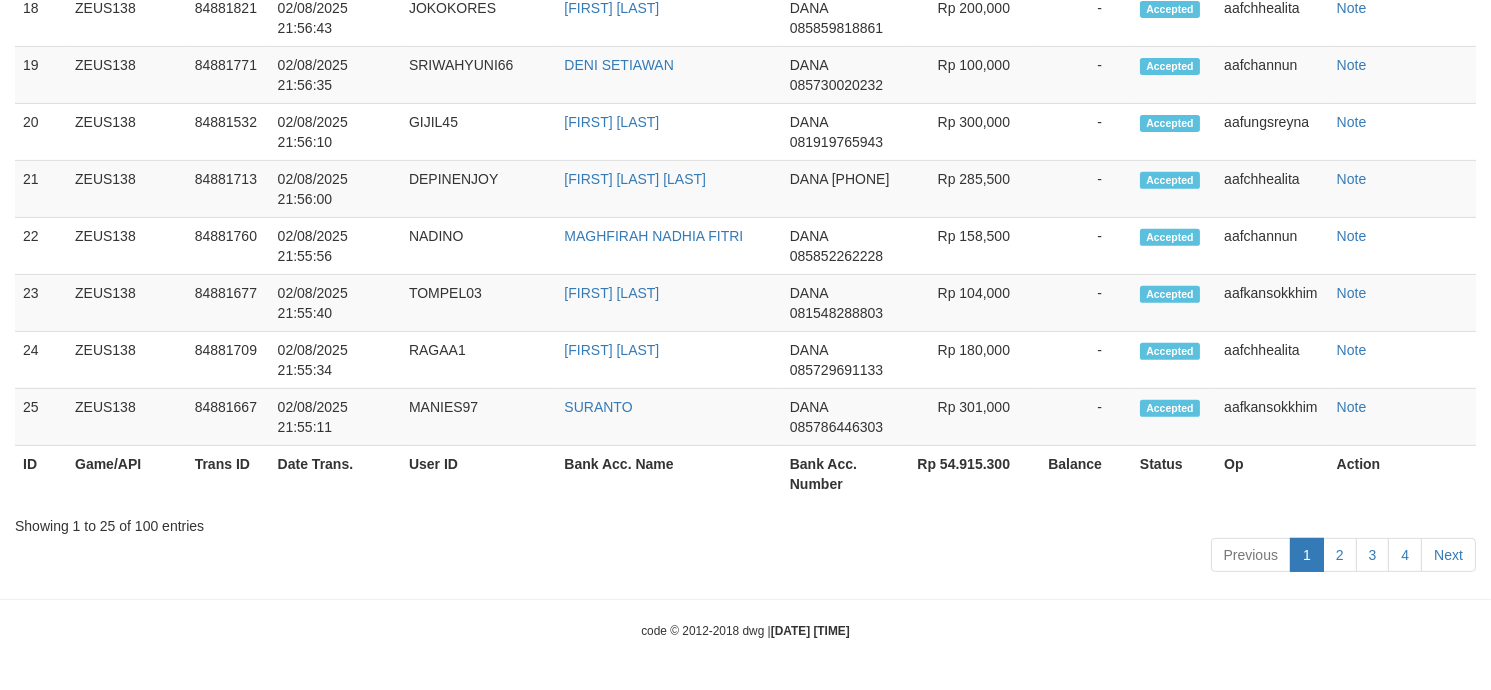 scroll, scrollTop: 2323, scrollLeft: 0, axis: vertical 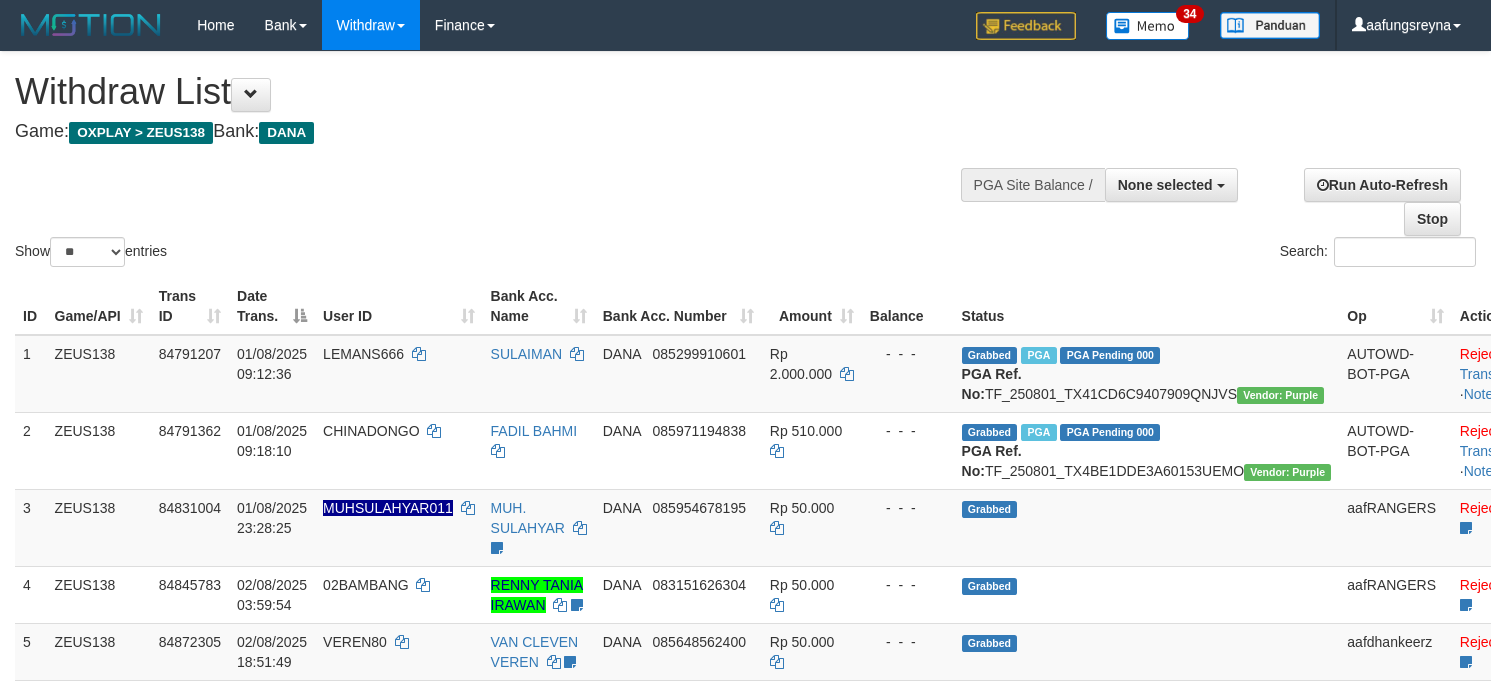 select 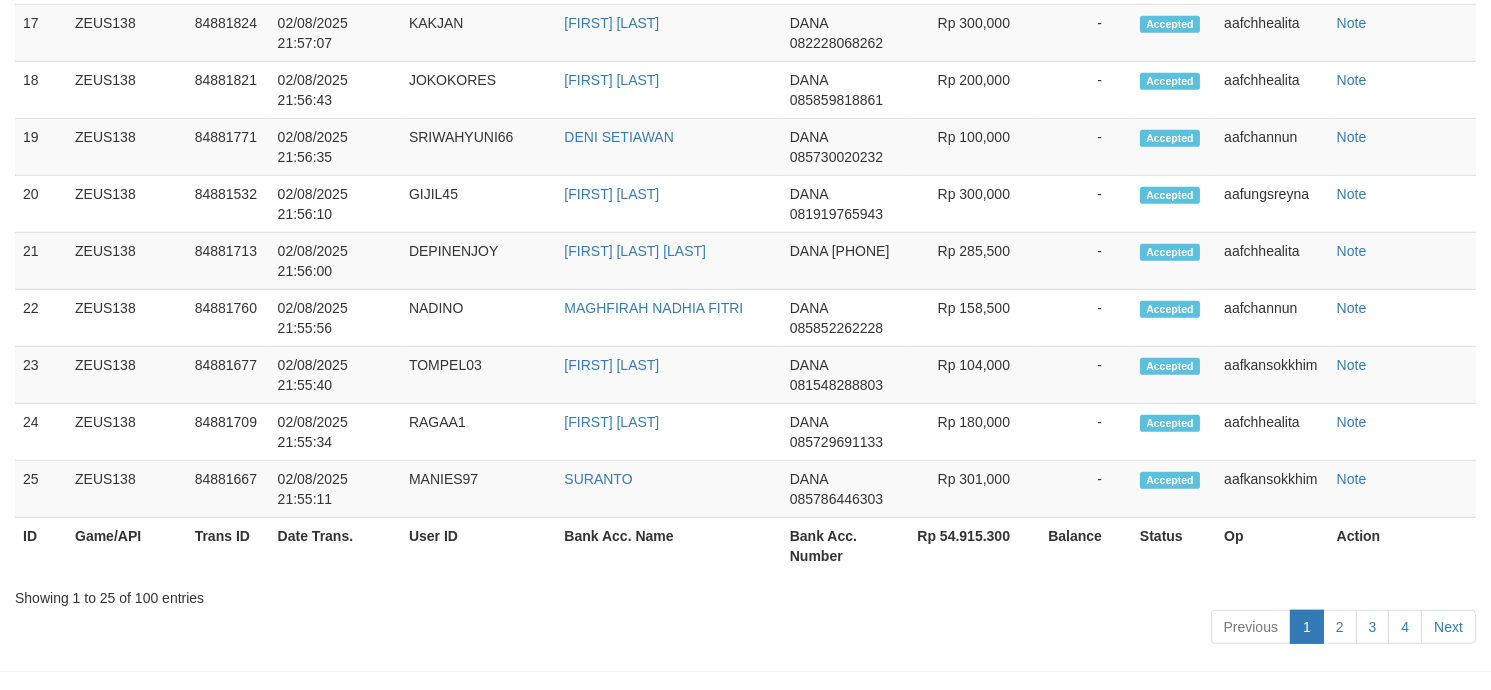 scroll, scrollTop: 2323, scrollLeft: 0, axis: vertical 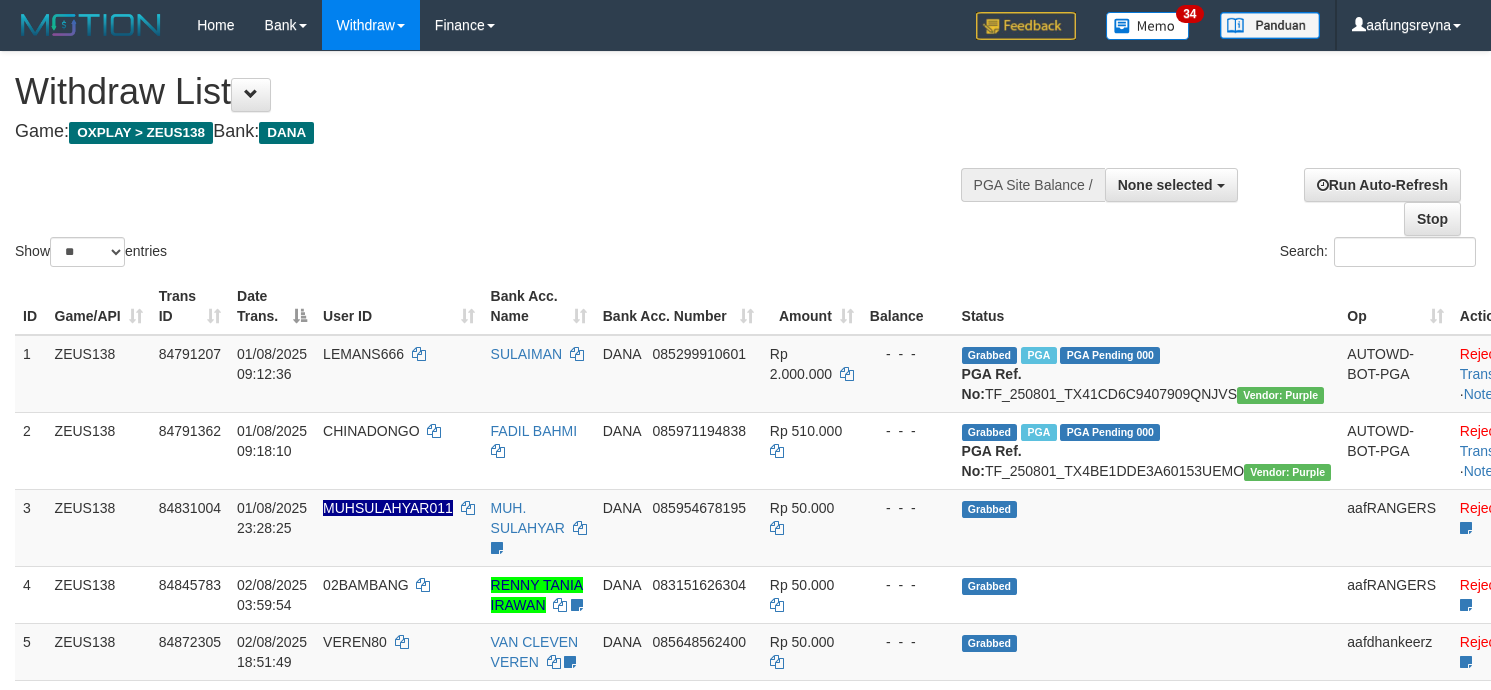 select 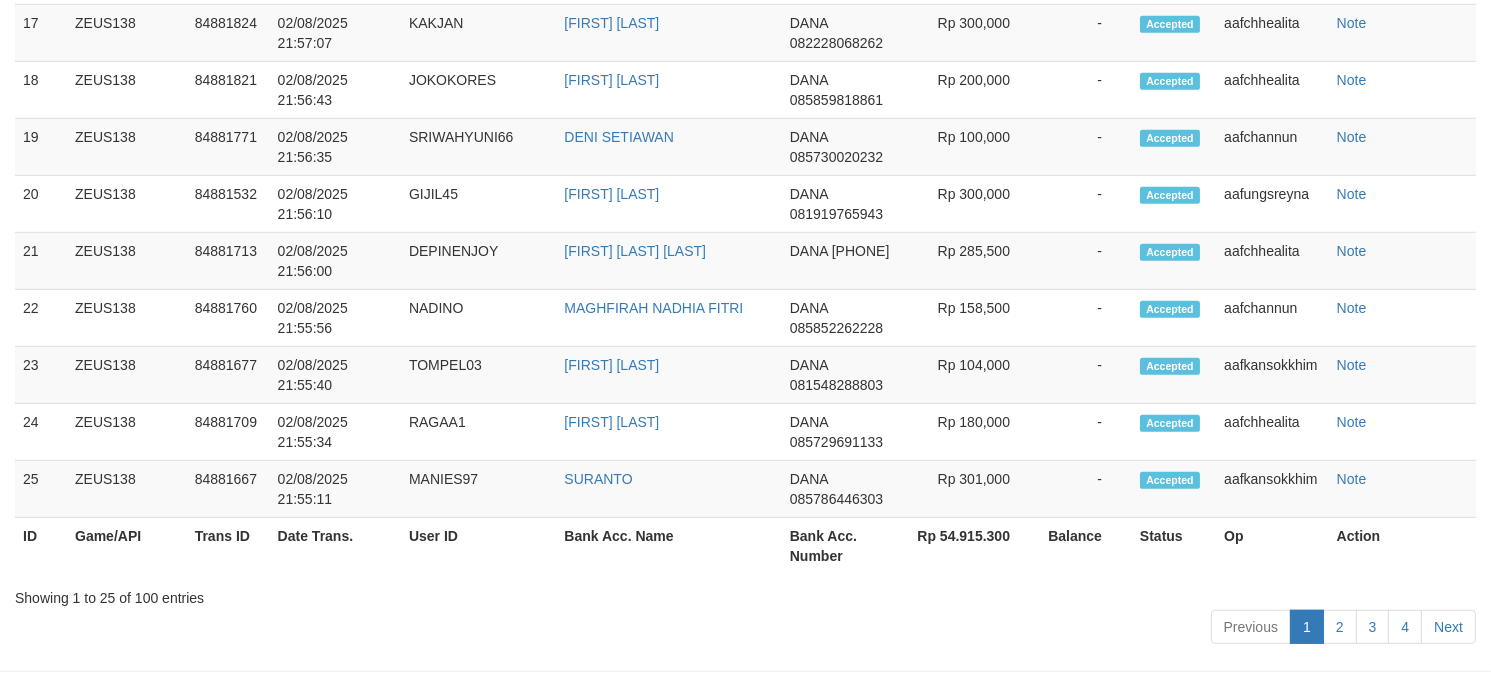 scroll, scrollTop: 2323, scrollLeft: 0, axis: vertical 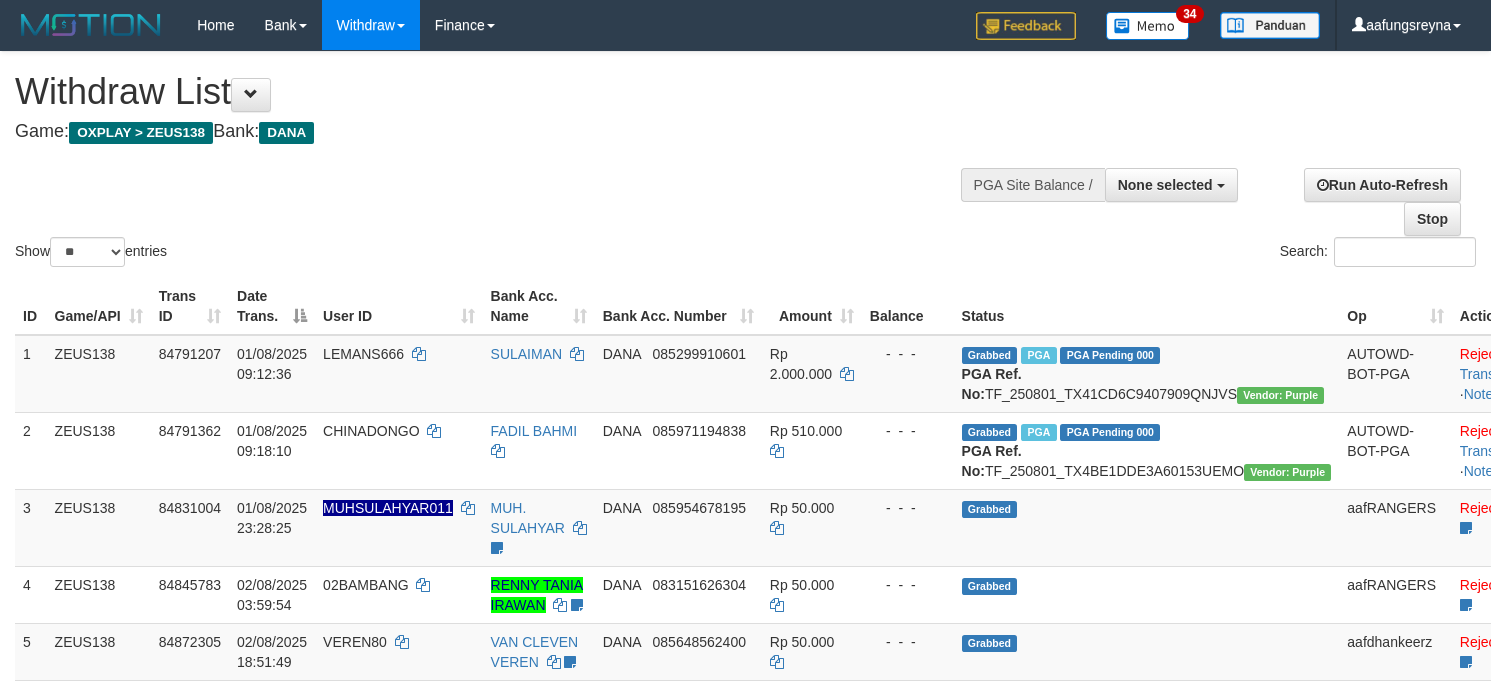 select 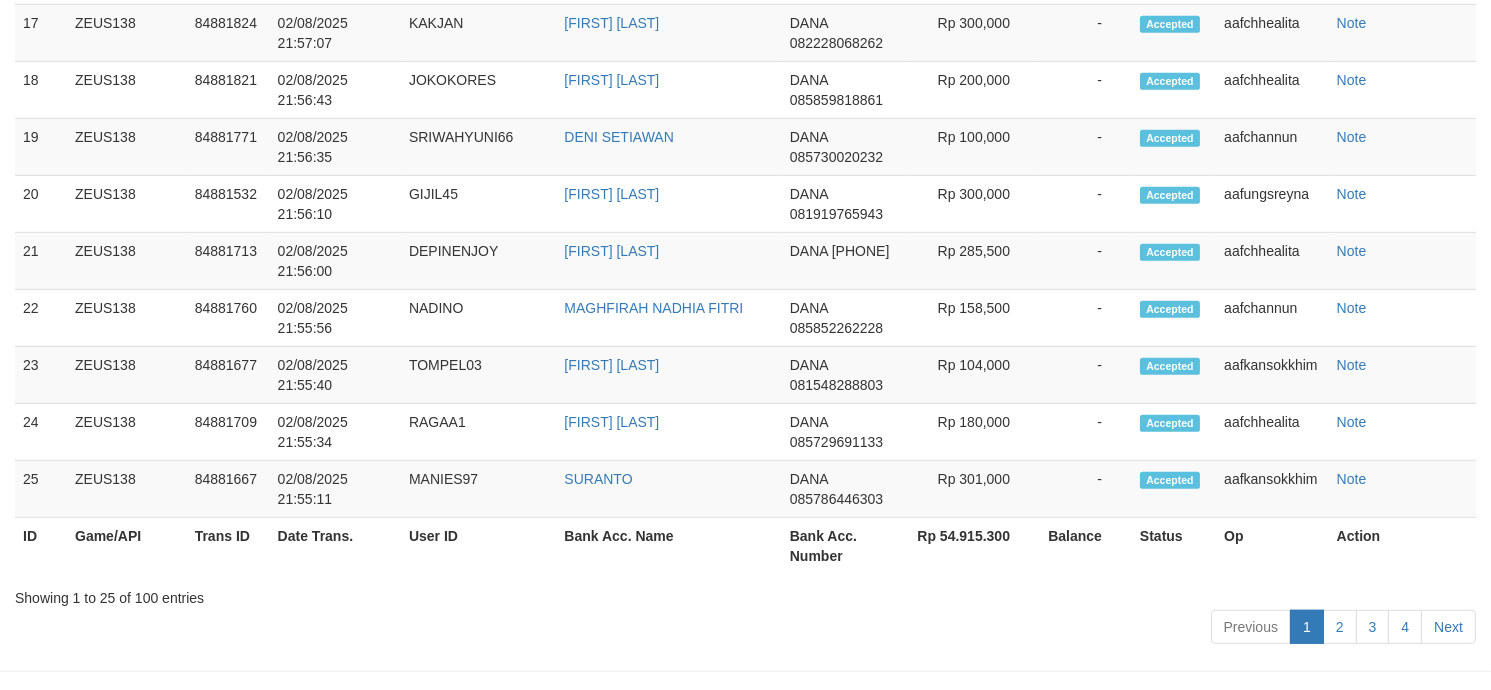 scroll, scrollTop: 2323, scrollLeft: 0, axis: vertical 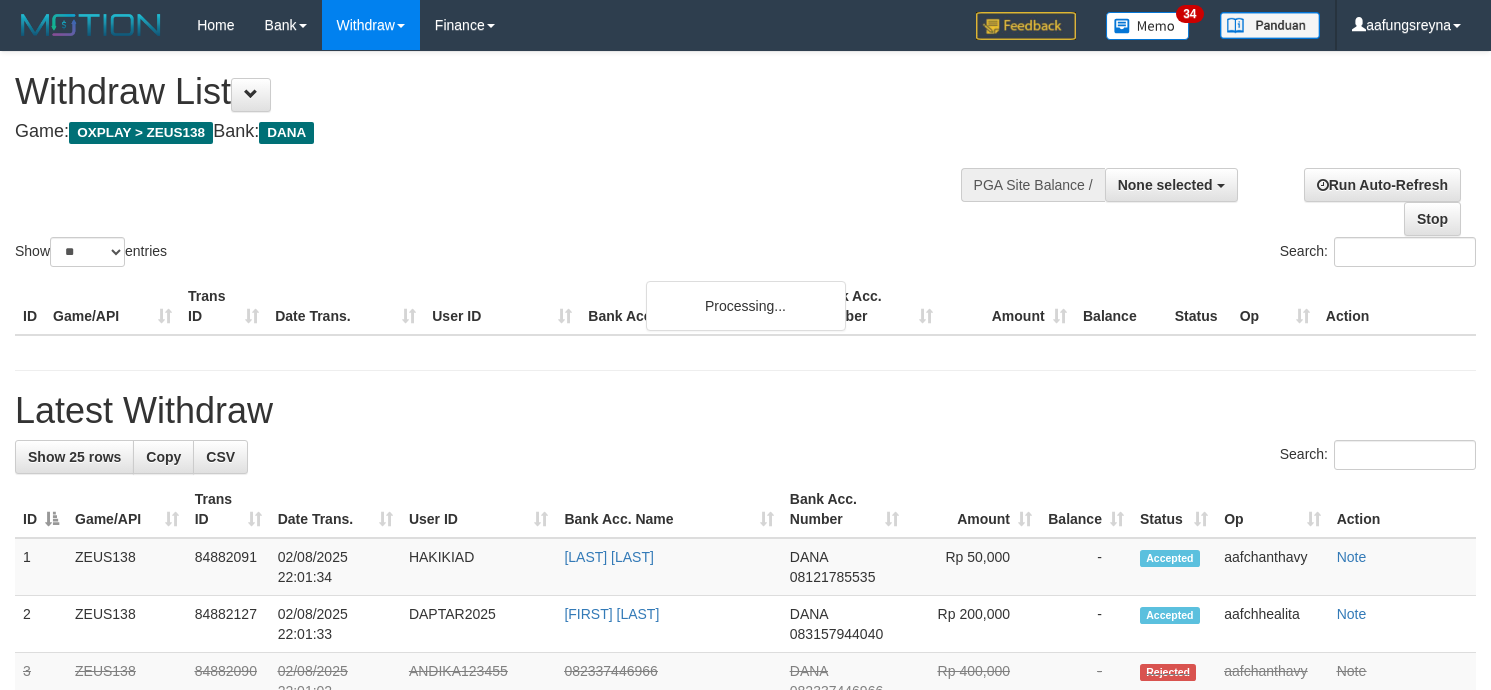 select 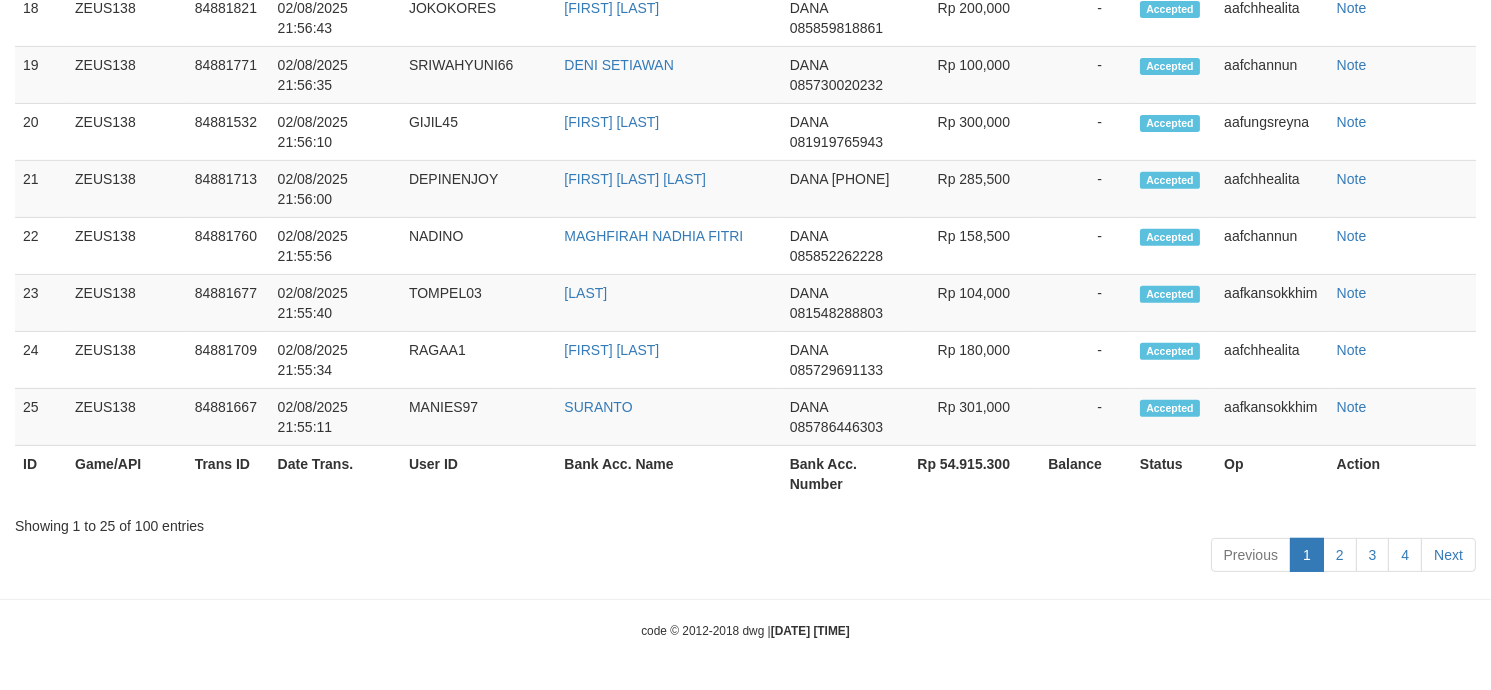 scroll, scrollTop: 2323, scrollLeft: 0, axis: vertical 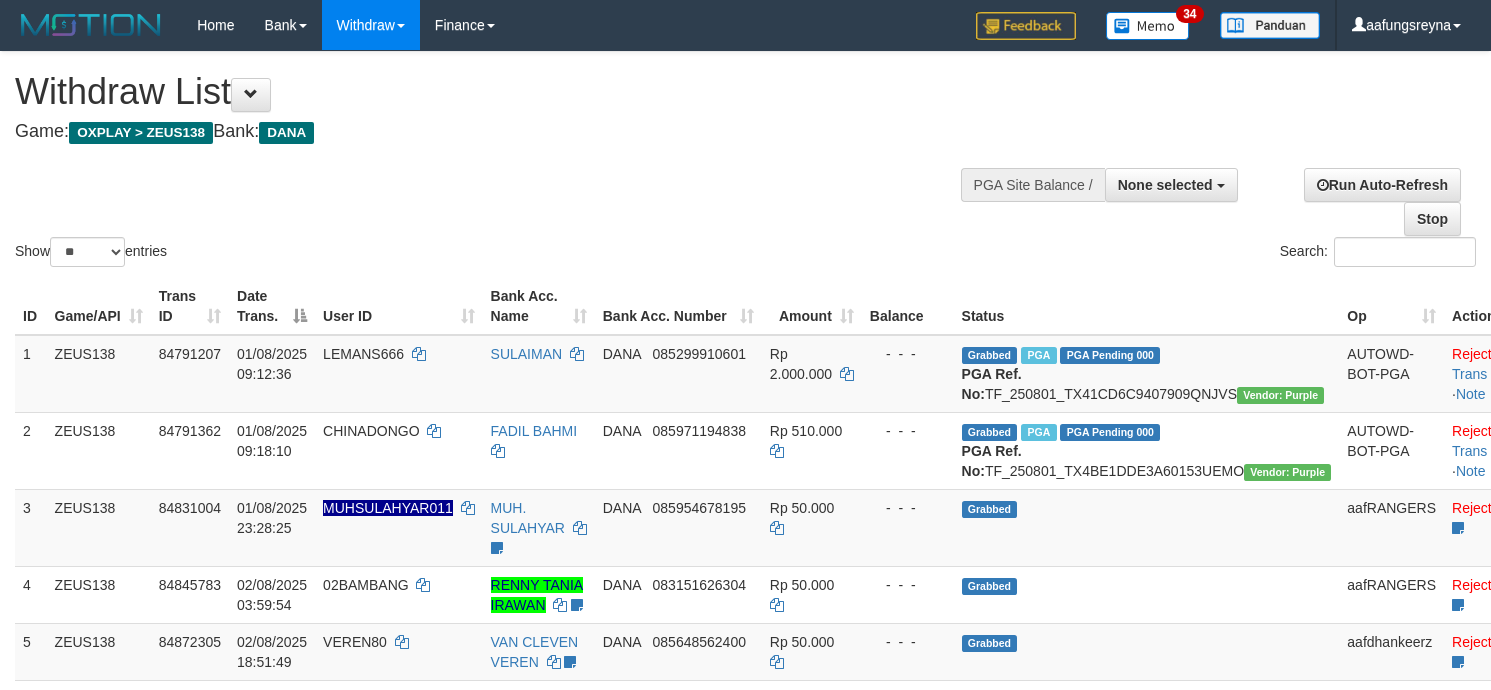 select 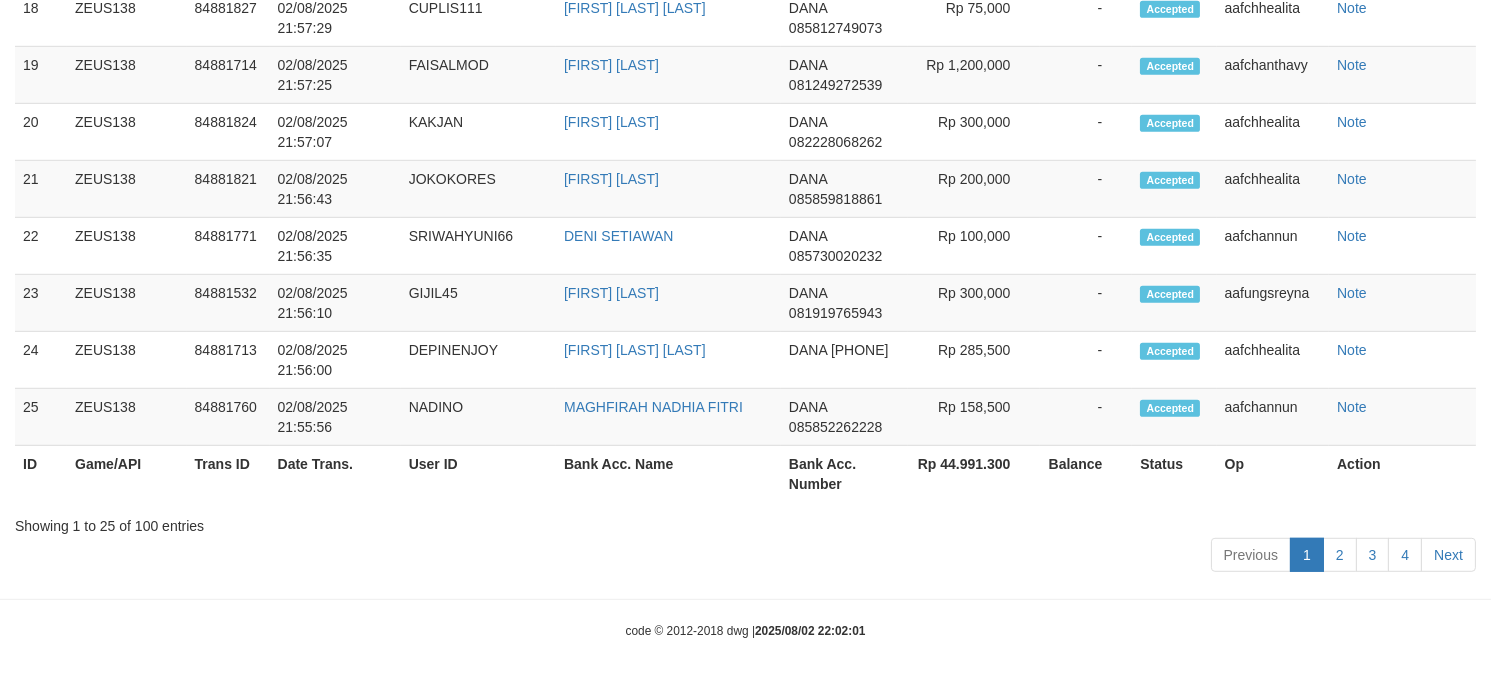 scroll, scrollTop: 2323, scrollLeft: 0, axis: vertical 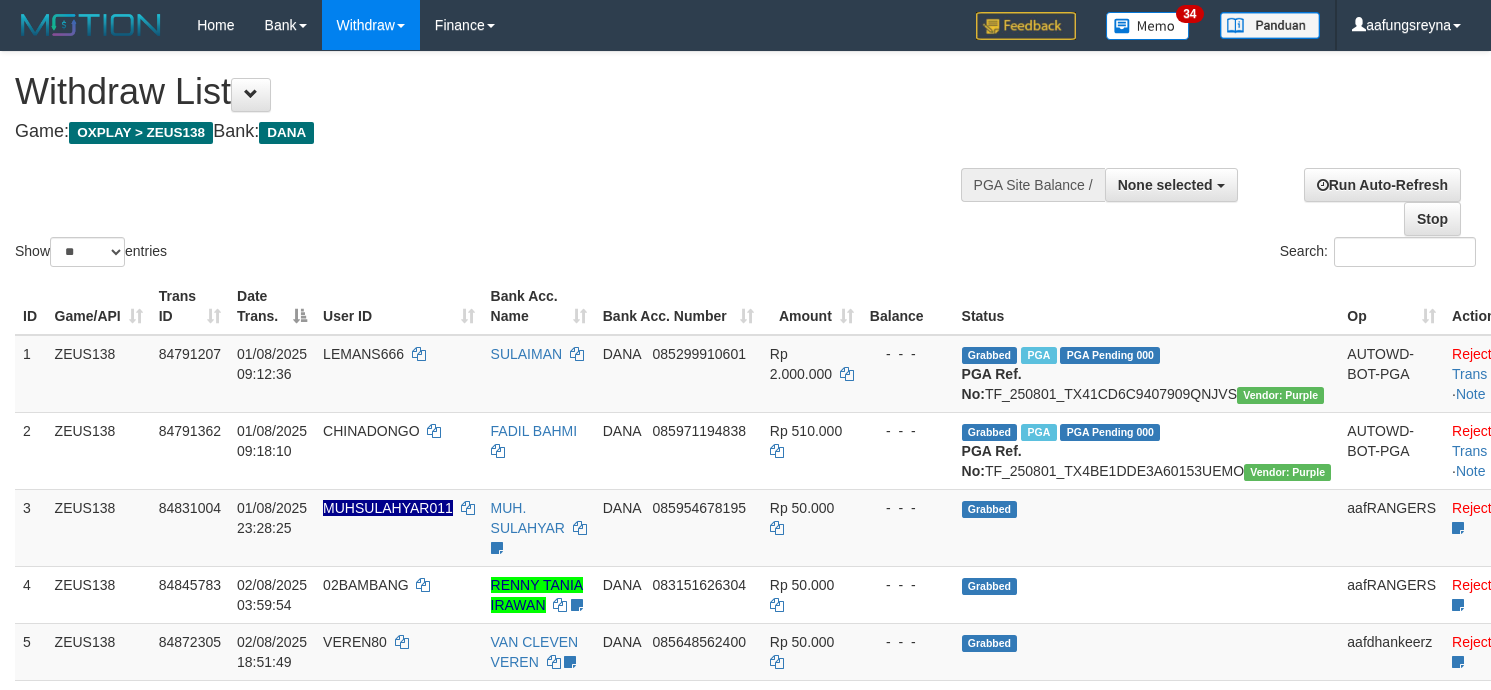 select 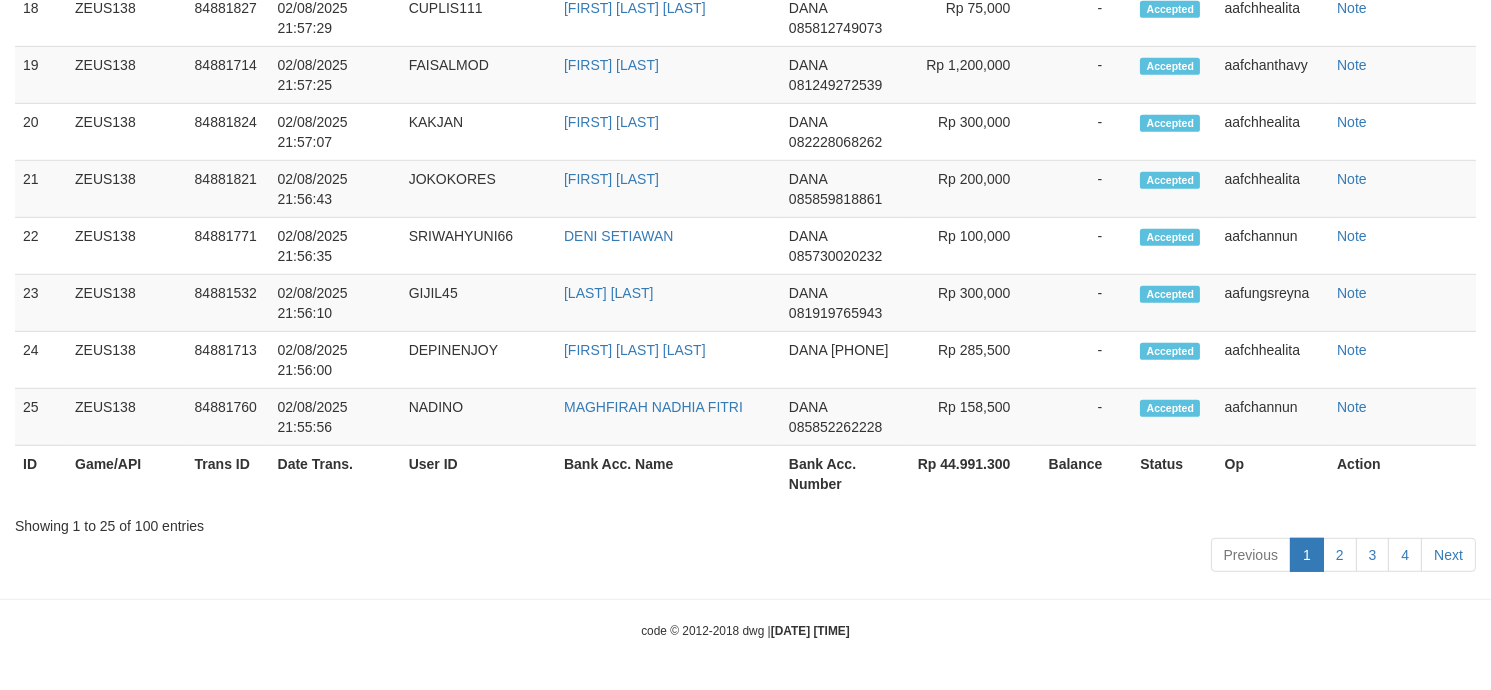 scroll, scrollTop: 2323, scrollLeft: 0, axis: vertical 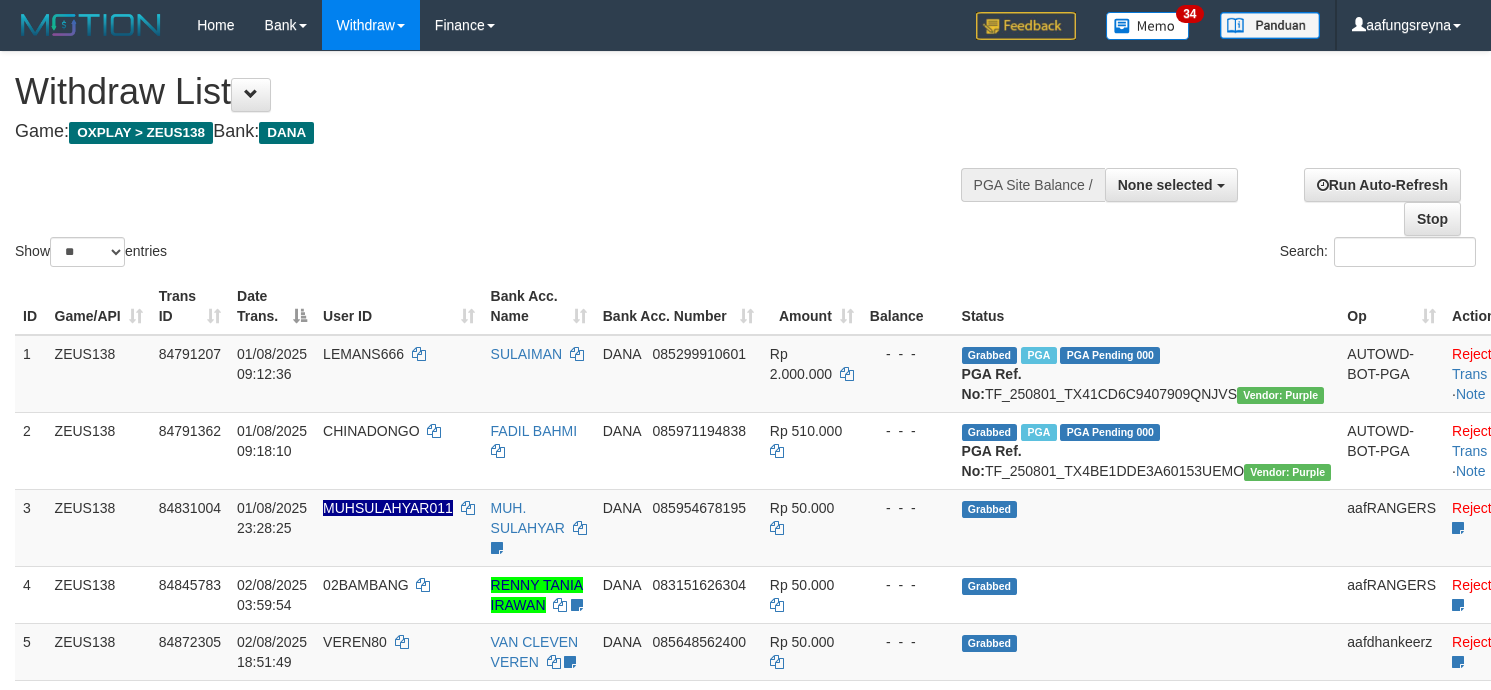 select 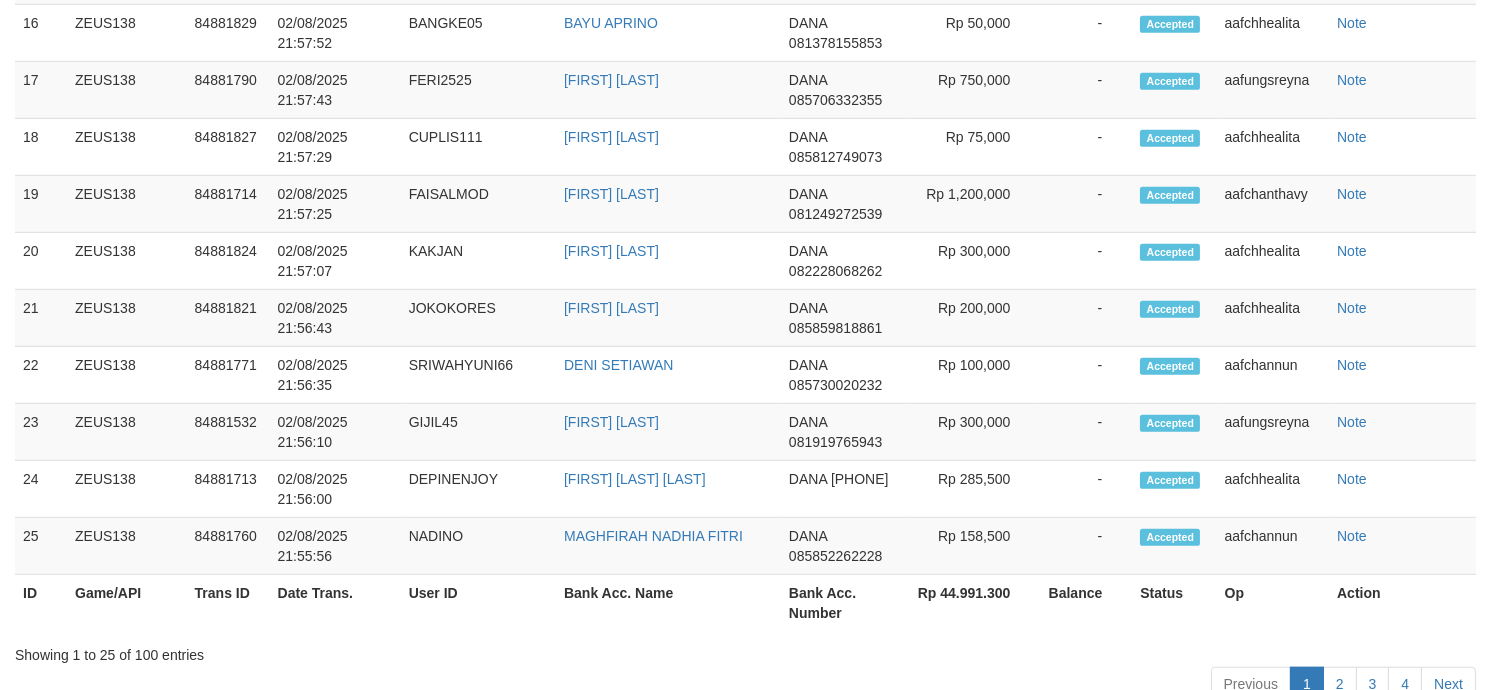 scroll, scrollTop: 2323, scrollLeft: 0, axis: vertical 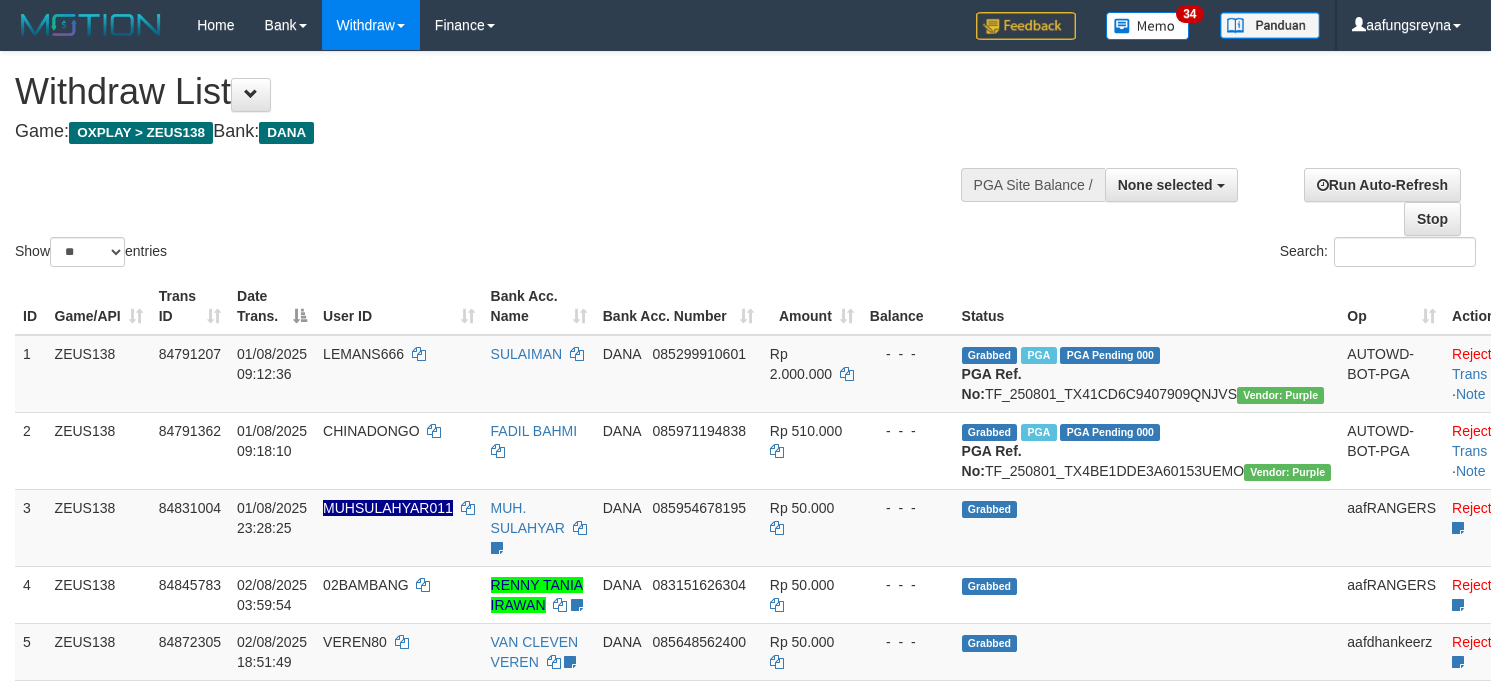 select 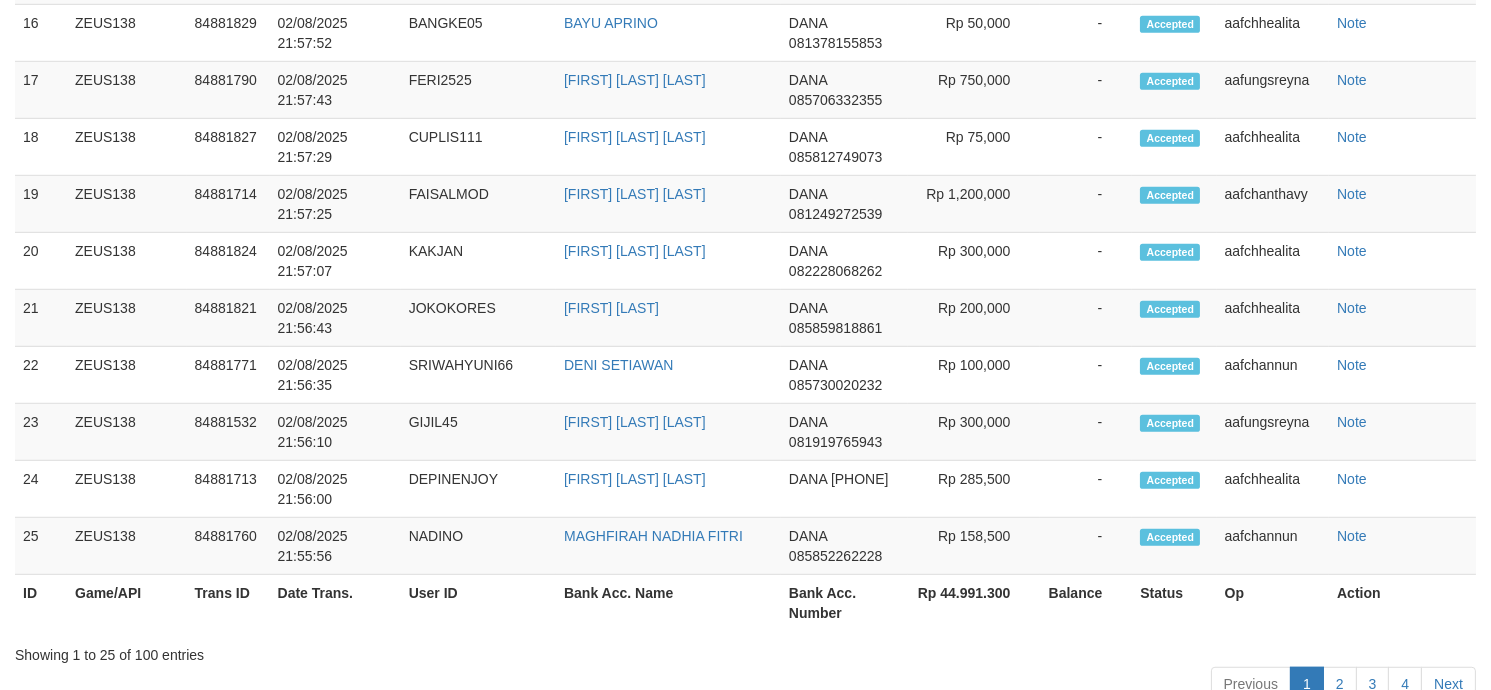 scroll, scrollTop: 2323, scrollLeft: 0, axis: vertical 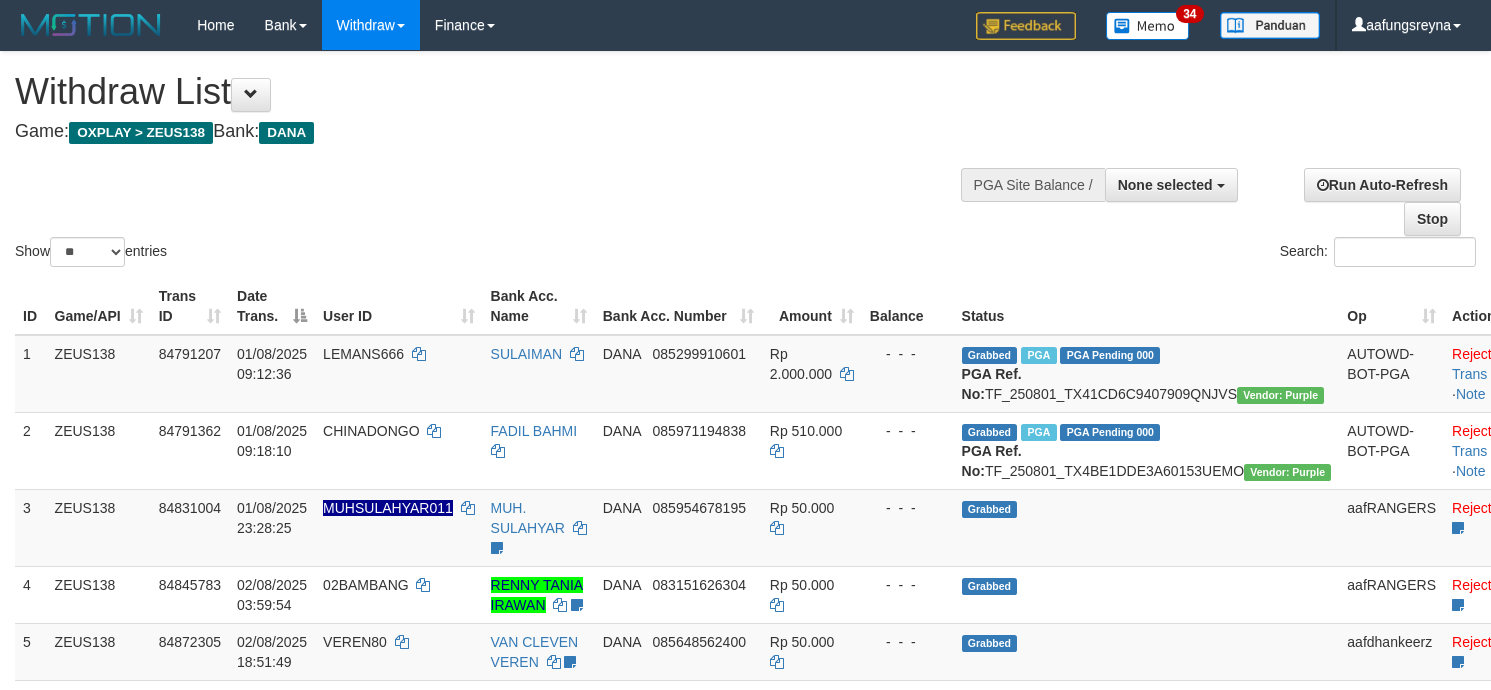 select 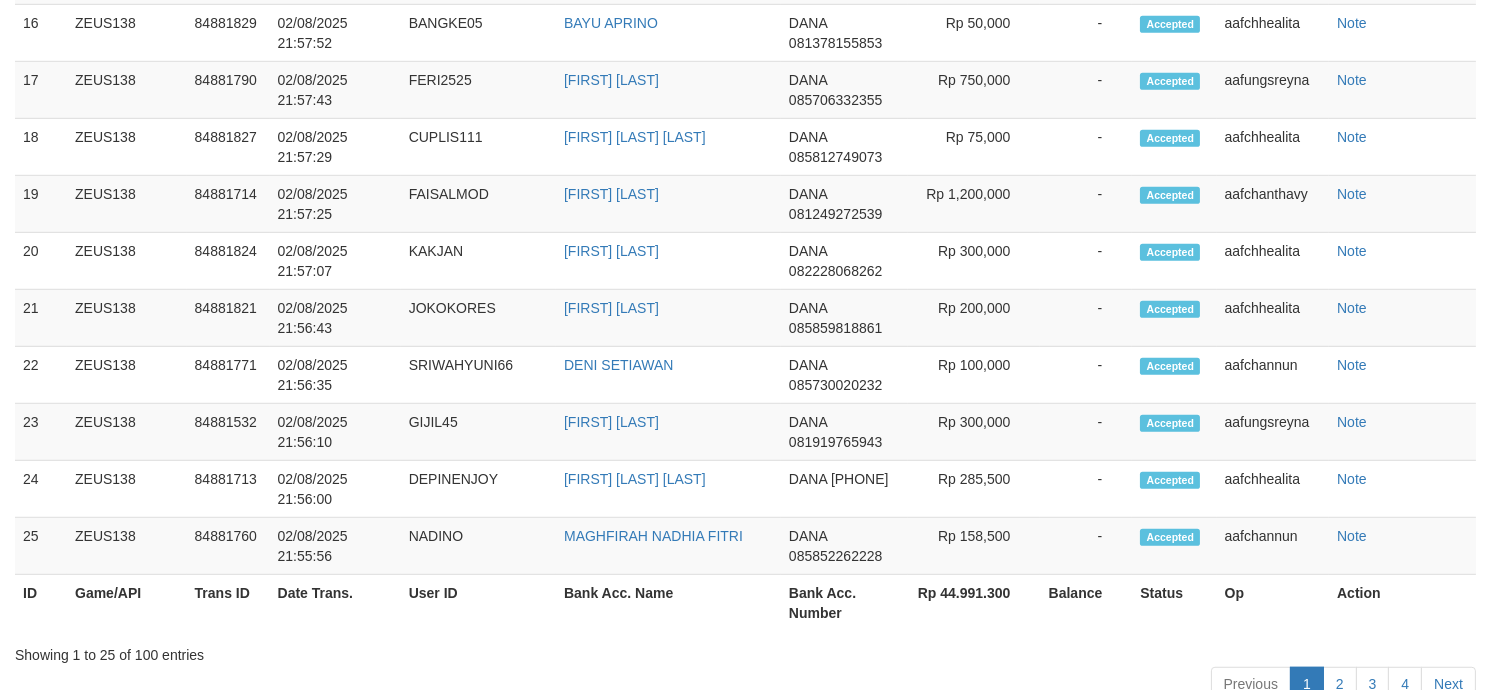 scroll, scrollTop: 2323, scrollLeft: 0, axis: vertical 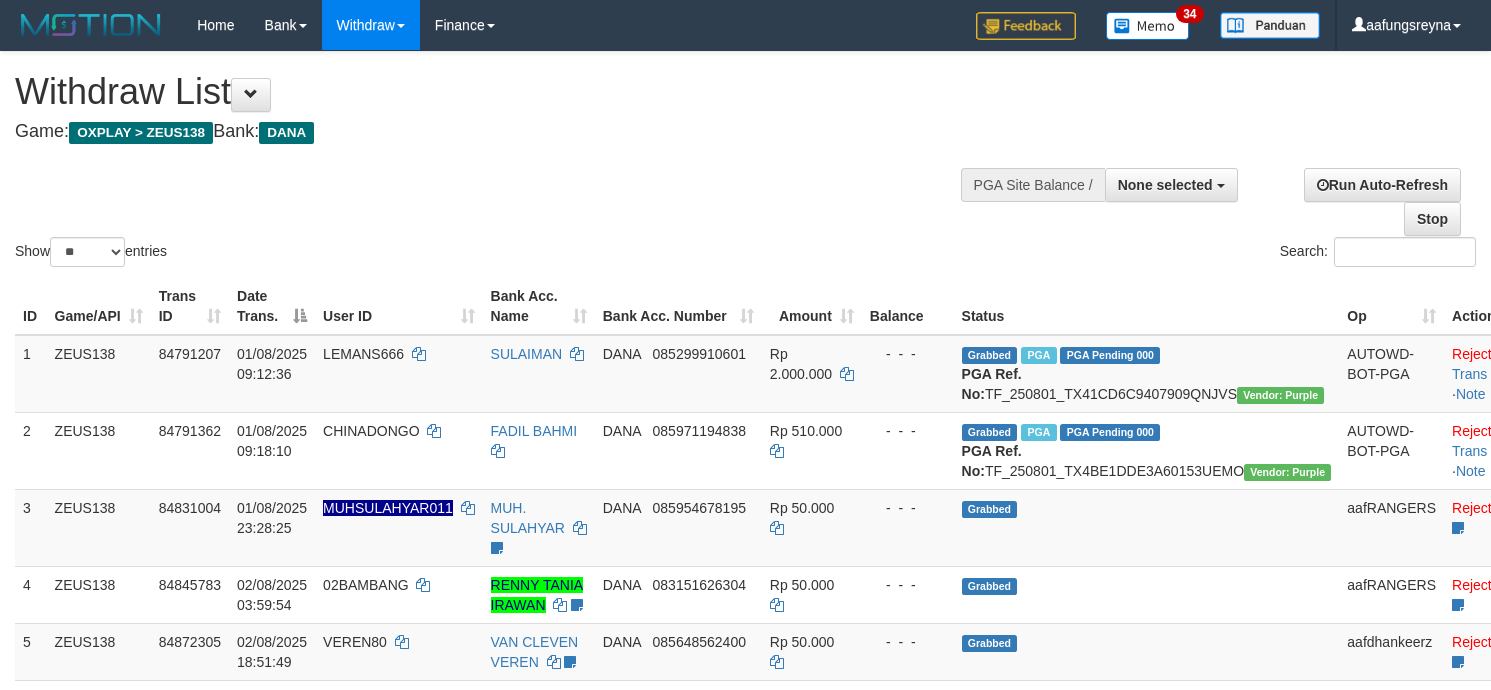 select 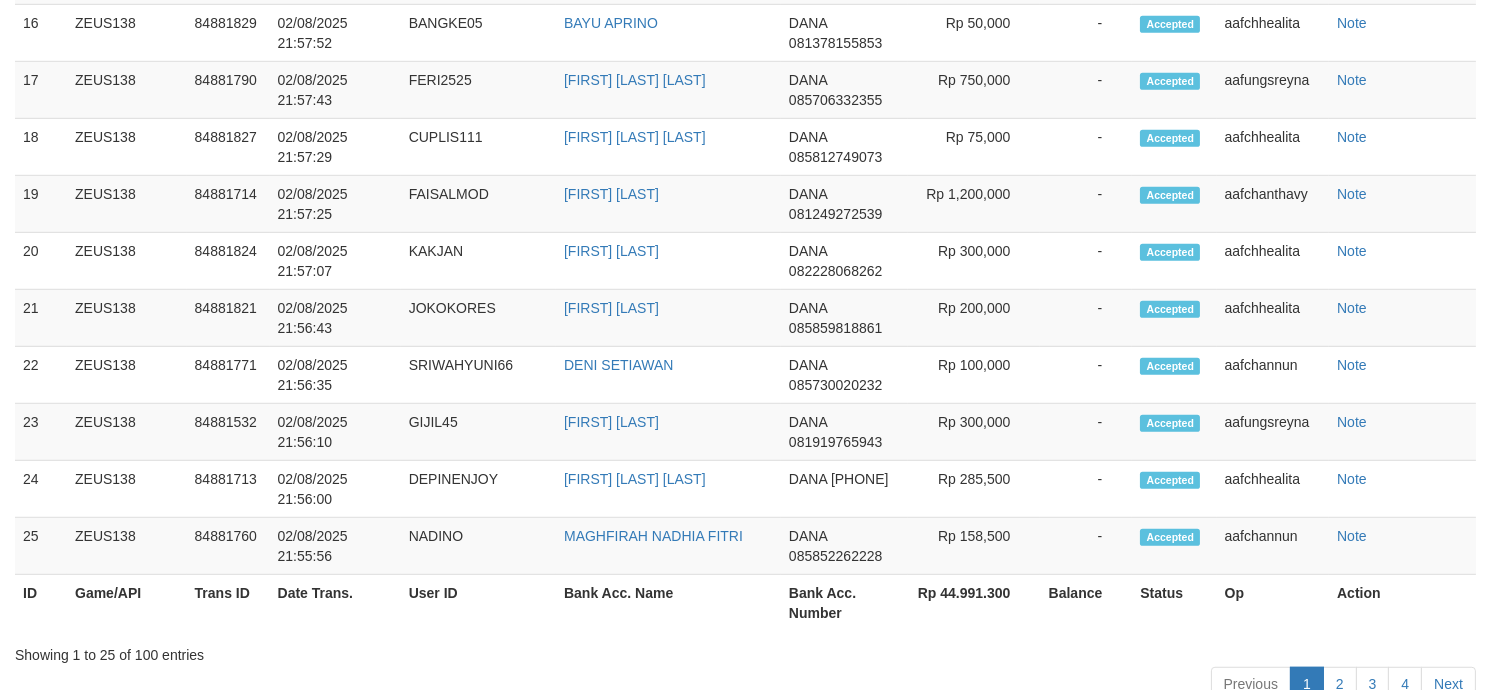 scroll, scrollTop: 2323, scrollLeft: 0, axis: vertical 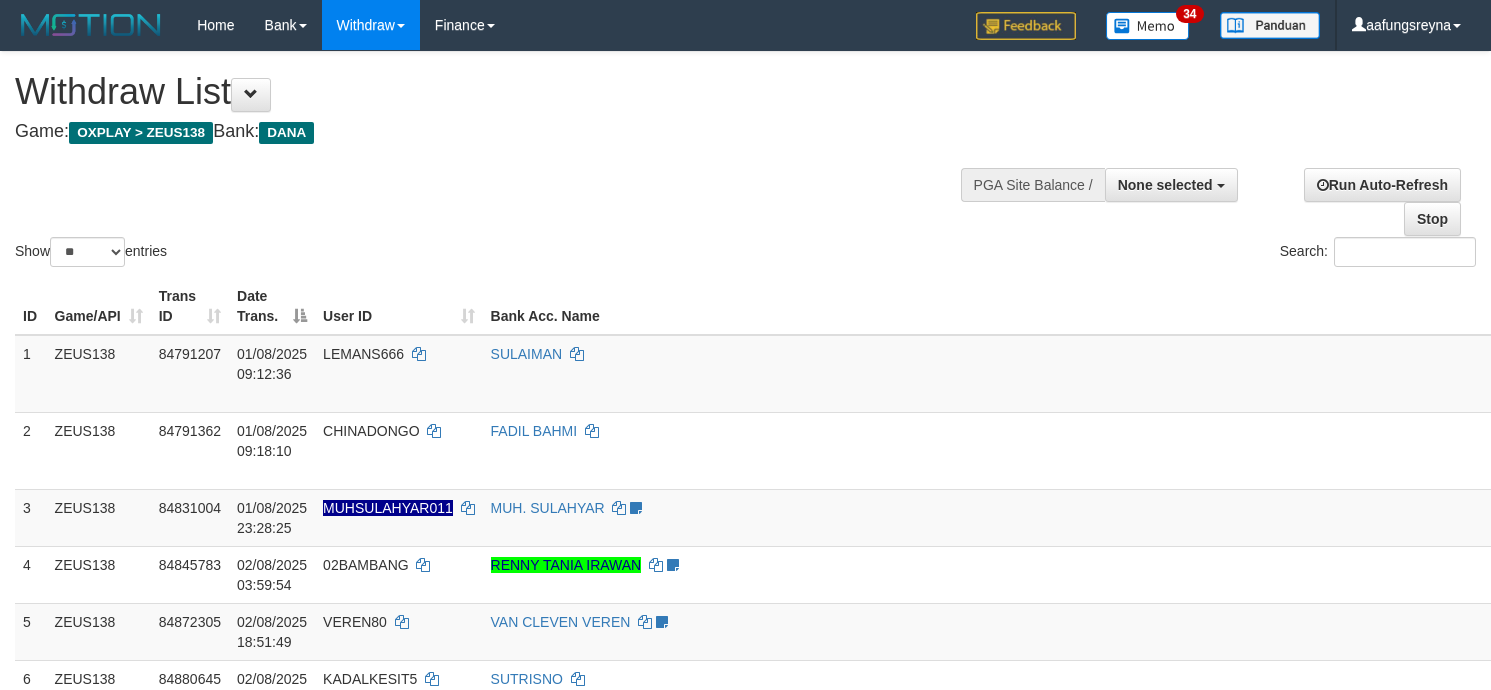 select 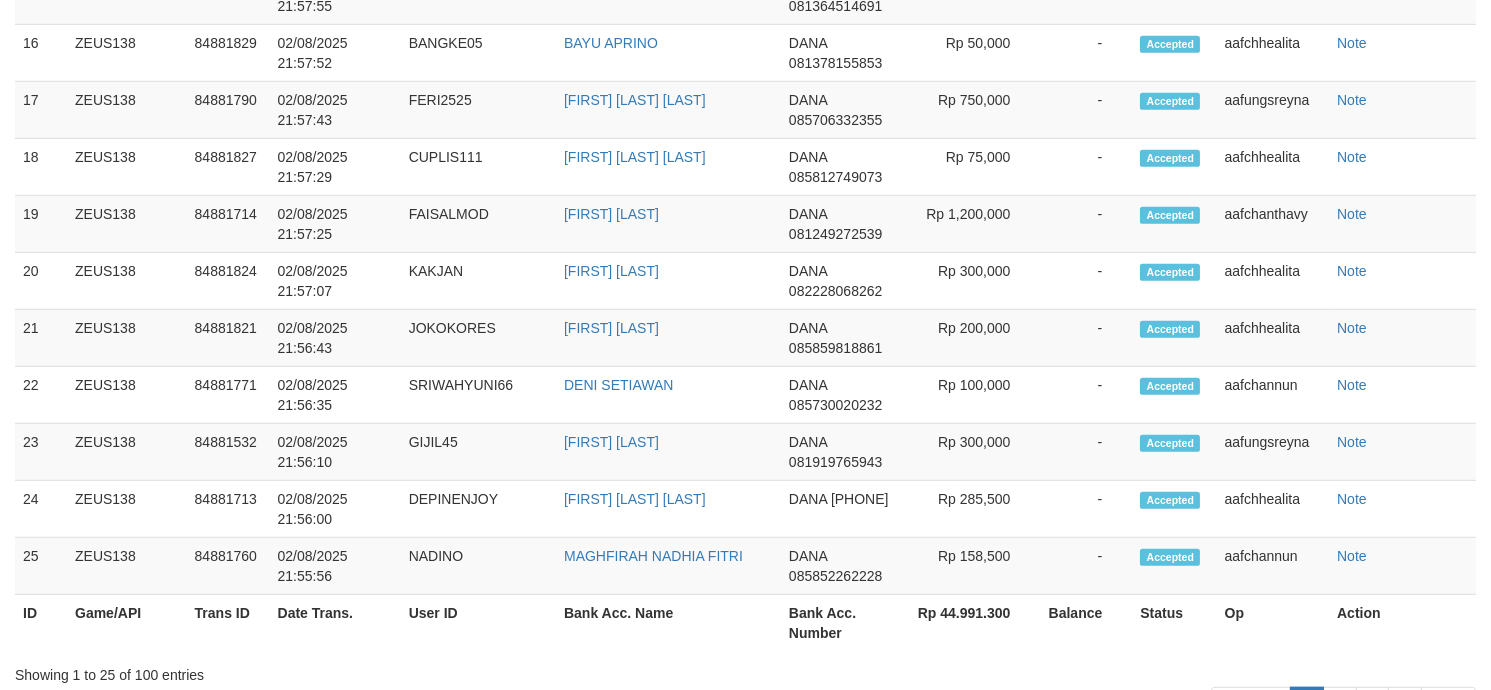 scroll, scrollTop: 2323, scrollLeft: 0, axis: vertical 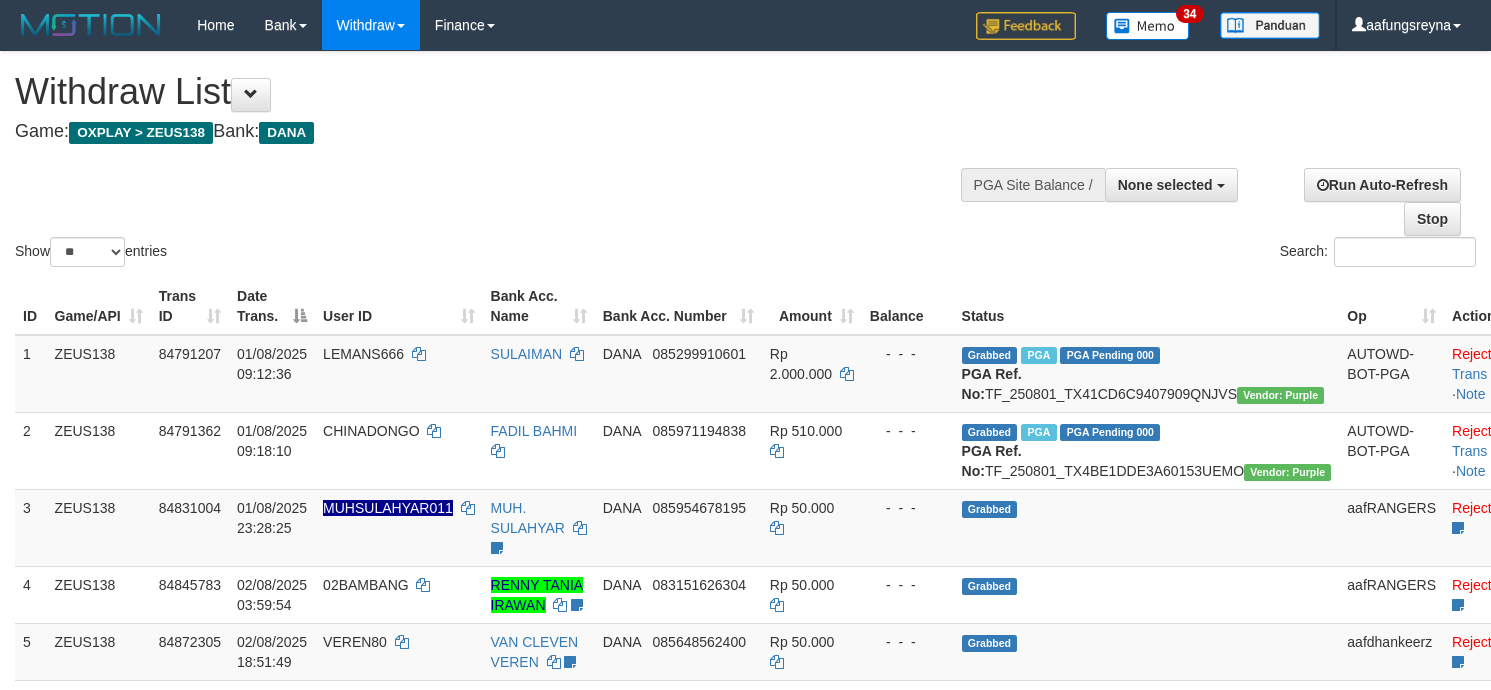 select 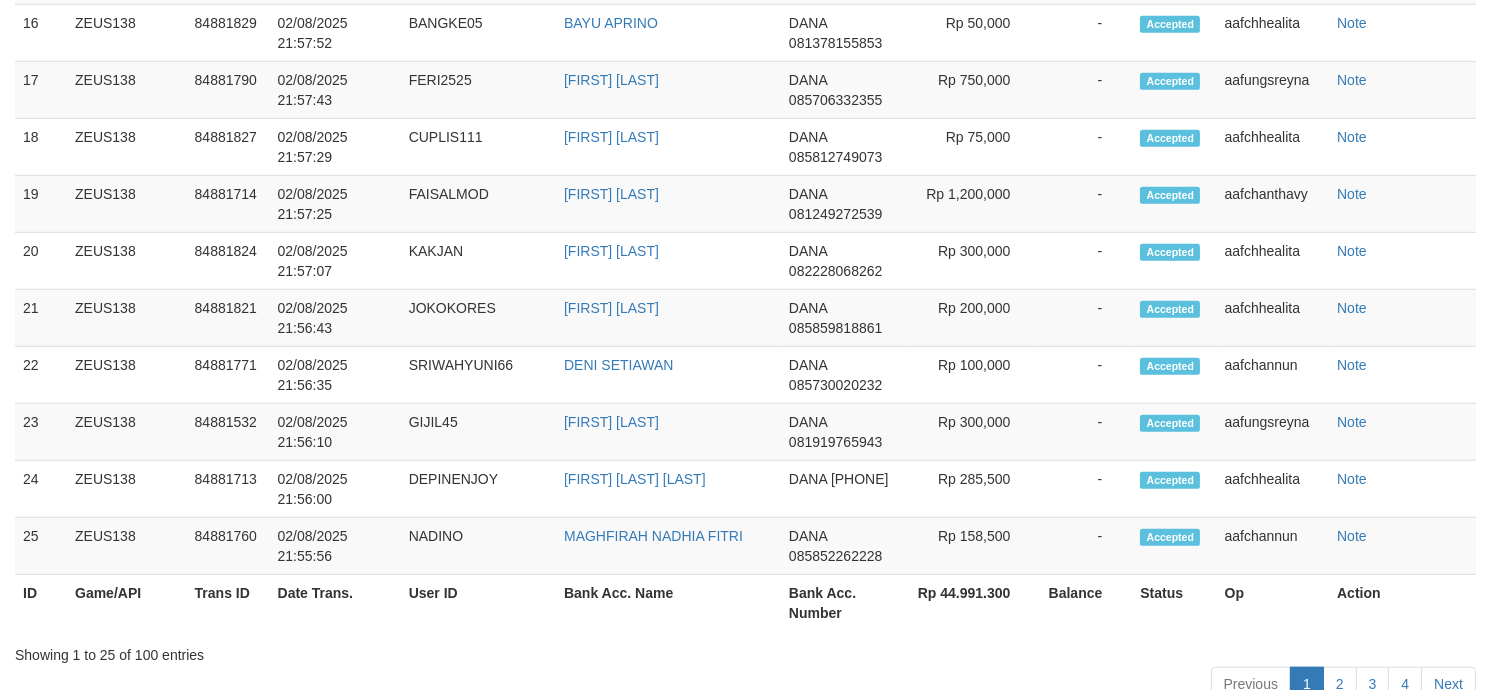 scroll, scrollTop: 2323, scrollLeft: 0, axis: vertical 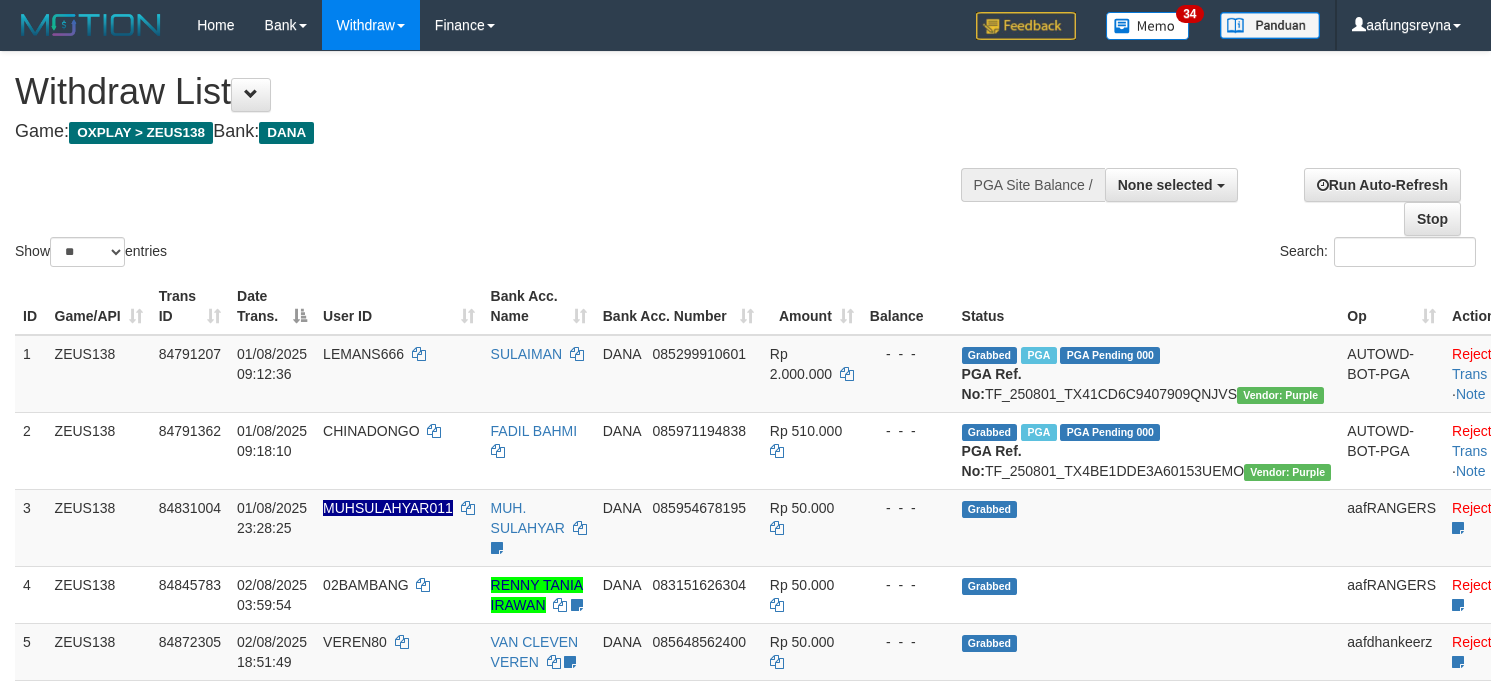 select 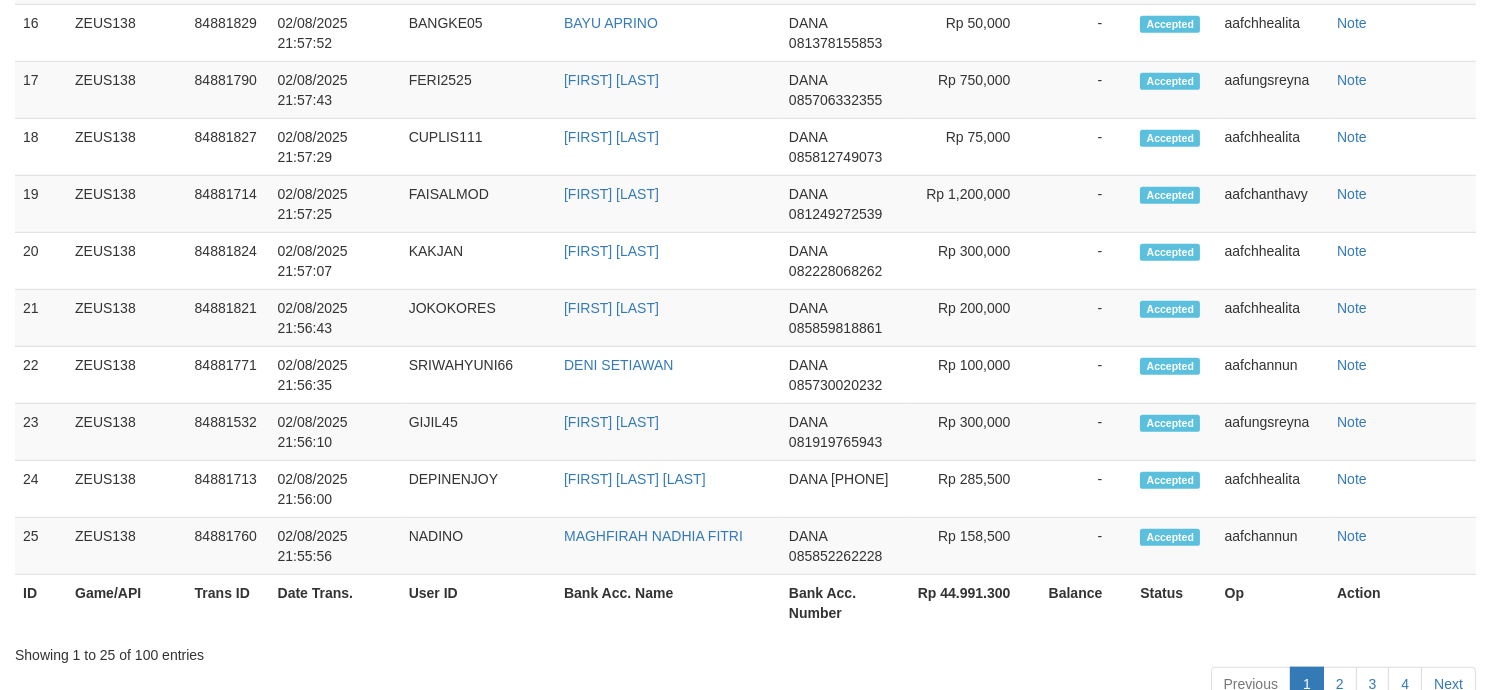 scroll, scrollTop: 2323, scrollLeft: 0, axis: vertical 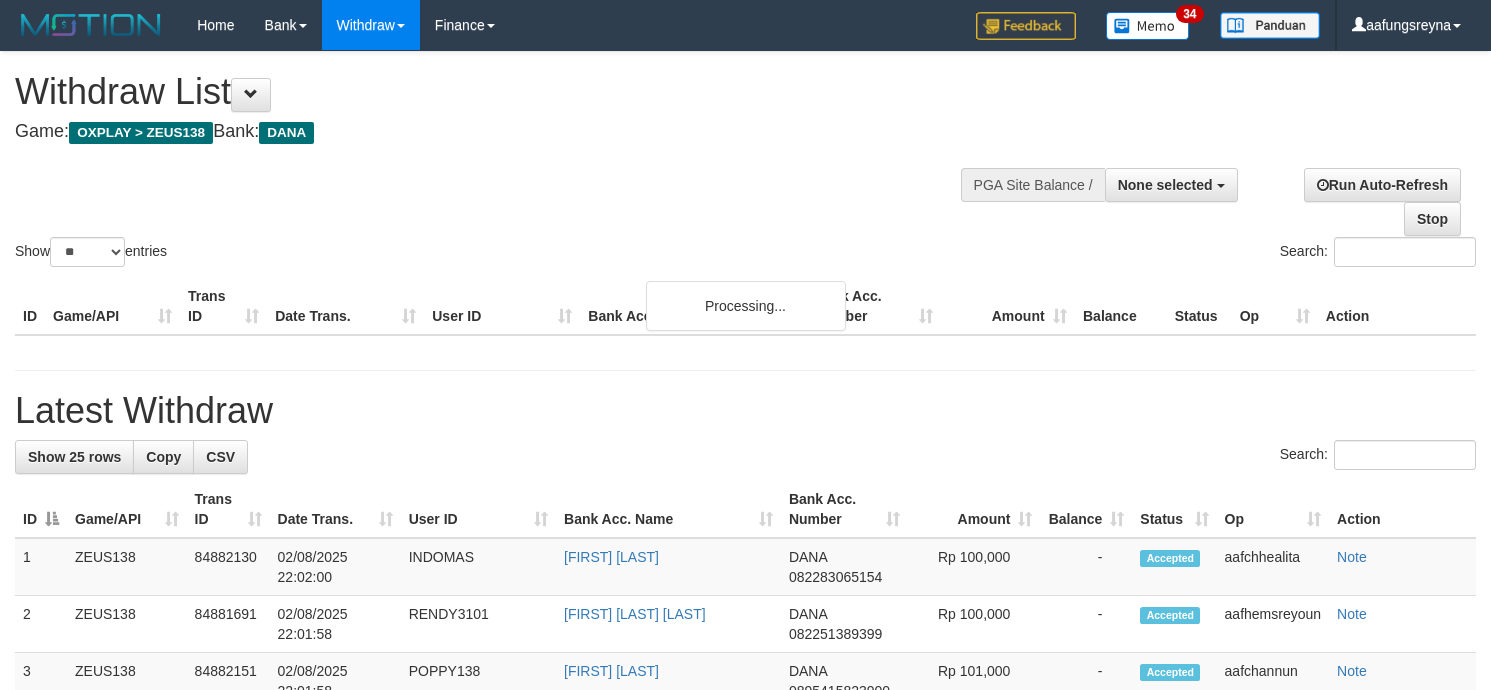 select 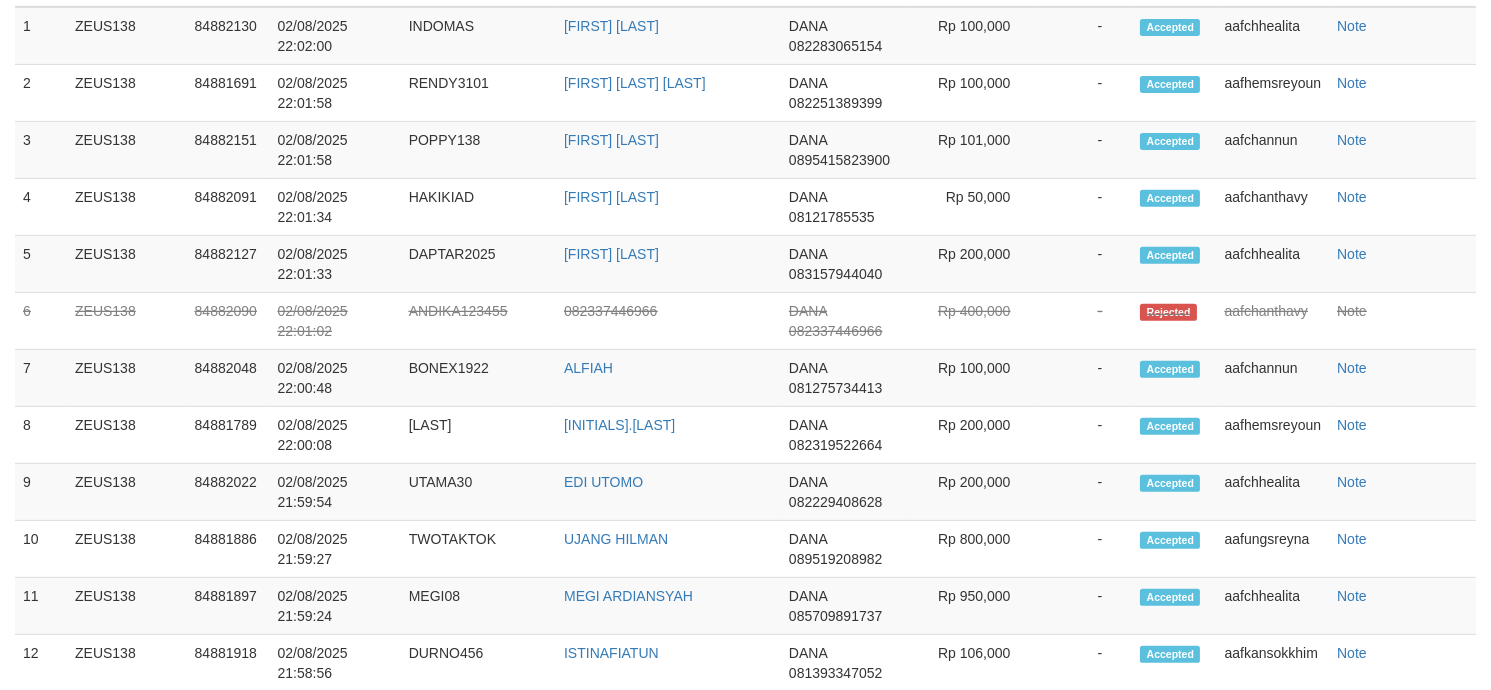 scroll, scrollTop: 2323, scrollLeft: 0, axis: vertical 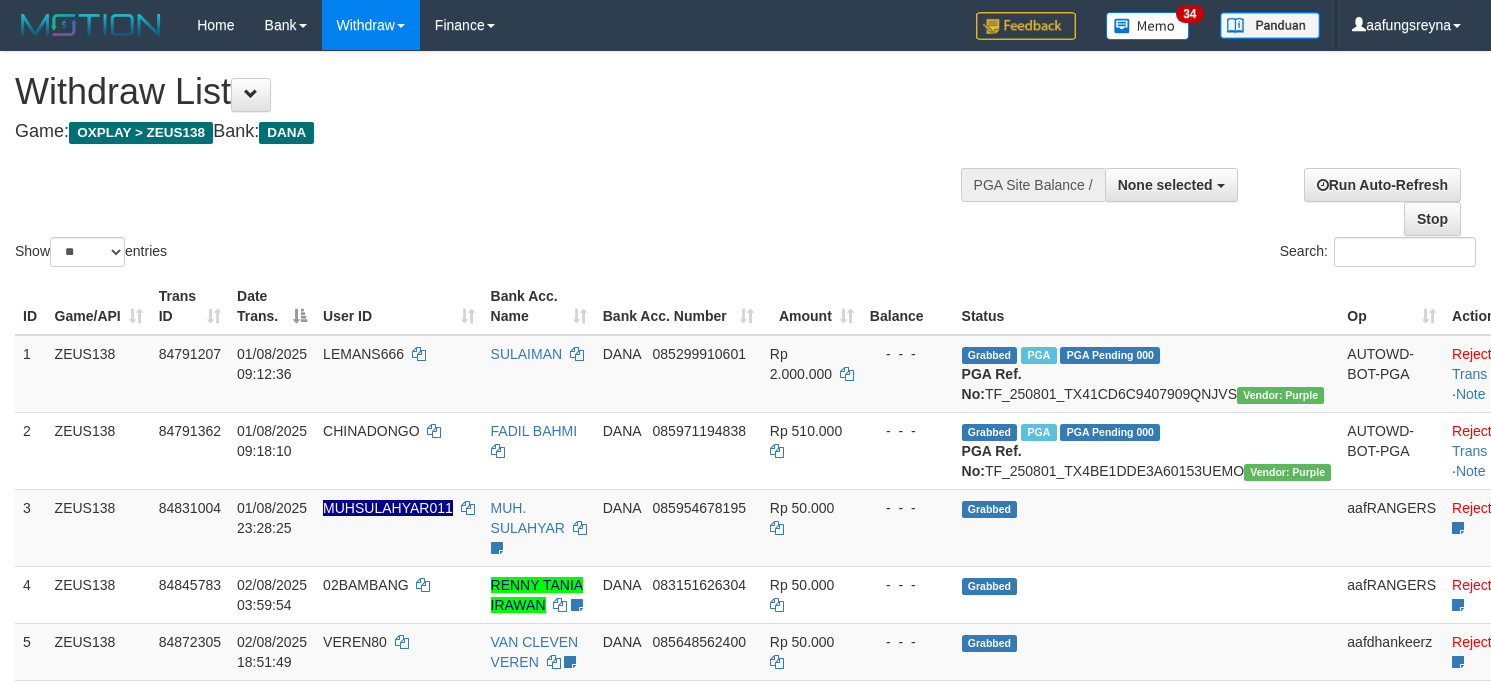 select 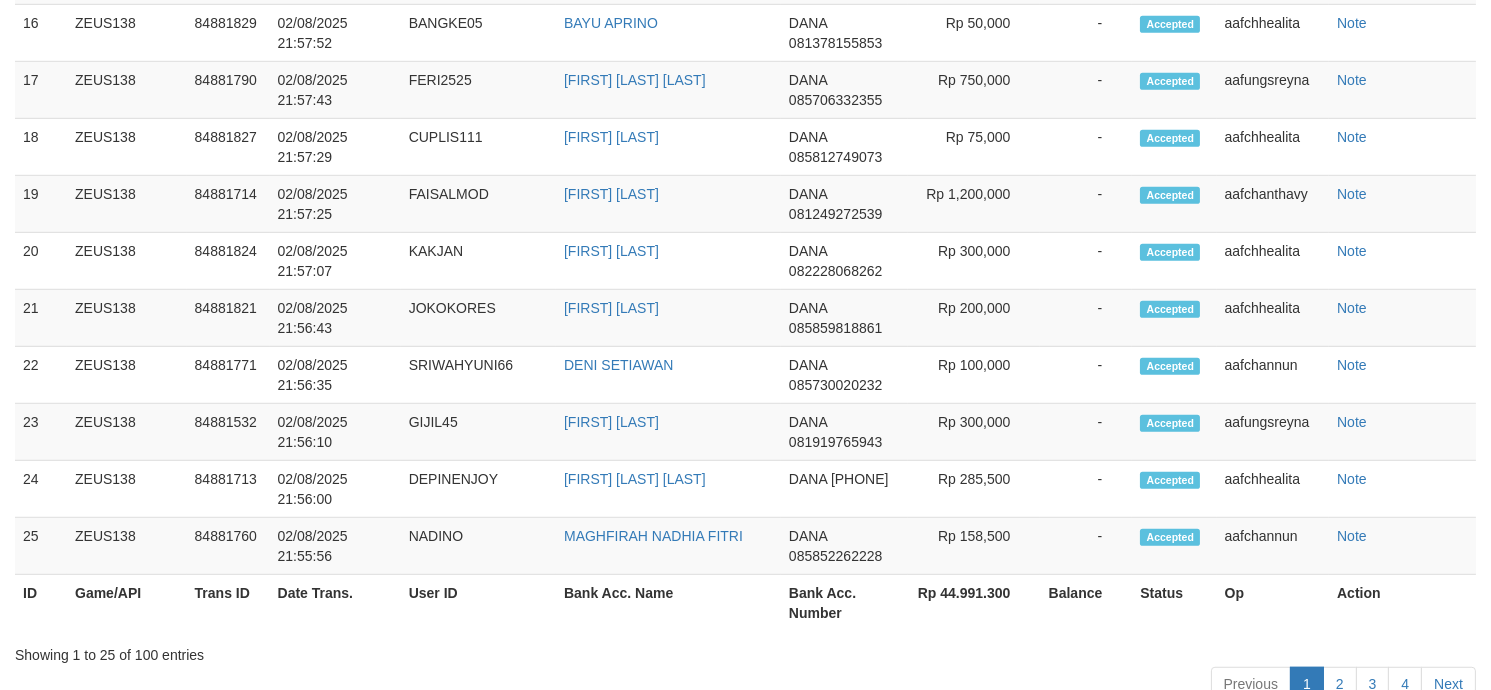 scroll, scrollTop: 2323, scrollLeft: 0, axis: vertical 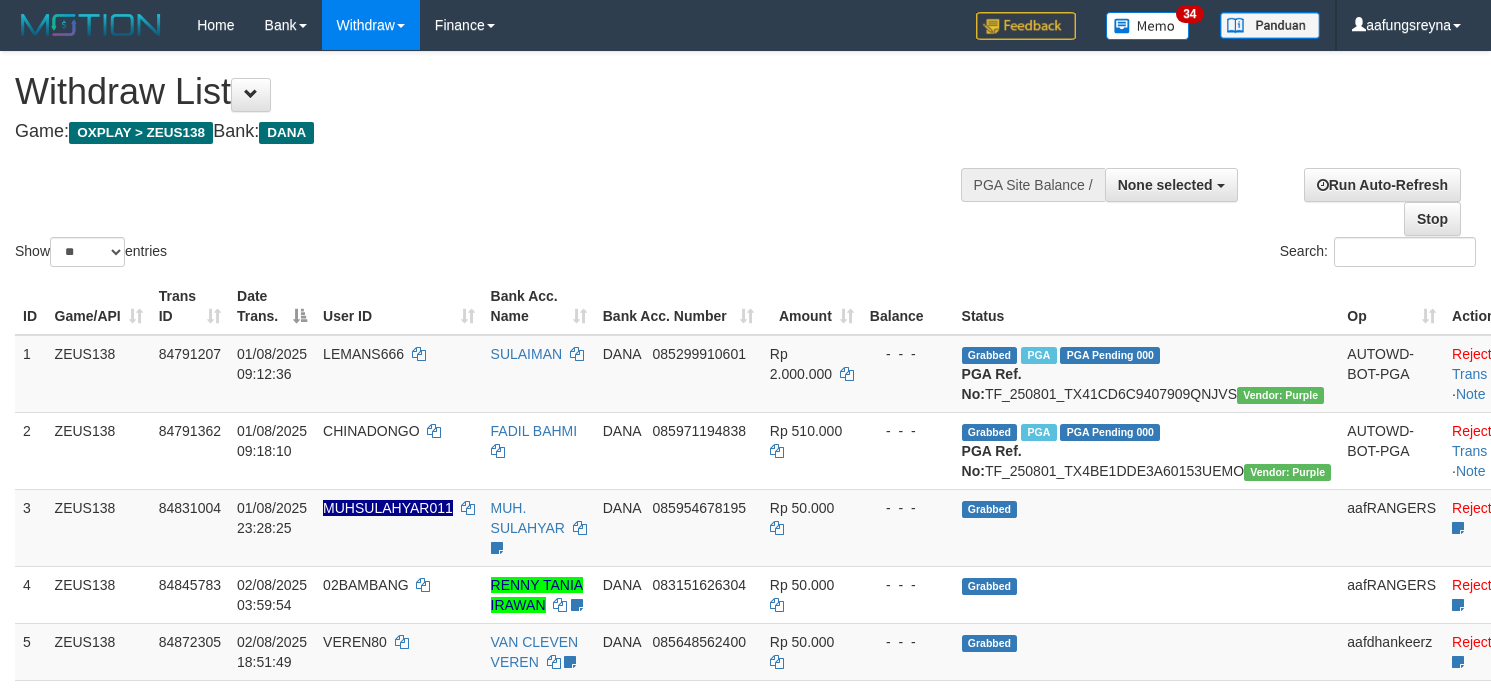 select 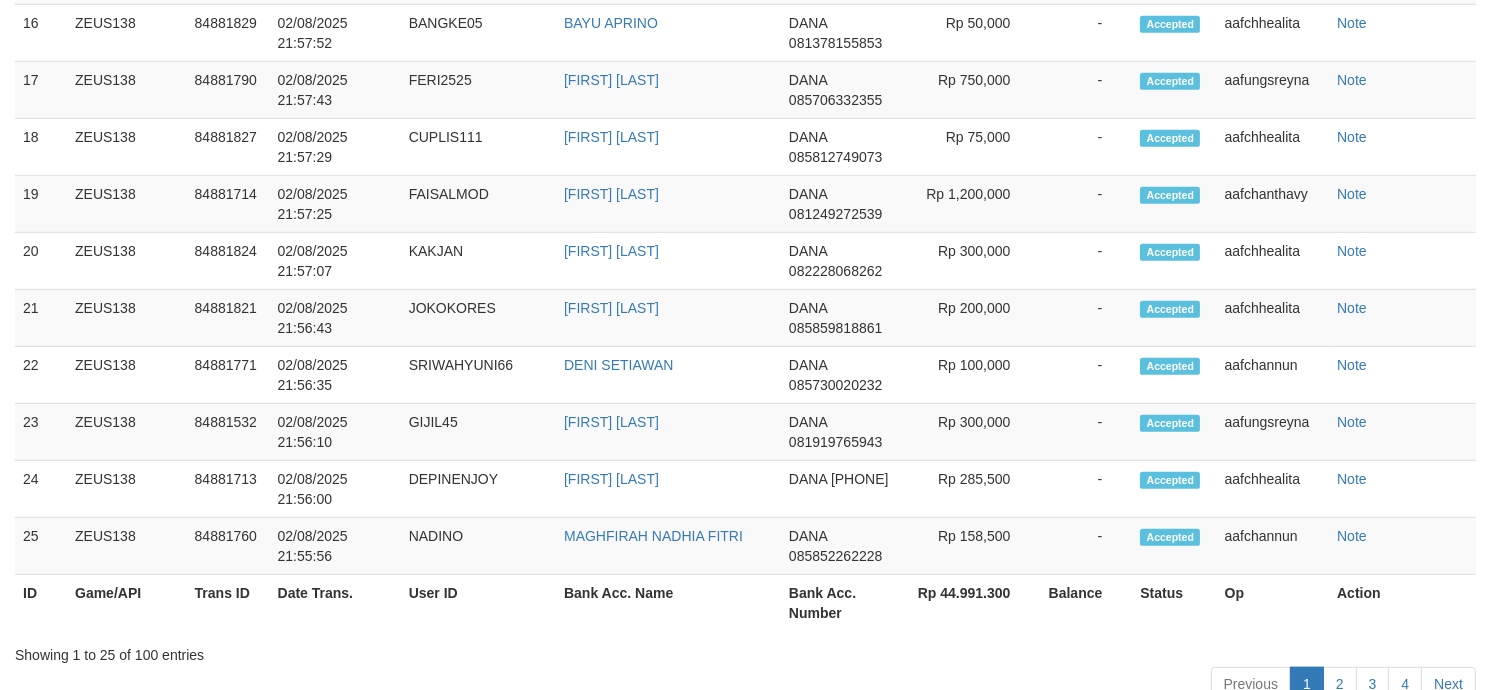 scroll, scrollTop: 2323, scrollLeft: 0, axis: vertical 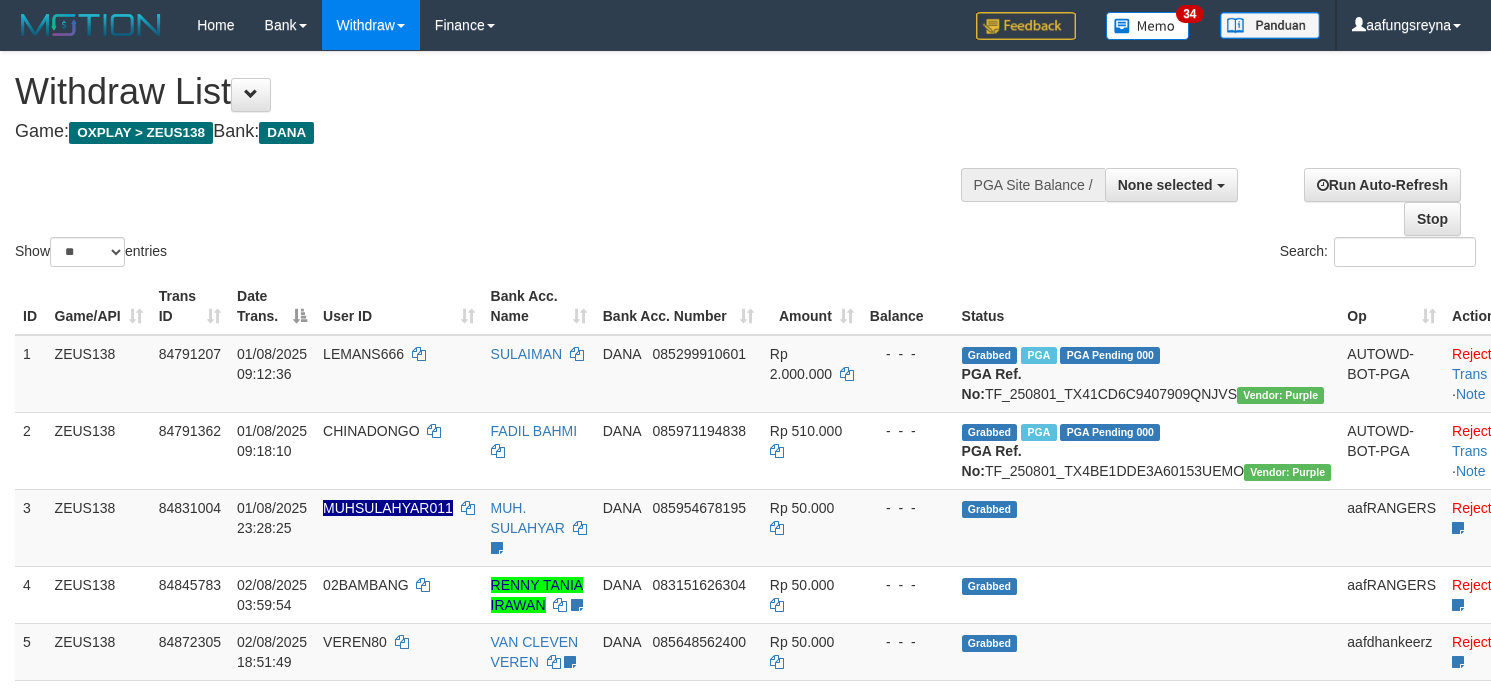 select 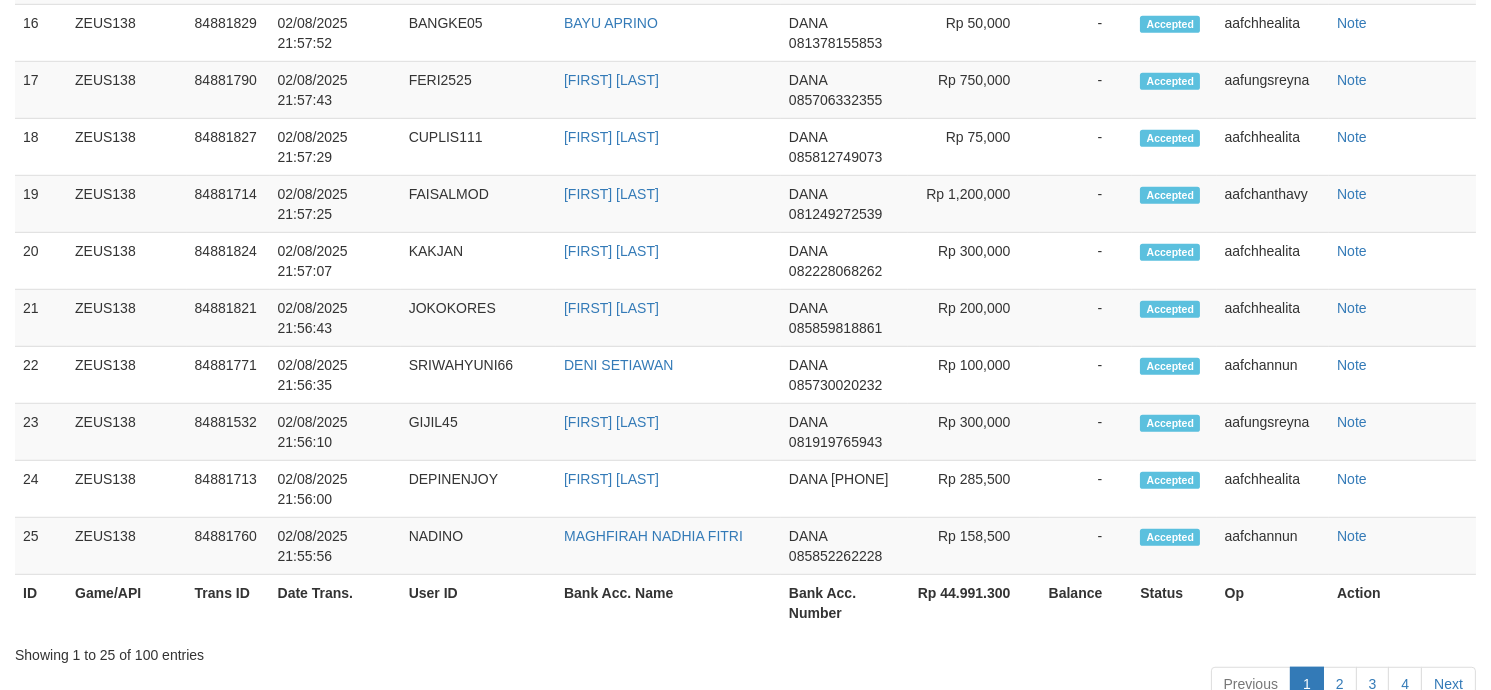 scroll, scrollTop: 2323, scrollLeft: 0, axis: vertical 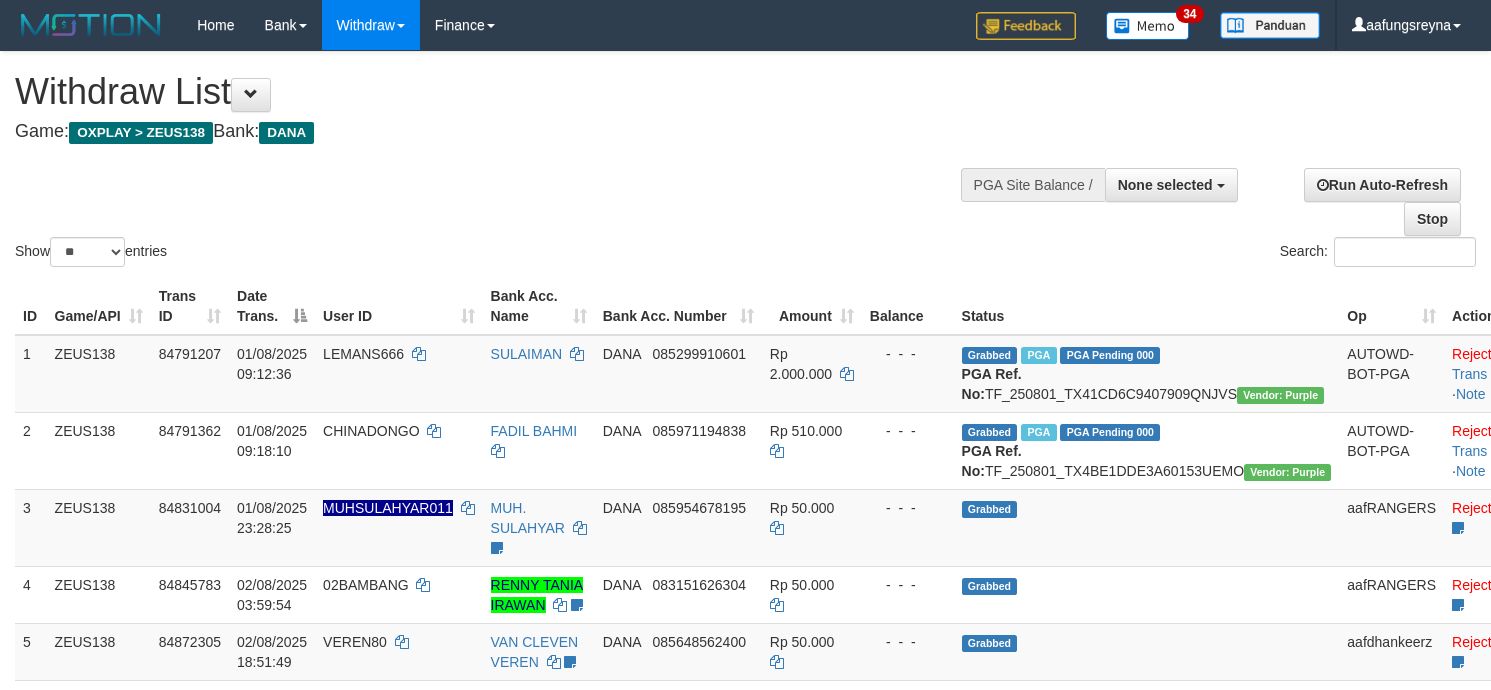 select 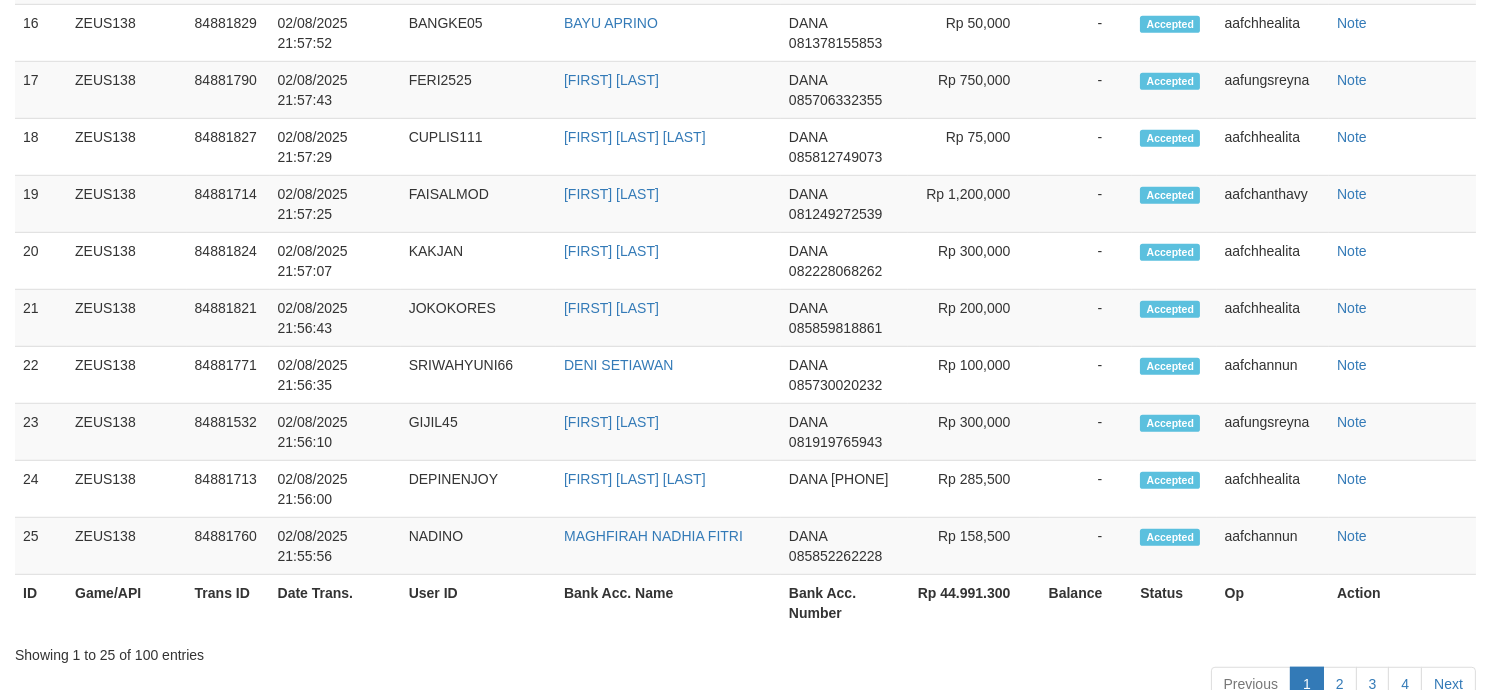 scroll, scrollTop: 2323, scrollLeft: 0, axis: vertical 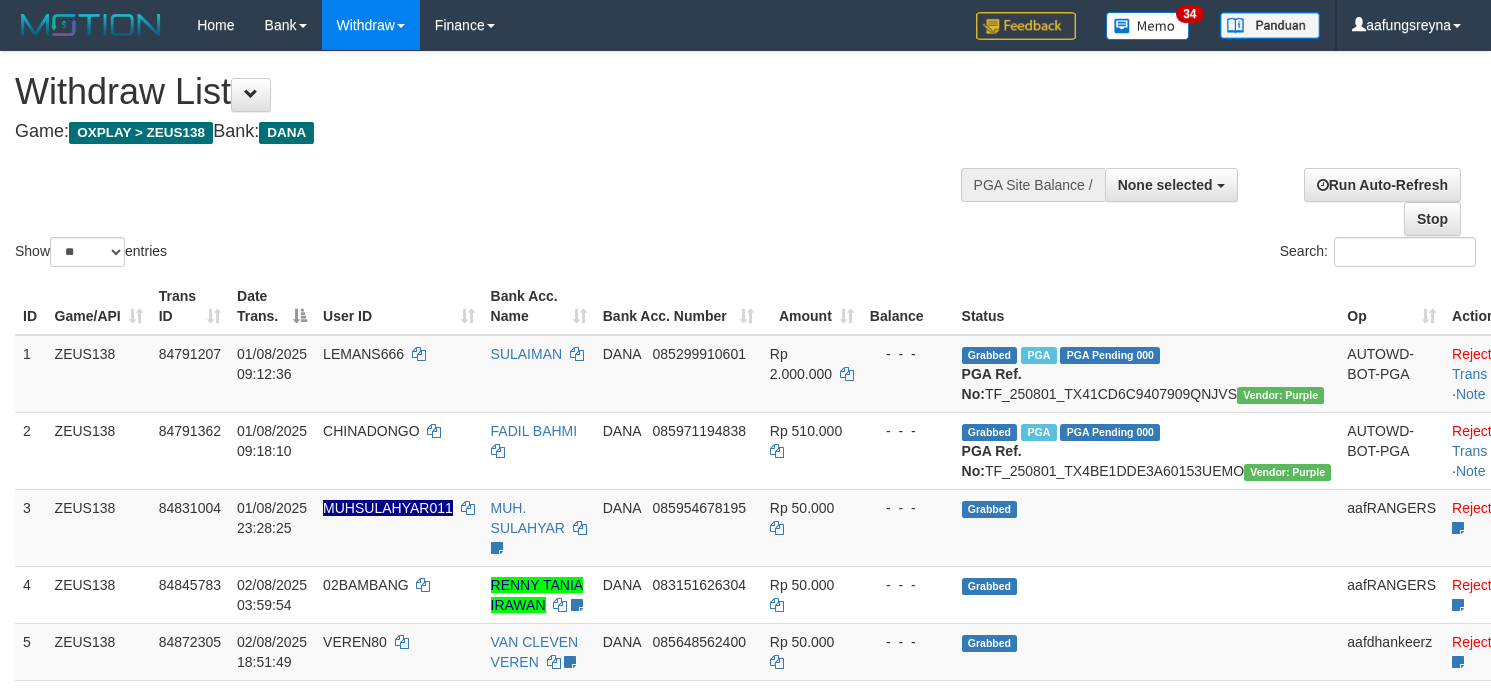 select 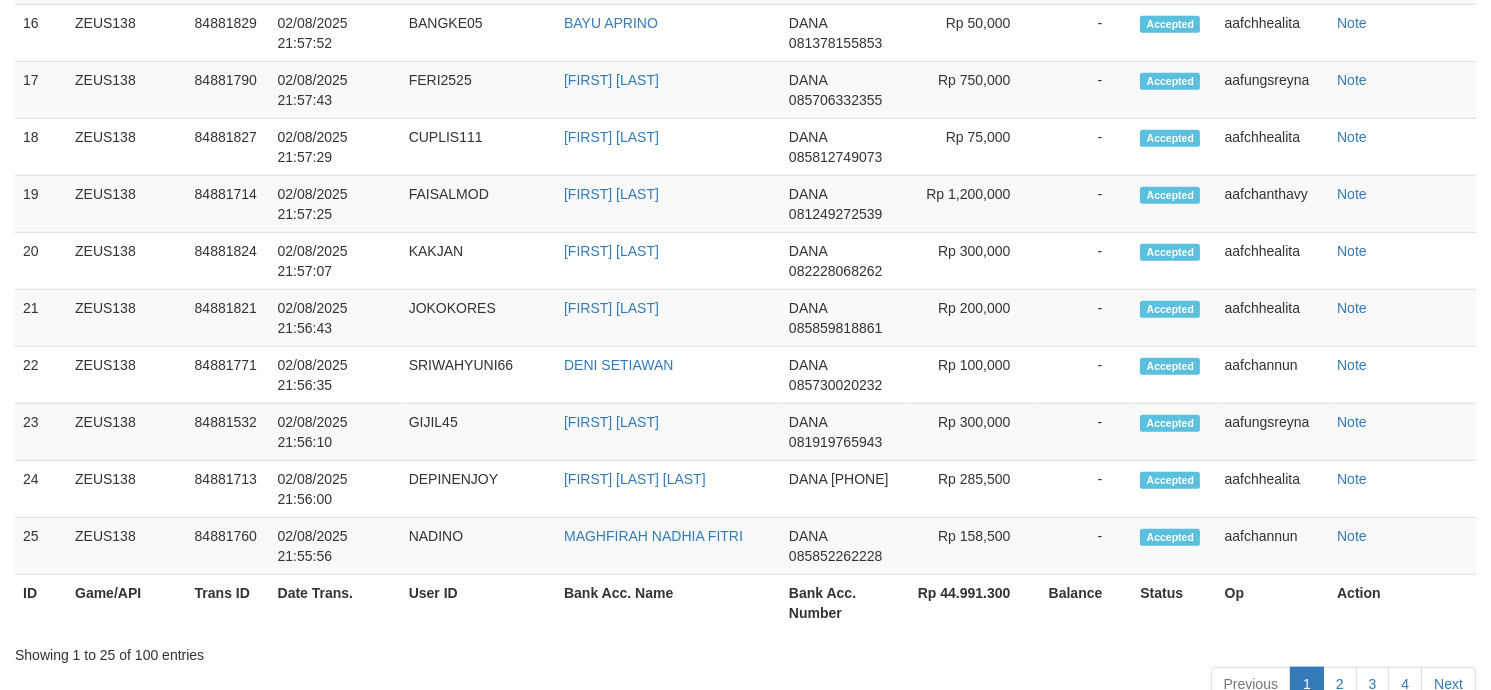 scroll, scrollTop: 2323, scrollLeft: 0, axis: vertical 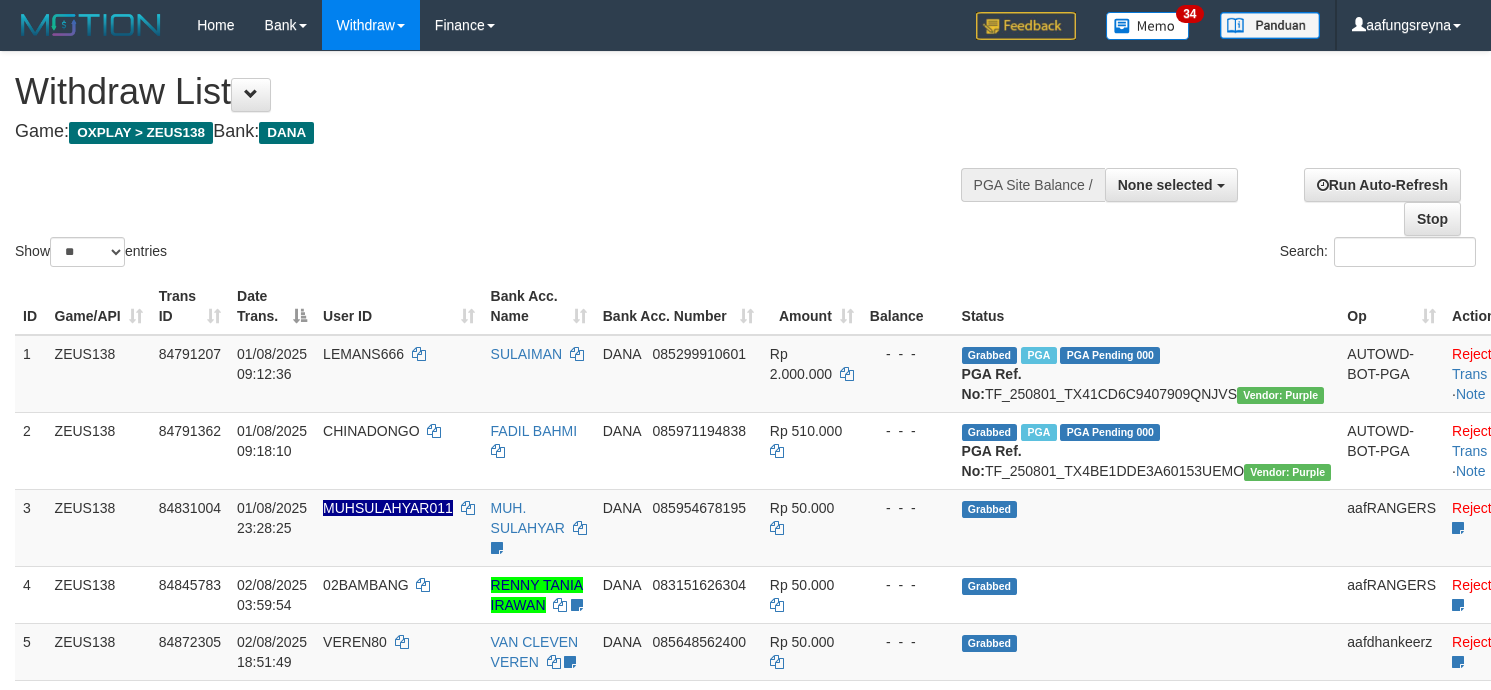 select 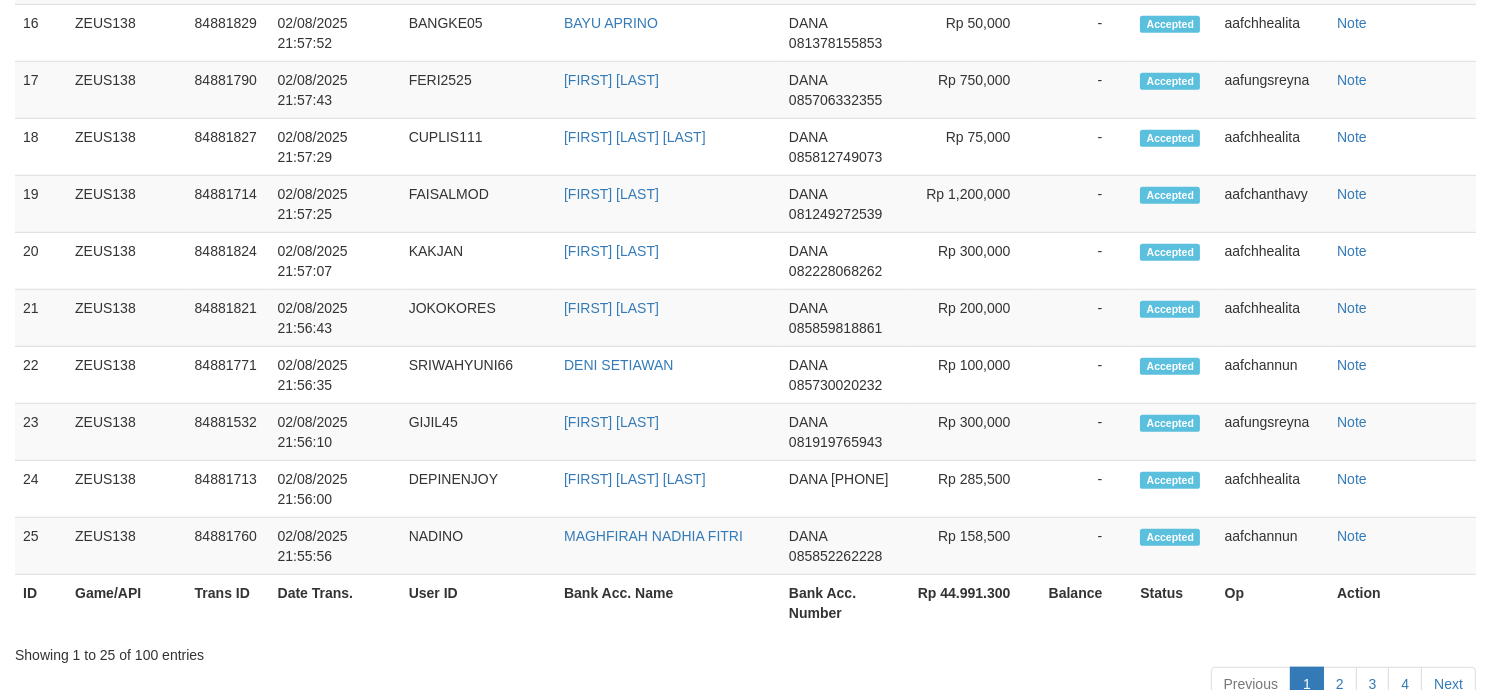 scroll, scrollTop: 2323, scrollLeft: 0, axis: vertical 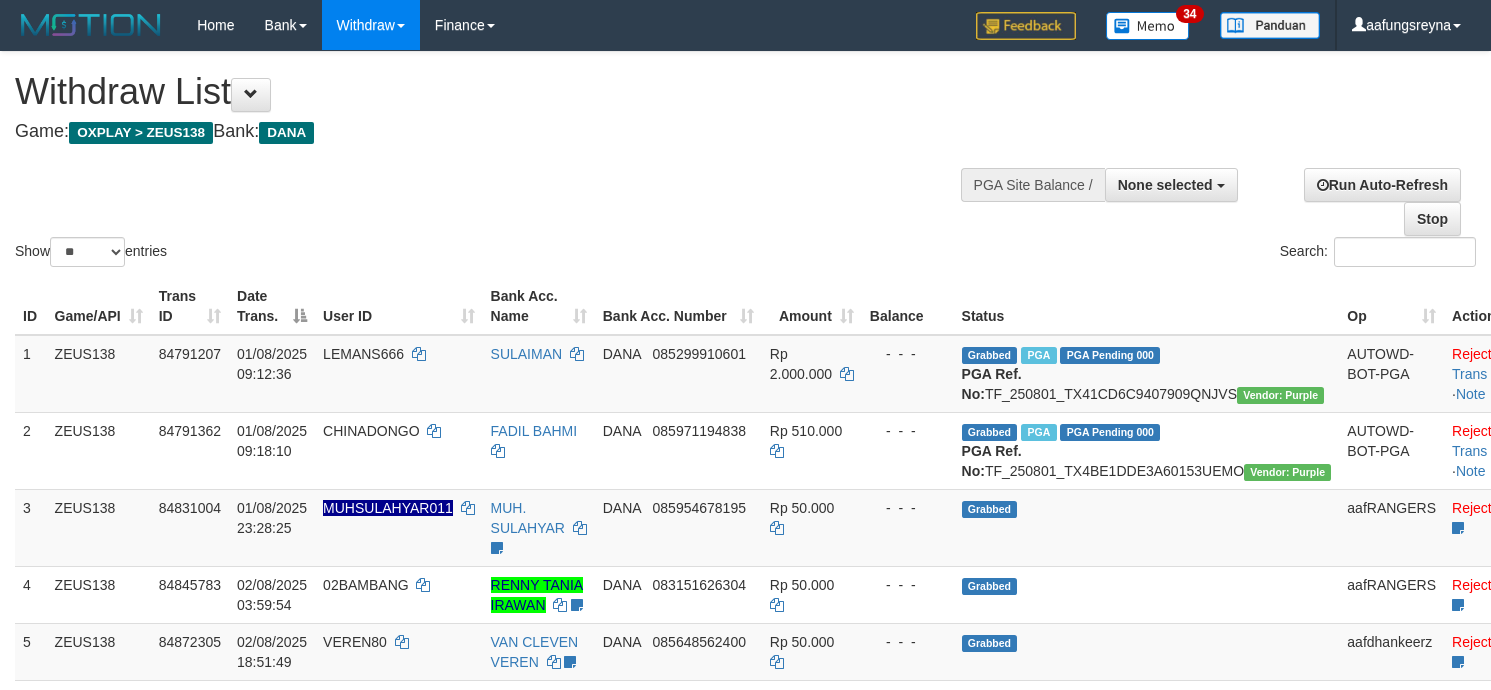 select 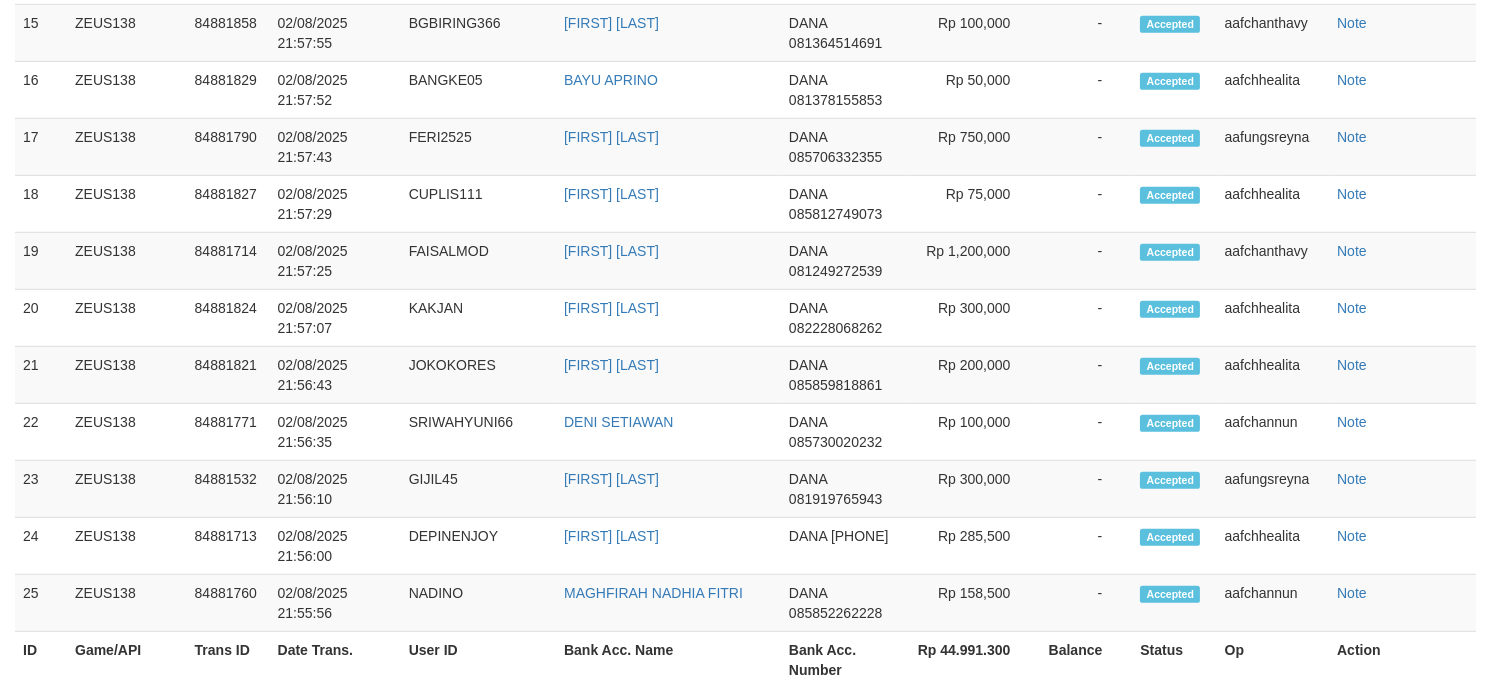 scroll, scrollTop: 2323, scrollLeft: 0, axis: vertical 